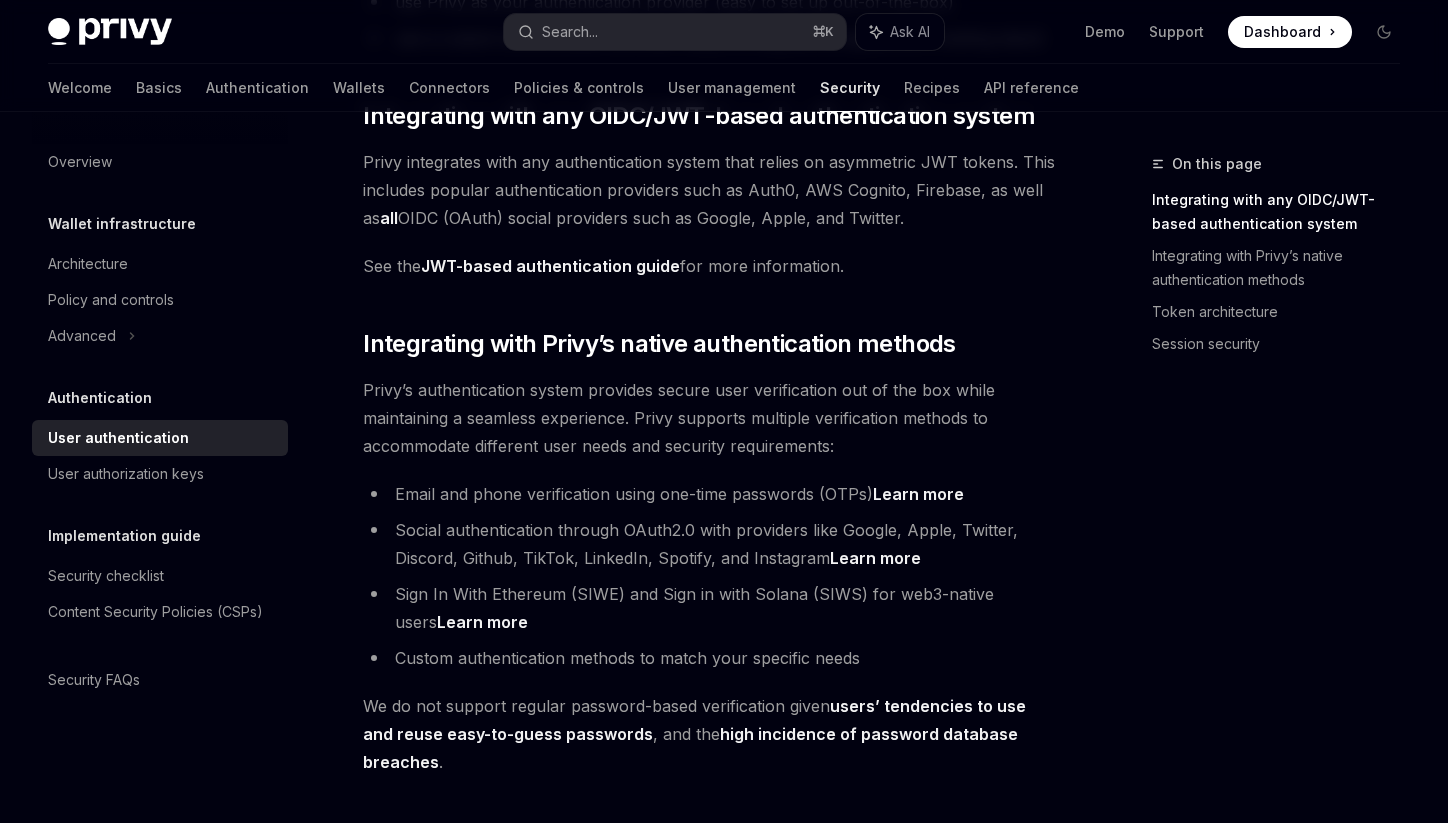 scroll, scrollTop: 428, scrollLeft: 0, axis: vertical 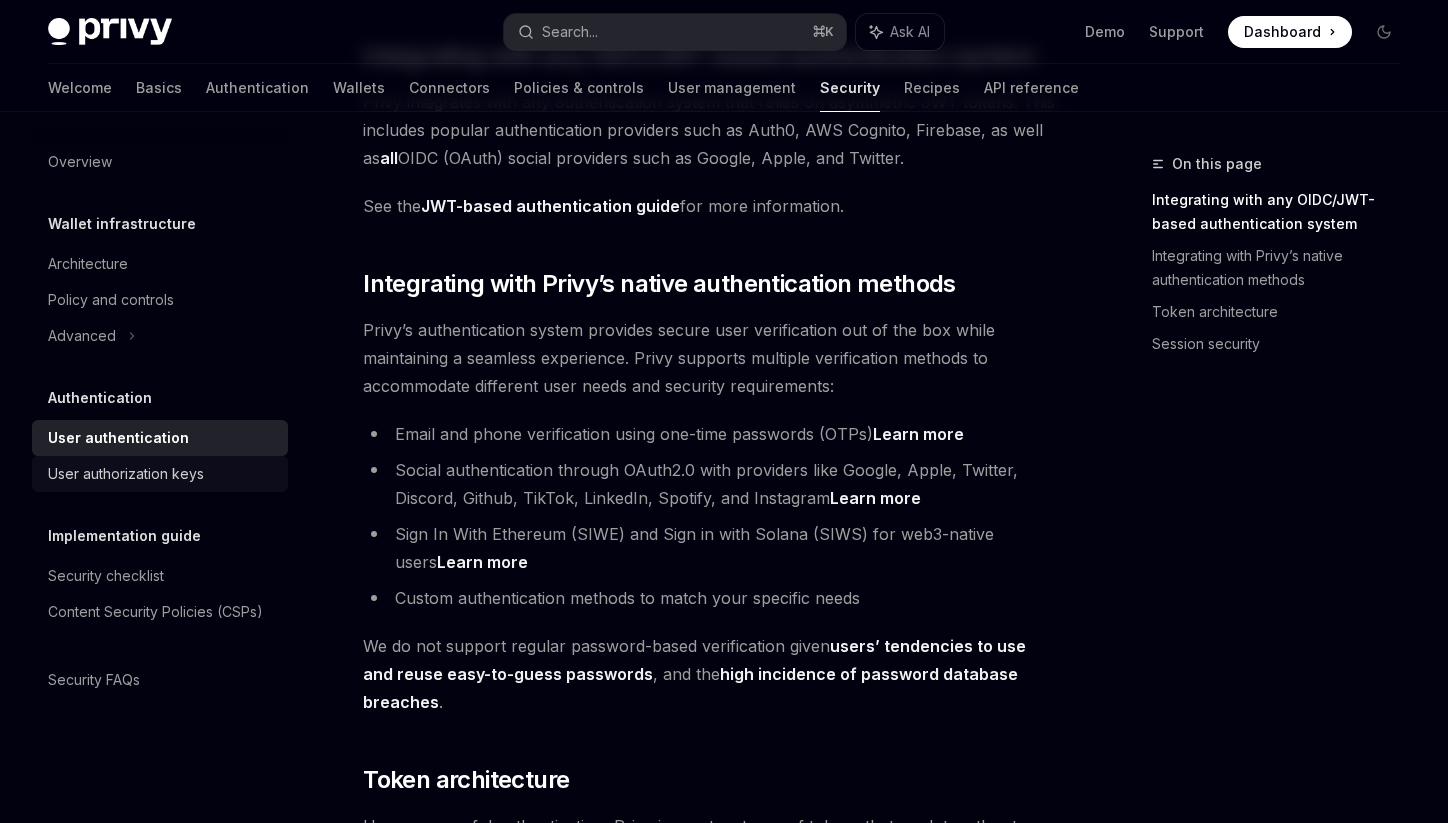 click on "User authorization keys" at bounding box center (126, 474) 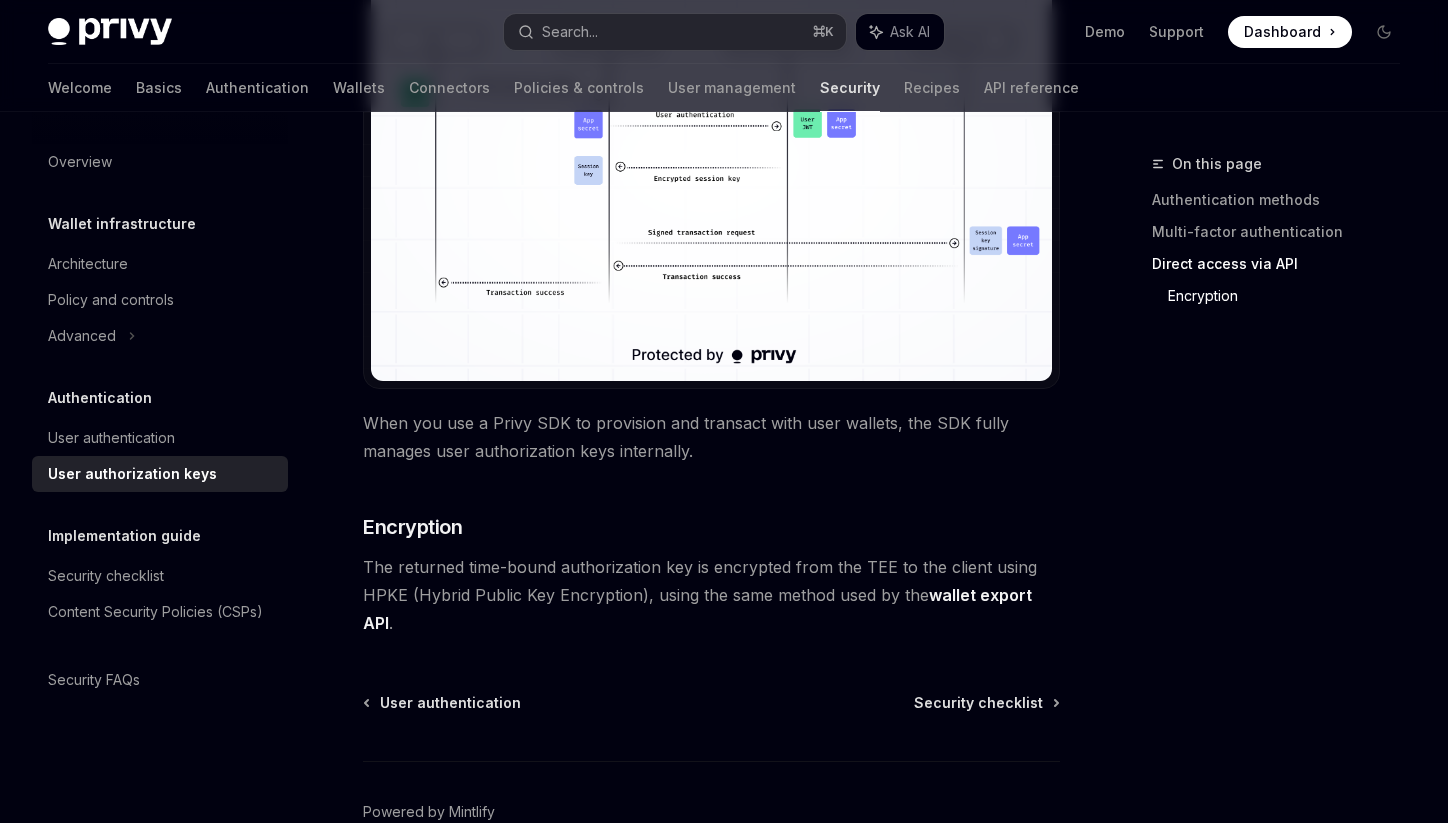 scroll, scrollTop: 1849, scrollLeft: 0, axis: vertical 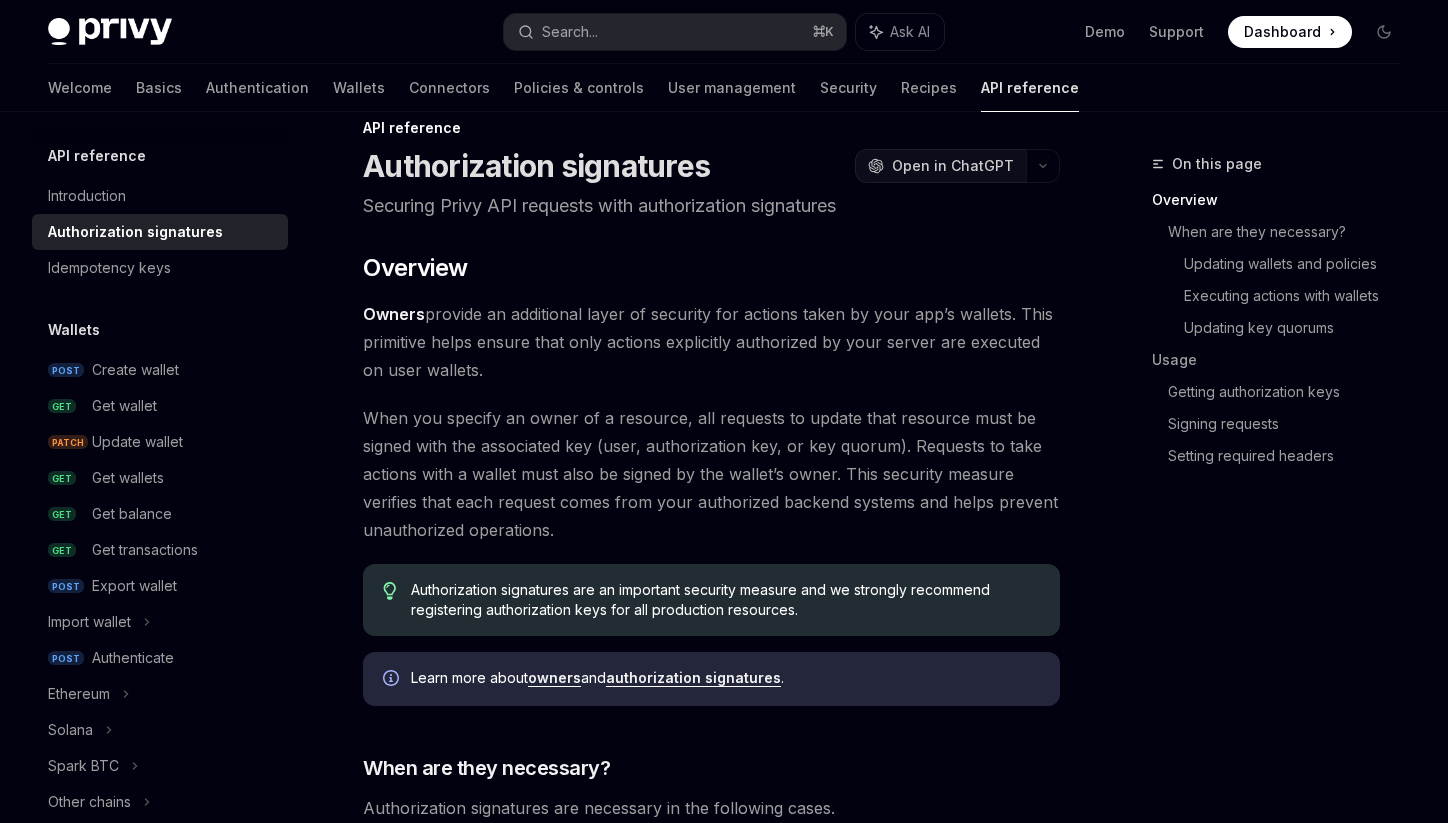 click on "Open in ChatGPT" at bounding box center (953, 166) 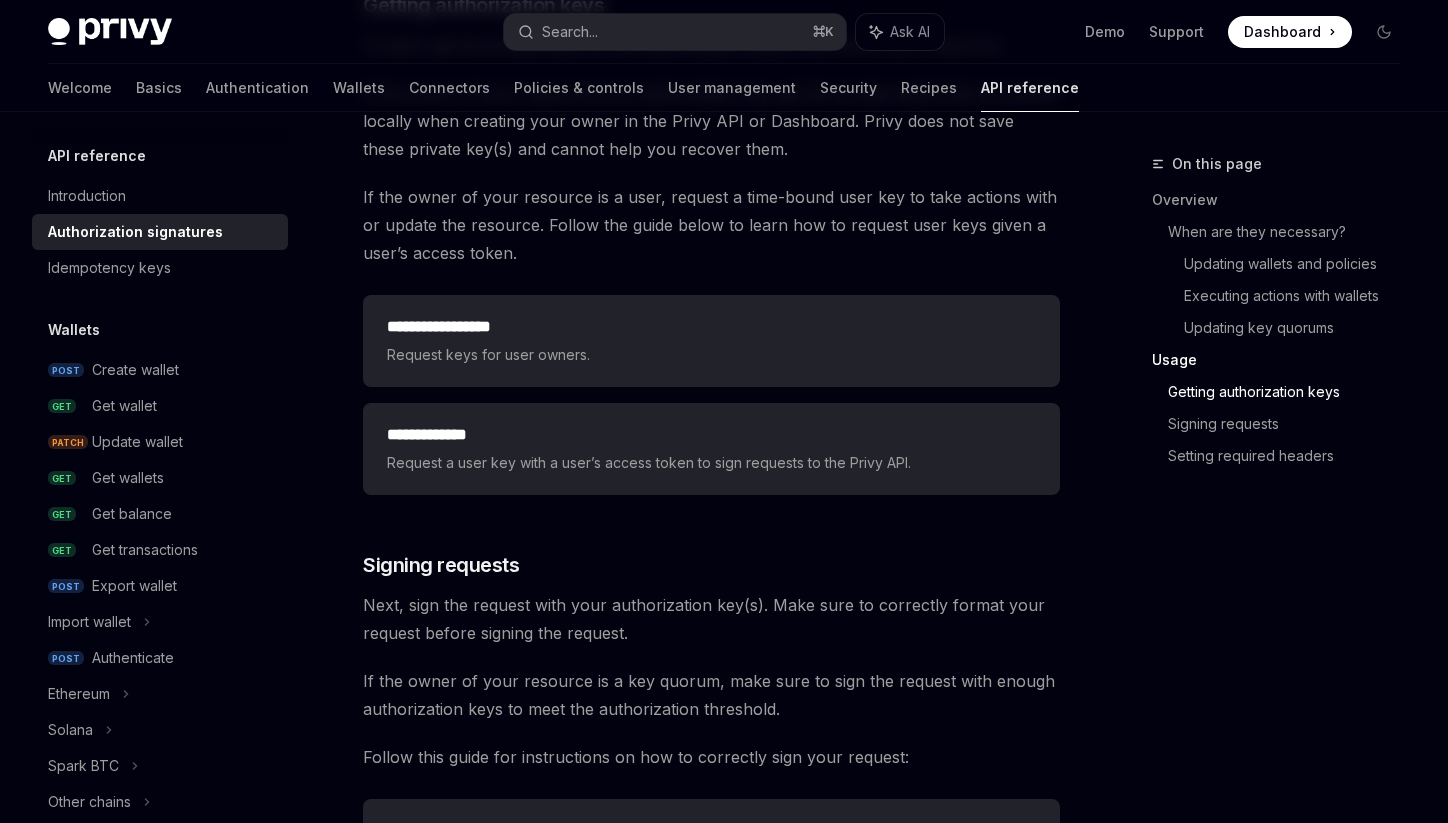 scroll, scrollTop: 2630, scrollLeft: 0, axis: vertical 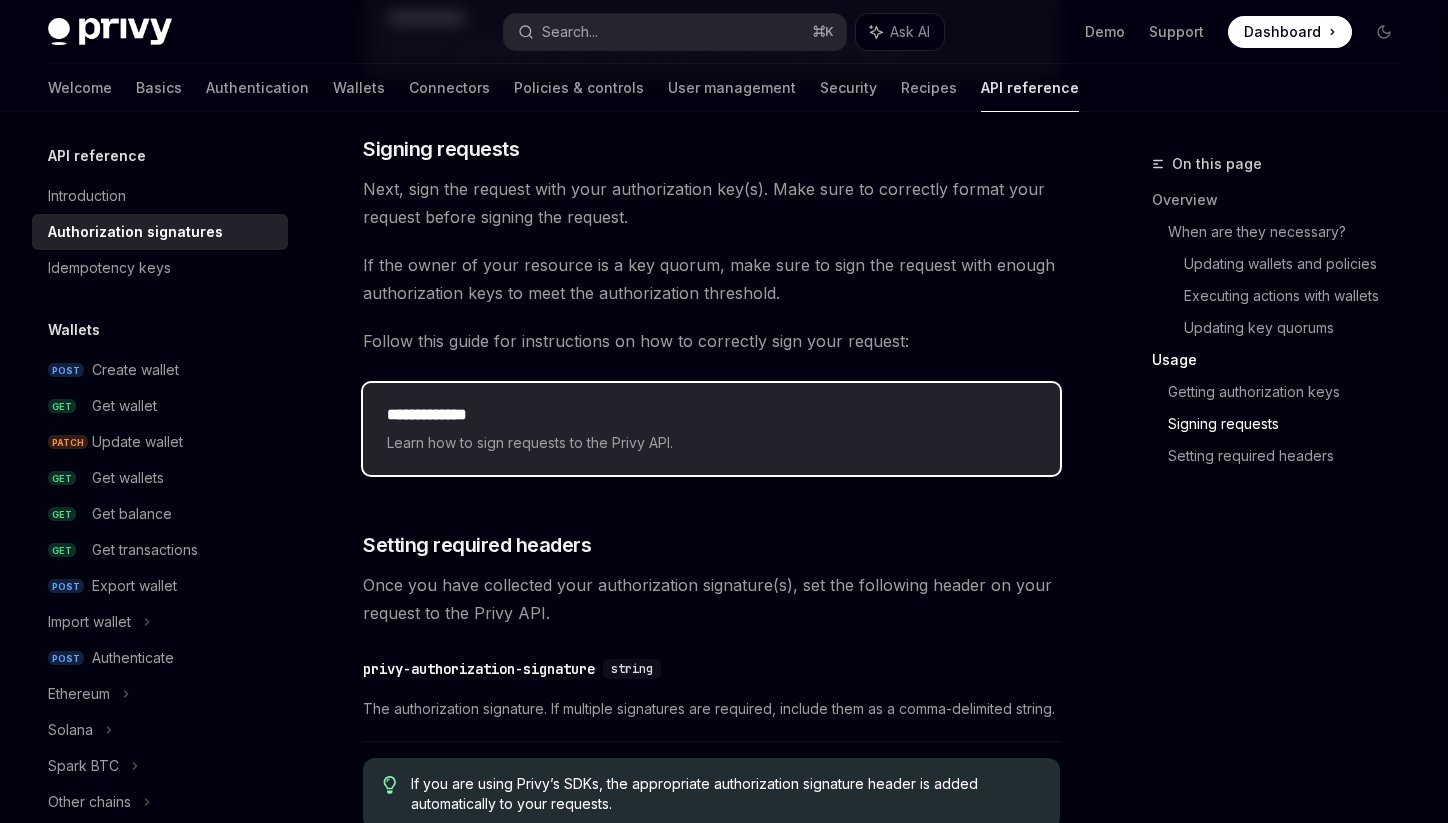 click on "Learn how to sign requests to the Privy API." at bounding box center (711, 443) 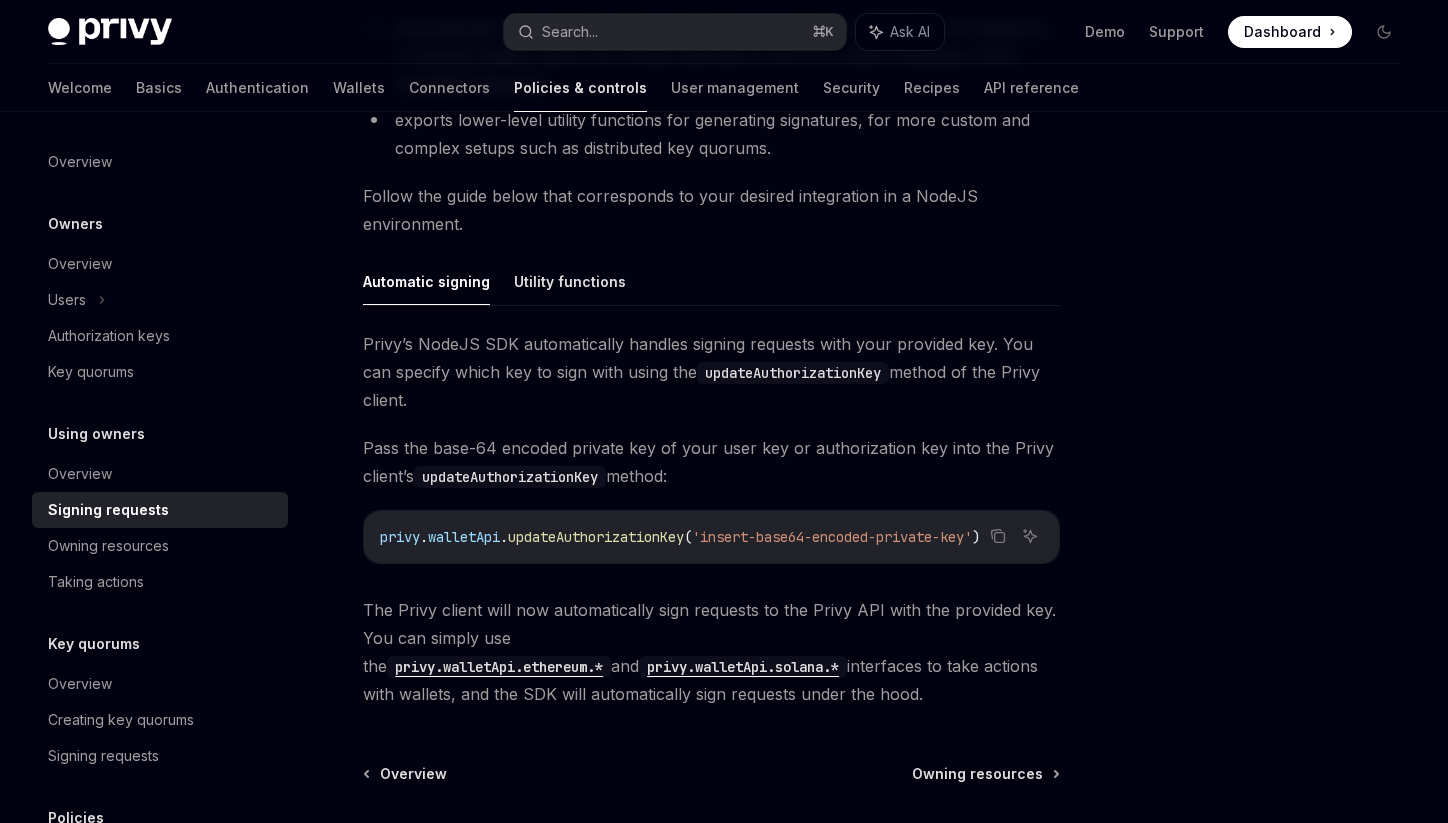 scroll, scrollTop: 524, scrollLeft: 0, axis: vertical 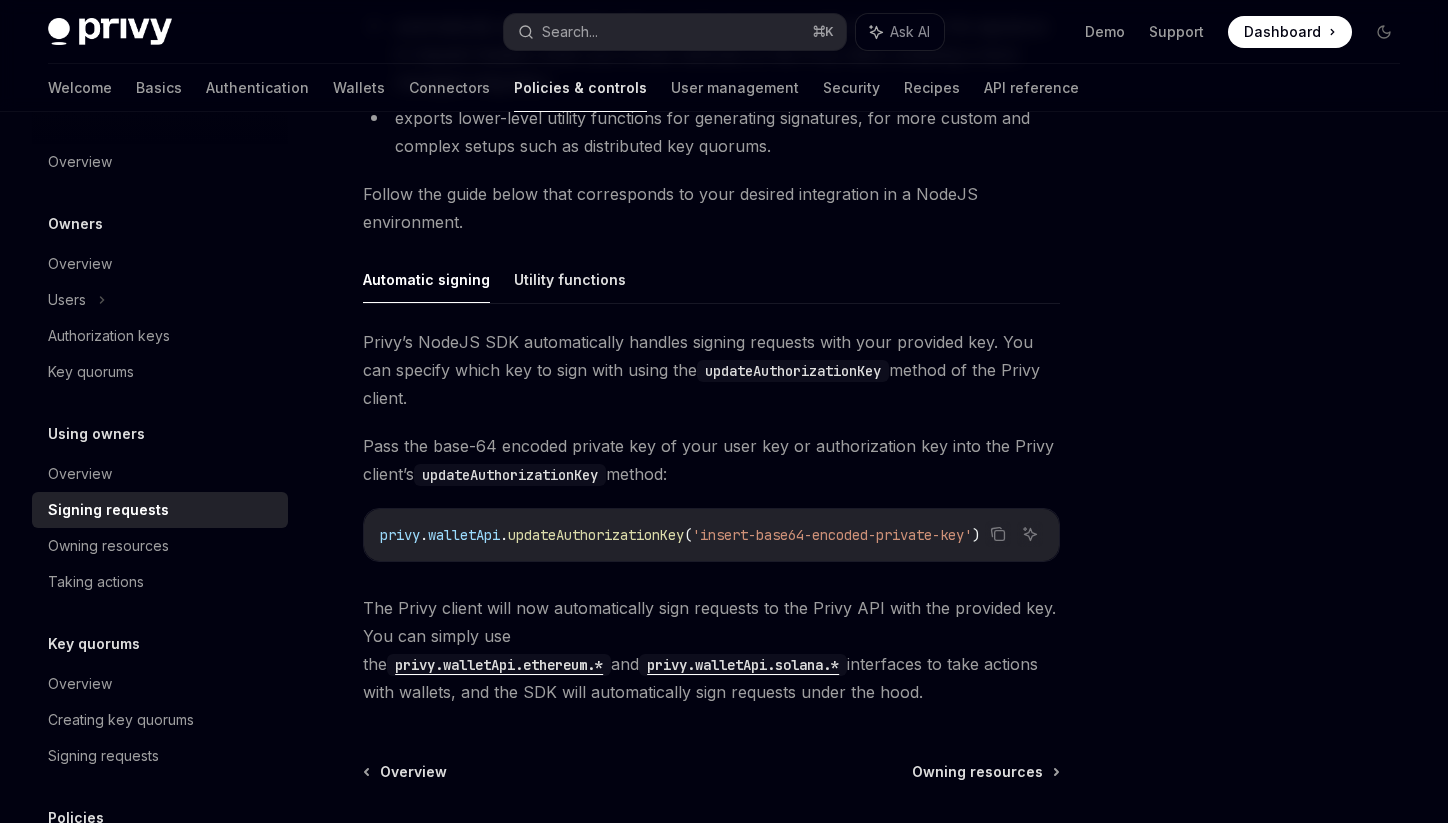 click on "updateAuthorizationKey" at bounding box center [596, 535] 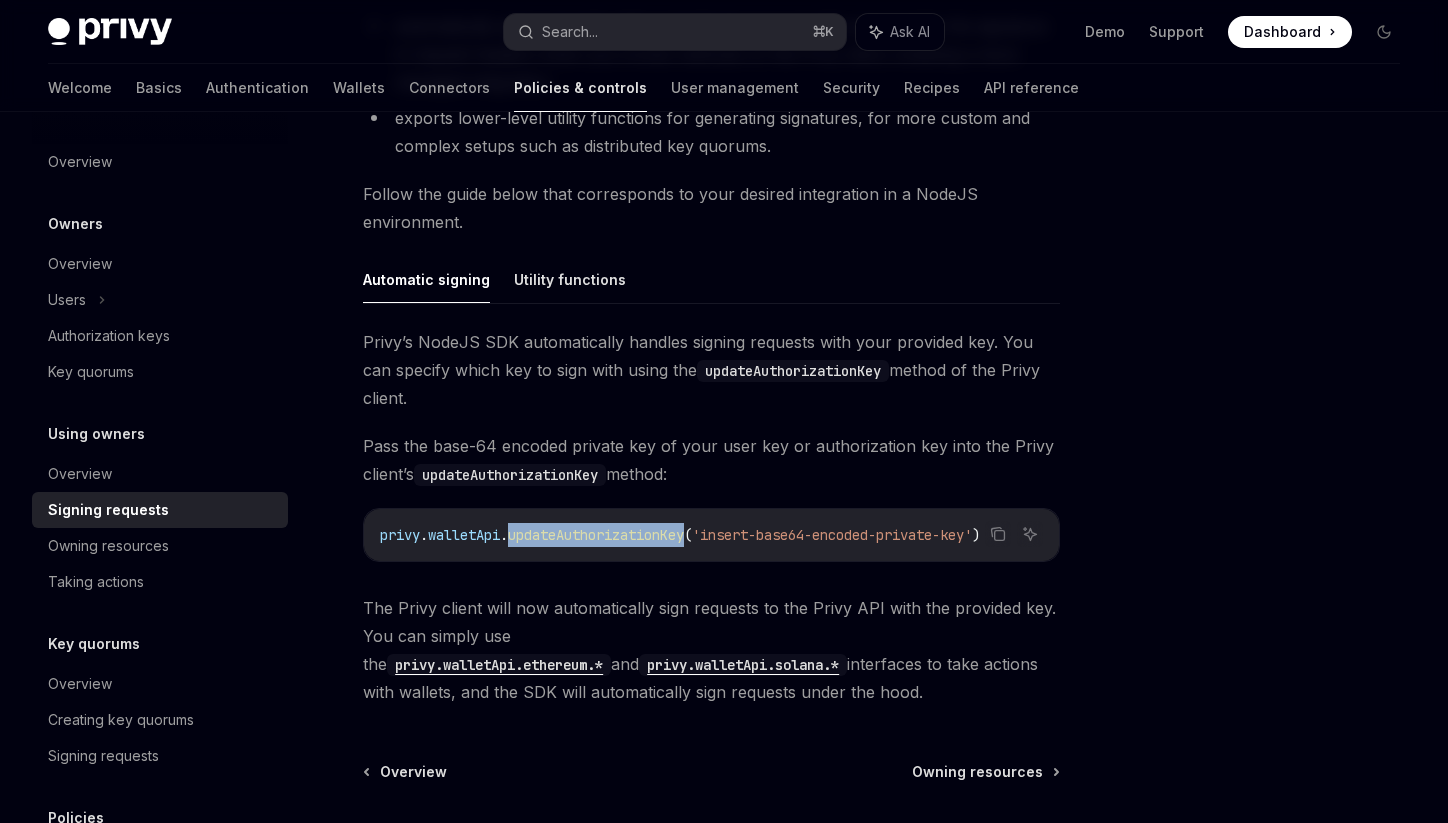 click on "updateAuthorizationKey" at bounding box center [596, 535] 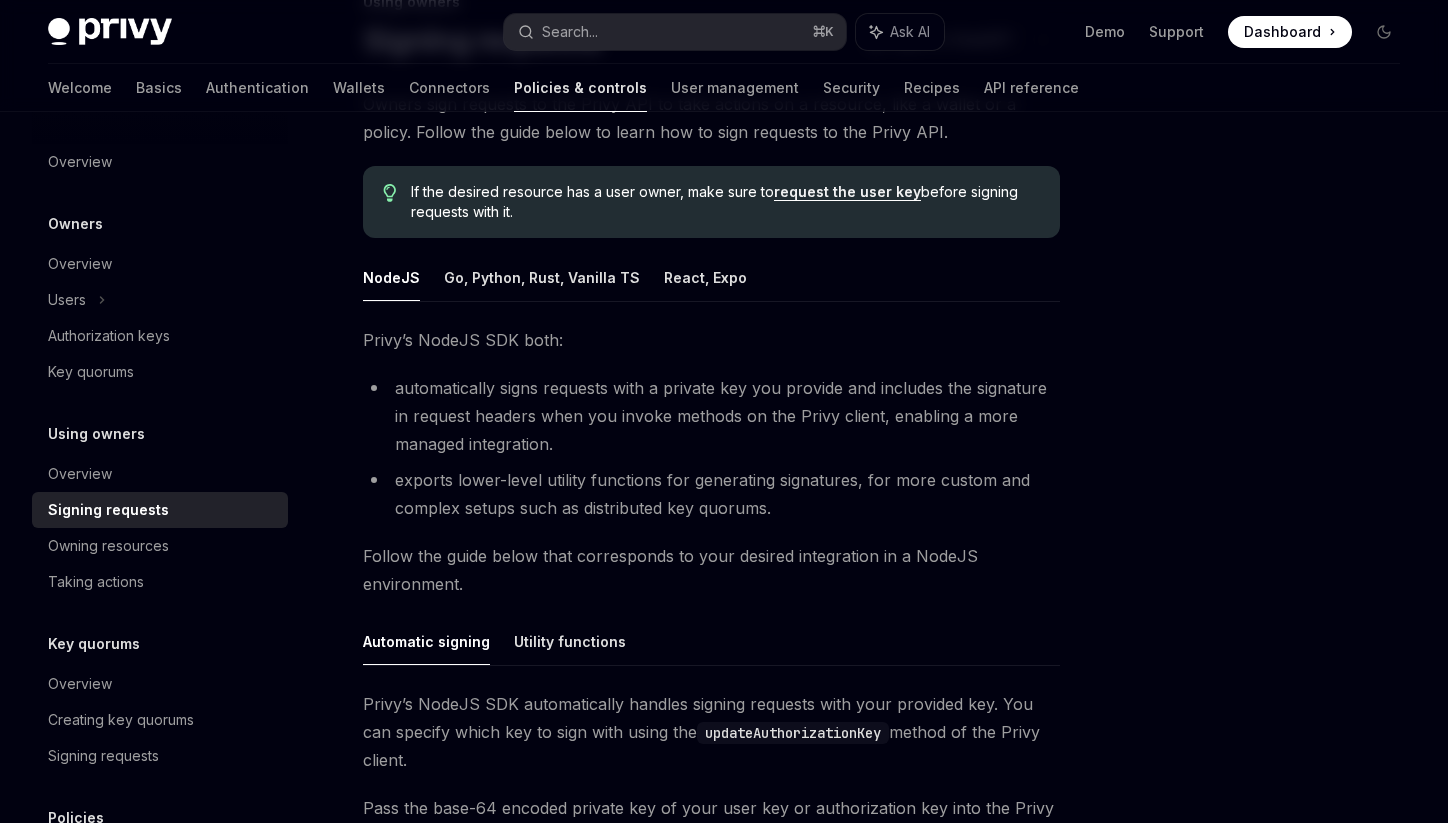 scroll, scrollTop: 0, scrollLeft: 0, axis: both 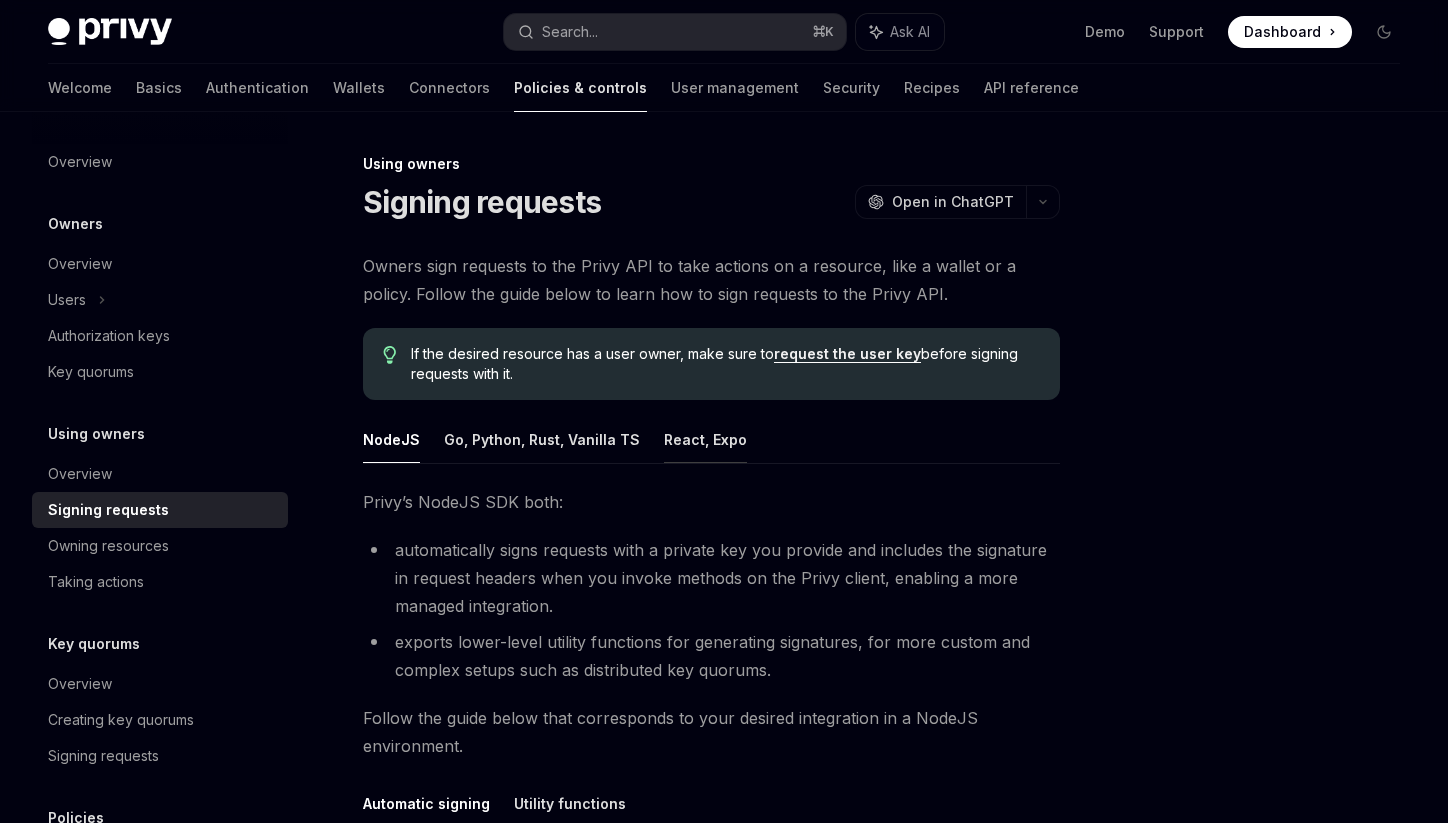 click on "React, Expo" at bounding box center (705, 439) 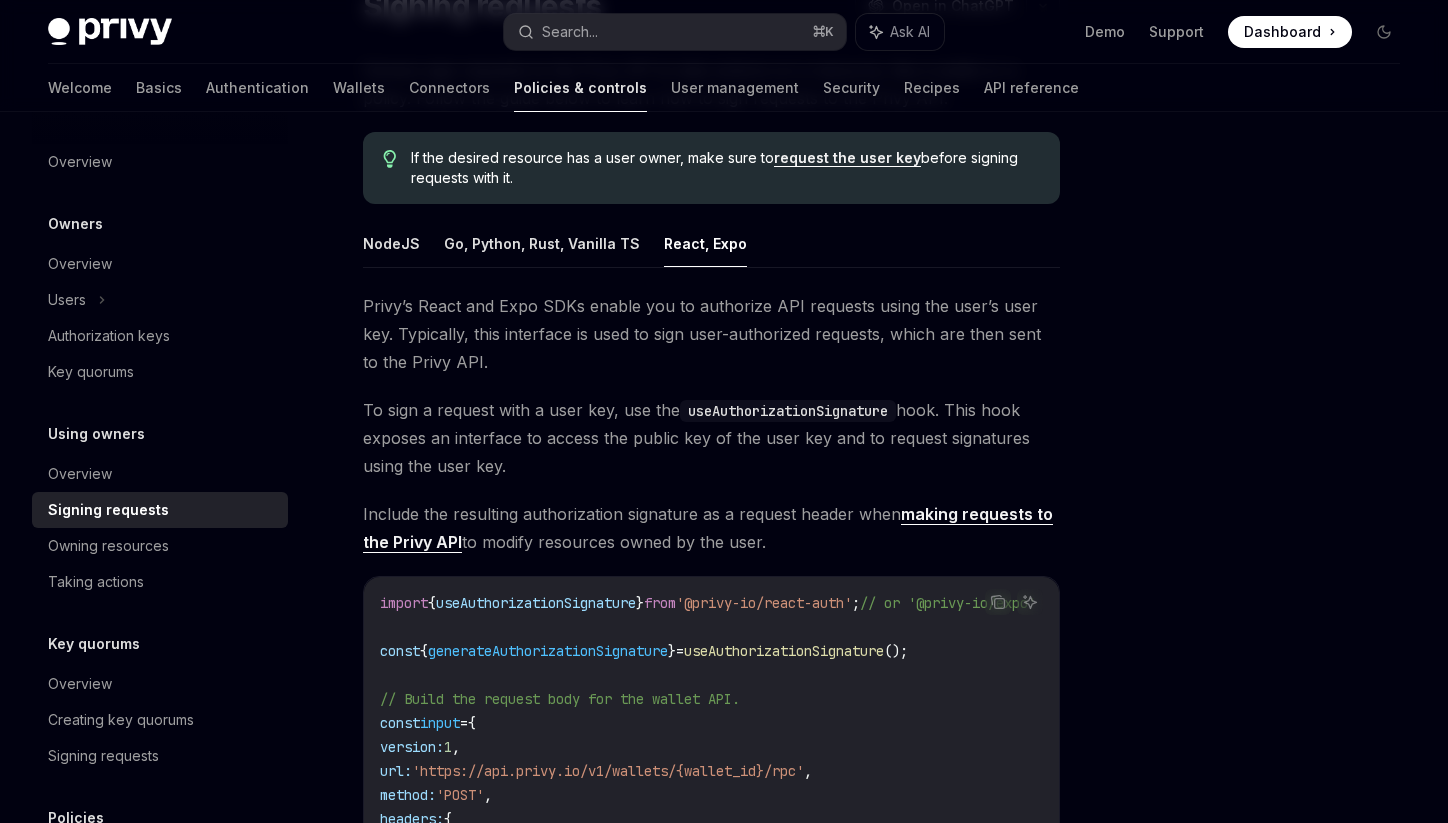 scroll, scrollTop: 187, scrollLeft: 0, axis: vertical 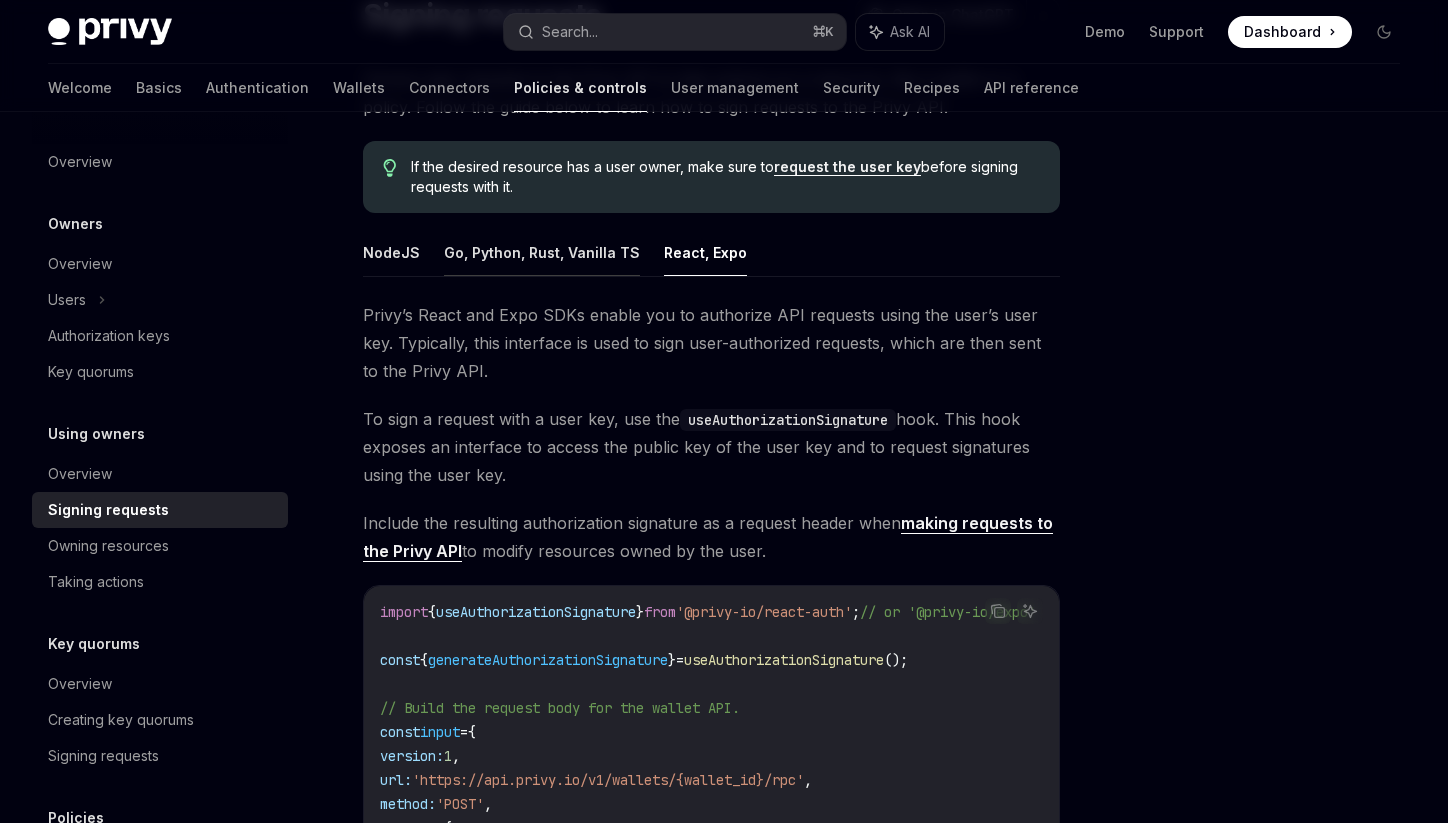 click on "Go, Python, Rust, Vanilla TS" at bounding box center (542, 252) 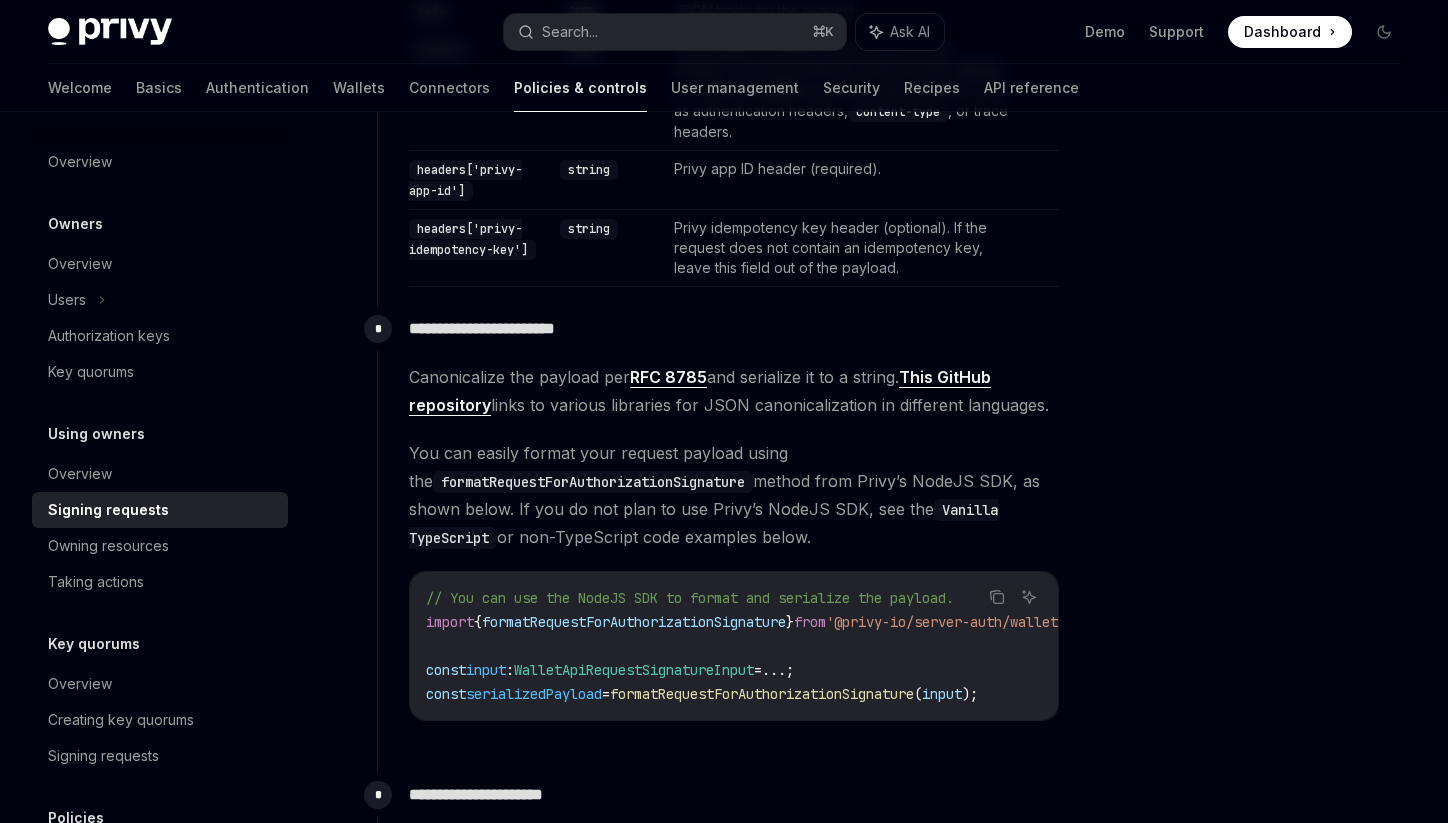 scroll, scrollTop: 1385, scrollLeft: 0, axis: vertical 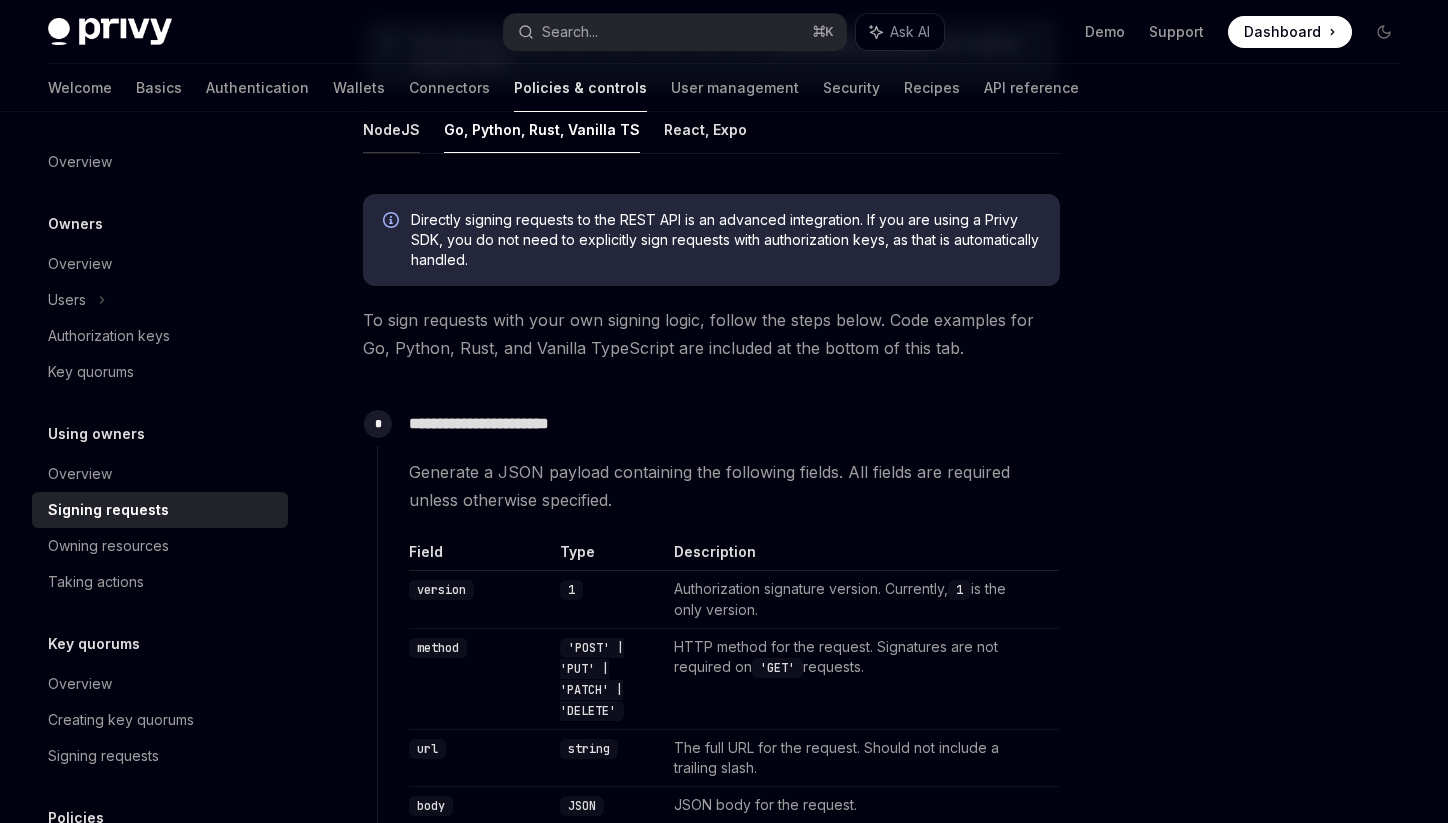 click on "NodeJS" at bounding box center [391, 129] 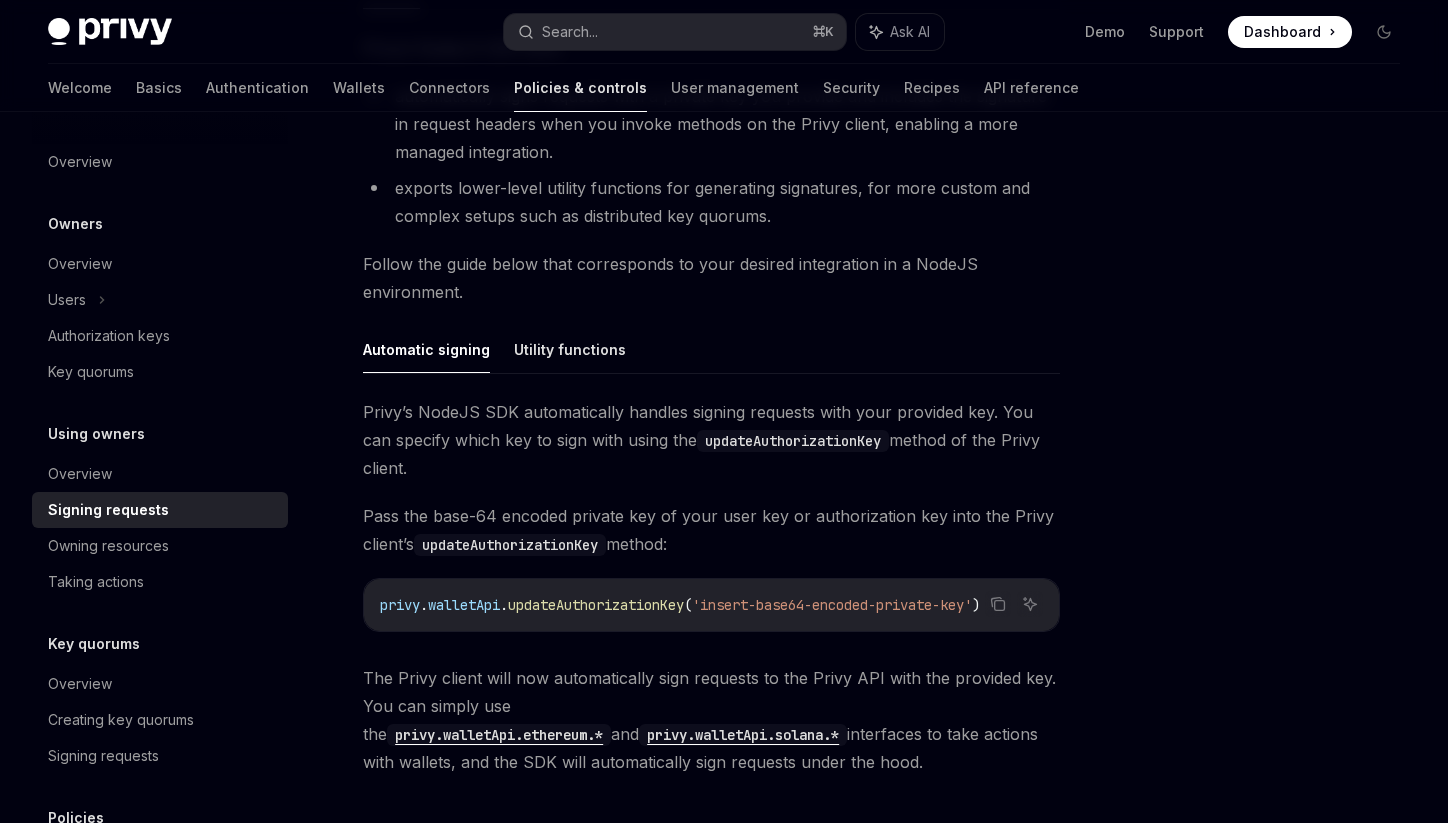 scroll, scrollTop: 473, scrollLeft: 0, axis: vertical 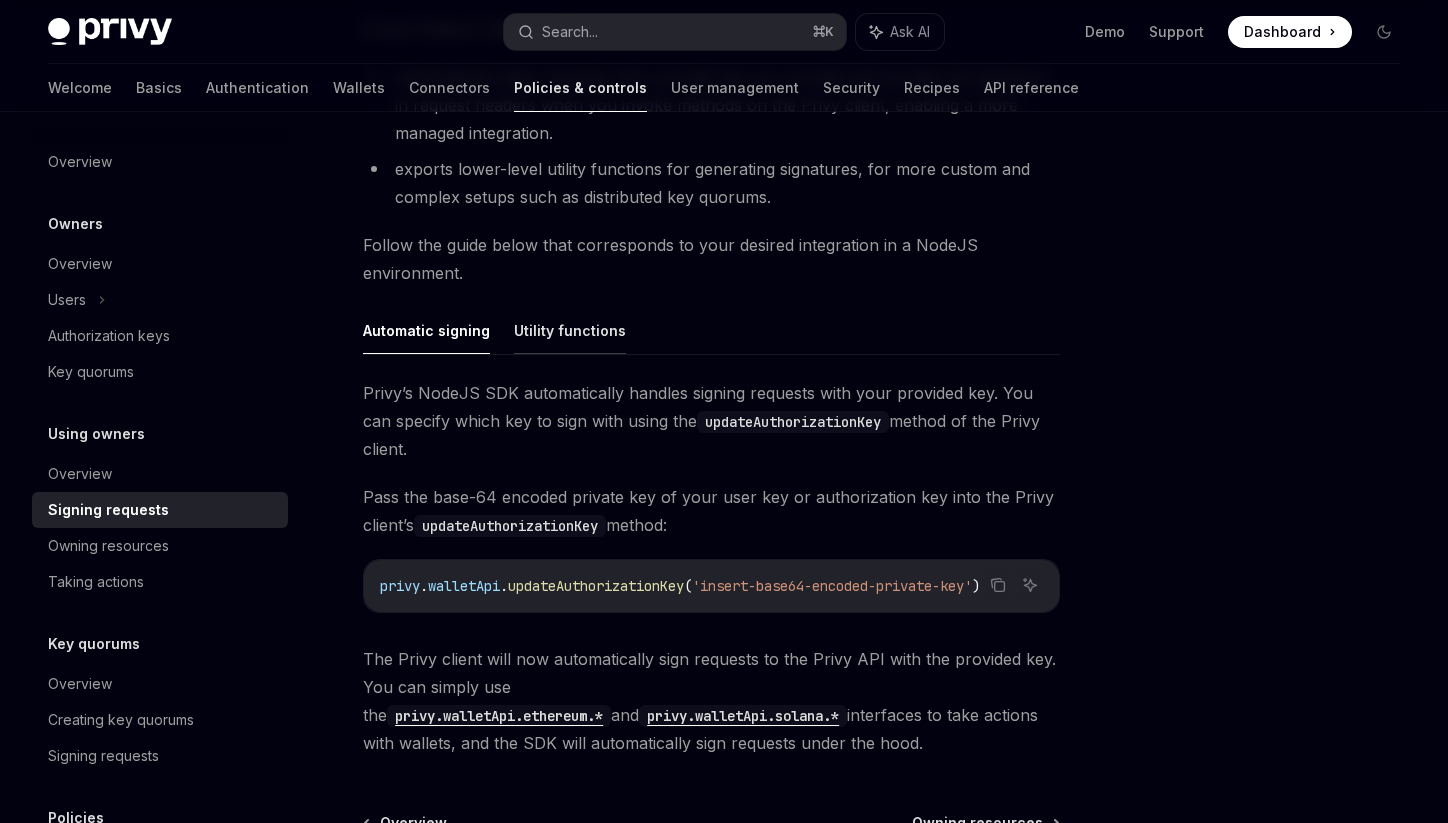 click on "Utility functions" at bounding box center [570, 330] 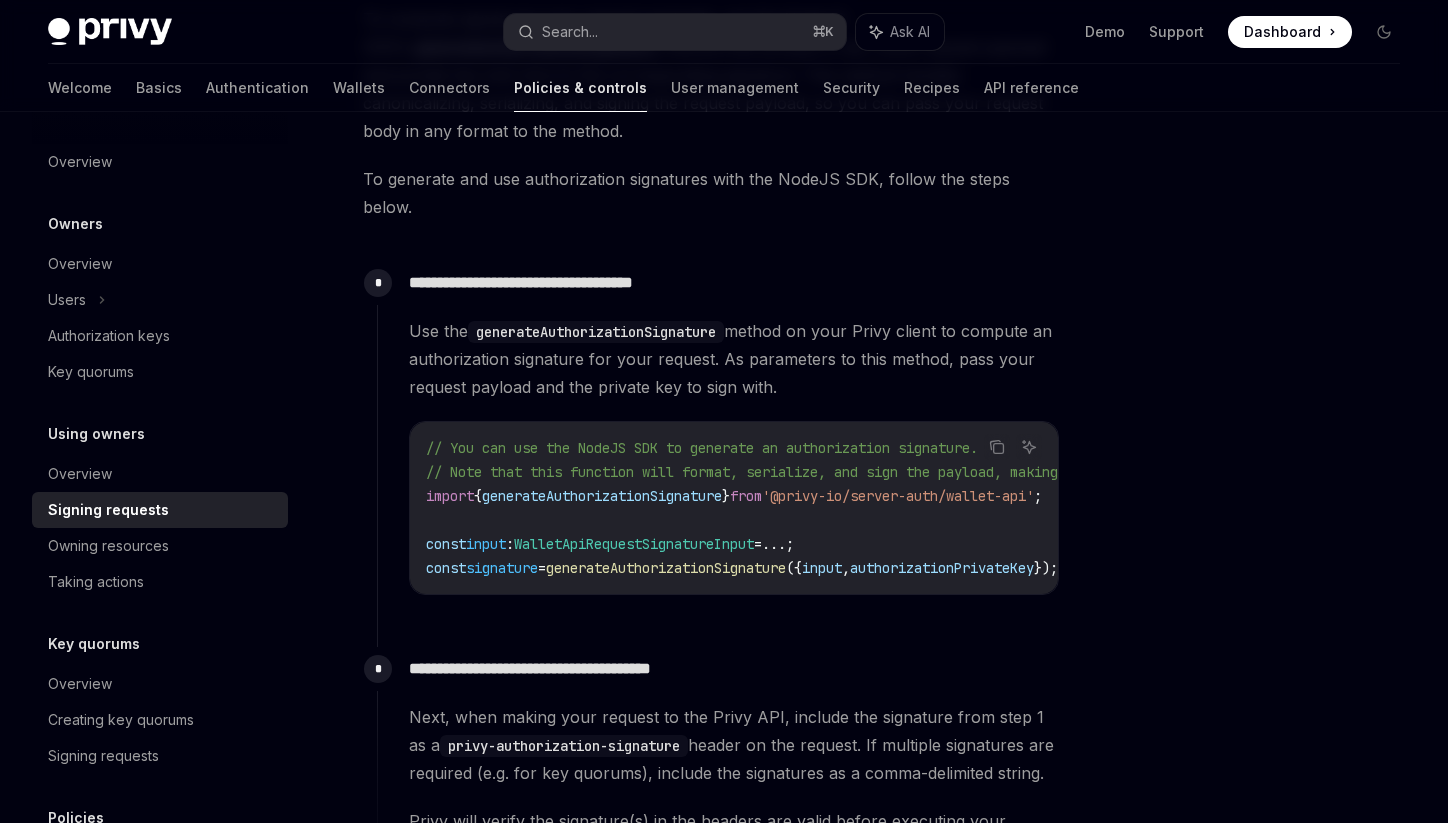 scroll, scrollTop: 876, scrollLeft: 0, axis: vertical 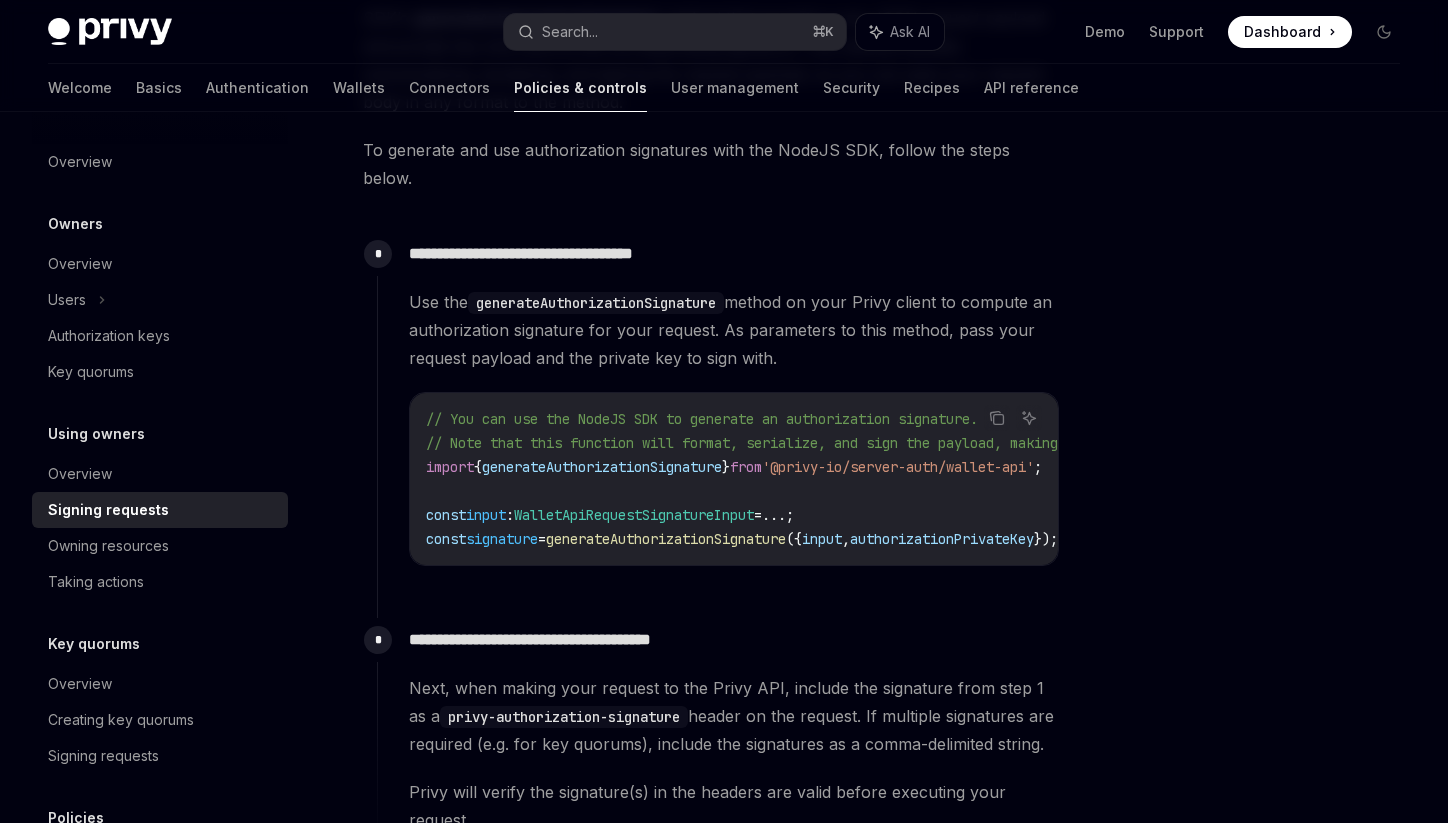 click on "generateAuthorizationSignature" at bounding box center (602, 467) 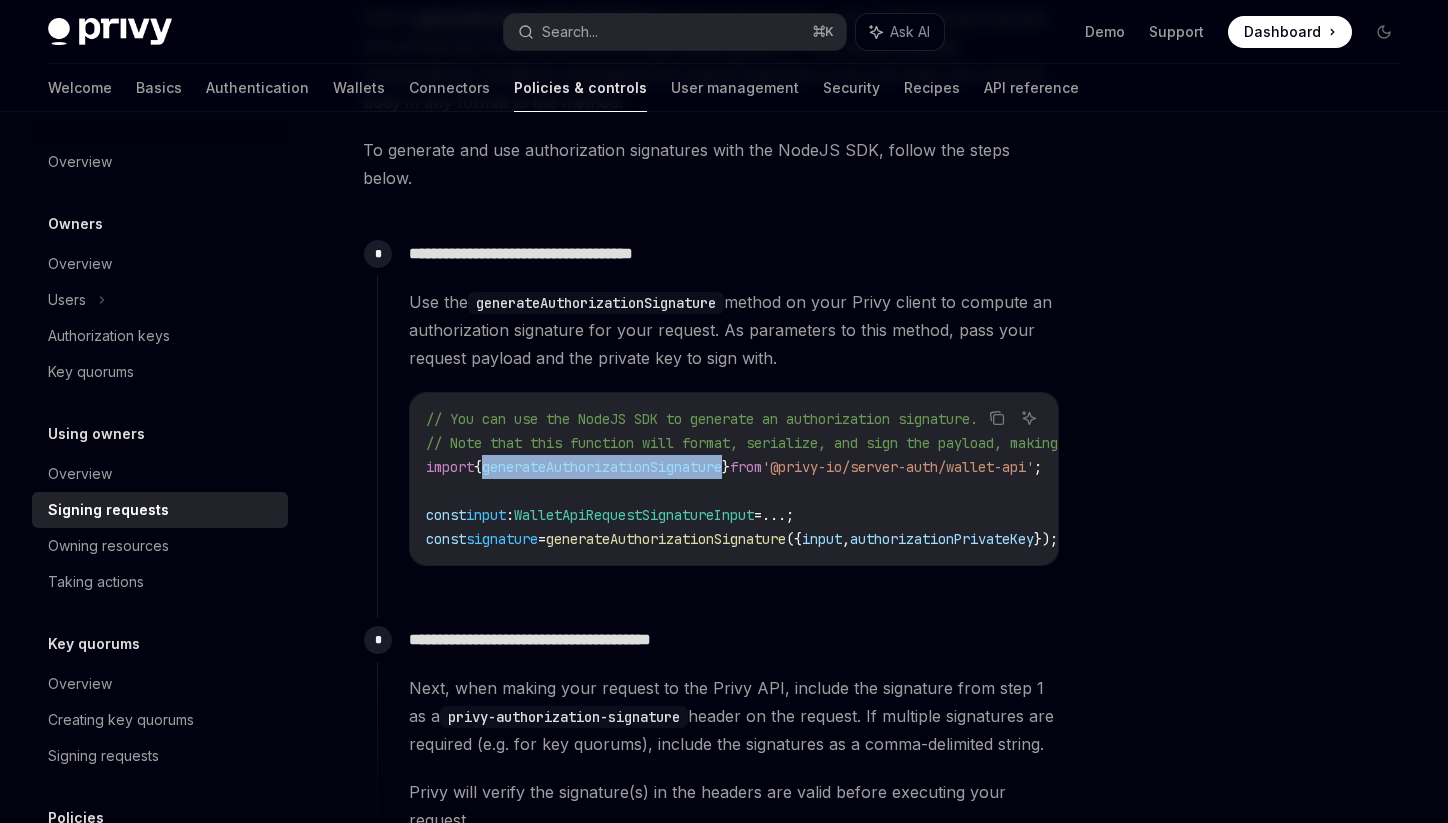 click on "generateAuthorizationSignature" at bounding box center (602, 467) 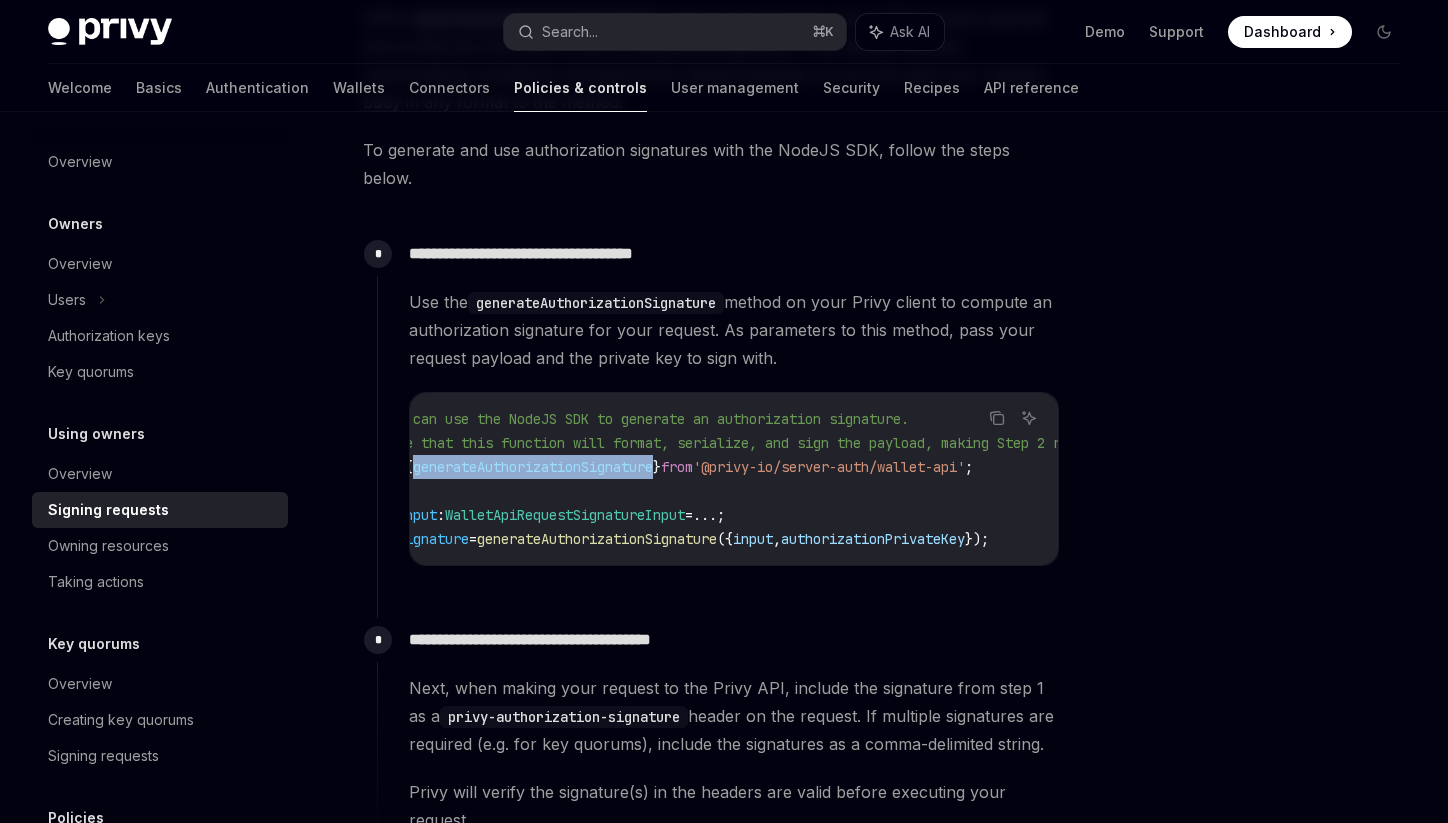 scroll, scrollTop: 0, scrollLeft: 0, axis: both 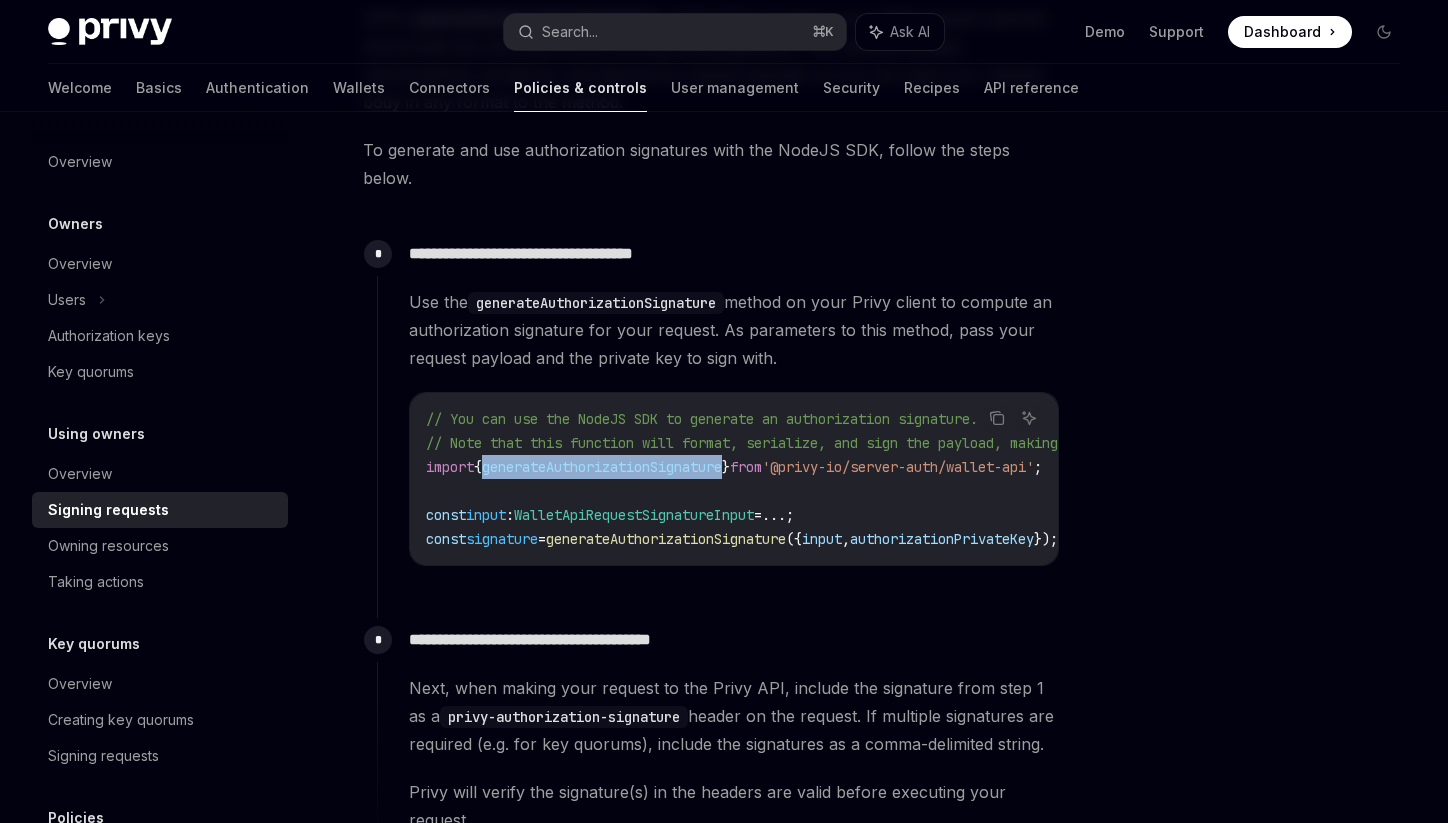 click on "generateAuthorizationSignature" at bounding box center (602, 467) 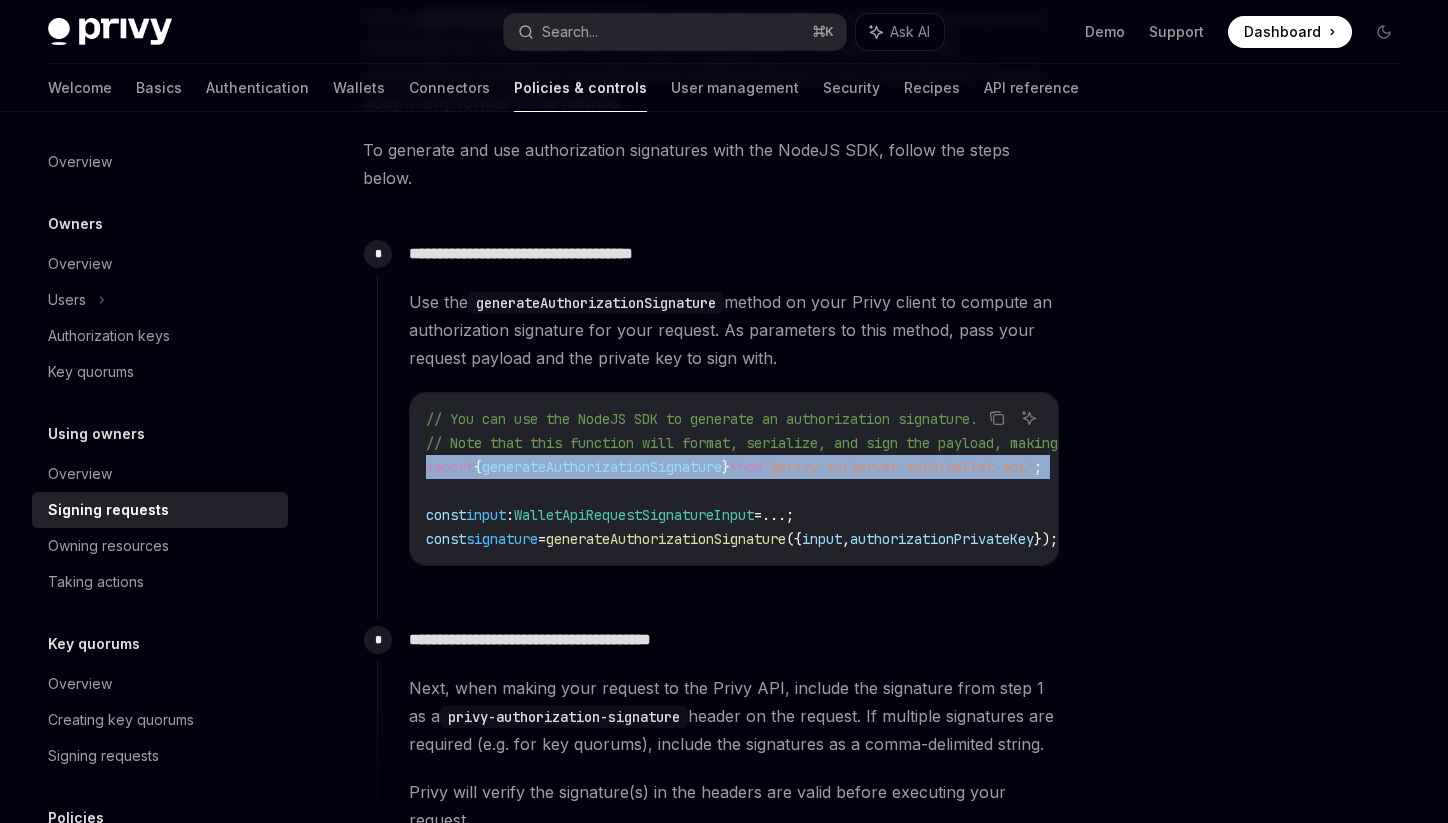 click on "generateAuthorizationSignature" at bounding box center [602, 467] 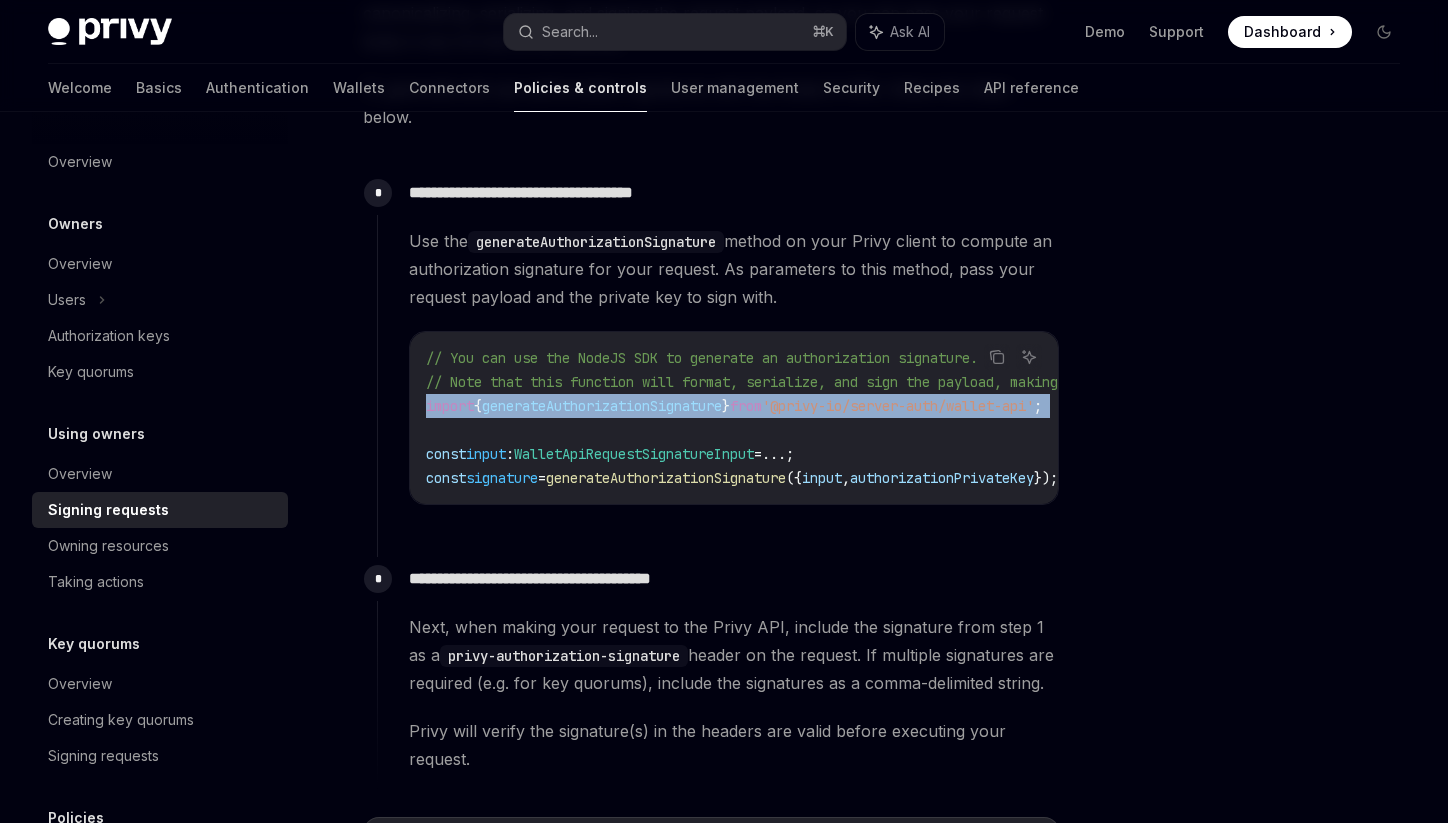 scroll, scrollTop: 939, scrollLeft: 0, axis: vertical 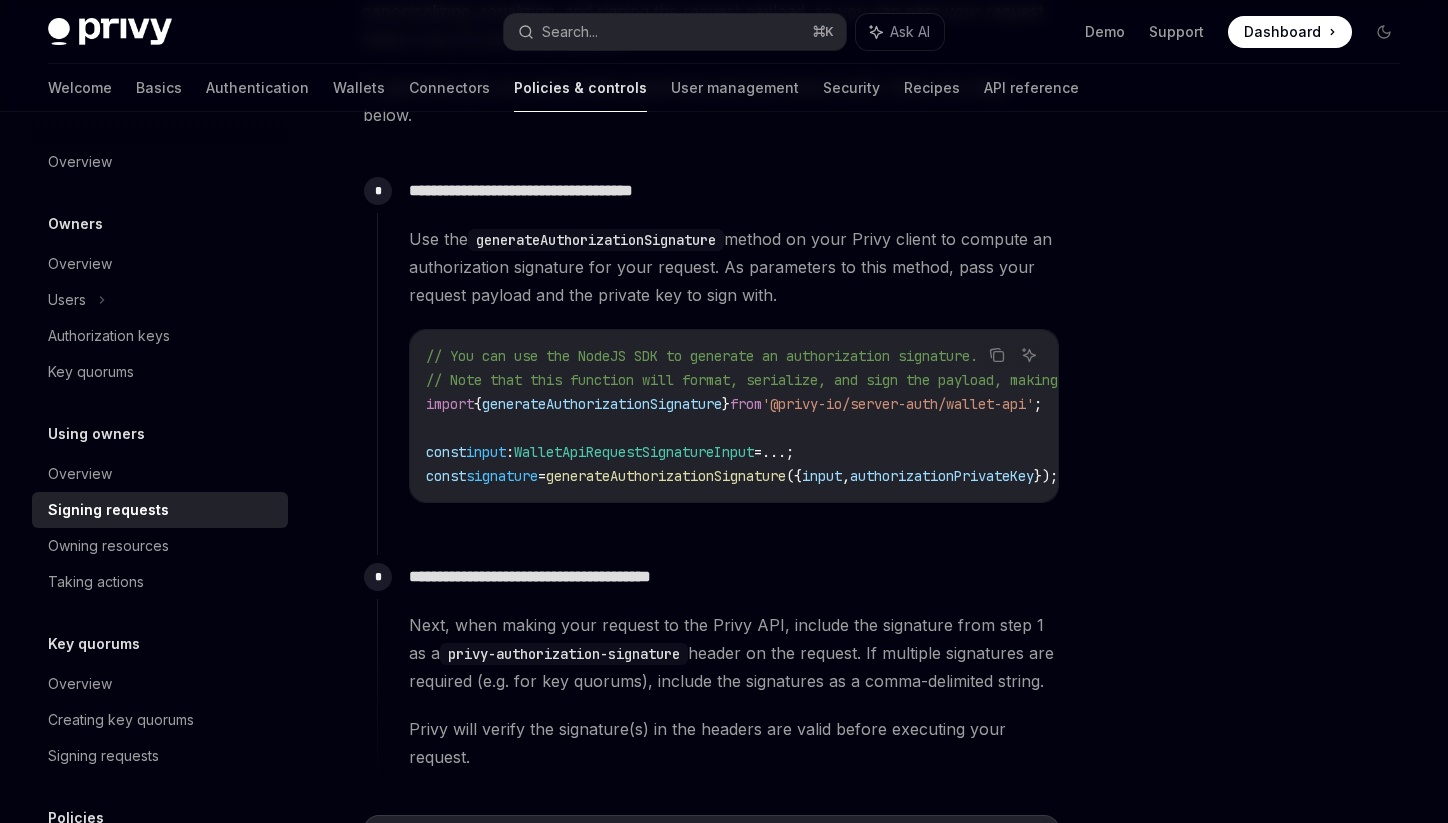 click on "generateAuthorizationSignature" at bounding box center (666, 476) 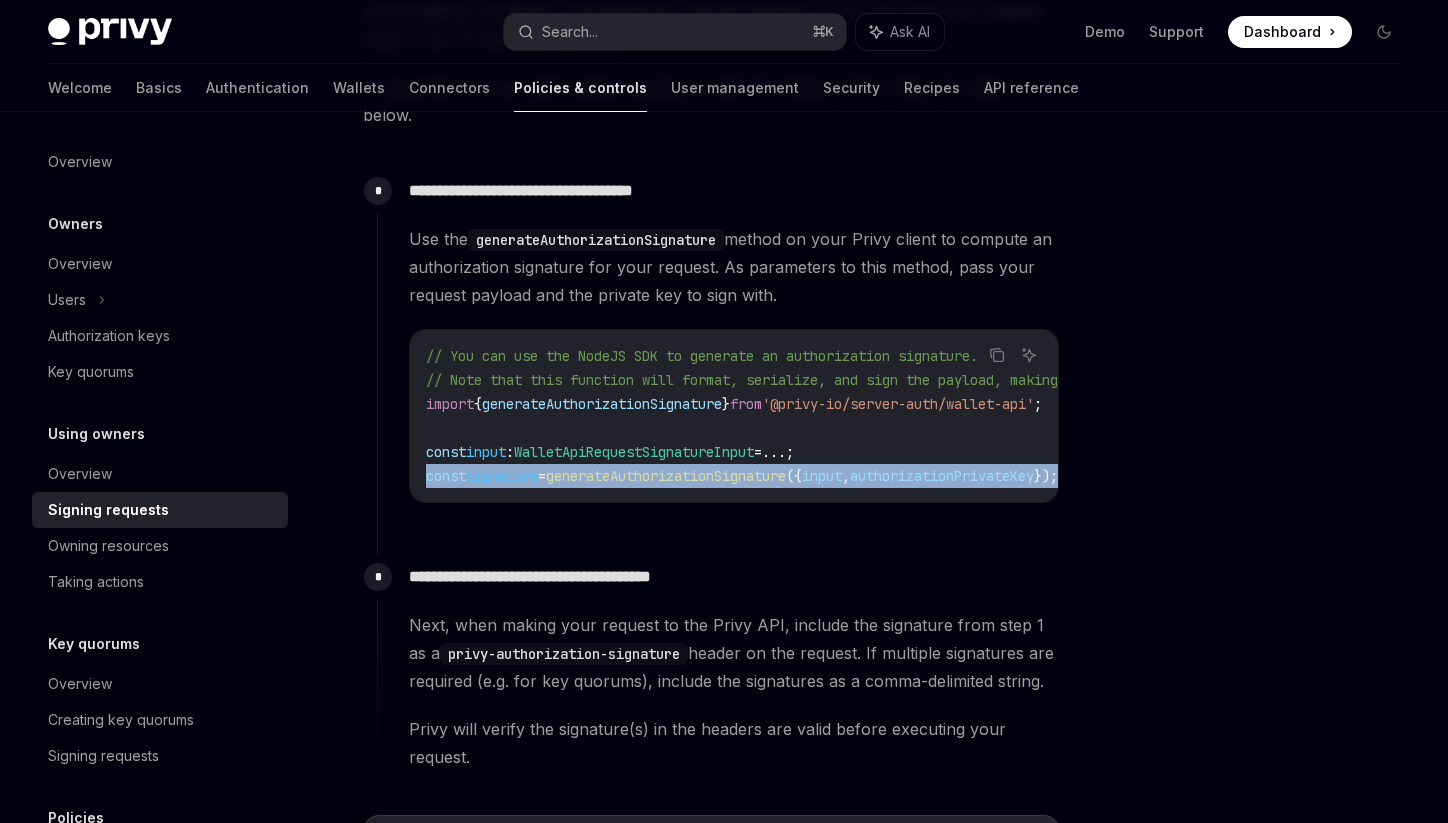 click on "generateAuthorizationSignature" at bounding box center [666, 476] 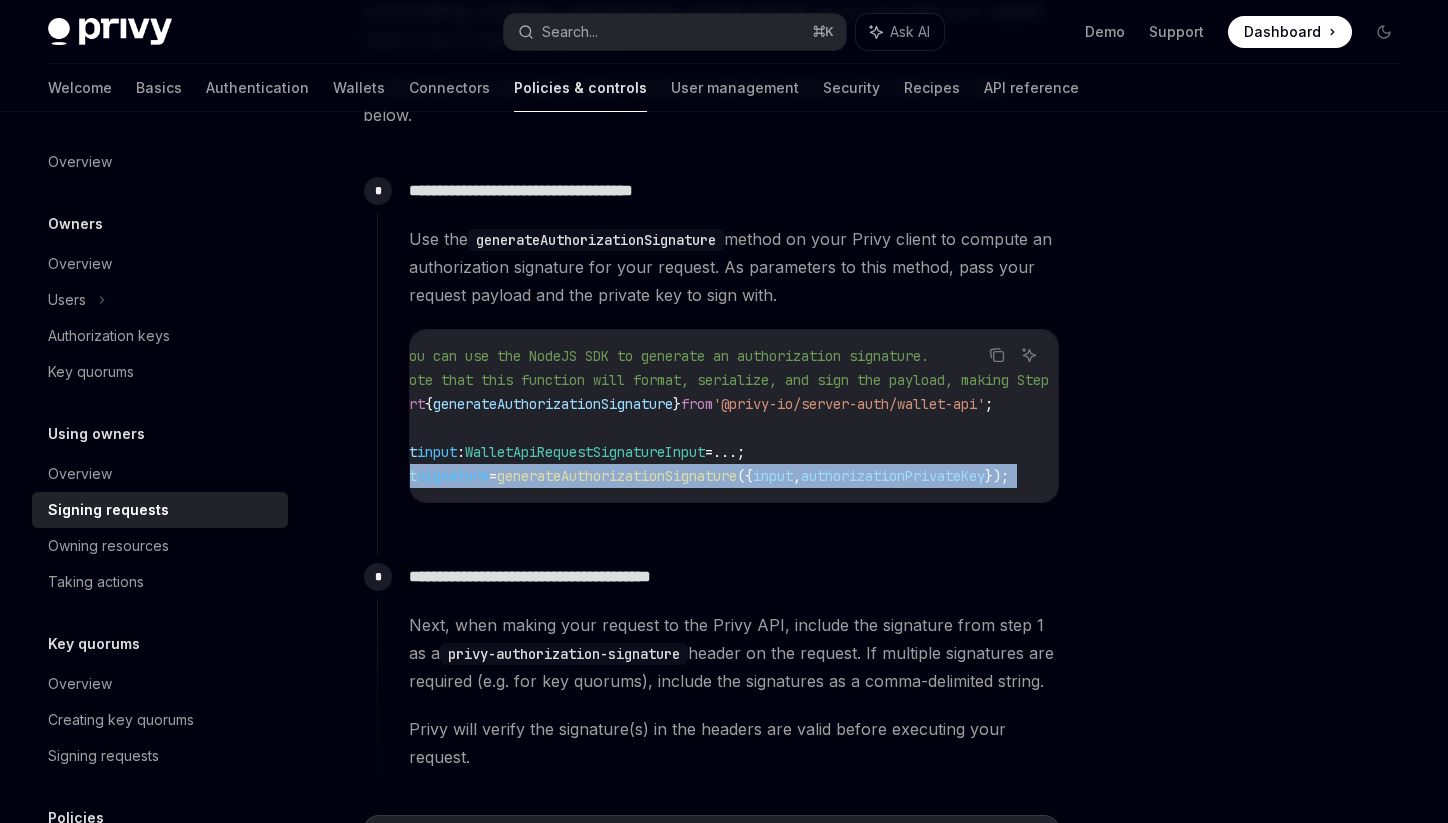 scroll, scrollTop: 0, scrollLeft: 0, axis: both 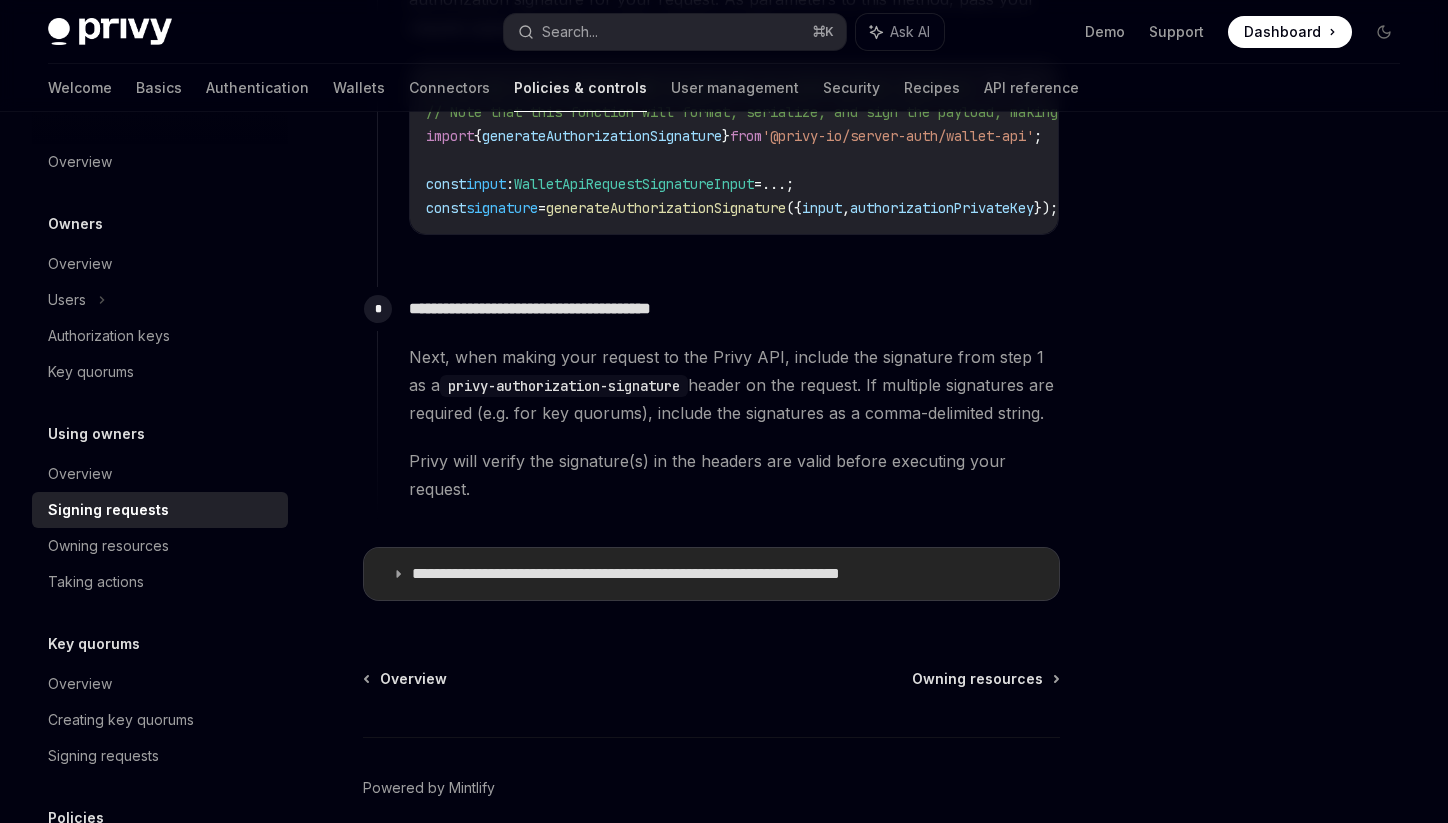 click 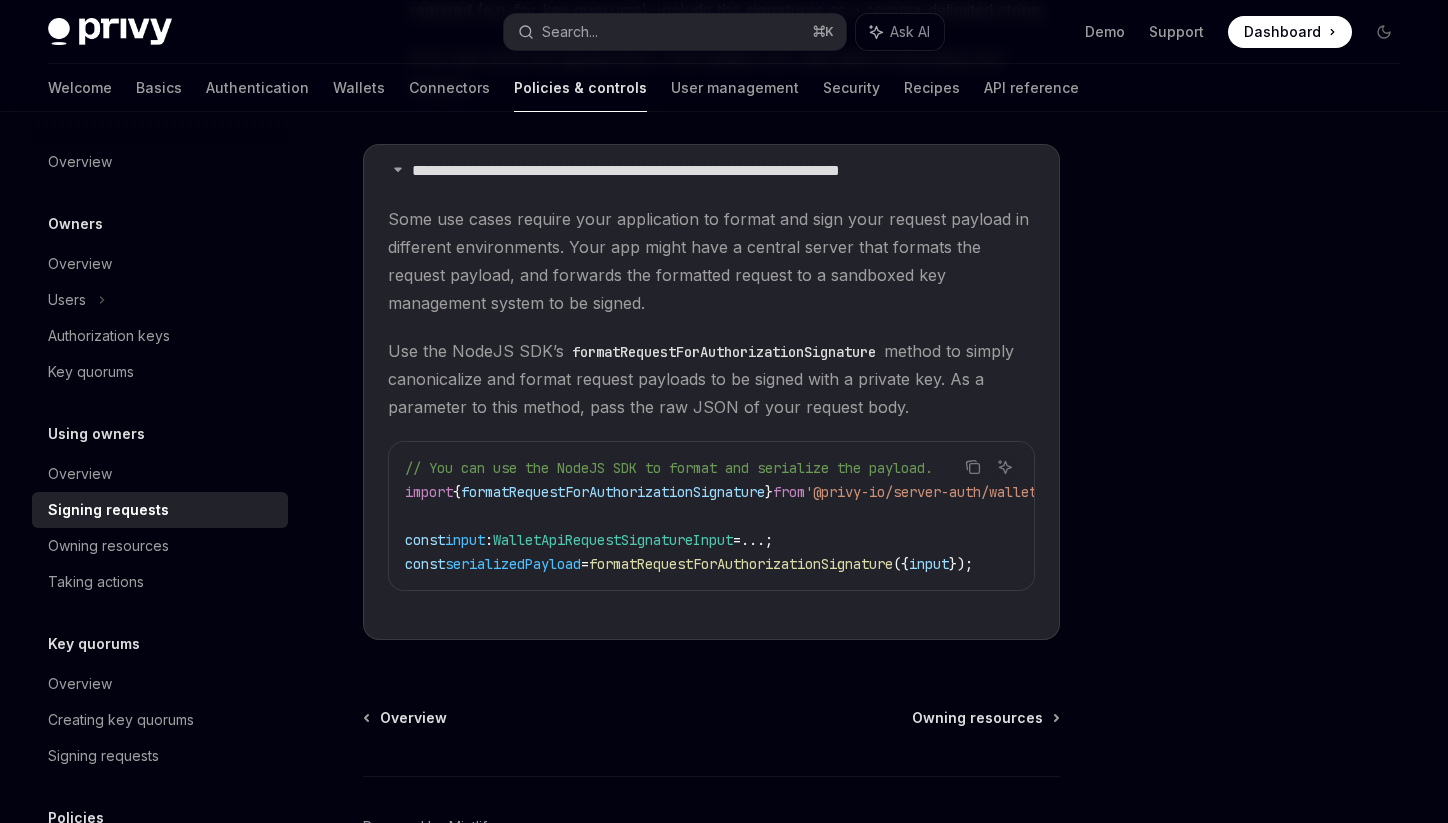 scroll, scrollTop: 1641, scrollLeft: 0, axis: vertical 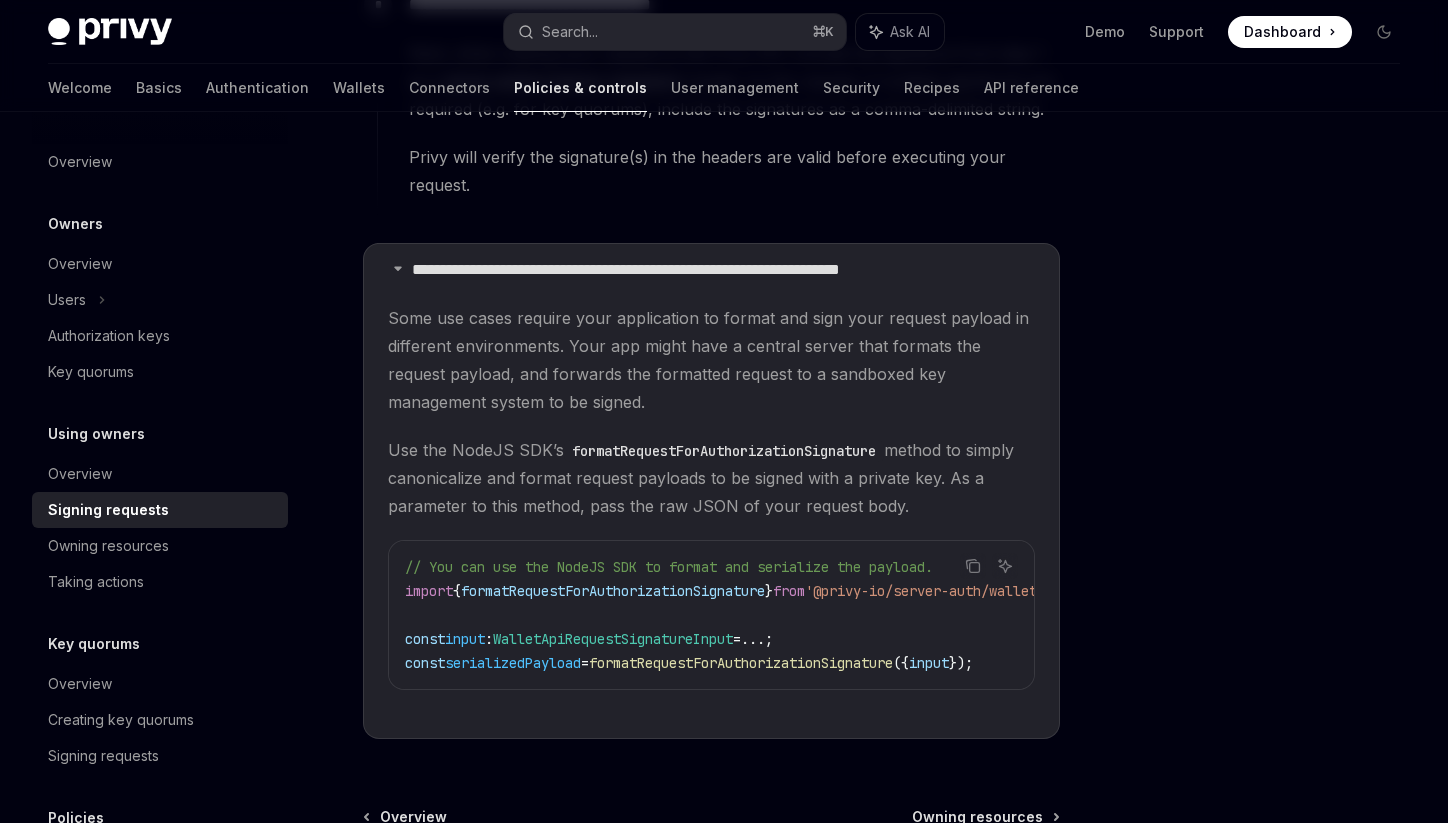 click on "formatRequestForAuthorizationSignature" at bounding box center (613, 591) 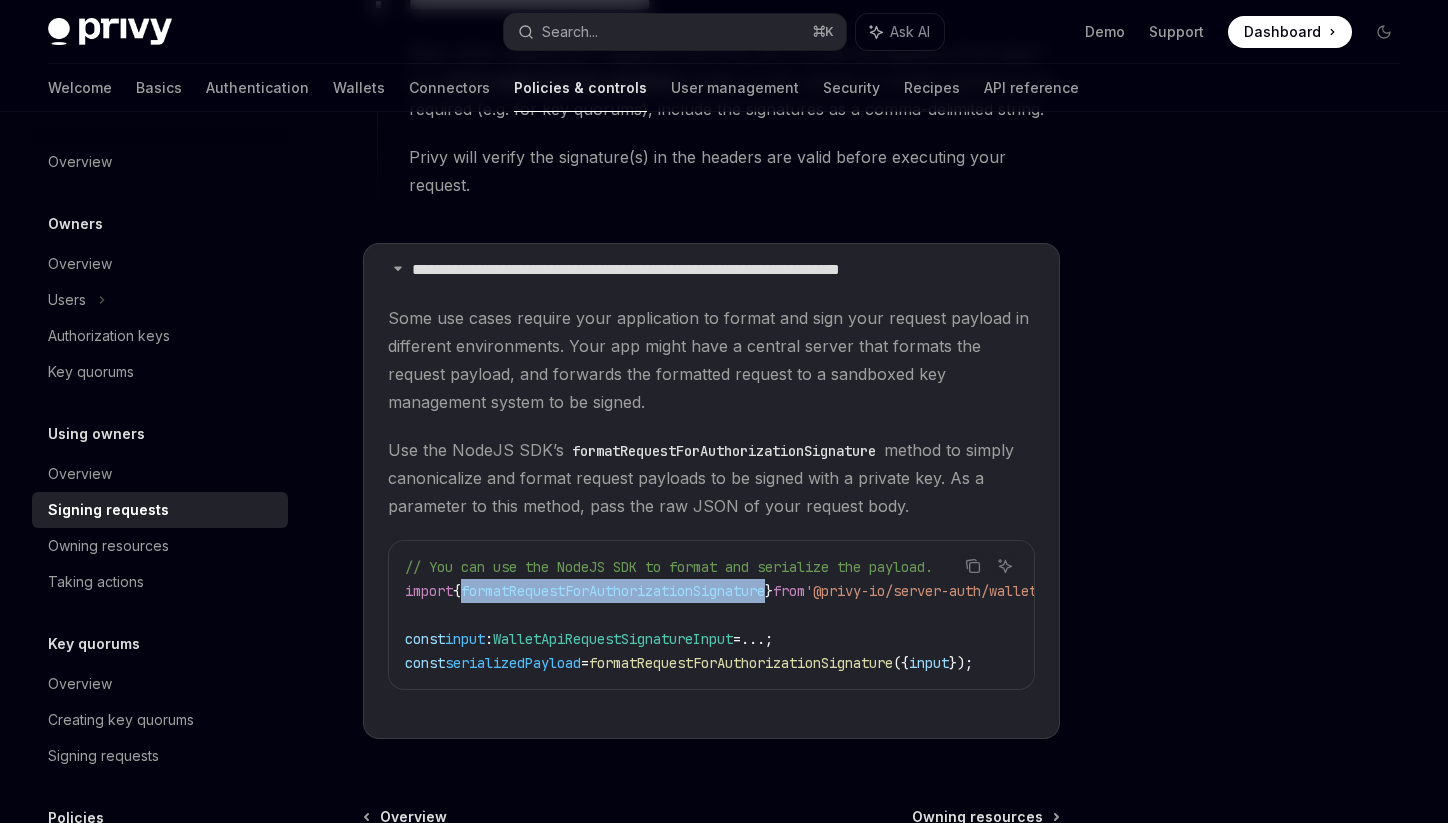 click on "formatRequestForAuthorizationSignature" at bounding box center (613, 591) 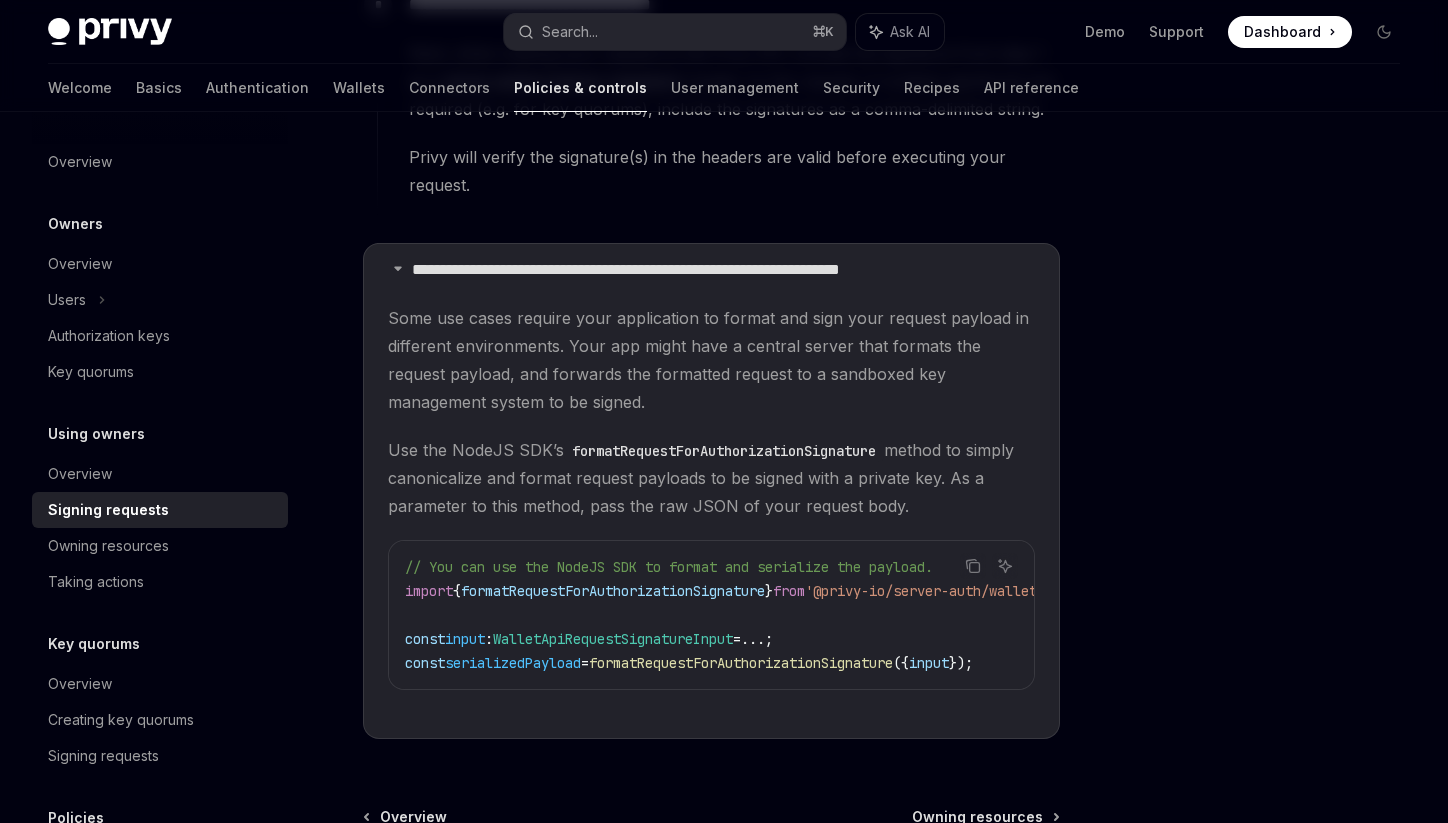 click on "serializedPayload" at bounding box center (513, 663) 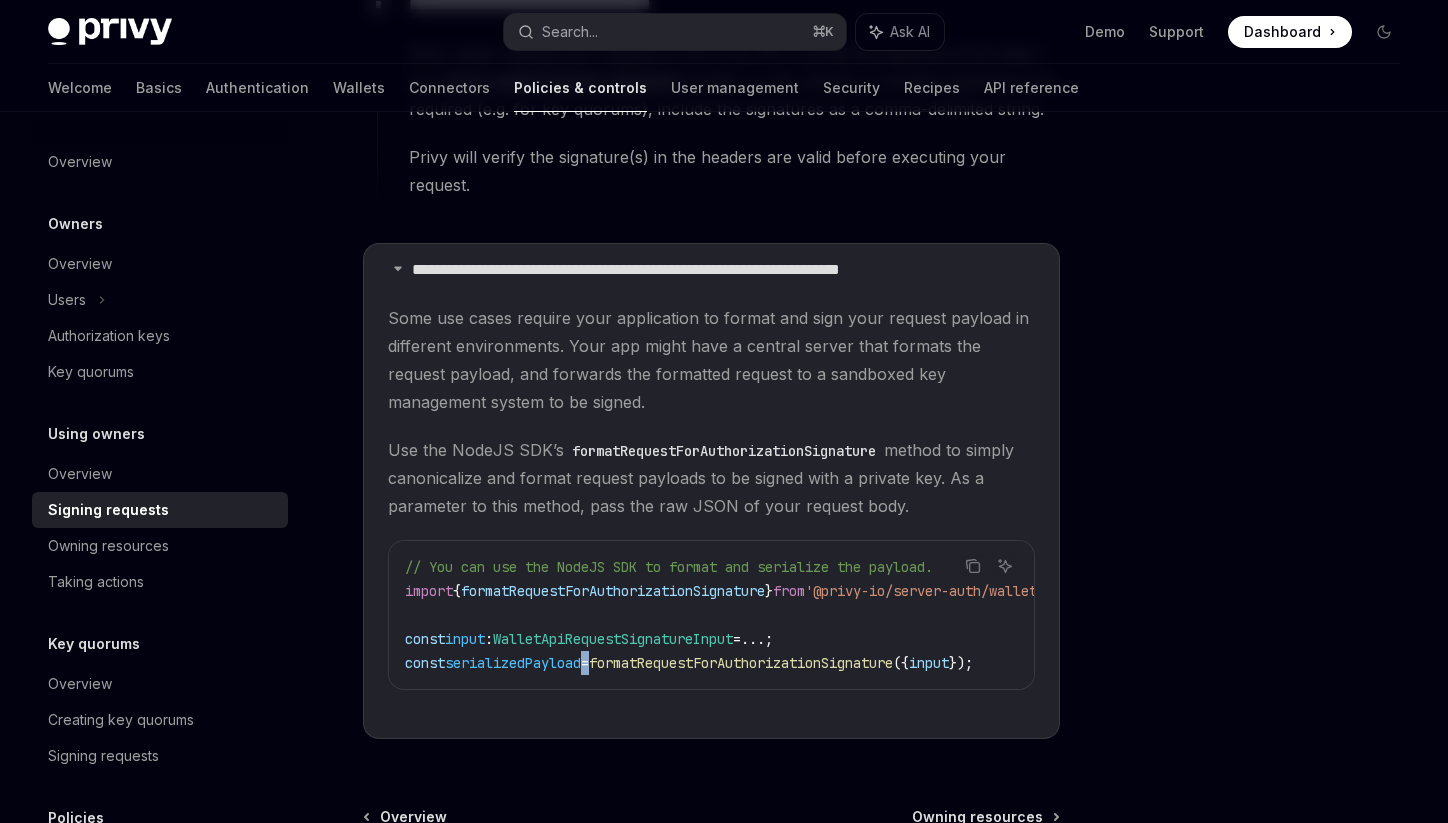click on "serializedPayload" at bounding box center (513, 663) 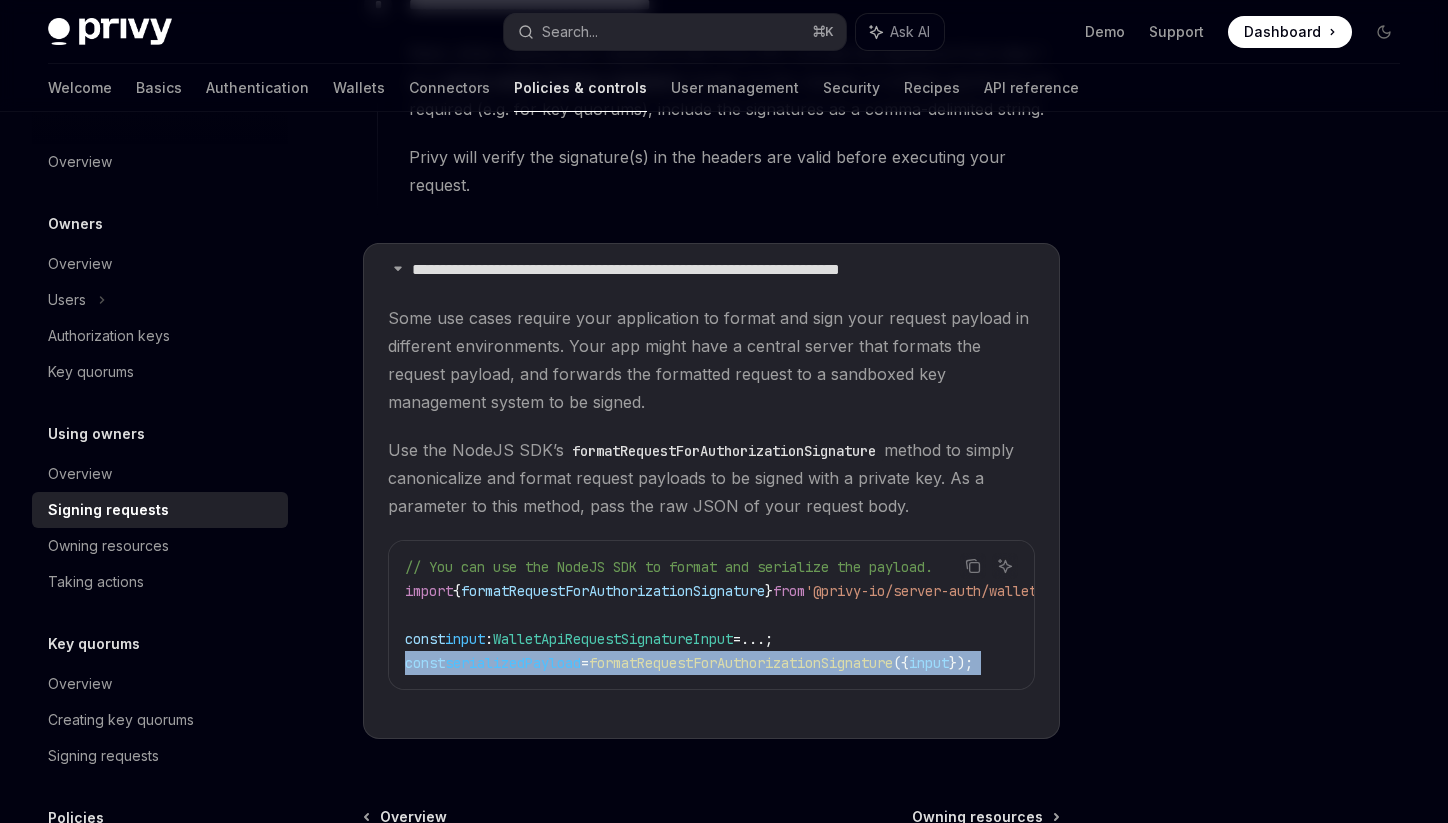 click on "serializedPayload" at bounding box center [513, 663] 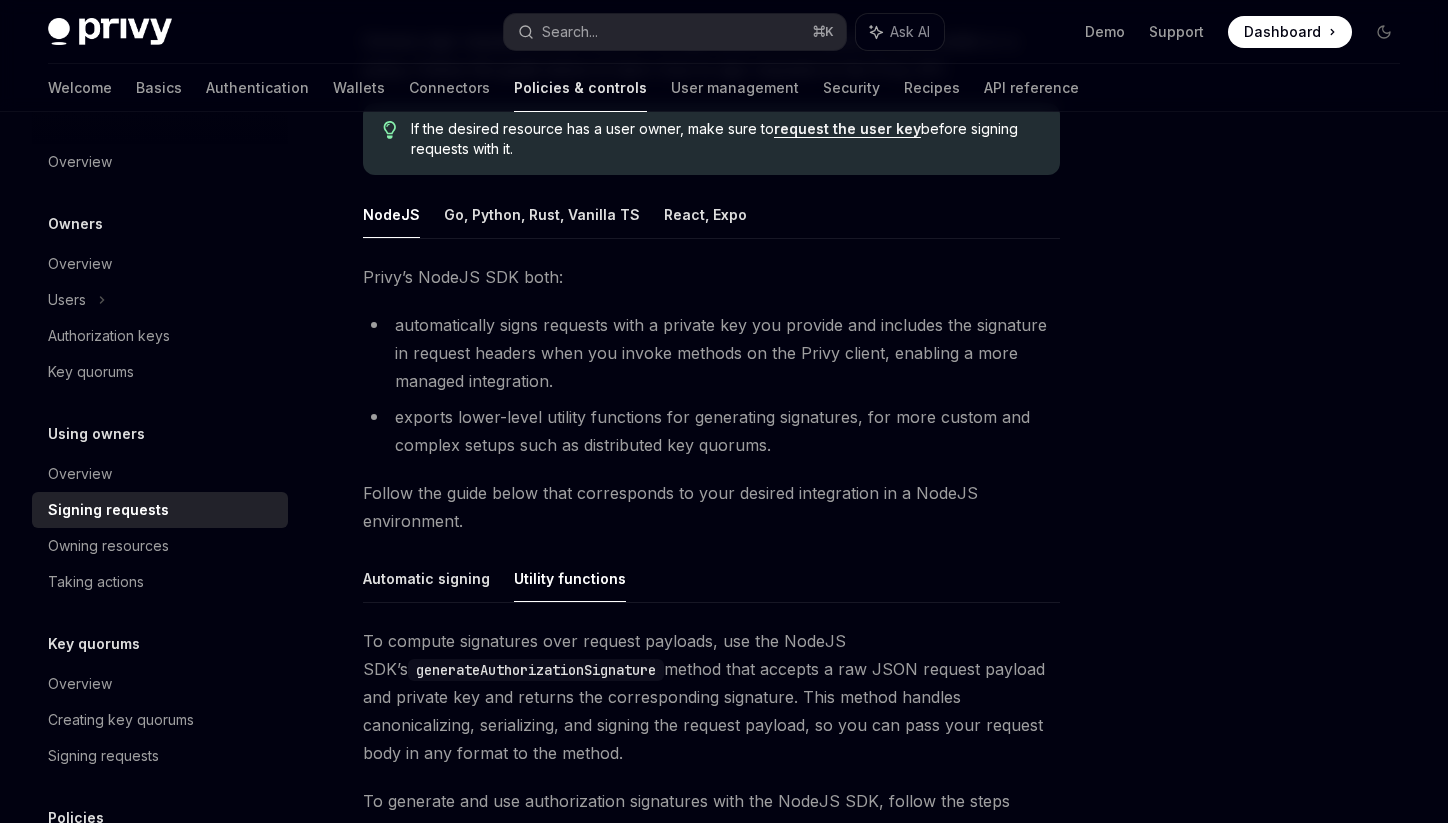 scroll, scrollTop: 213, scrollLeft: 0, axis: vertical 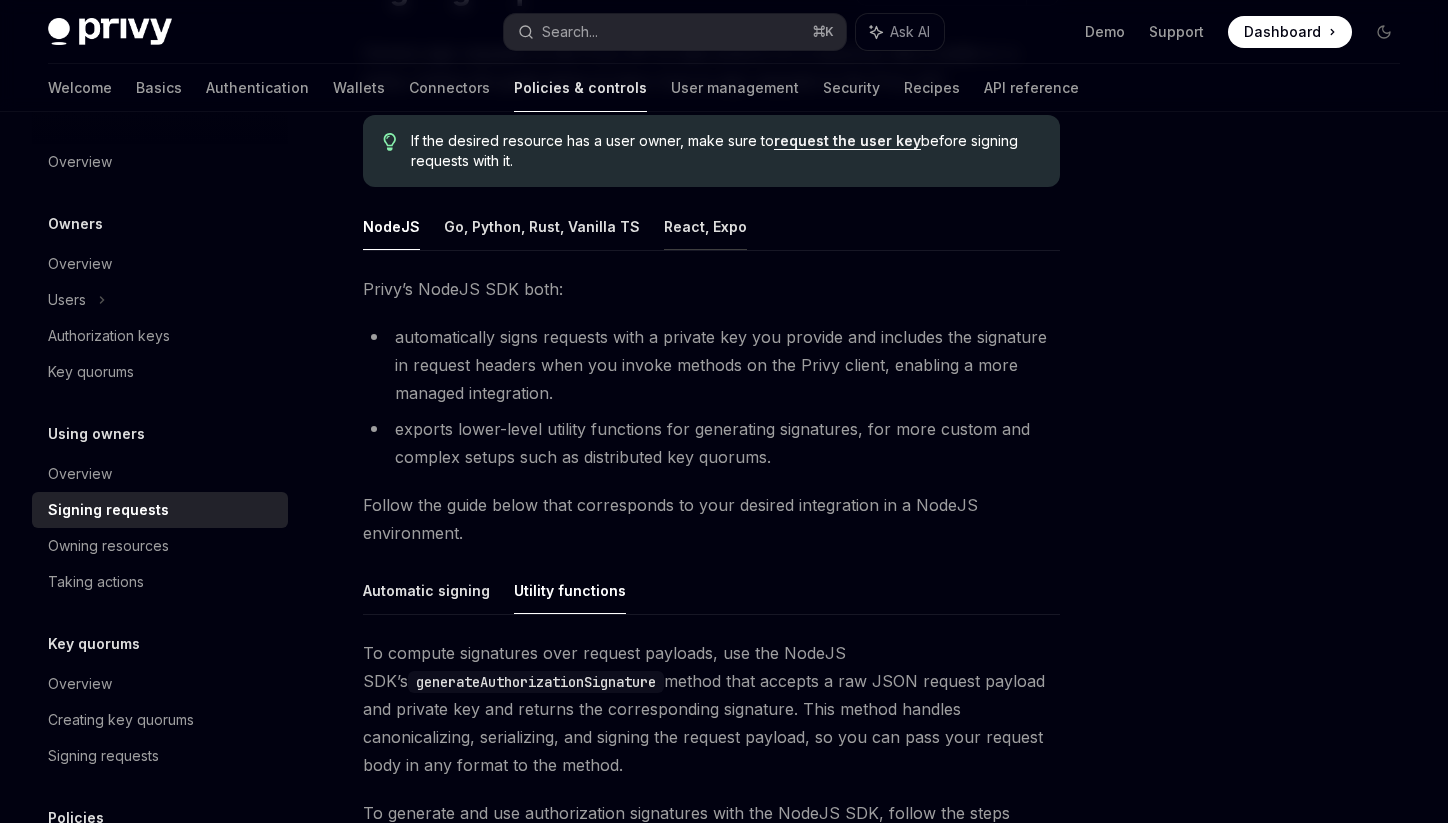 click on "React, Expo" at bounding box center [705, 226] 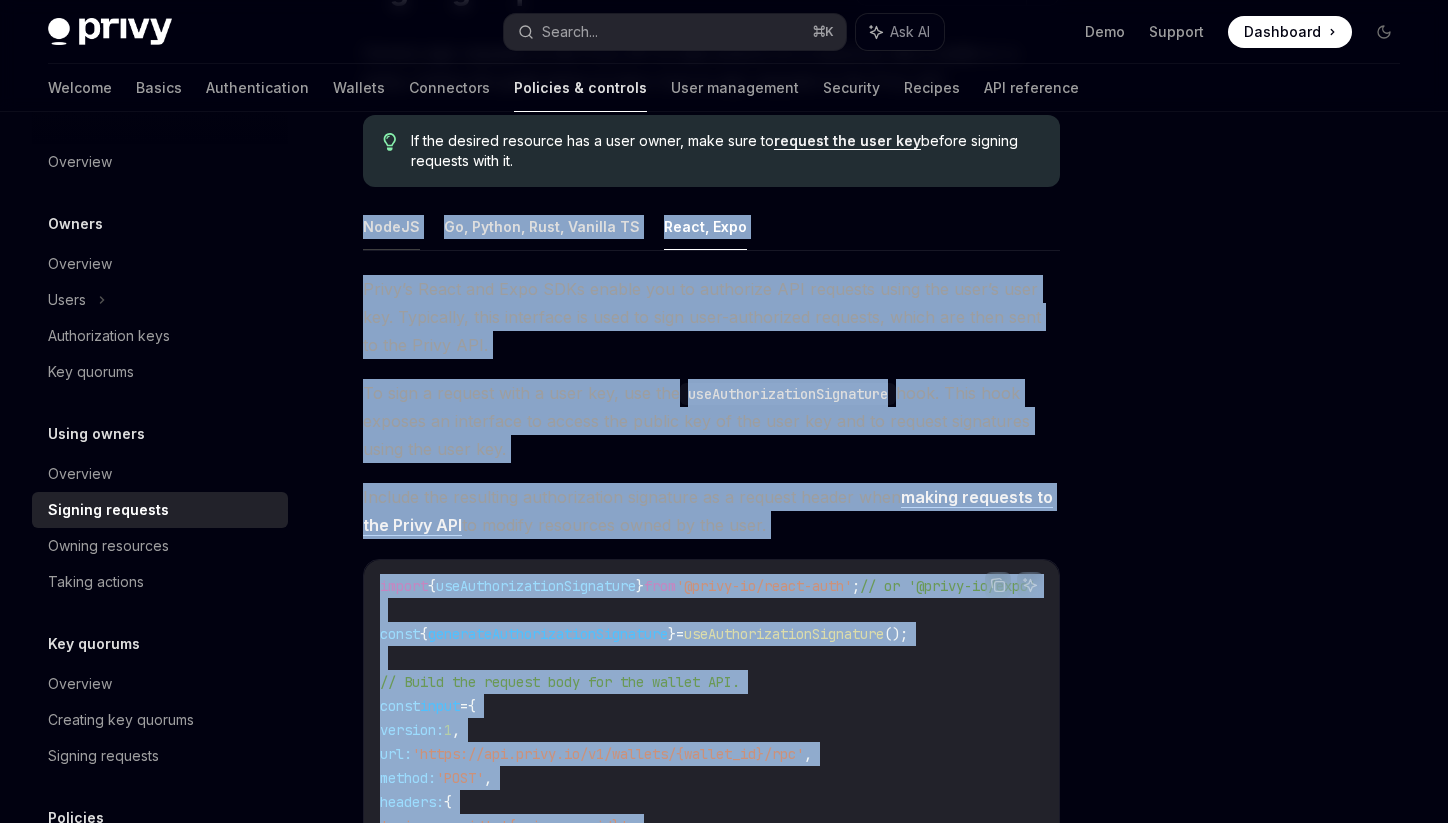 click on "NodeJS" at bounding box center (391, 226) 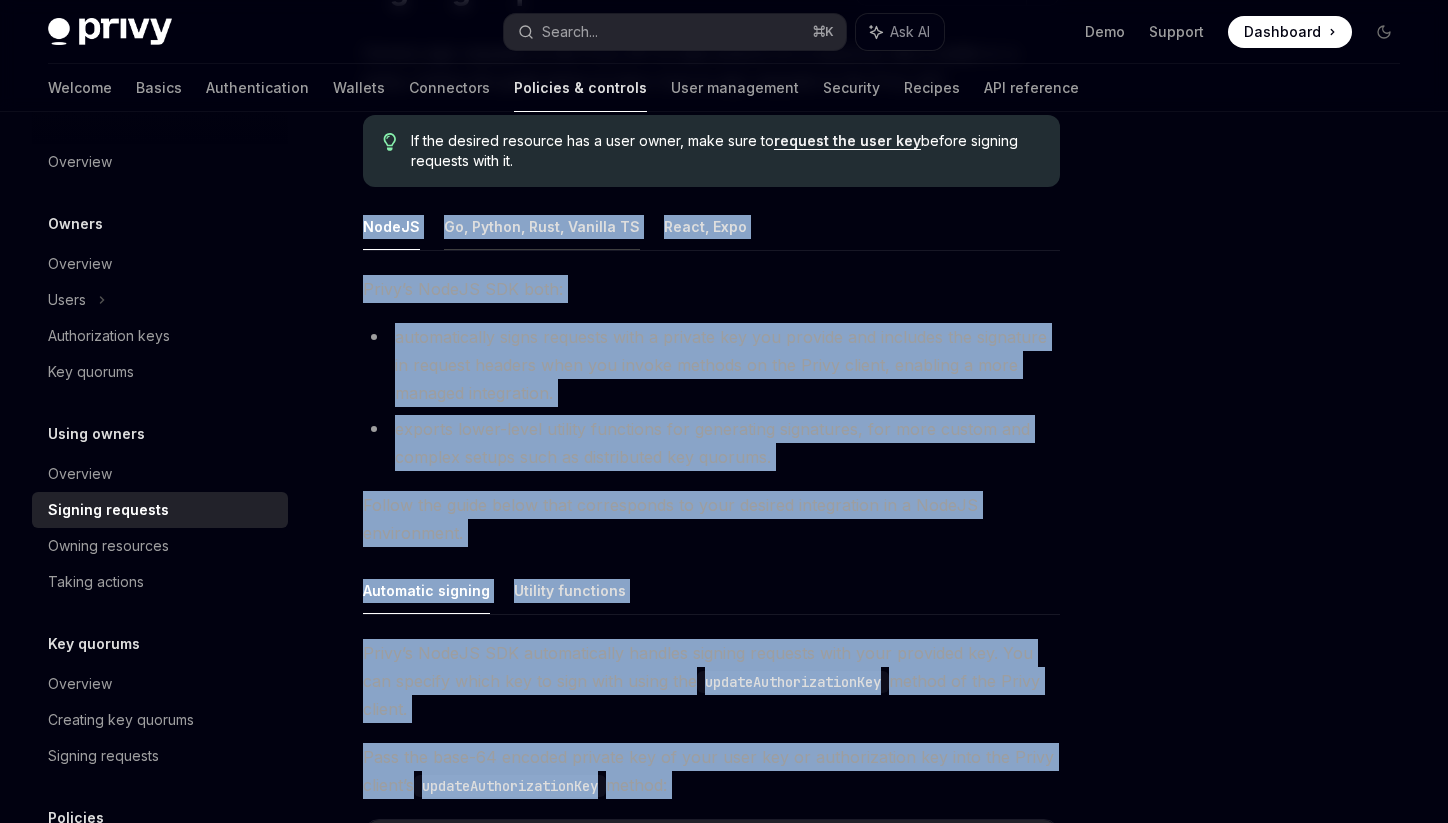 click on "Go, Python, Rust, Vanilla TS" at bounding box center [542, 226] 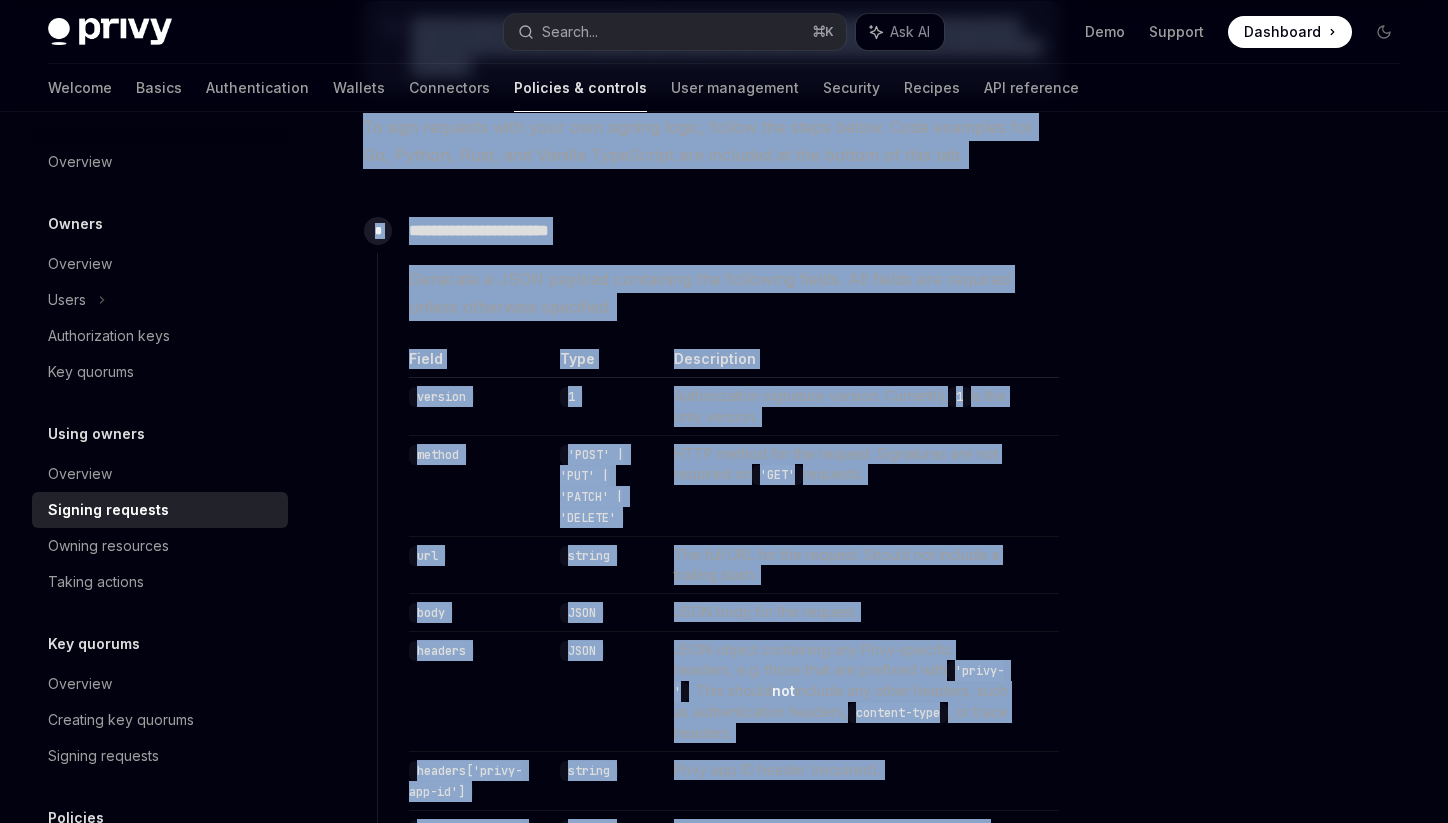 scroll, scrollTop: 607, scrollLeft: 0, axis: vertical 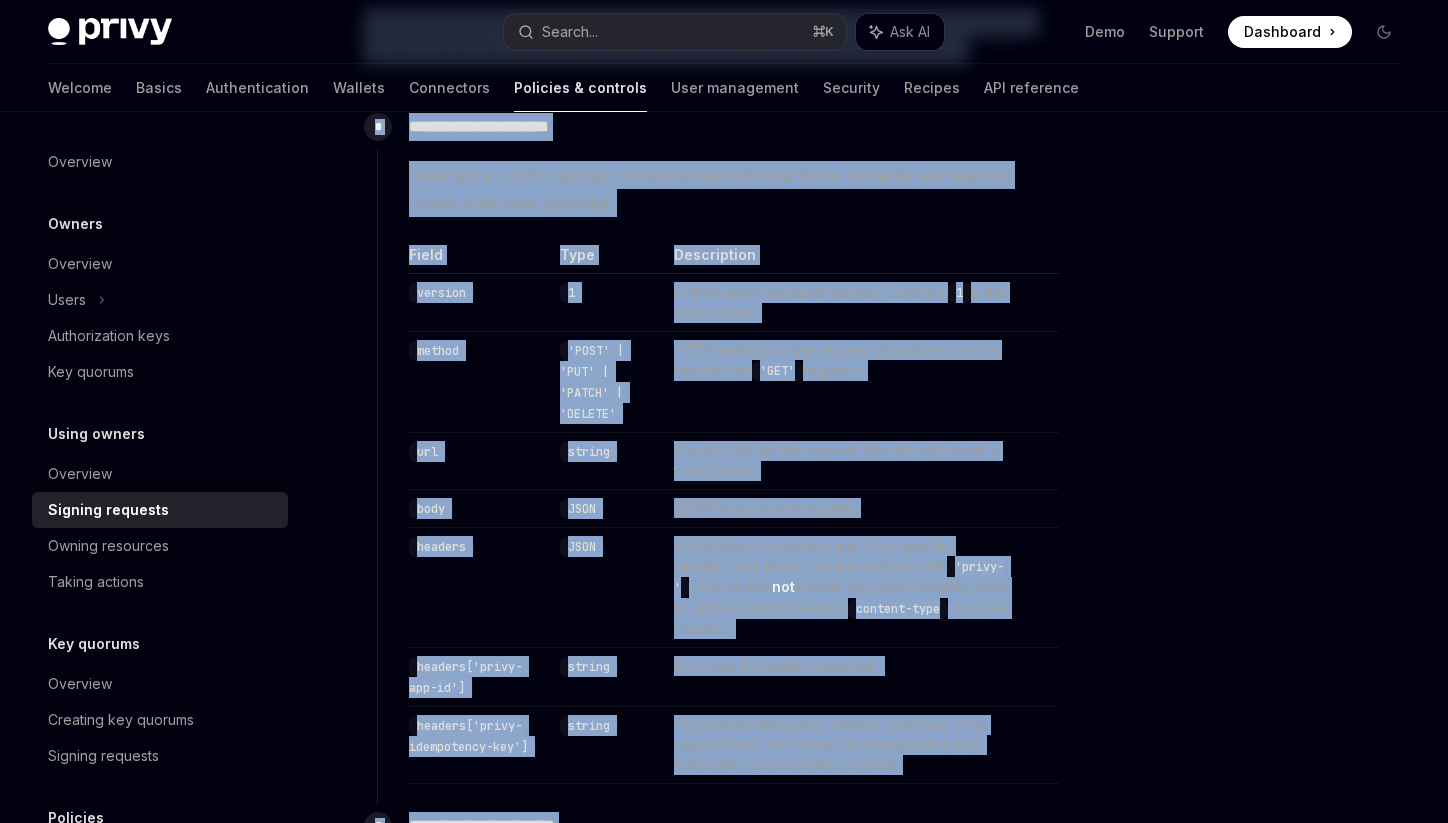 click on "'privy-'" at bounding box center (839, 577) 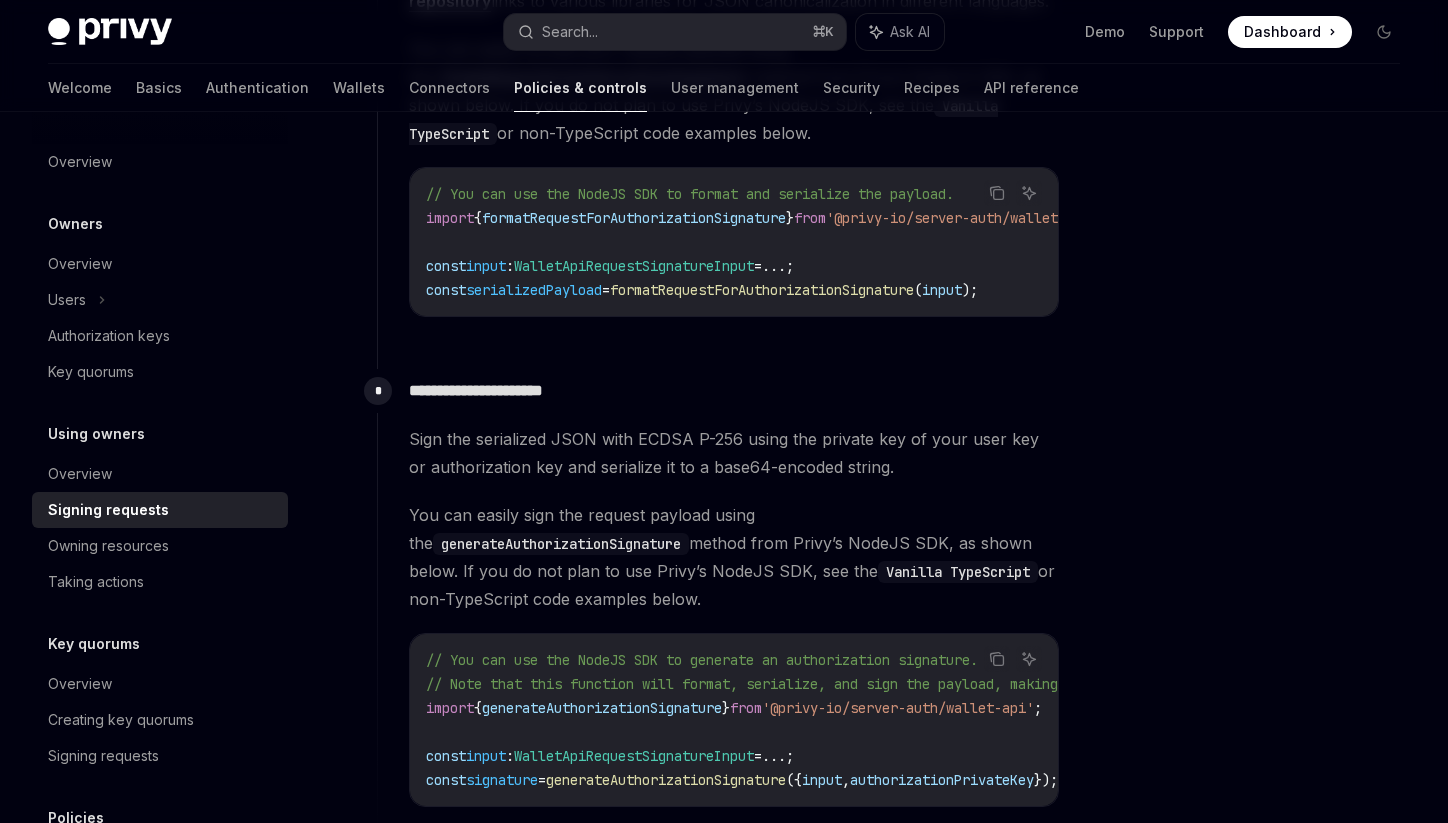 scroll, scrollTop: 1512, scrollLeft: 0, axis: vertical 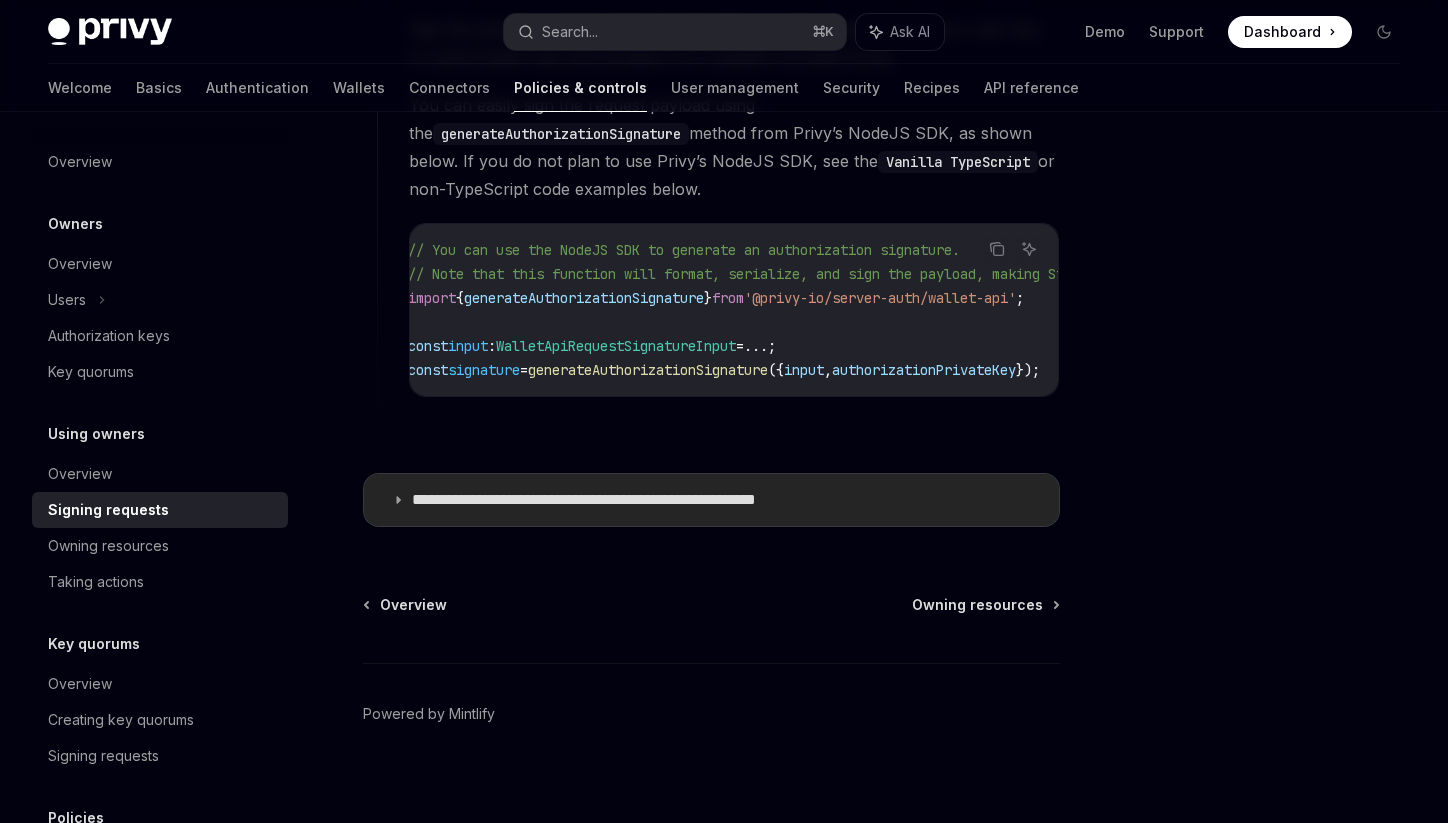 click on "**********" at bounding box center (711, 500) 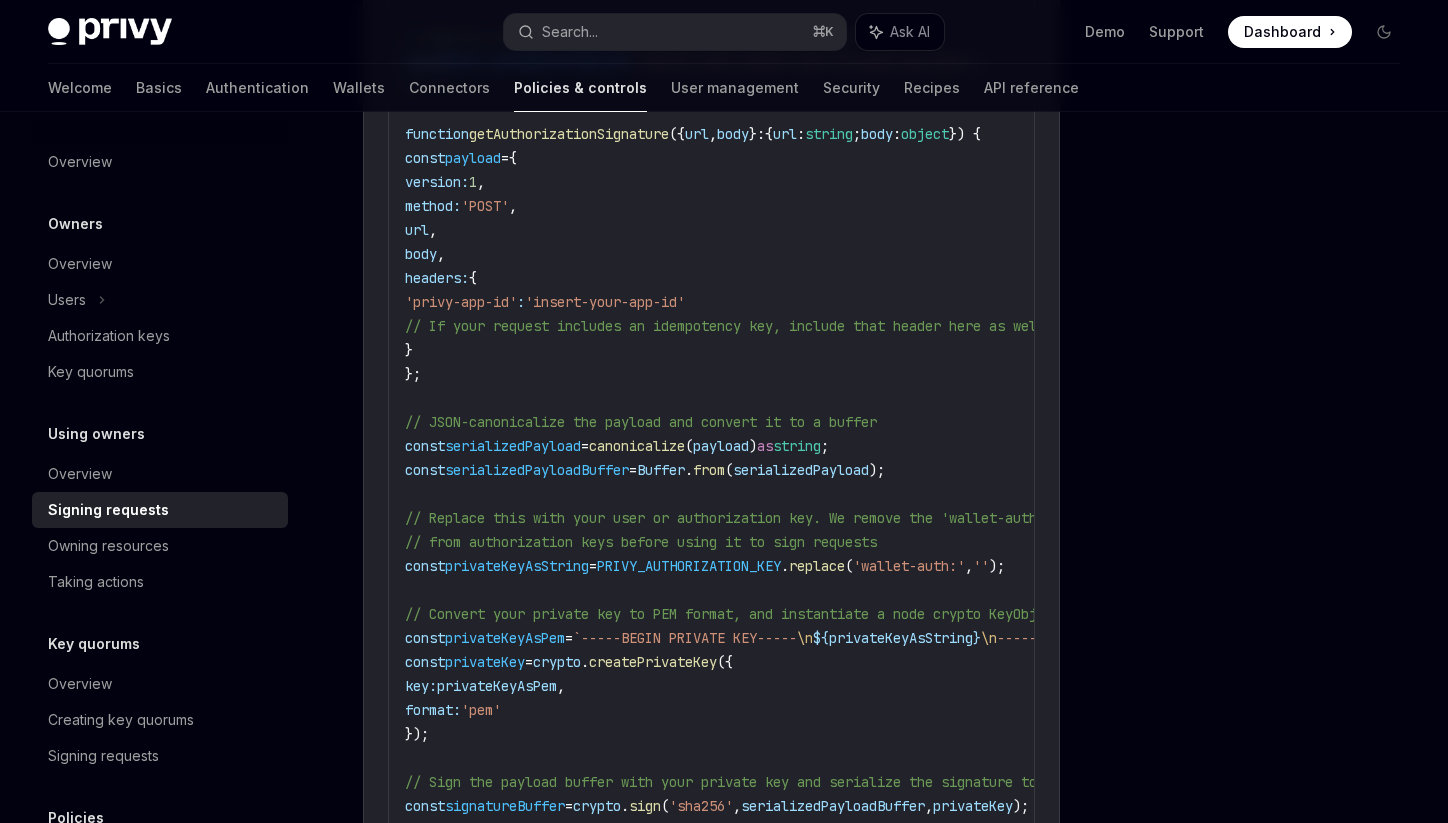 scroll, scrollTop: 2608, scrollLeft: 0, axis: vertical 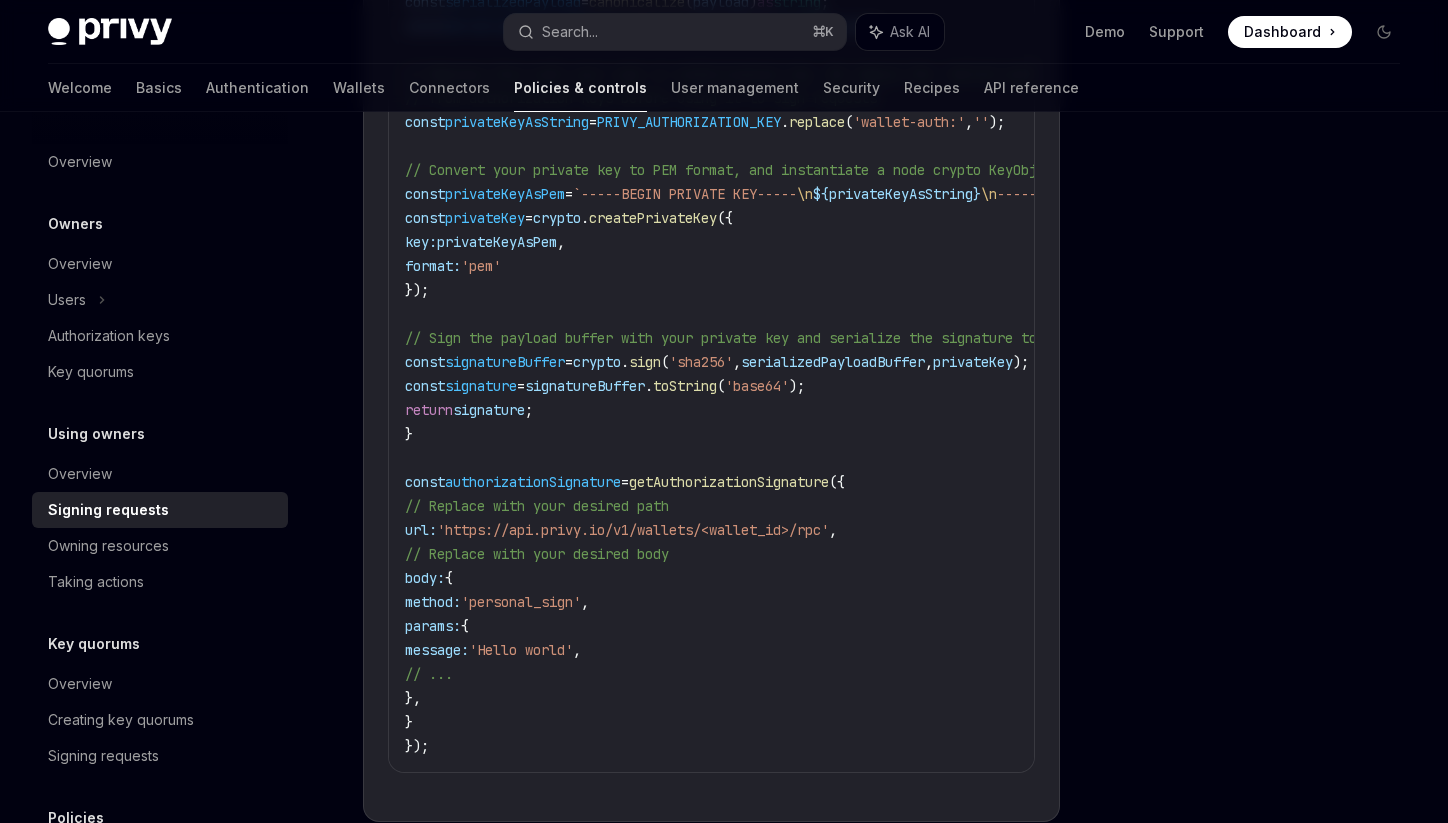click on "getAuthorizationSignature" at bounding box center [729, 482] 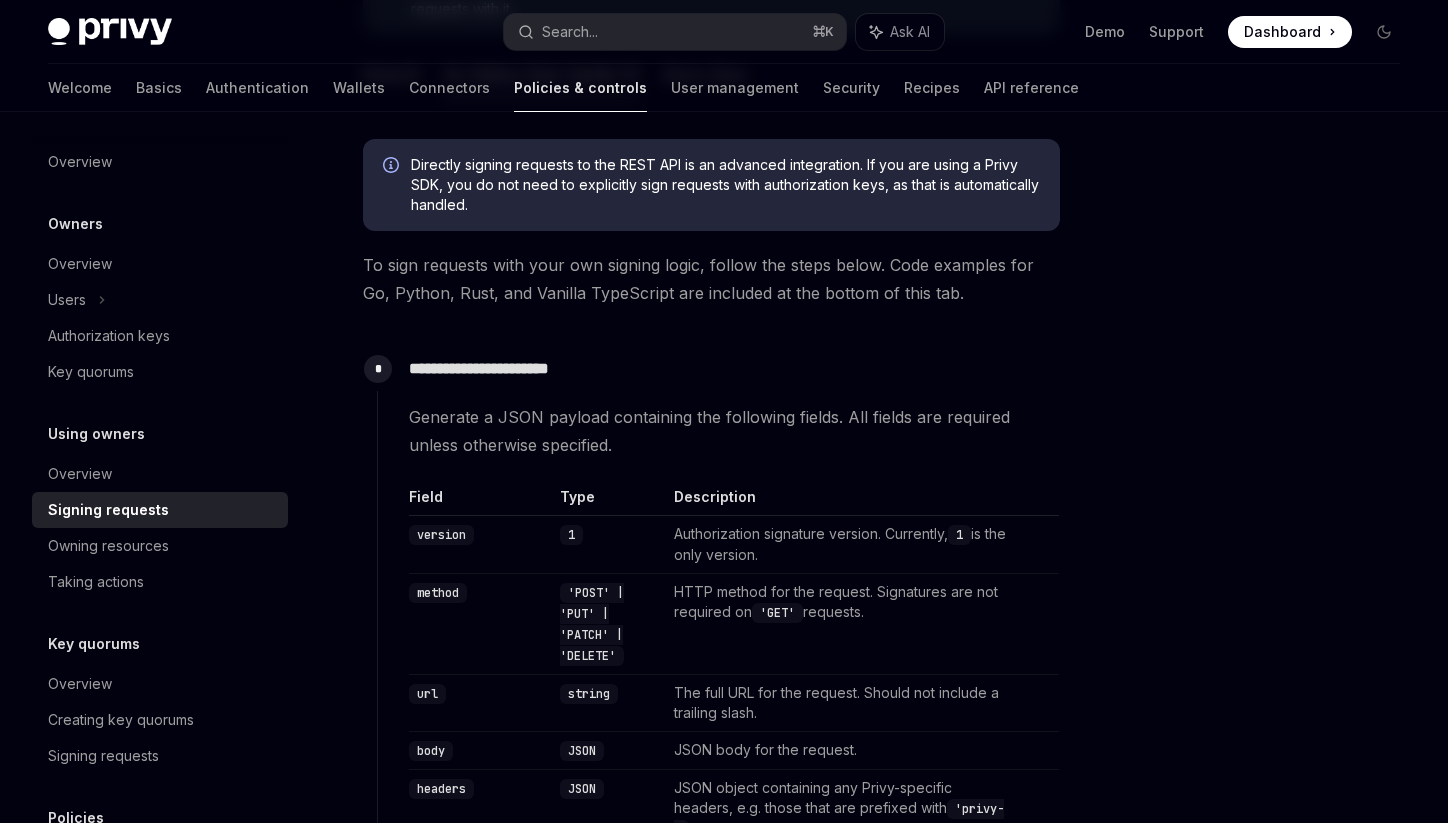 scroll, scrollTop: 0, scrollLeft: 0, axis: both 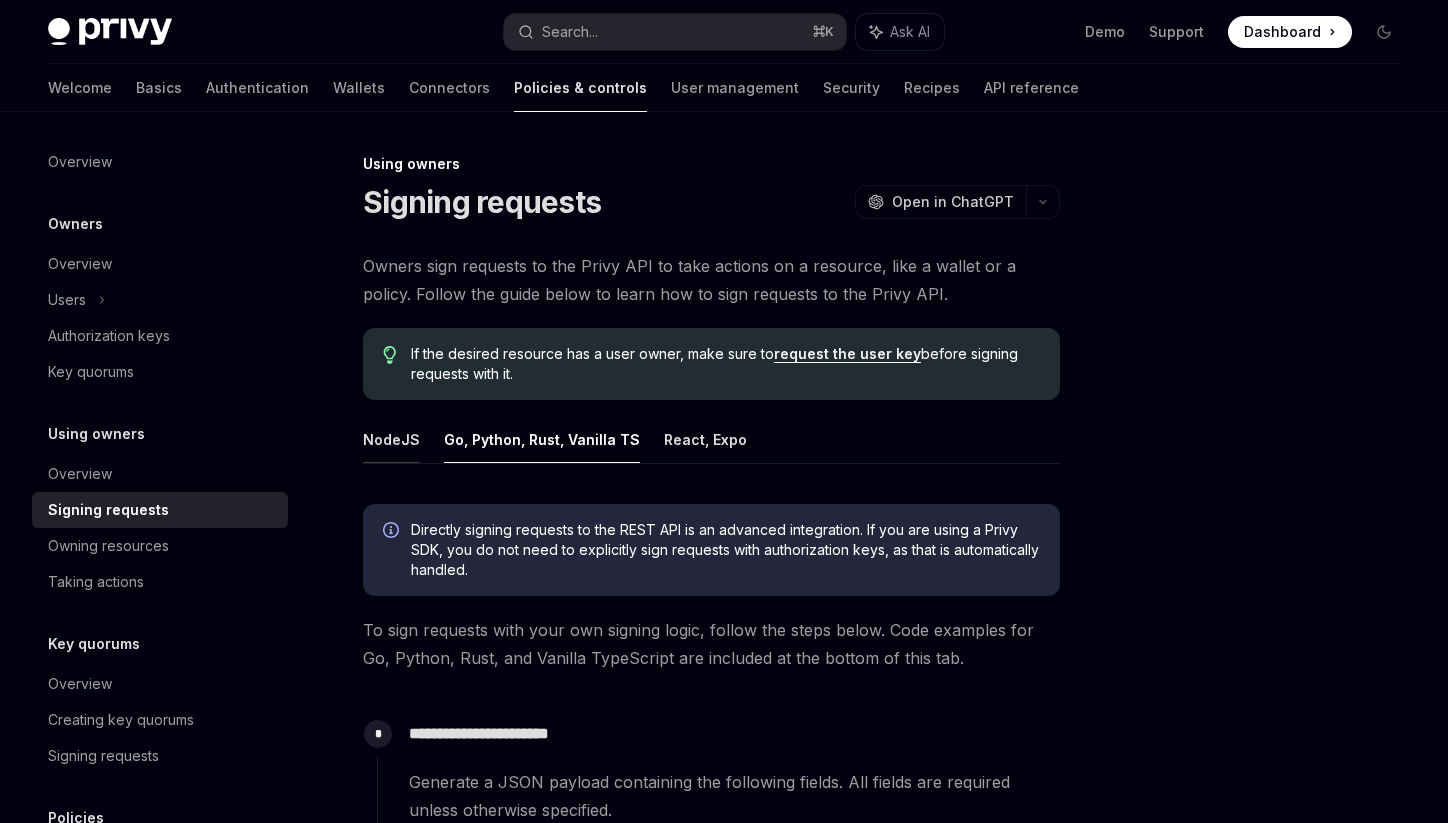 click on "NodeJS" at bounding box center [391, 439] 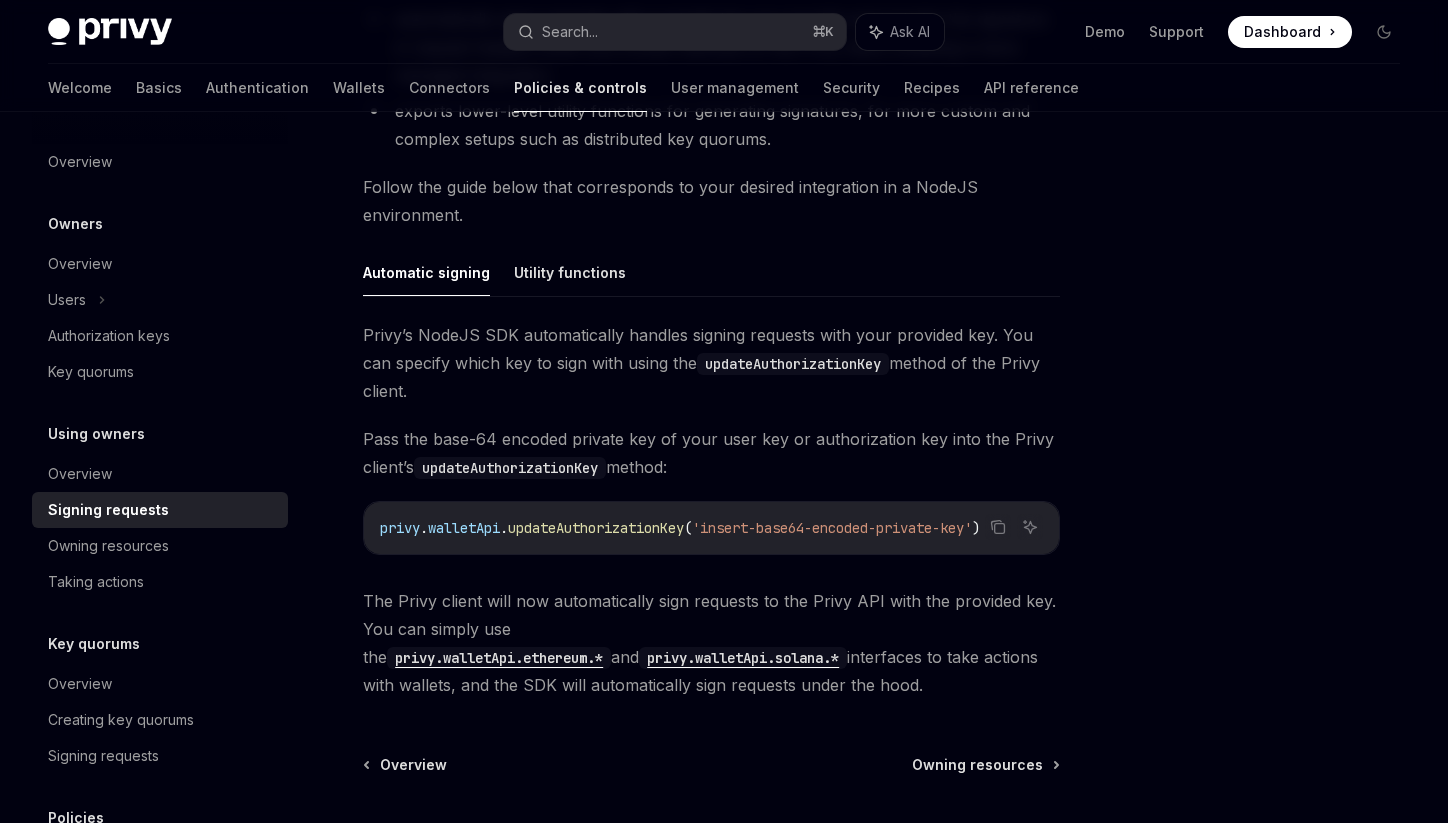 scroll, scrollTop: 536, scrollLeft: 0, axis: vertical 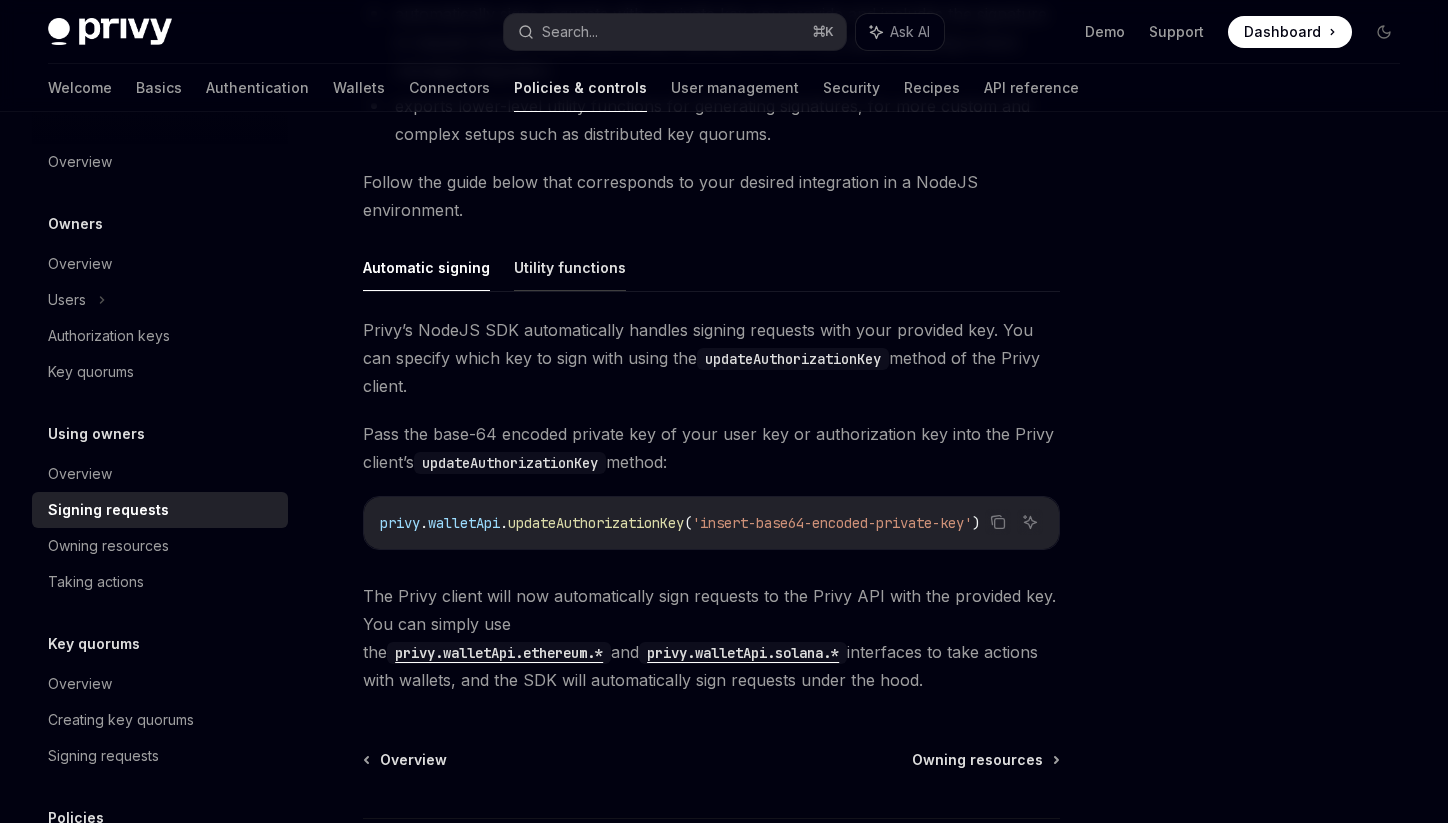 click on "Utility functions" at bounding box center (570, 267) 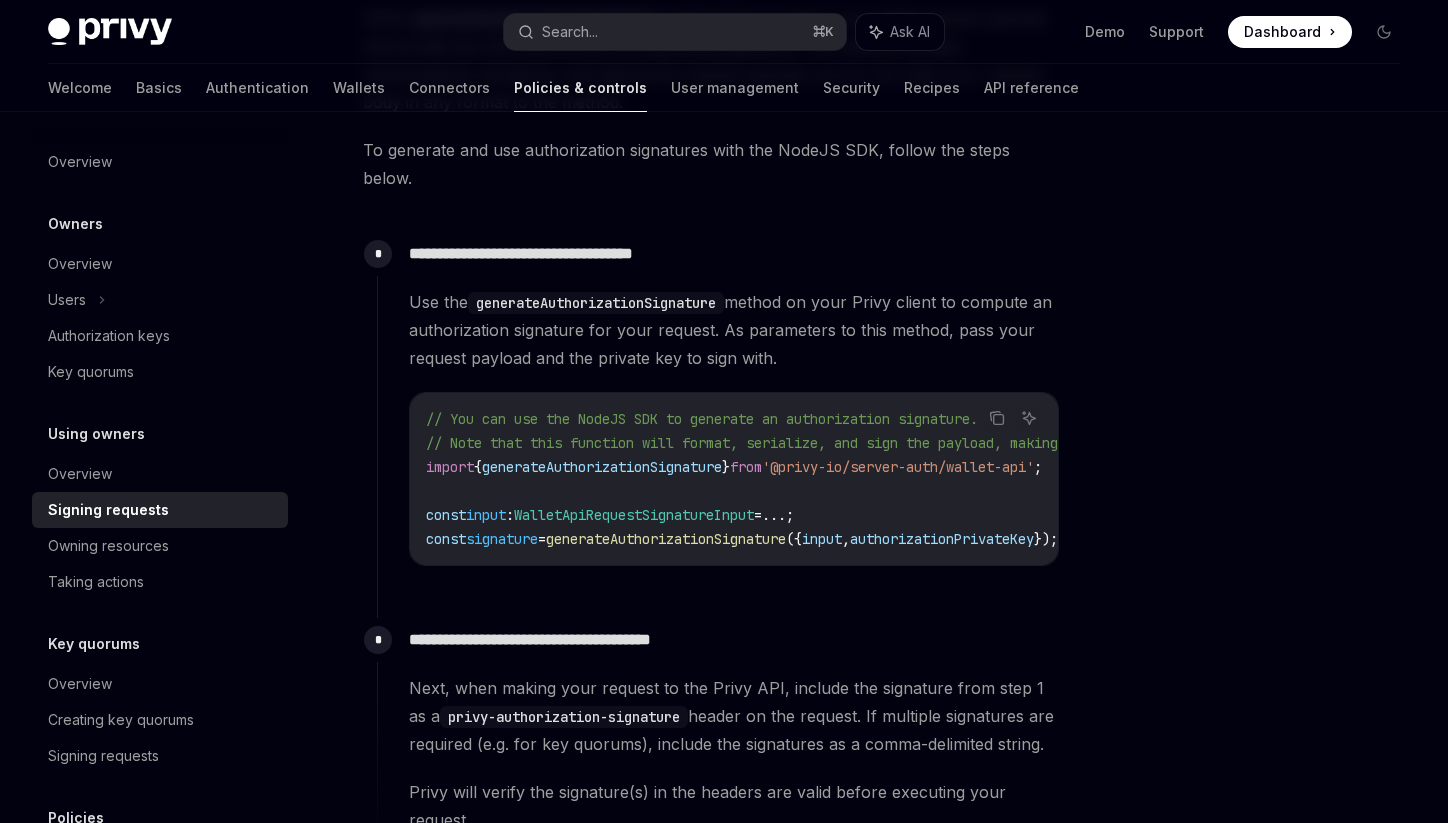 scroll, scrollTop: 877, scrollLeft: 0, axis: vertical 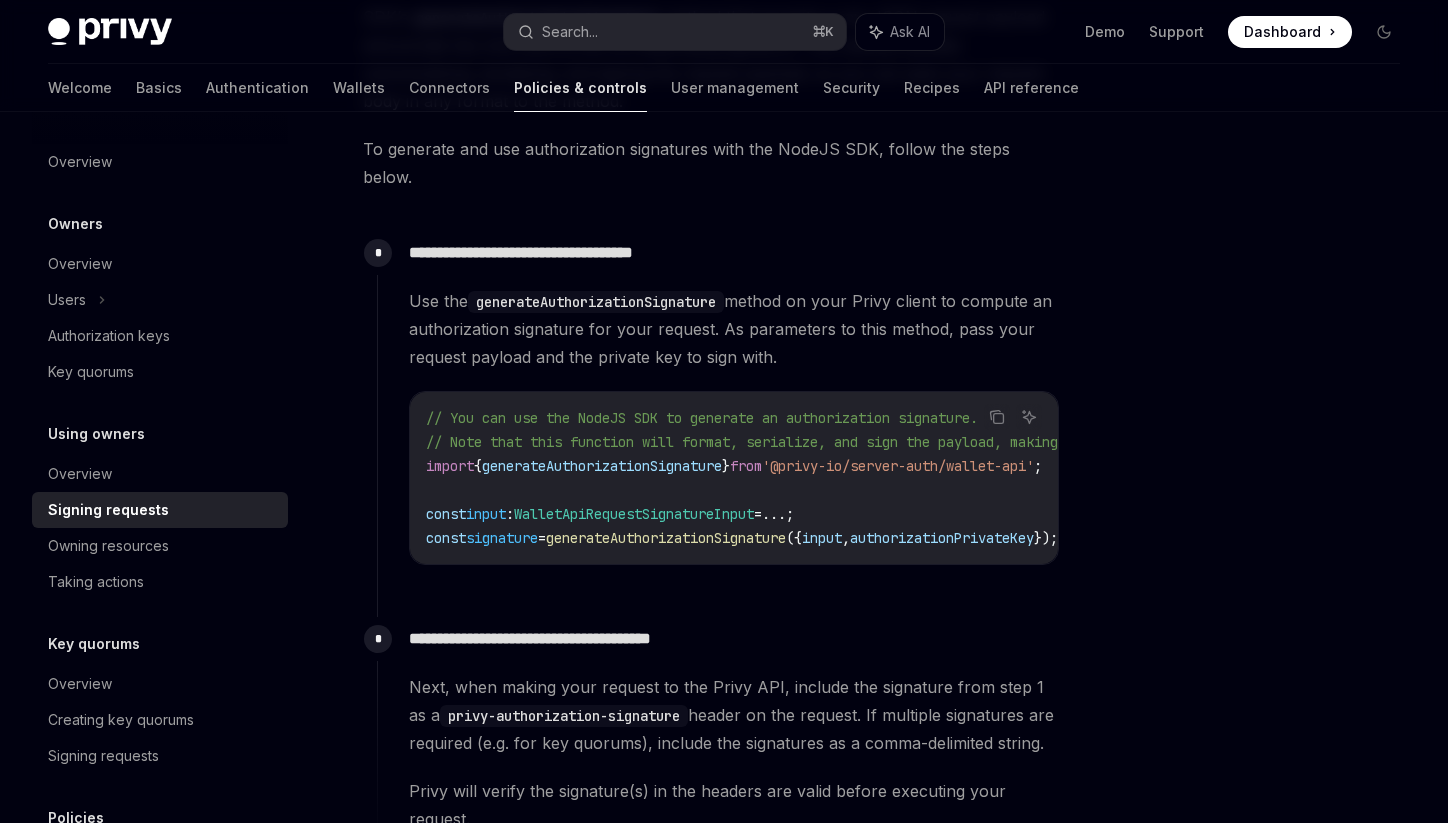 click on "WalletApiRequestSignatureInput" at bounding box center [634, 514] 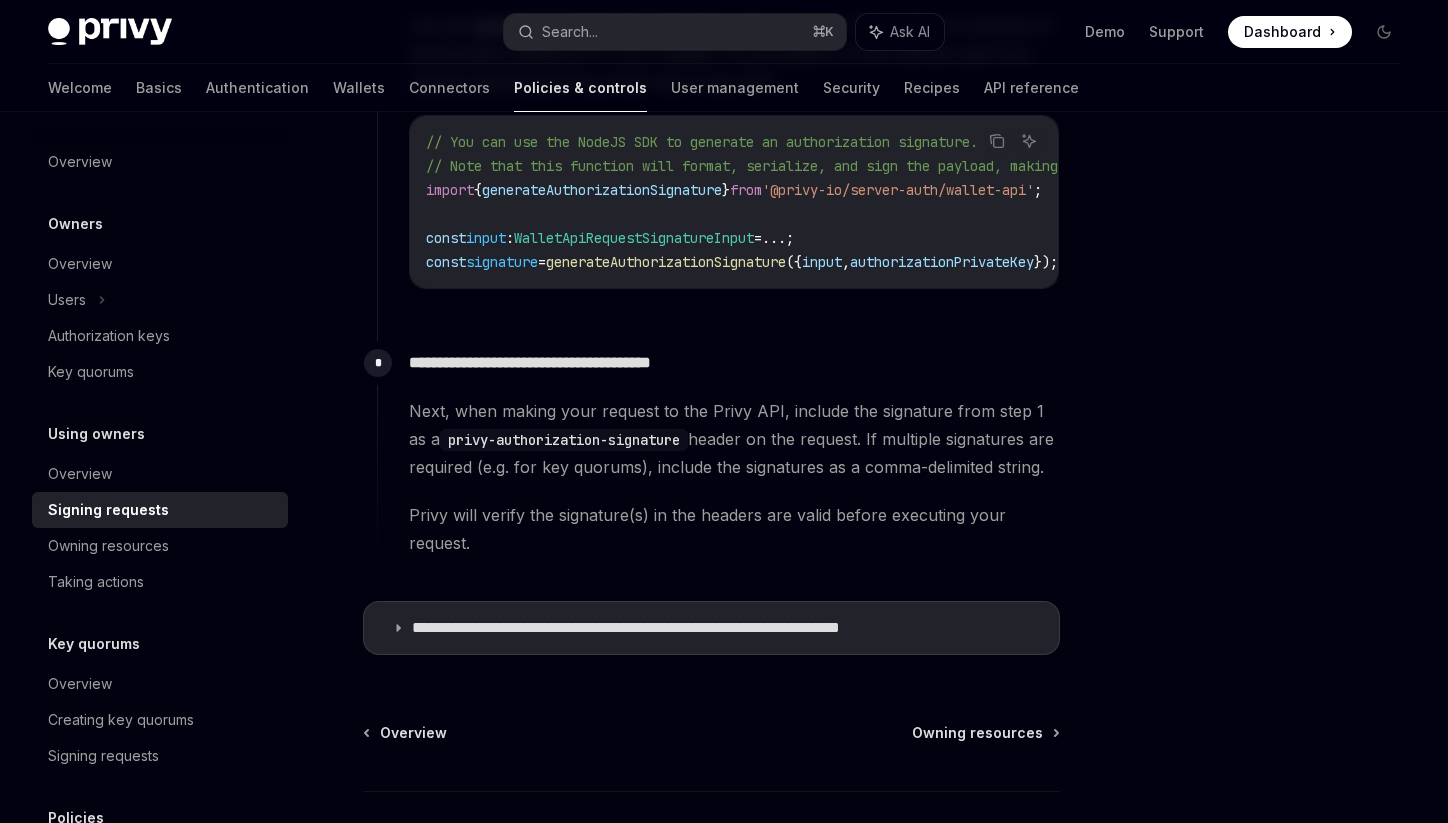 scroll, scrollTop: 1170, scrollLeft: 0, axis: vertical 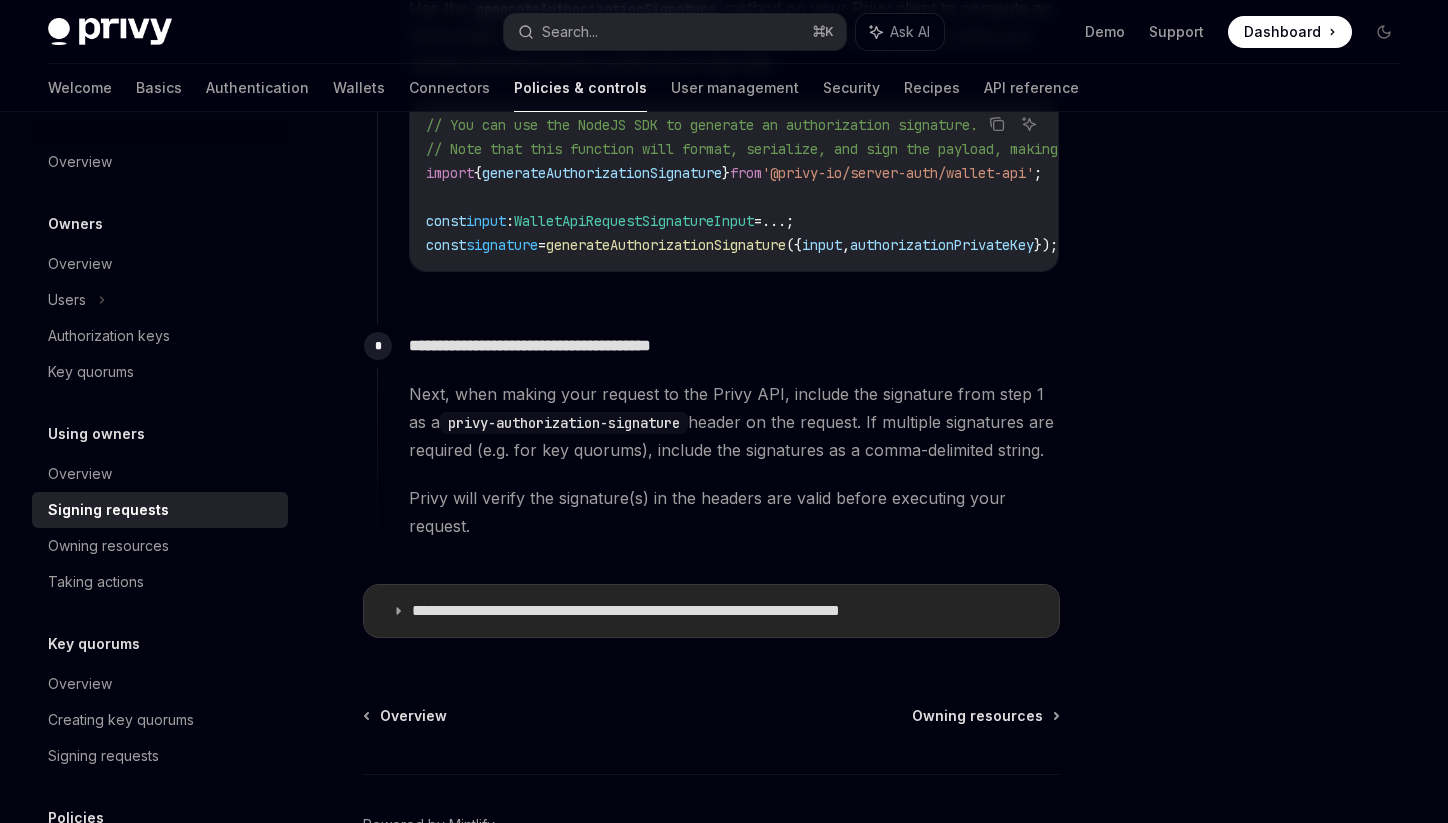 click 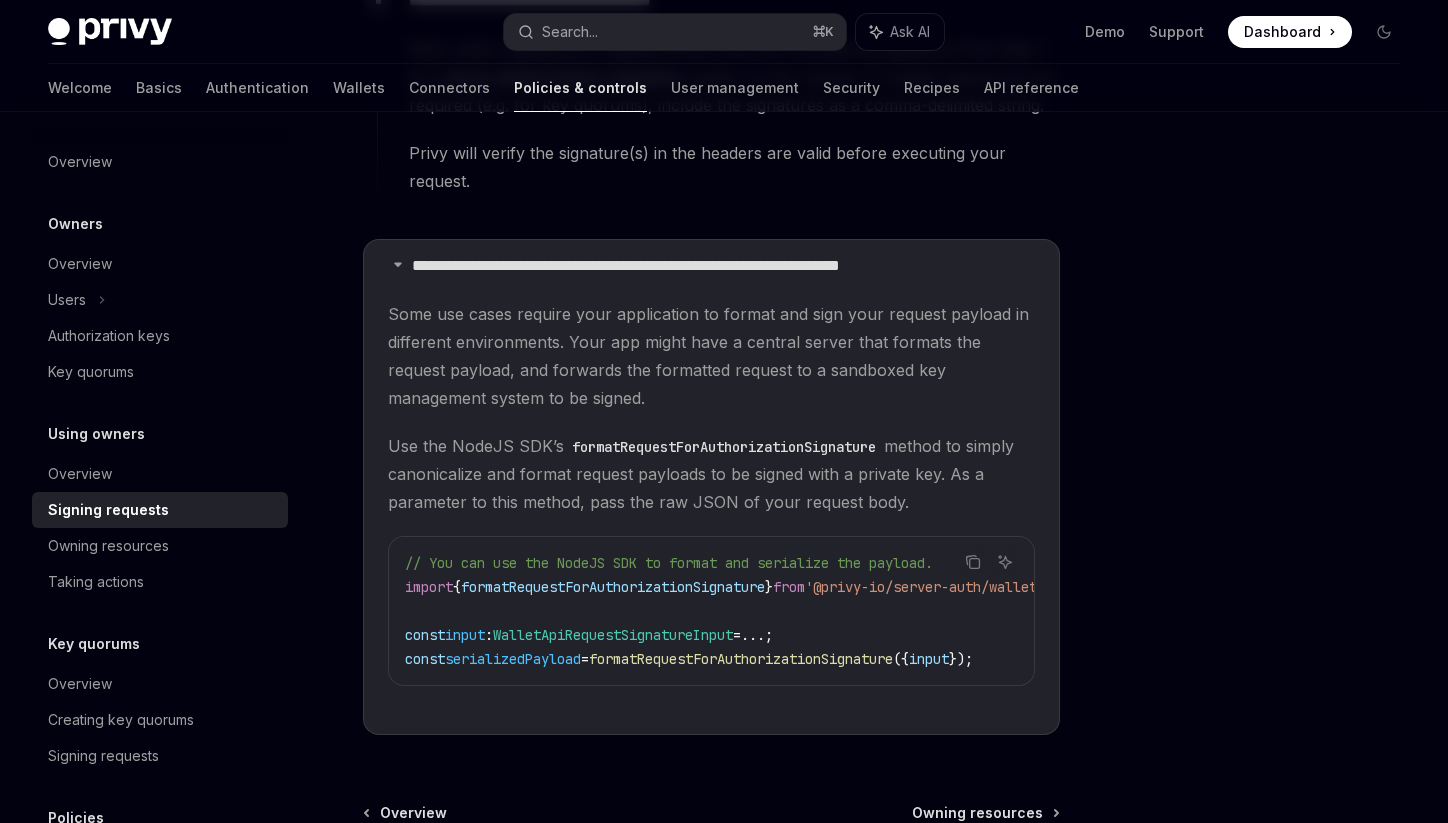 scroll, scrollTop: 1497, scrollLeft: 0, axis: vertical 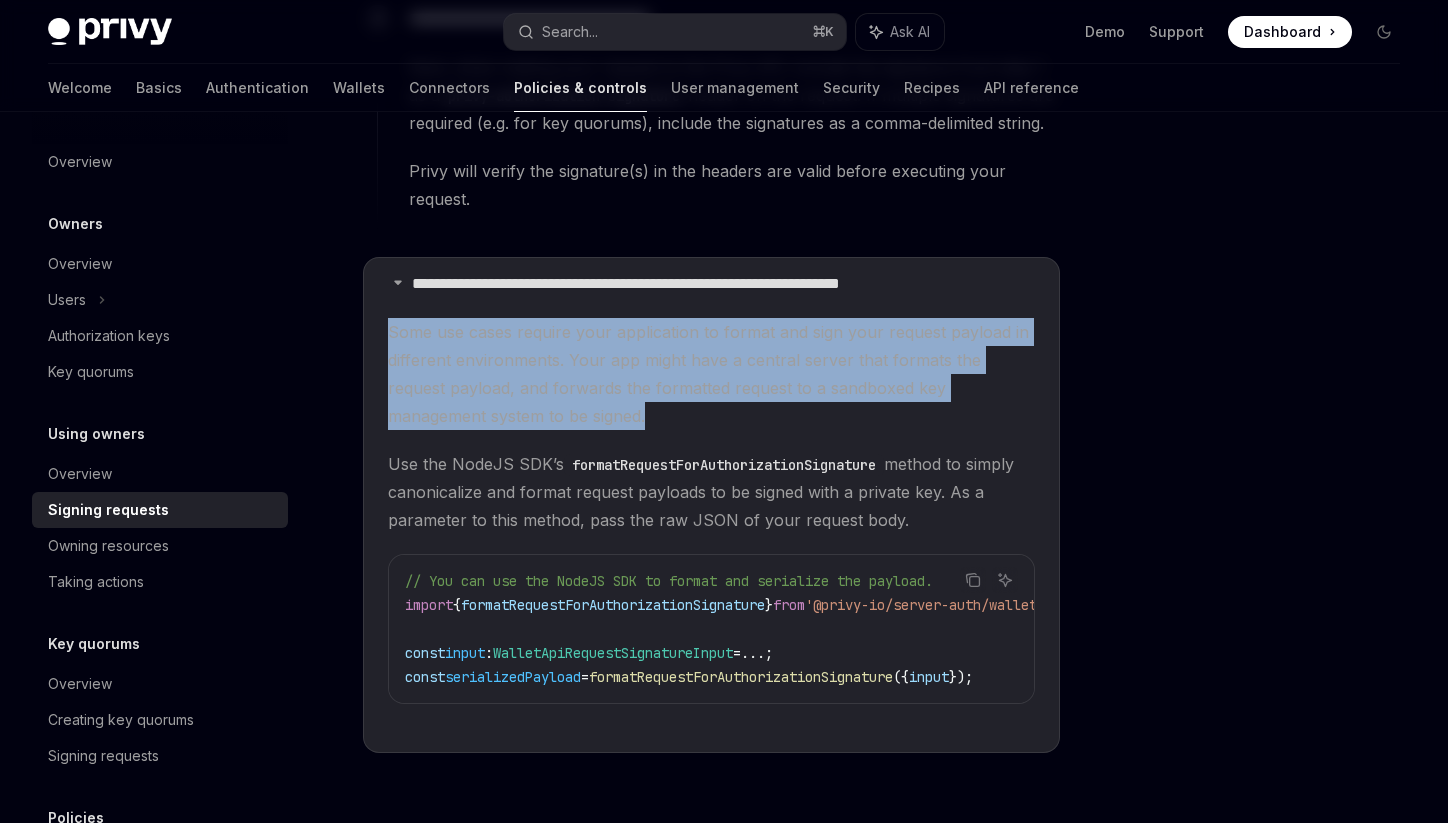 drag, startPoint x: 387, startPoint y: 310, endPoint x: 557, endPoint y: 402, distance: 193.2977 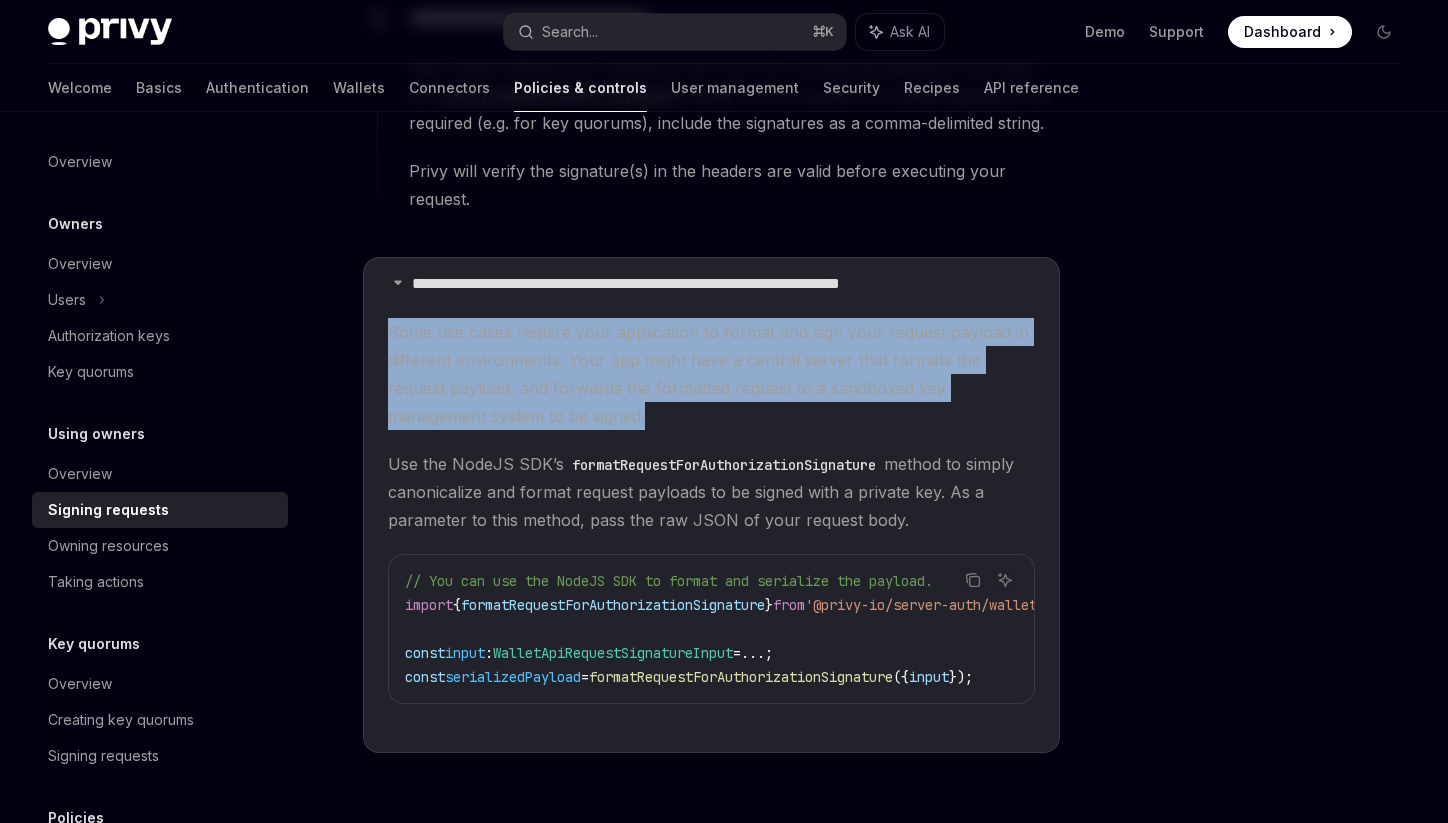 click on "**********" at bounding box center (711, 505) 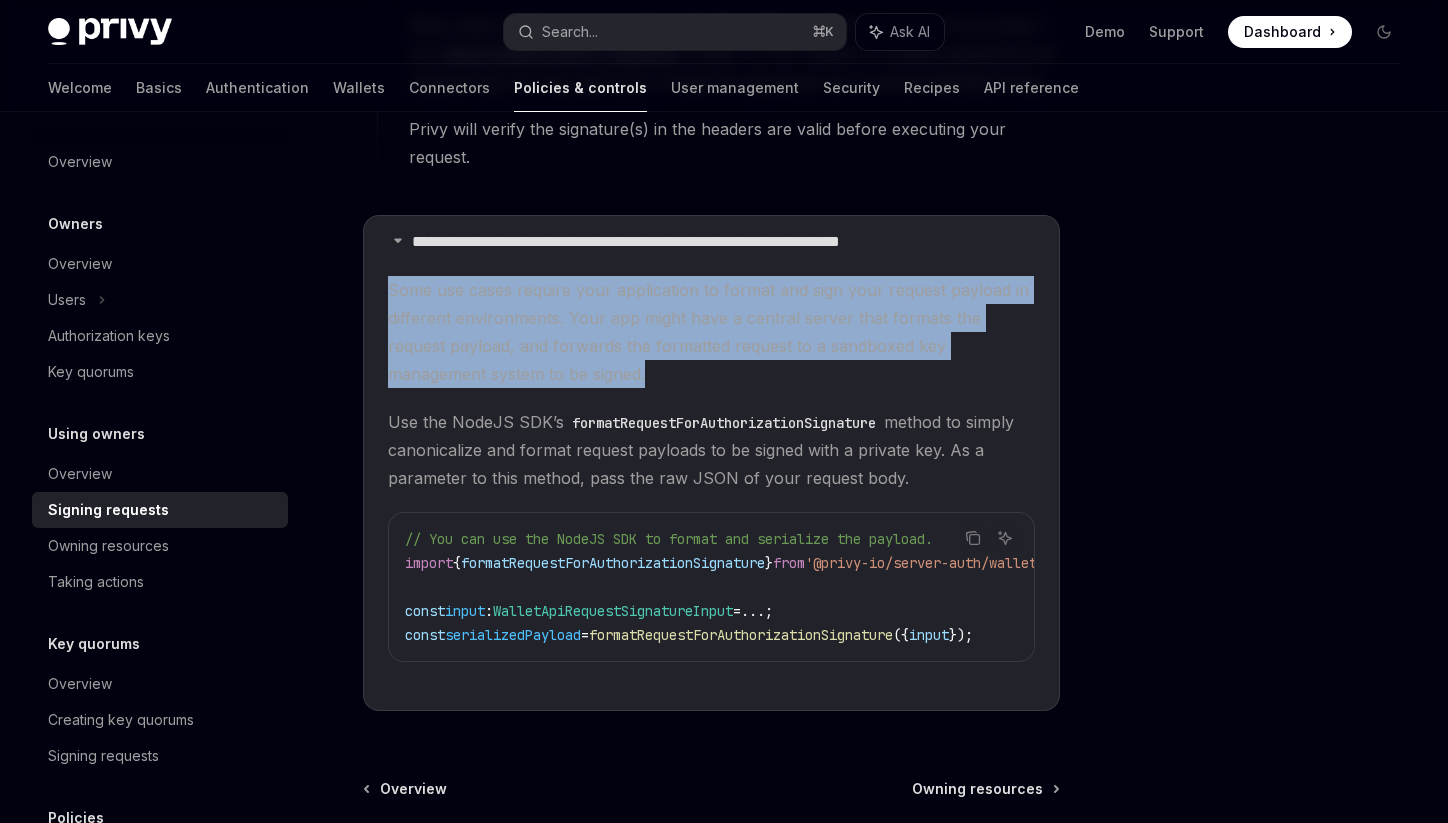 scroll, scrollTop: 1570, scrollLeft: 0, axis: vertical 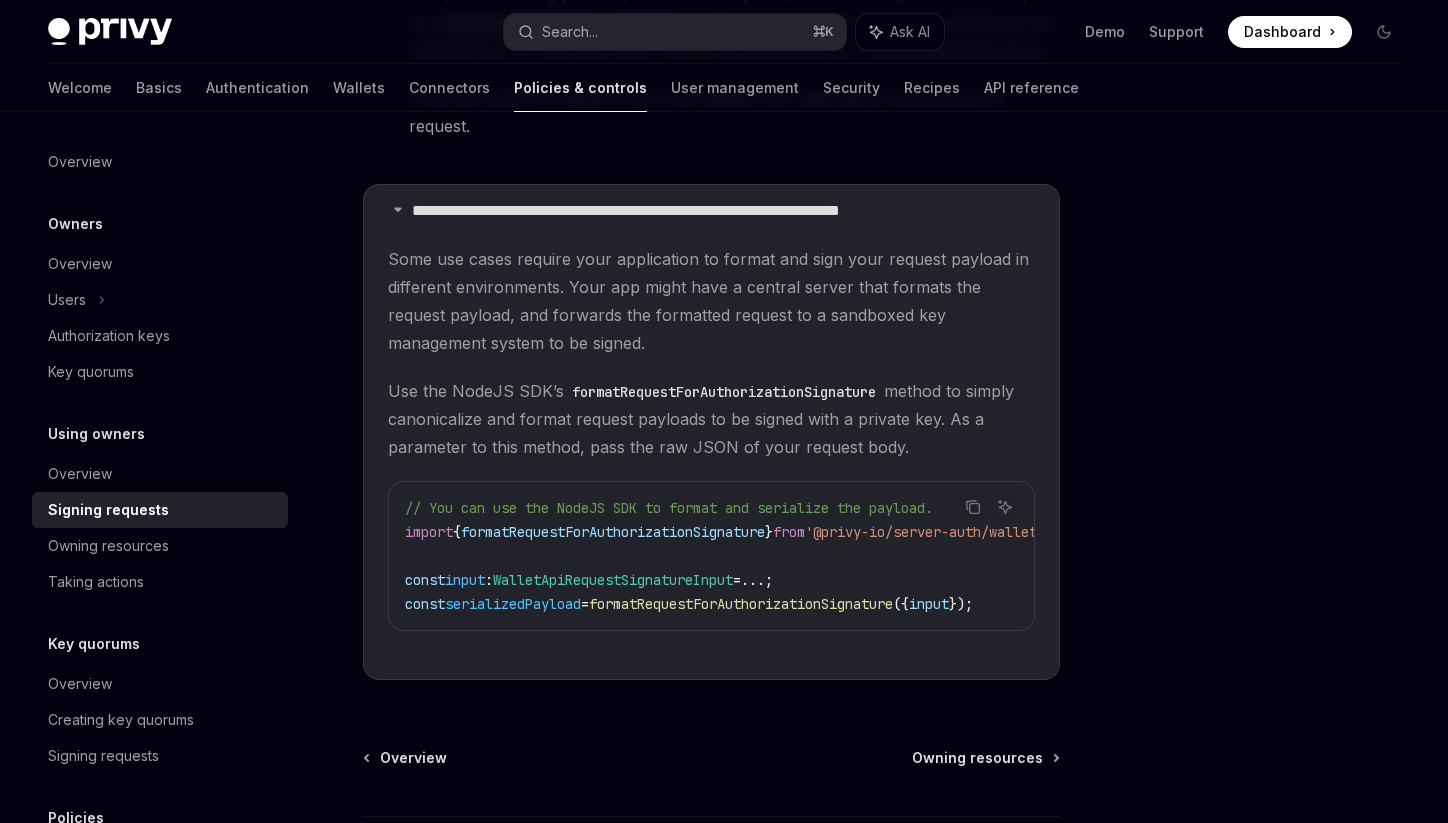 click on "serializedPayload" at bounding box center [513, 604] 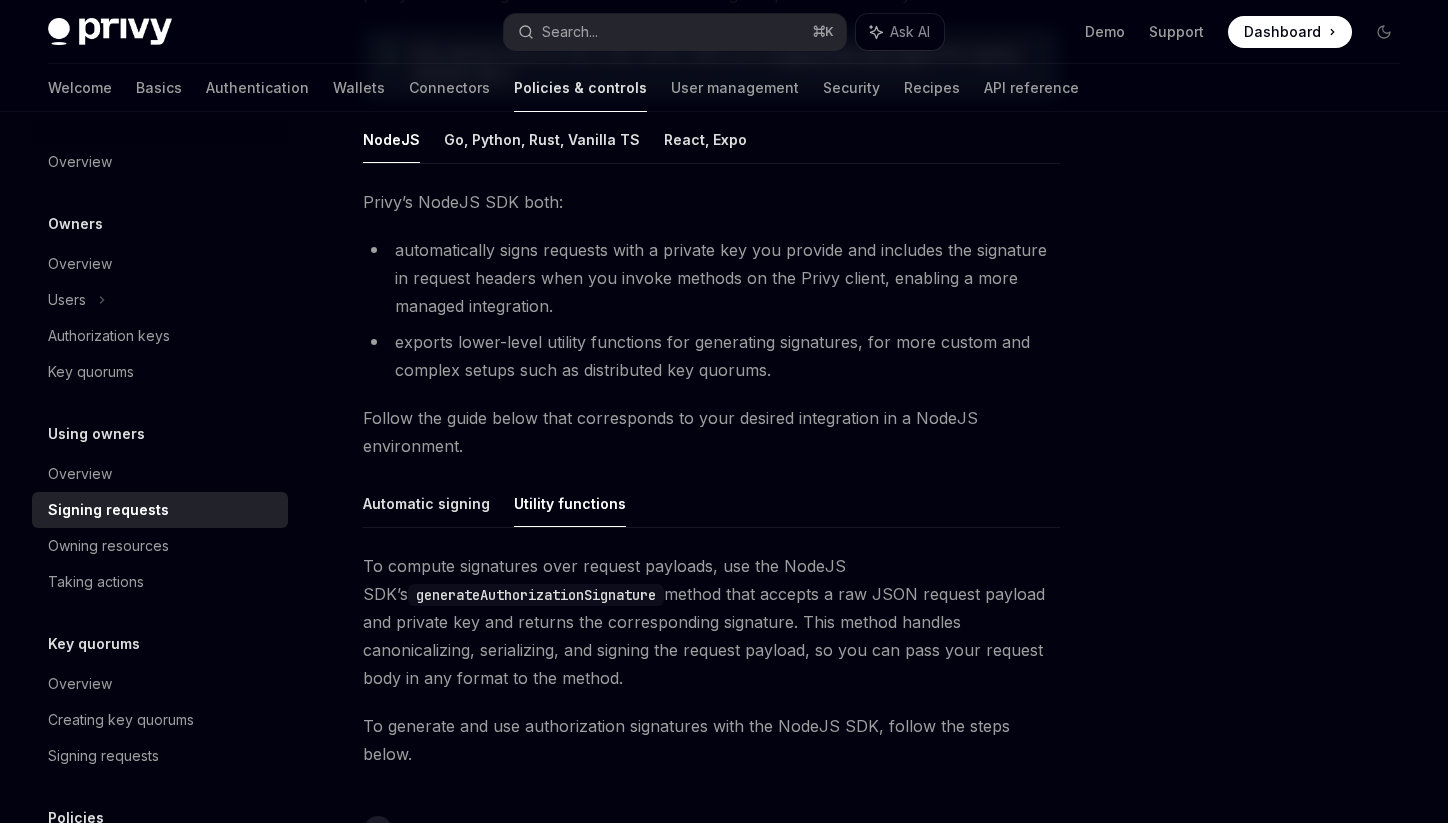 scroll, scrollTop: 68, scrollLeft: 0, axis: vertical 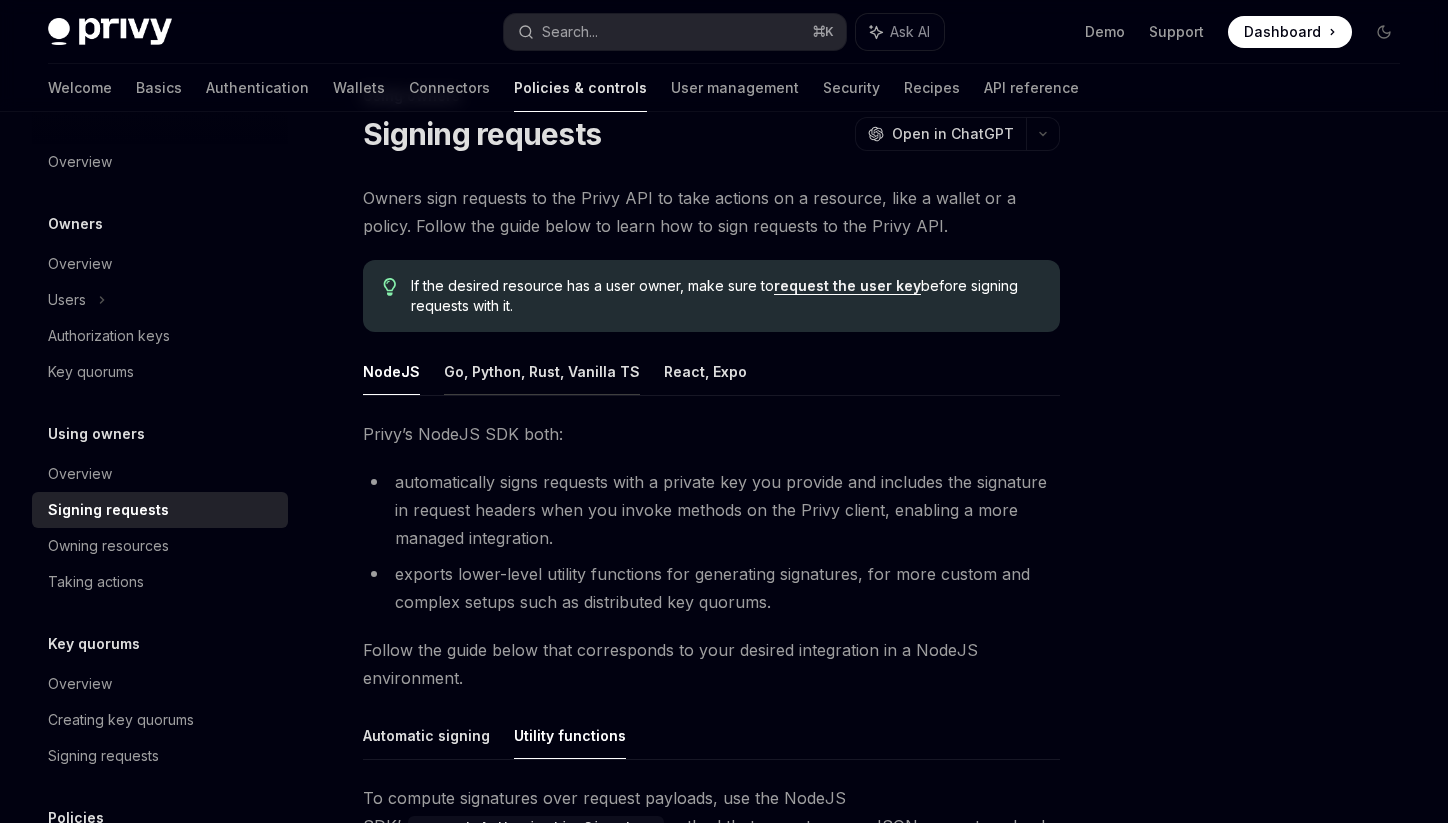 click on "Go, Python, Rust, Vanilla TS" at bounding box center (542, 371) 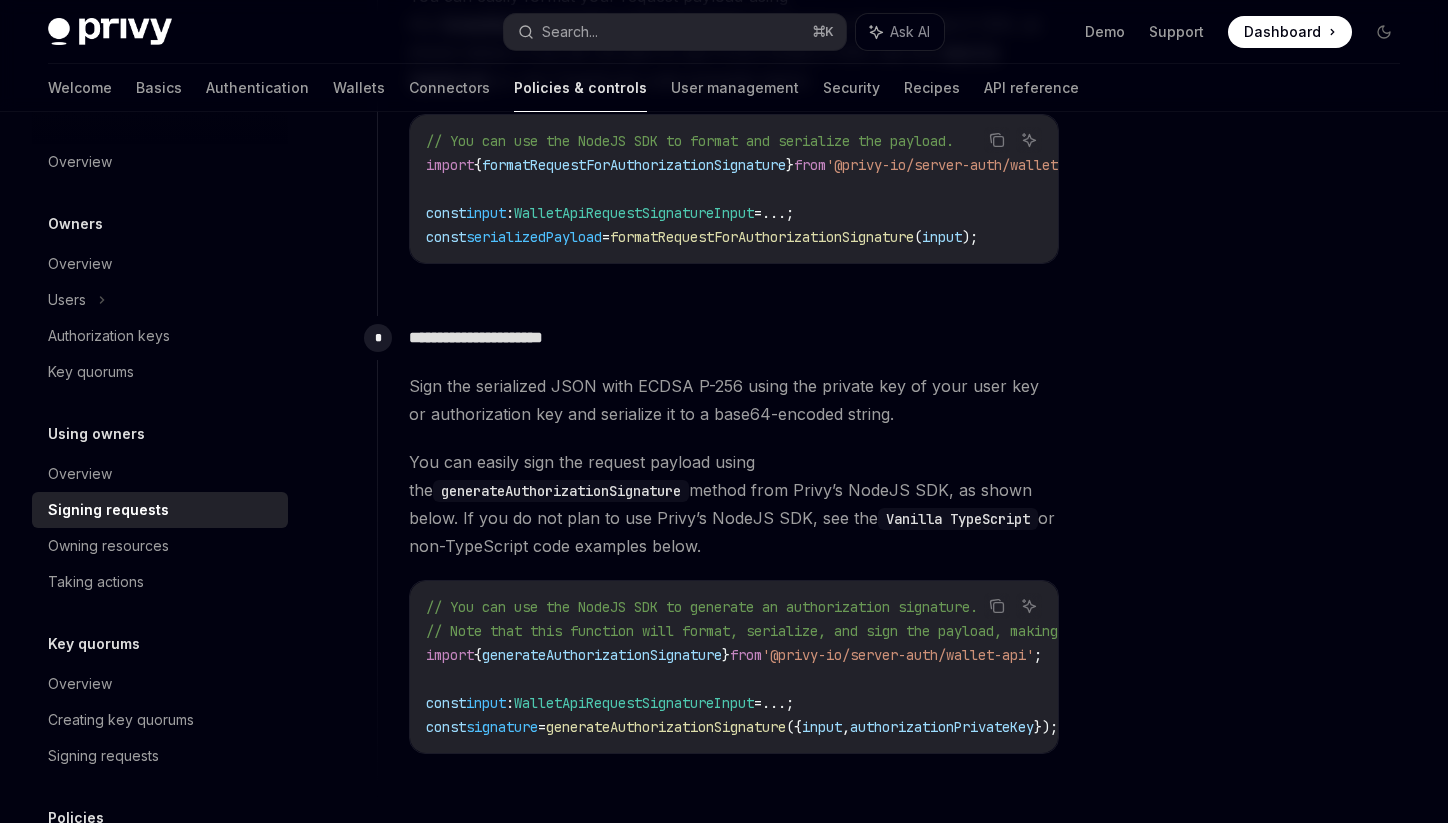 scroll, scrollTop: 1564, scrollLeft: 0, axis: vertical 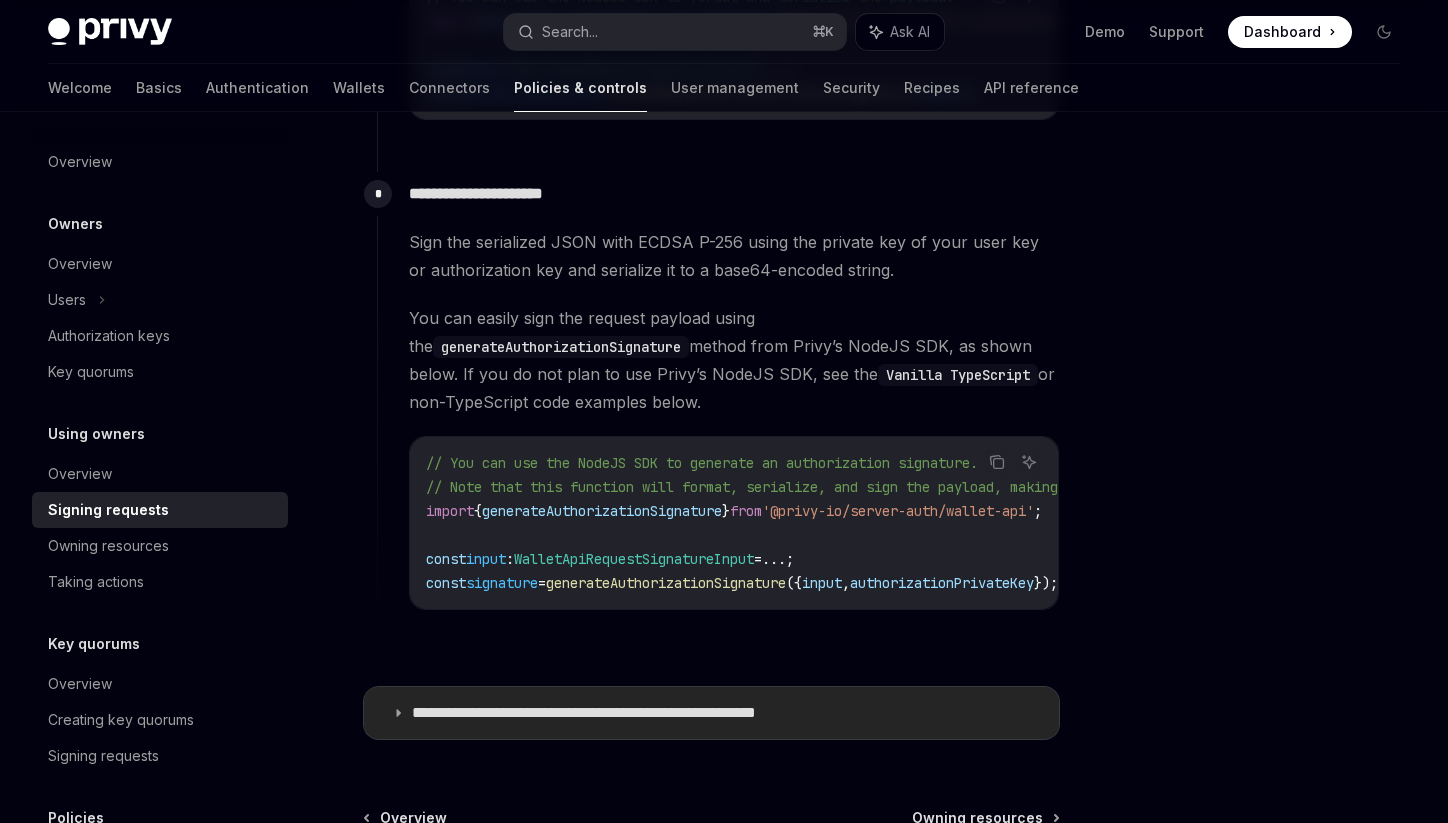 click on "**********" at bounding box center [637, 713] 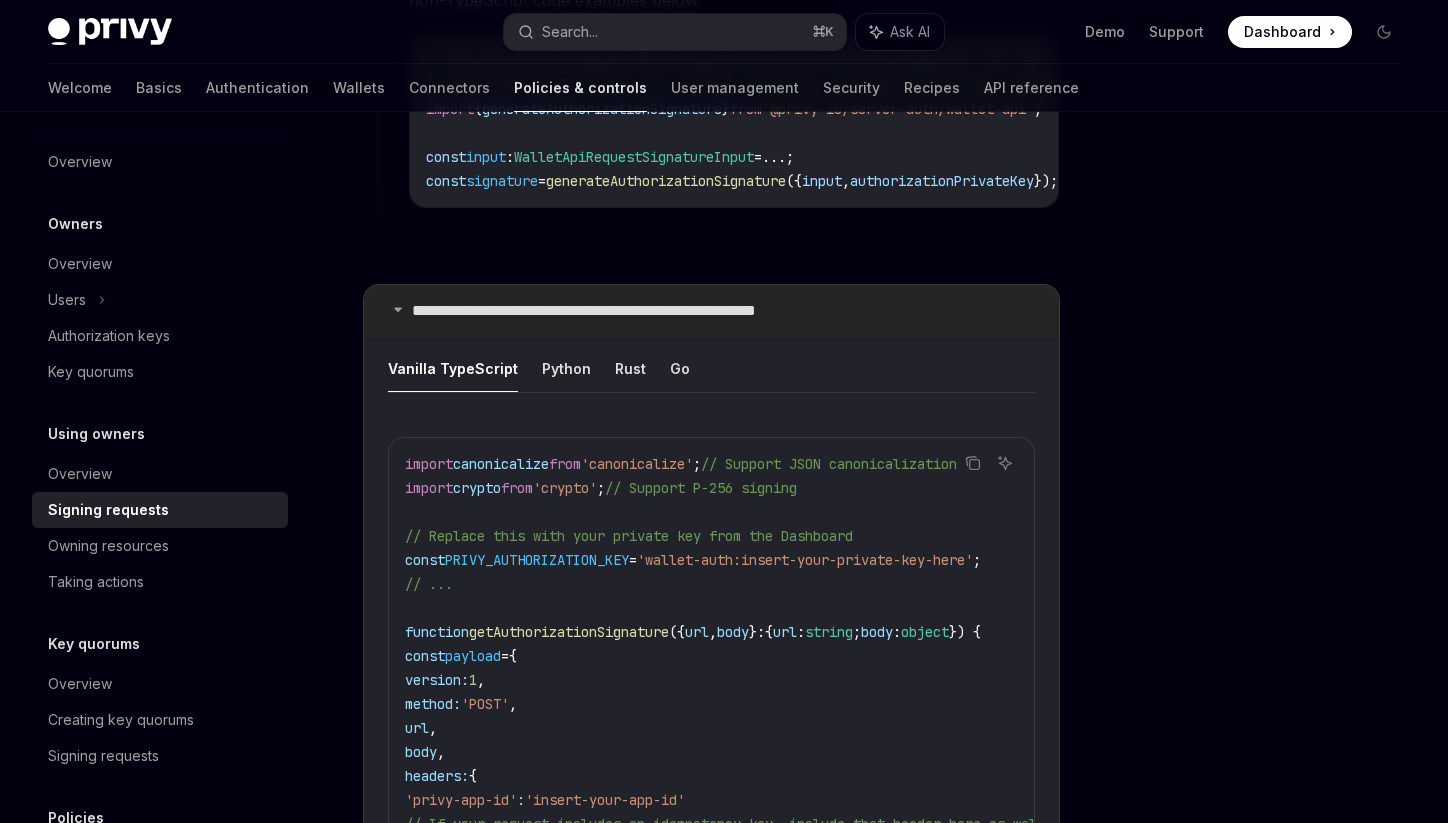 scroll, scrollTop: 2067, scrollLeft: 0, axis: vertical 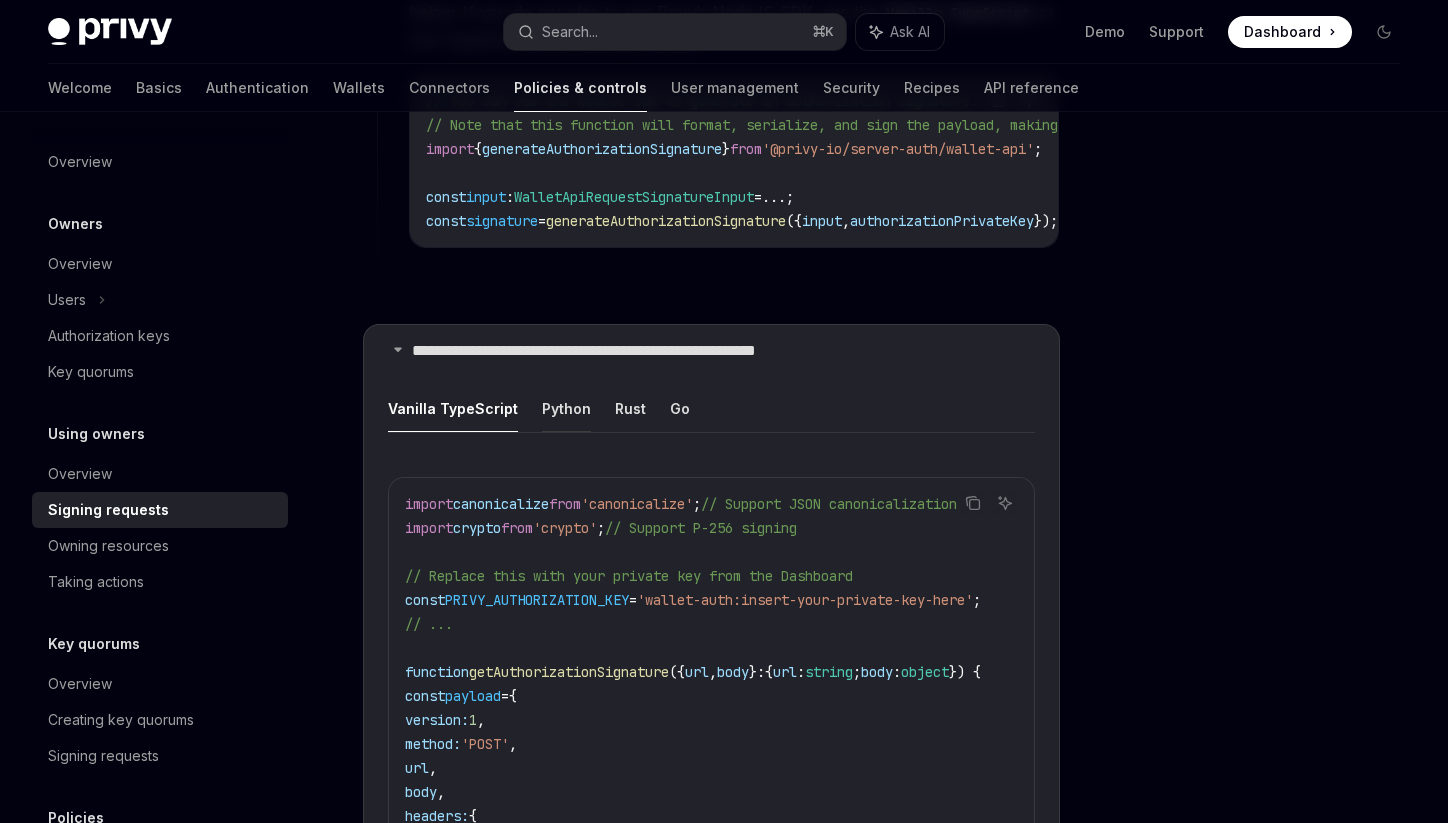 click on "Python" at bounding box center (566, 408) 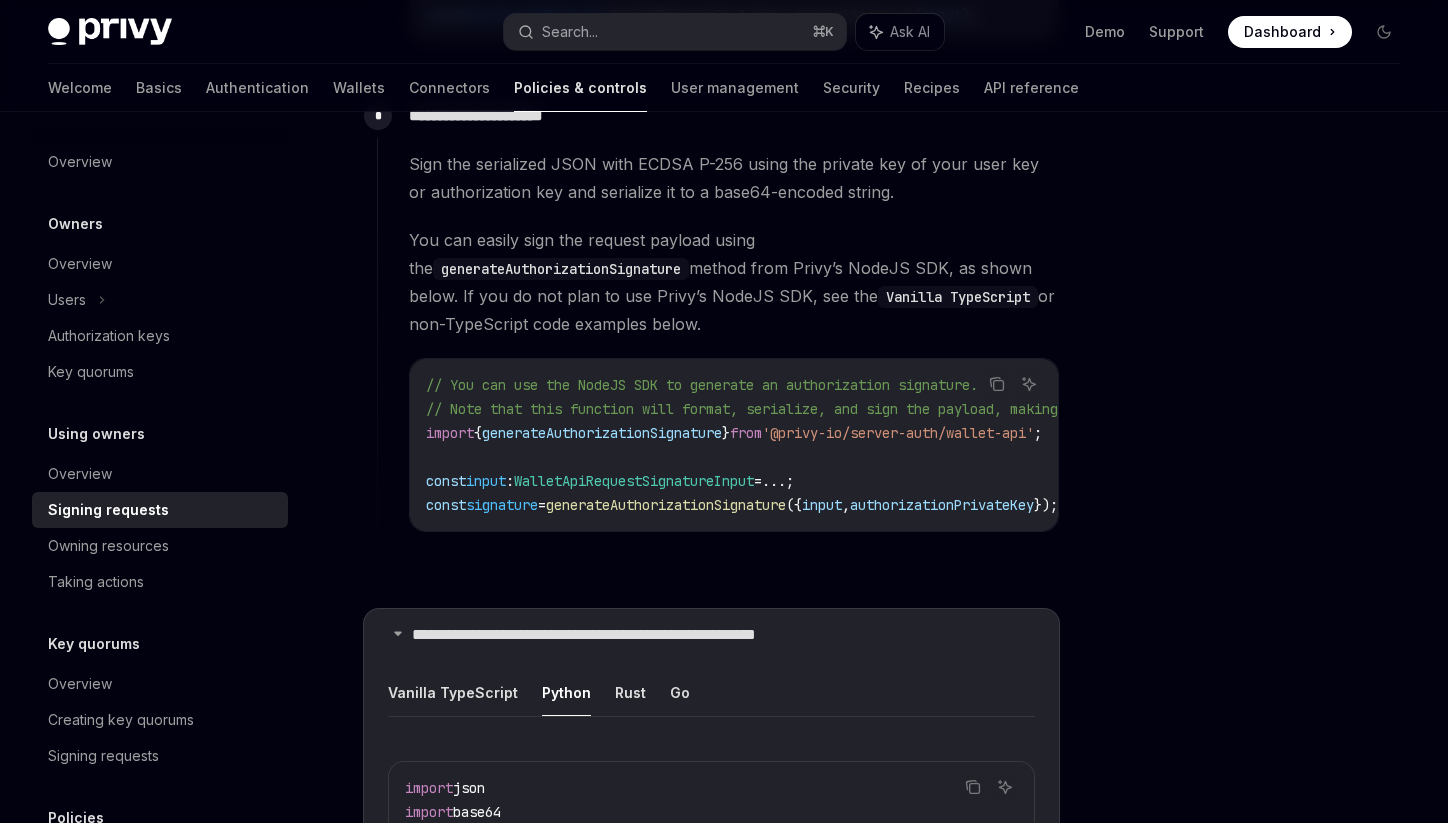 scroll, scrollTop: 1781, scrollLeft: 0, axis: vertical 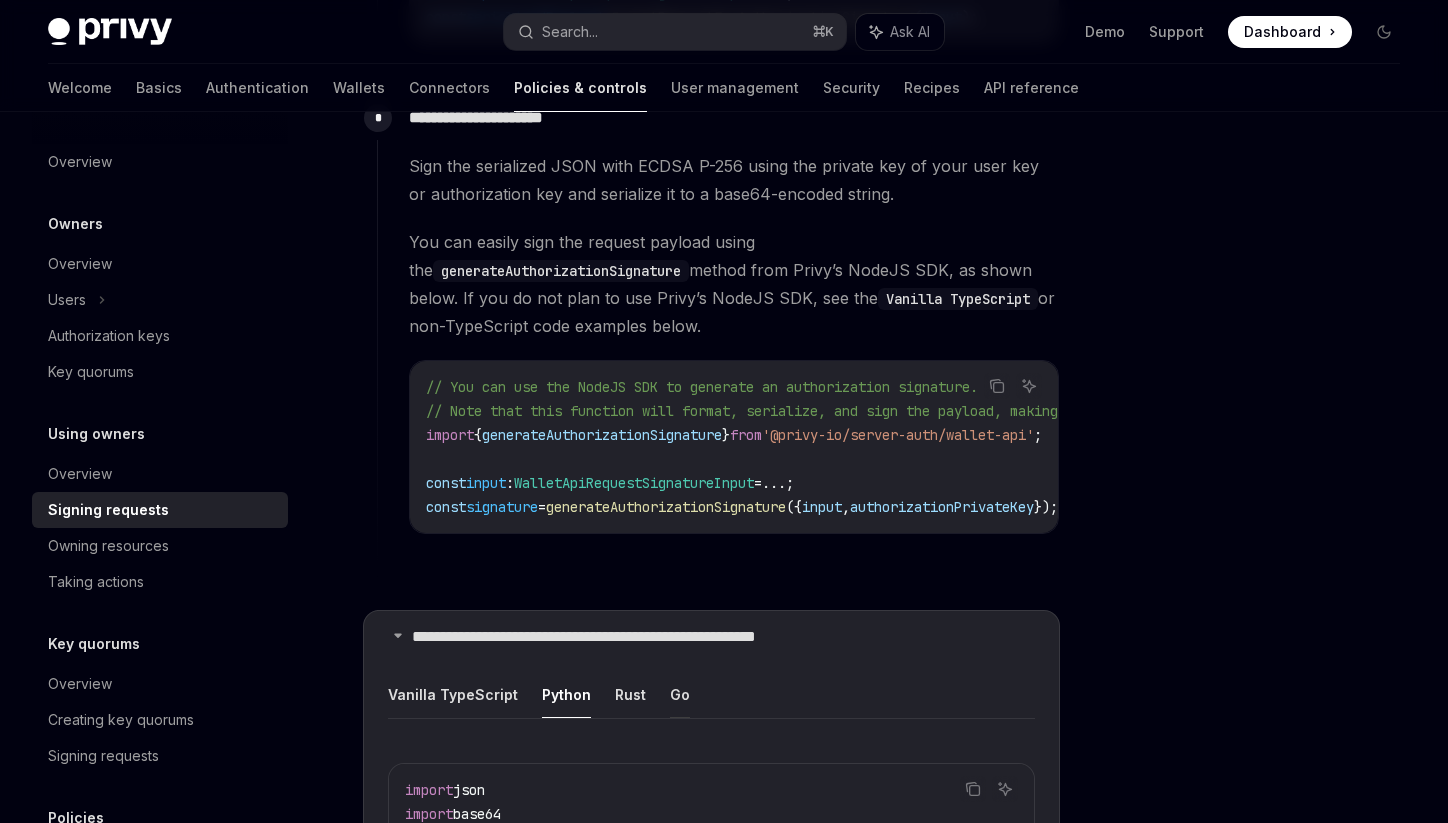 click on "Go" at bounding box center [680, 694] 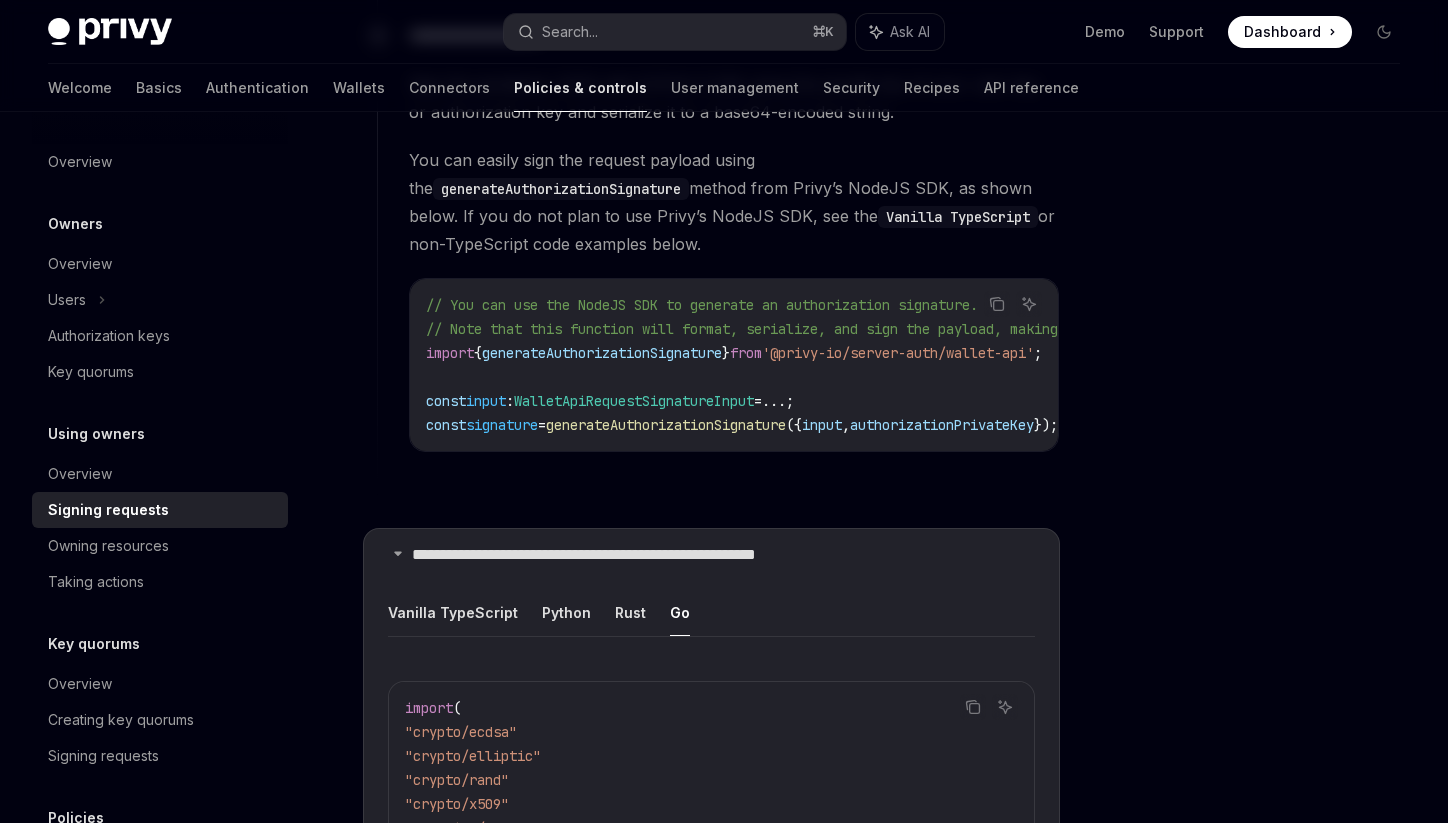 scroll, scrollTop: 1926, scrollLeft: 0, axis: vertical 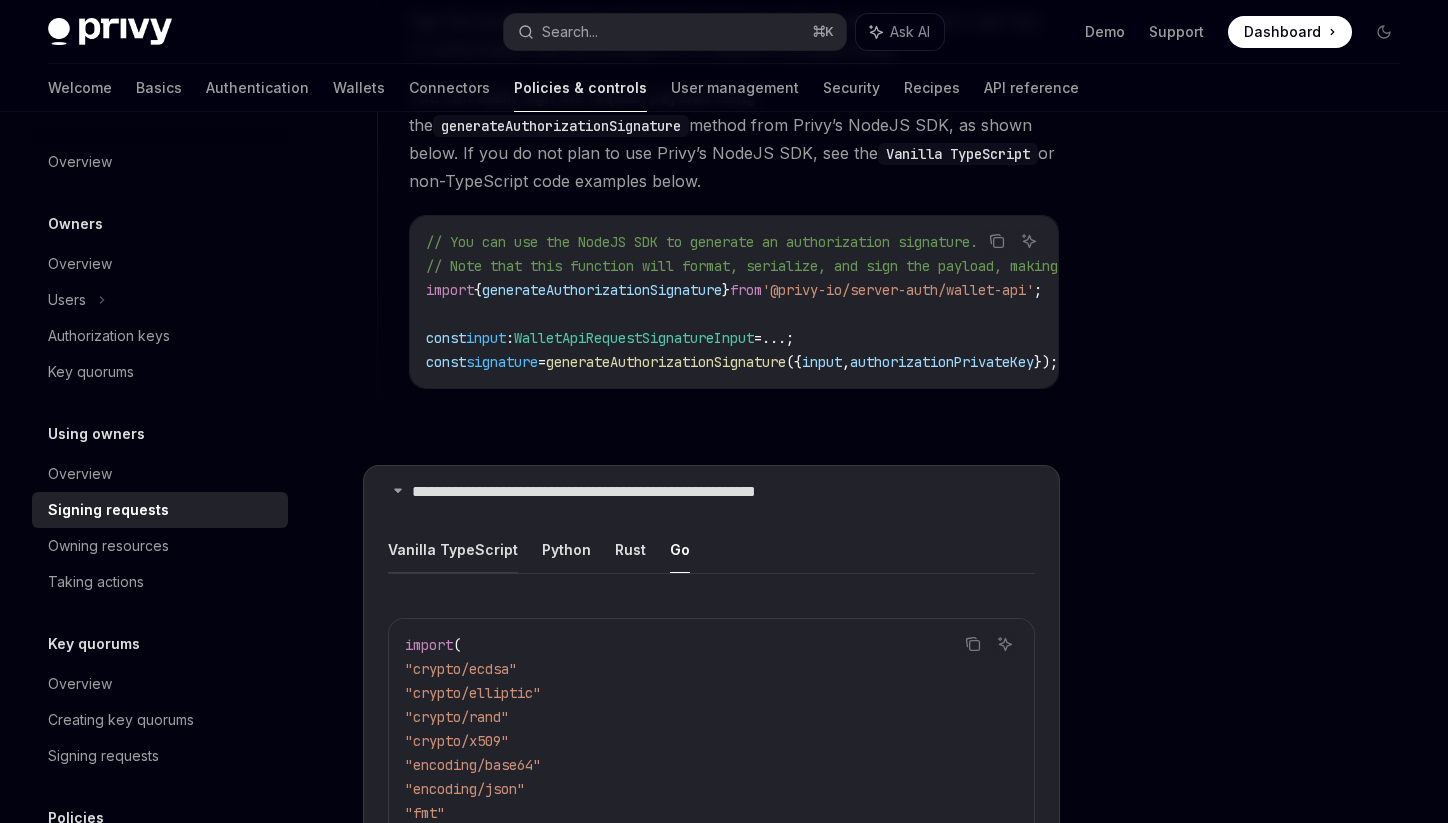click on "Vanilla TypeScript" at bounding box center (453, 549) 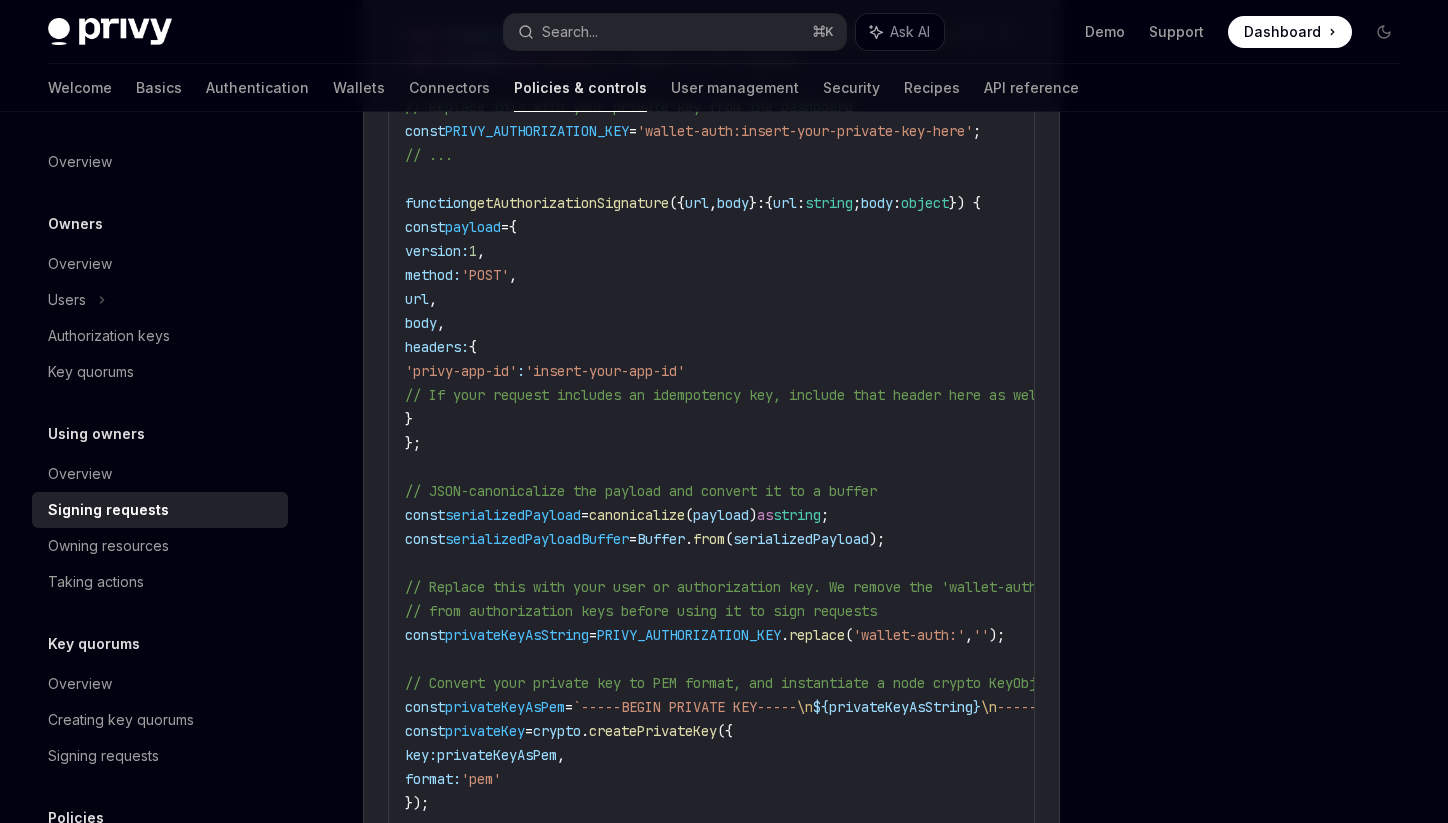 scroll, scrollTop: 2538, scrollLeft: 0, axis: vertical 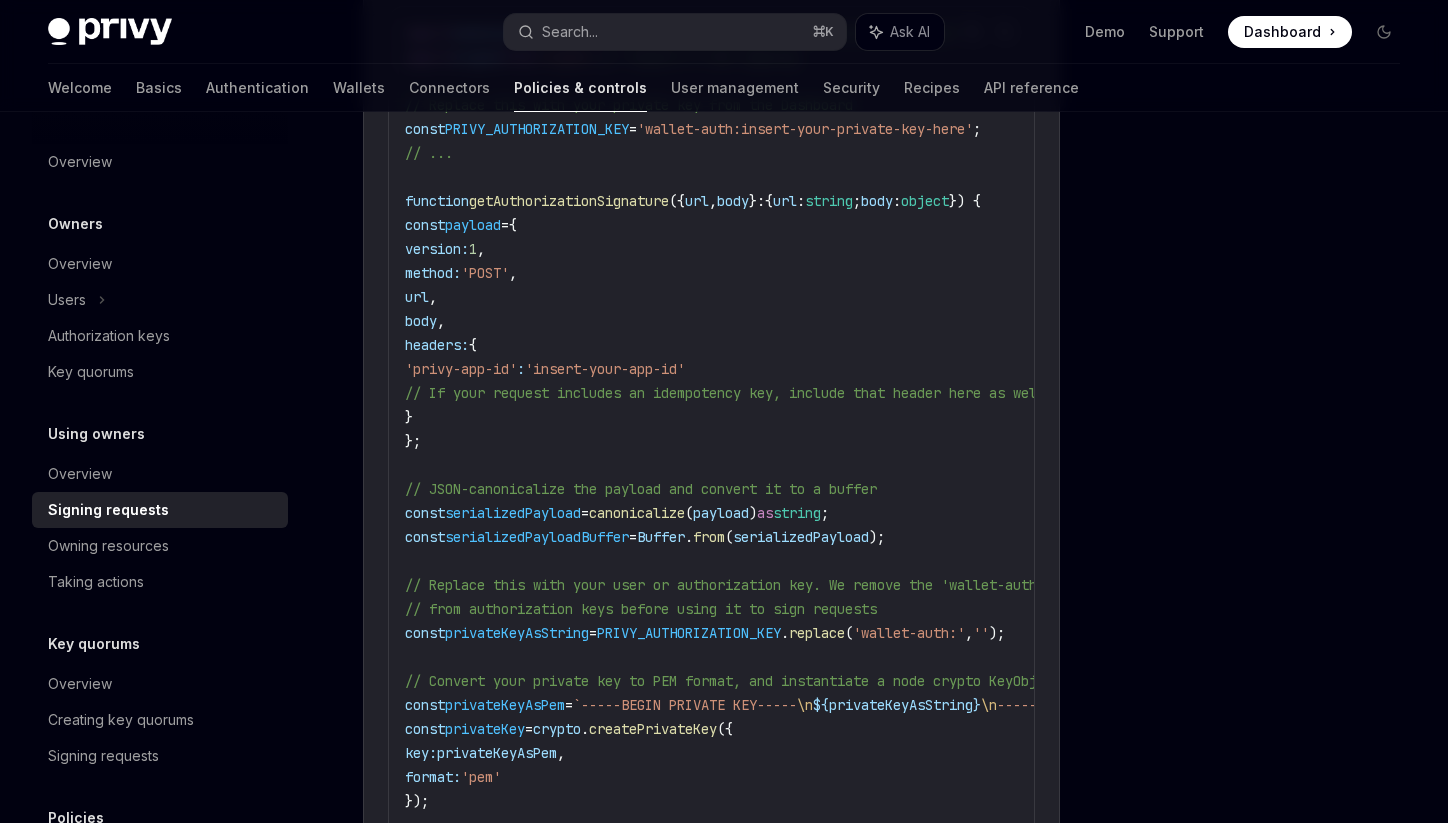 click on "serializedPayloadBuffer" at bounding box center (537, 537) 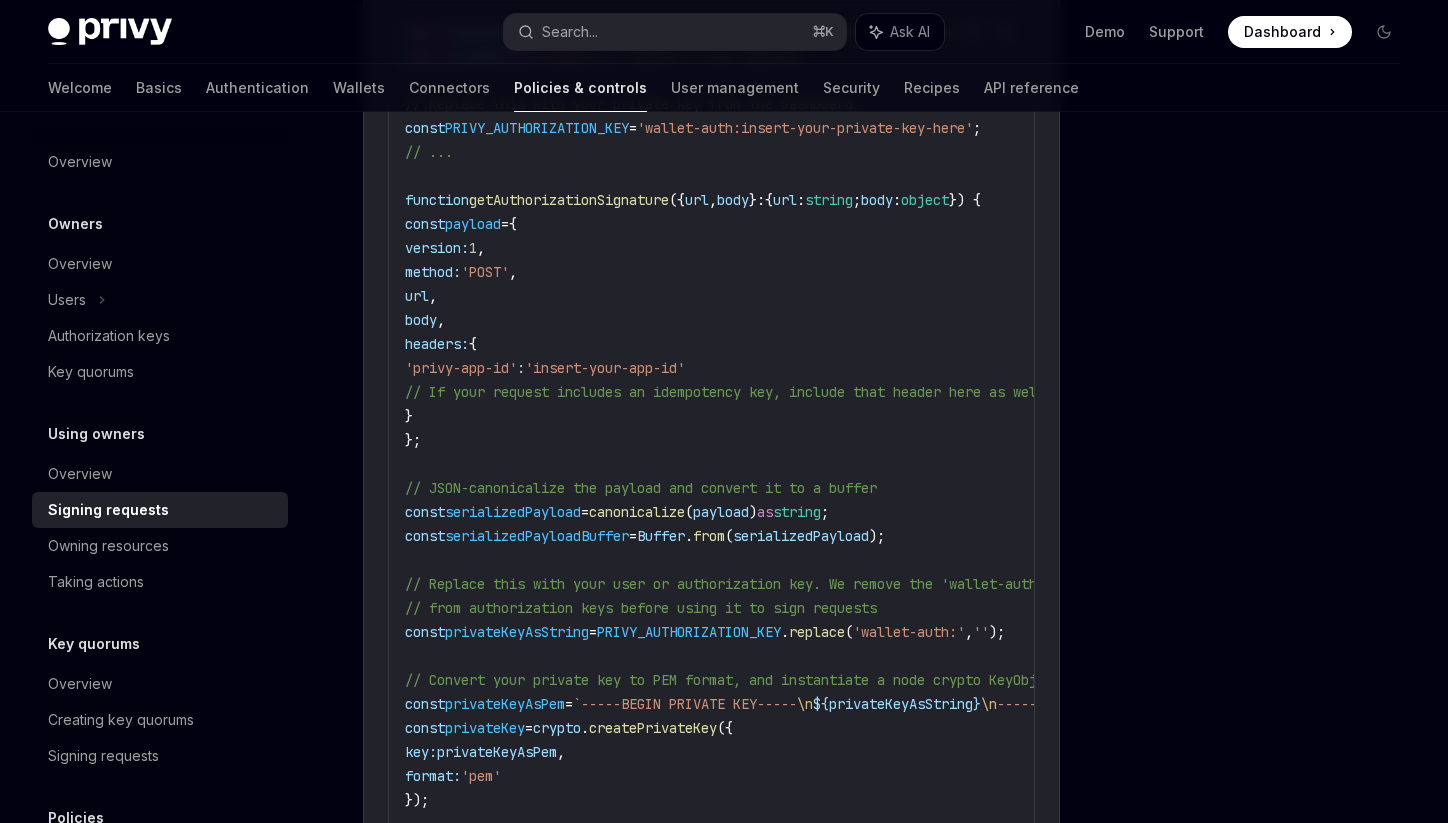 scroll, scrollTop: 2532, scrollLeft: 0, axis: vertical 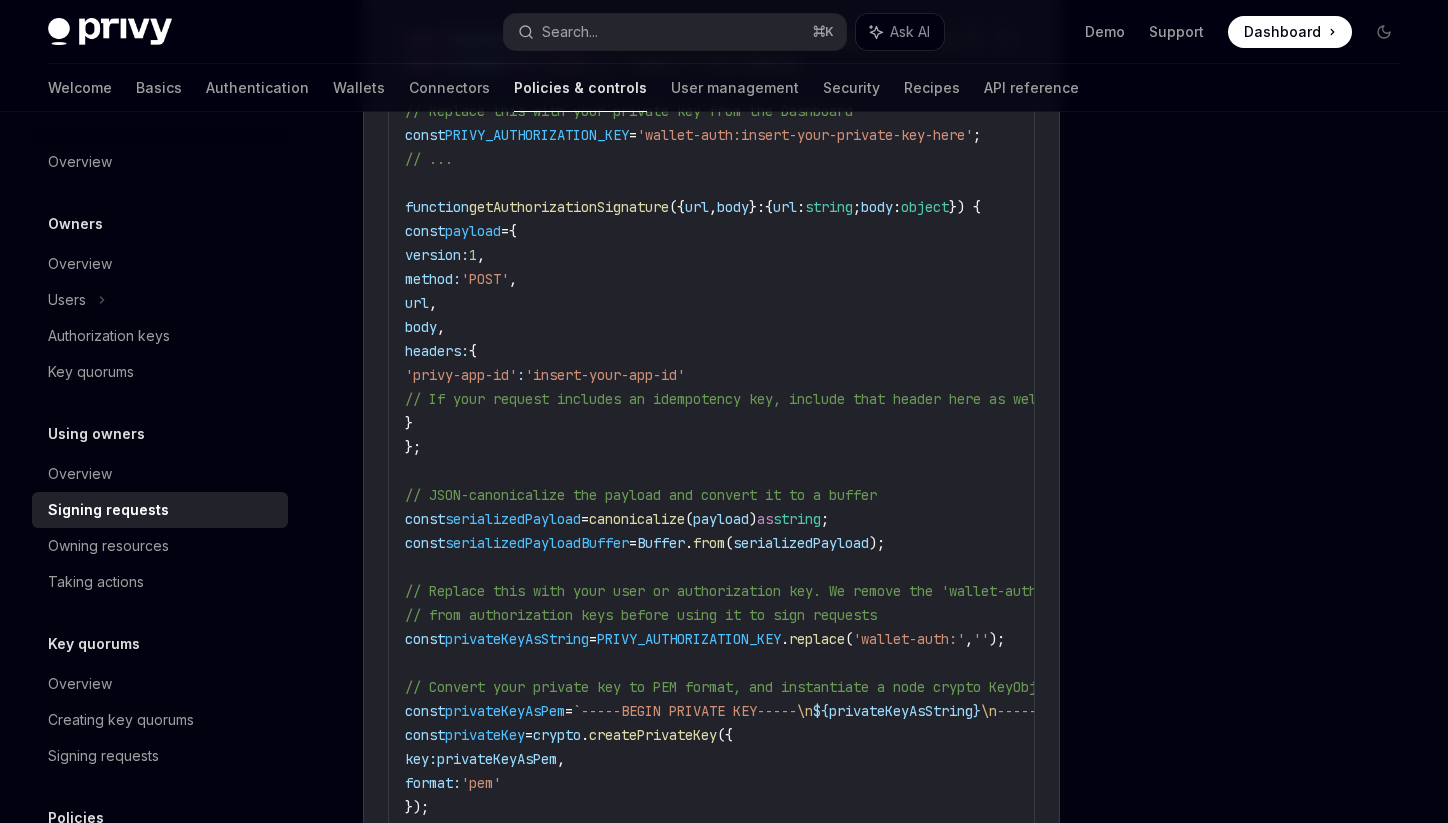 copy on "serializedPayloadBuffer" 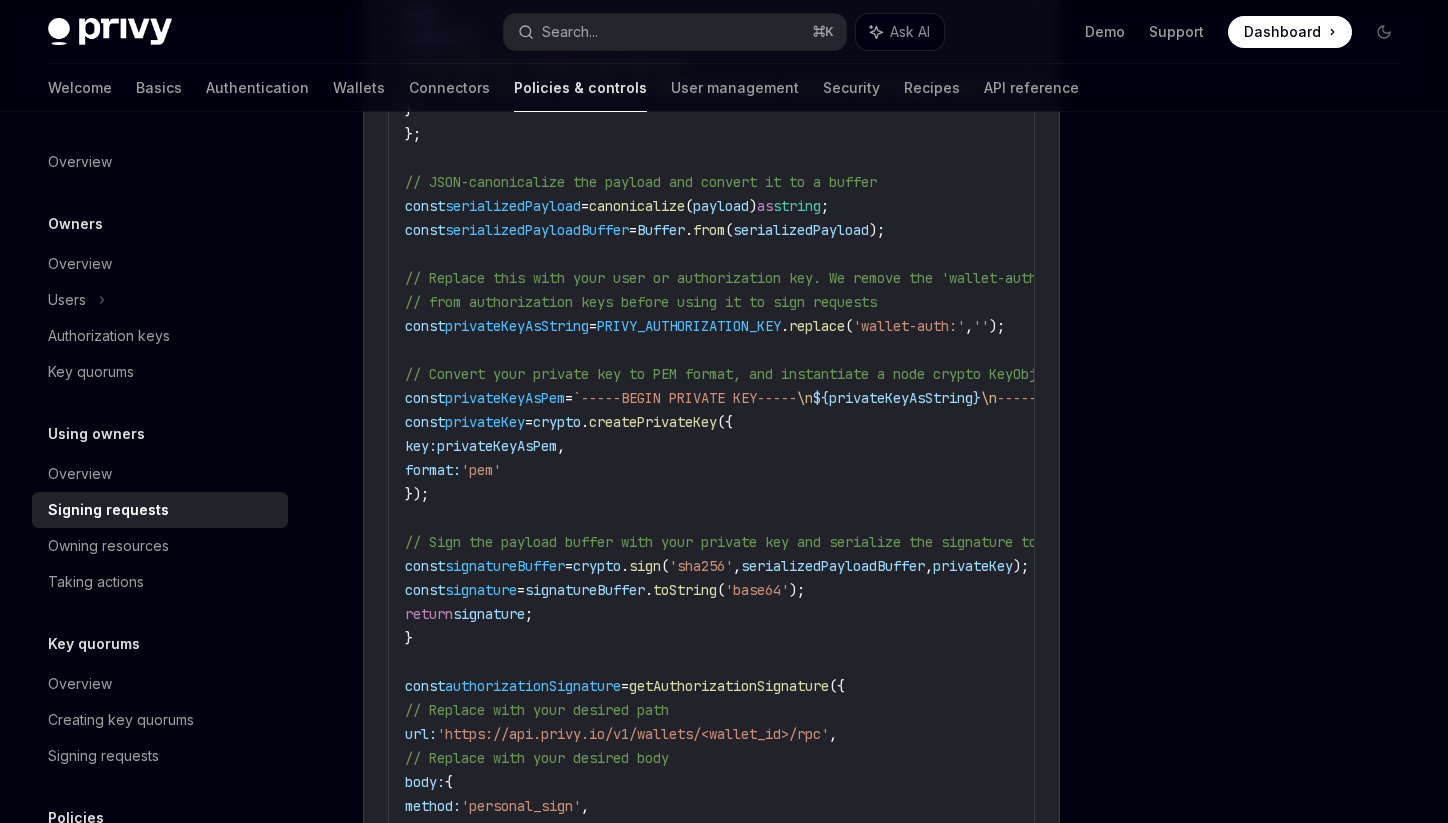 scroll, scrollTop: 2840, scrollLeft: 0, axis: vertical 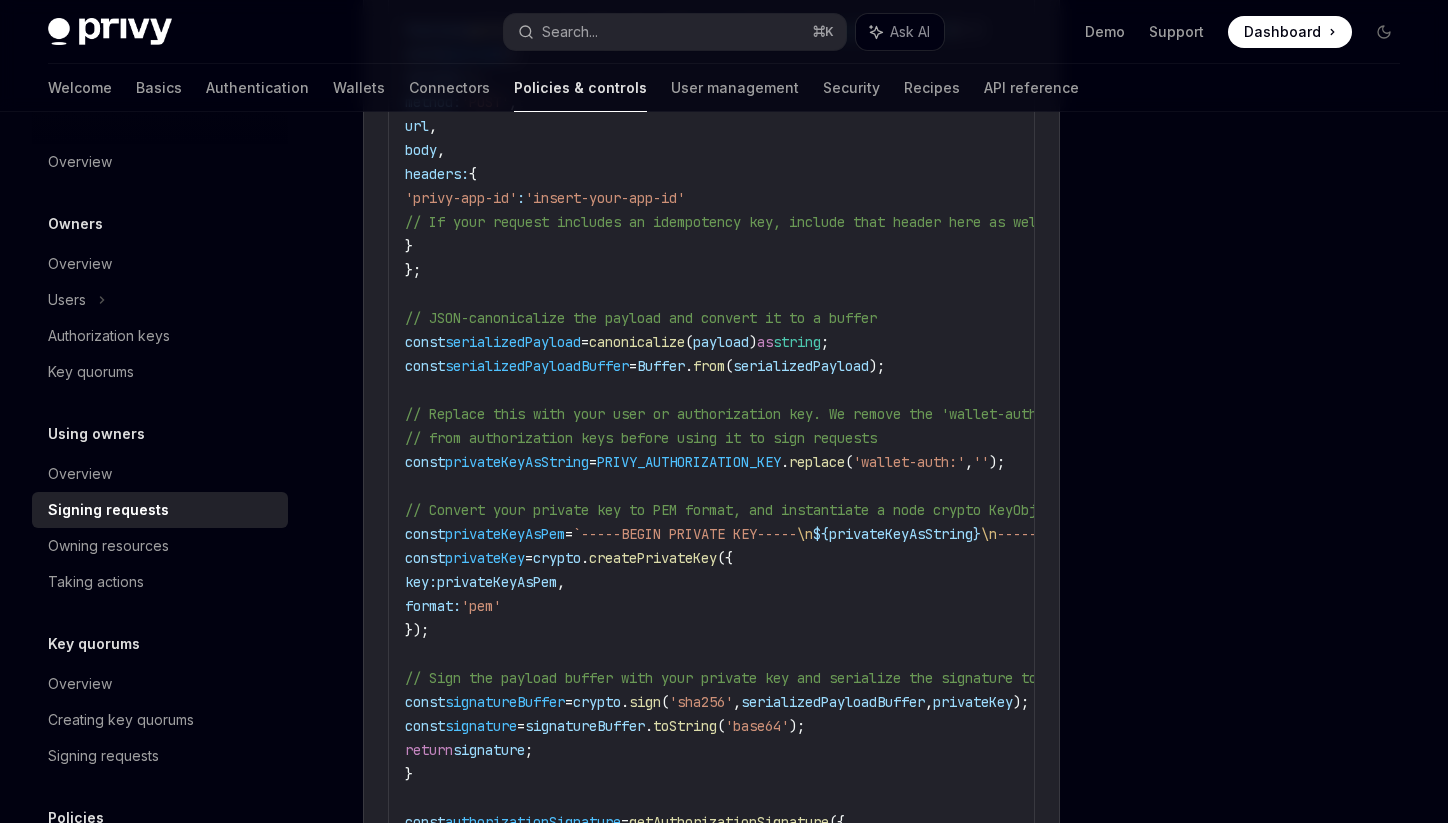 click on "privateKeyAsString" at bounding box center [517, 462] 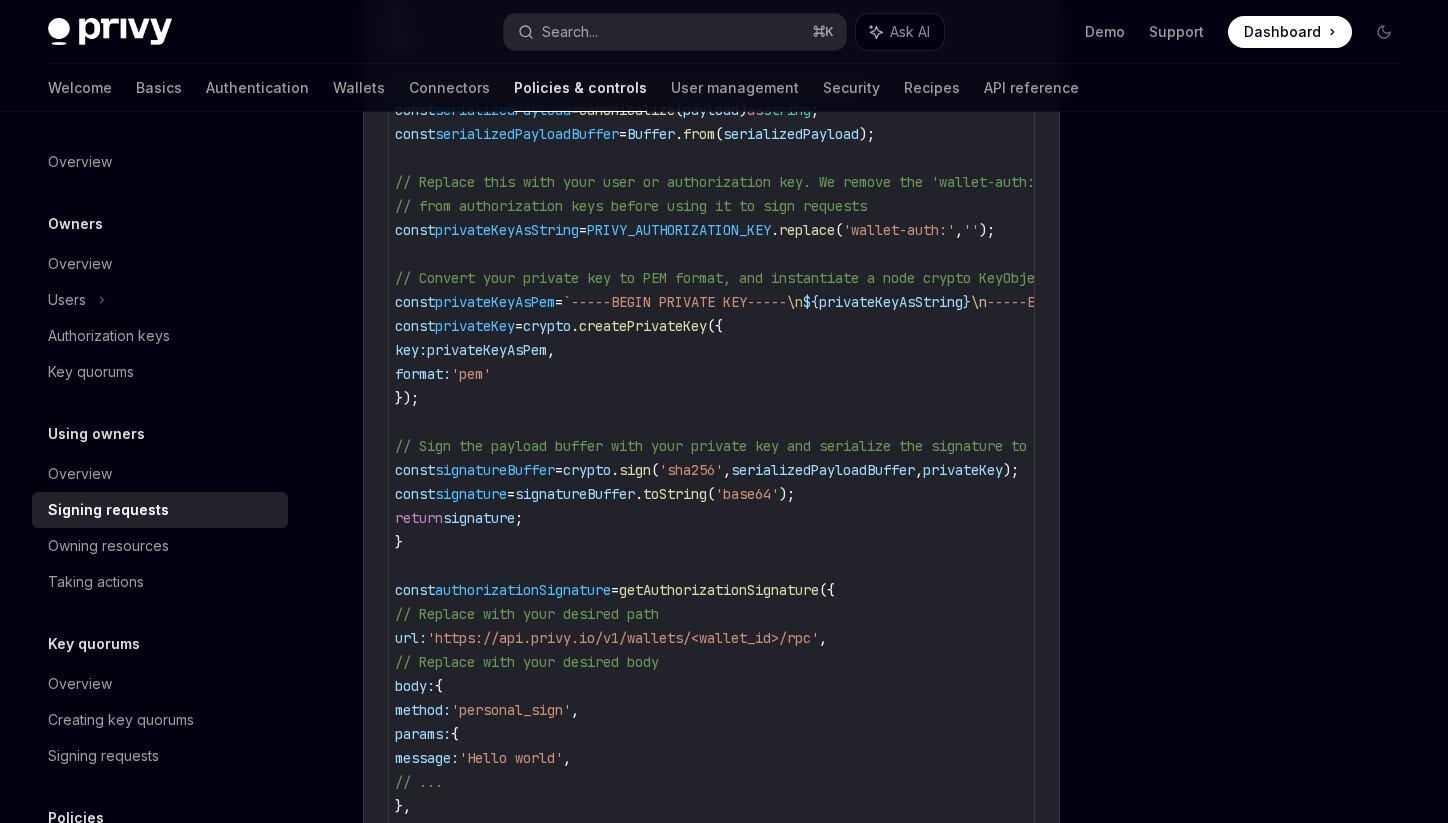 scroll, scrollTop: 2936, scrollLeft: 0, axis: vertical 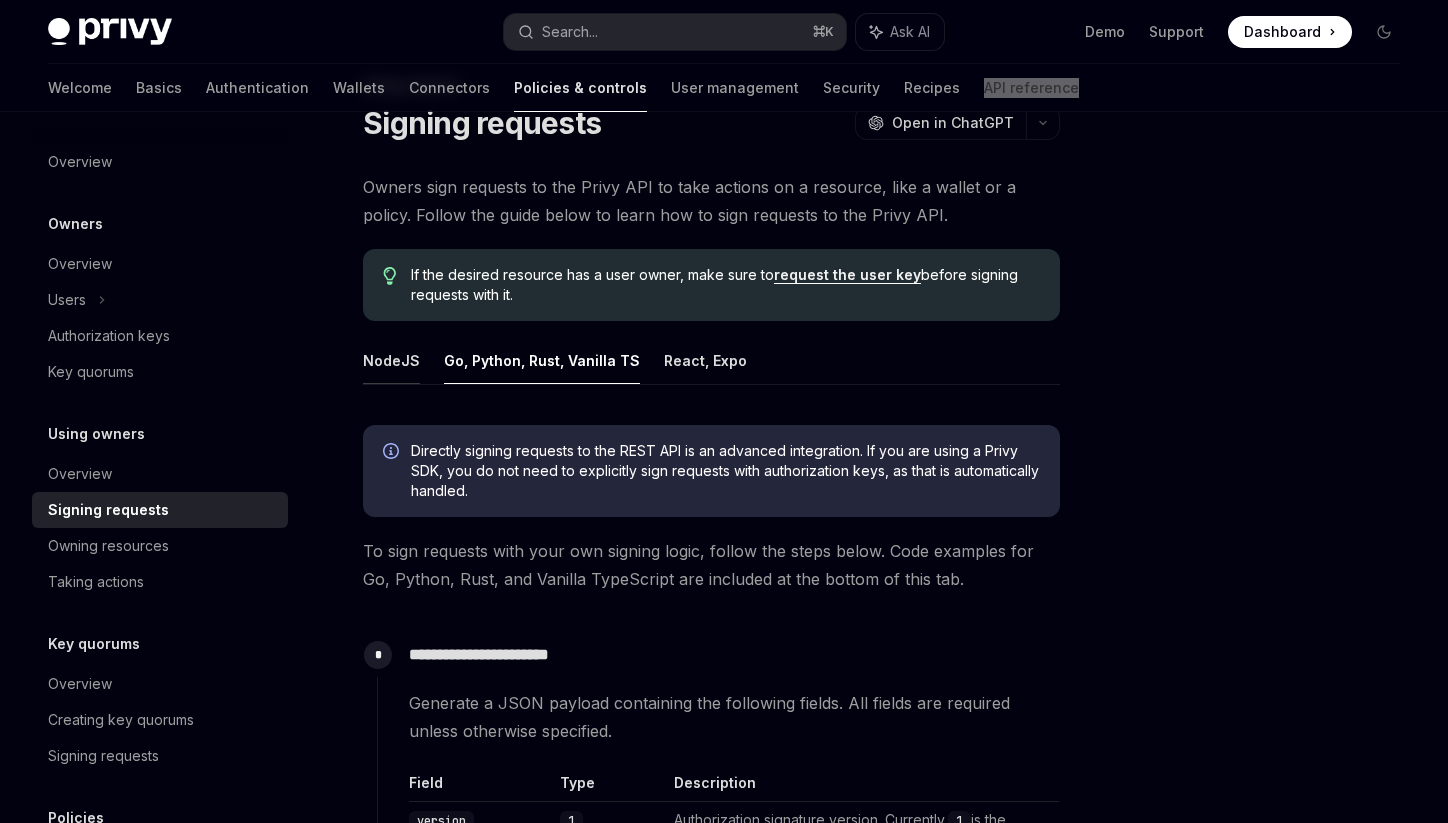 click on "NodeJS" at bounding box center (391, 360) 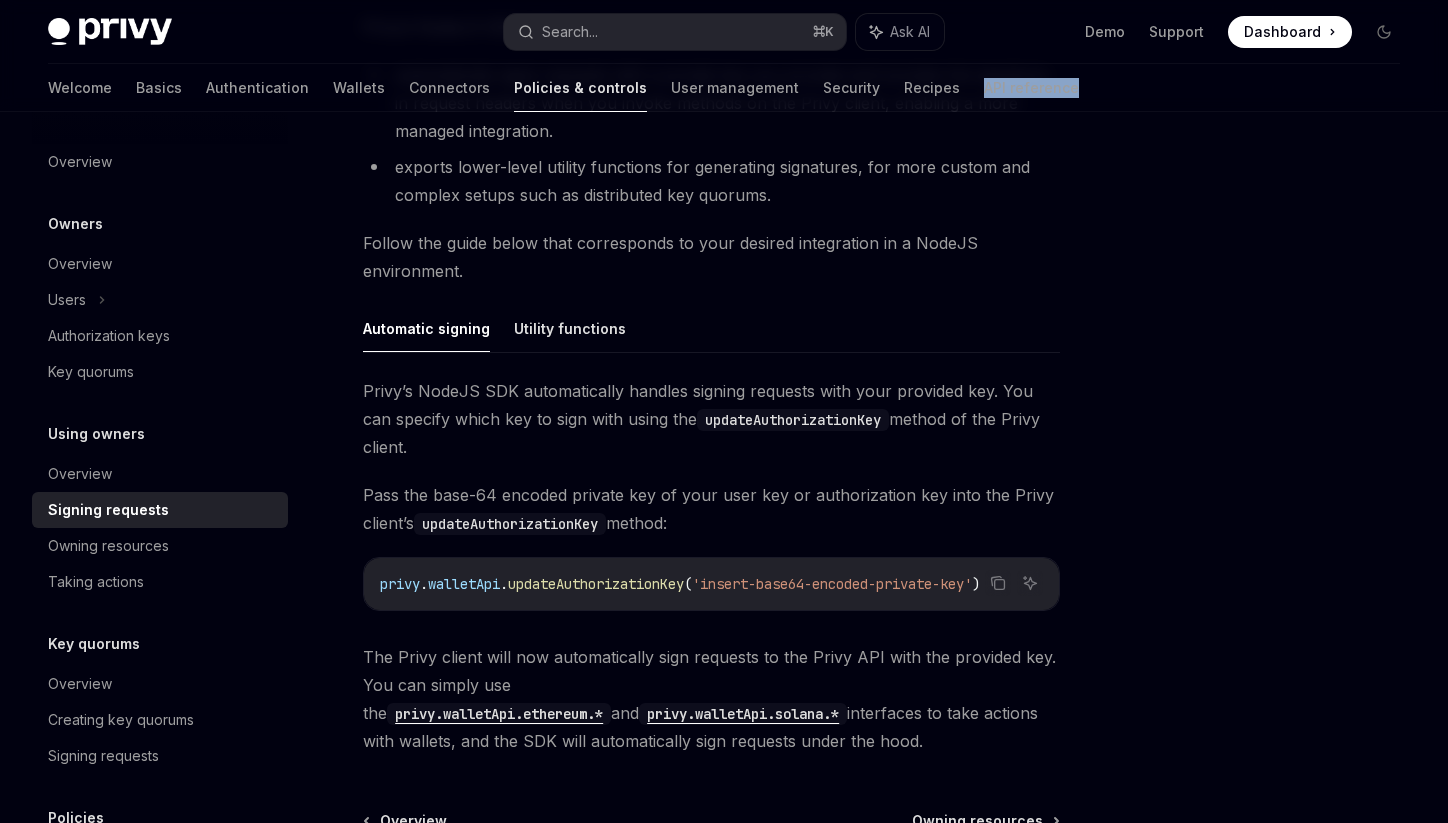 scroll, scrollTop: 536, scrollLeft: 0, axis: vertical 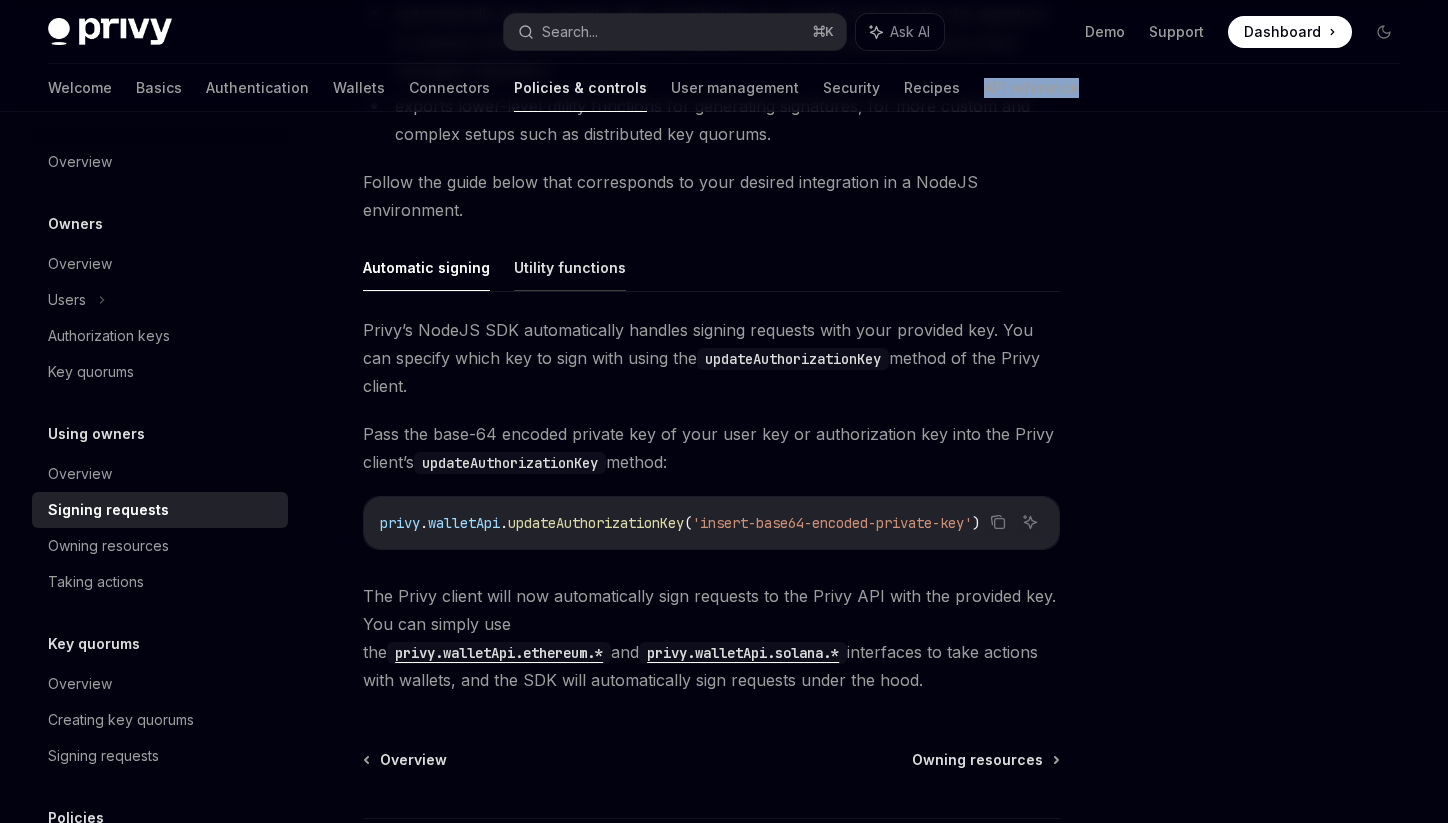 click on "Utility functions" at bounding box center [570, 267] 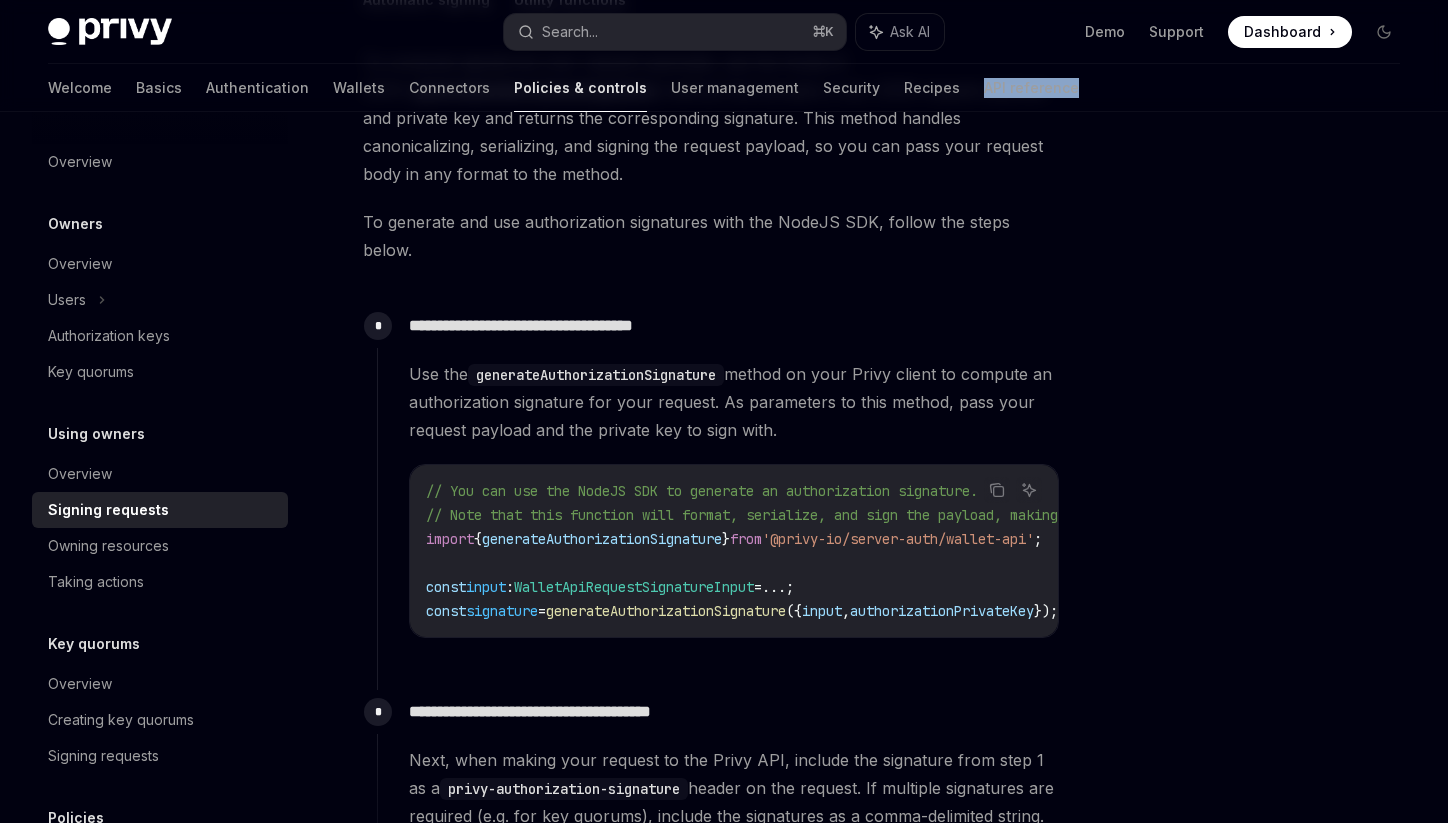 scroll, scrollTop: 837, scrollLeft: 0, axis: vertical 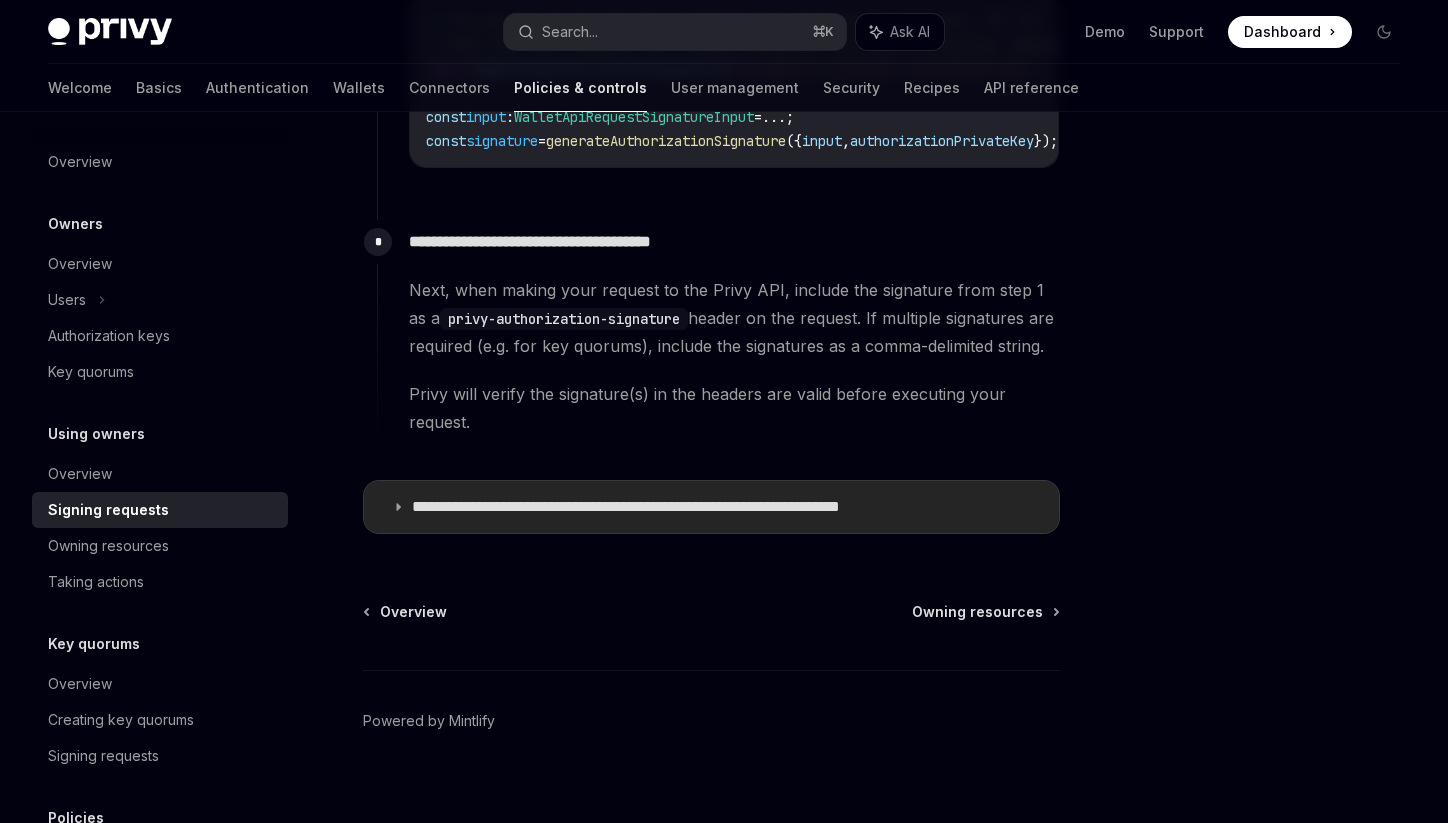 click on "**********" at bounding box center (689, 507) 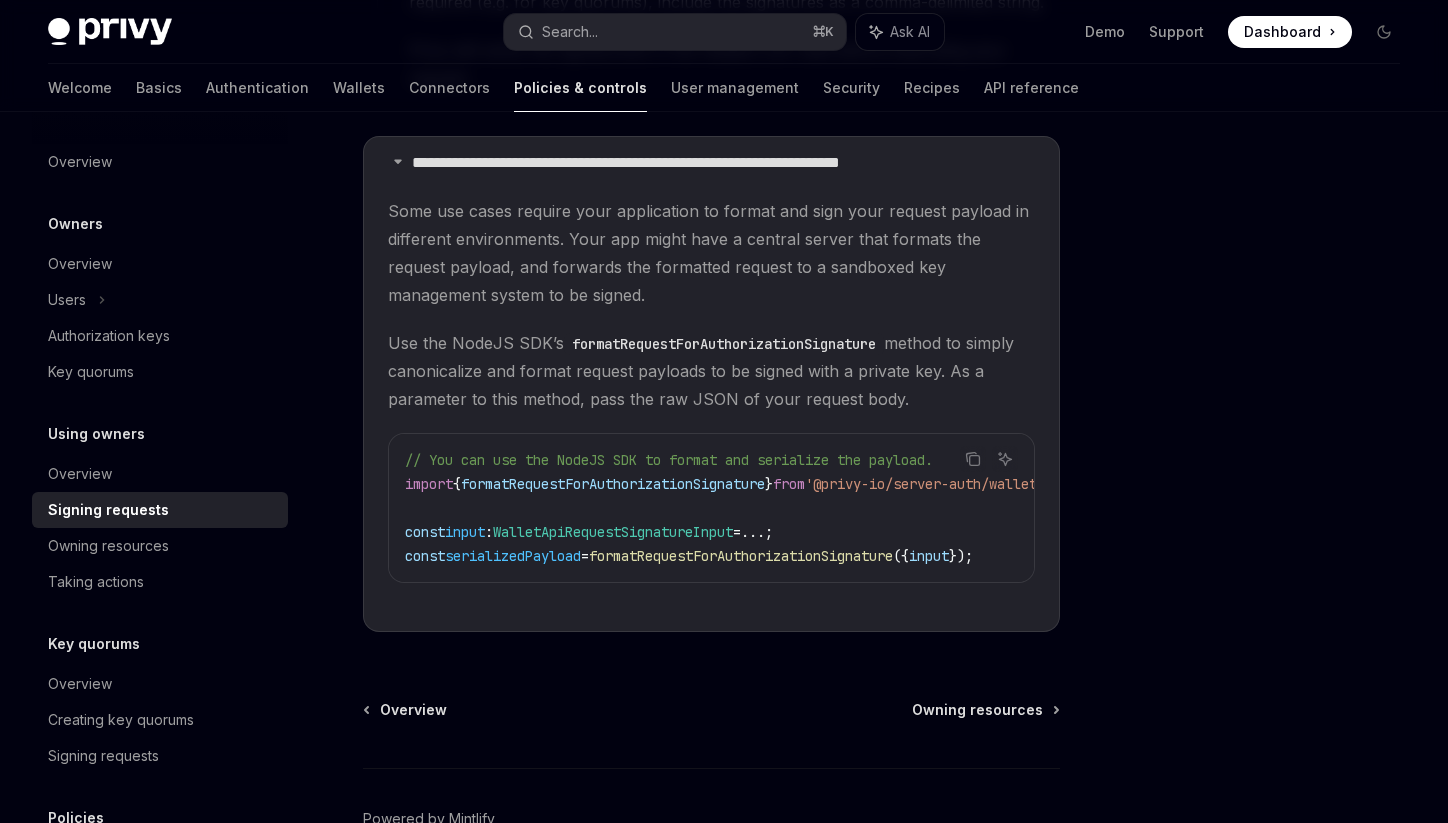 scroll, scrollTop: 1614, scrollLeft: 0, axis: vertical 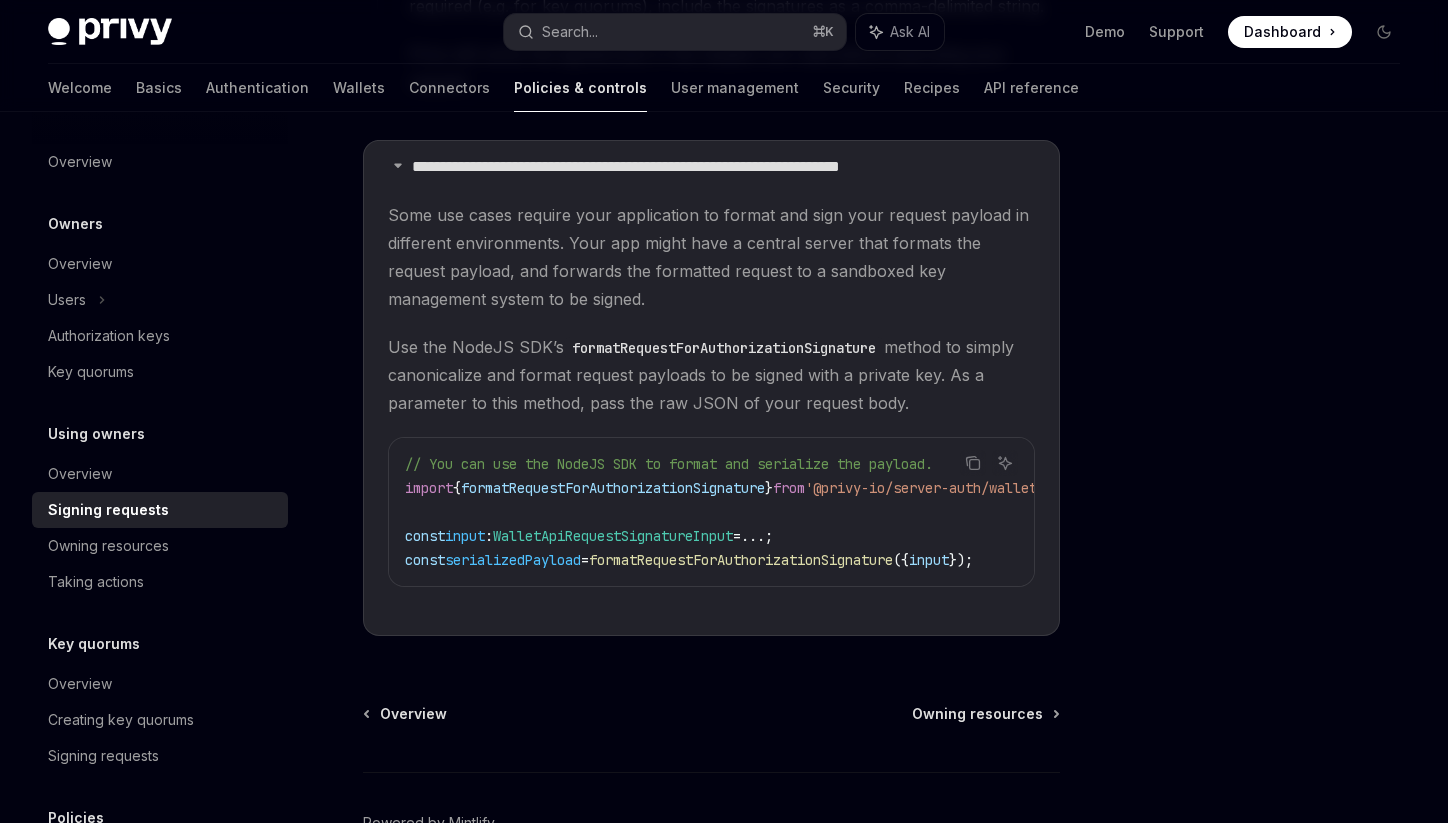 click on "formatRequestForAuthorizationSignature" at bounding box center (613, 488) 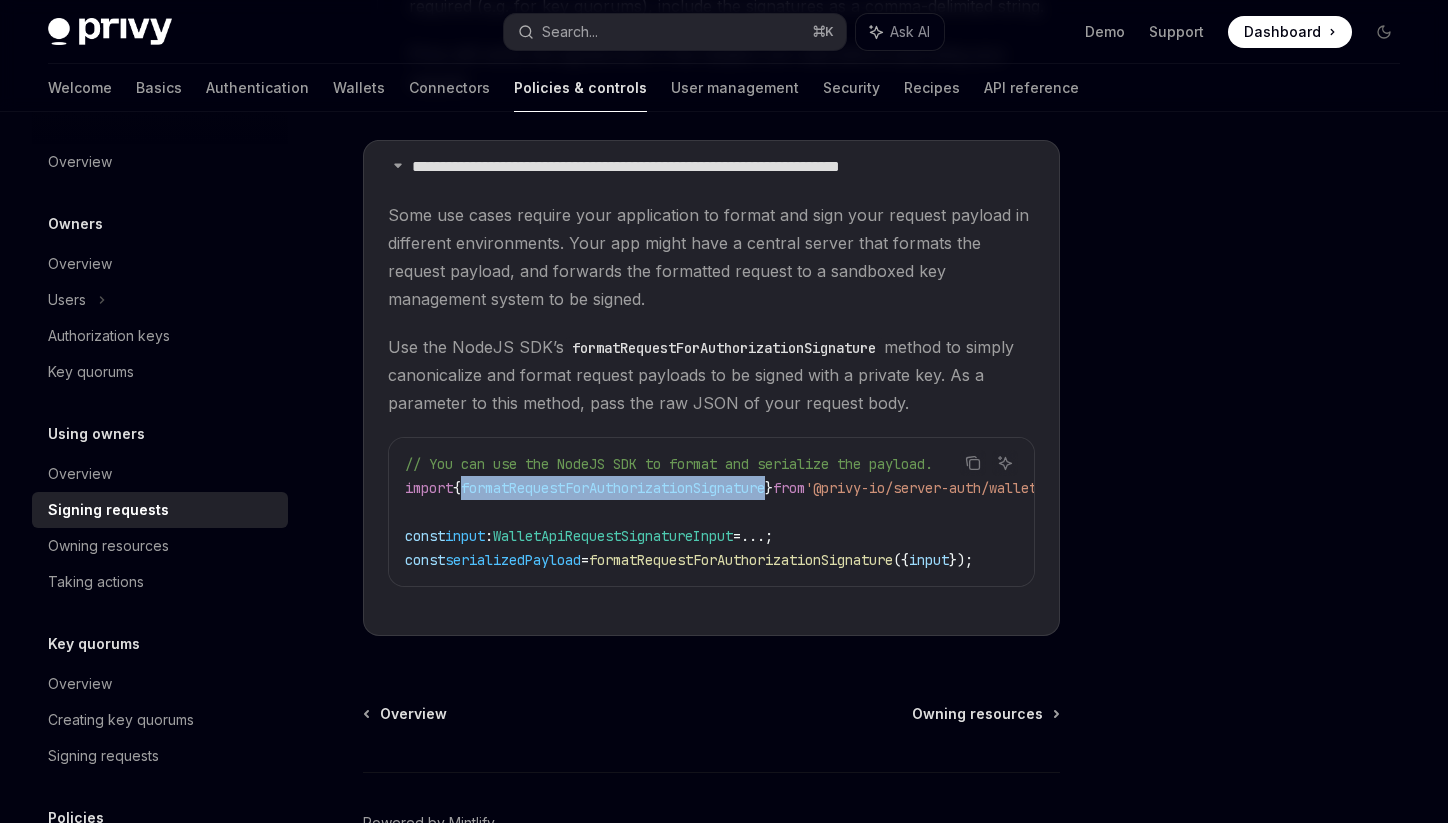 click on "formatRequestForAuthorizationSignature" at bounding box center (613, 488) 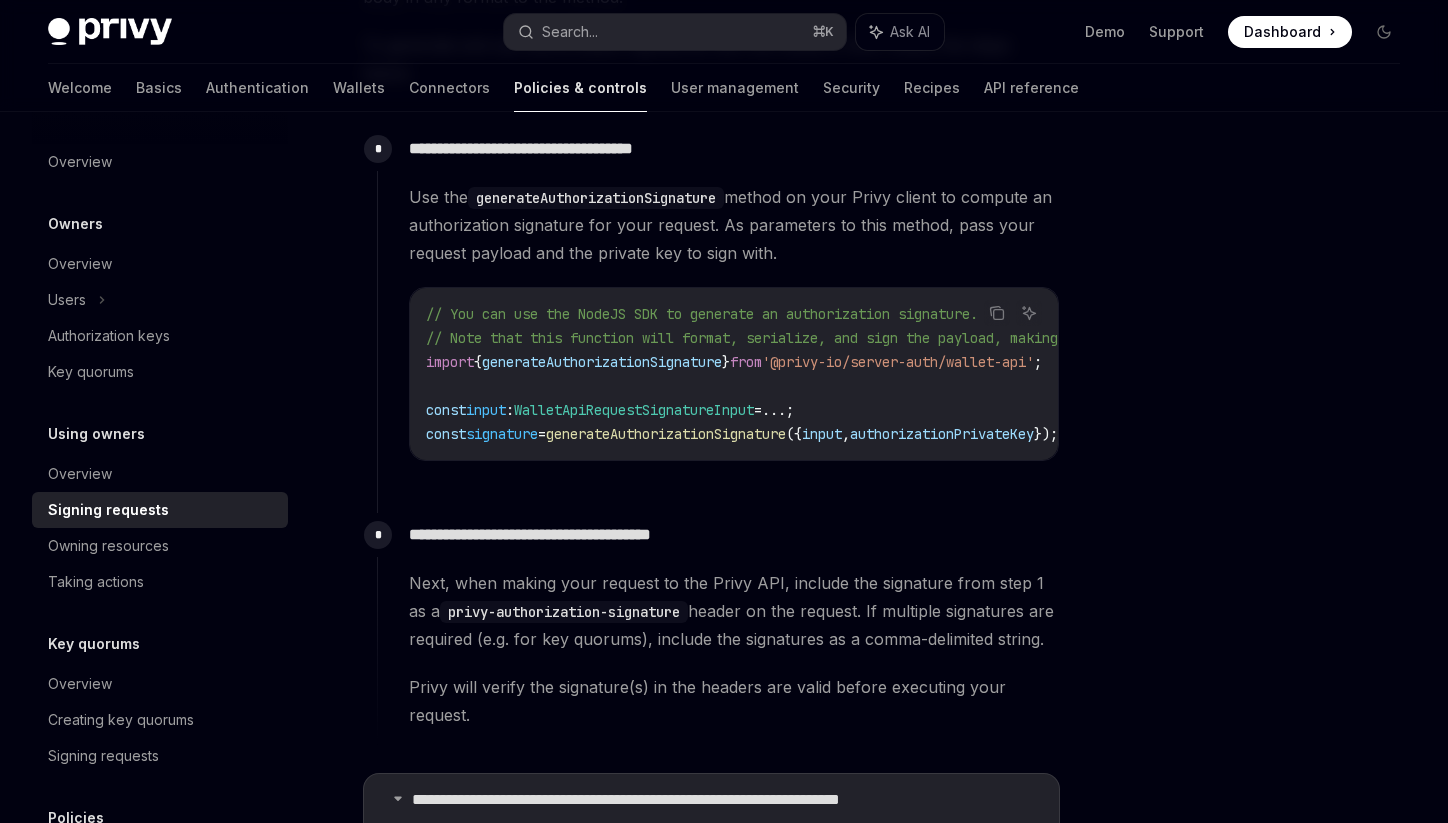 scroll, scrollTop: 964, scrollLeft: 0, axis: vertical 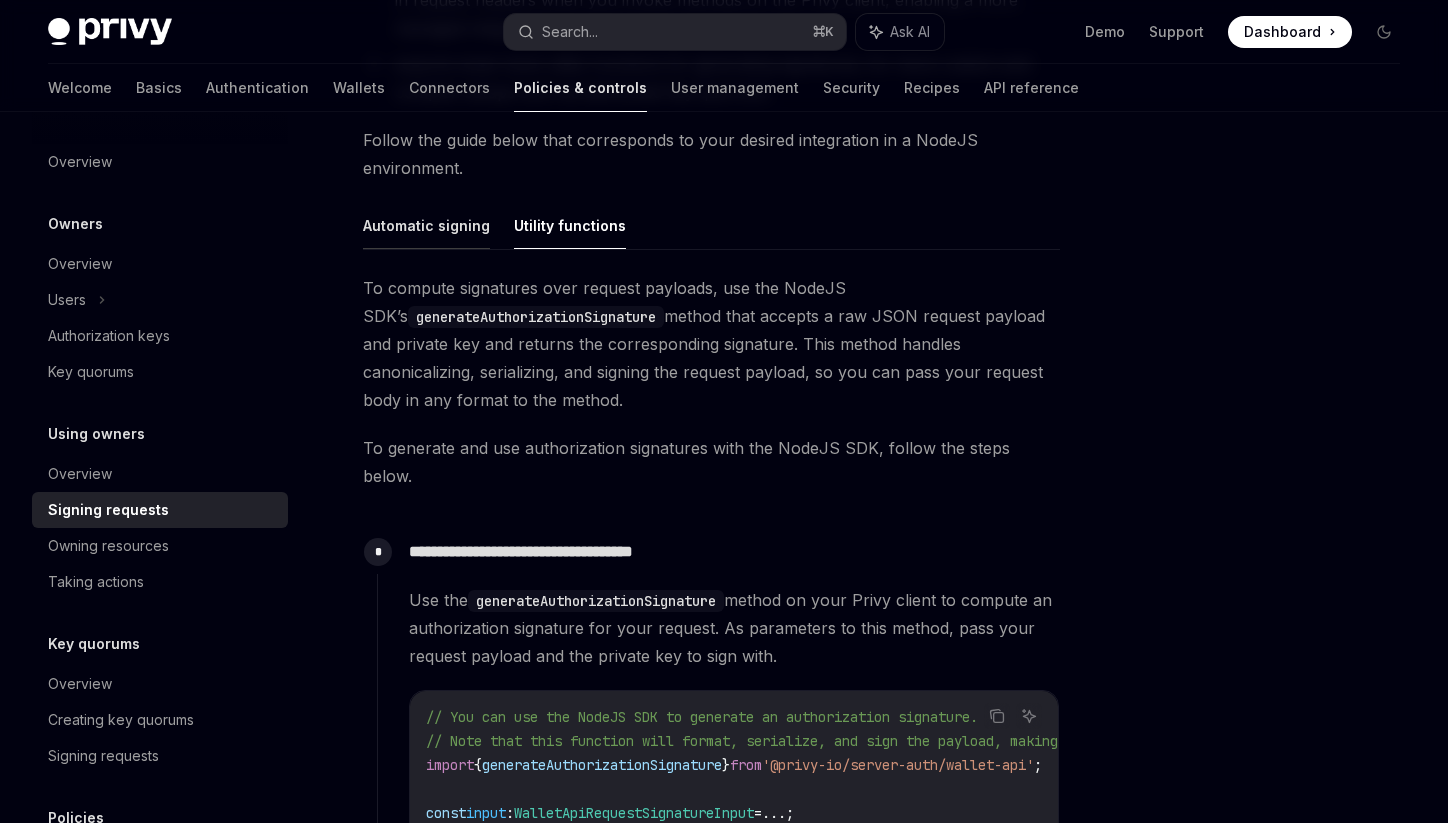 click on "Automatic signing" at bounding box center (426, 225) 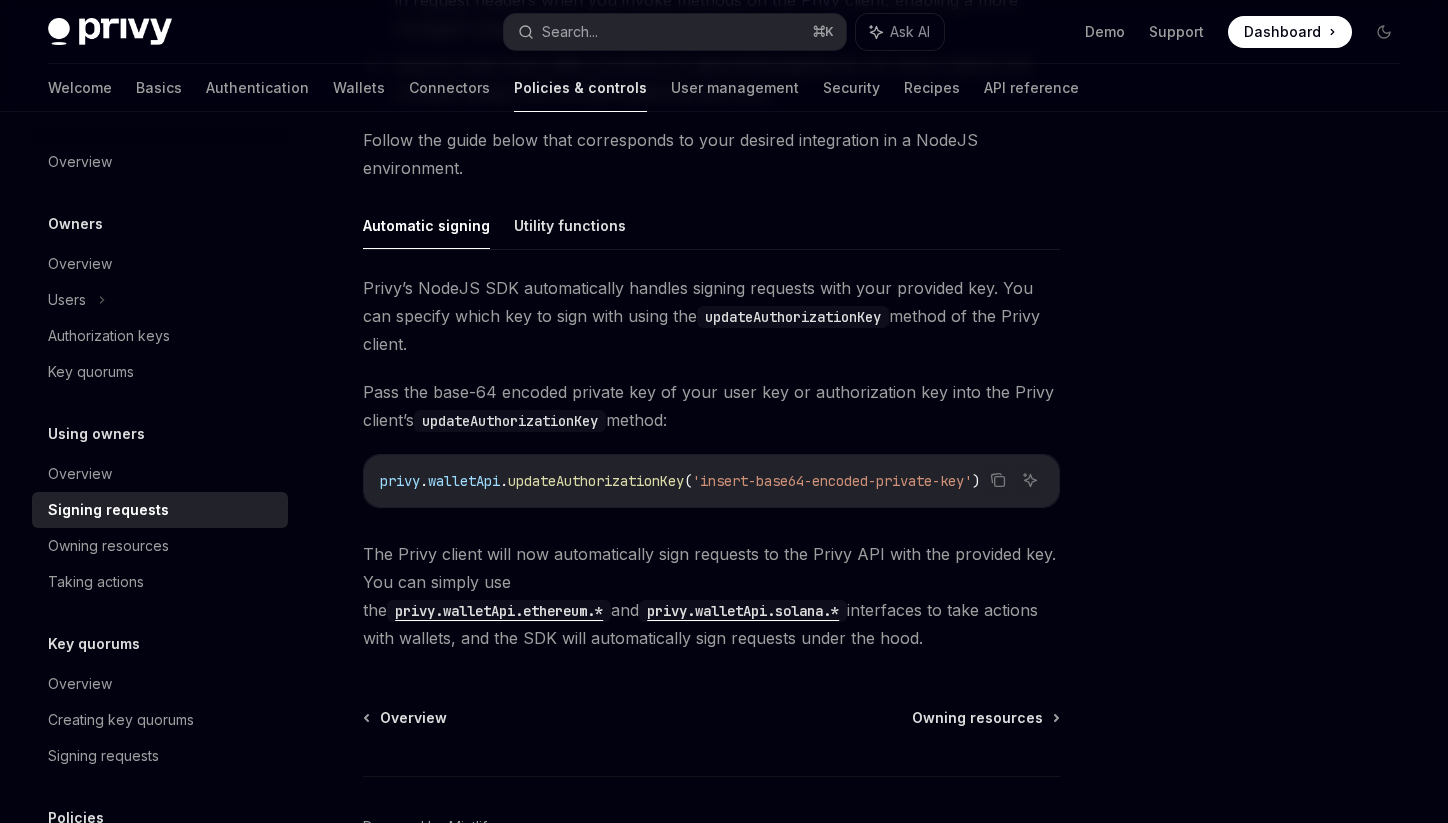 click on "updateAuthorizationKey" at bounding box center (596, 481) 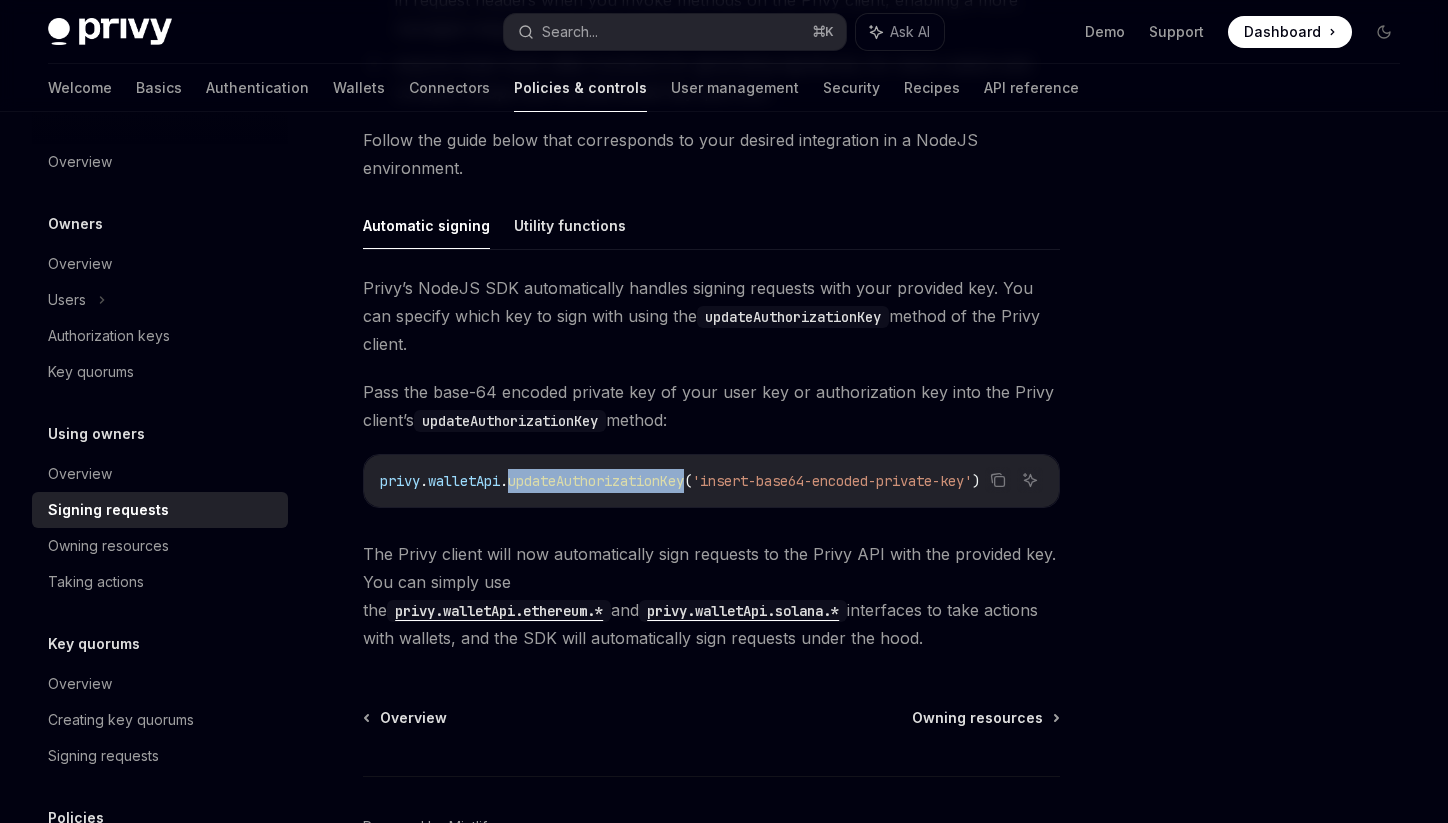 click on "updateAuthorizationKey" at bounding box center (596, 481) 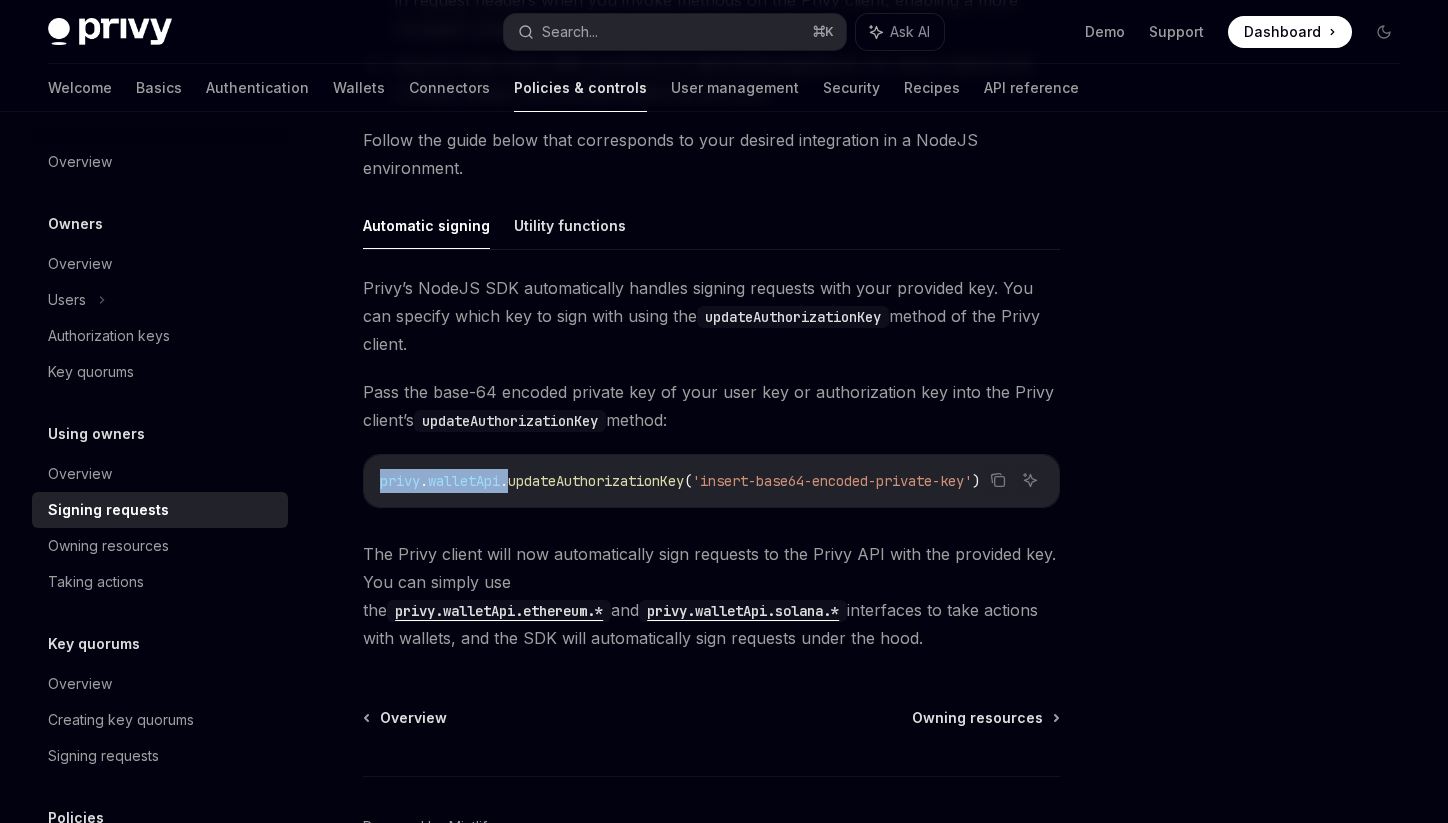 drag, startPoint x: 380, startPoint y: 481, endPoint x: 515, endPoint y: 488, distance: 135.18137 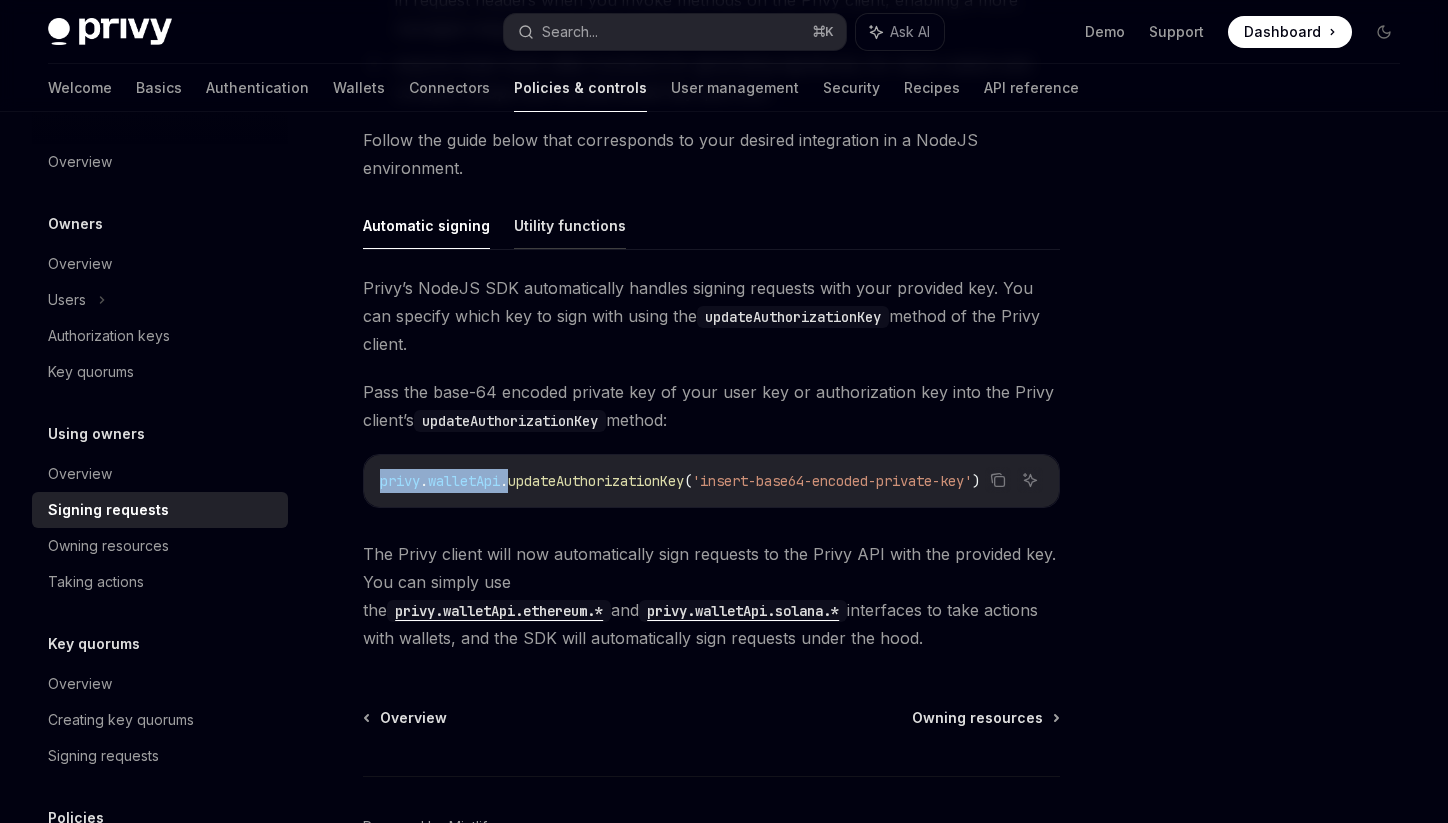 click on "Utility functions" at bounding box center (570, 225) 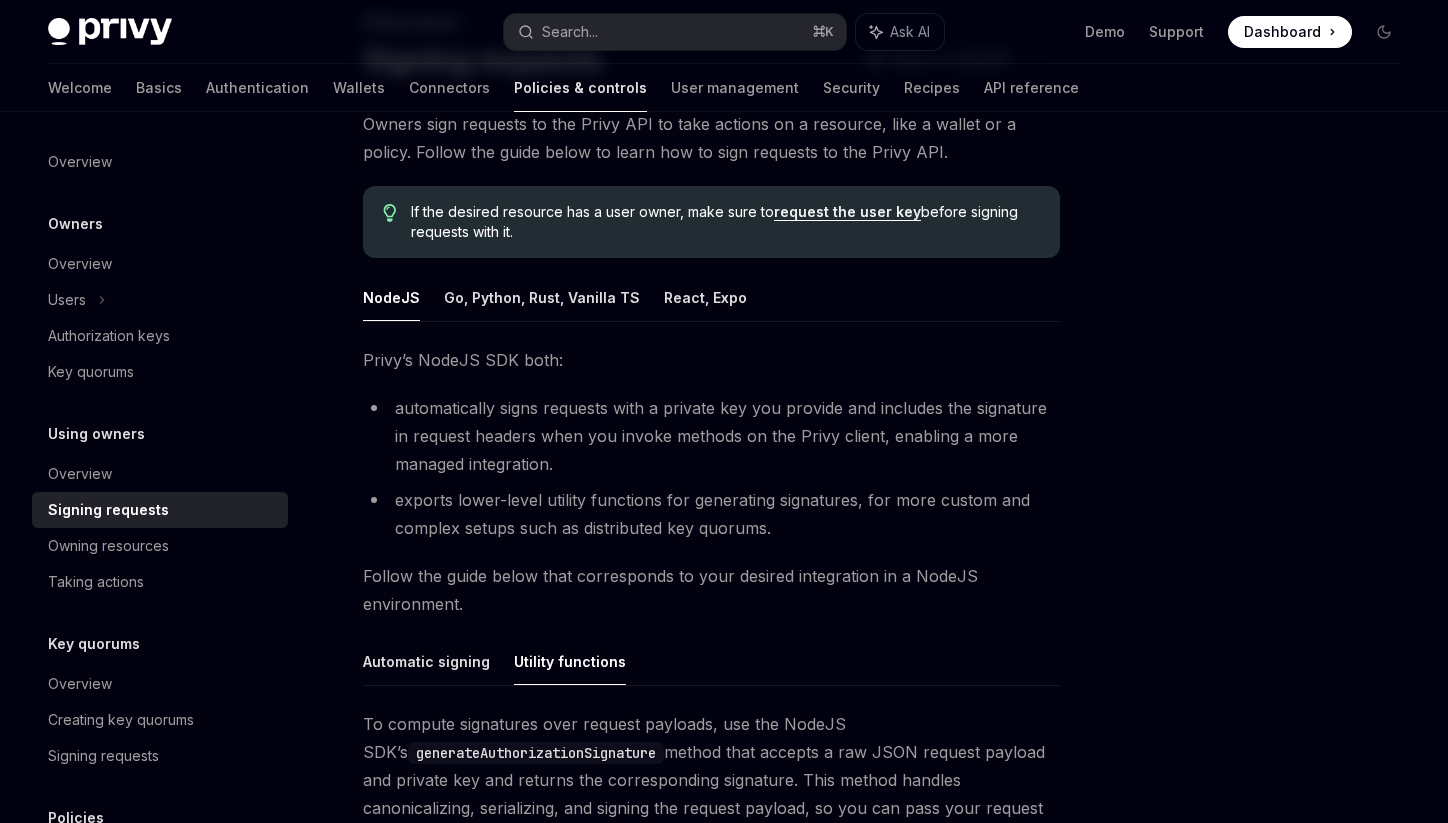 scroll, scrollTop: 0, scrollLeft: 0, axis: both 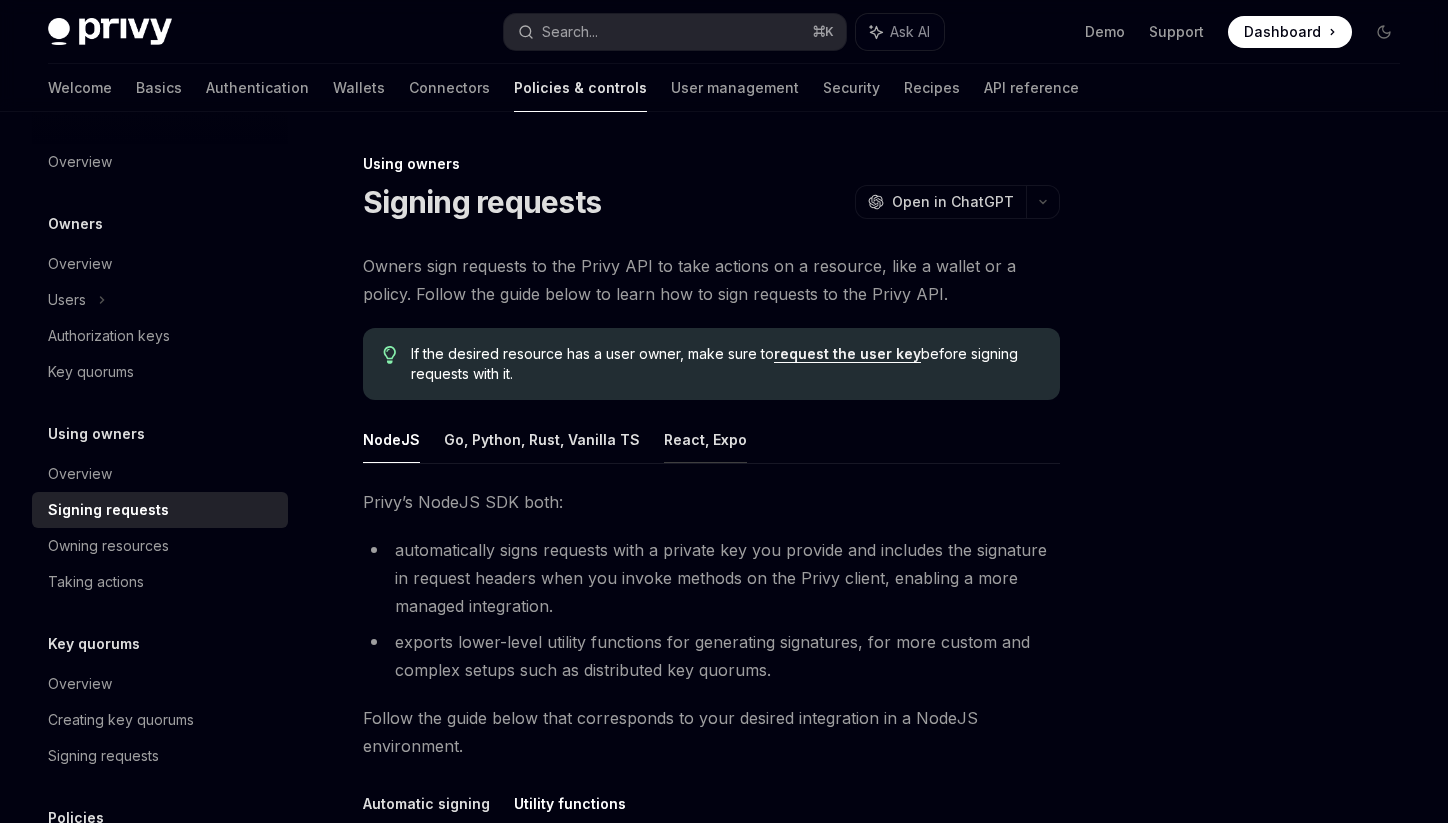 click on "React, Expo" at bounding box center (705, 439) 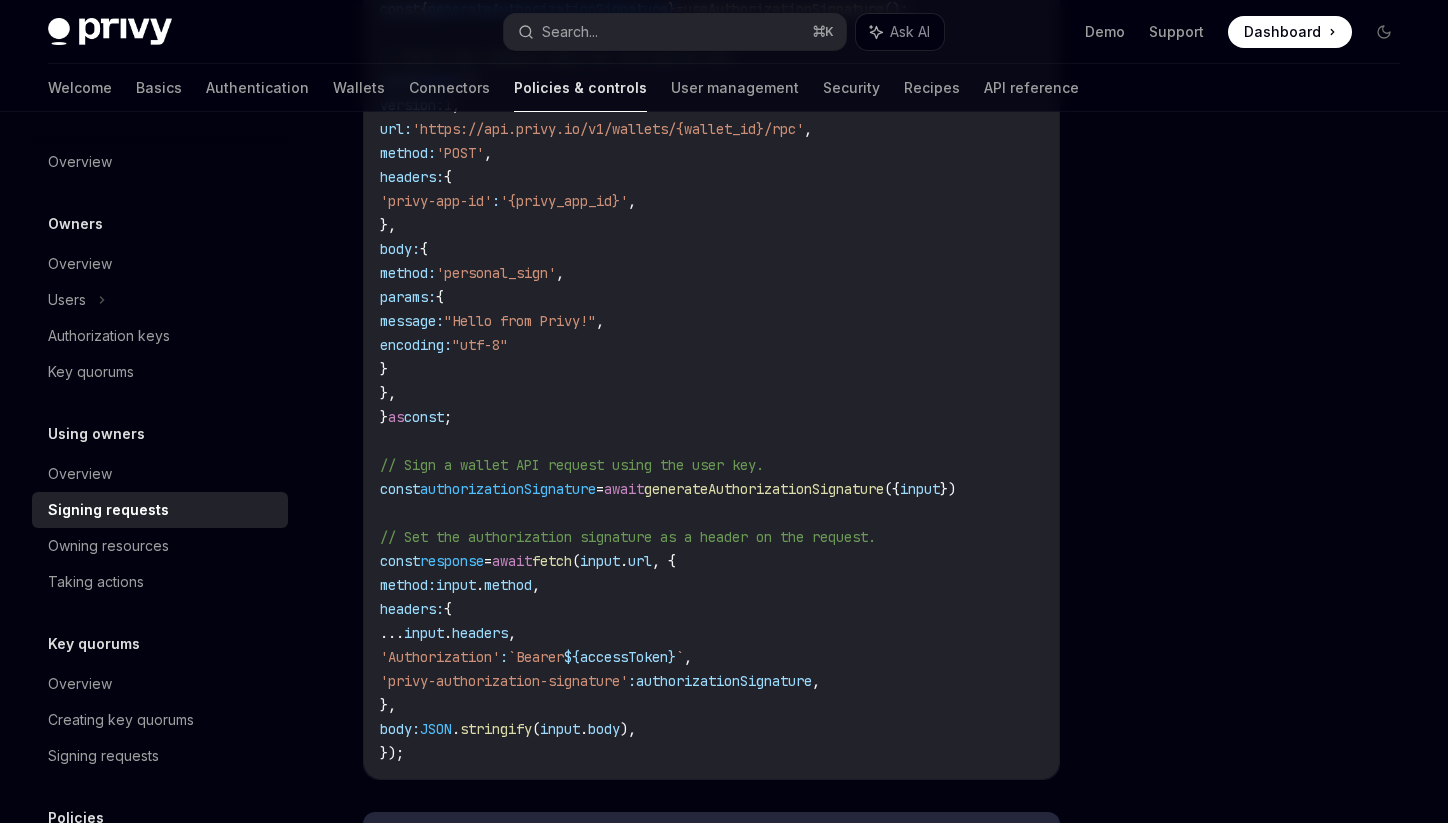 scroll, scrollTop: 837, scrollLeft: 0, axis: vertical 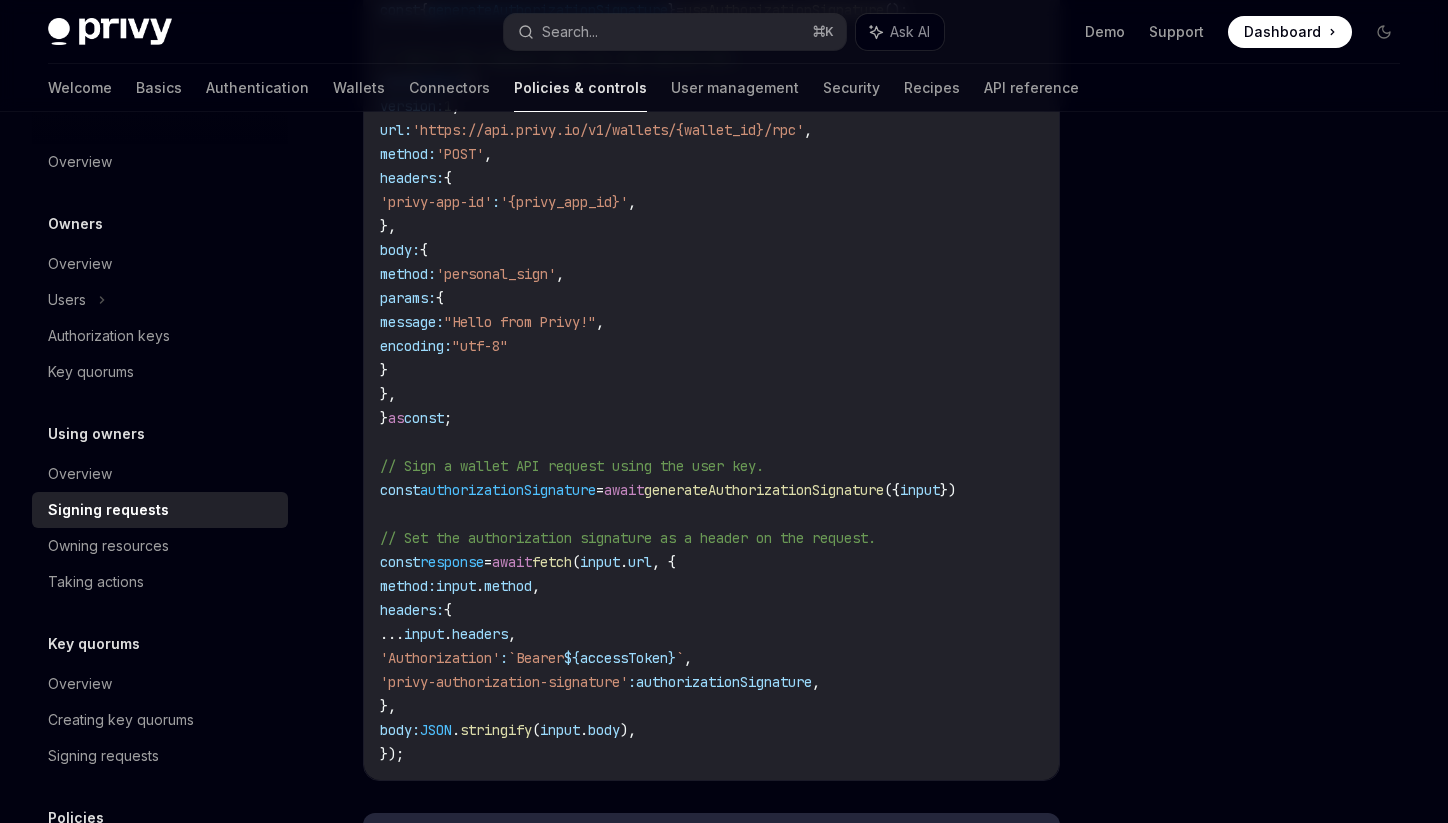 click on "import  {  useAuthorizationSignature  }  from  '@privy-io/react-auth' ;  // or '@privy-io/expo'
const  {  generateAuthorizationSignature  }  =  useAuthorizationSignature ();
// Build the request body for the wallet API.
const  input  =  {
version:  1 ,
url:  'https://api.privy.io/v1/wallets/{wallet_id}/rpc' ,
method:  'POST' ,
headers:  {
'privy-app-id' :  '{privy_app_id}' ,
},
body:  {
method:  'personal_sign' ,
params:  {
message:  "Hello from Privy!" ,
encoding:  "utf-8"
}
},
}  as  const ;
// Sign a wallet API request using the user key.
const  authorizationSignature  =  await  generateAuthorizationSignature ({ input })
// Set the authorization signature as a header on the request.
const  response  =  await  fetch ( input . url , {
method:  input . method ,
headers:  {
... input . headers ,
'Authorization' :  `Bearer  ${ accessToken } ` ,
'privy-authorization-signature' : ,
},
body: ." at bounding box center [732, 358] 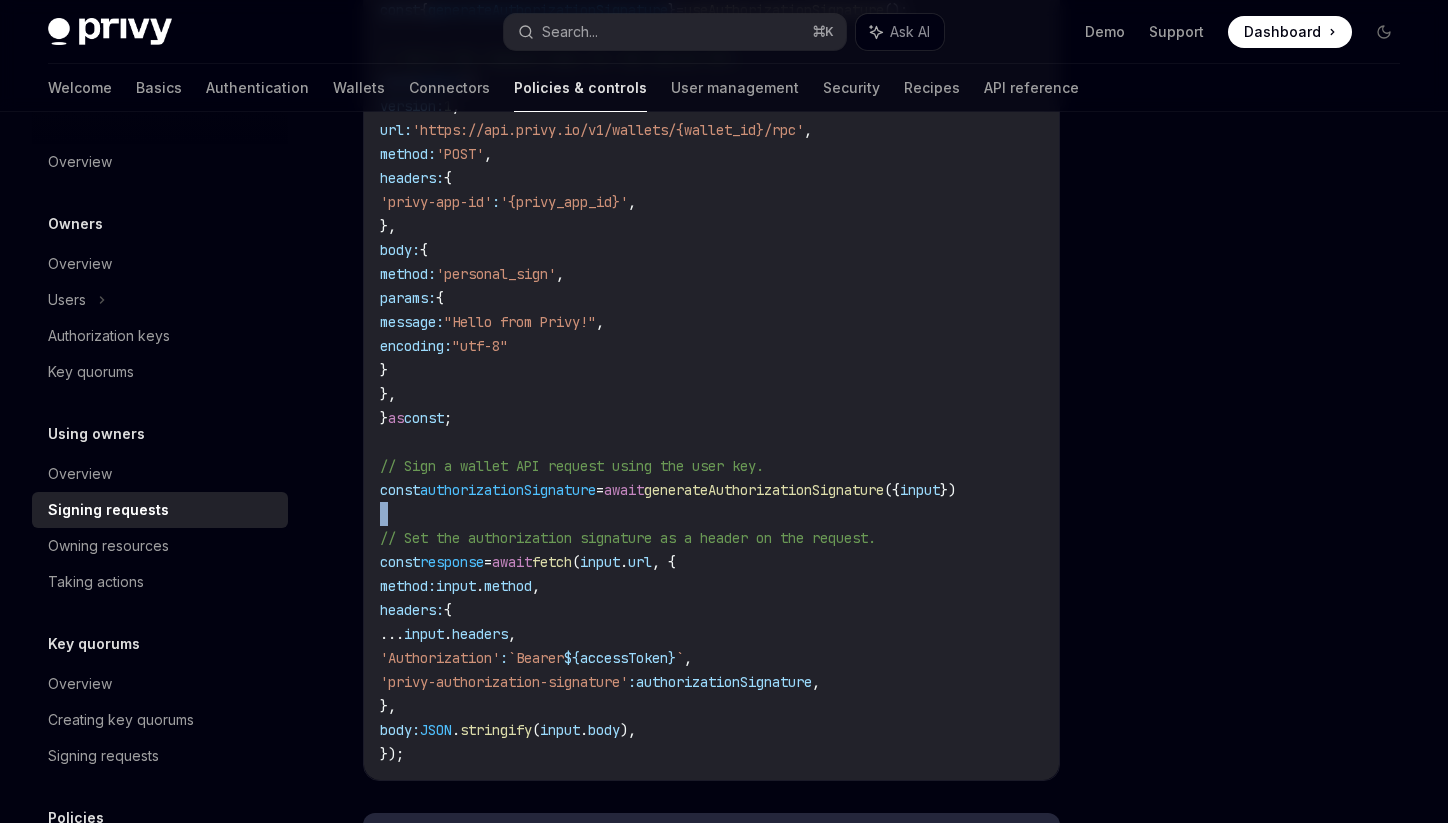 click on "import  {  useAuthorizationSignature  }  from  '@privy-io/react-auth' ;  // or '@privy-io/expo'
const  {  generateAuthorizationSignature  }  =  useAuthorizationSignature ();
// Build the request body for the wallet API.
const  input  =  {
version:  1 ,
url:  'https://api.privy.io/v1/wallets/{wallet_id}/rpc' ,
method:  'POST' ,
headers:  {
'privy-app-id' :  '{privy_app_id}' ,
},
body:  {
method:  'personal_sign' ,
params:  {
message:  "Hello from Privy!" ,
encoding:  "utf-8"
}
},
}  as  const ;
// Sign a wallet API request using the user key.
const  authorizationSignature  =  await  generateAuthorizationSignature ({ input })
// Set the authorization signature as a header on the request.
const  response  =  await  fetch ( input . url , {
method:  input . method ,
headers:  {
... input . headers ,
'Authorization' :  `Bearer  ${ accessToken } ` ,
'privy-authorization-signature' : ,
},
body: ." at bounding box center [732, 358] 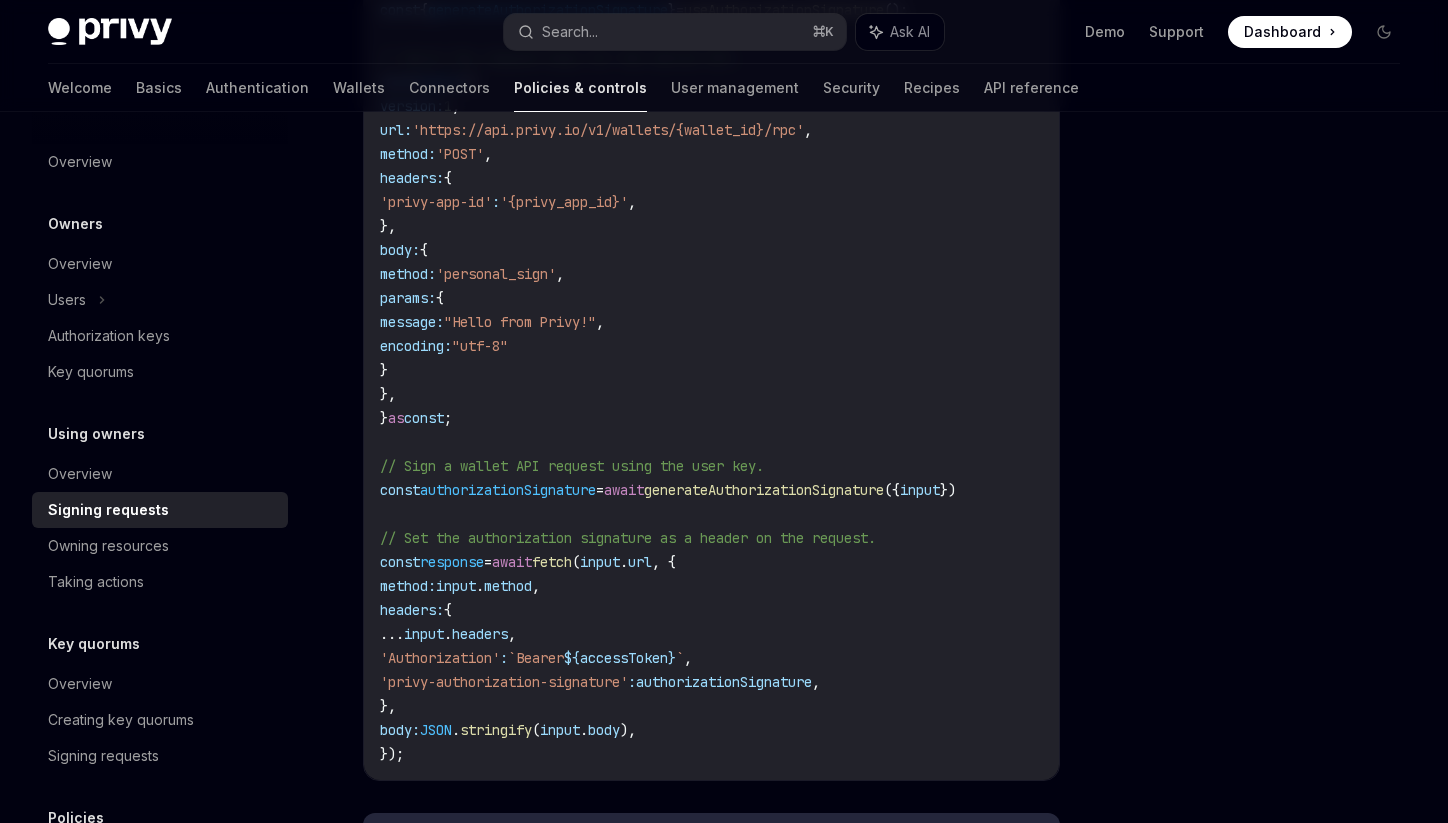 click on "generateAuthorizationSignature" at bounding box center (764, 490) 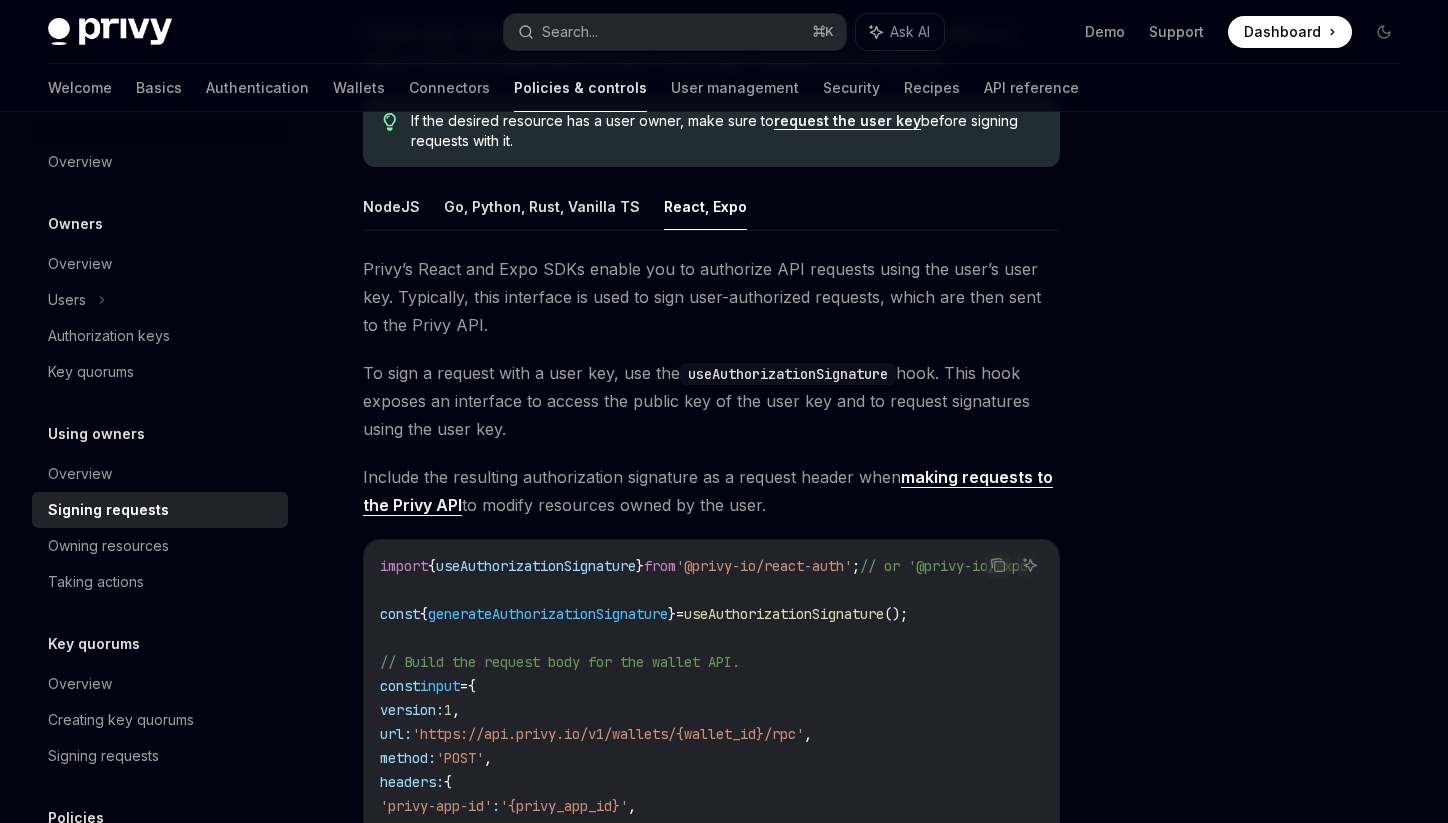 scroll, scrollTop: 204, scrollLeft: 0, axis: vertical 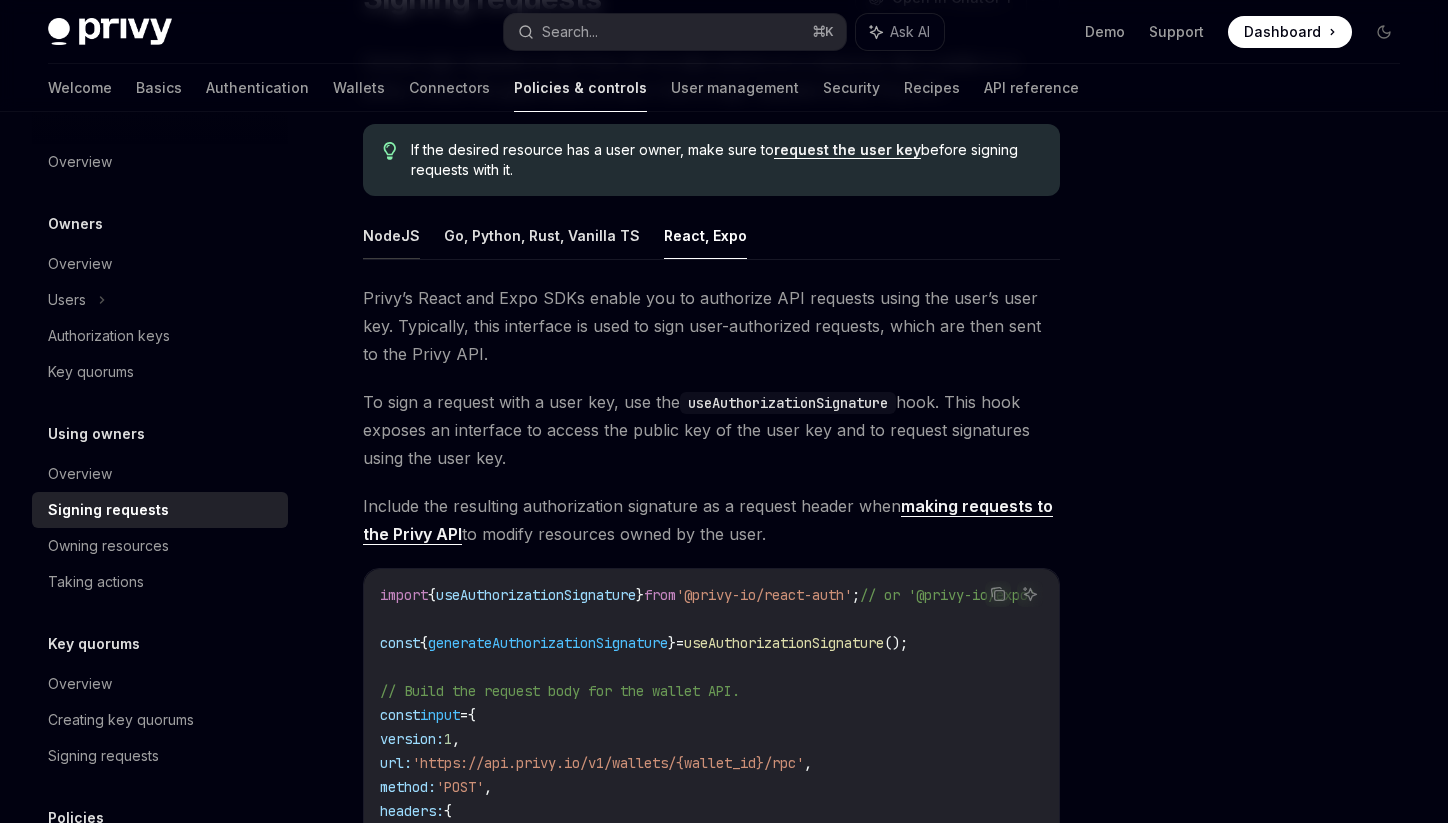 click on "NodeJS" at bounding box center [391, 235] 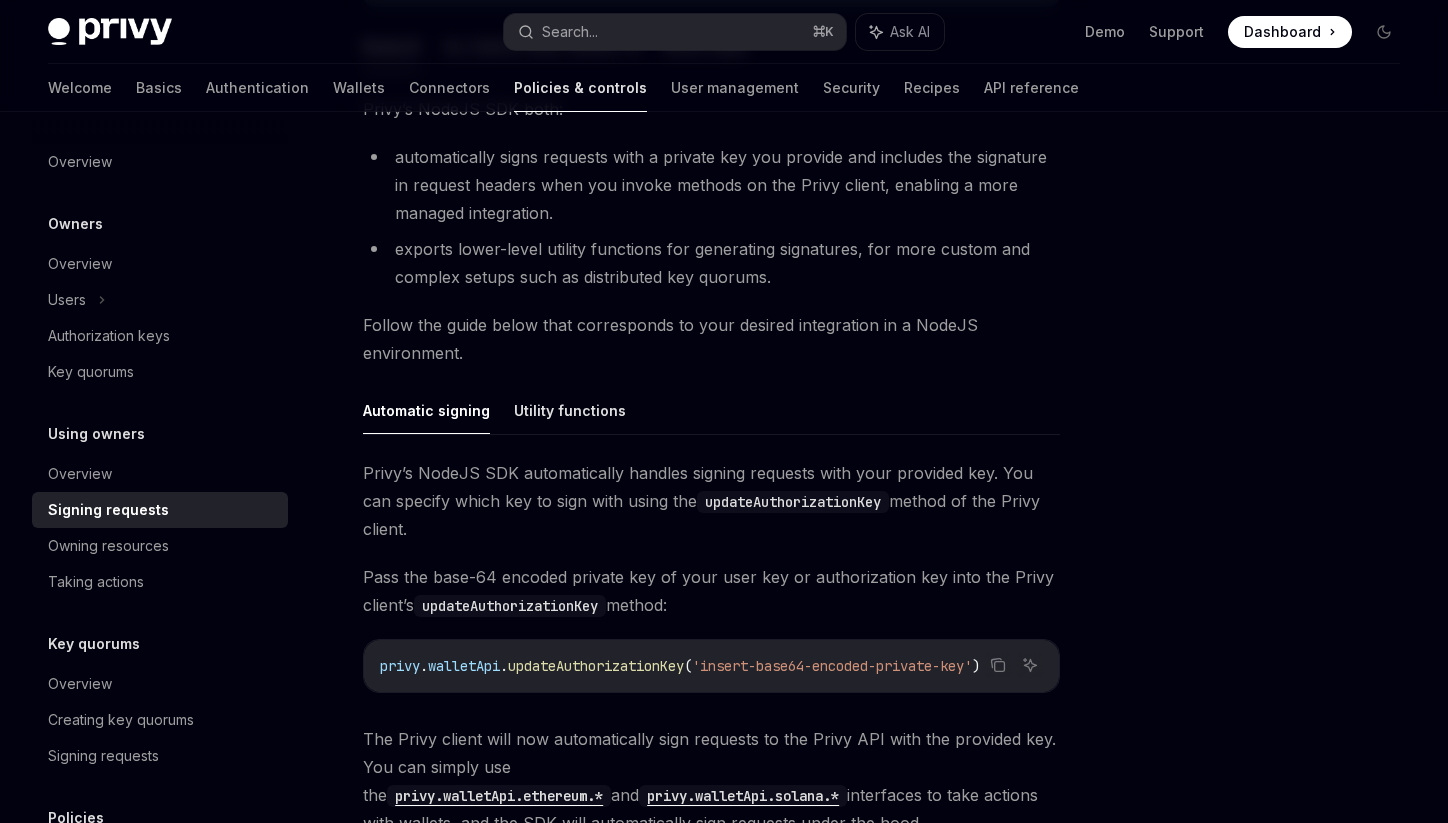 scroll, scrollTop: 402, scrollLeft: 0, axis: vertical 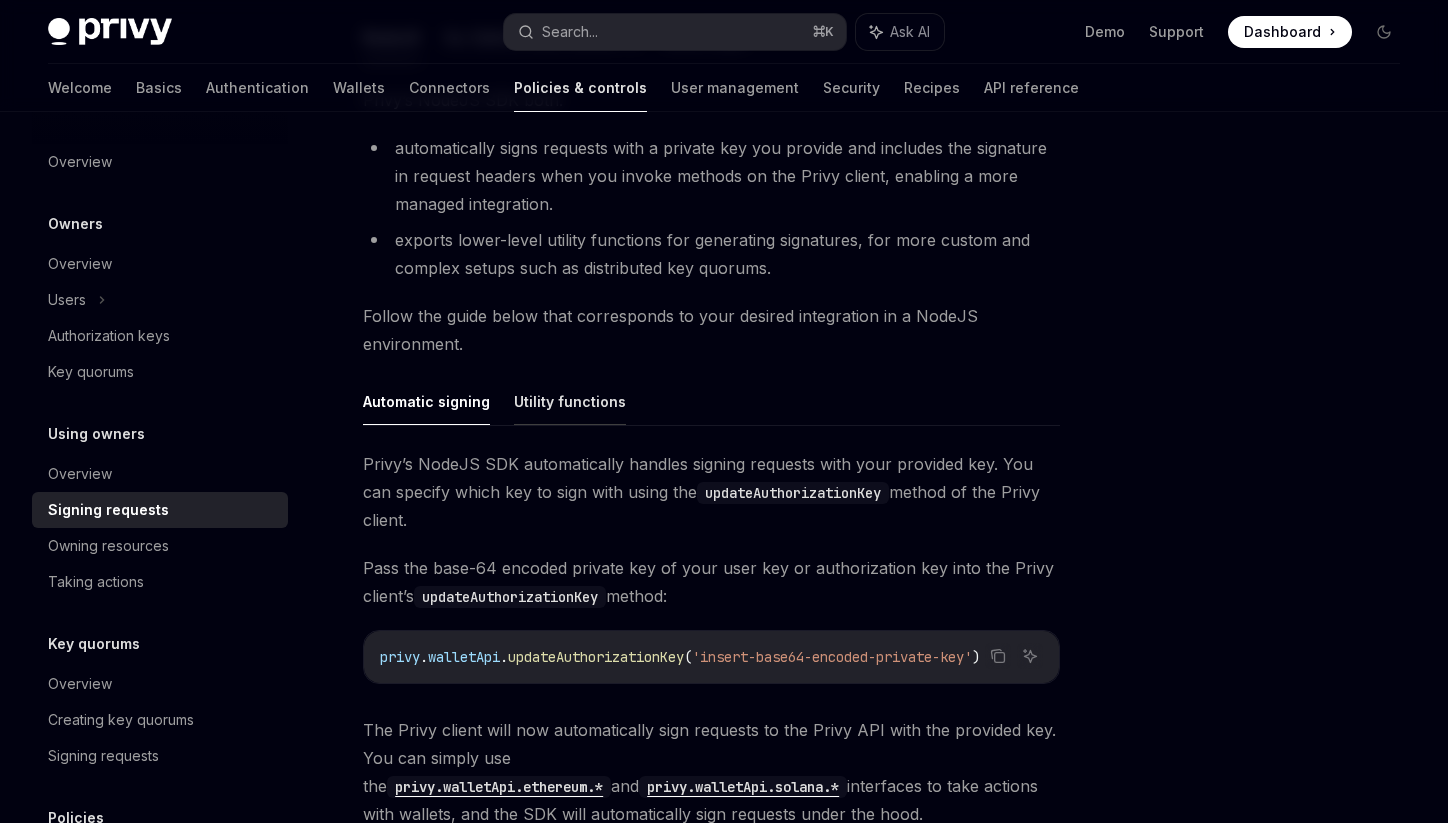 click on "Utility functions" at bounding box center (570, 401) 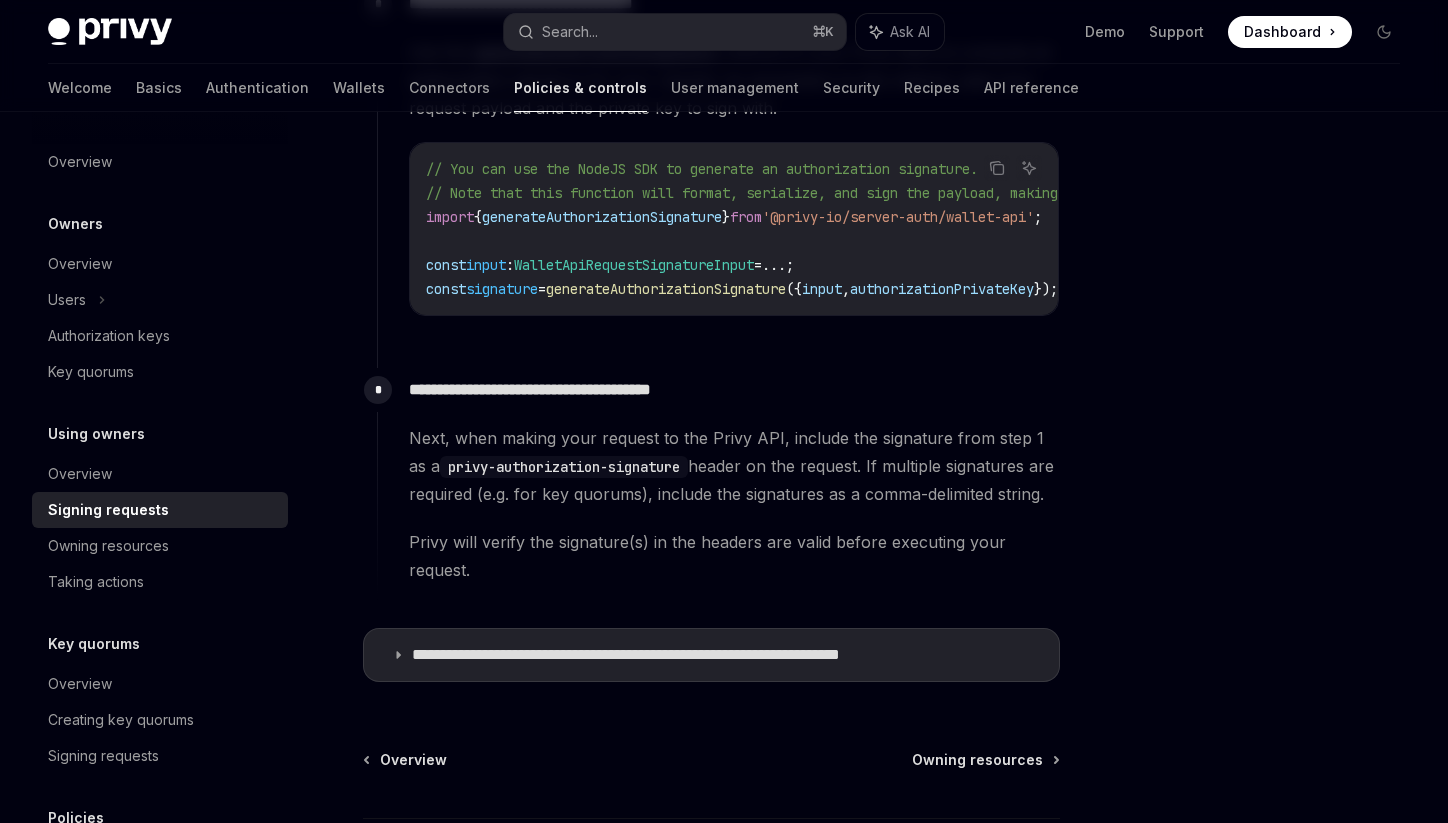 scroll, scrollTop: 1130, scrollLeft: 0, axis: vertical 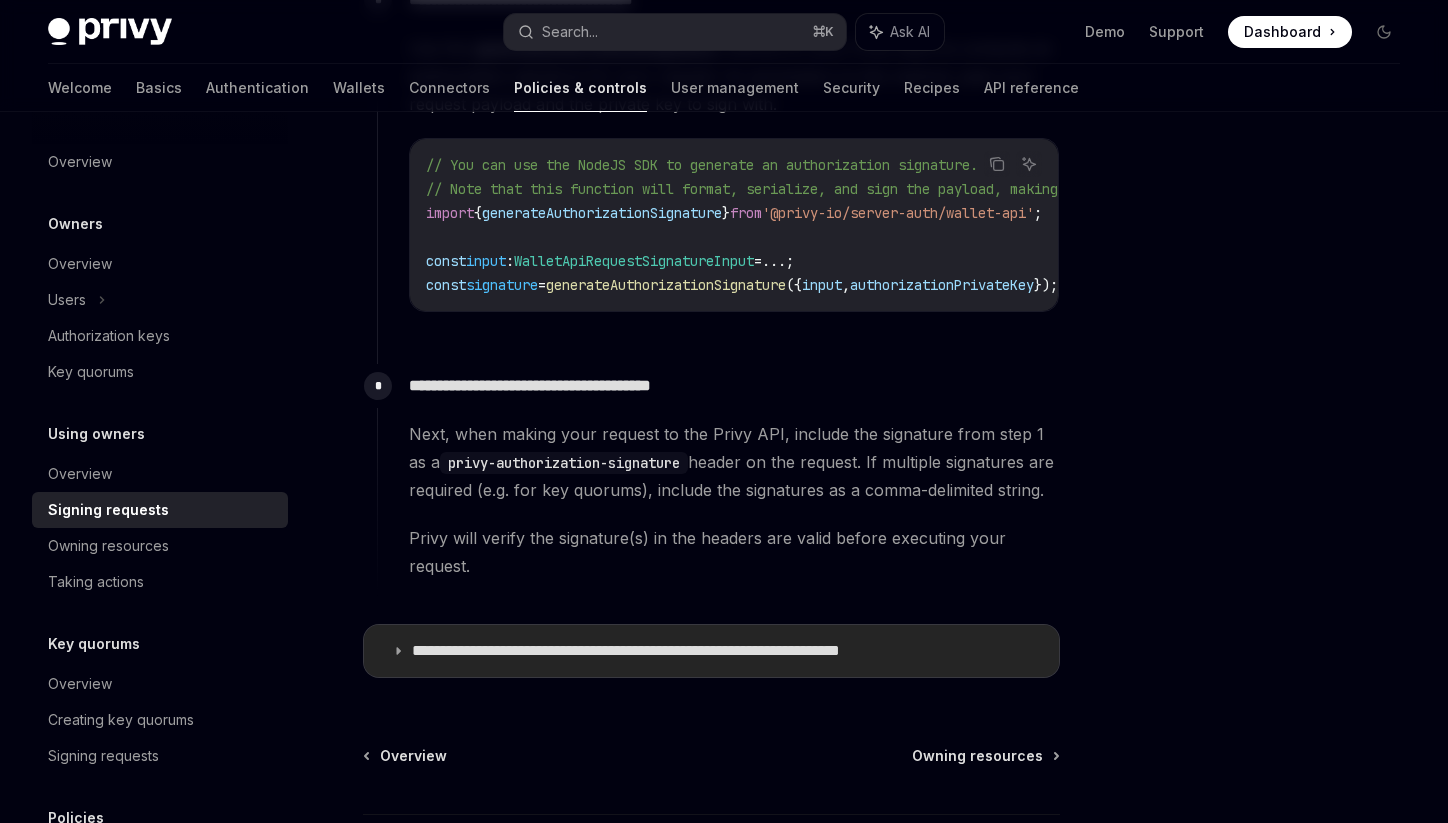 click on "**********" at bounding box center (689, 651) 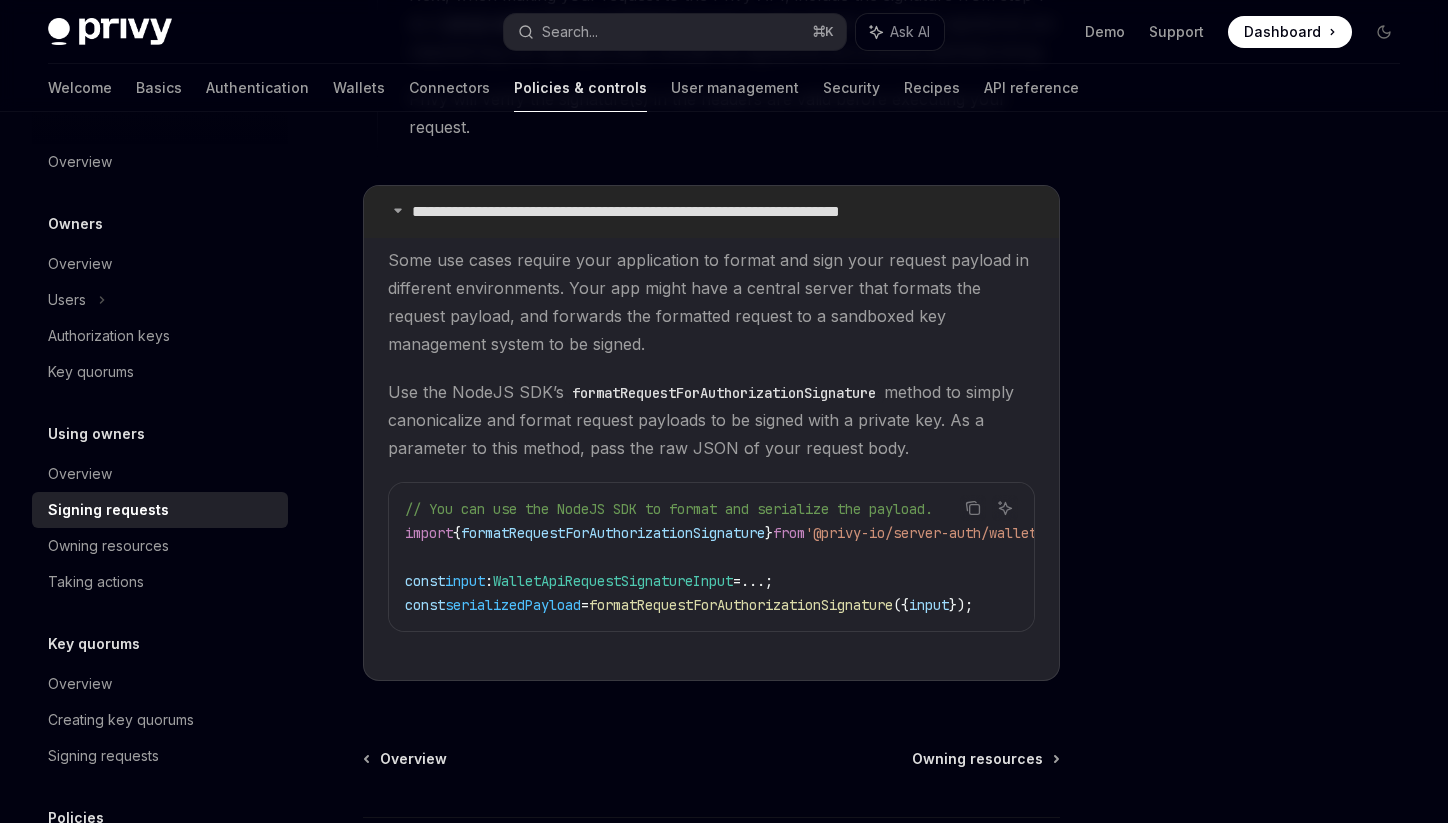 scroll, scrollTop: 1571, scrollLeft: 0, axis: vertical 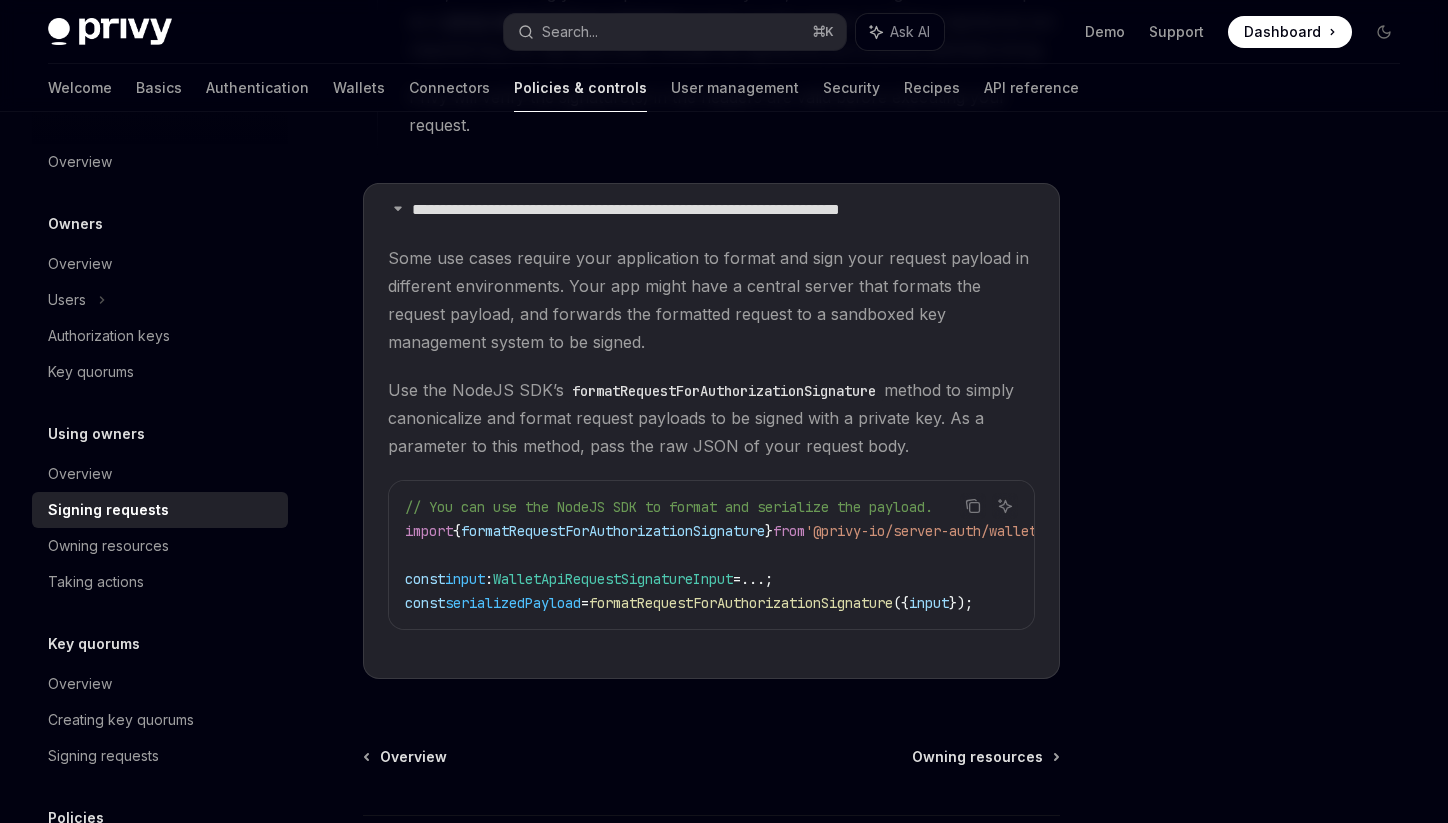 click on "serializedPayload" at bounding box center (513, 603) 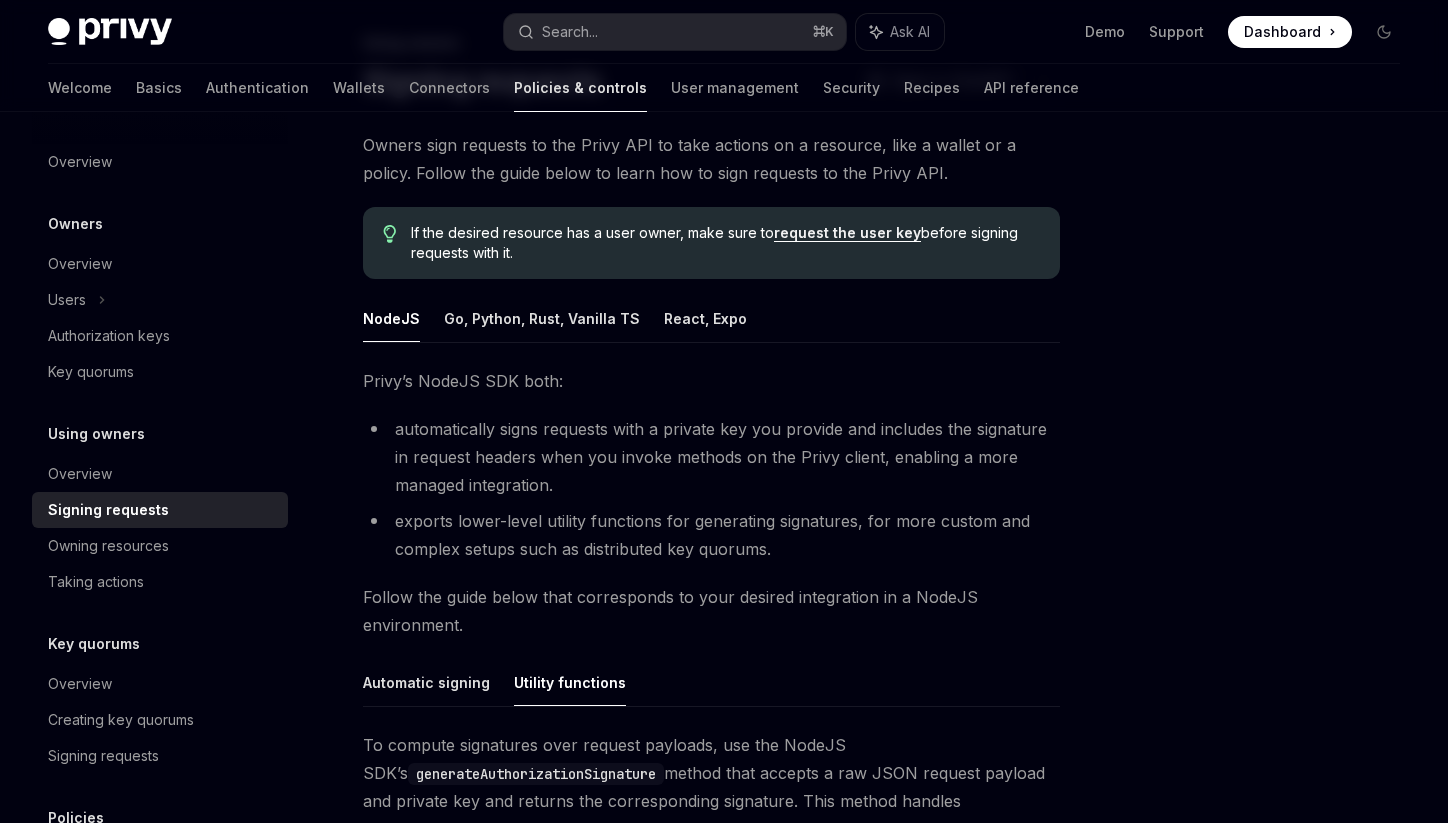 scroll, scrollTop: 0, scrollLeft: 0, axis: both 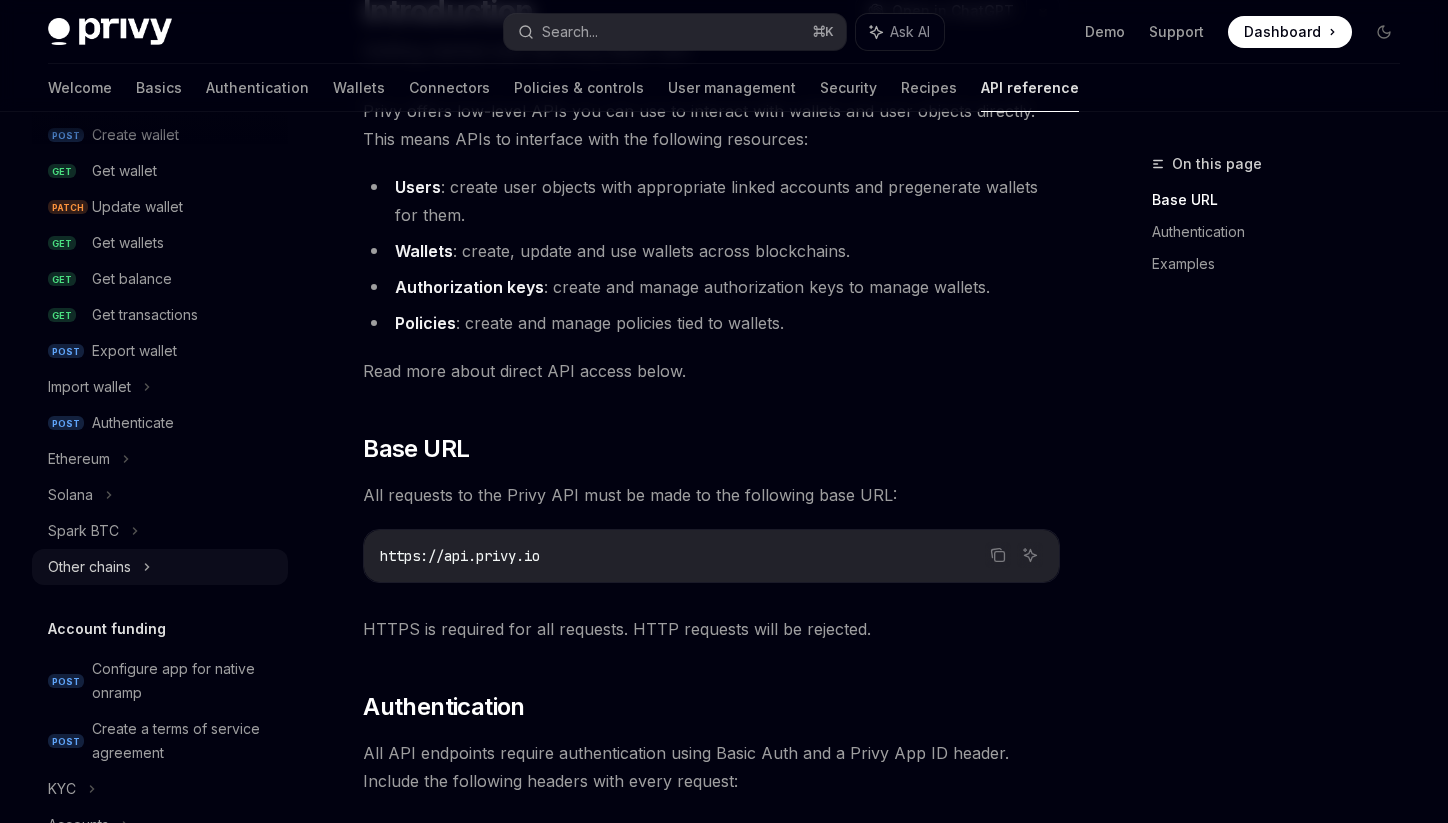 click on "Other chains" at bounding box center (160, 567) 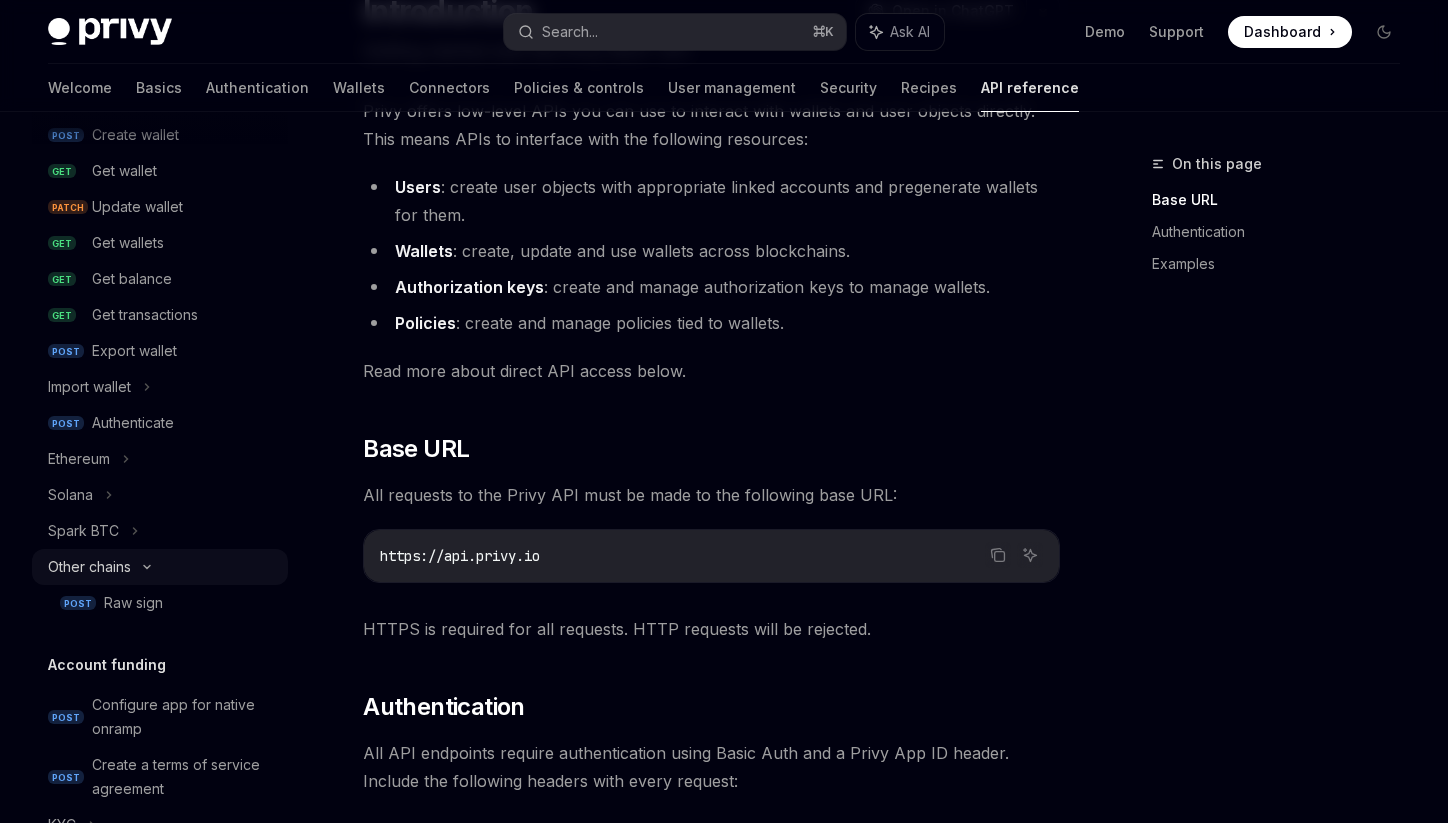 scroll, scrollTop: 302, scrollLeft: 0, axis: vertical 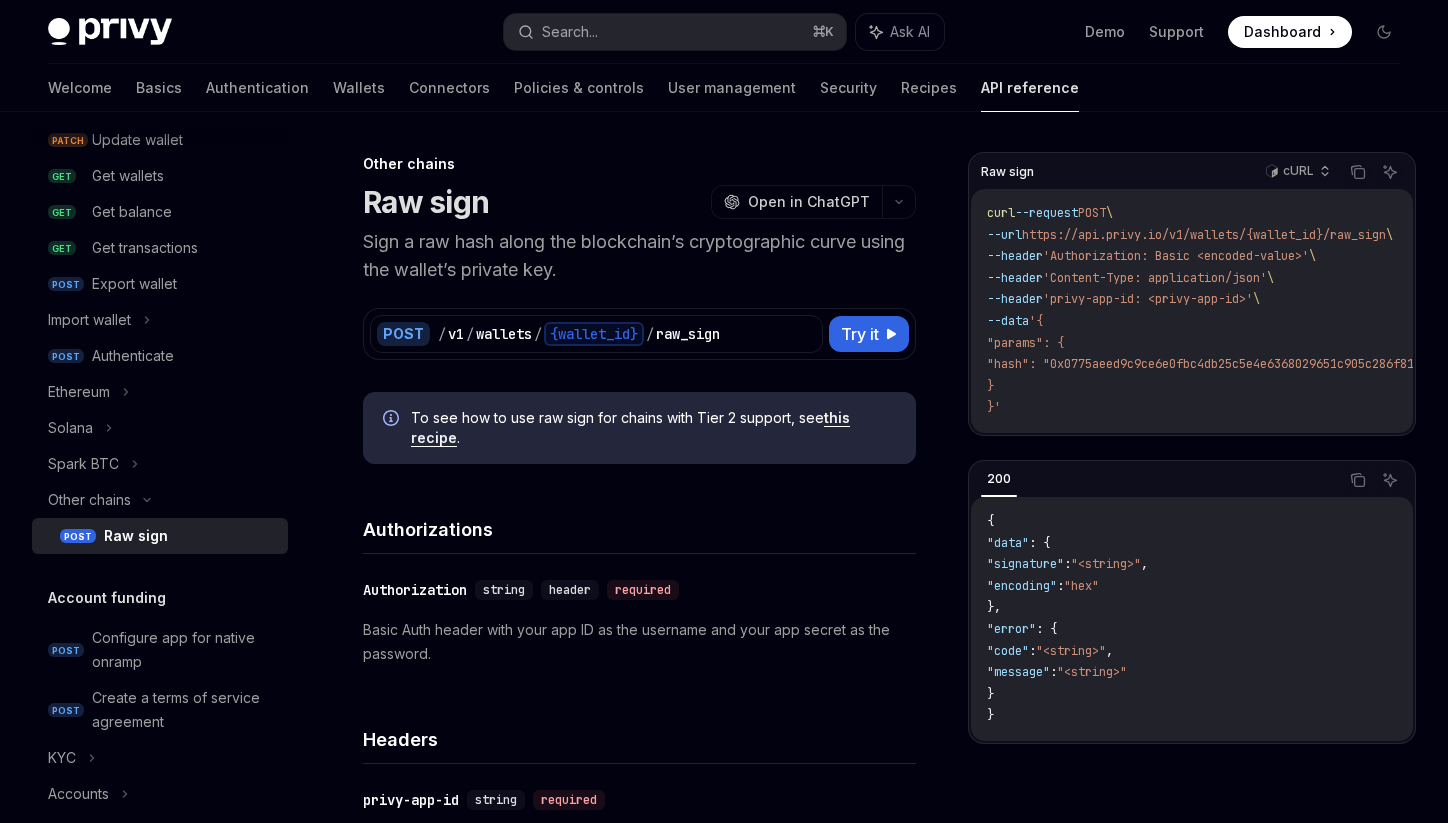 click on "Raw sign" at bounding box center [136, 536] 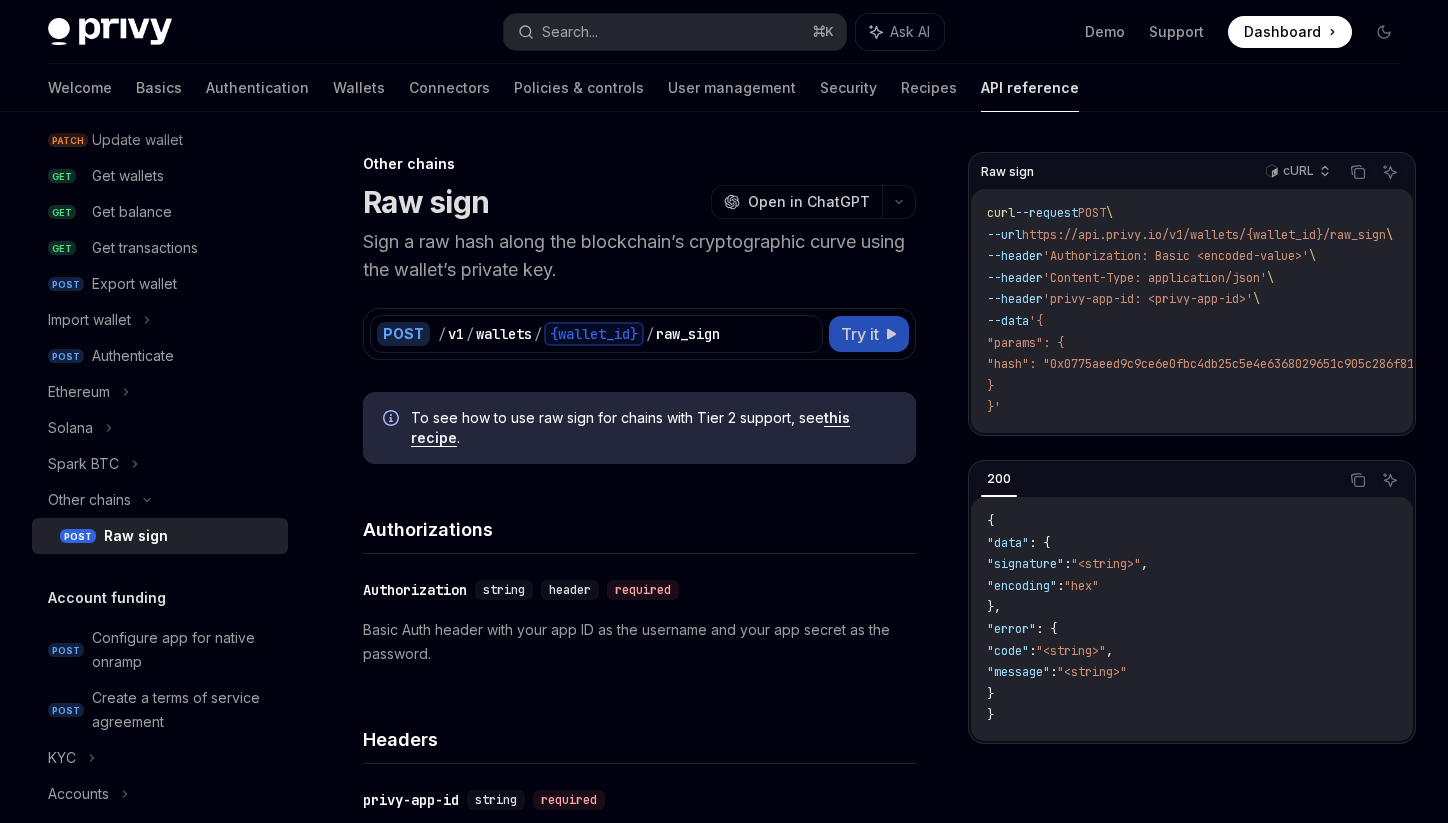 click on "Try it" at bounding box center (860, 334) 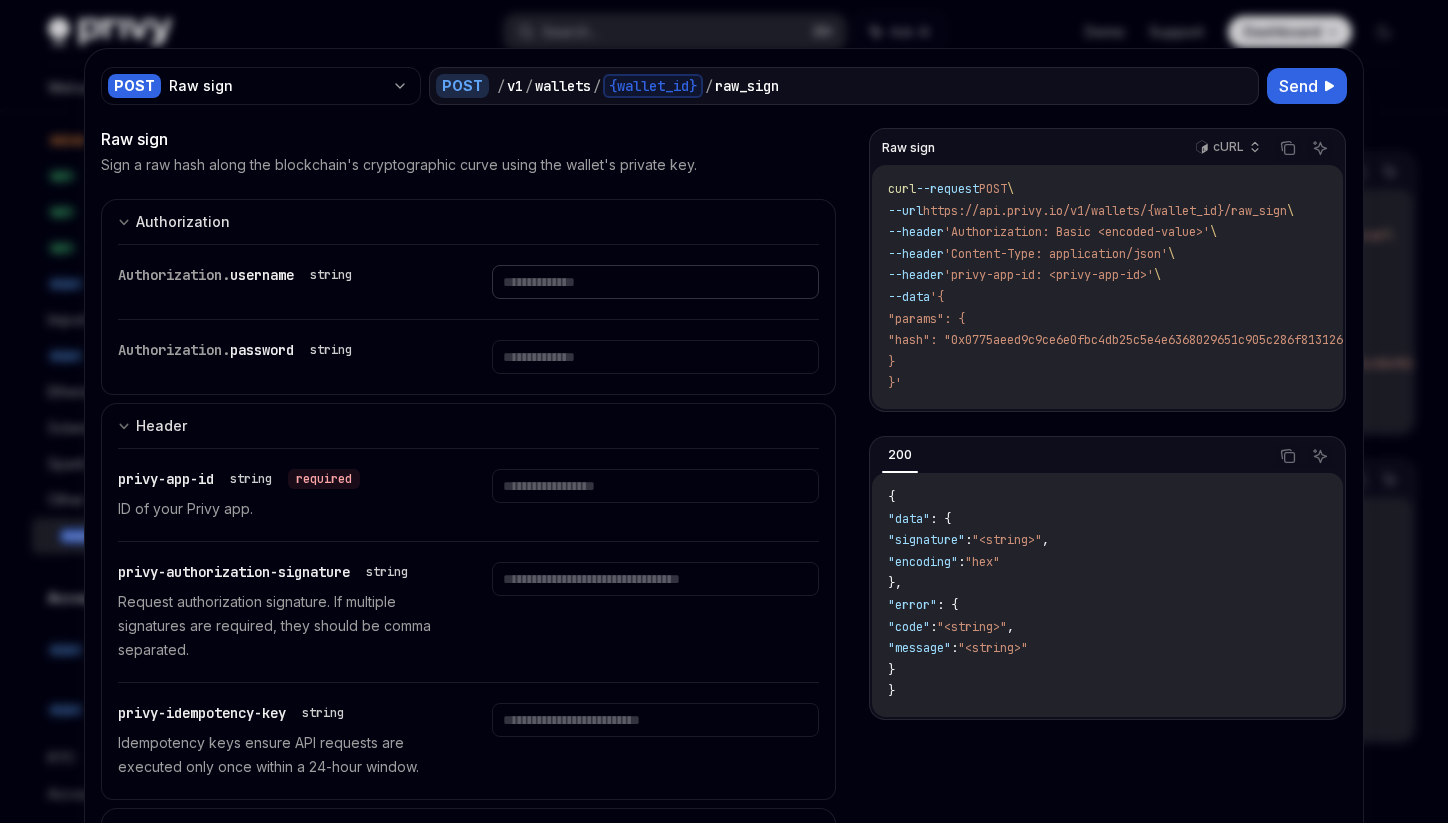 click at bounding box center (655, 282) 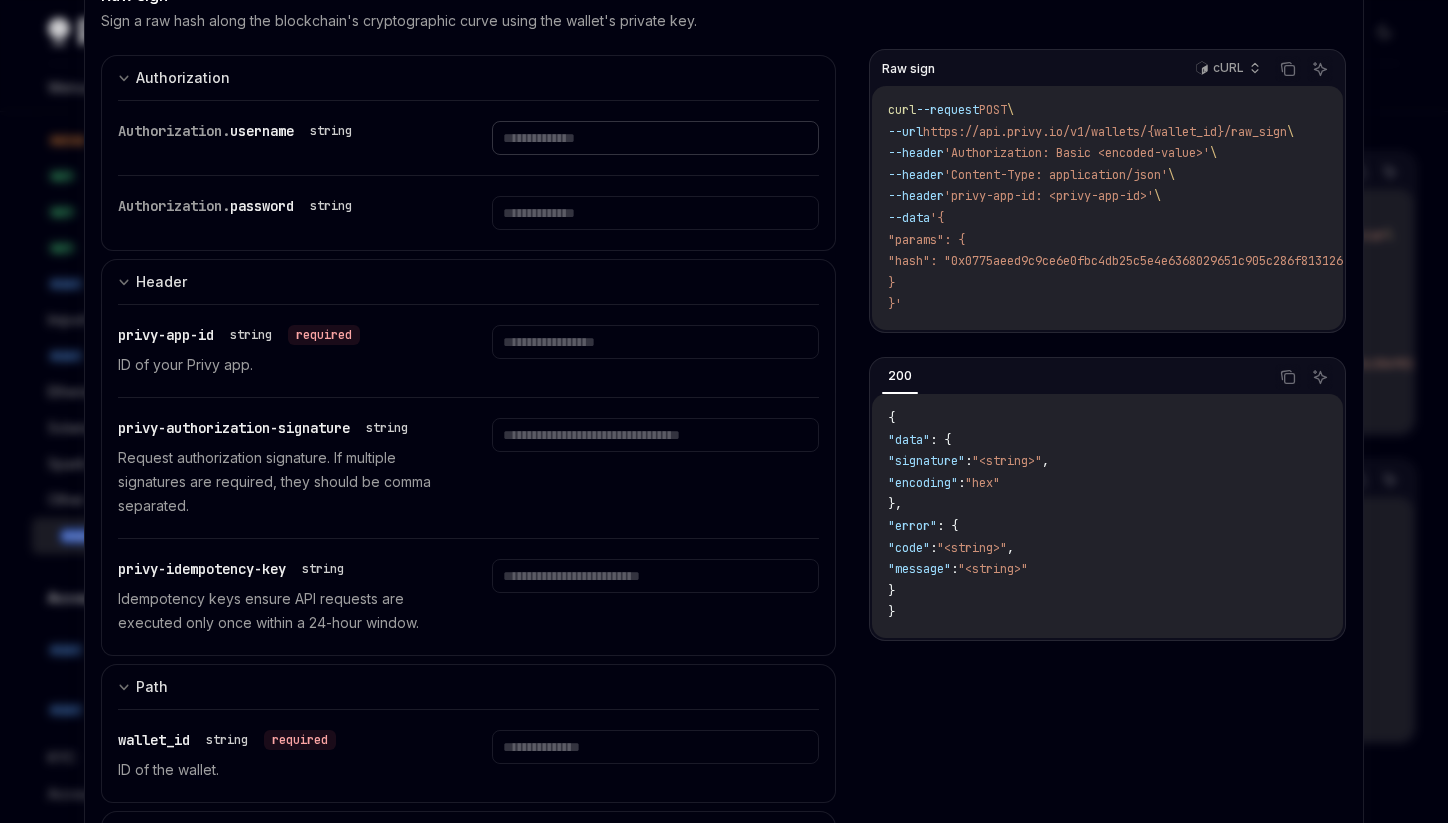 scroll, scrollTop: 39, scrollLeft: 0, axis: vertical 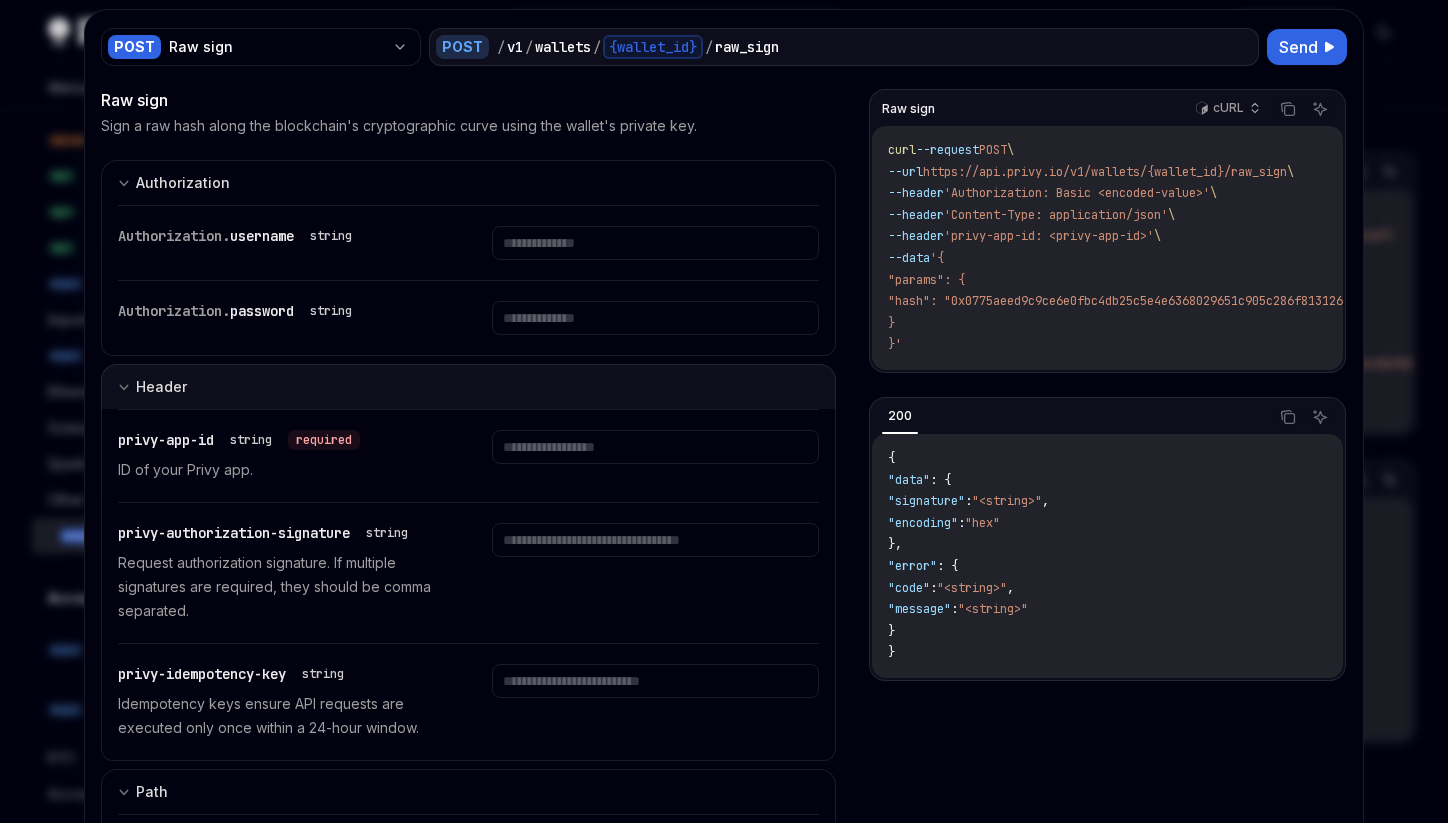 click on "Header" at bounding box center [468, 386] 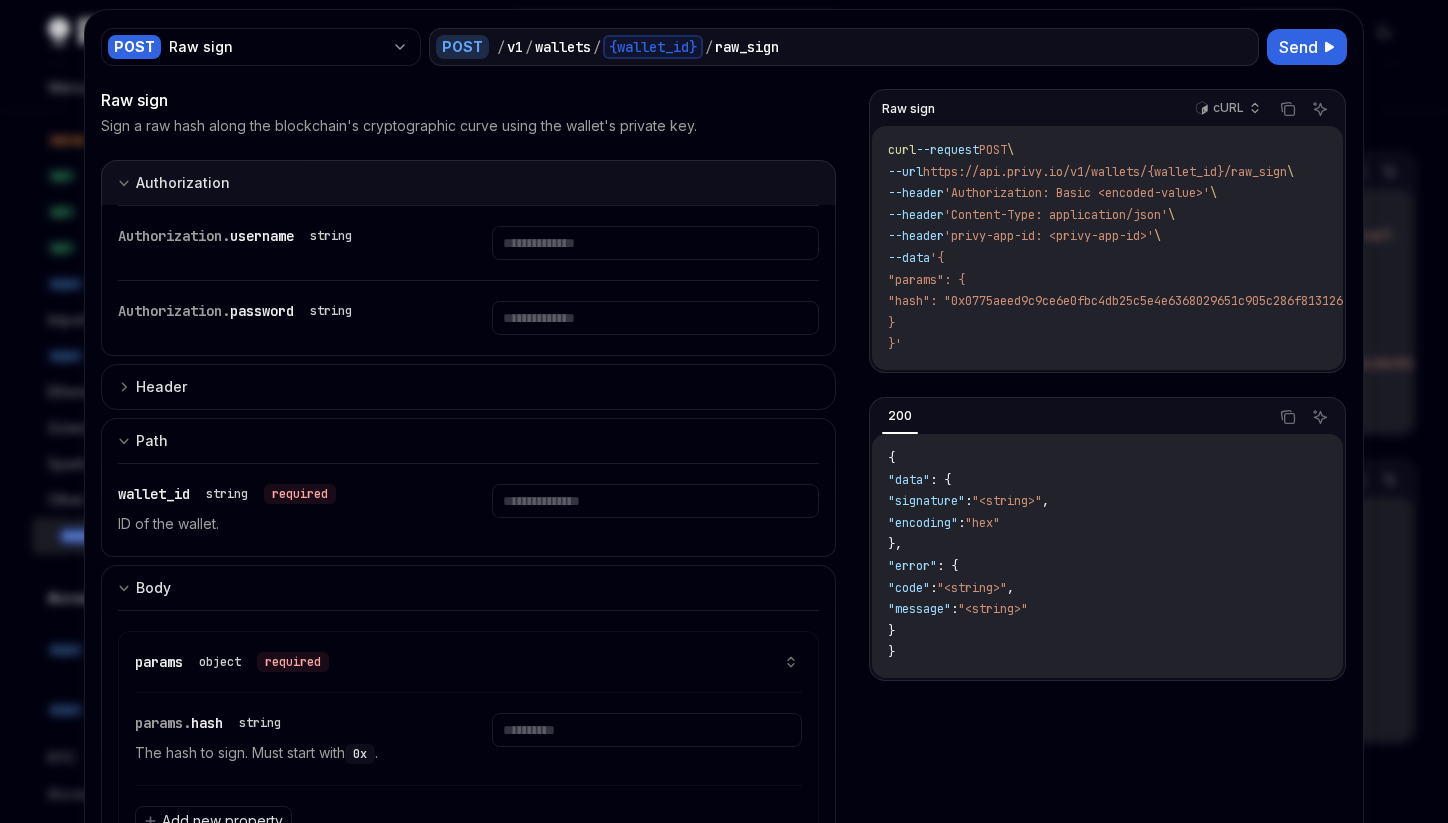 click 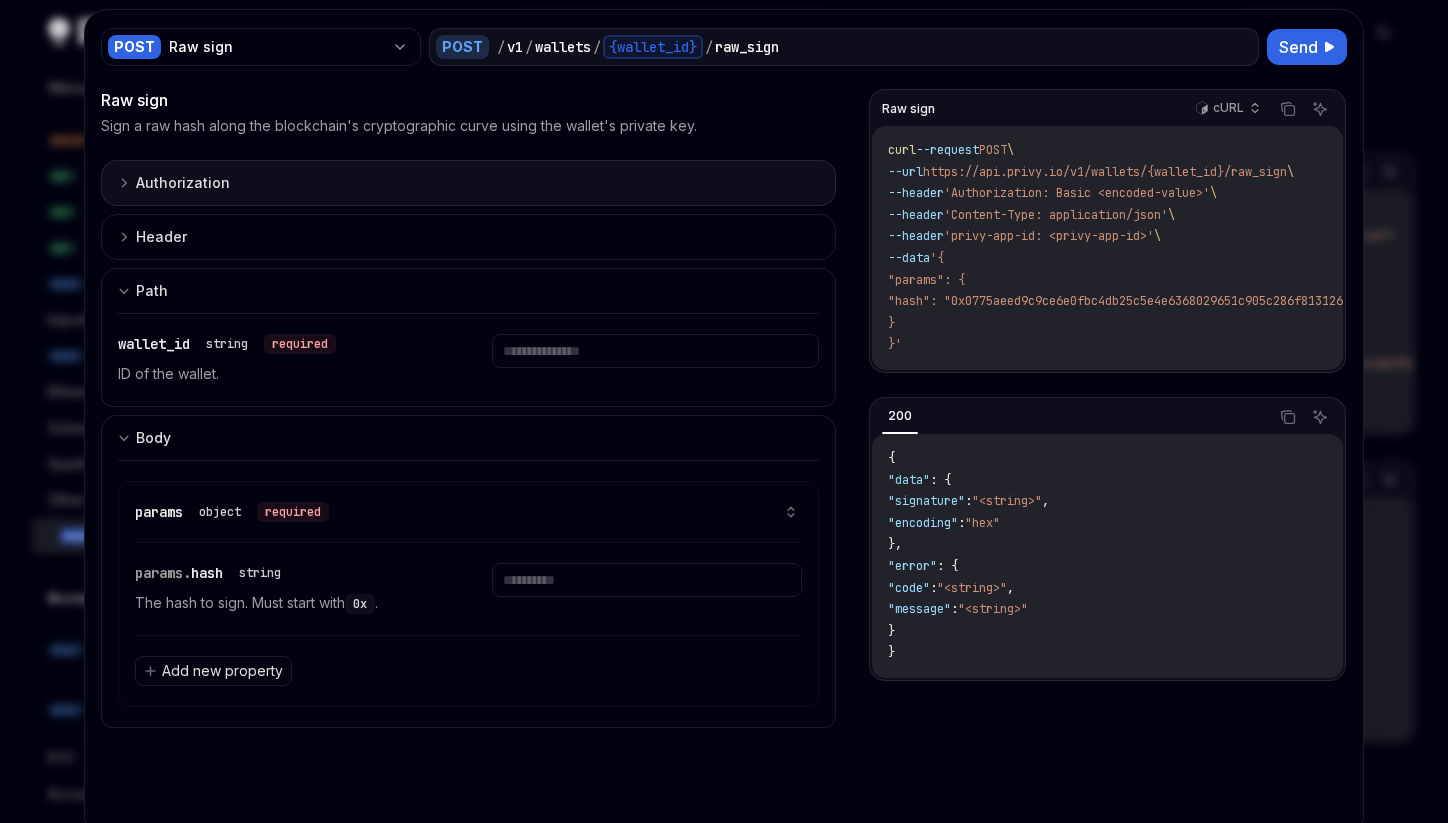 click on "Authorization" at bounding box center [174, 183] 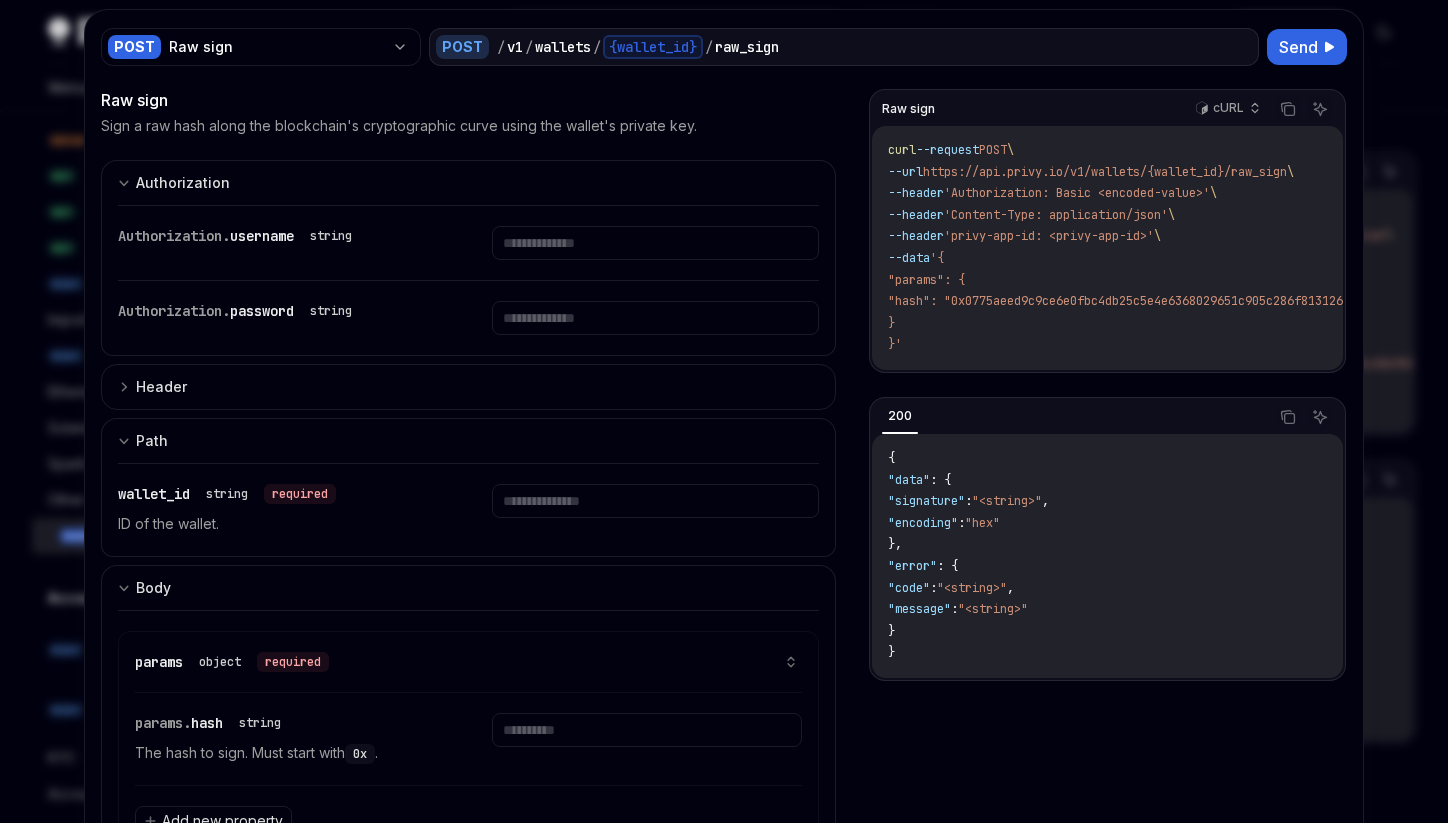 click on "username" at bounding box center (262, 236) 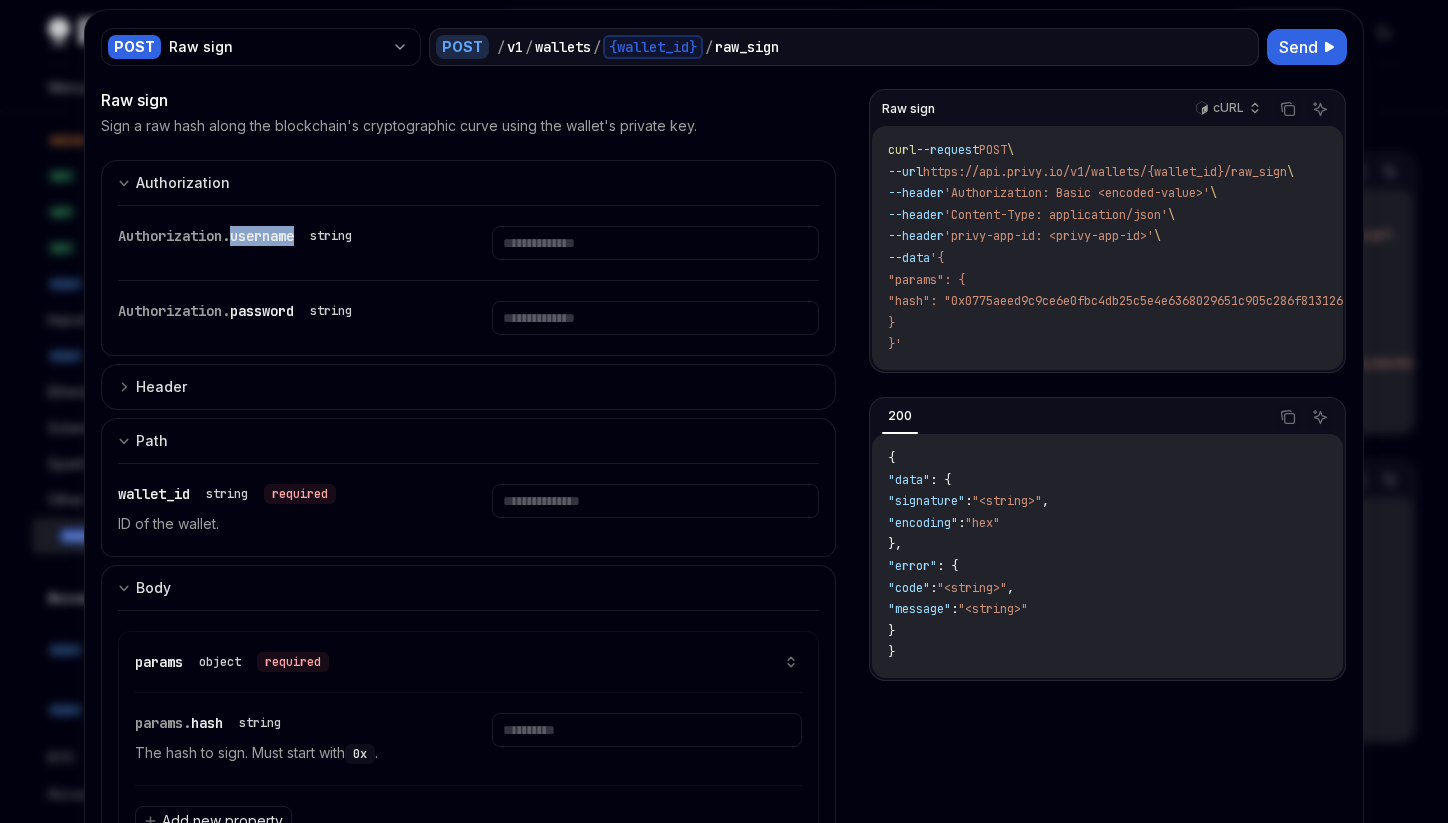 click on "username" at bounding box center (262, 236) 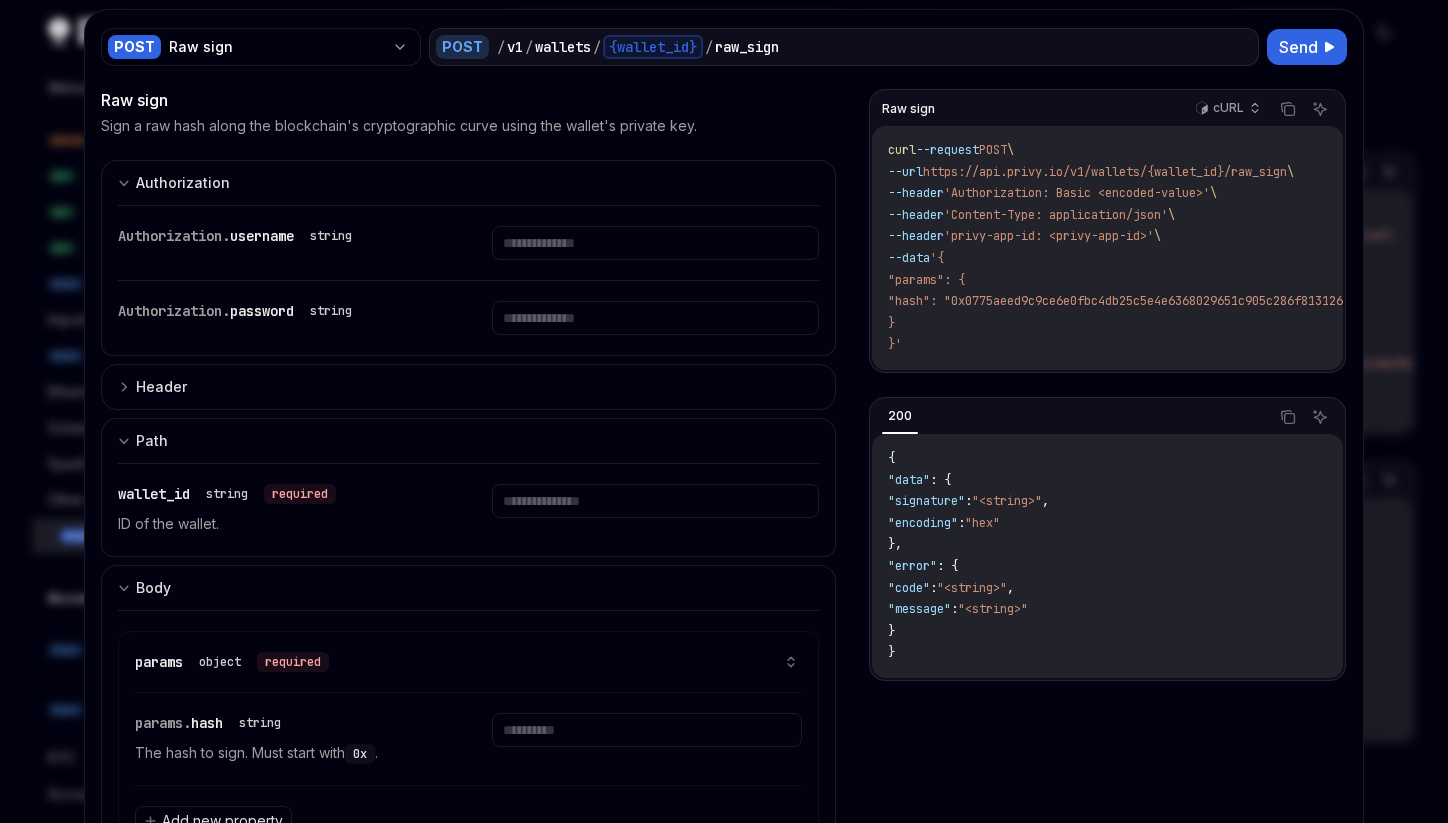 click on "Authorization." at bounding box center (174, 236) 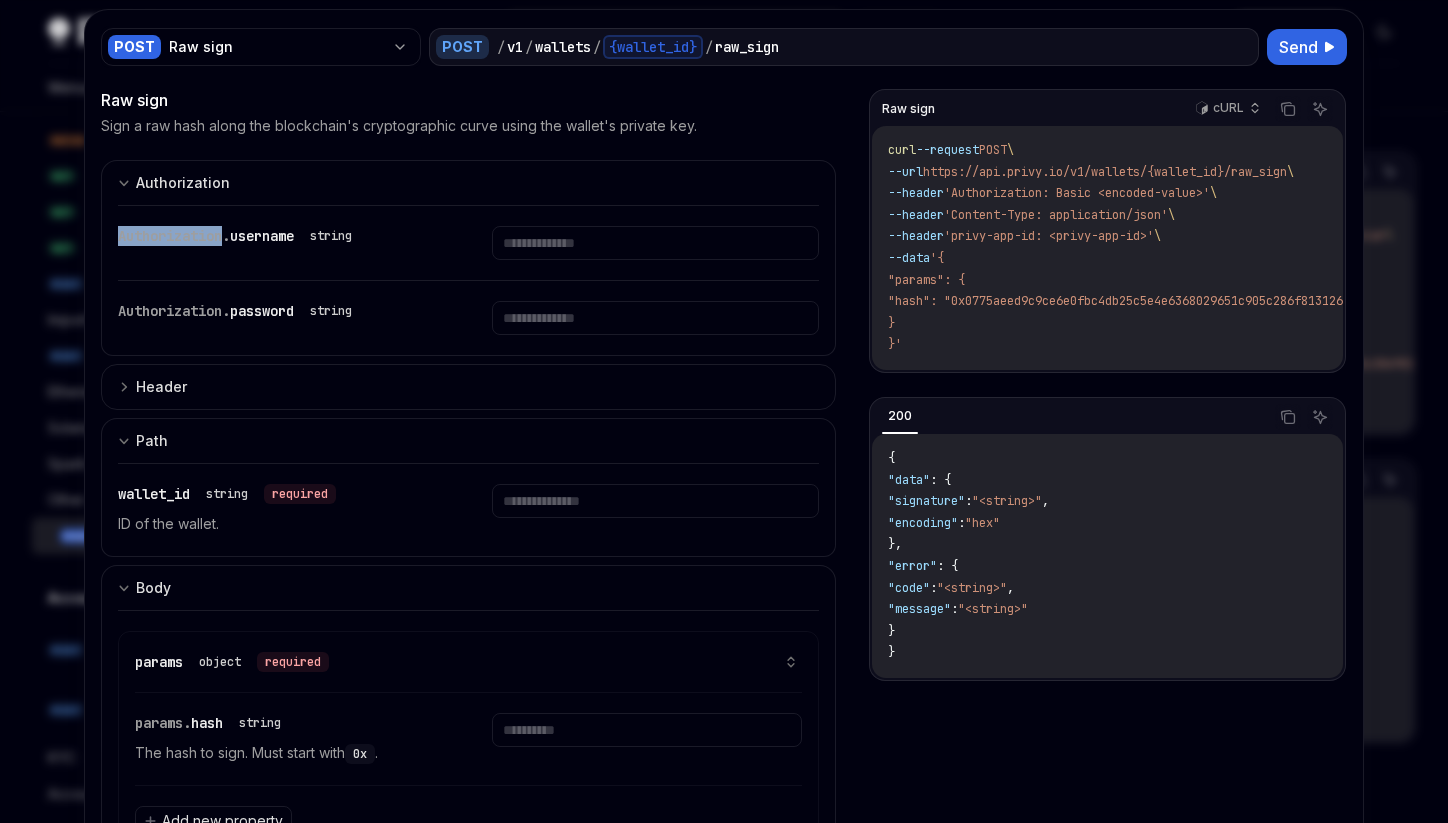 click on "Authorization." at bounding box center [174, 236] 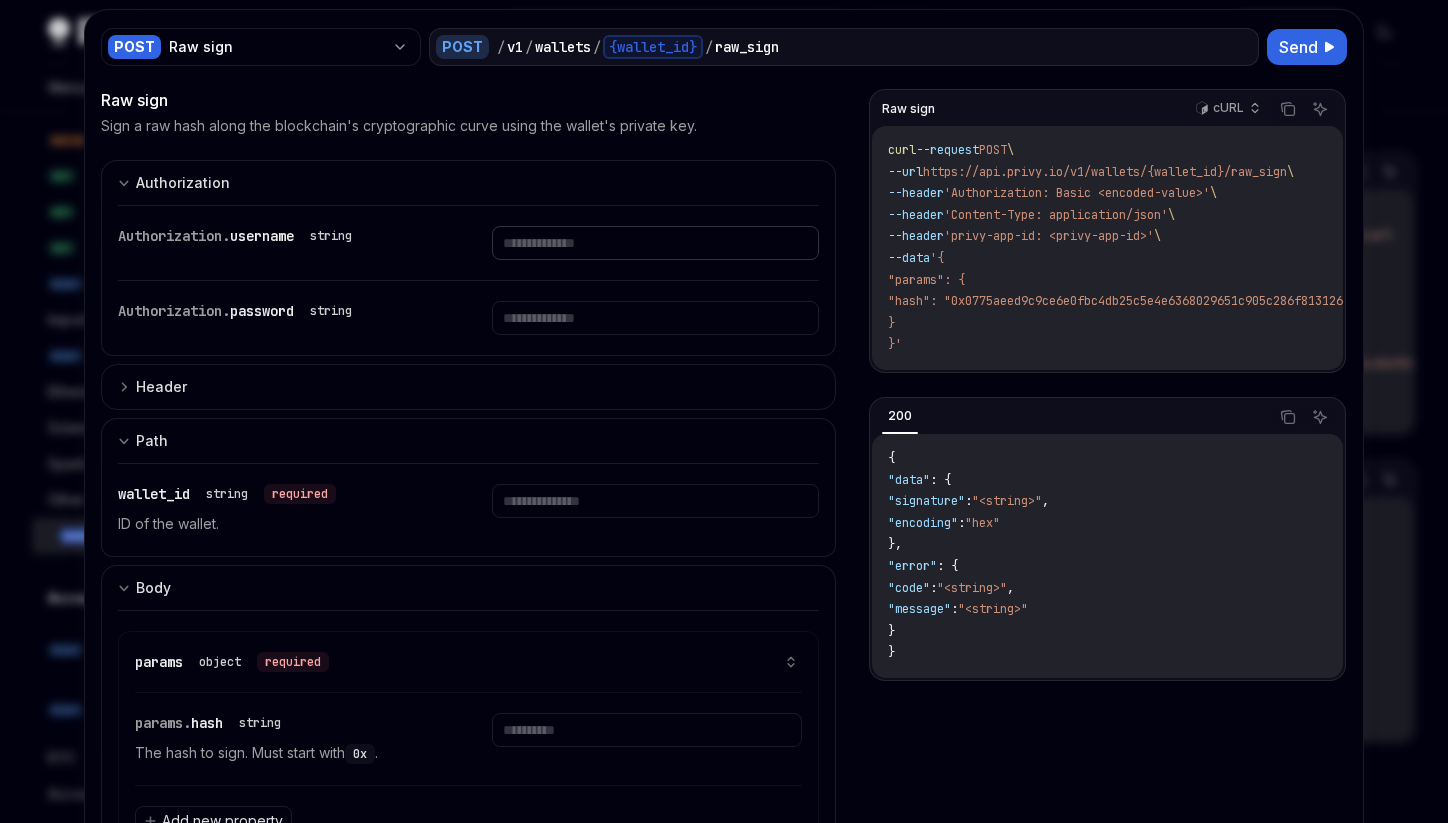 click at bounding box center [655, 243] 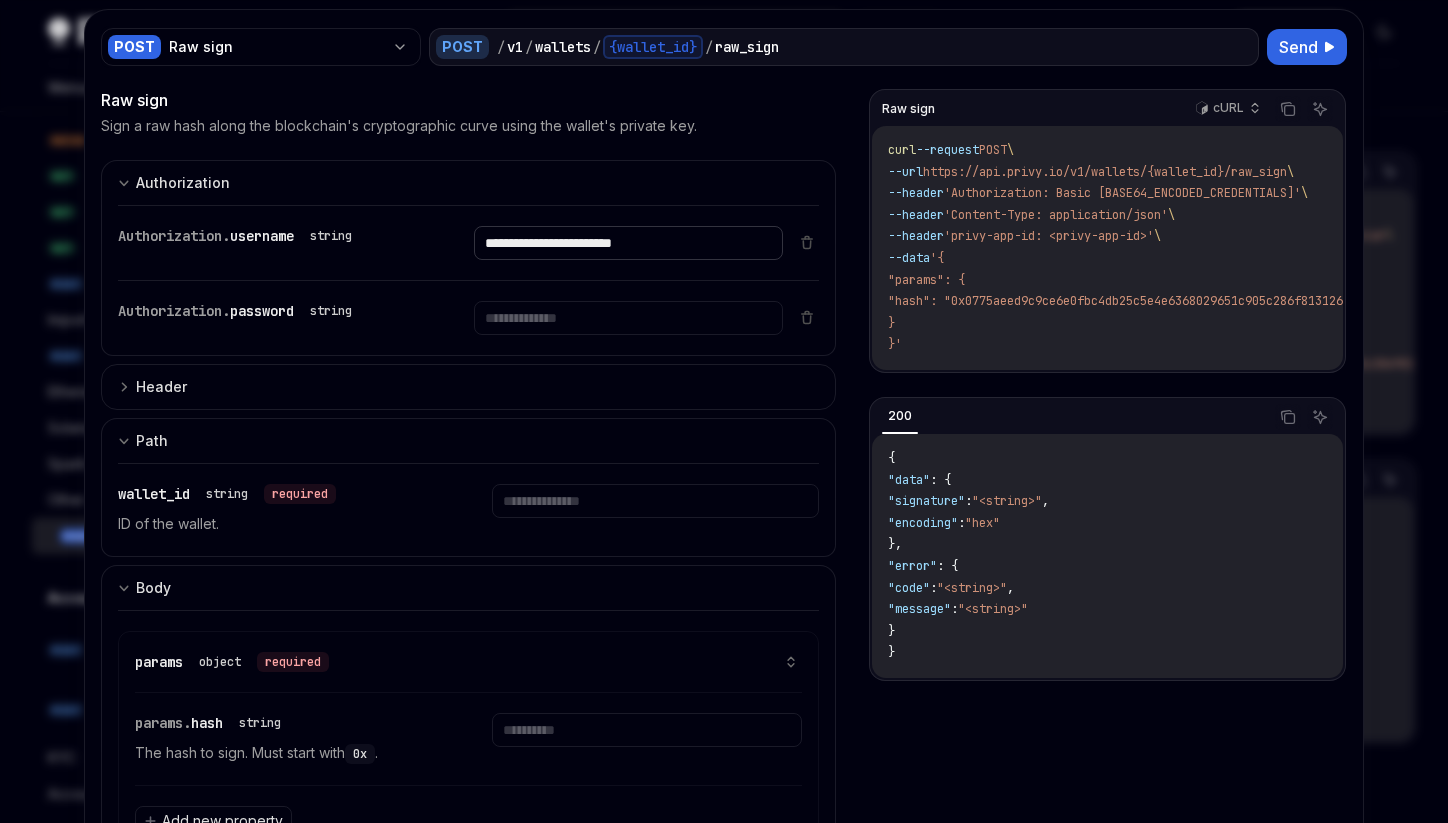 type on "**********" 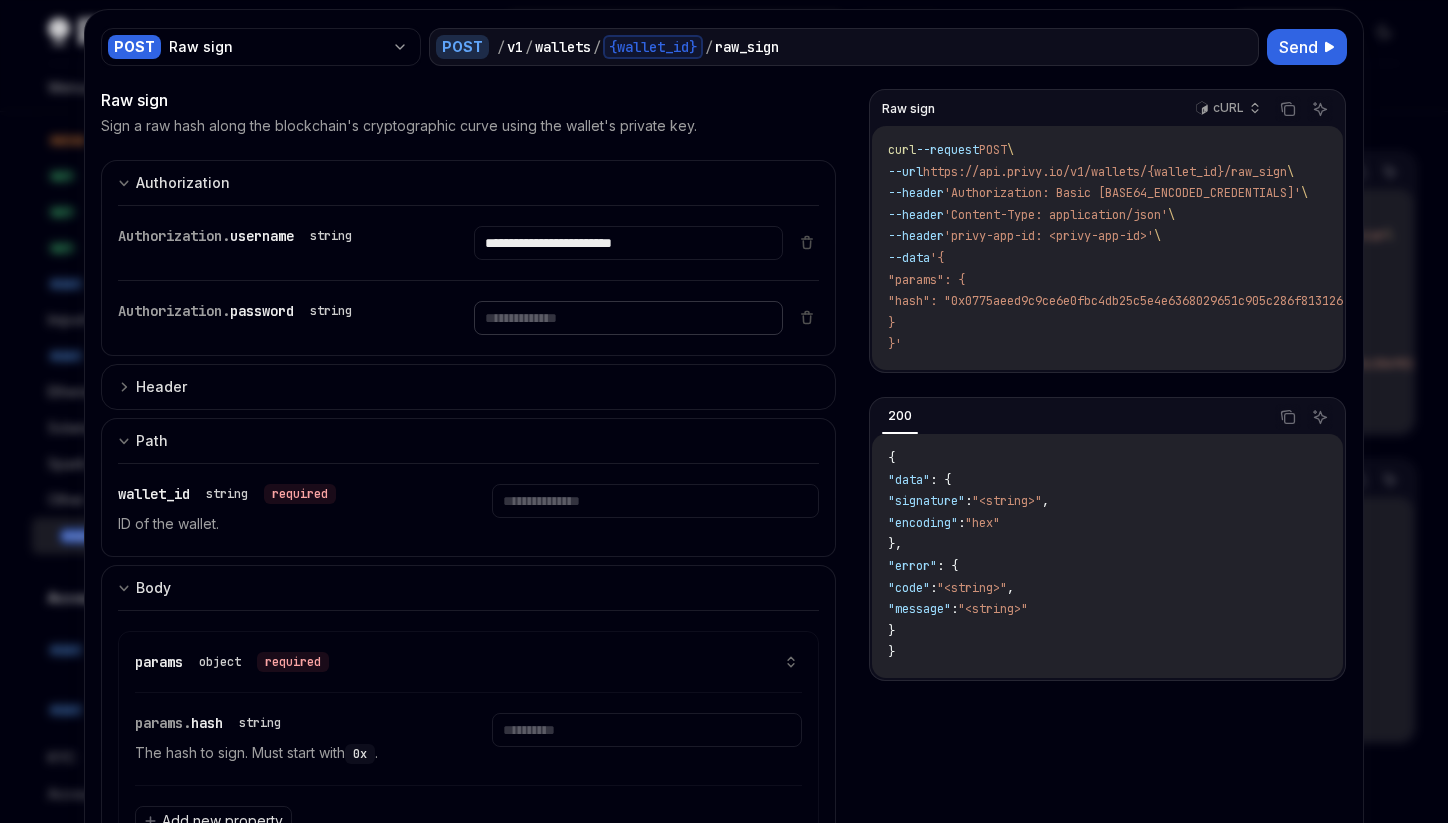 click at bounding box center [628, 243] 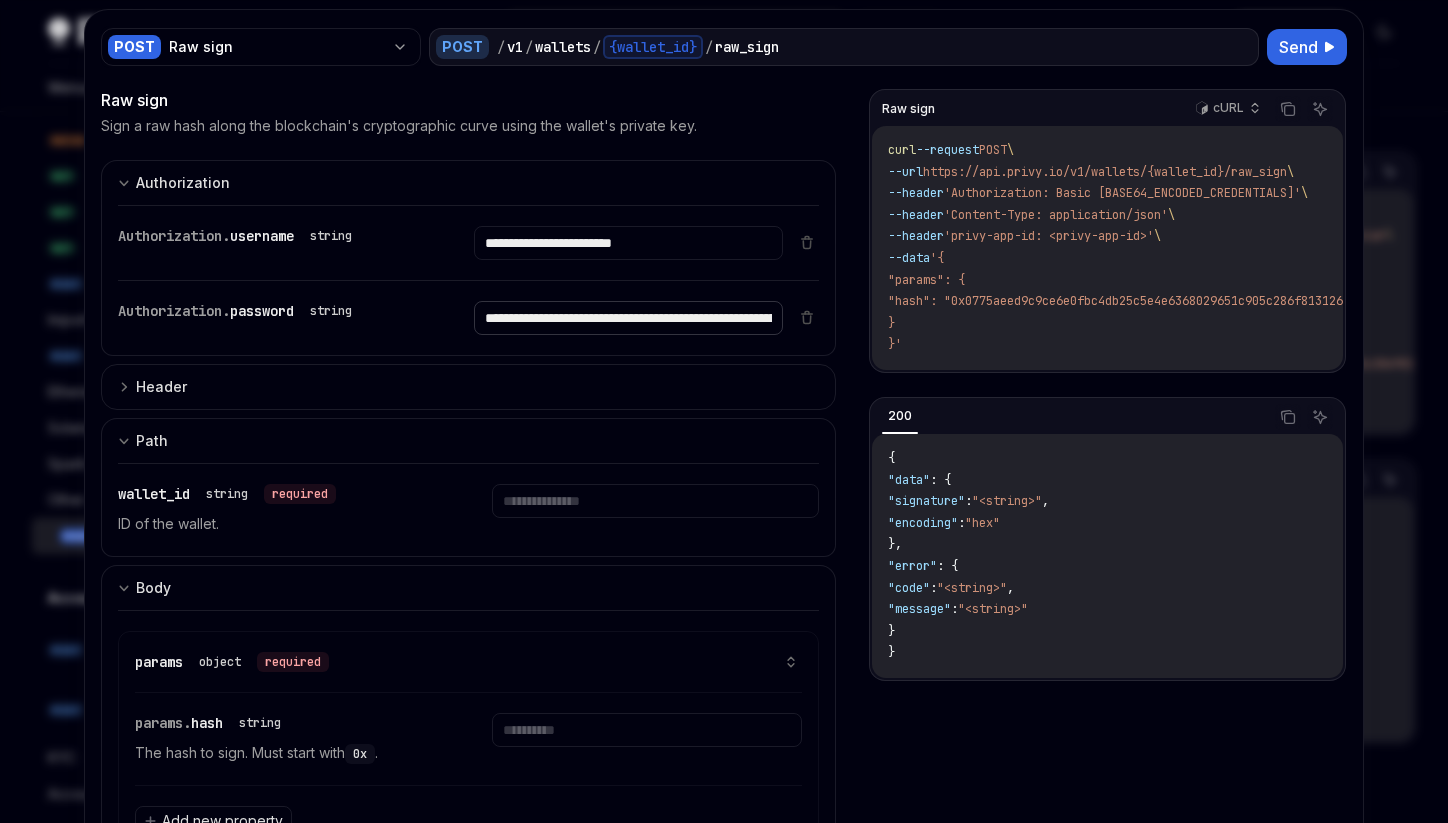scroll, scrollTop: 0, scrollLeft: 446, axis: horizontal 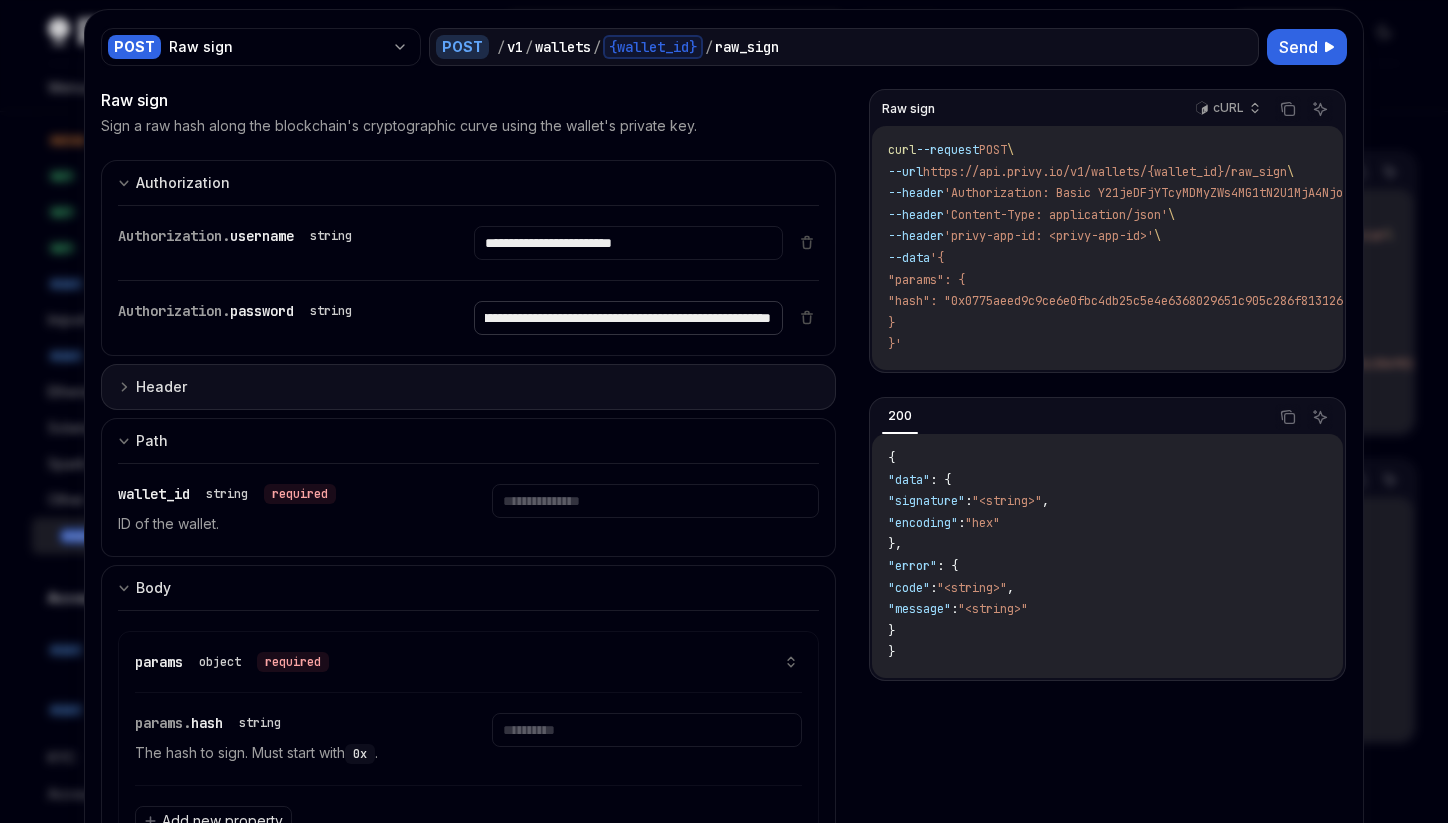 type on "**********" 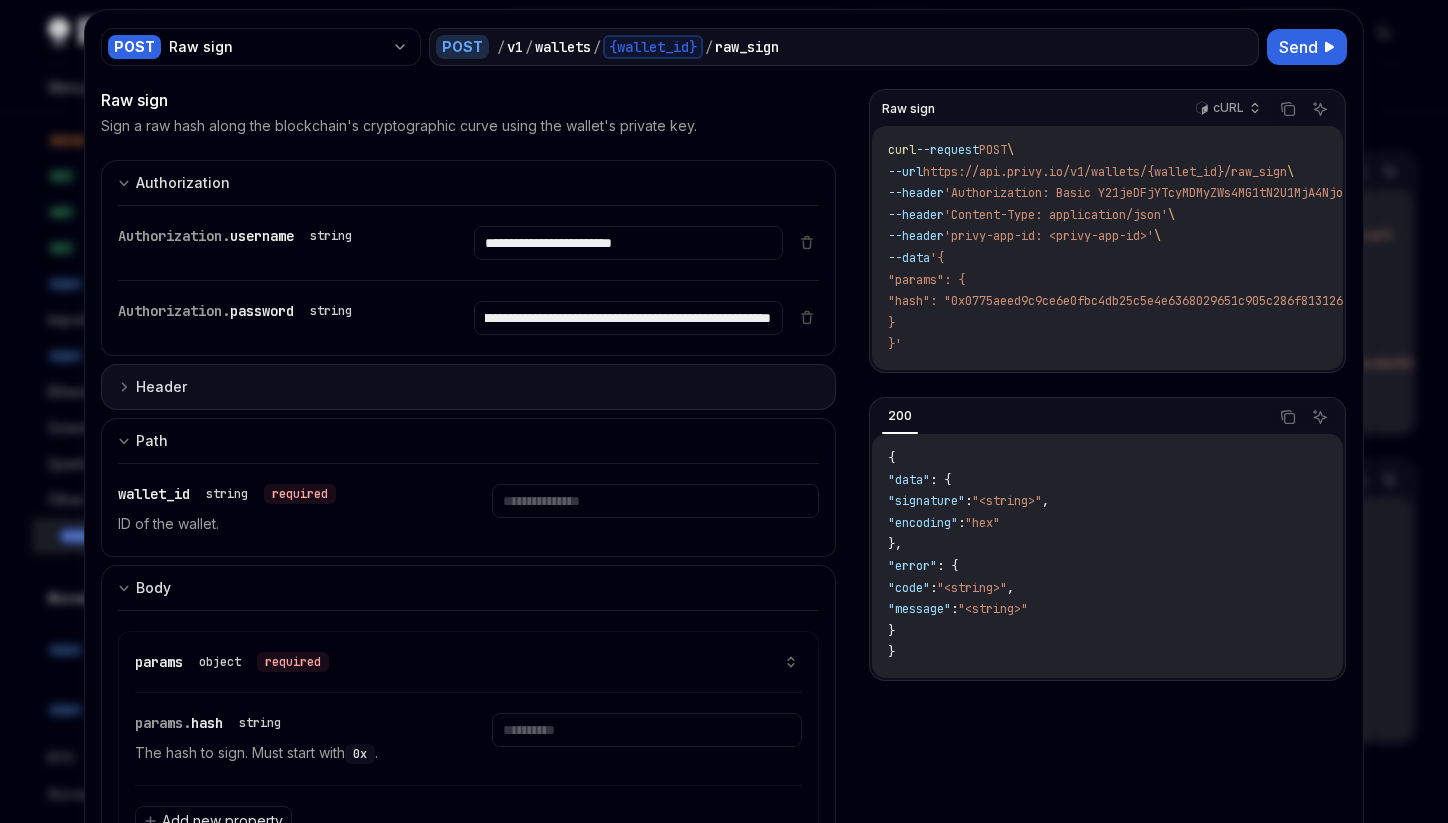 scroll, scrollTop: 0, scrollLeft: 0, axis: both 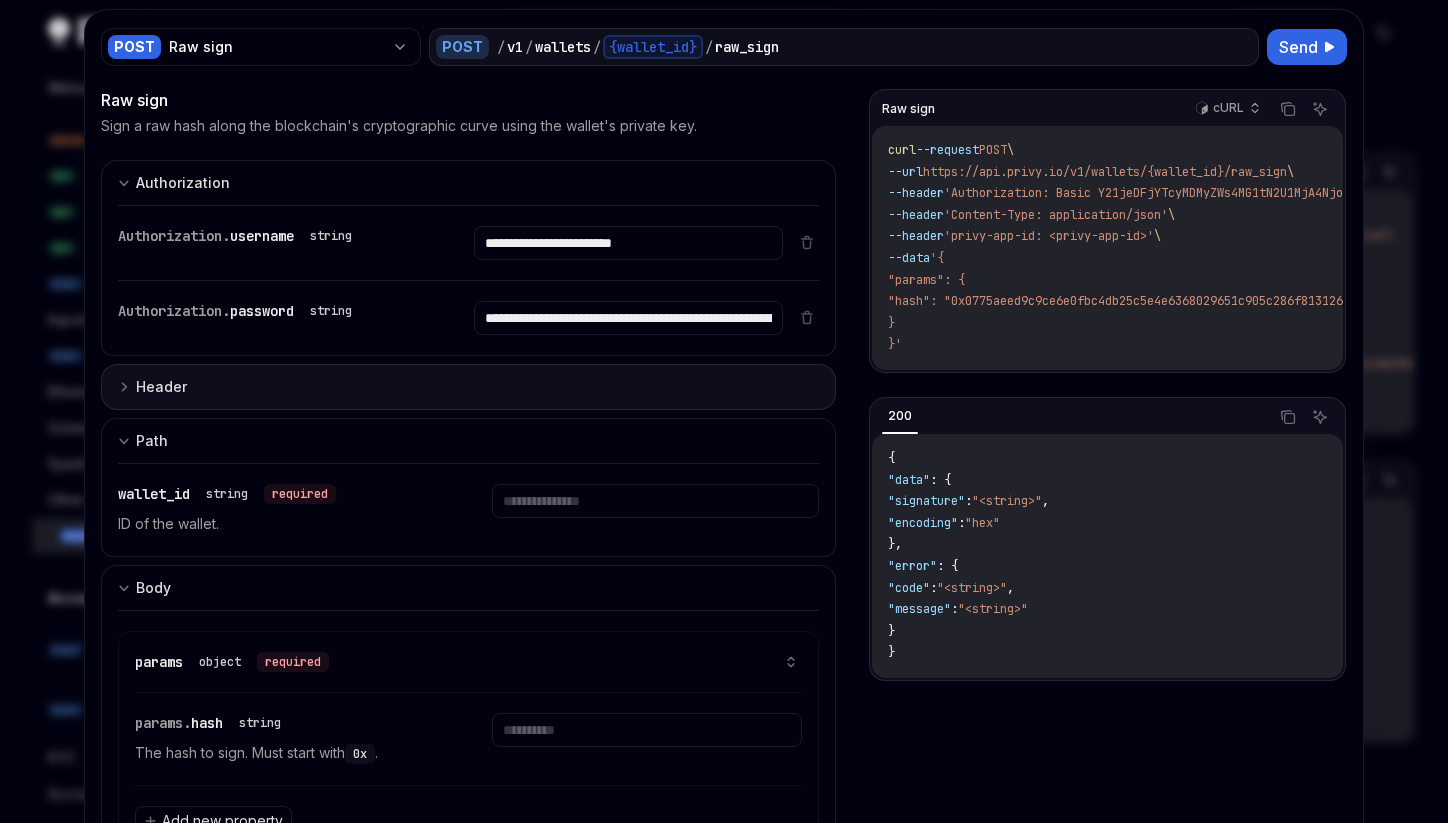 click on "Header" at bounding box center [468, 387] 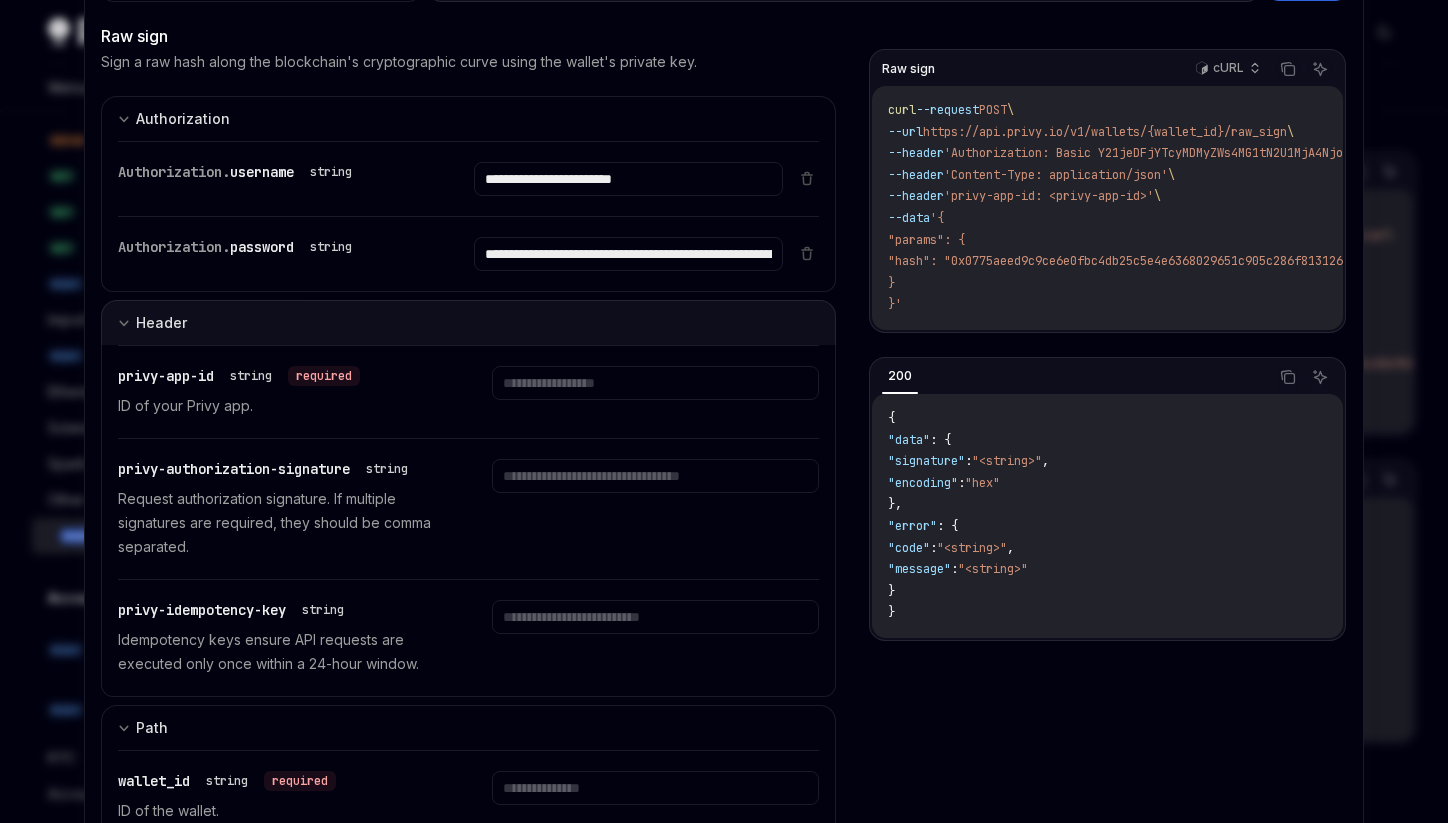 scroll, scrollTop: 135, scrollLeft: 0, axis: vertical 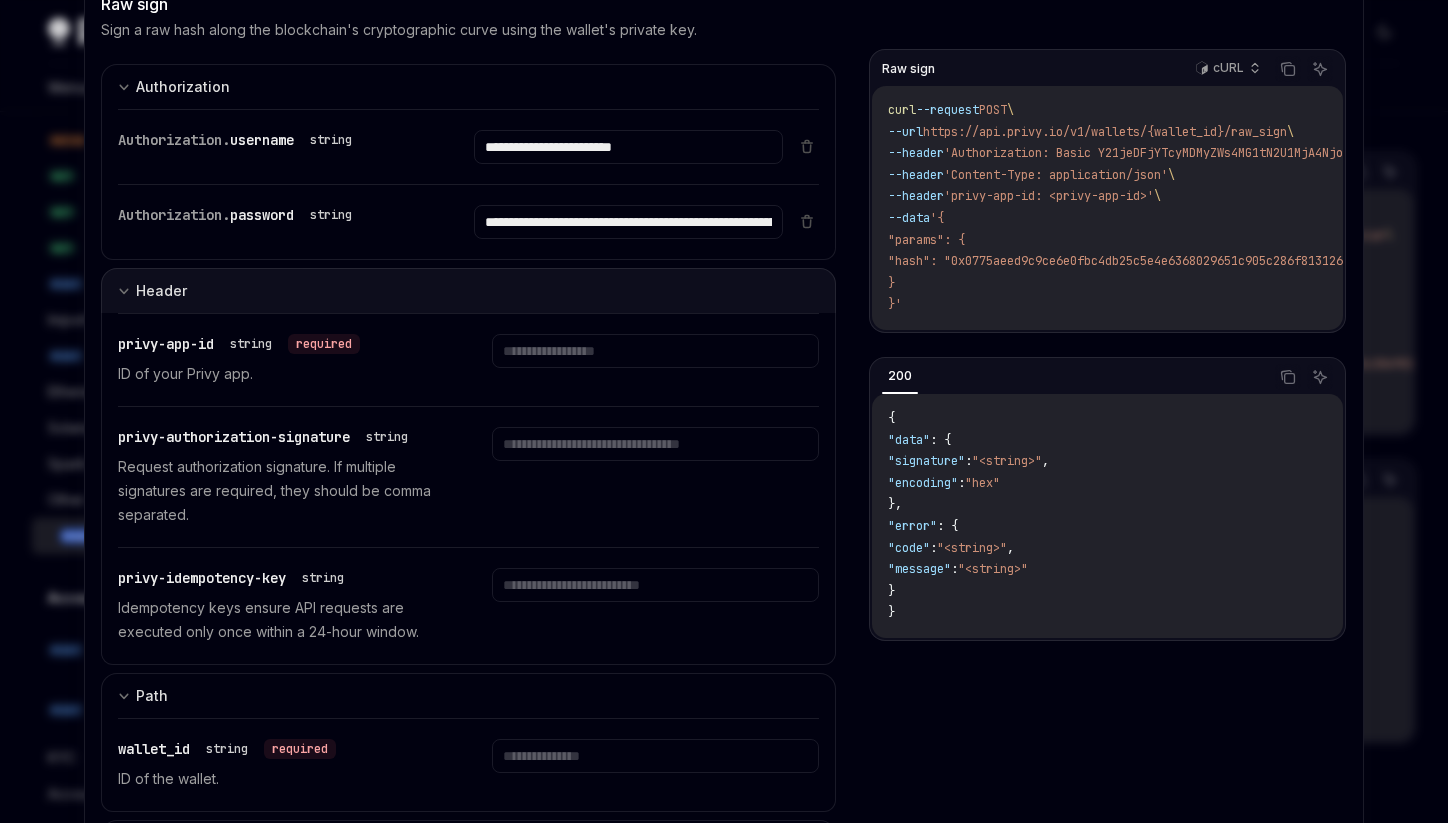 type 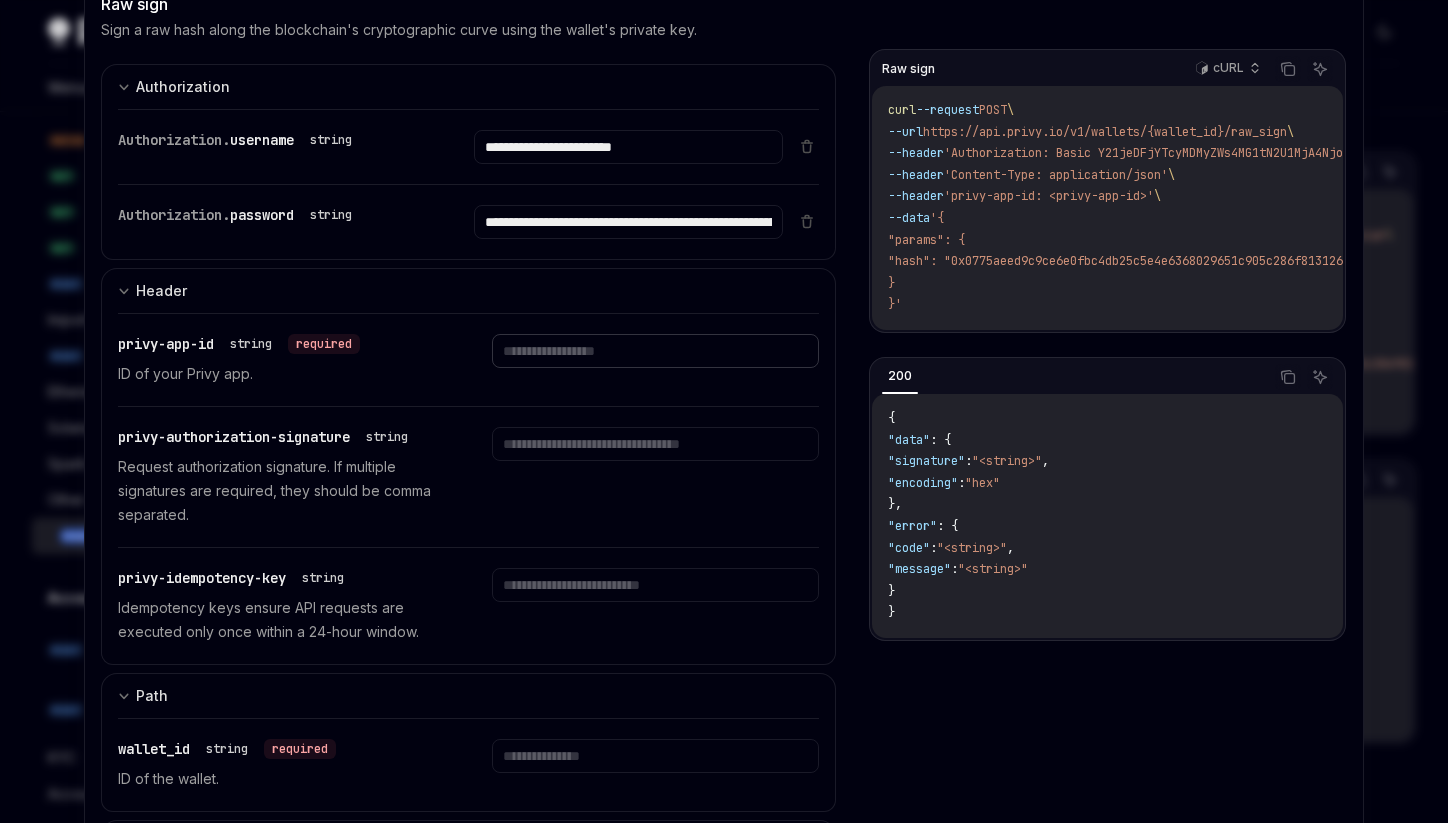click at bounding box center (628, 147) 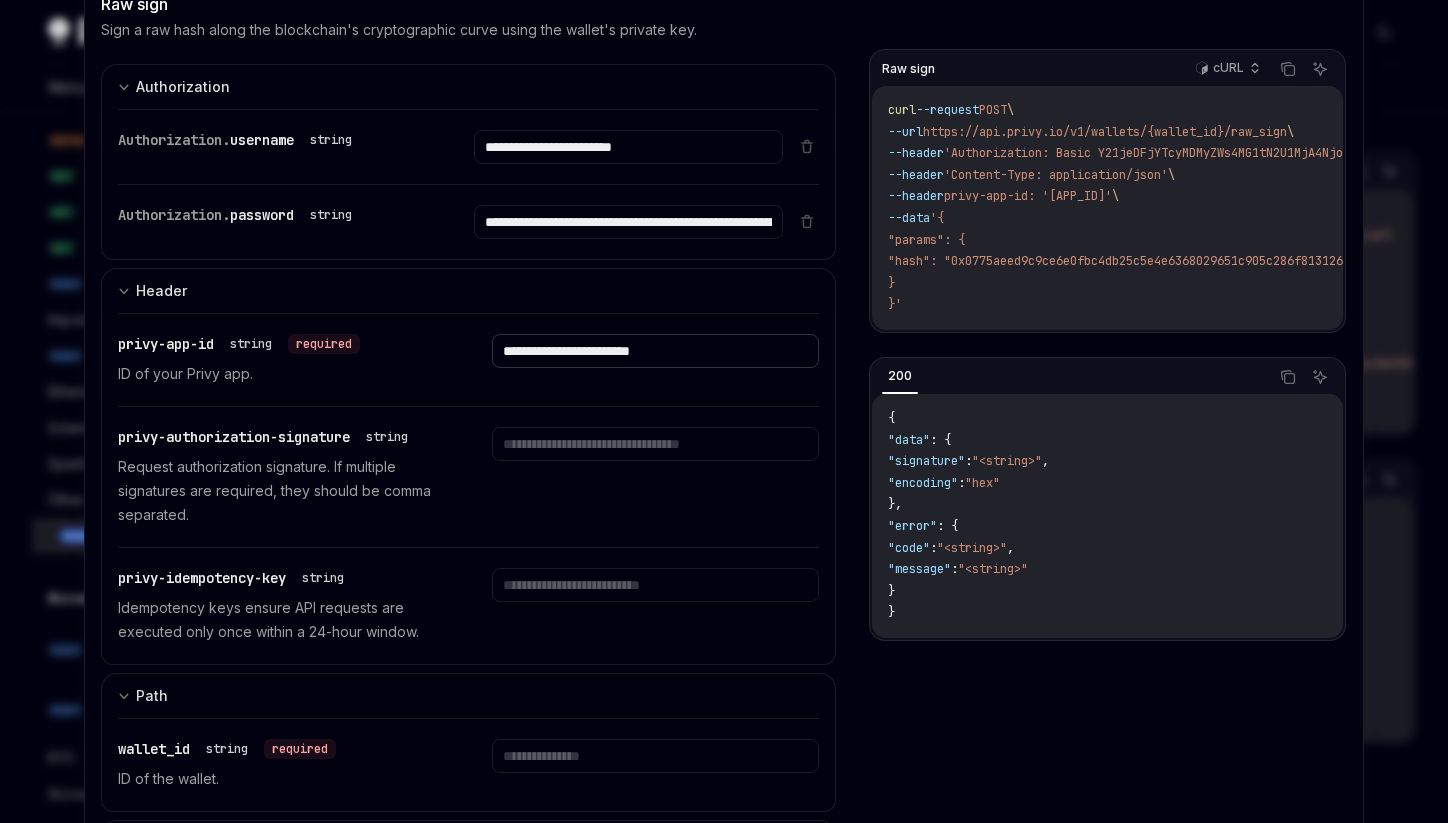 type on "**********" 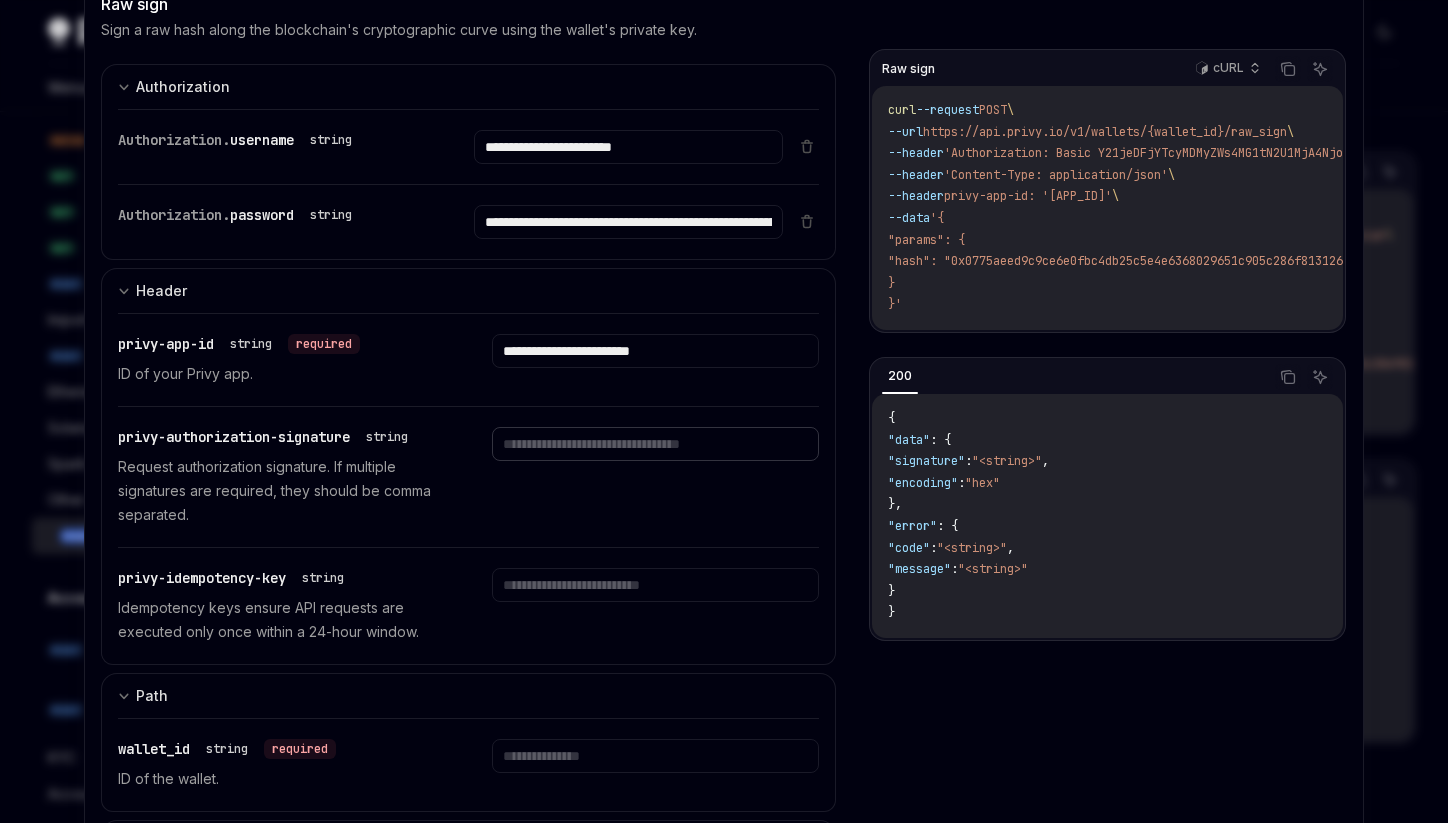 click at bounding box center (628, 147) 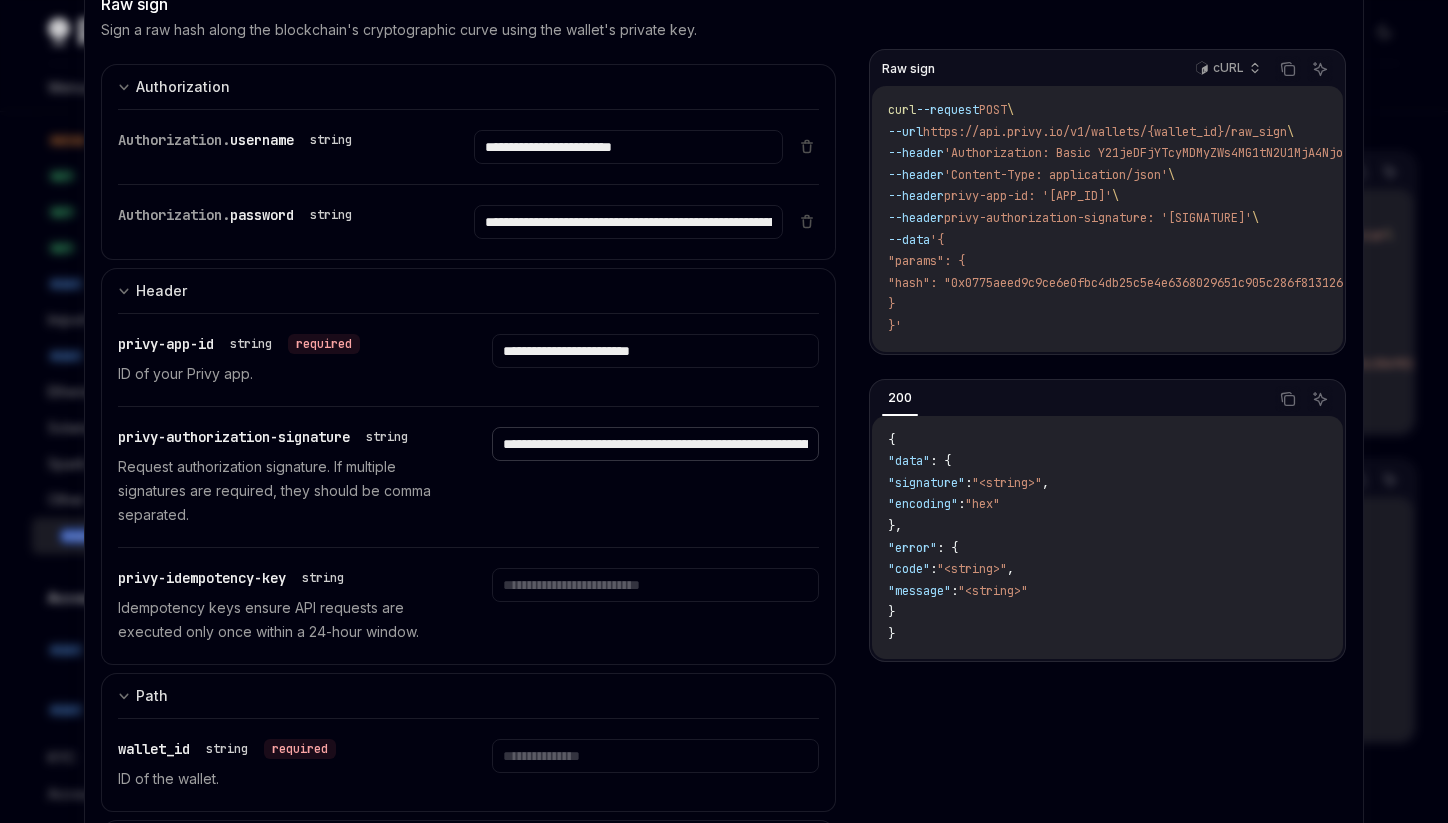 scroll, scrollTop: 0, scrollLeft: 502, axis: horizontal 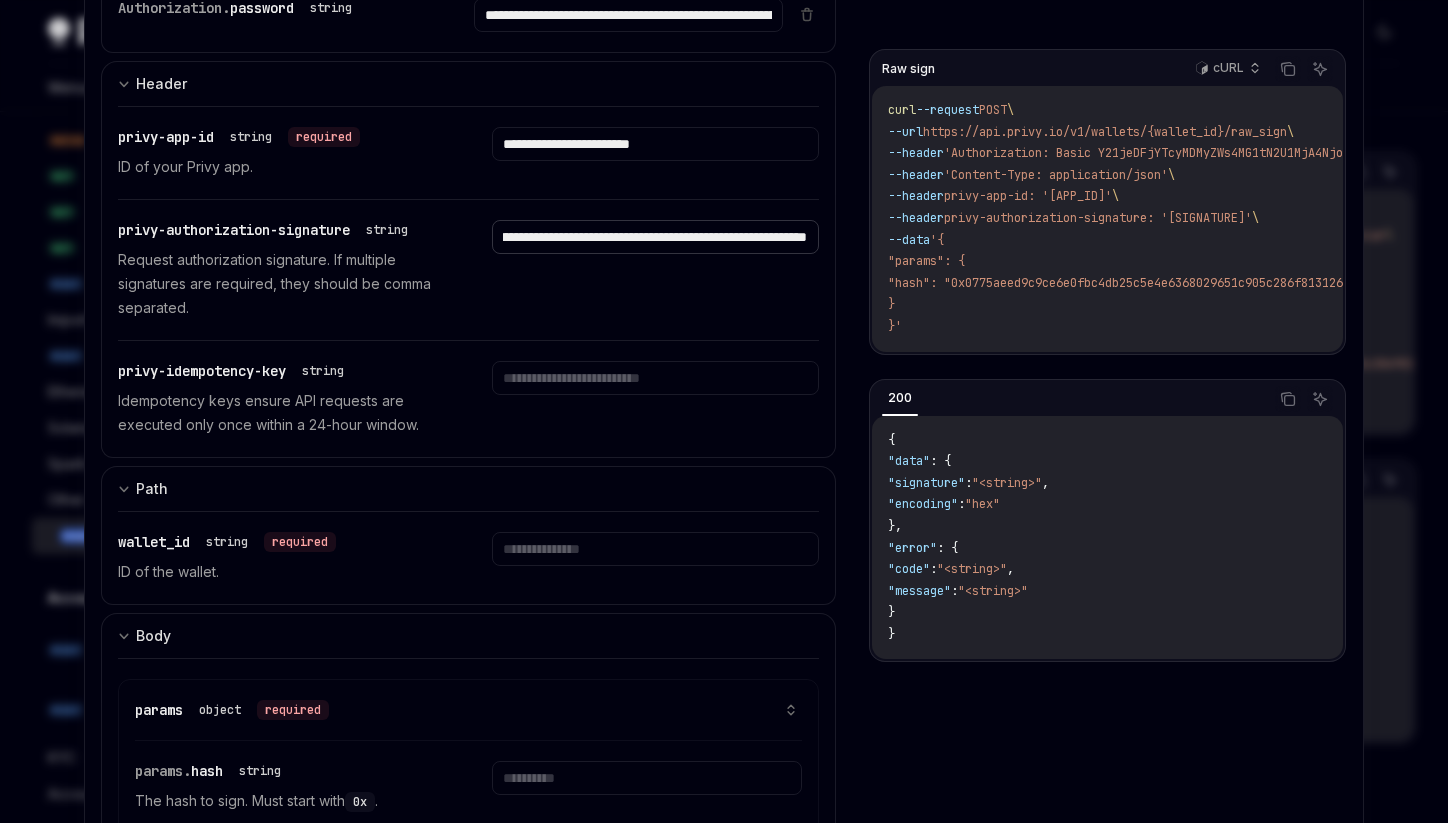 type on "**********" 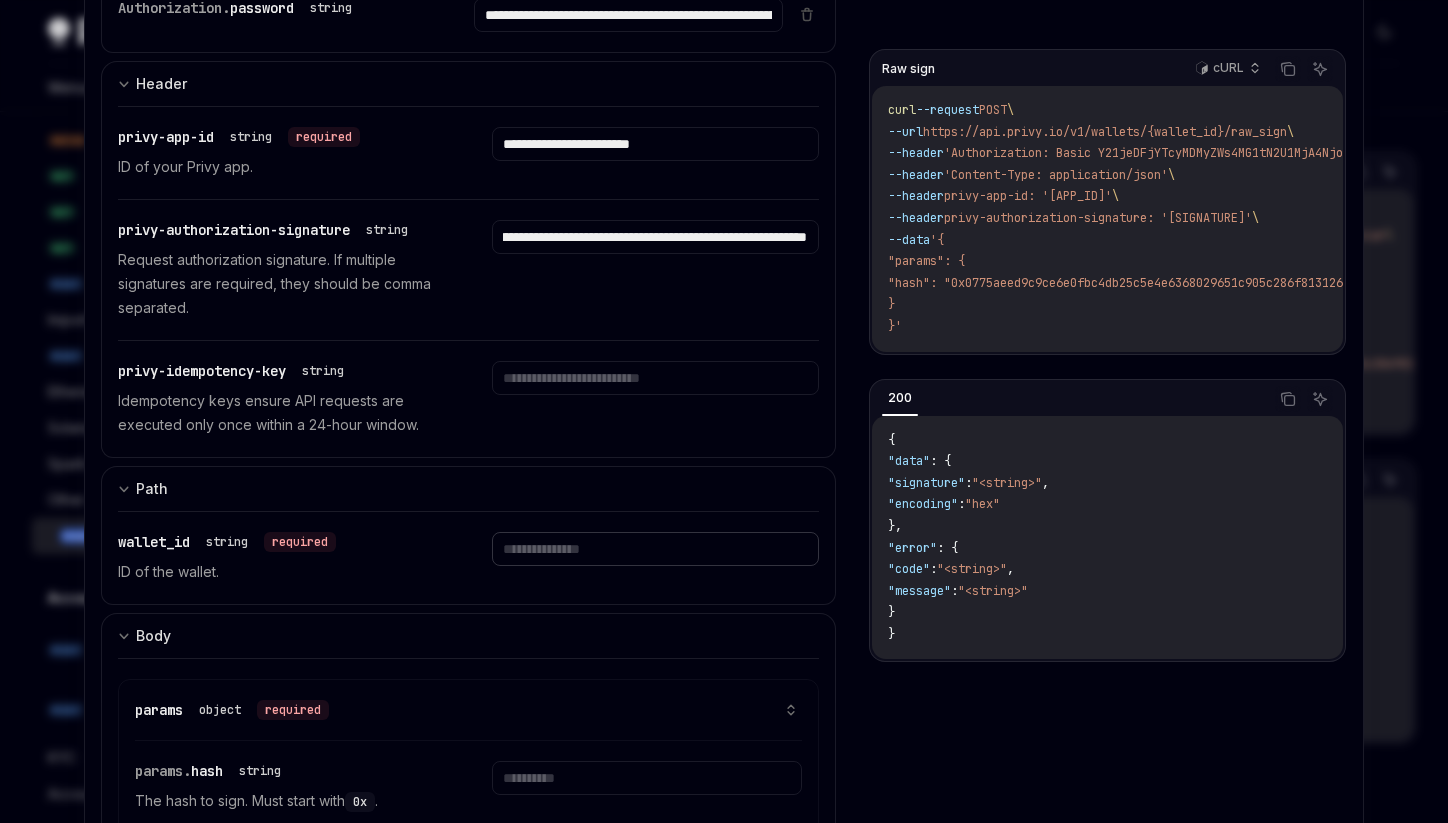 scroll, scrollTop: 0, scrollLeft: 0, axis: both 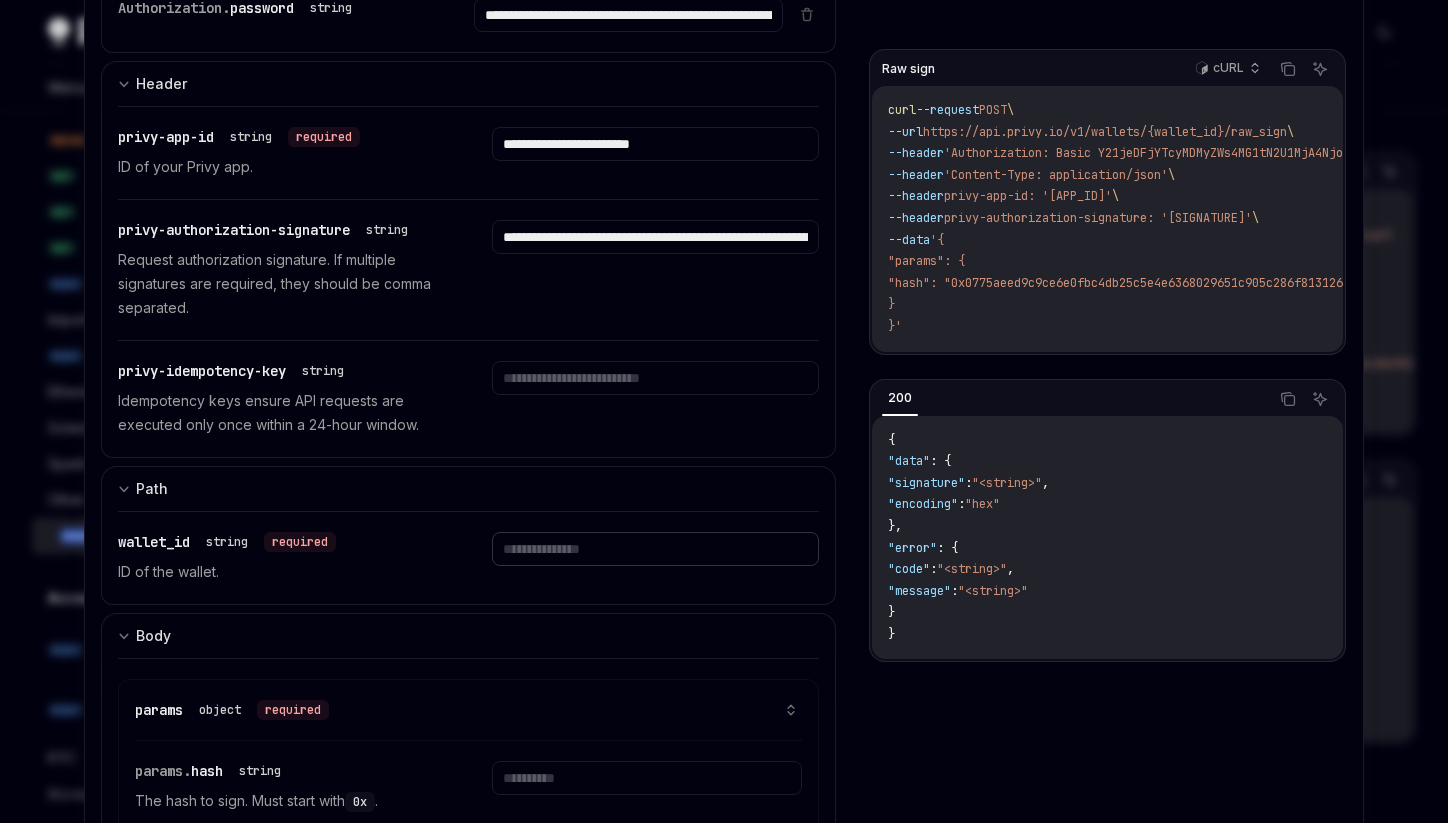 click at bounding box center [628, -60] 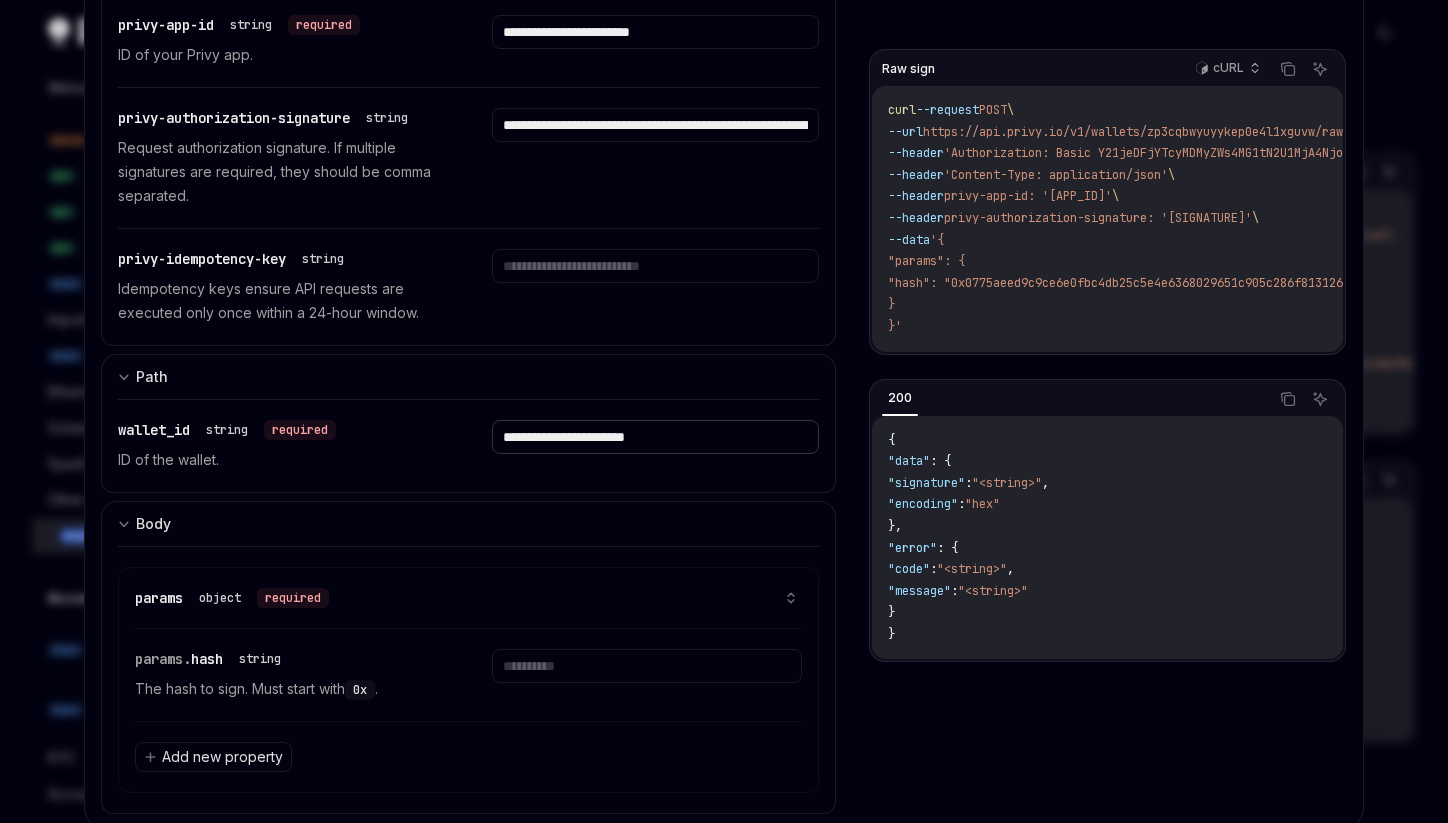 scroll, scrollTop: 510, scrollLeft: 0, axis: vertical 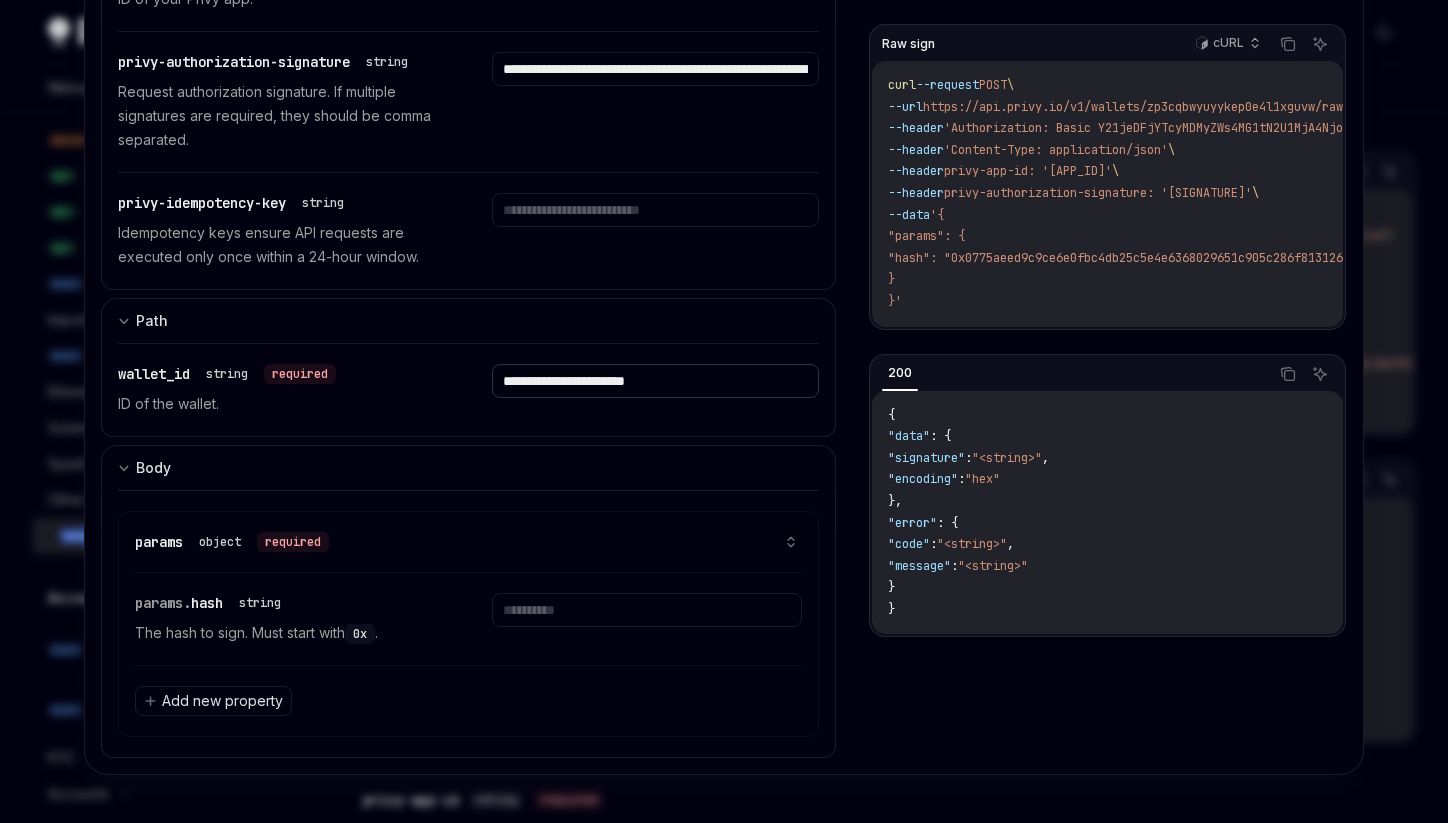 type on "**********" 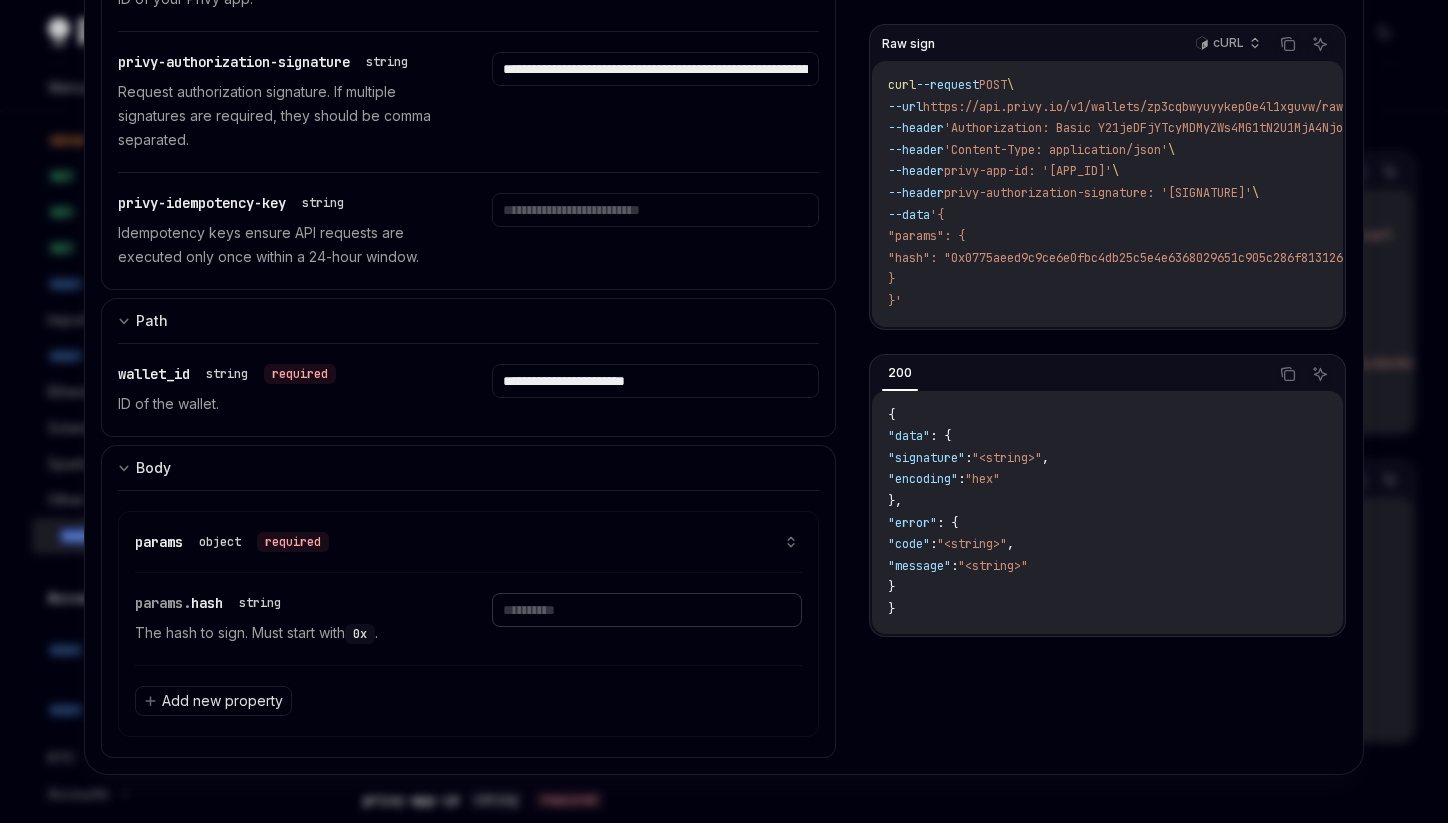 click at bounding box center [646, 610] 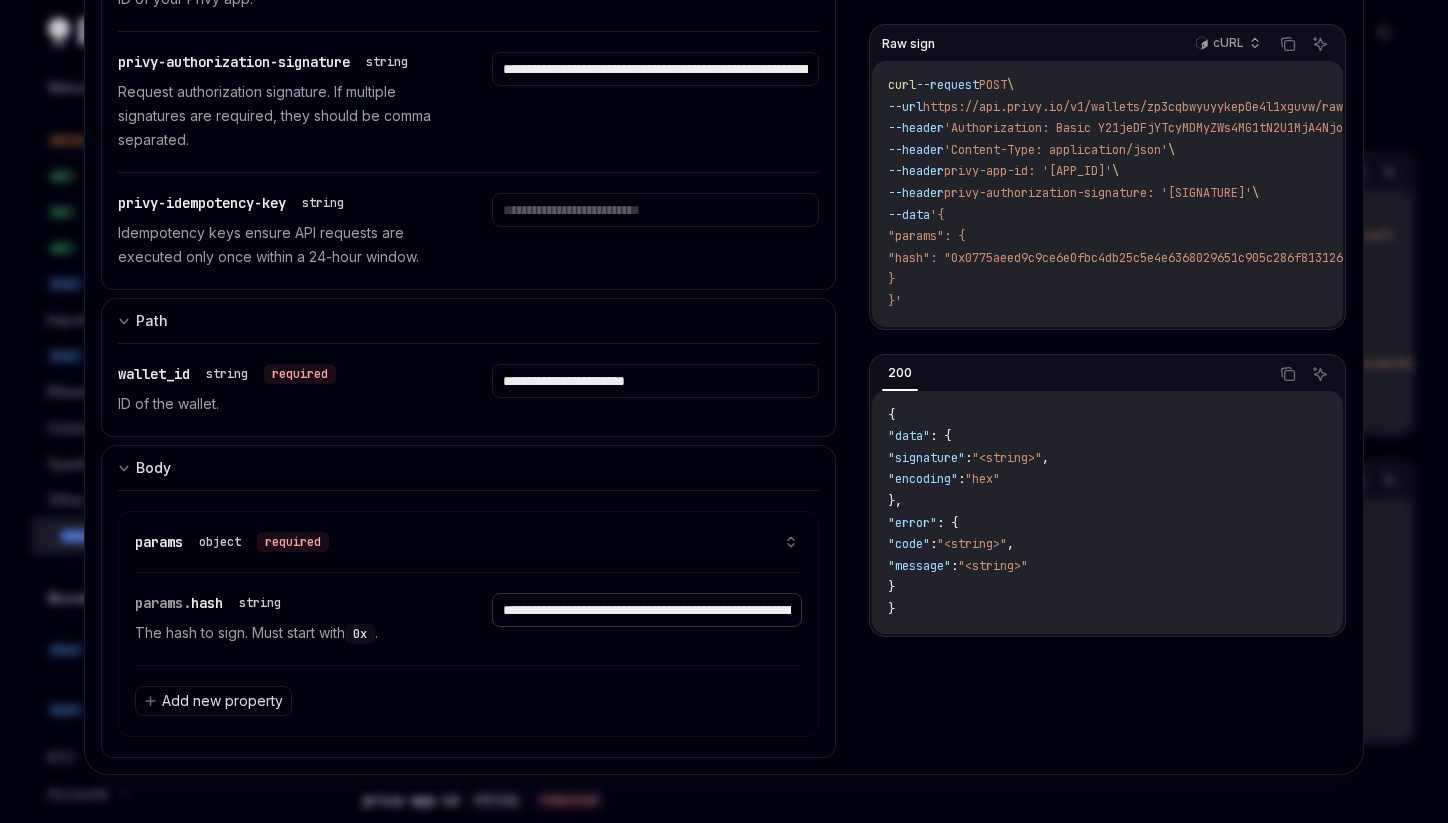 scroll, scrollTop: 0, scrollLeft: 260, axis: horizontal 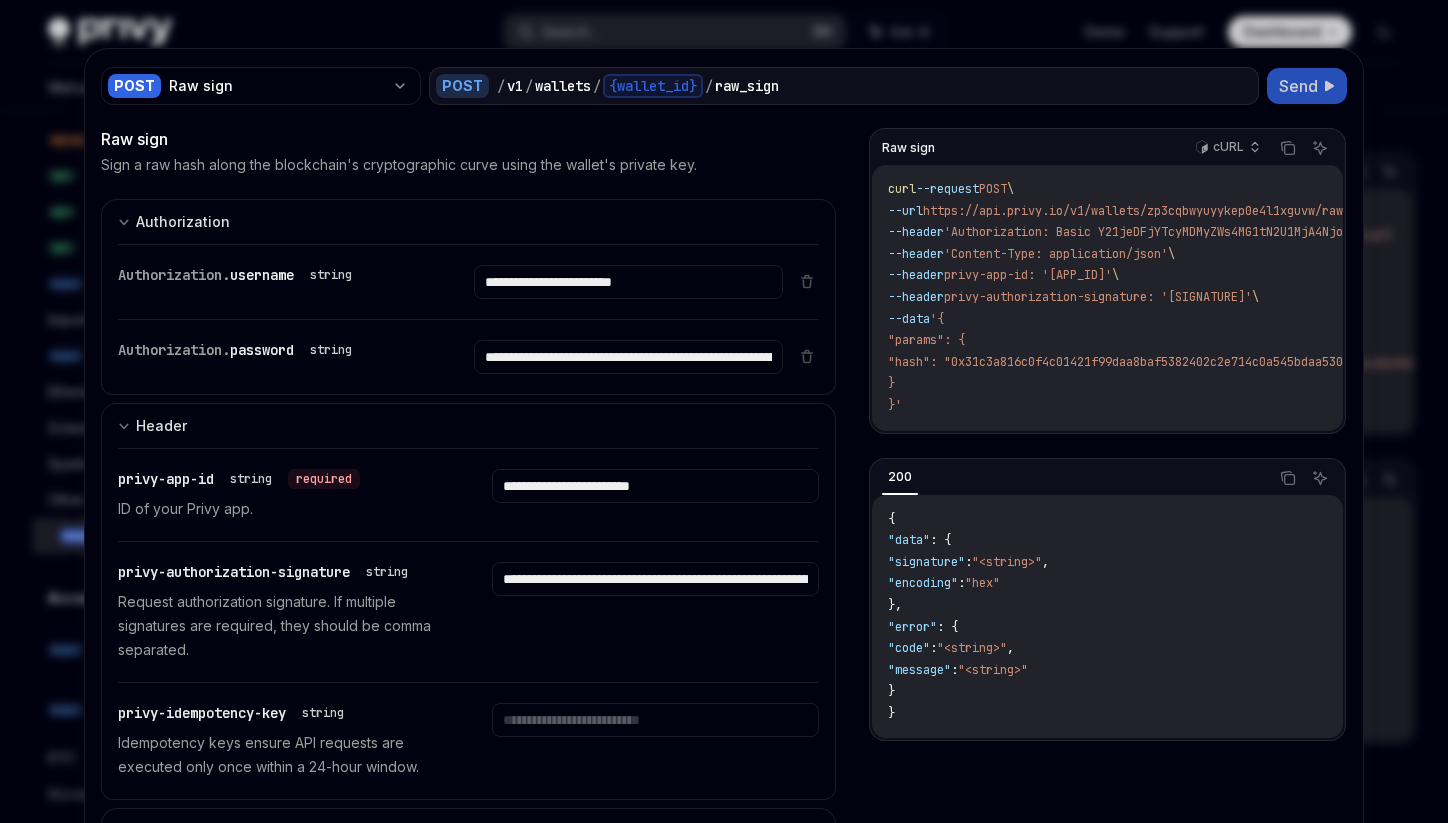type on "**********" 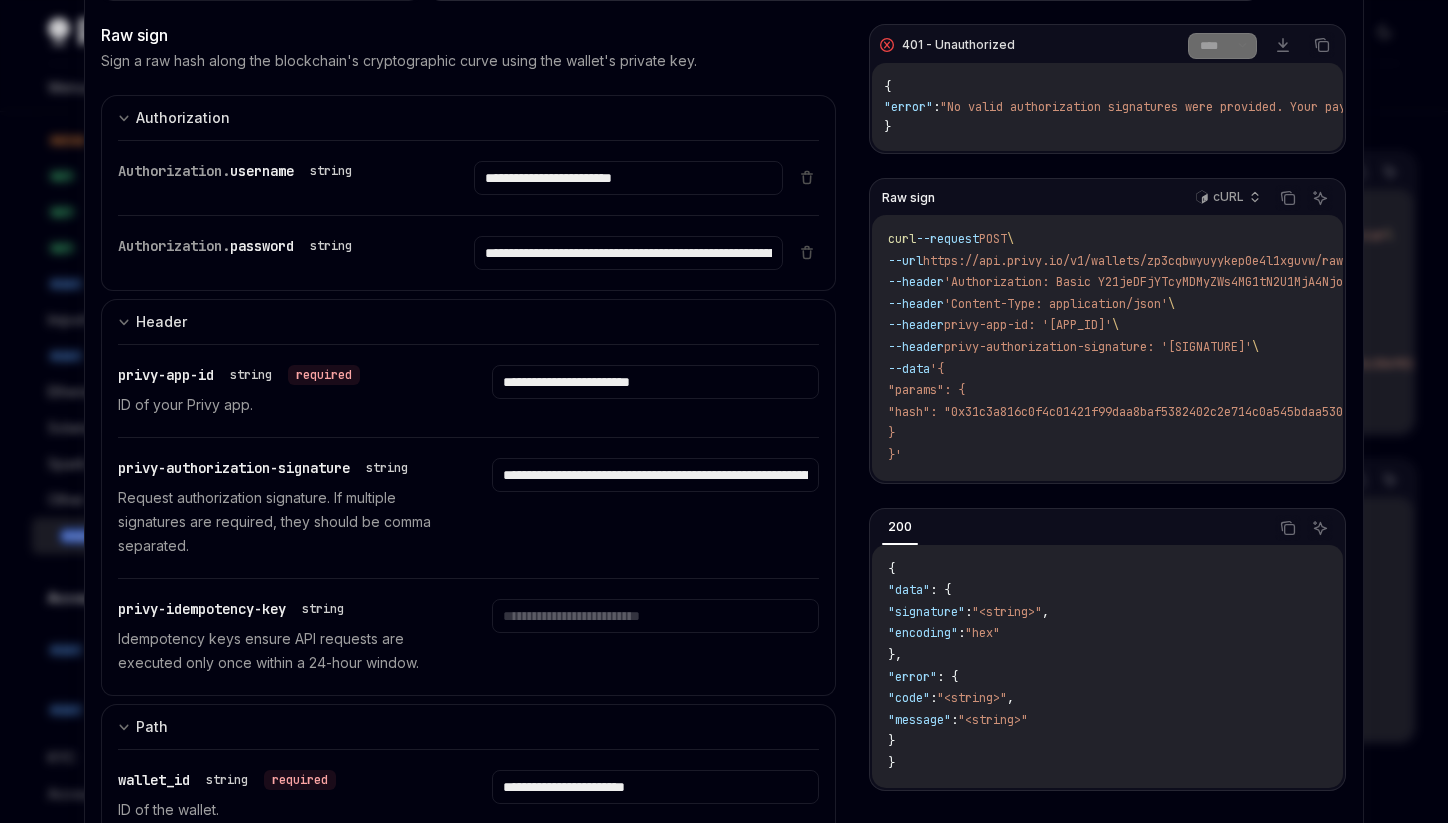 scroll, scrollTop: 116, scrollLeft: 0, axis: vertical 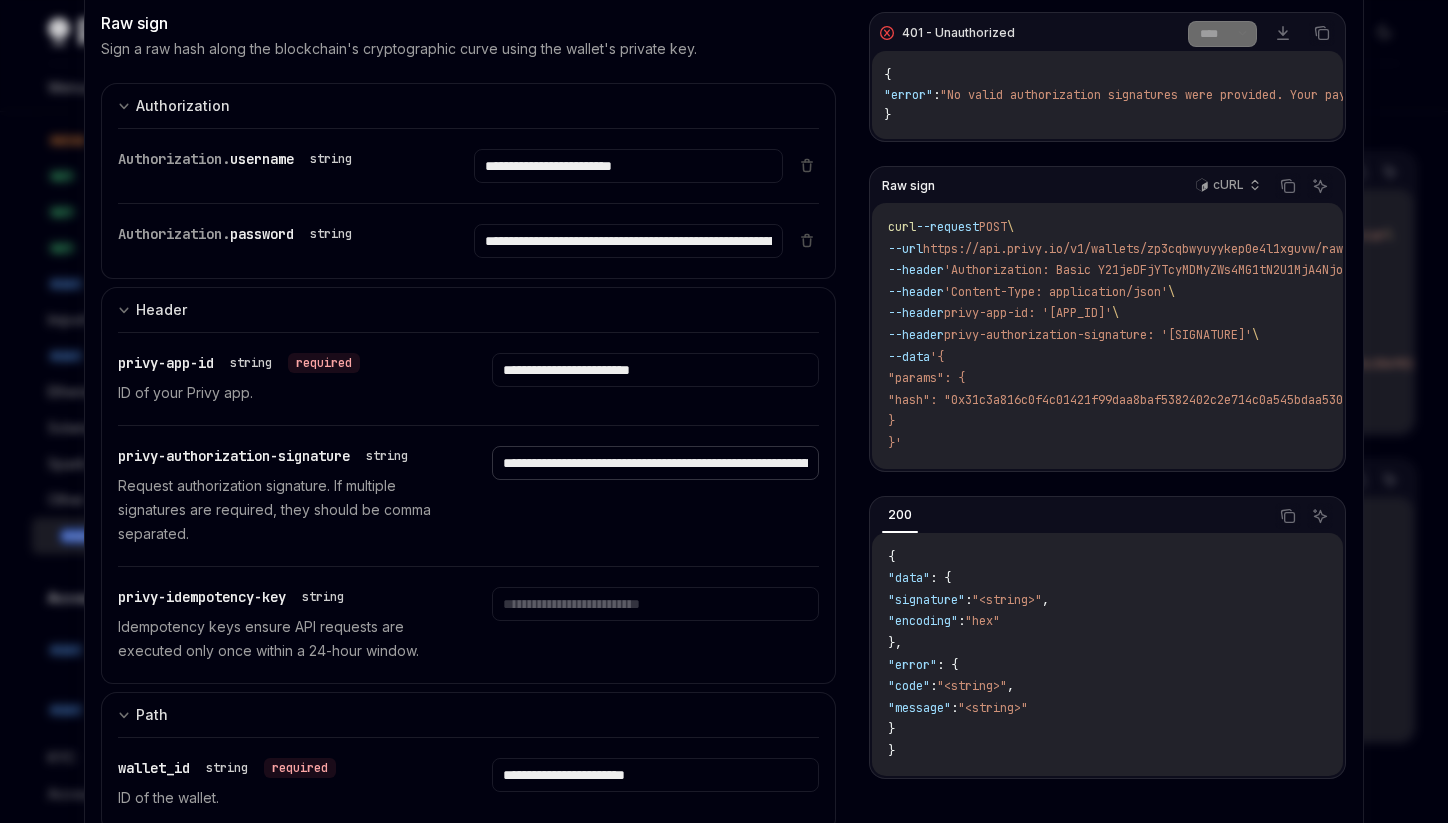 click on "**********" at bounding box center [628, 166] 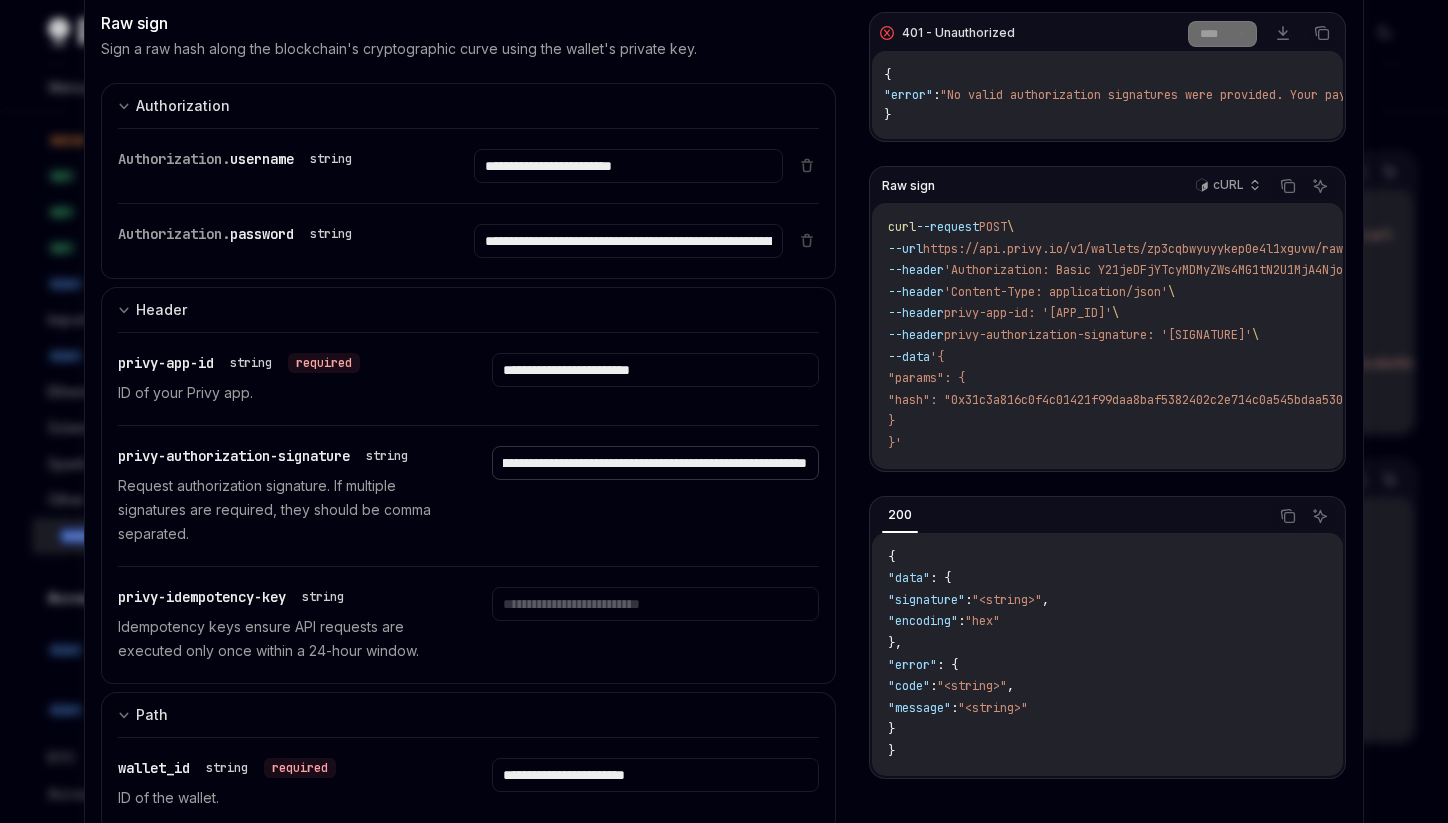 scroll, scrollTop: 0, scrollLeft: 0, axis: both 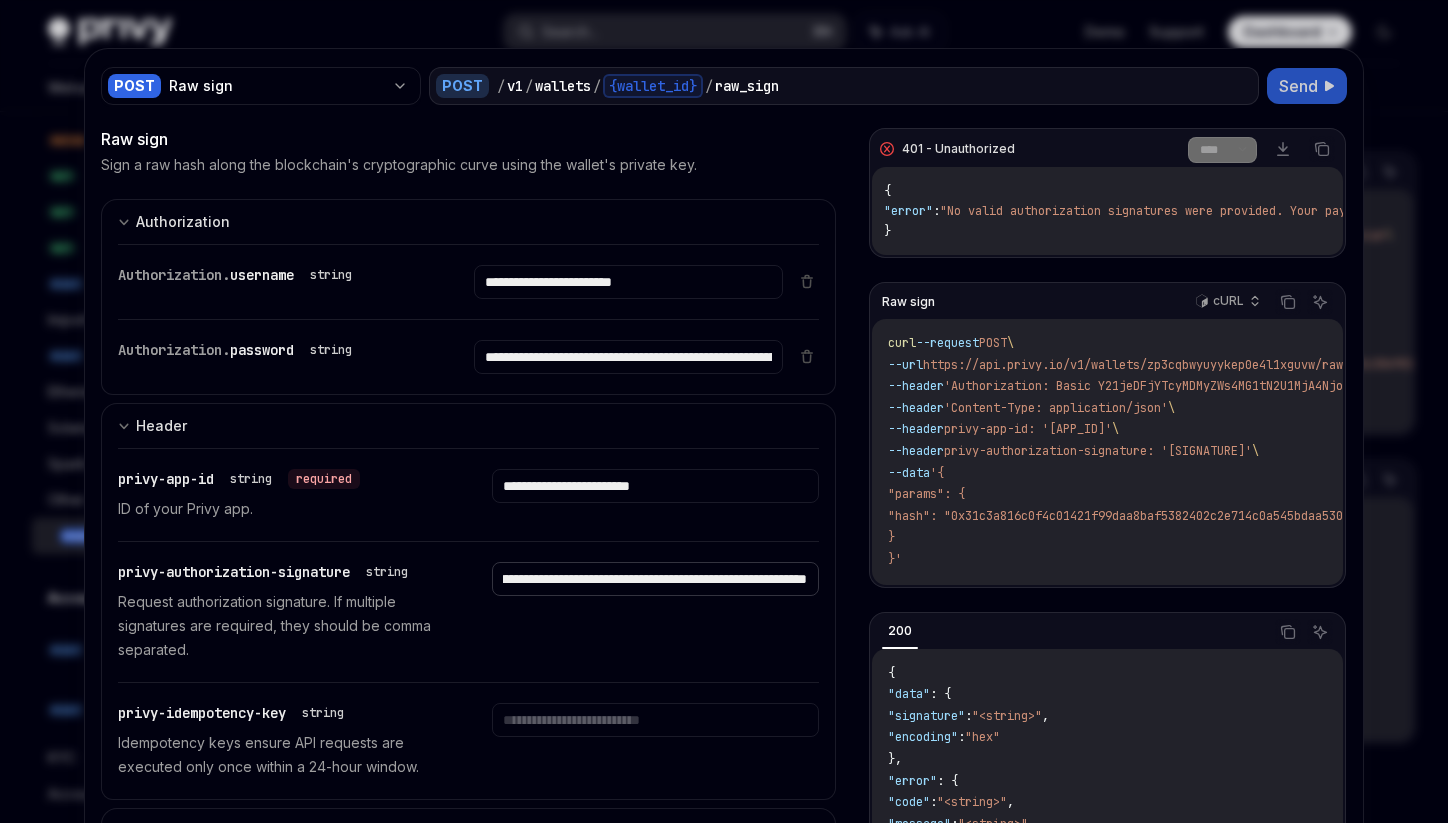 type on "**********" 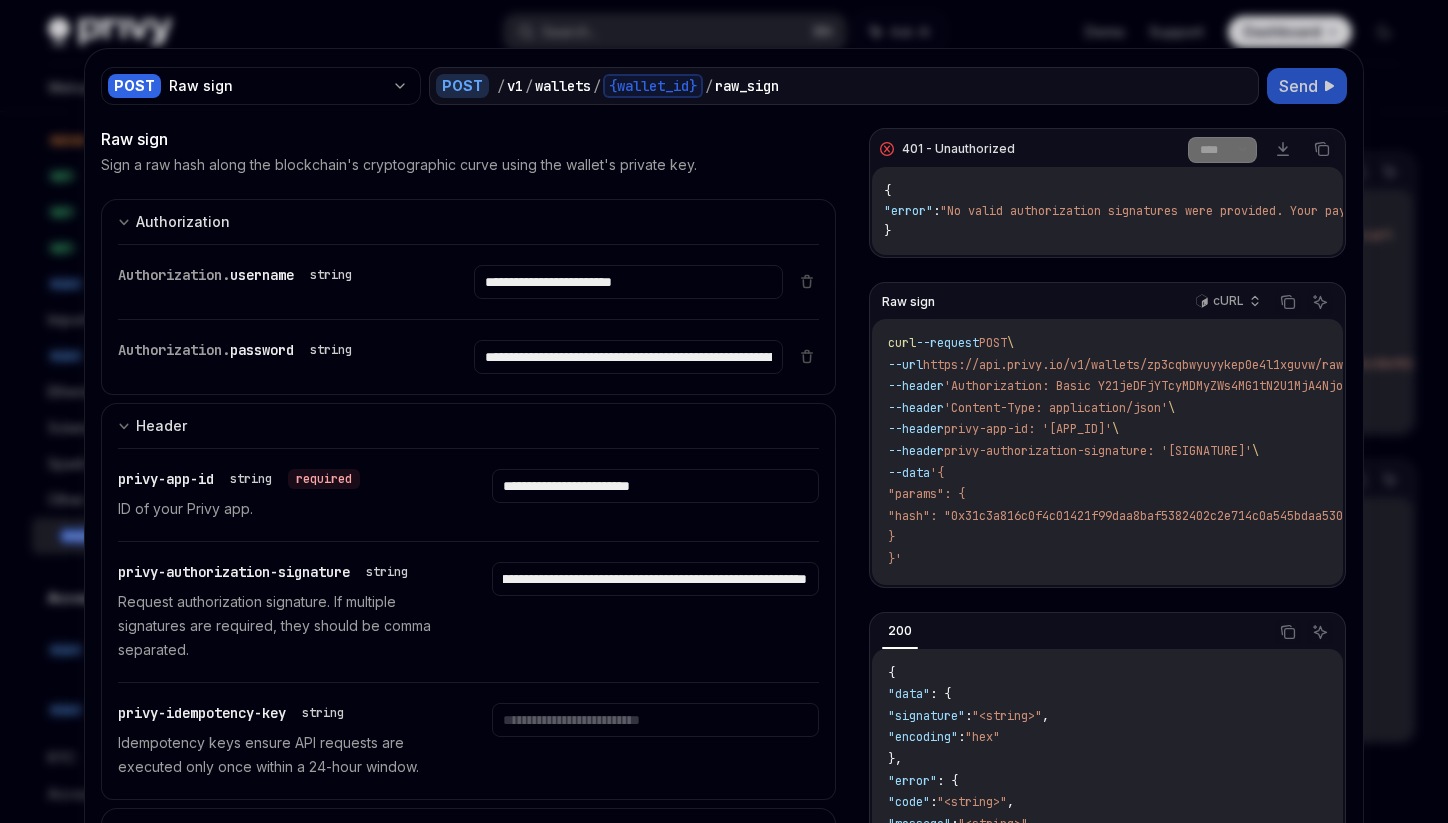 scroll, scrollTop: 0, scrollLeft: 0, axis: both 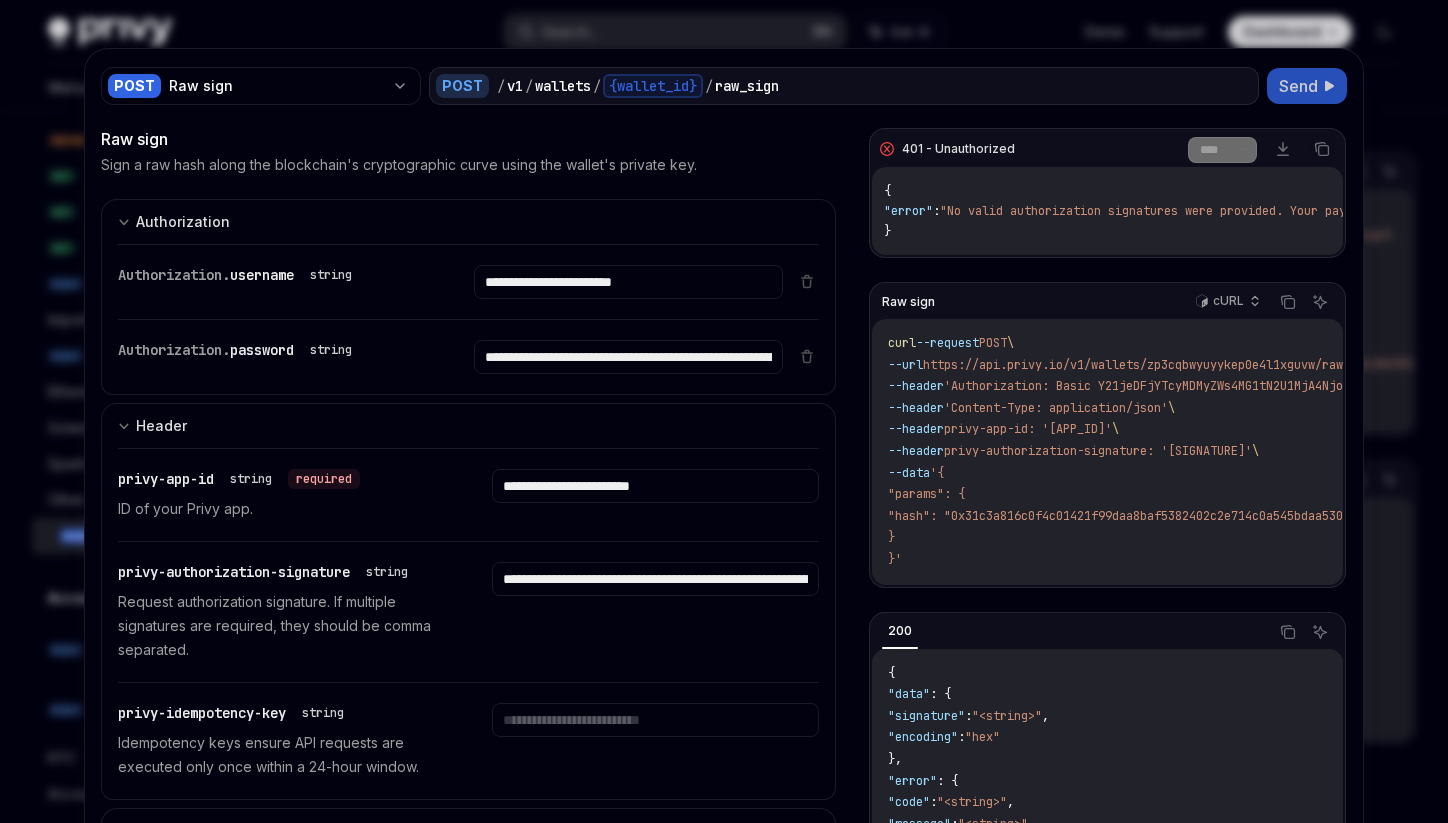 click on "Send" at bounding box center (1298, 86) 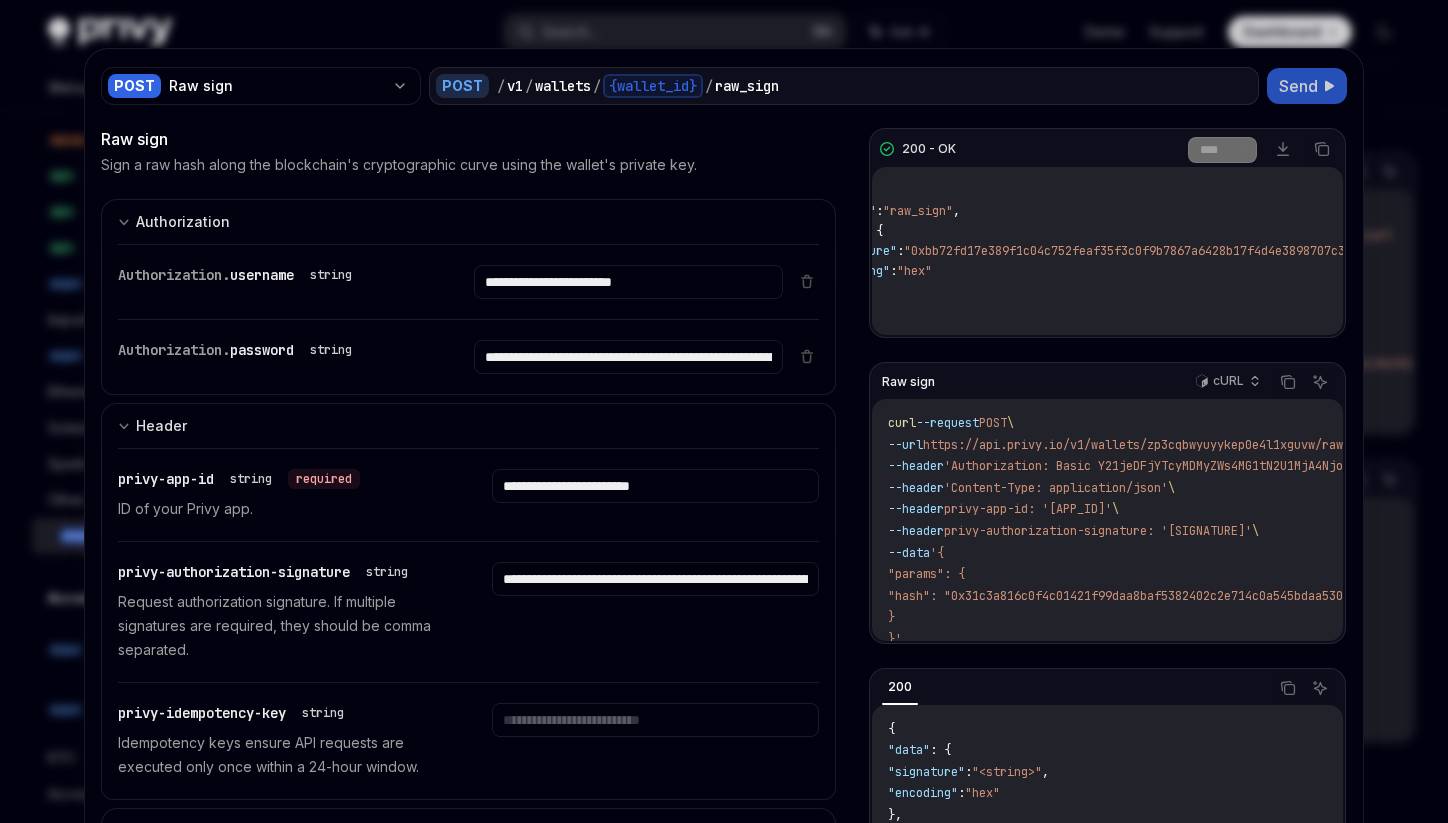 scroll, scrollTop: 0, scrollLeft: 0, axis: both 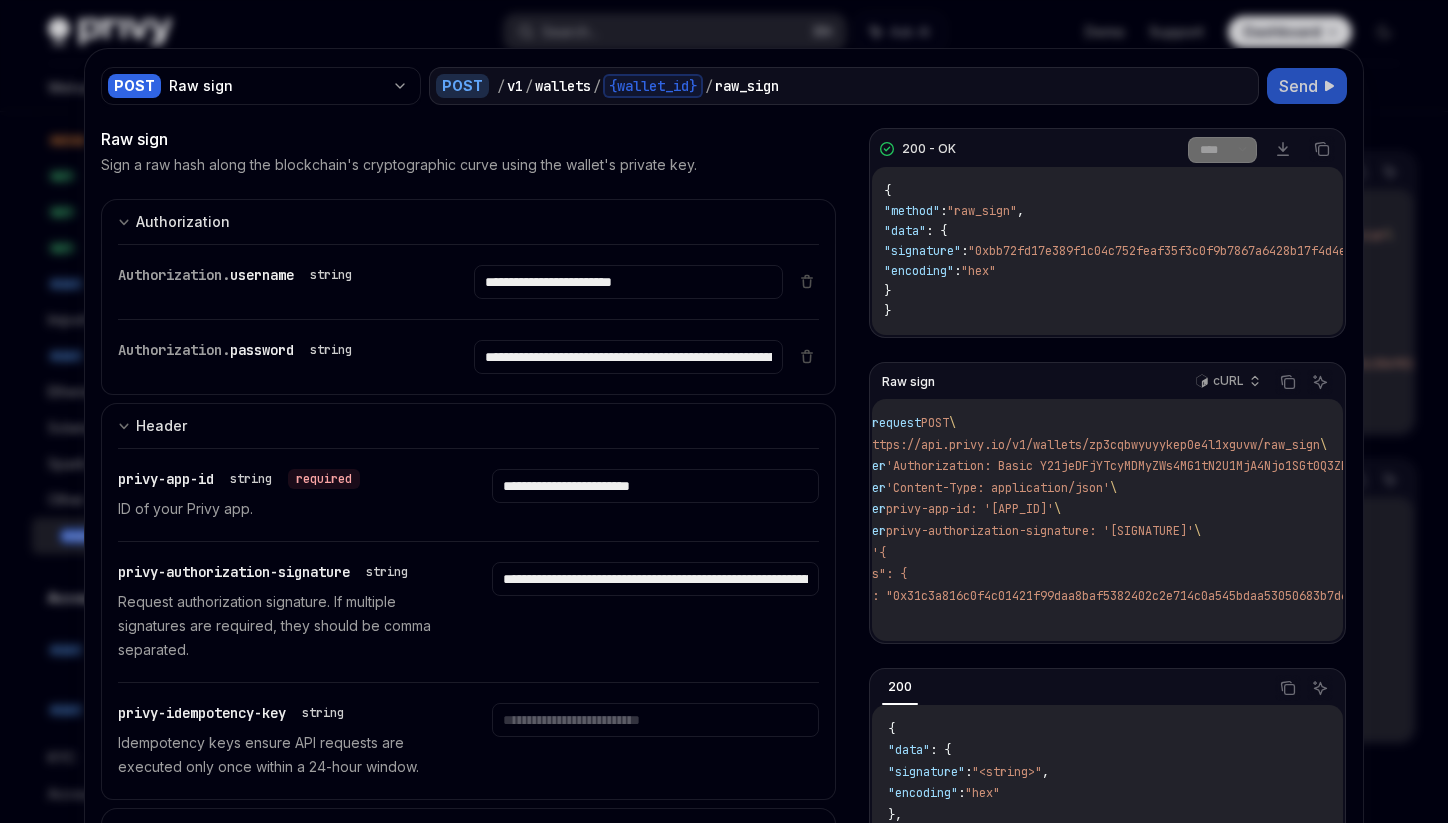 click on "**********" at bounding box center [724, 666] 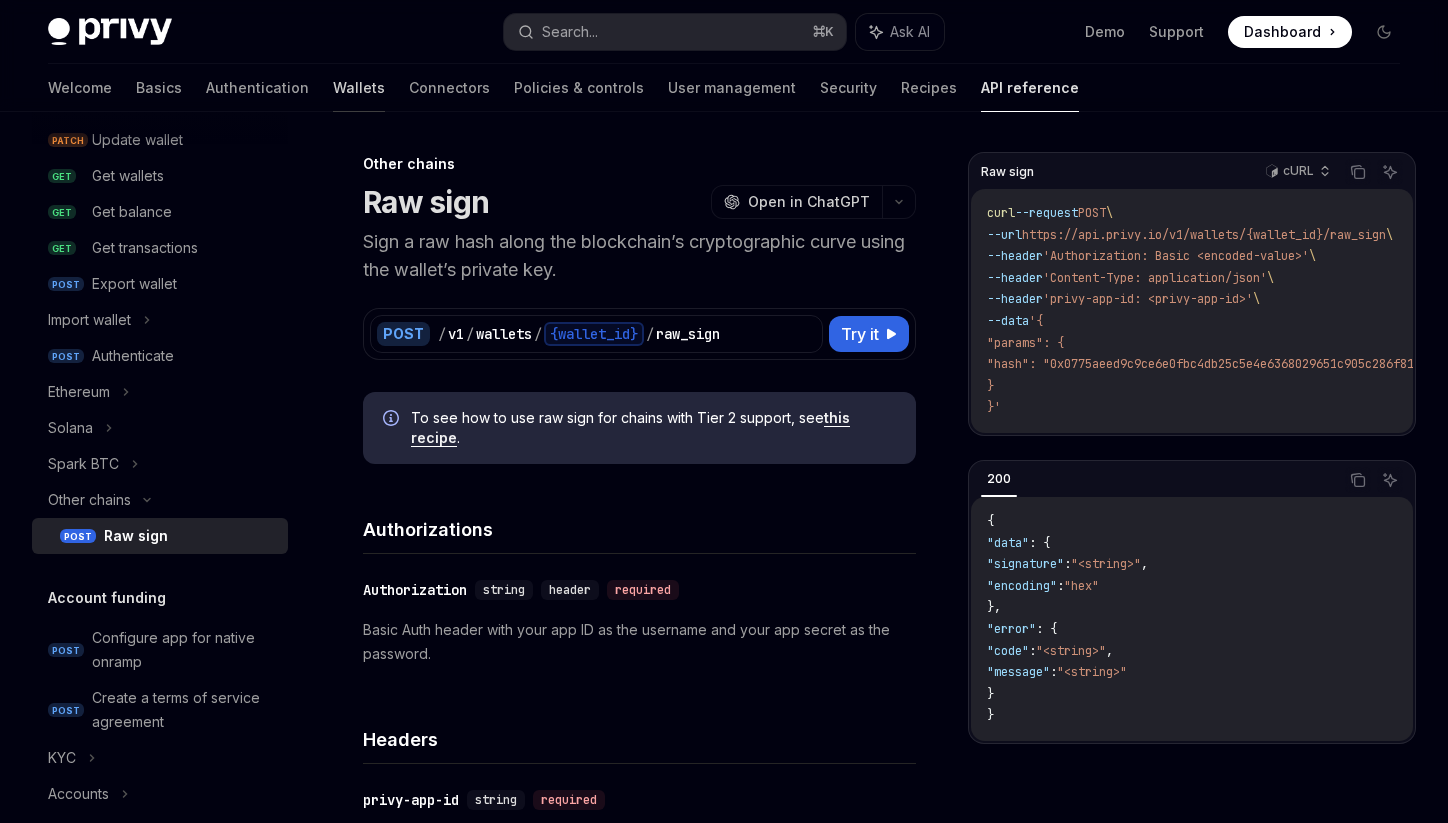click on "Wallets" at bounding box center (359, 88) 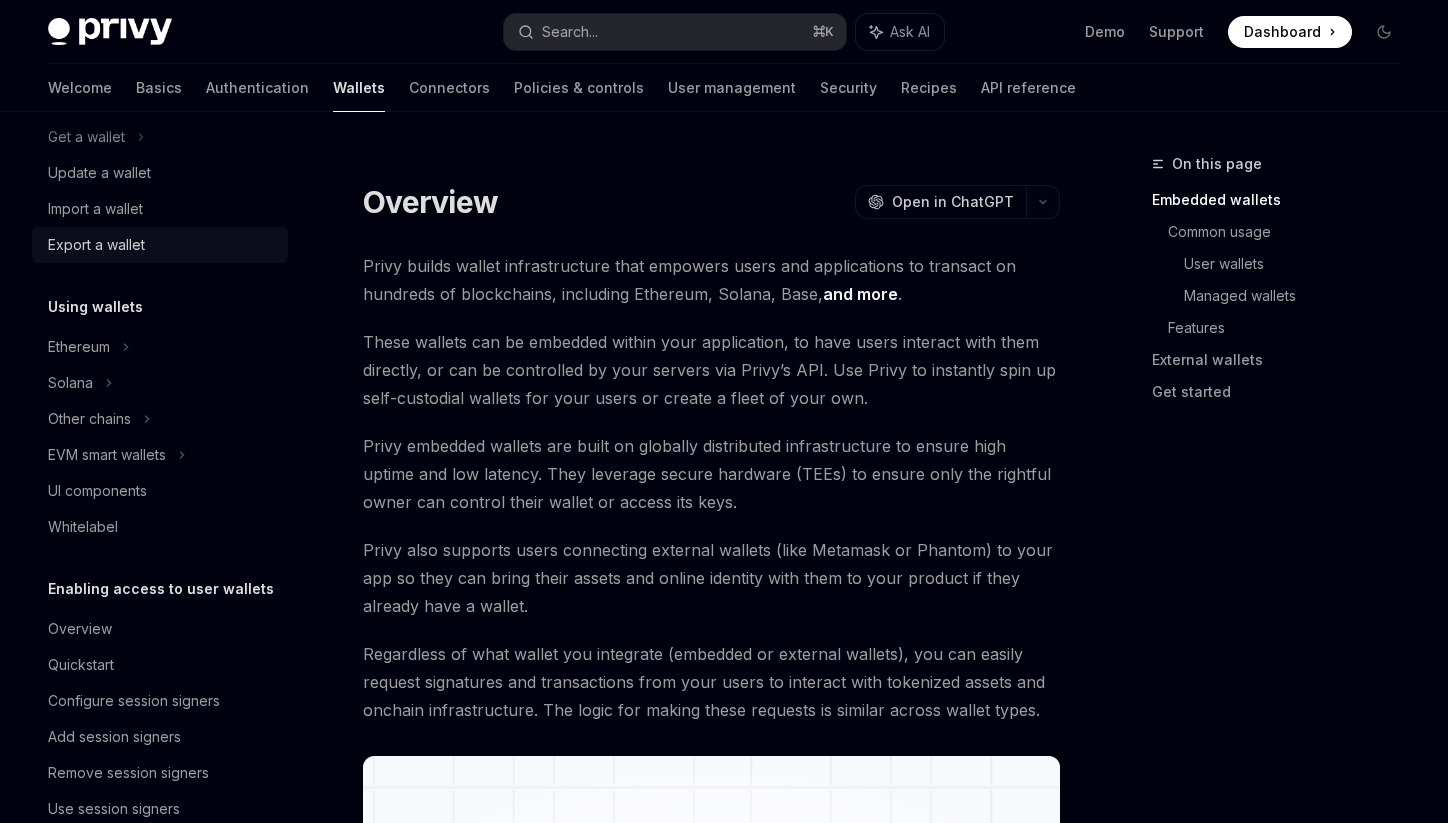 scroll, scrollTop: 212, scrollLeft: 0, axis: vertical 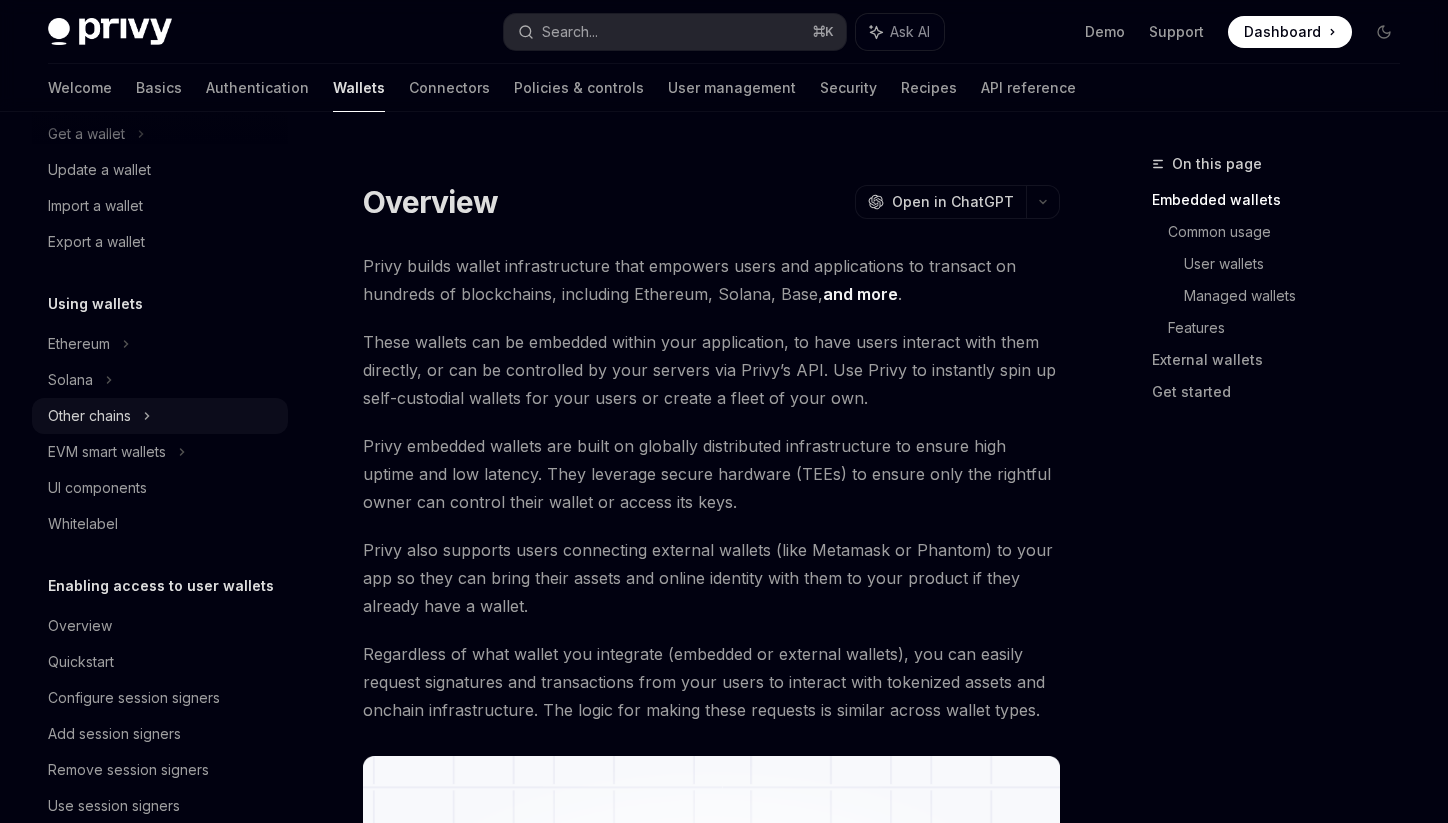 click on "Other chains" at bounding box center (160, 416) 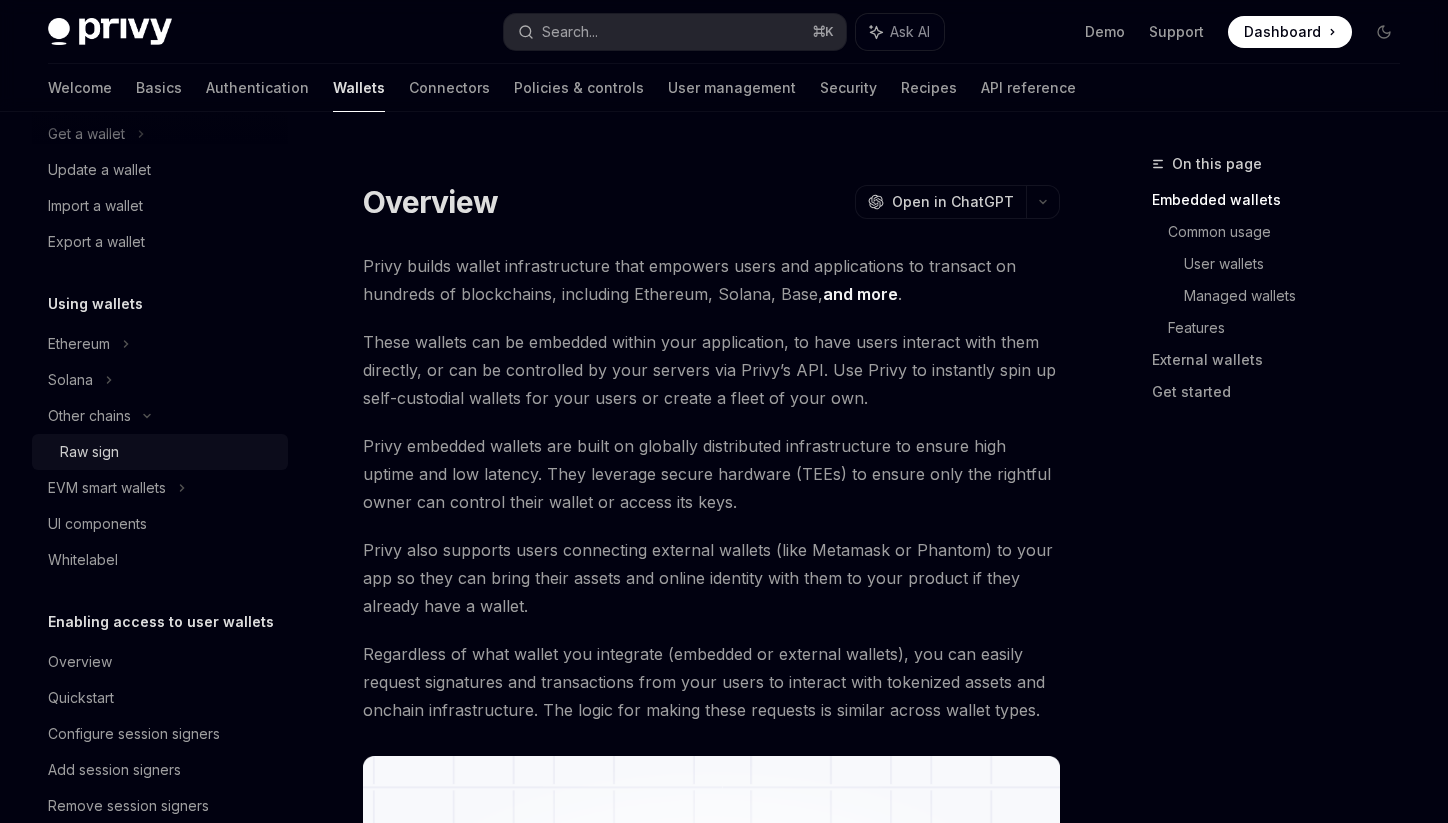 click on "Raw sign" at bounding box center [168, 452] 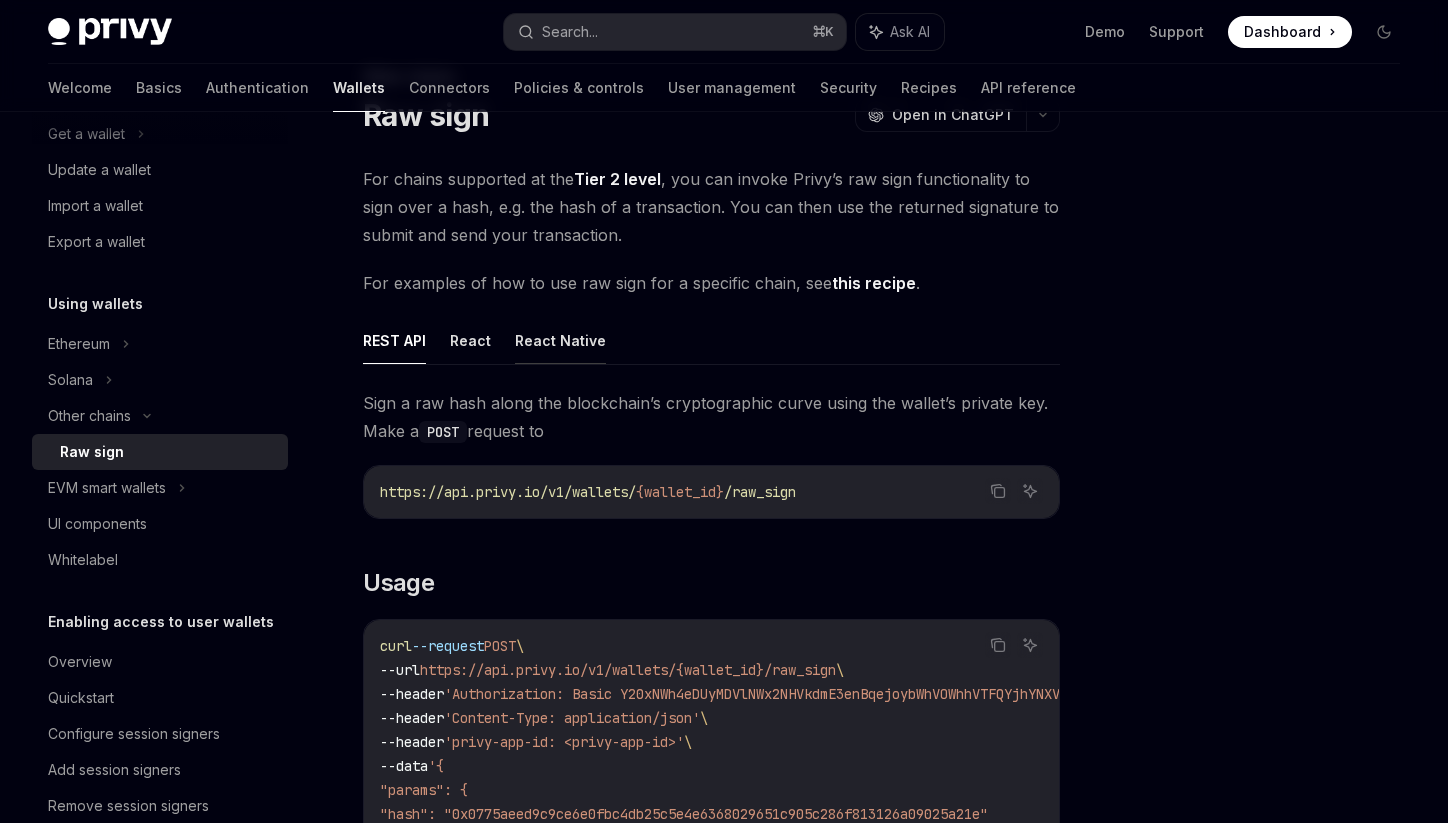scroll, scrollTop: 112, scrollLeft: 0, axis: vertical 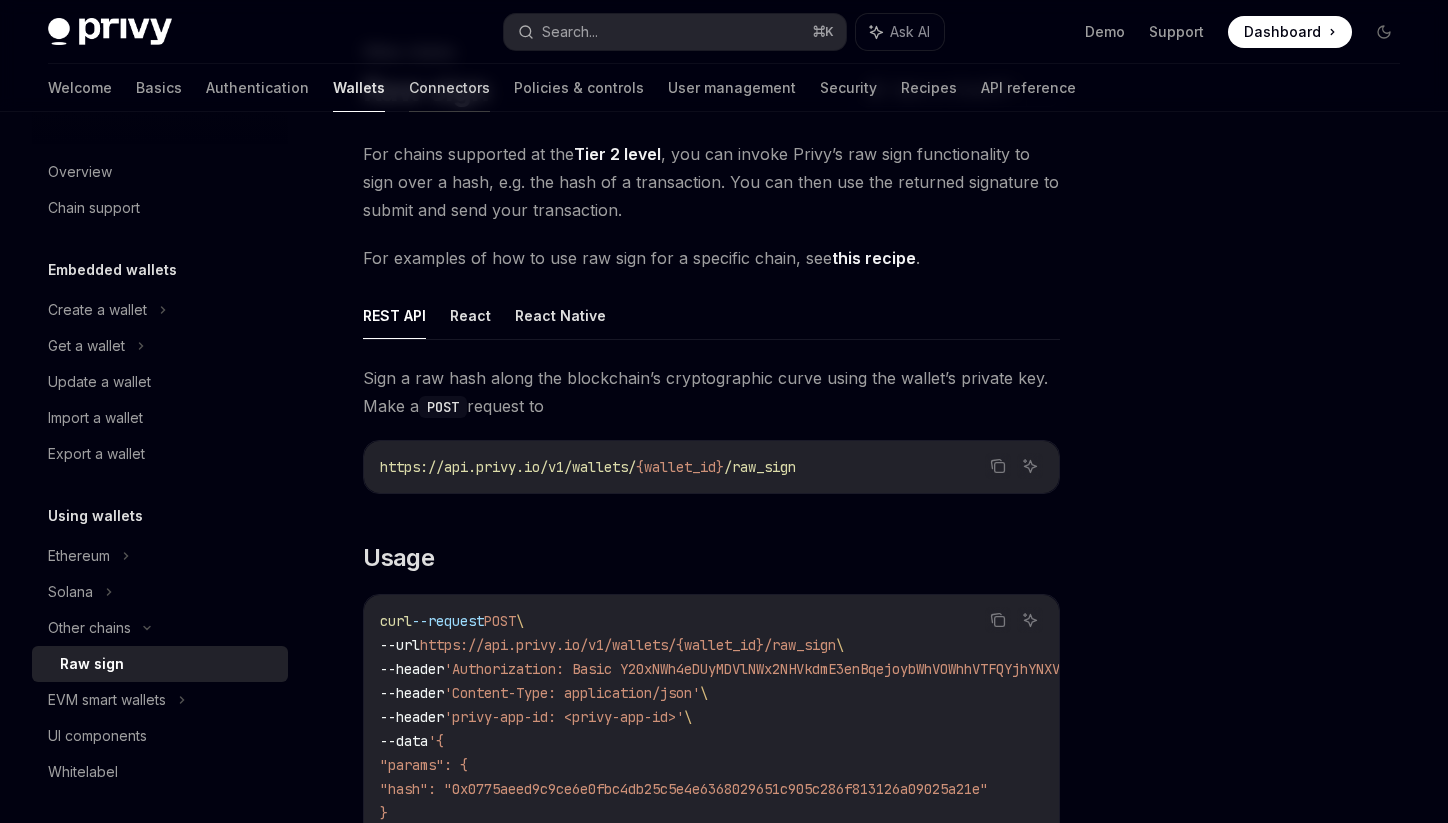 click on "Connectors" at bounding box center (449, 88) 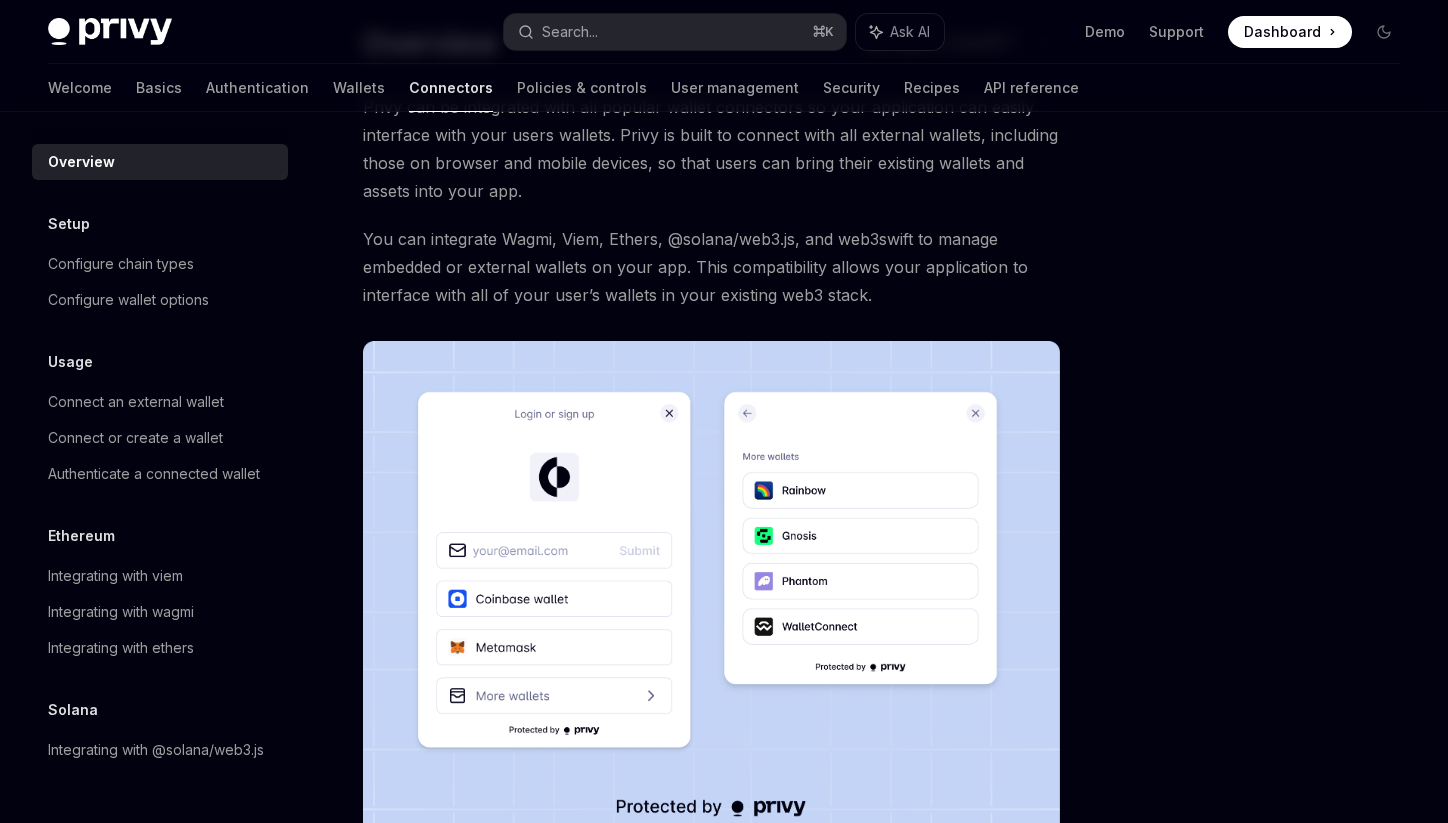 scroll, scrollTop: 90, scrollLeft: 0, axis: vertical 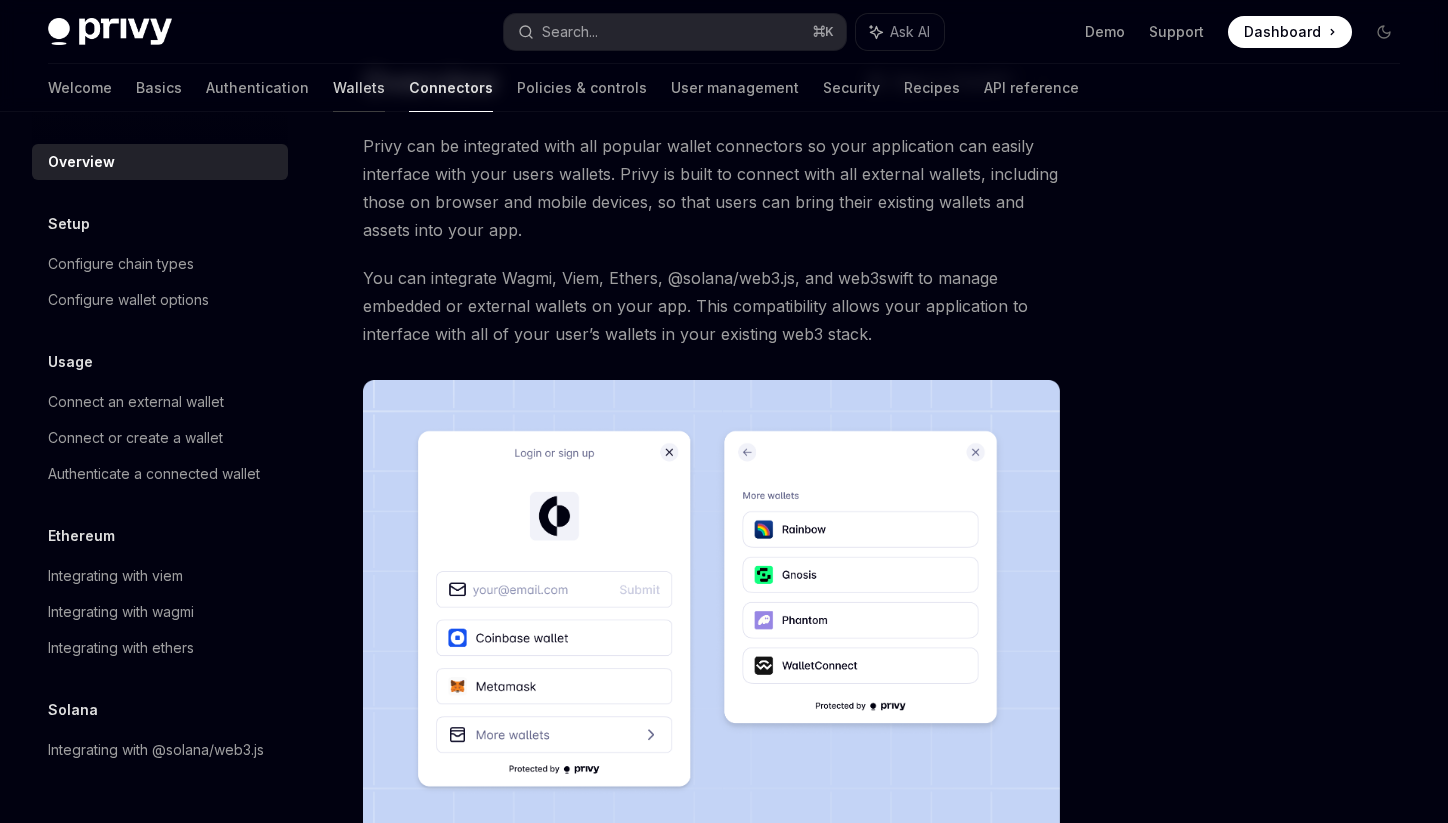 click on "Wallets" 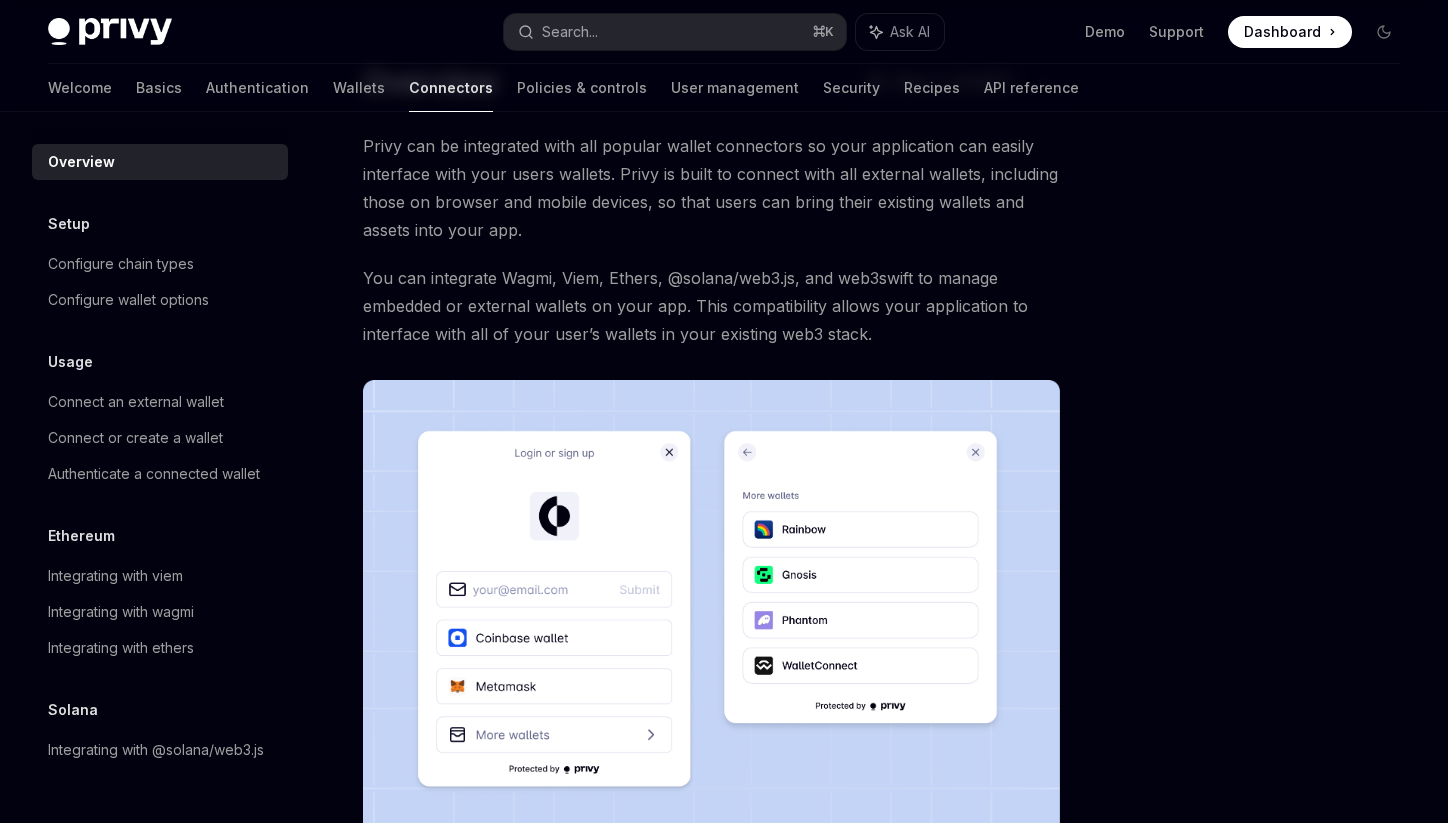 type on "*" 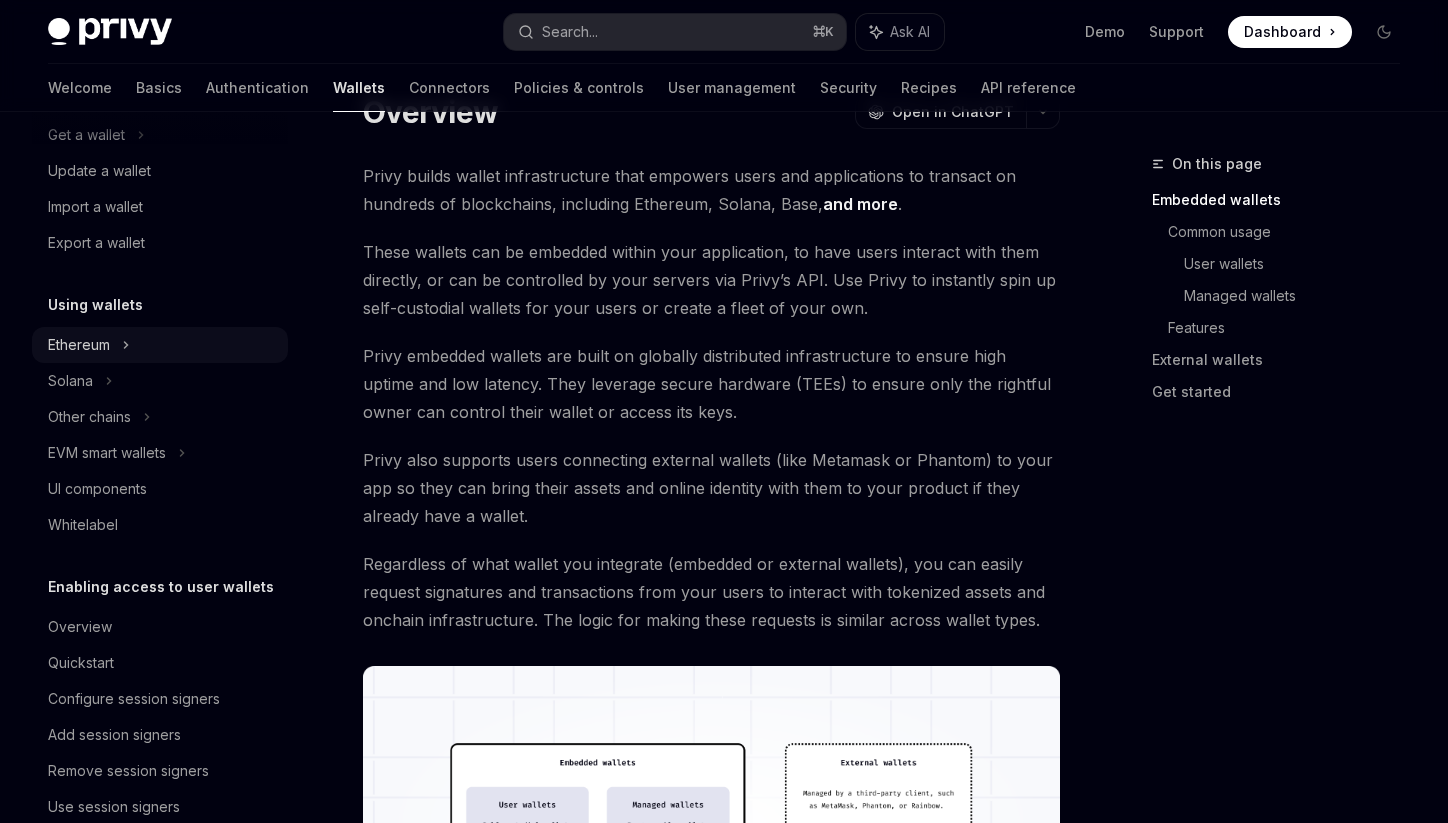 scroll, scrollTop: 212, scrollLeft: 0, axis: vertical 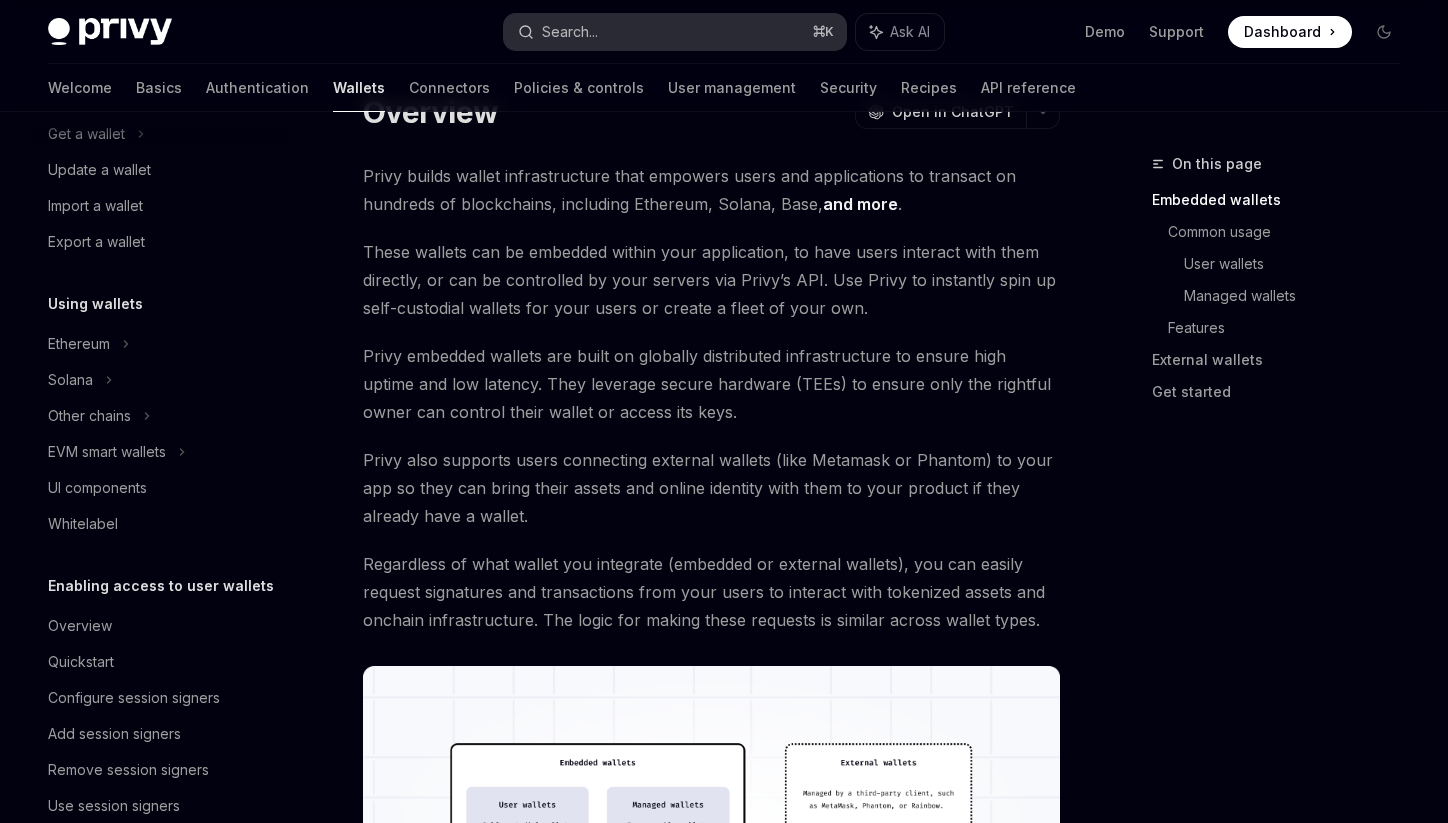 click on "Search... ⌘ K" 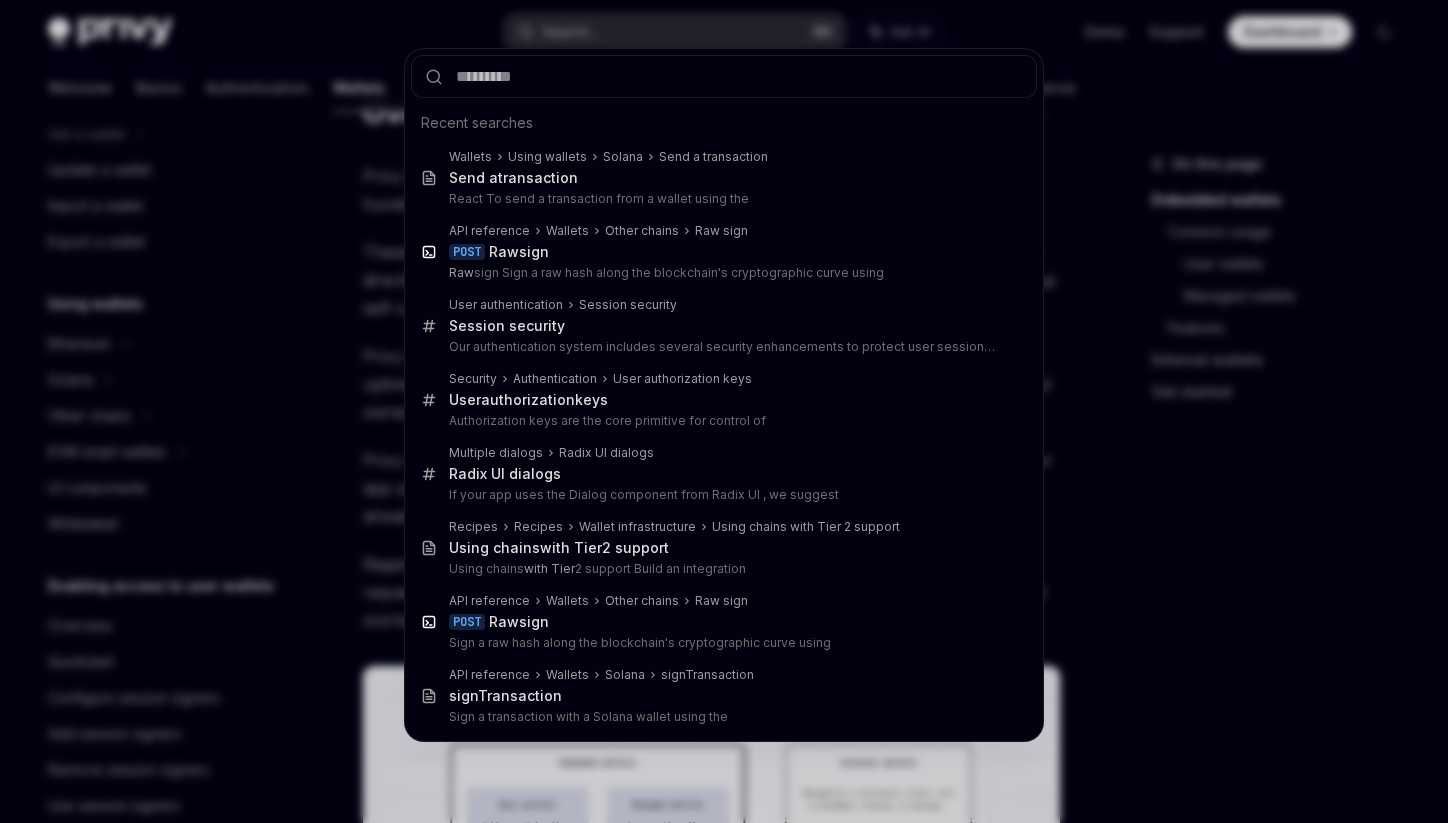 type on "**********" 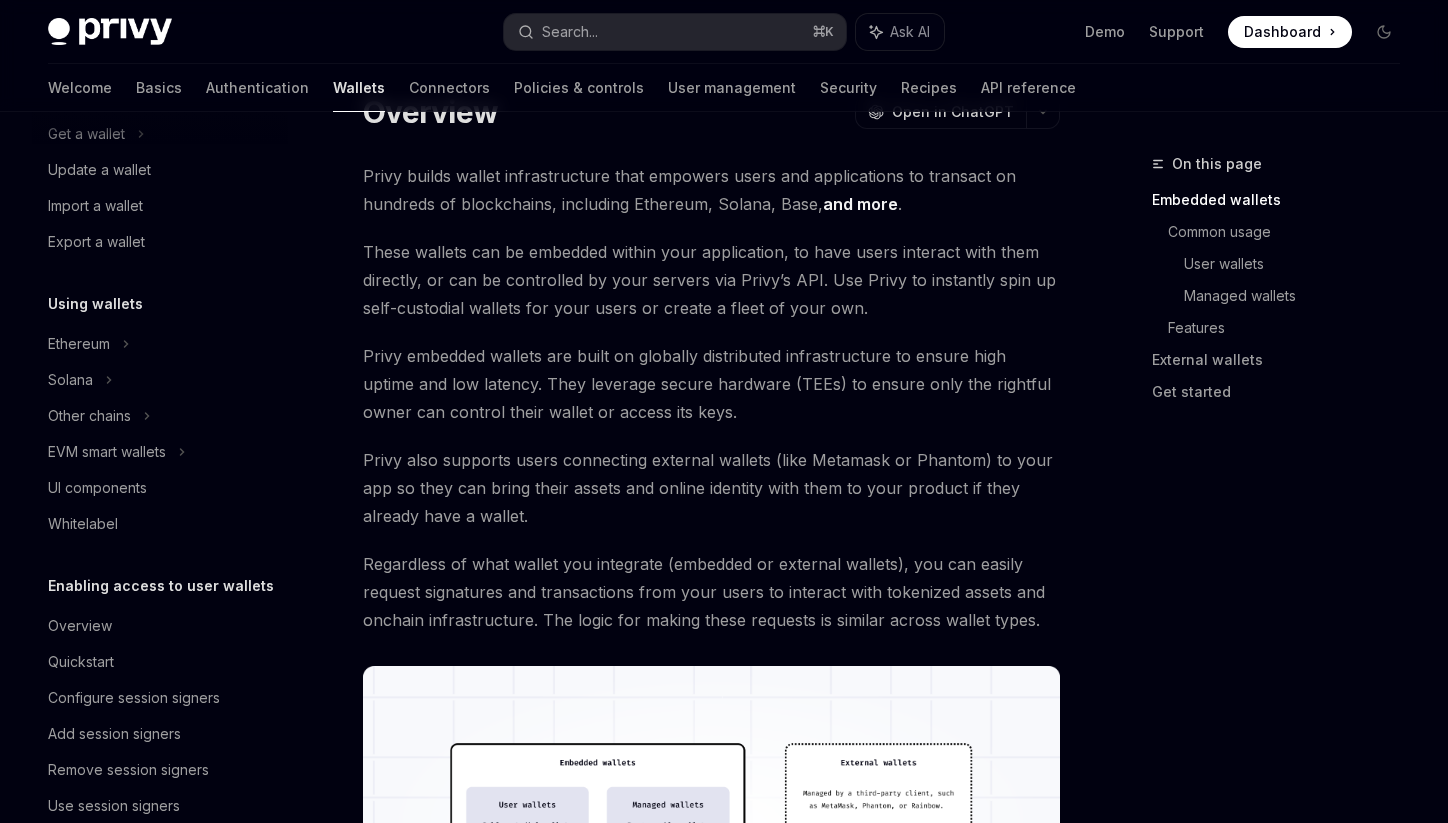 type on "*" 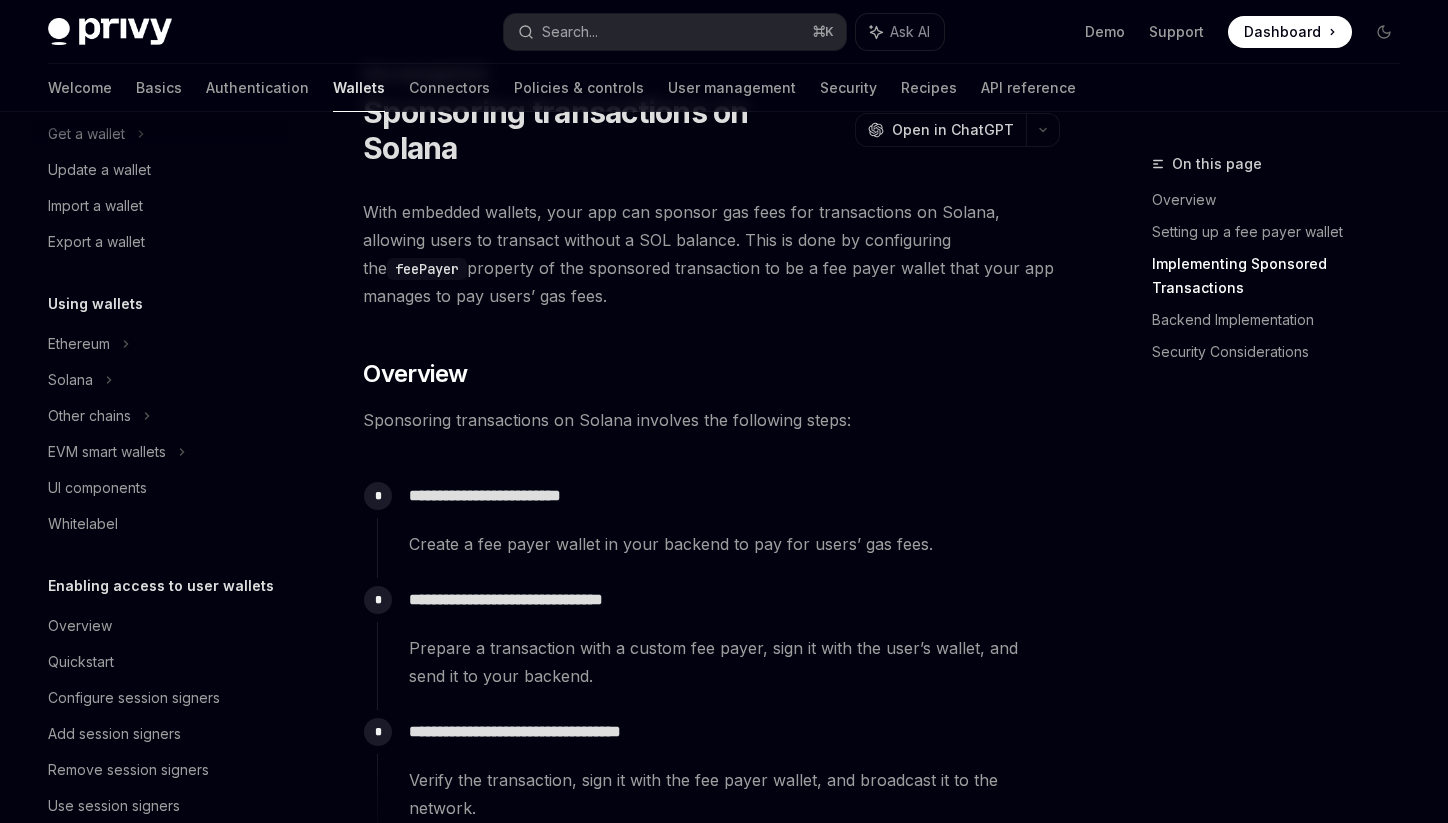 scroll, scrollTop: 1596, scrollLeft: 0, axis: vertical 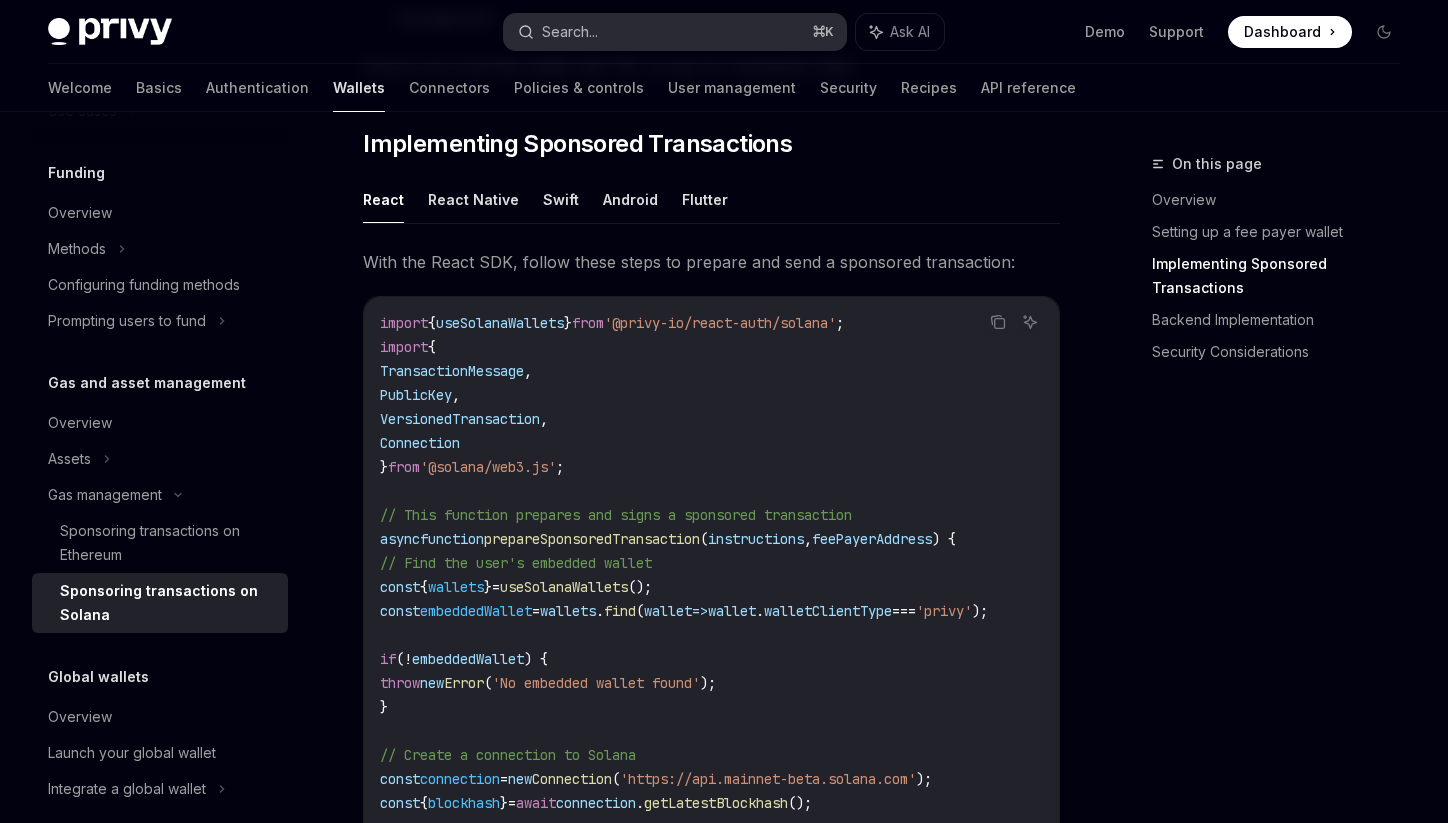 click on "Search... ⌘ K" 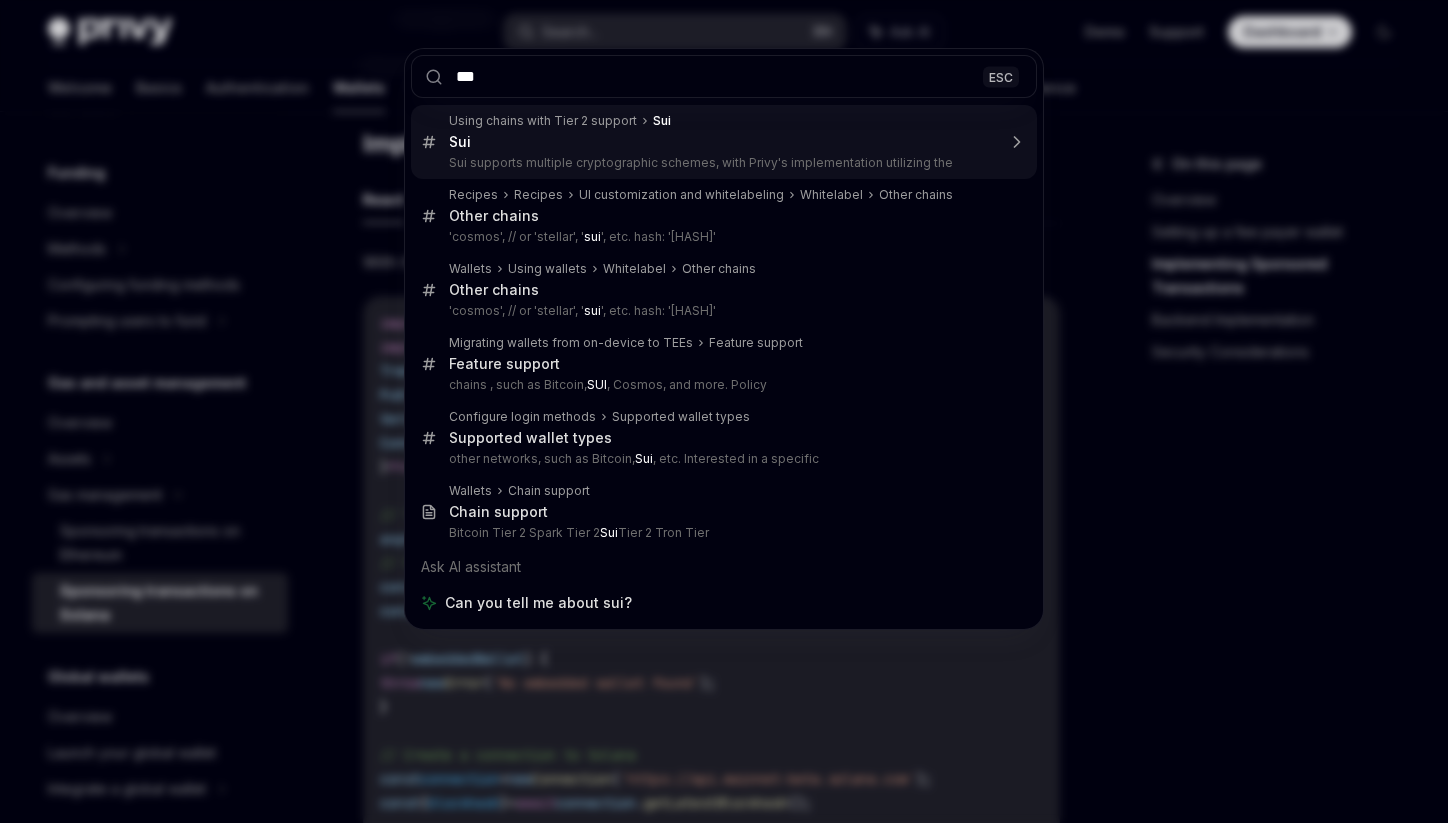 type on "***" 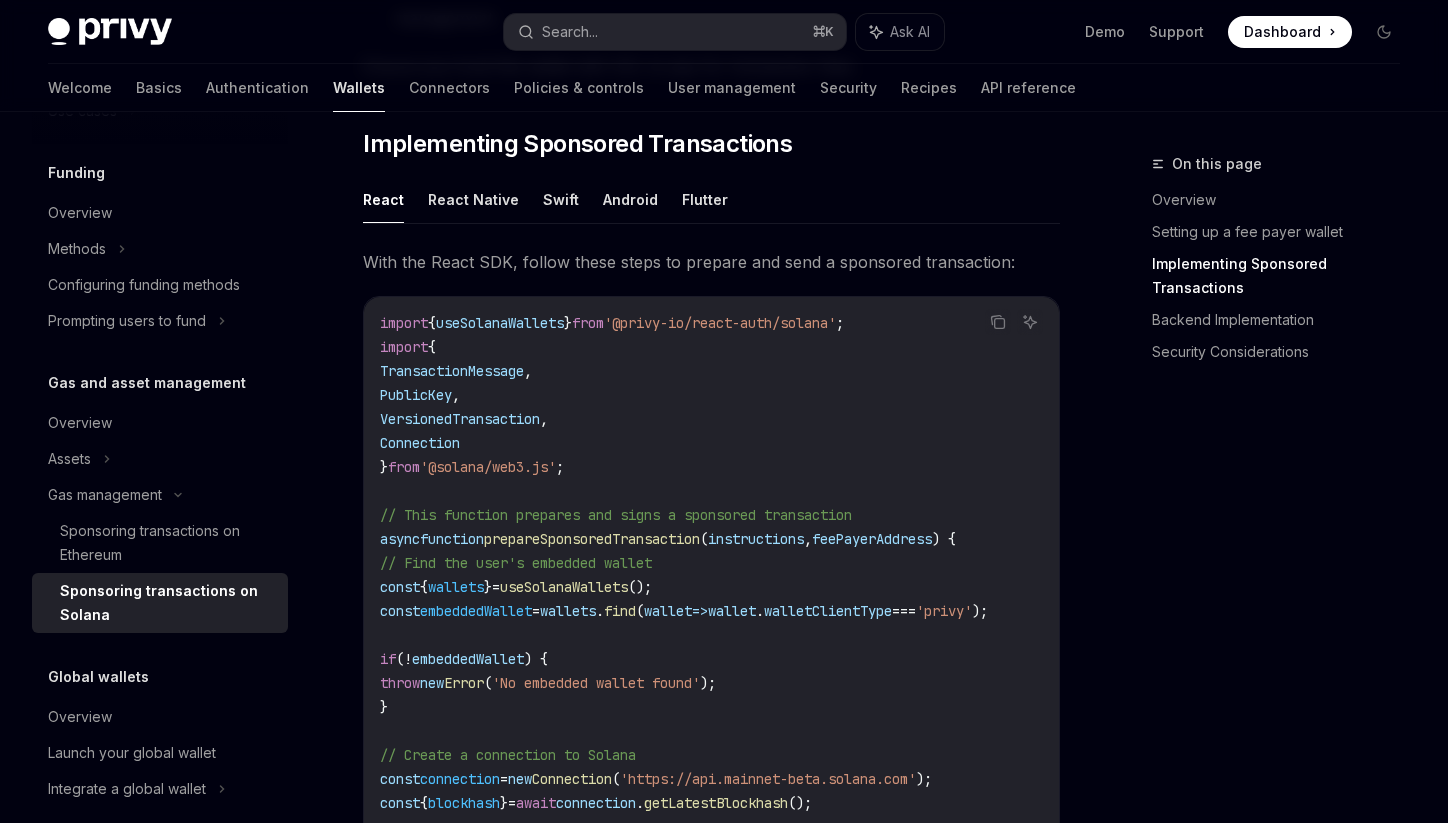 type on "*" 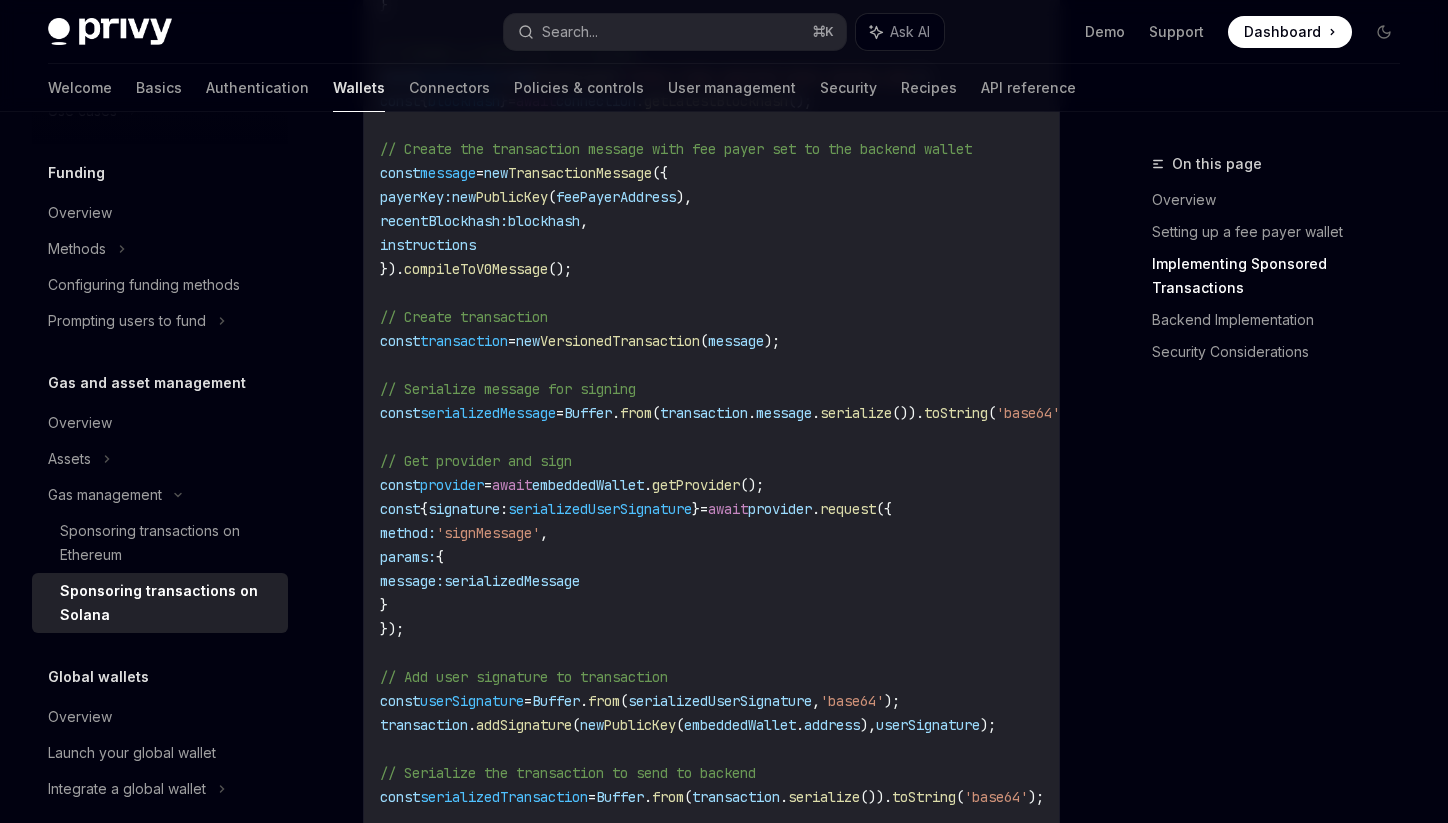 scroll, scrollTop: 75, scrollLeft: 0, axis: vertical 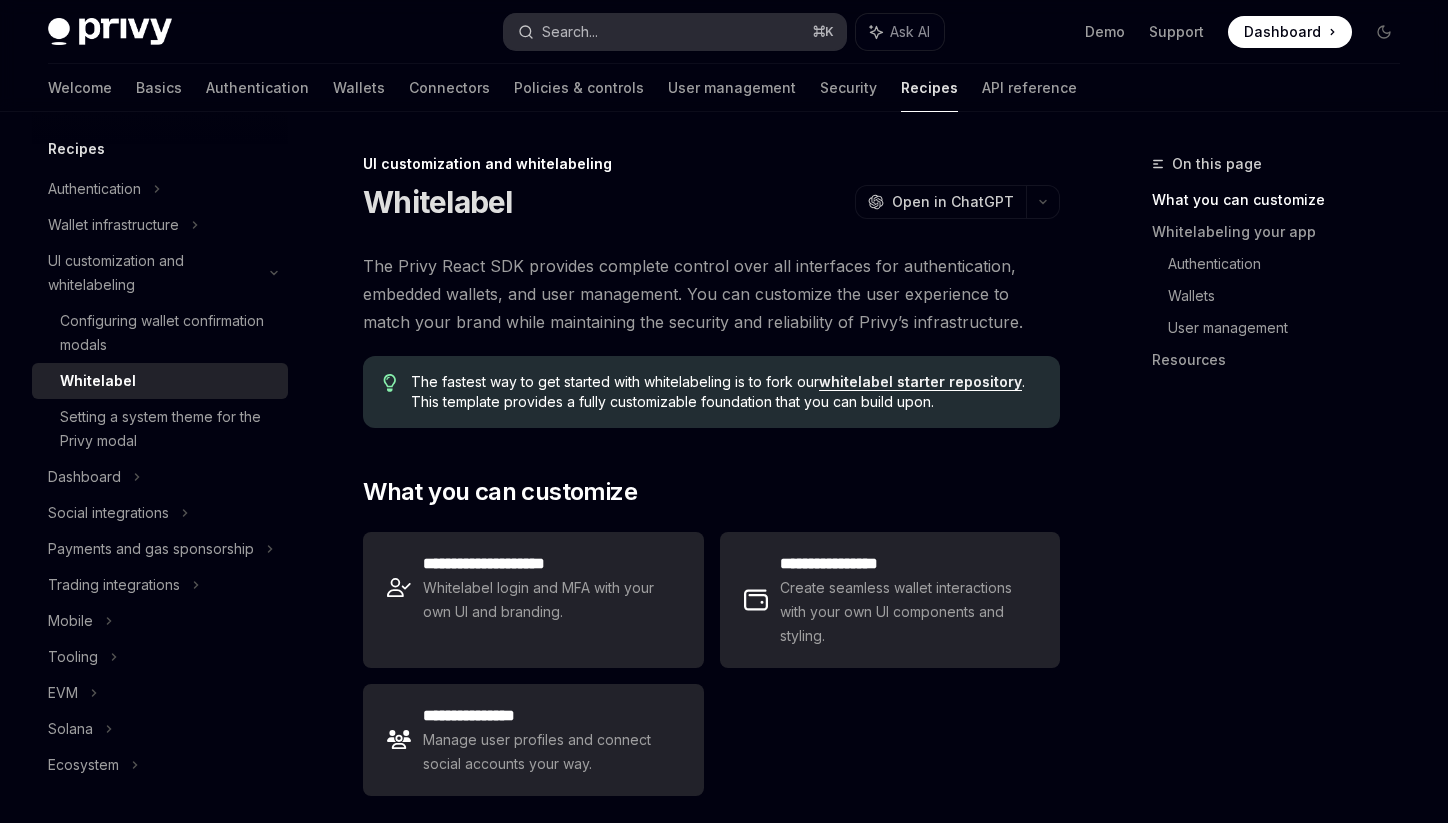 click on "Search... ⌘ K" 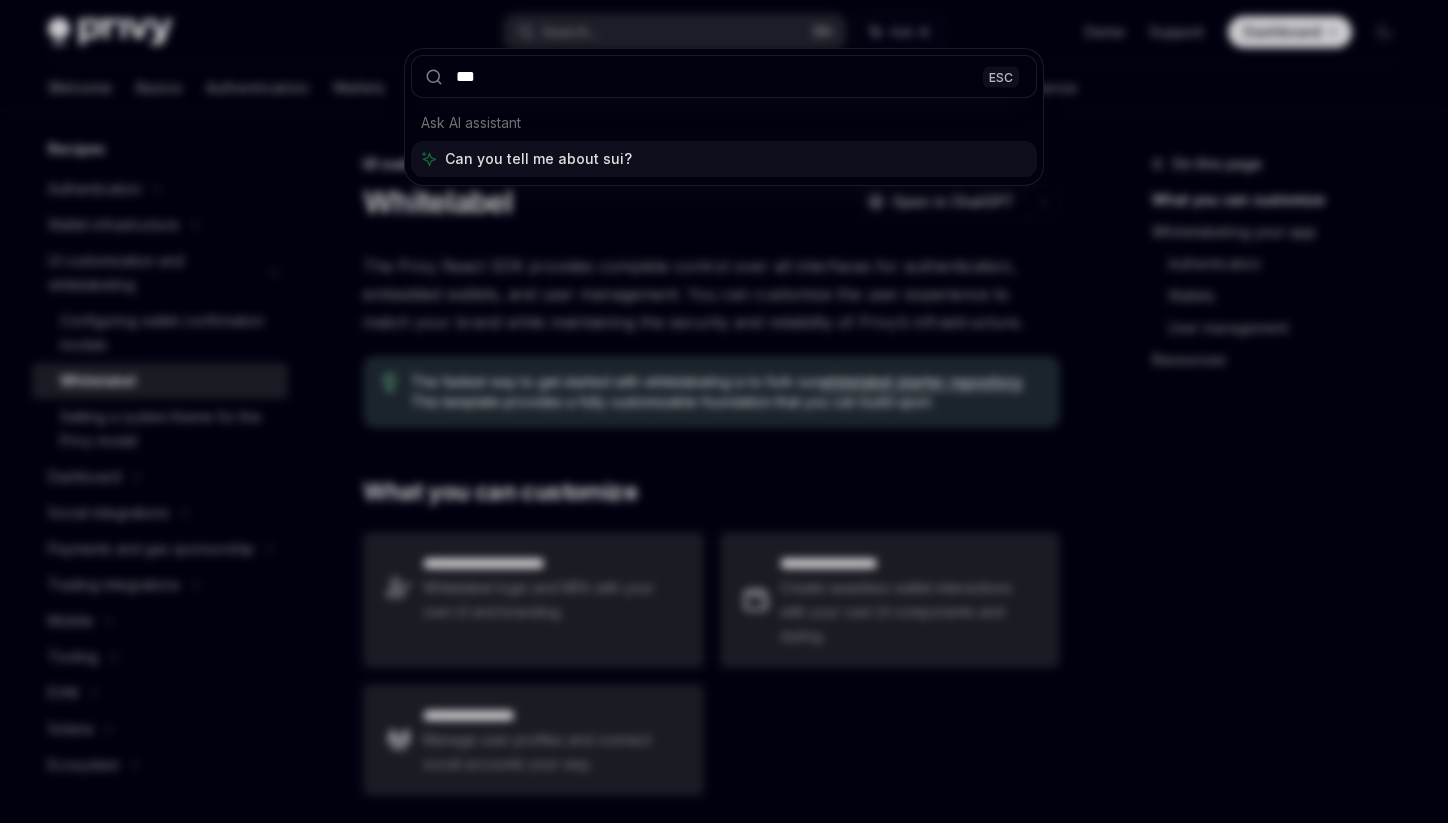type on "***" 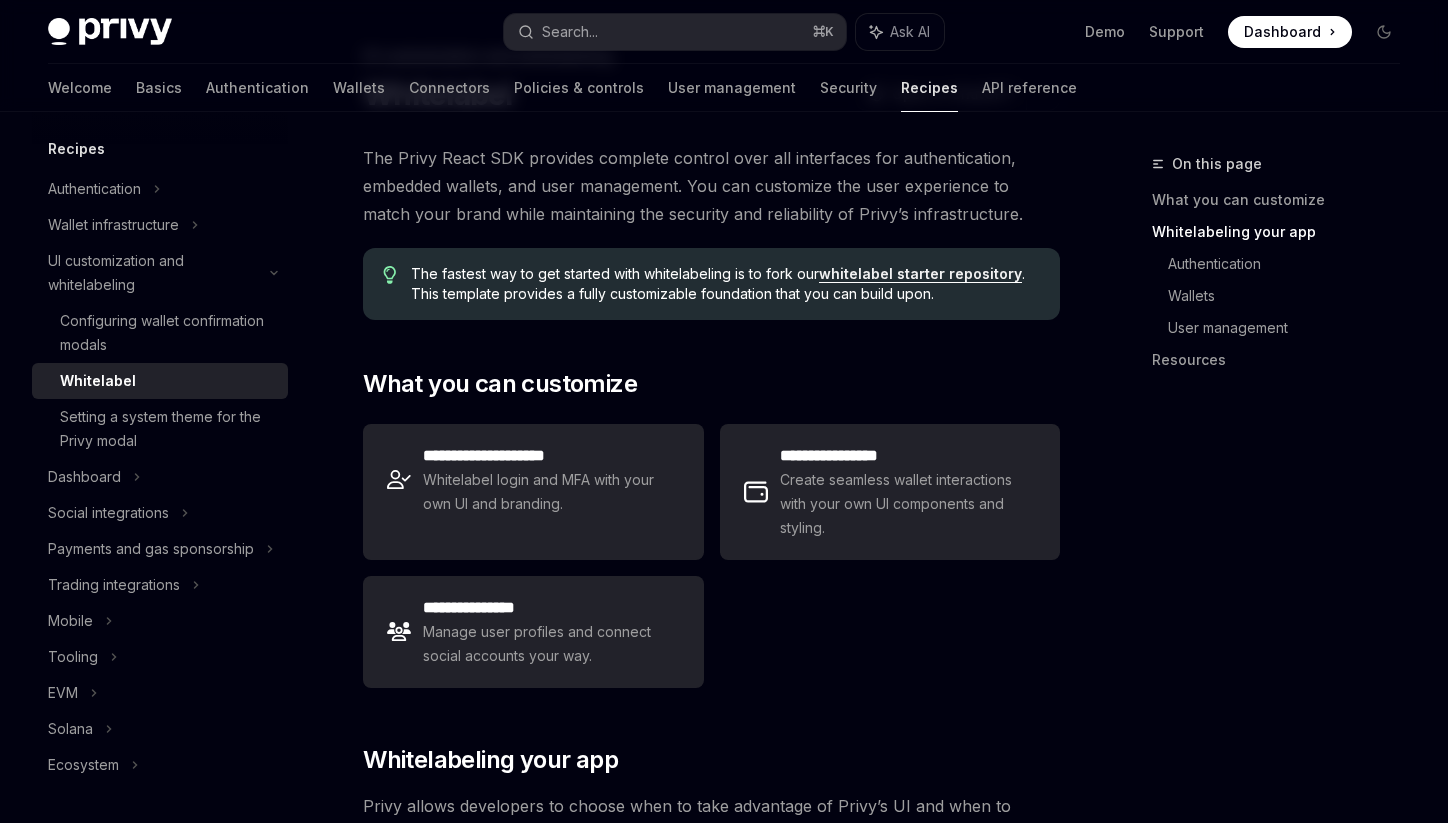 scroll, scrollTop: 0, scrollLeft: 0, axis: both 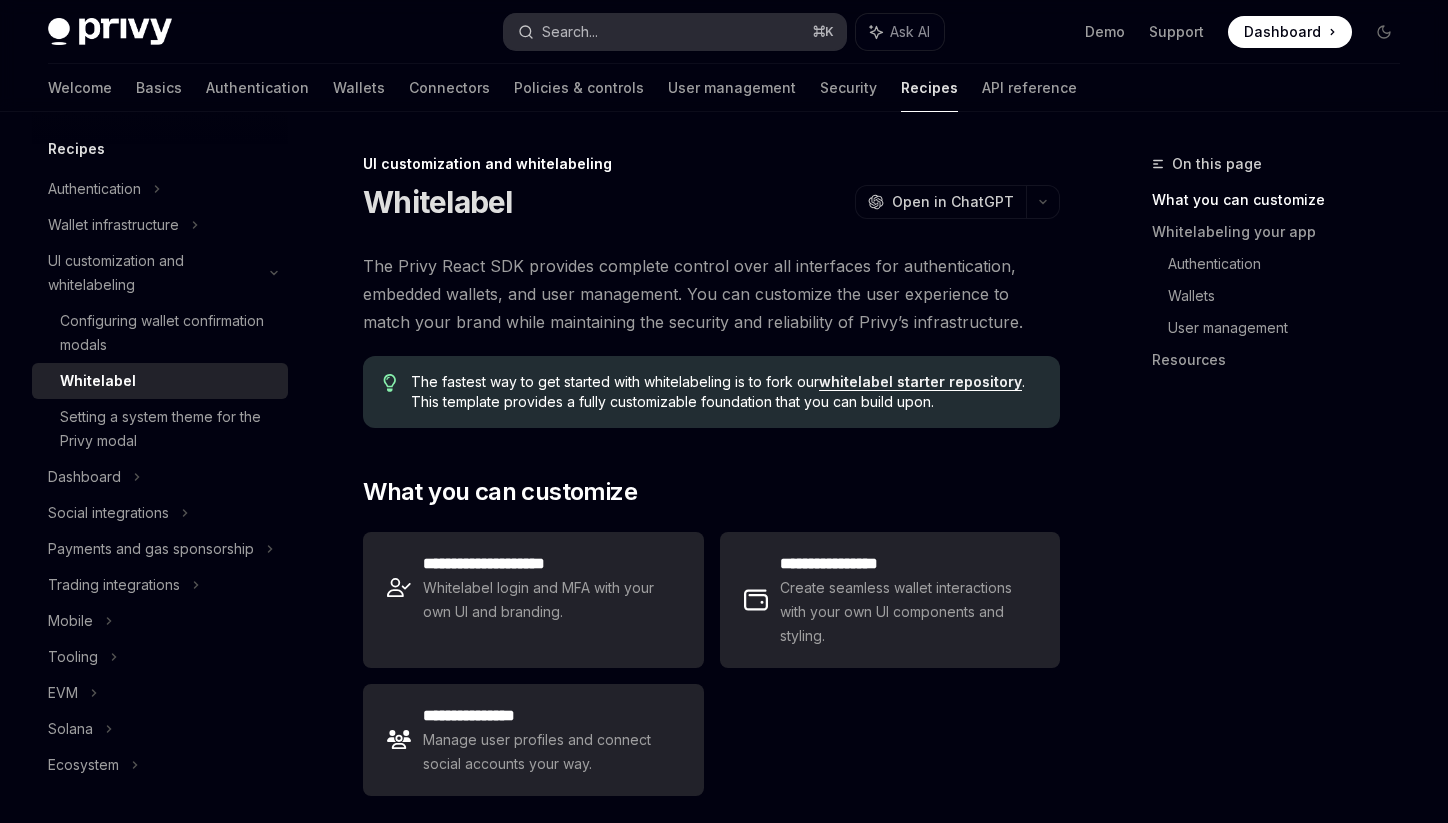 click on "Search... ⌘ K" 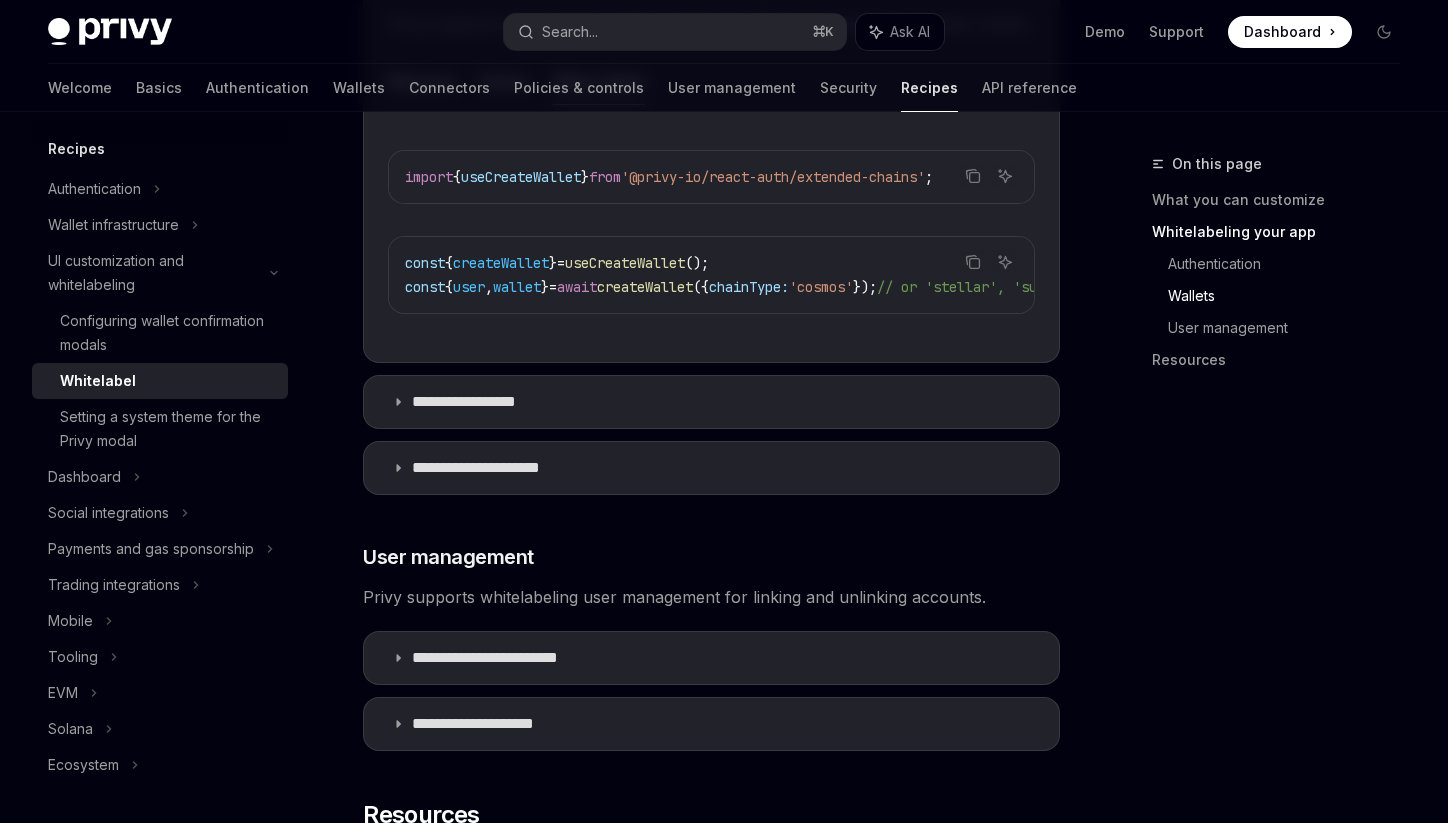 scroll, scrollTop: 2247, scrollLeft: 0, axis: vertical 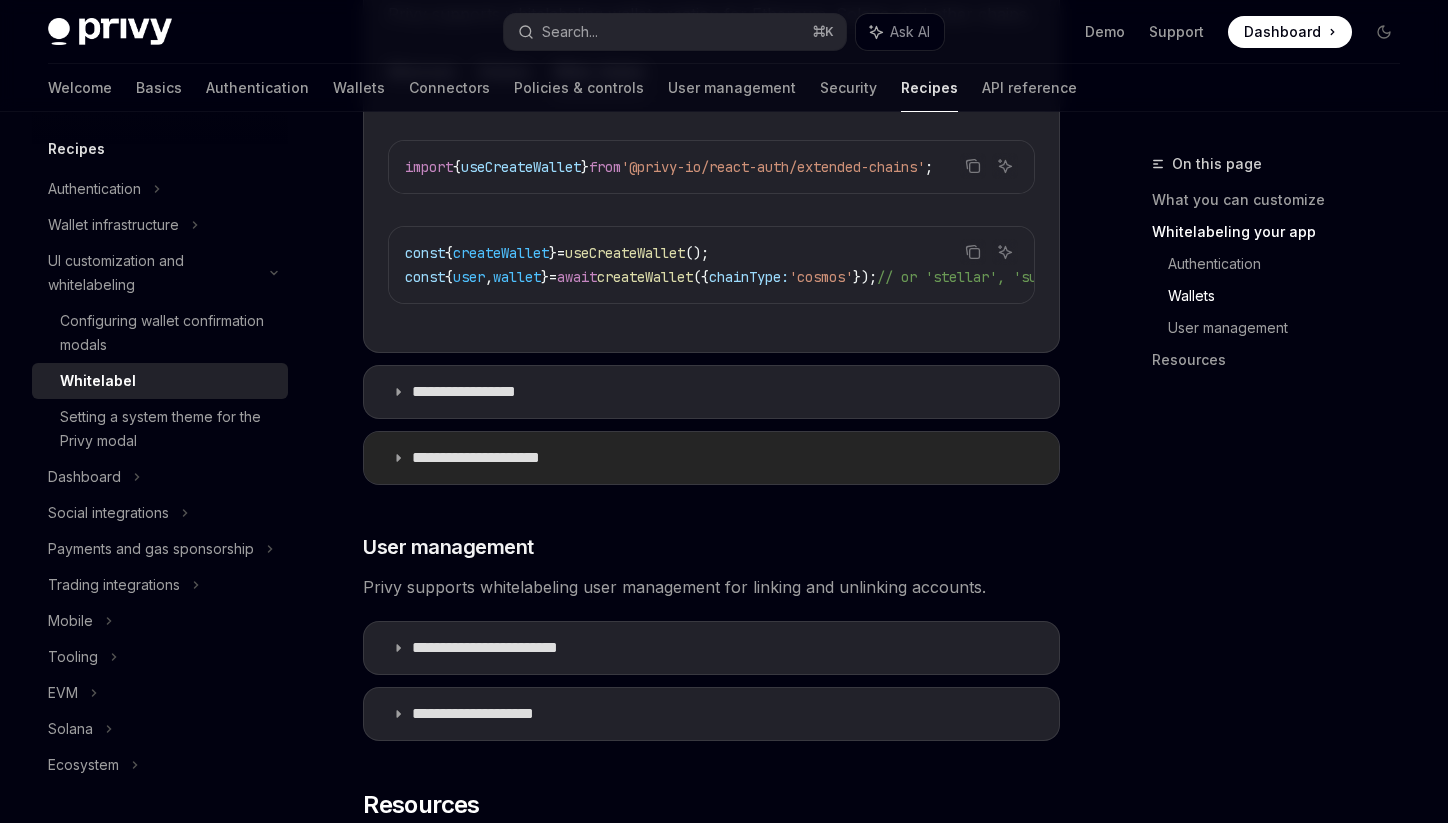 click on "**********" 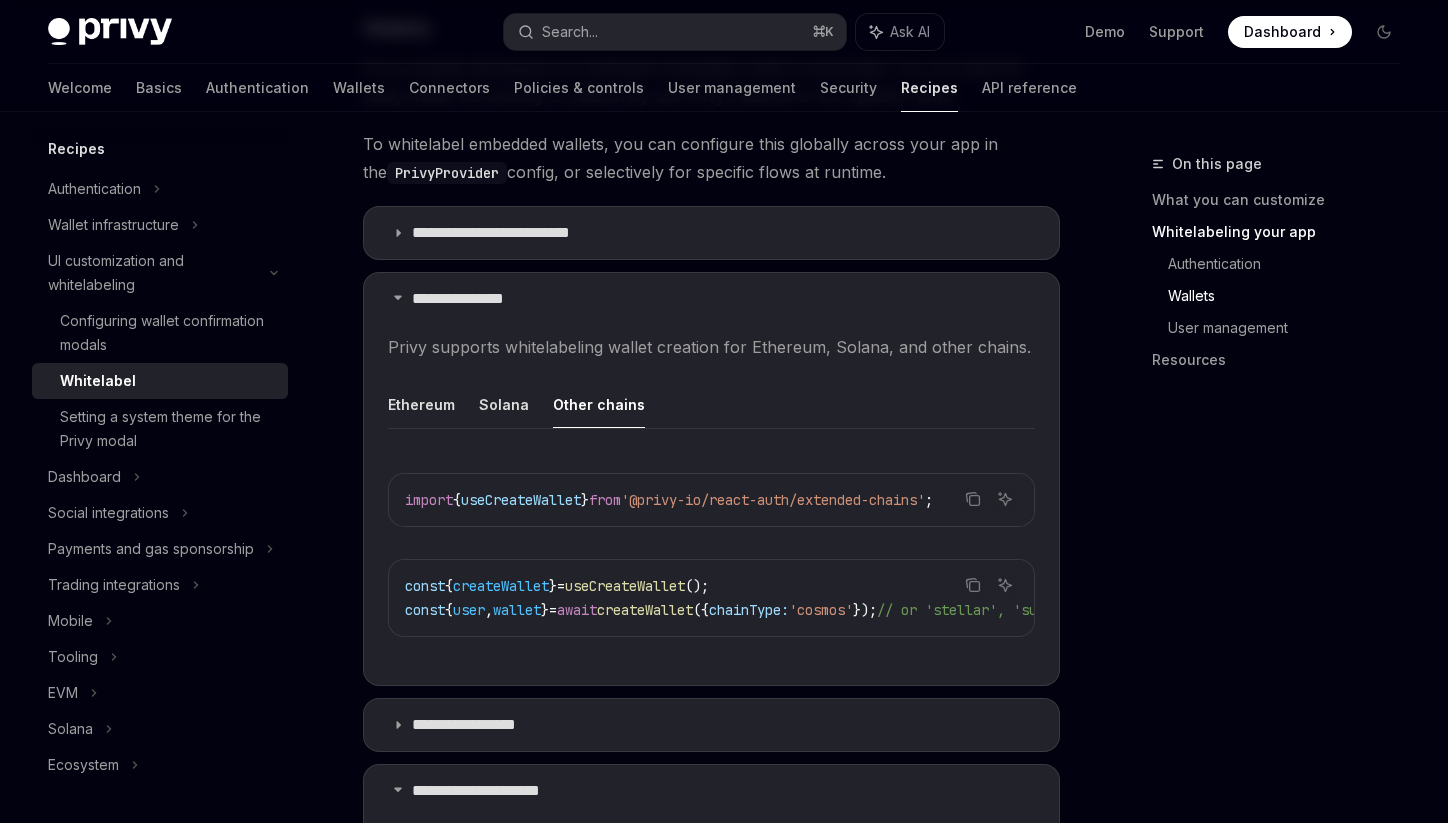 scroll, scrollTop: 2493, scrollLeft: 0, axis: vertical 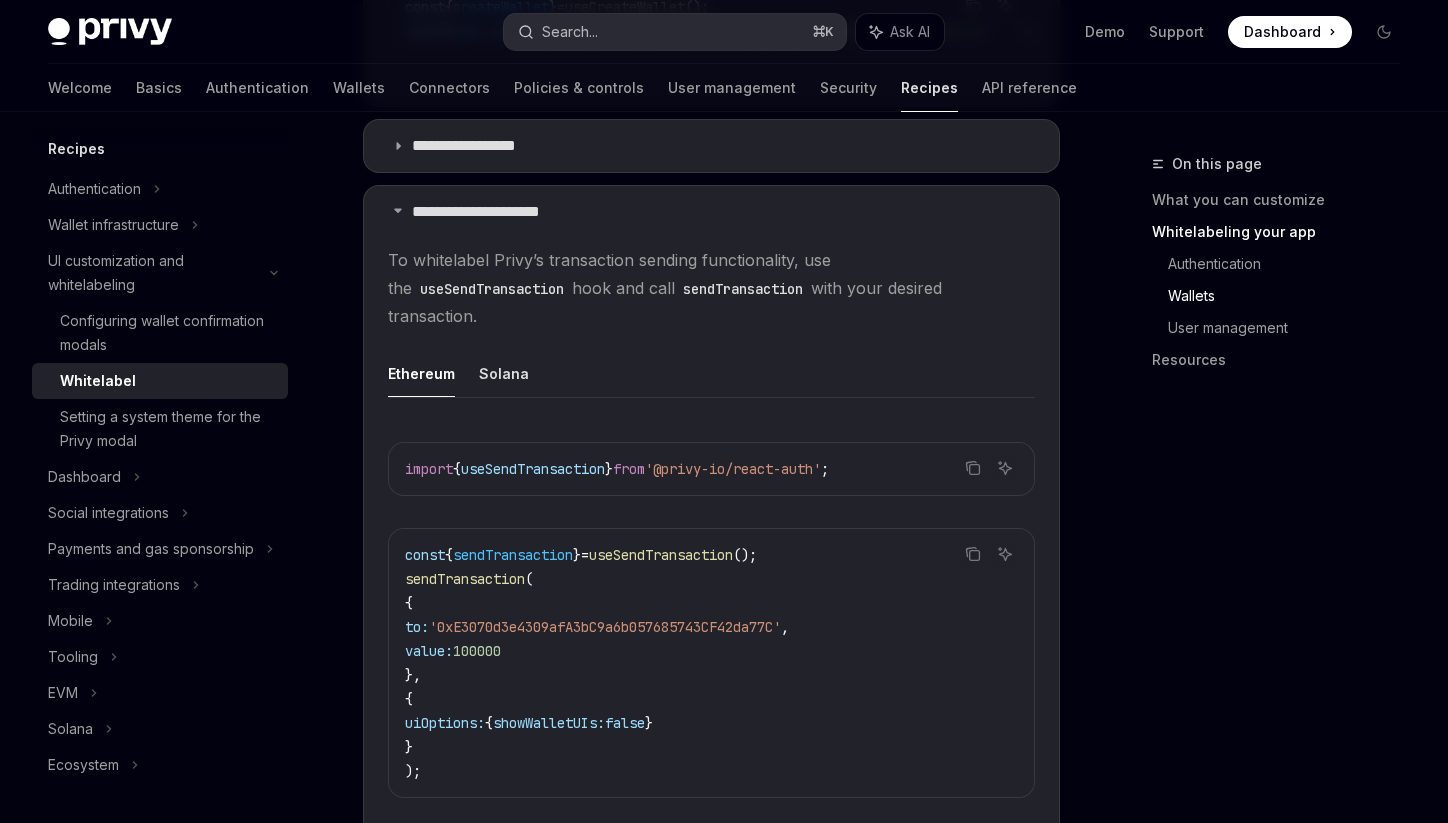 click on "Search... ⌘ K" 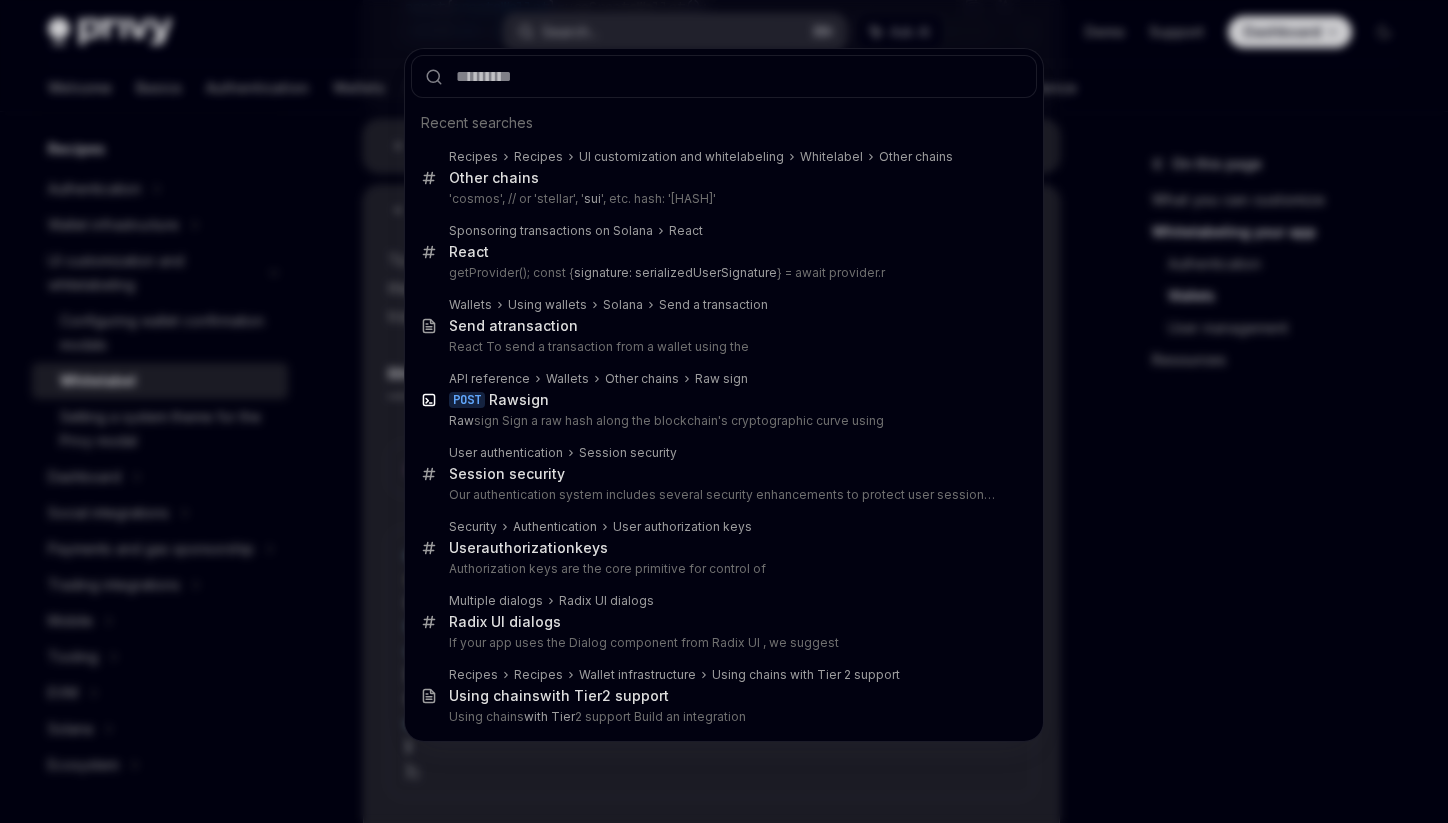 type on "**********" 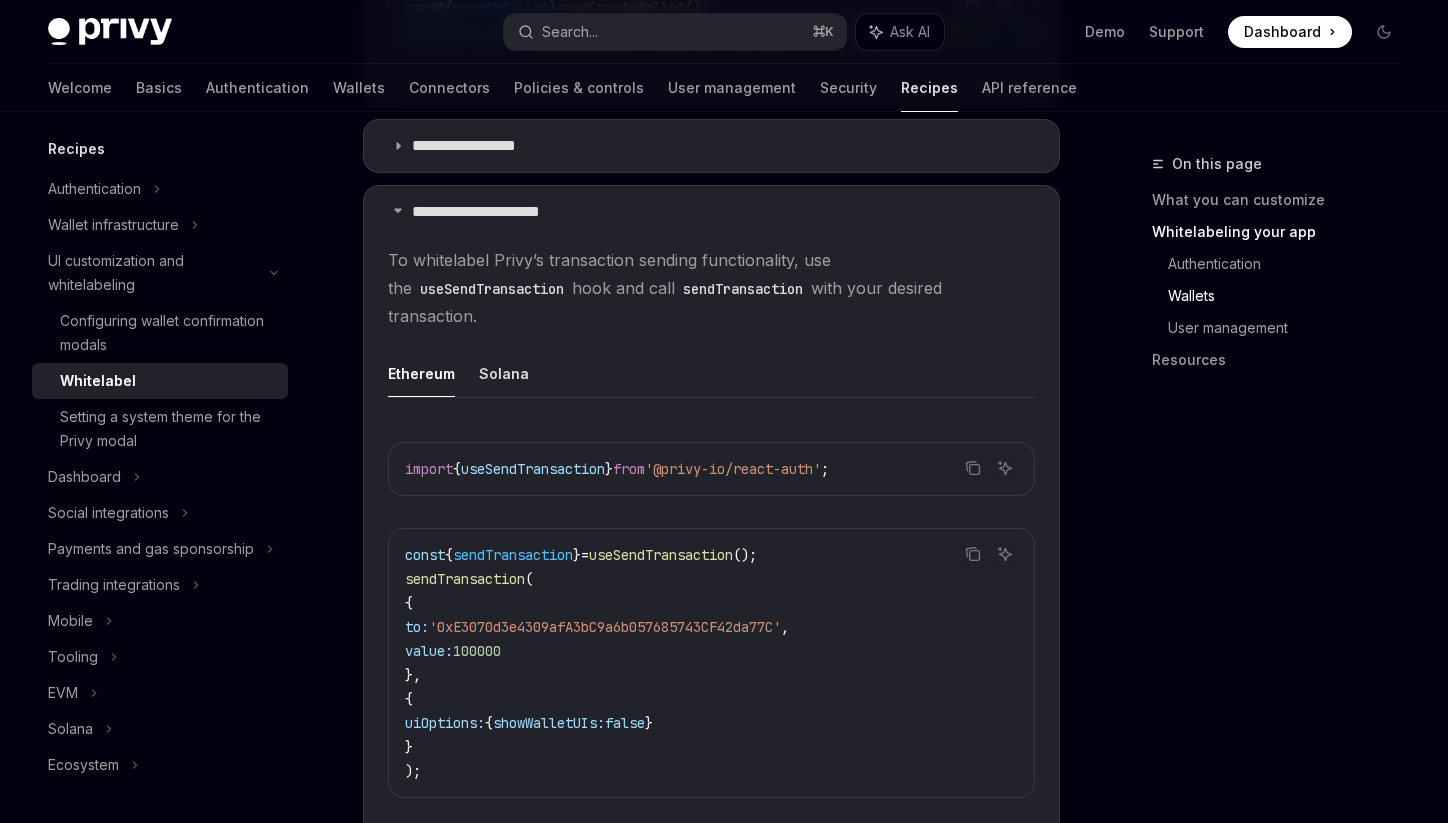 type on "*" 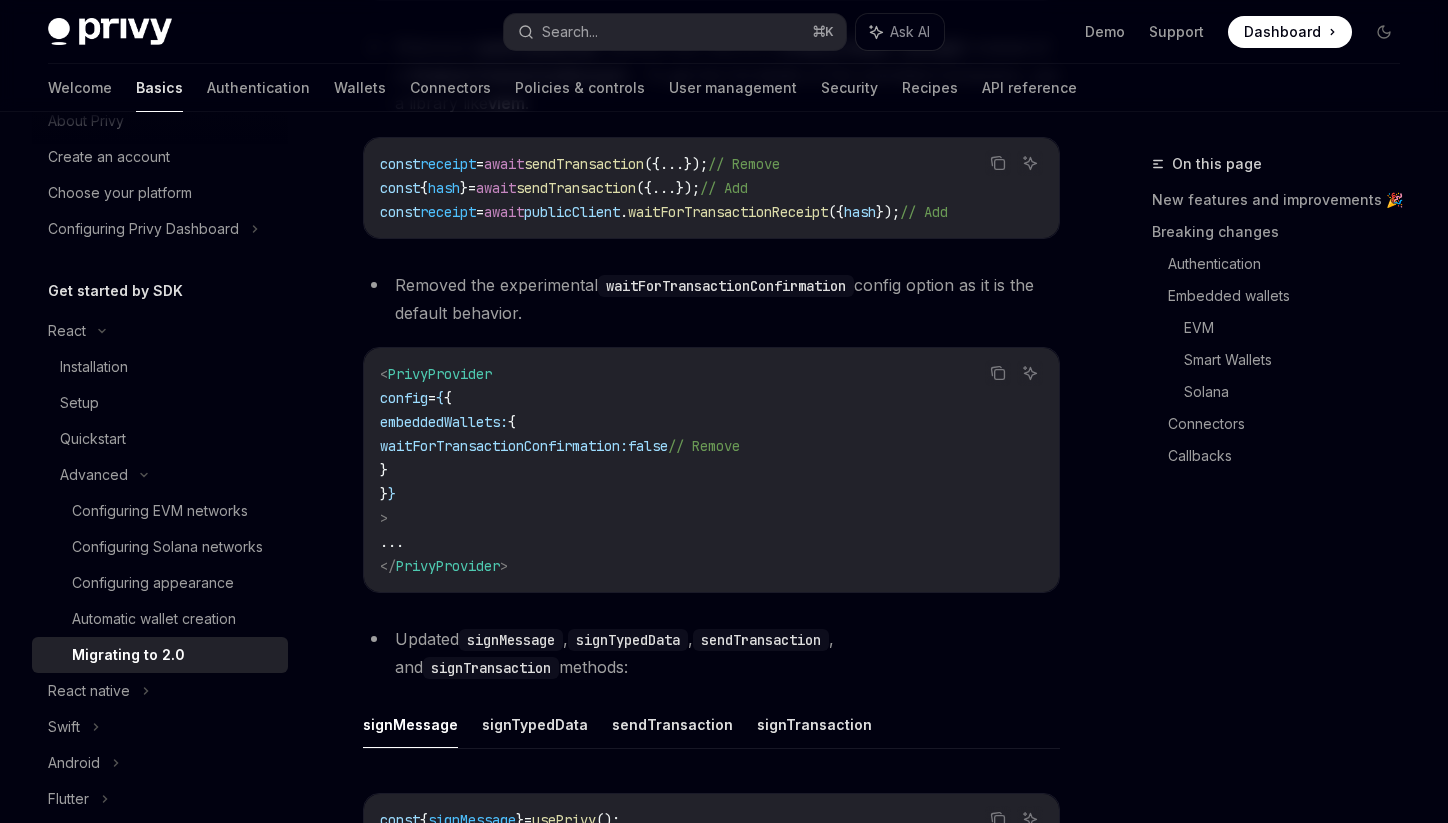 scroll, scrollTop: 862, scrollLeft: 0, axis: vertical 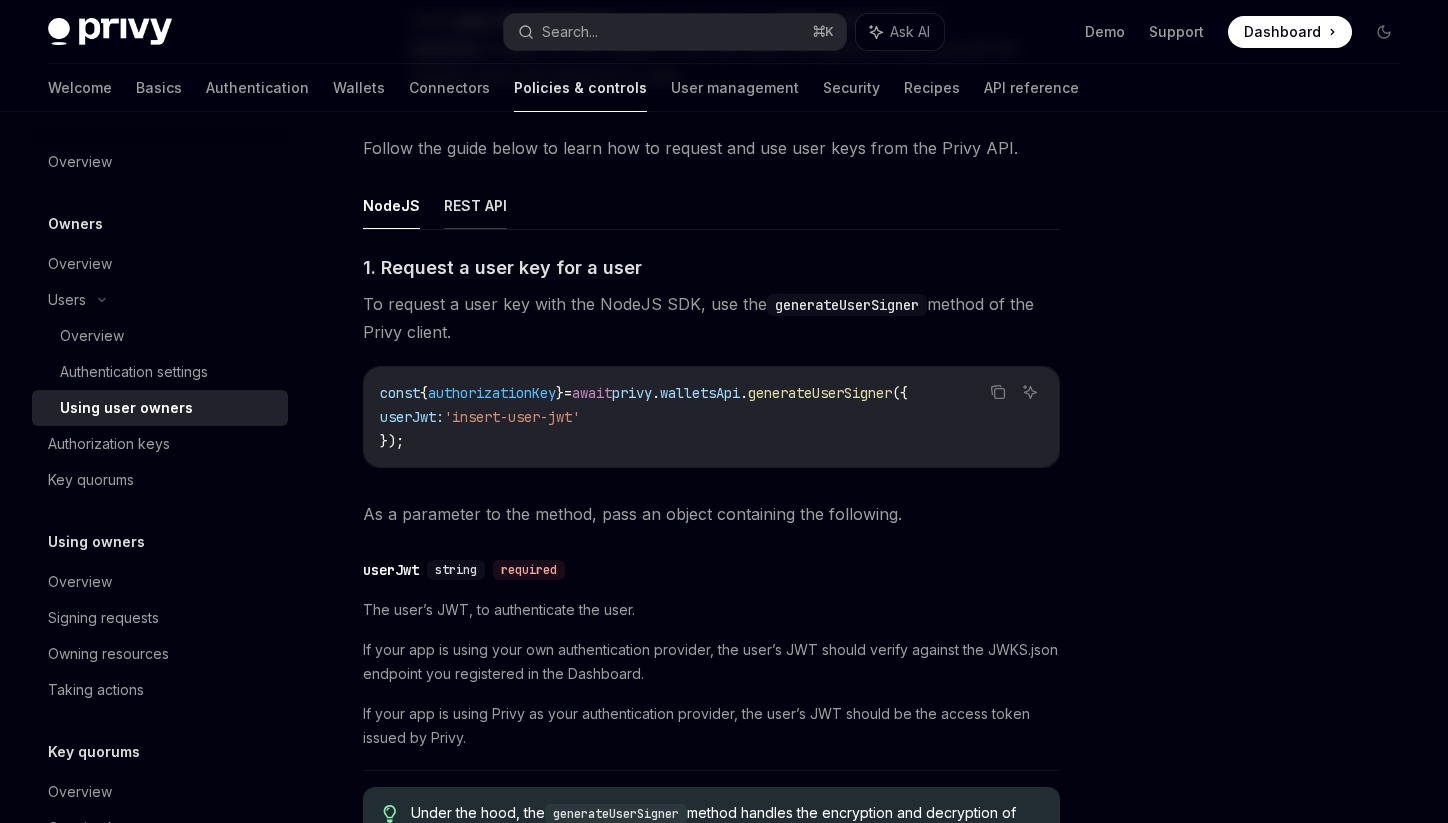 click on "REST API" at bounding box center (475, 205) 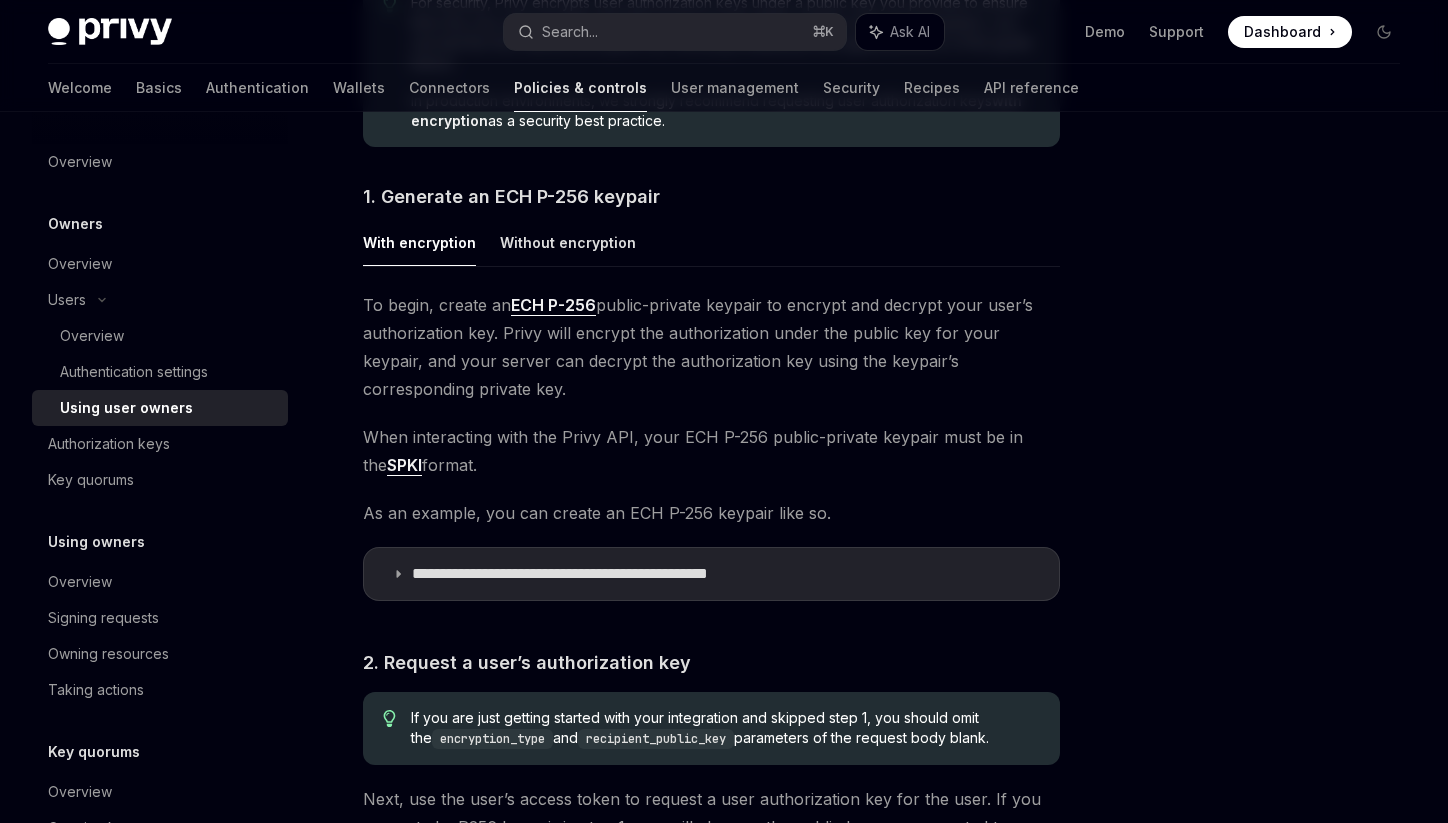 scroll, scrollTop: 885, scrollLeft: 0, axis: vertical 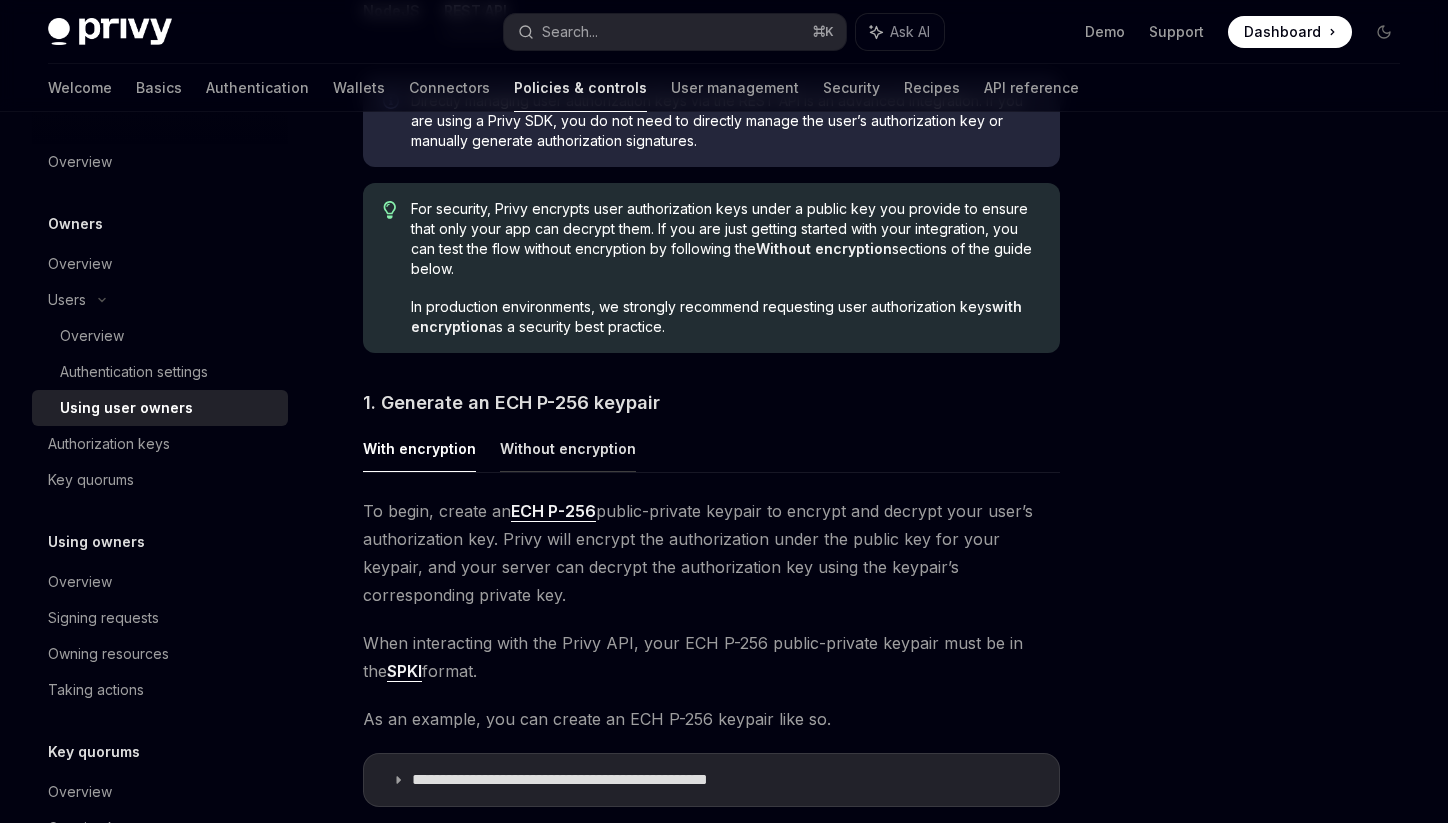 click on "Without encryption" at bounding box center [568, 448] 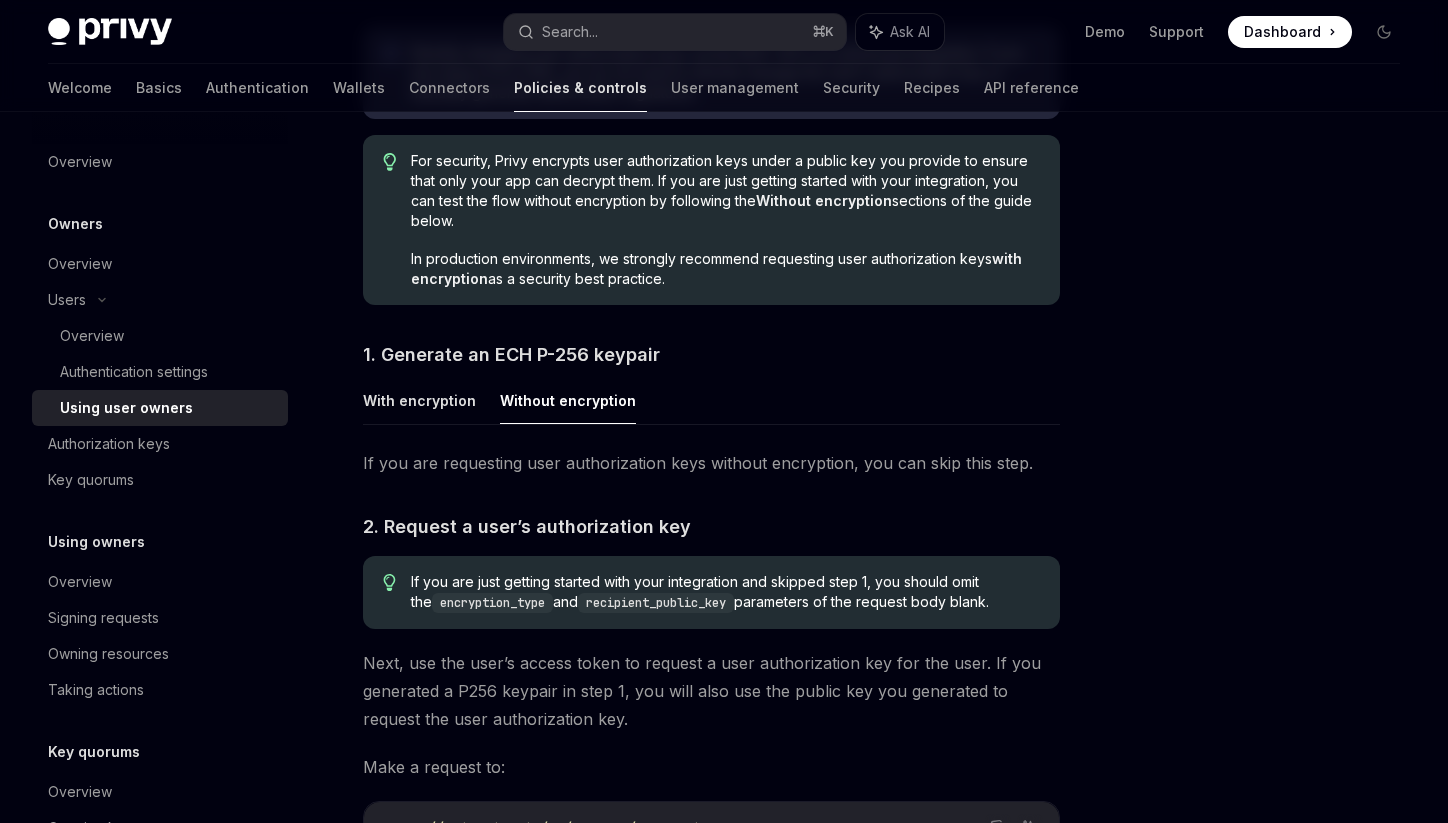 scroll, scrollTop: 924, scrollLeft: 0, axis: vertical 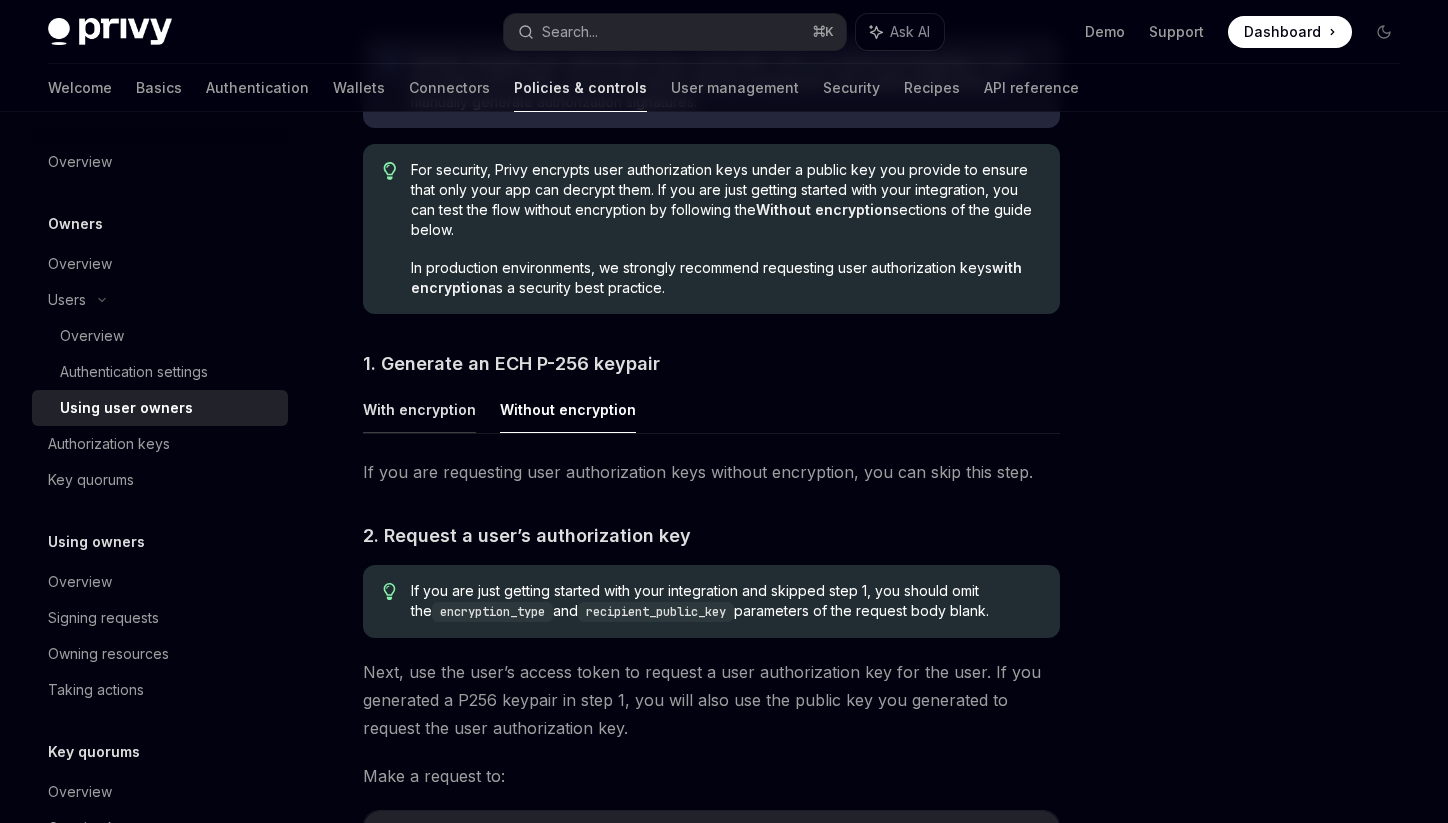 click on "With encryption" at bounding box center (419, 409) 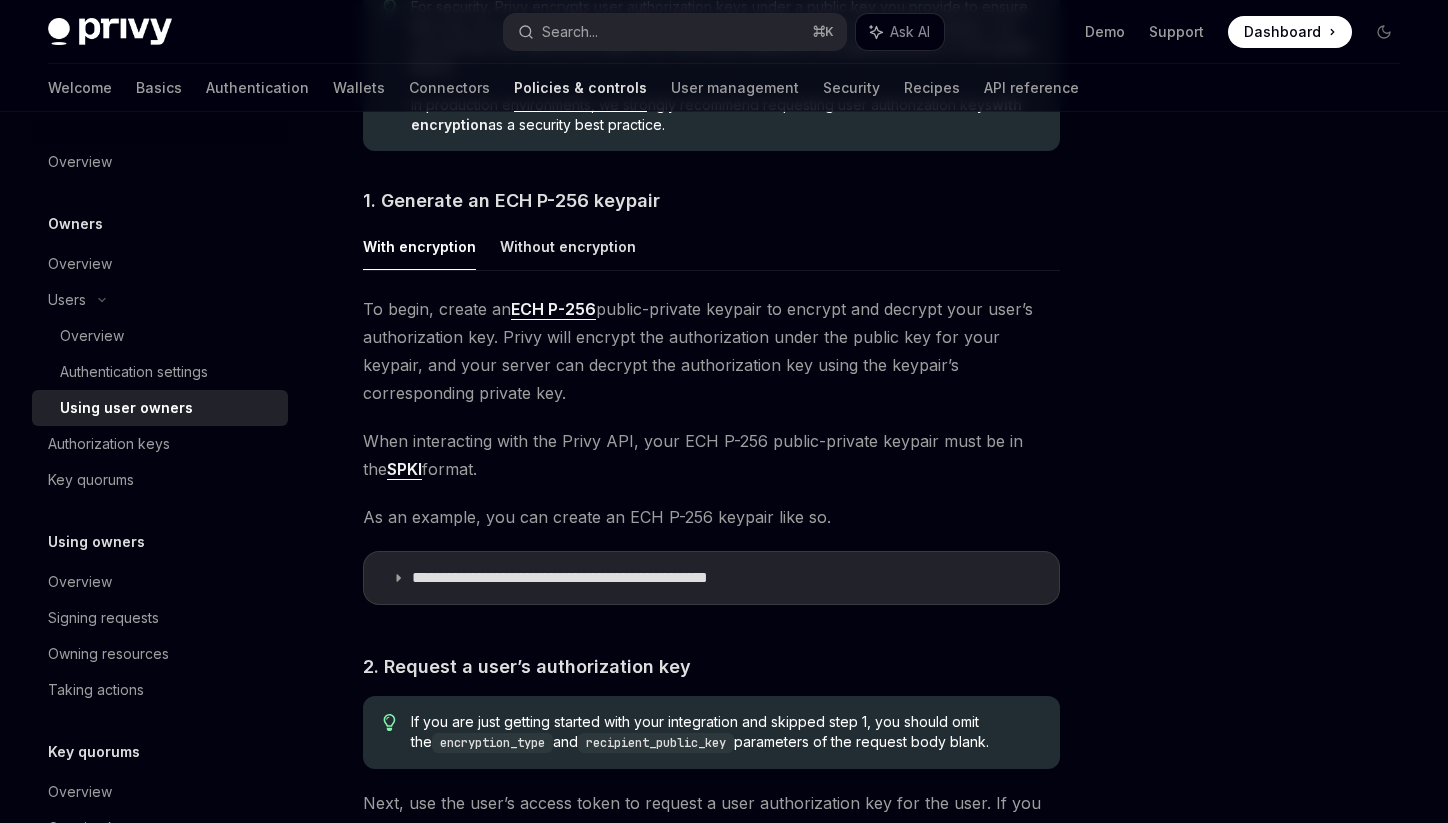 scroll, scrollTop: 1096, scrollLeft: 0, axis: vertical 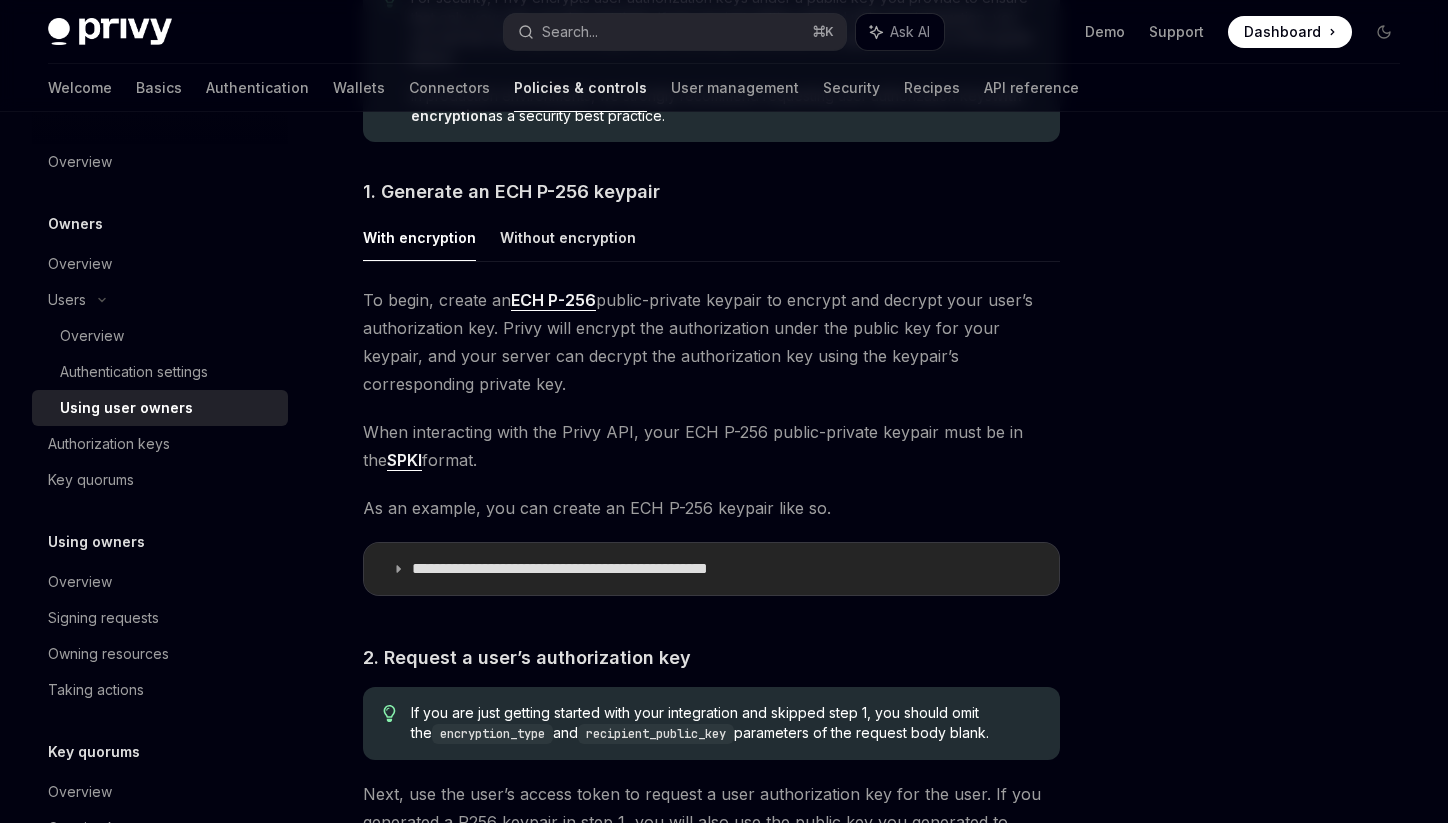 click on "**********" at bounding box center (711, 569) 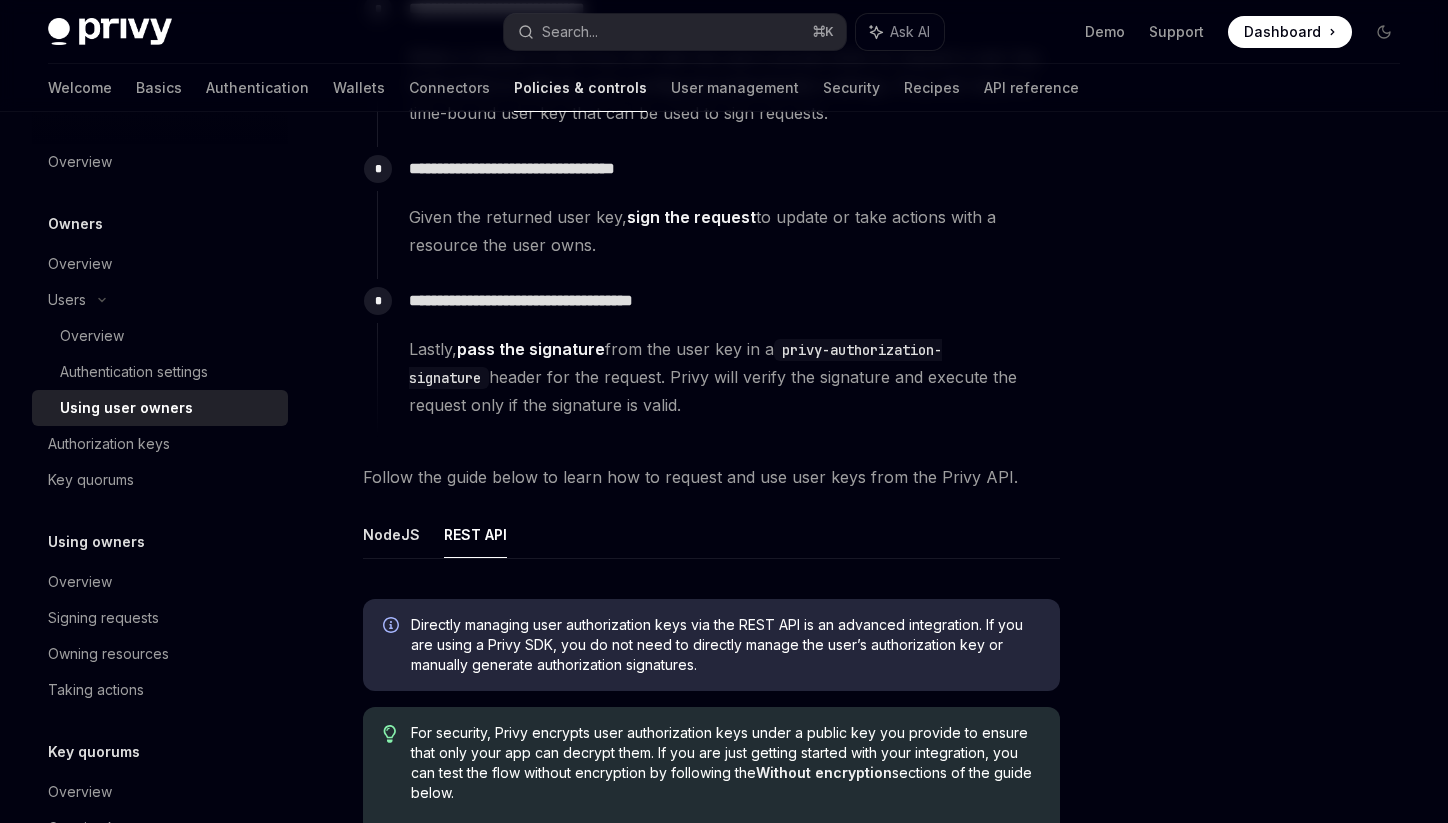 scroll, scrollTop: 320, scrollLeft: 0, axis: vertical 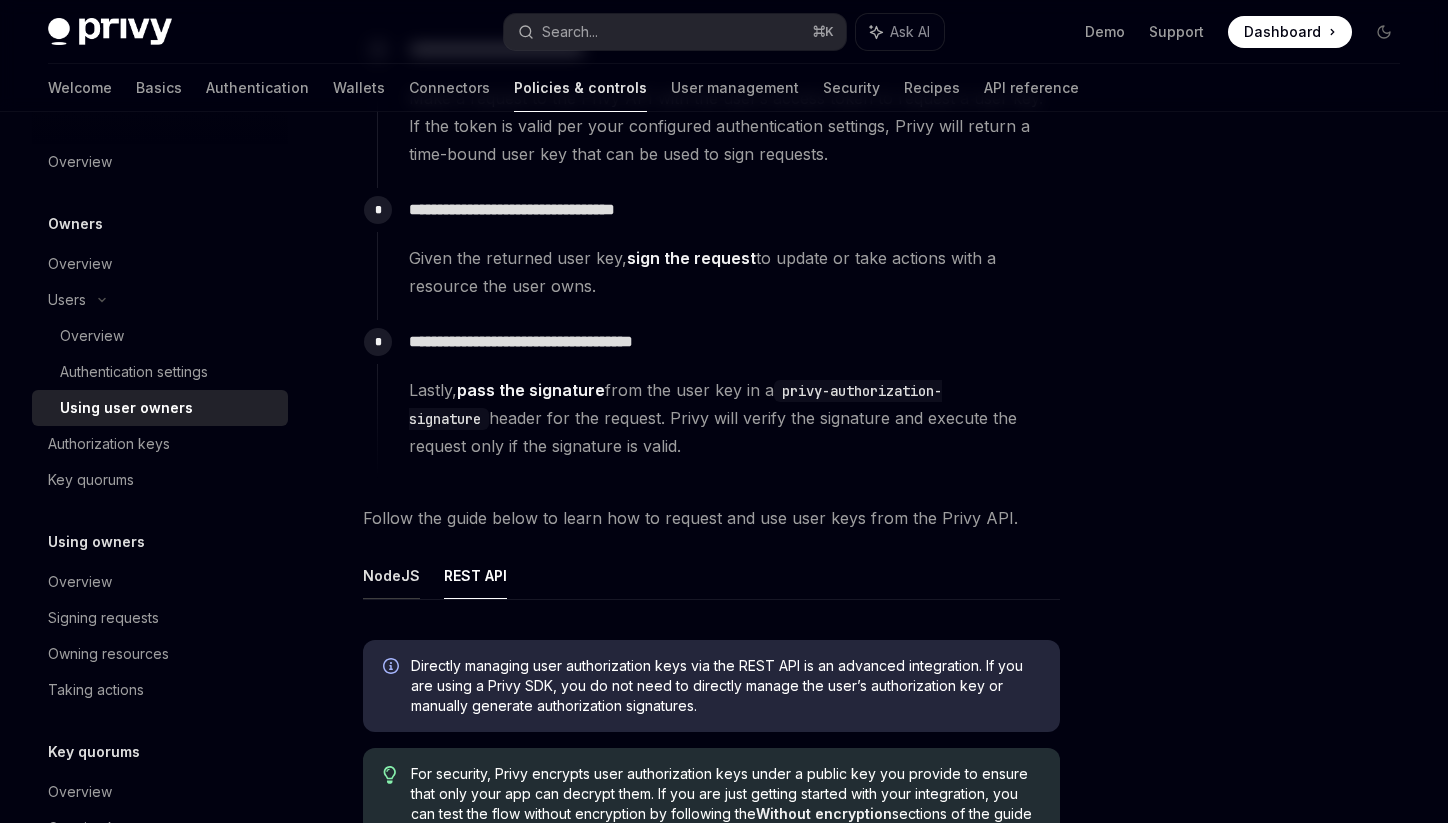 click on "NodeJS" at bounding box center (391, 575) 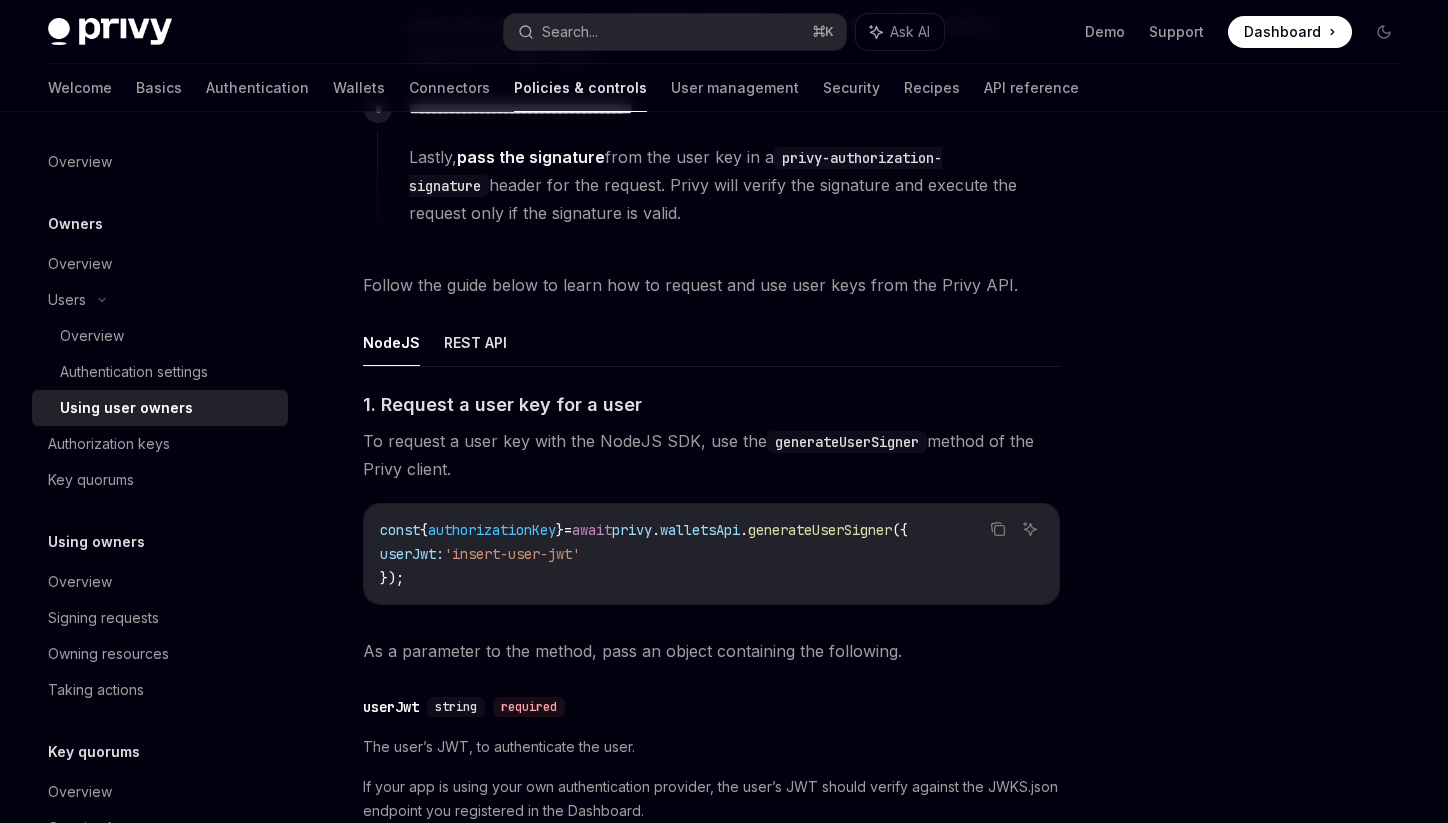 scroll, scrollTop: 578, scrollLeft: 0, axis: vertical 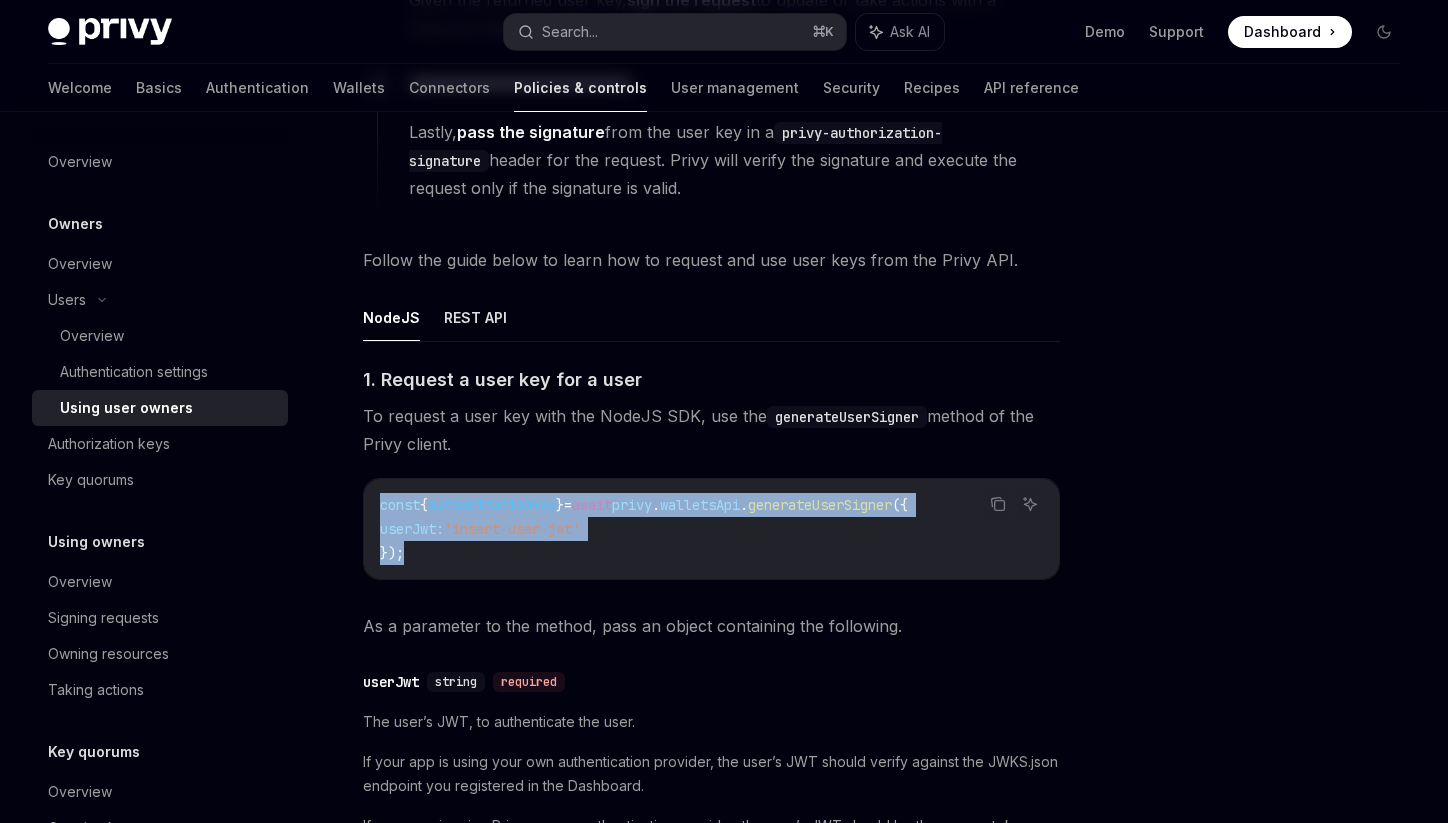 drag, startPoint x: 411, startPoint y: 550, endPoint x: 369, endPoint y: 505, distance: 61.554855 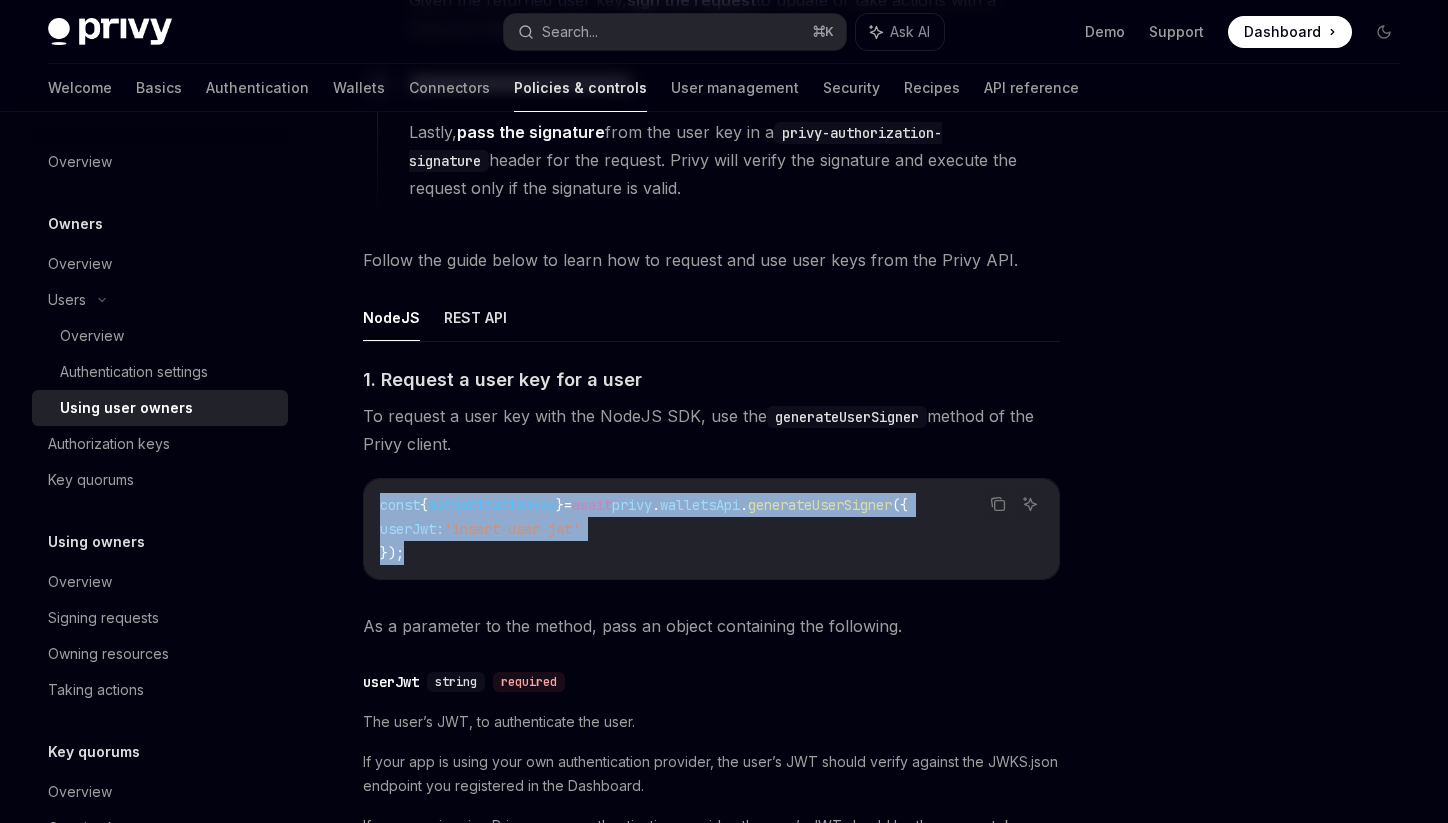 click on "const  { authorizationKey }  =  await  privy . walletsApi . generateUserSigner ({
userJwt:  'insert-user-jwt'
});" at bounding box center (711, 529) 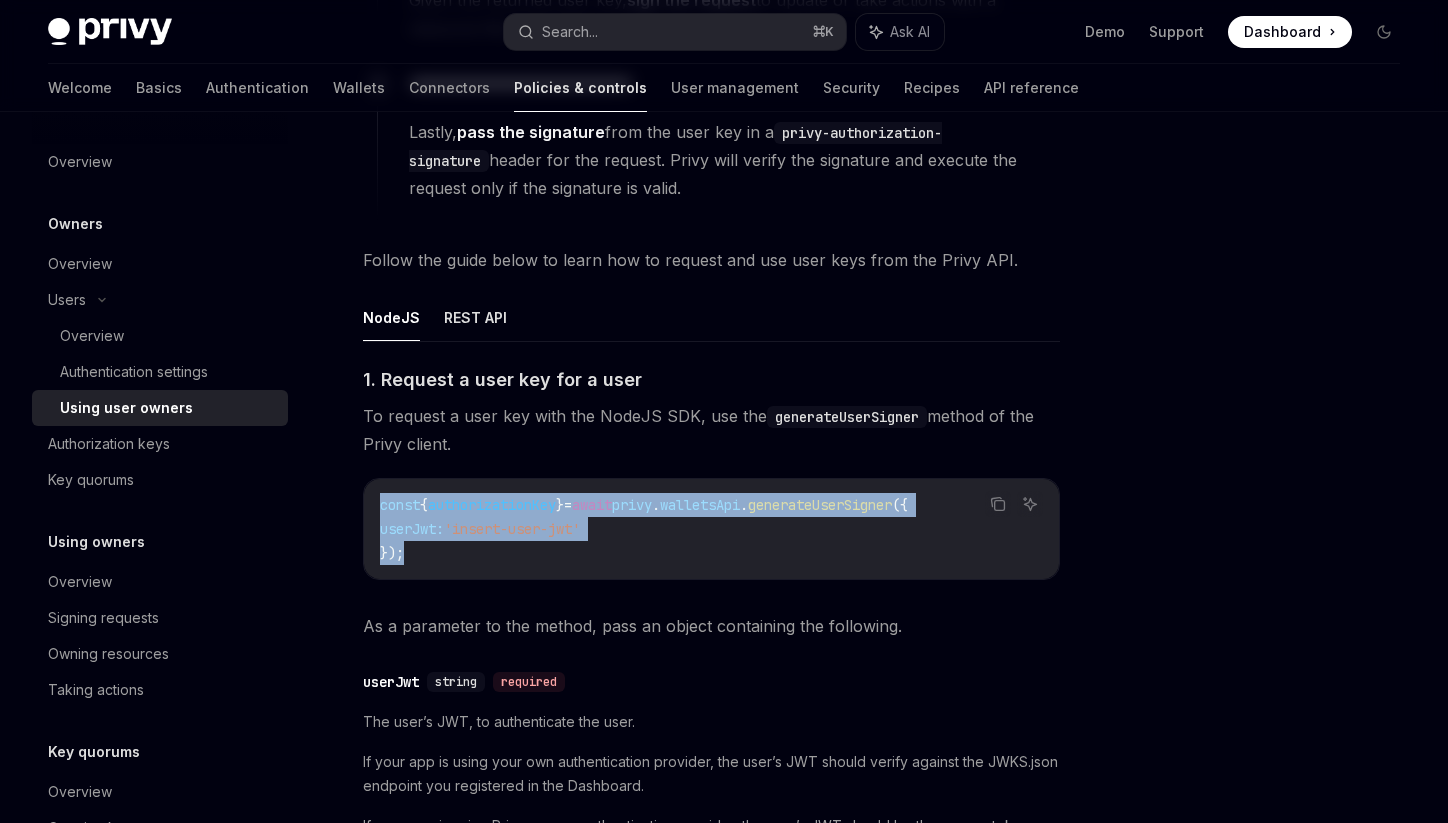 click on "userJwt:" at bounding box center [412, 529] 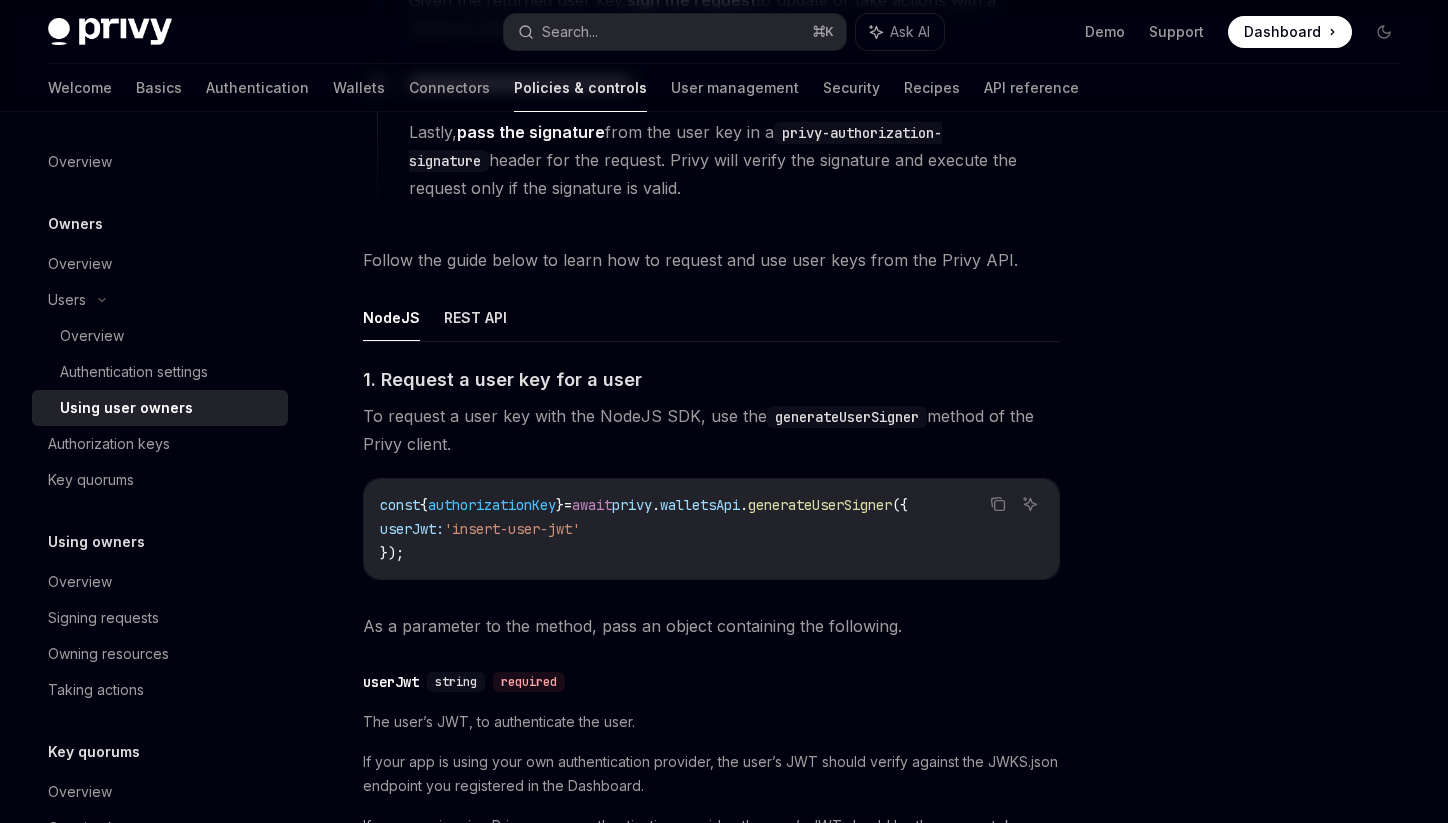 click on "userJwt:" at bounding box center [412, 529] 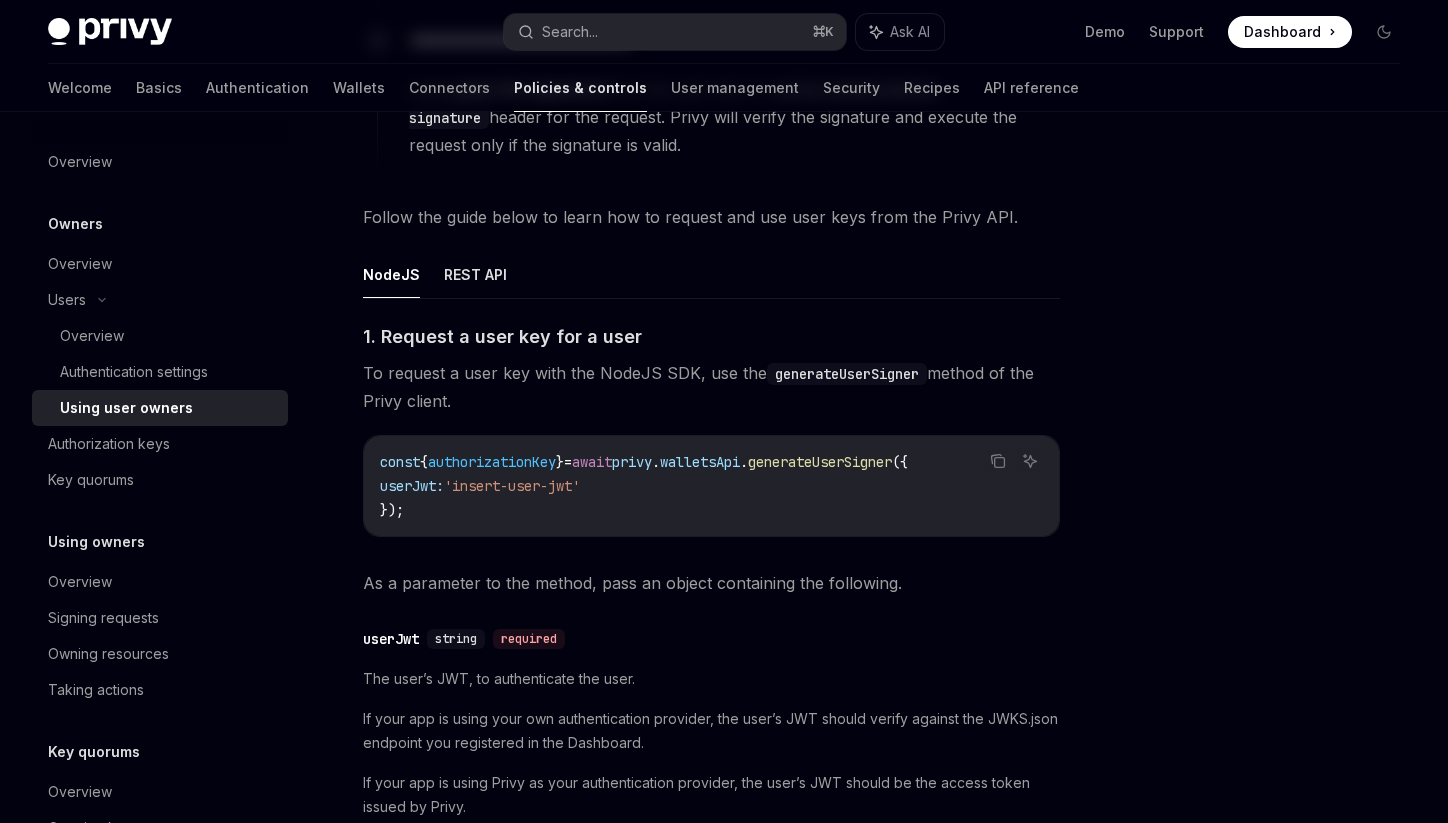 scroll, scrollTop: 631, scrollLeft: 0, axis: vertical 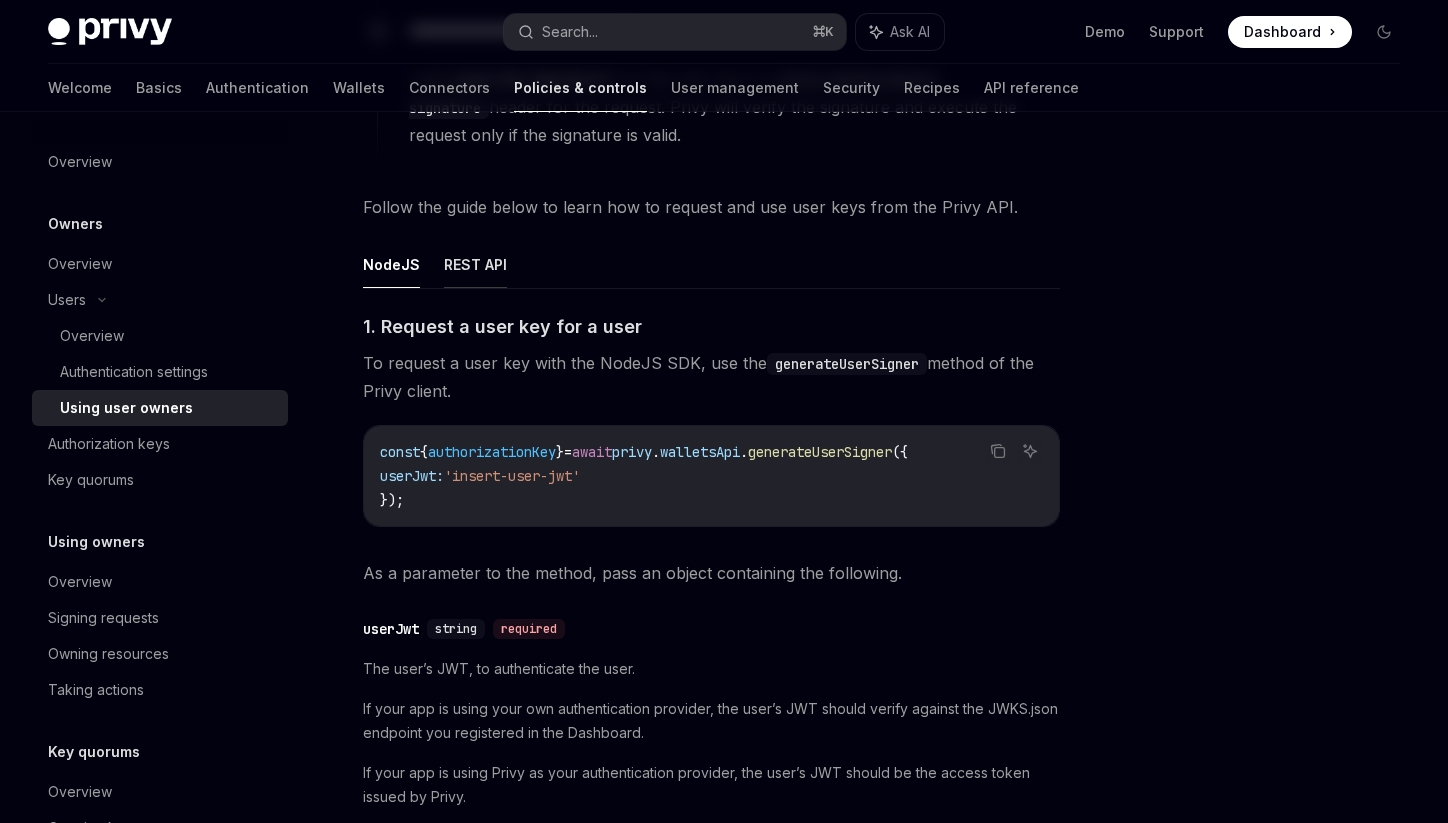 click on "REST API" at bounding box center [475, 264] 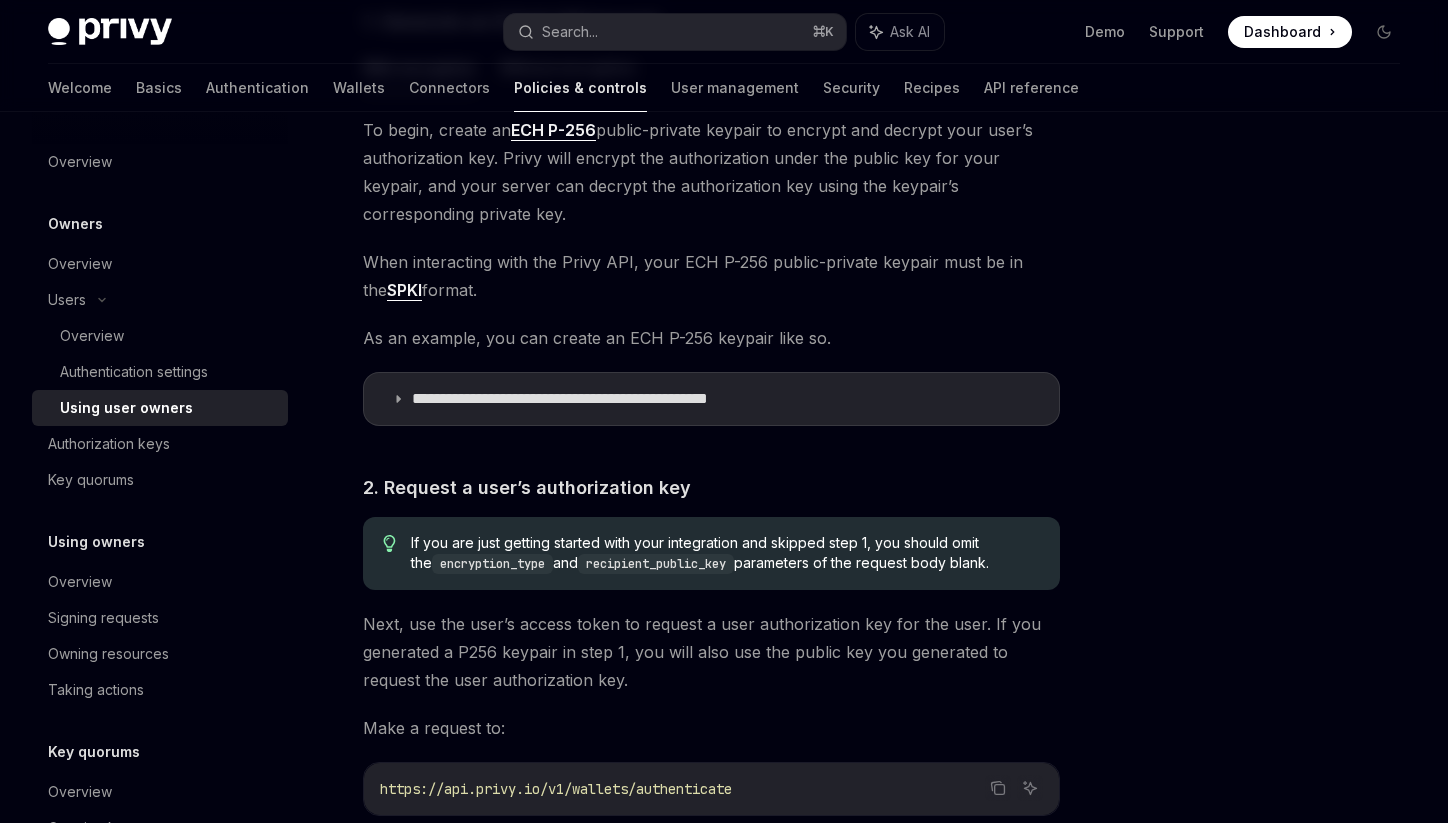 scroll, scrollTop: 1329, scrollLeft: 0, axis: vertical 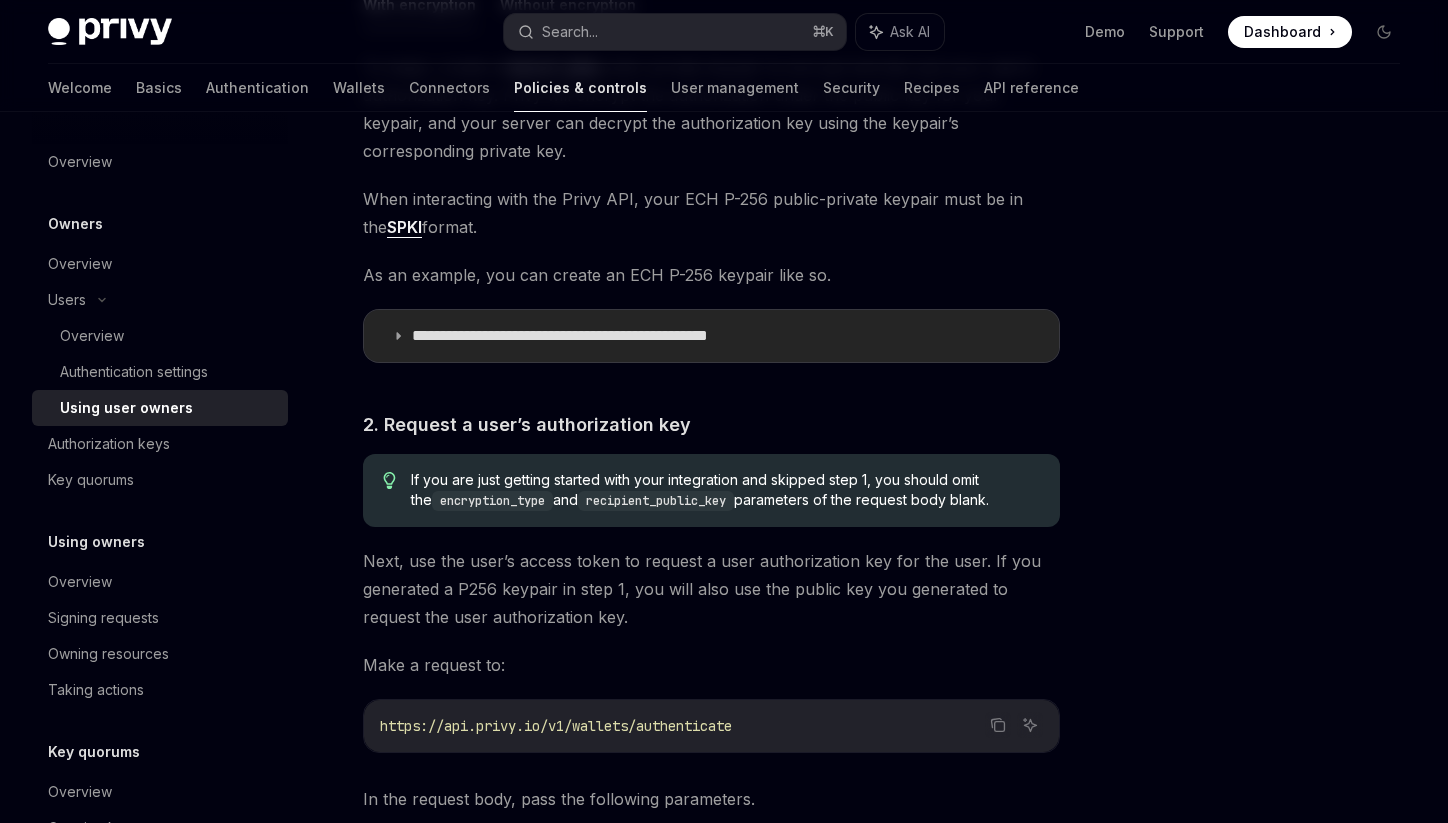 click on "**********" at bounding box center [711, 336] 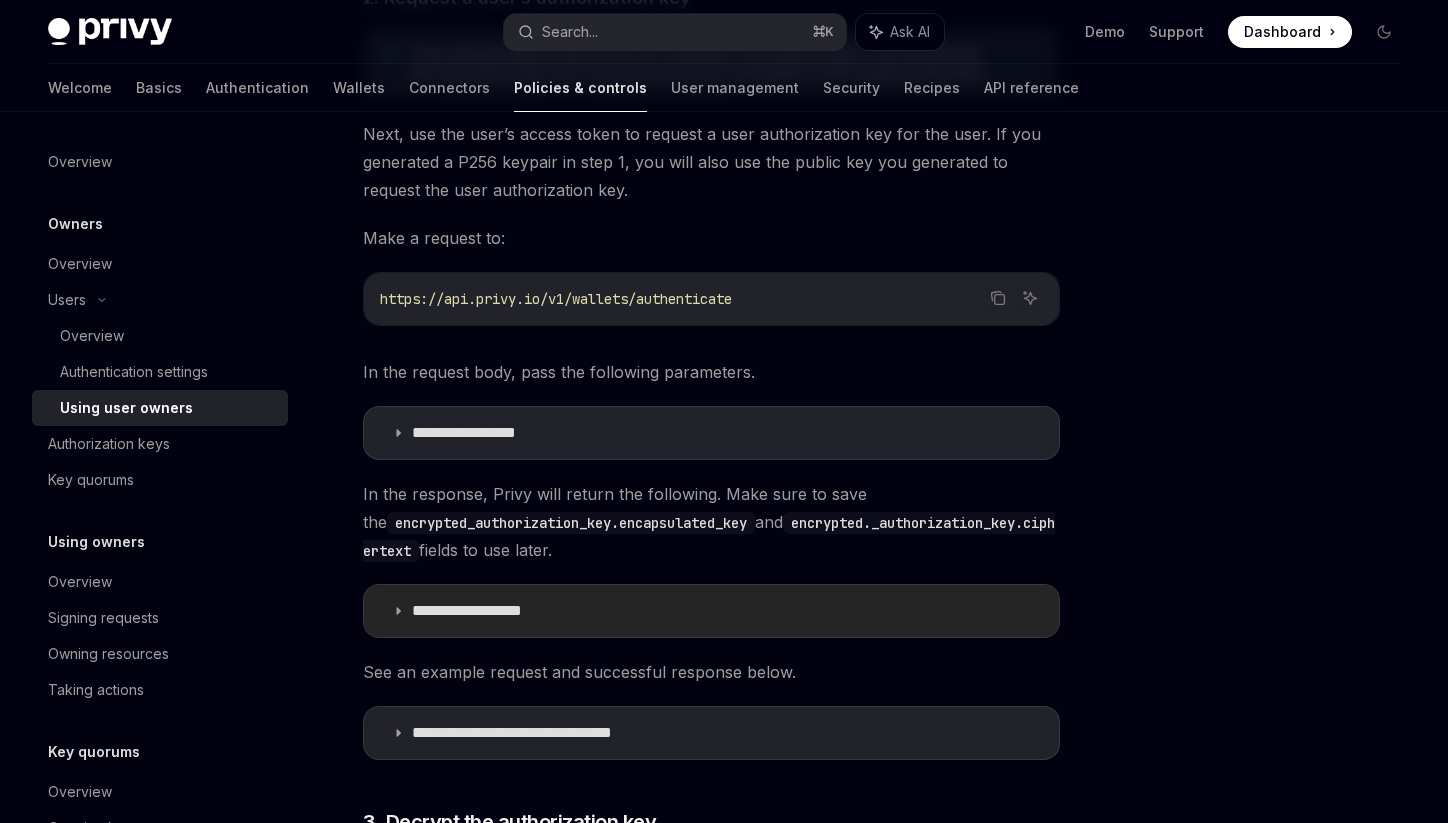 scroll, scrollTop: 2547, scrollLeft: 0, axis: vertical 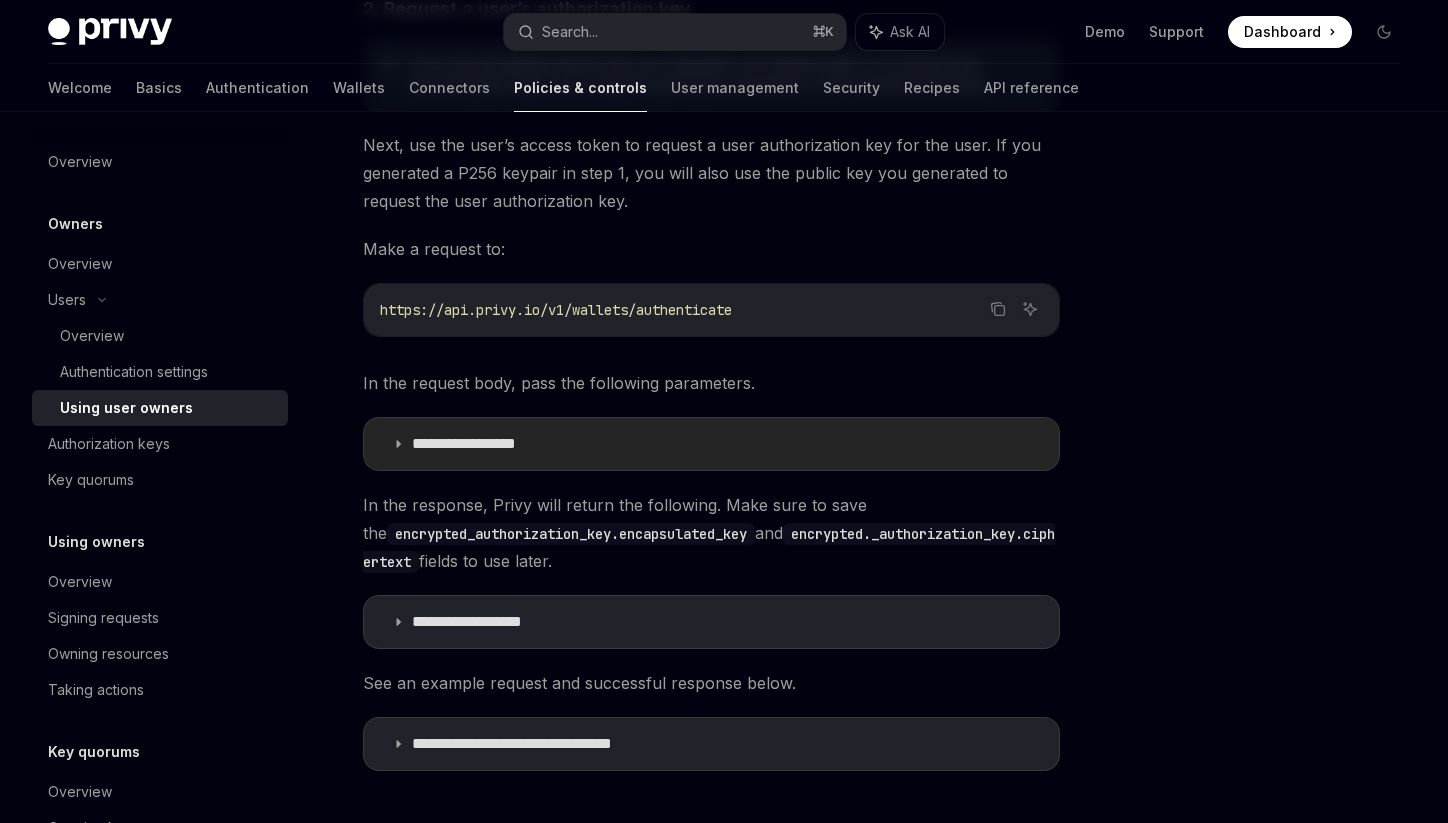 click on "**********" at bounding box center [486, 444] 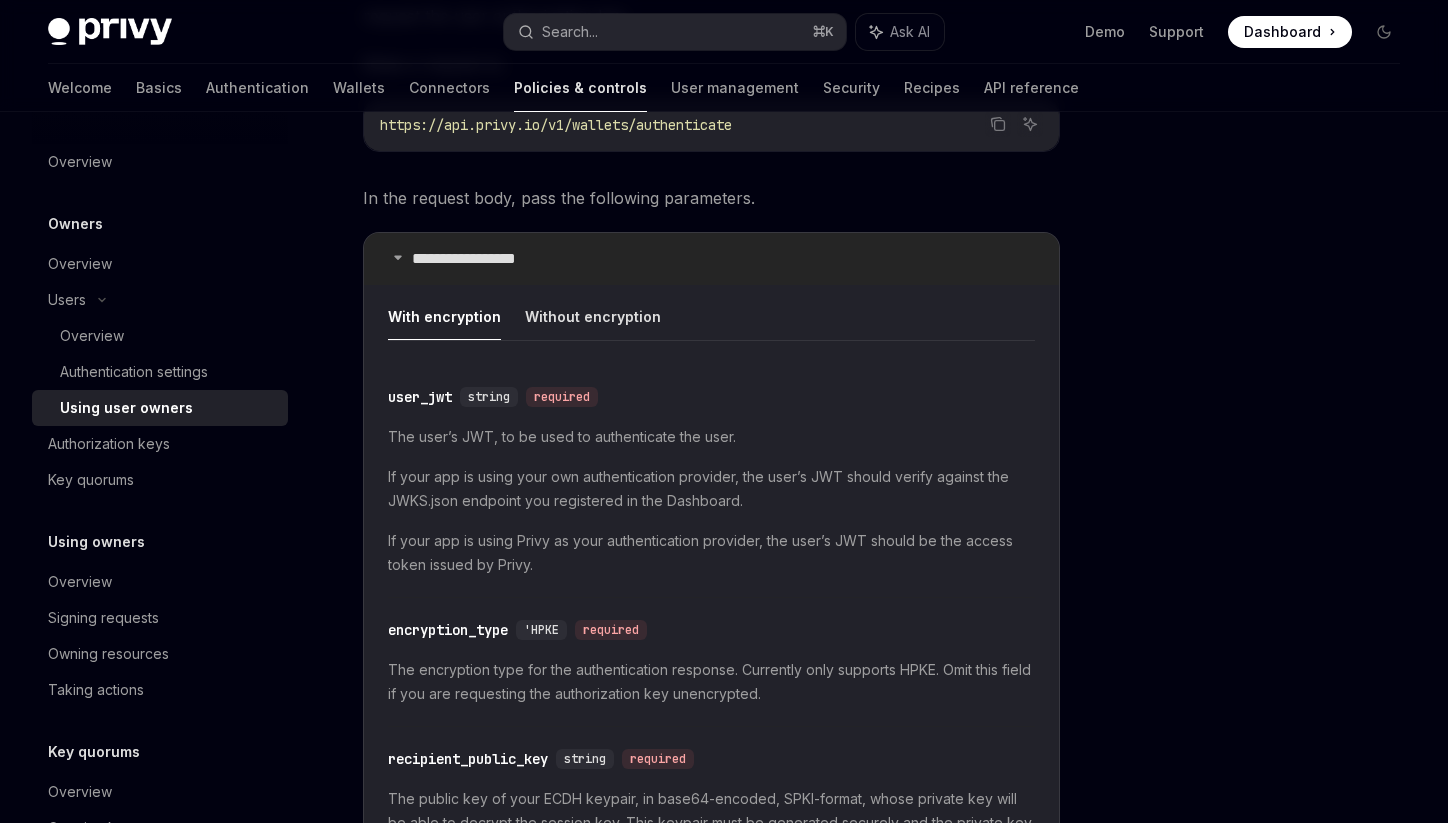 scroll, scrollTop: 2739, scrollLeft: 0, axis: vertical 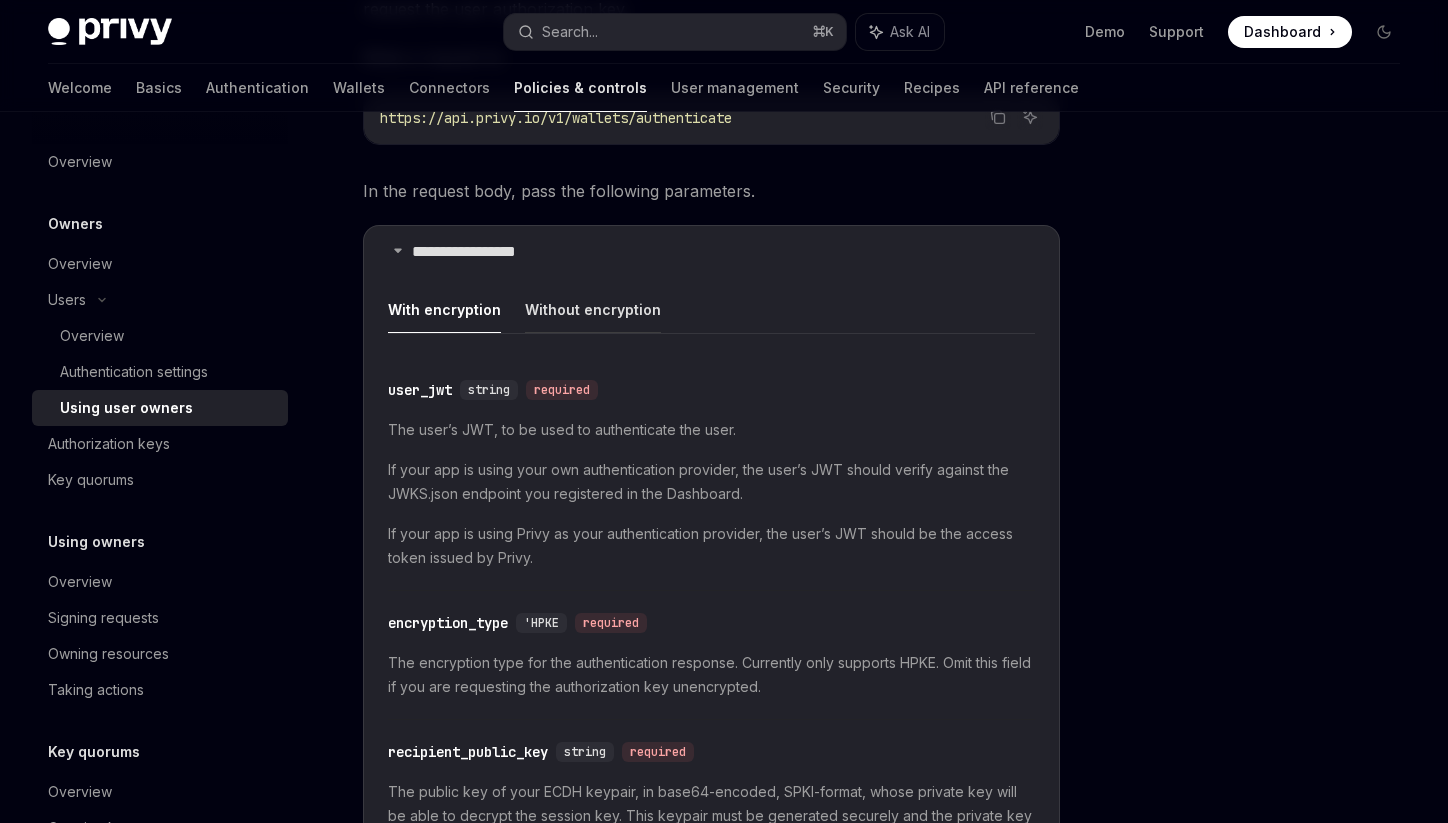 click on "Without encryption" at bounding box center (593, 309) 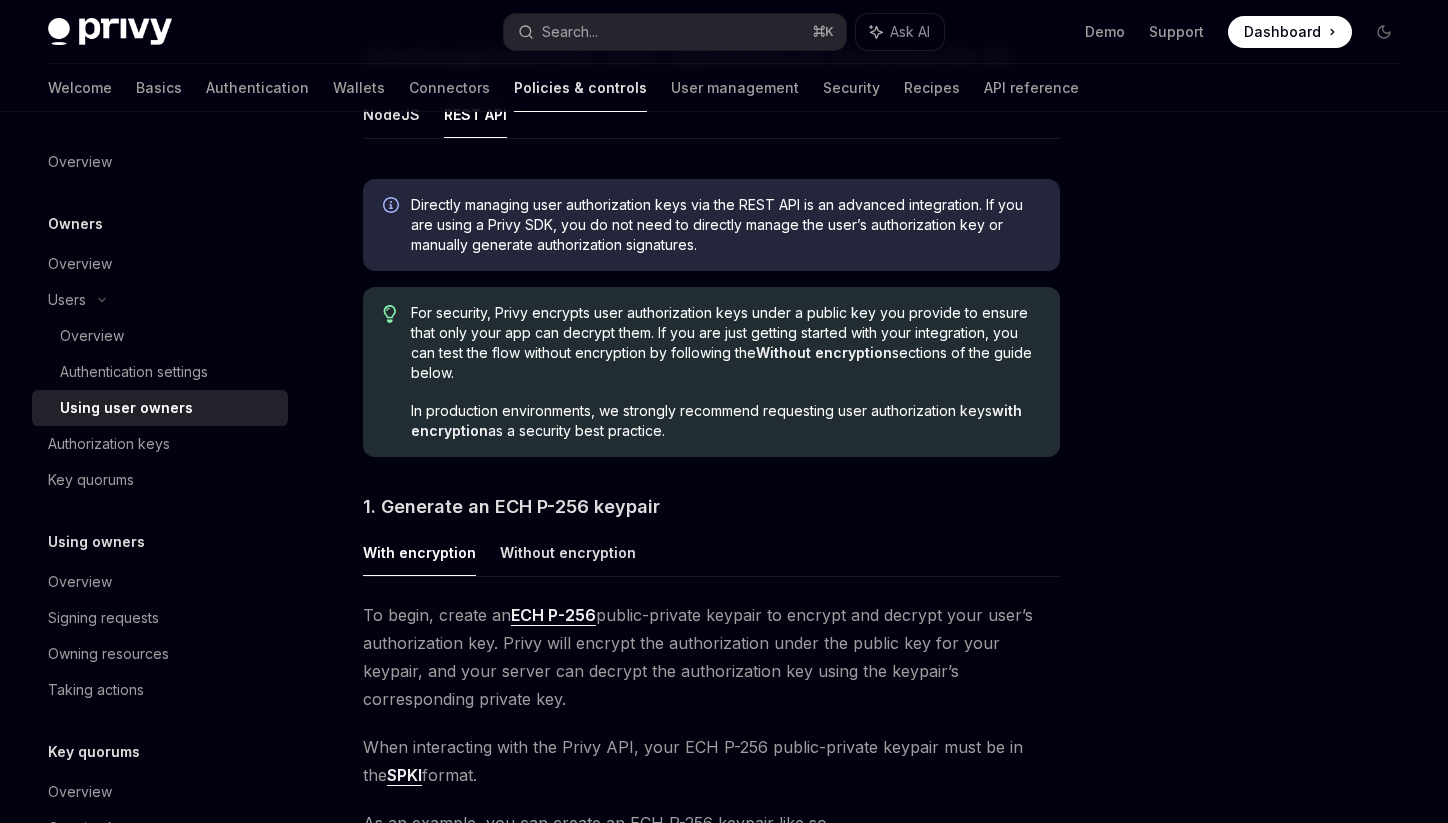scroll, scrollTop: 666, scrollLeft: 0, axis: vertical 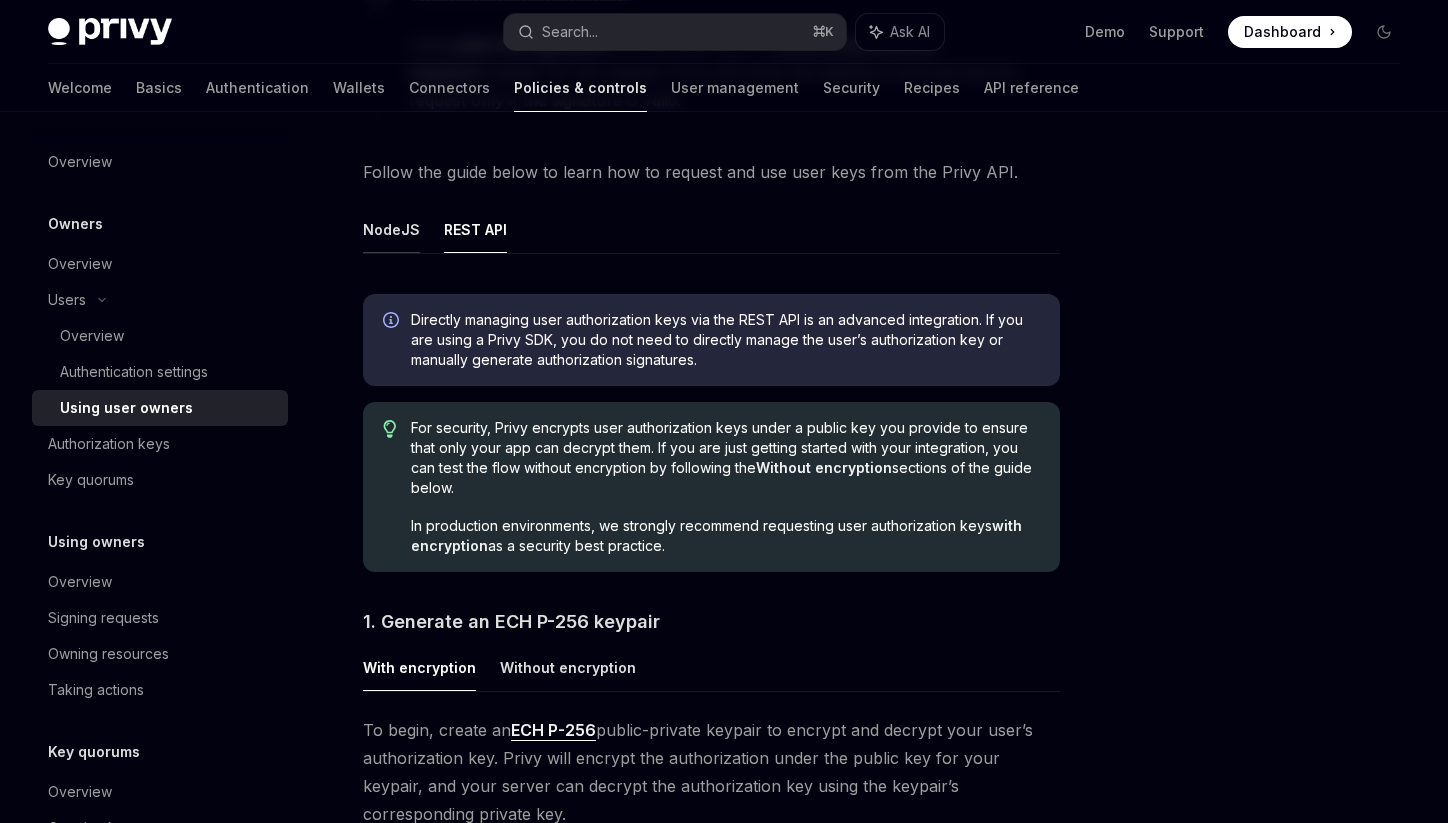 click on "NodeJS" at bounding box center [391, 229] 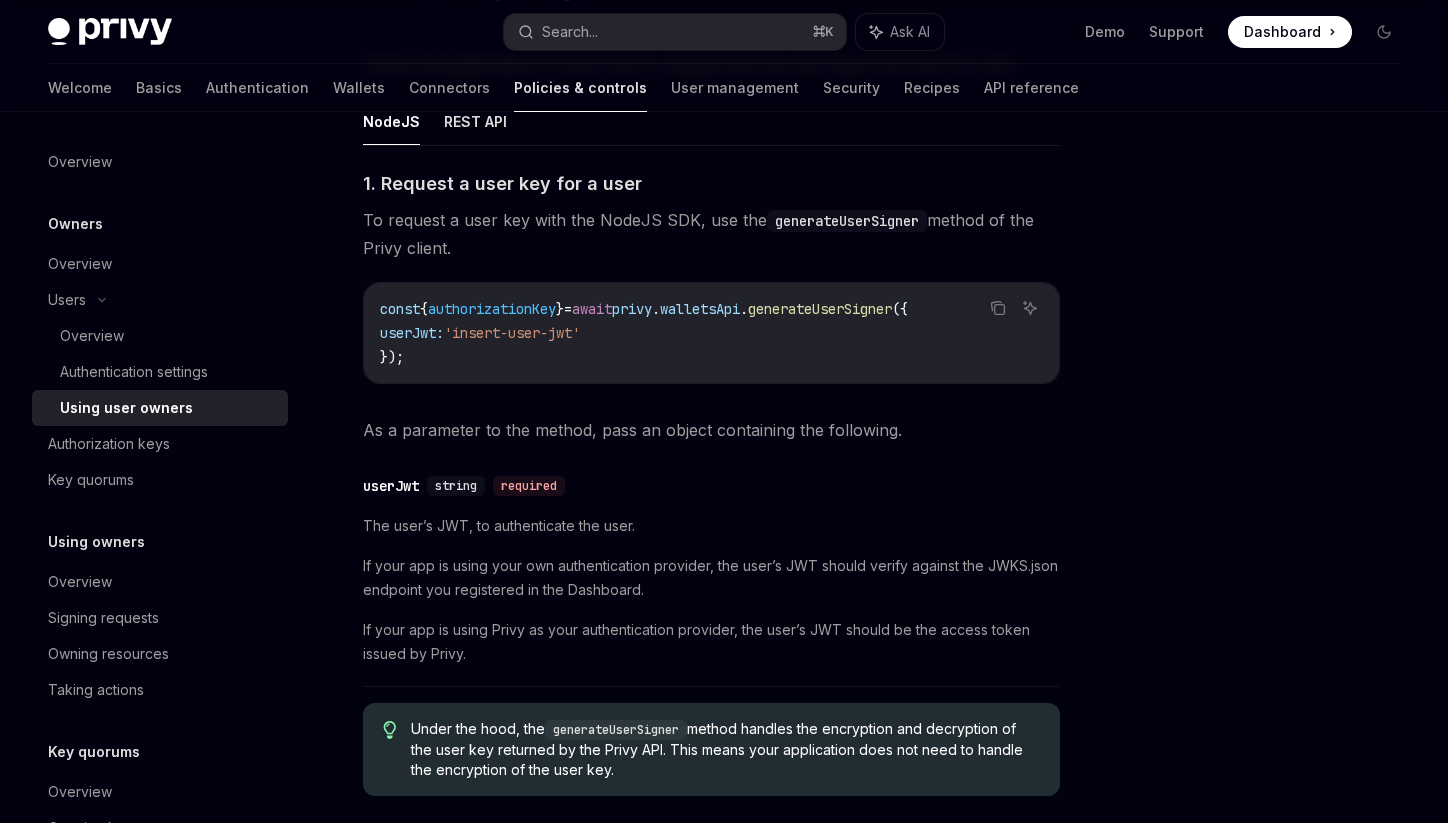 scroll, scrollTop: 776, scrollLeft: 0, axis: vertical 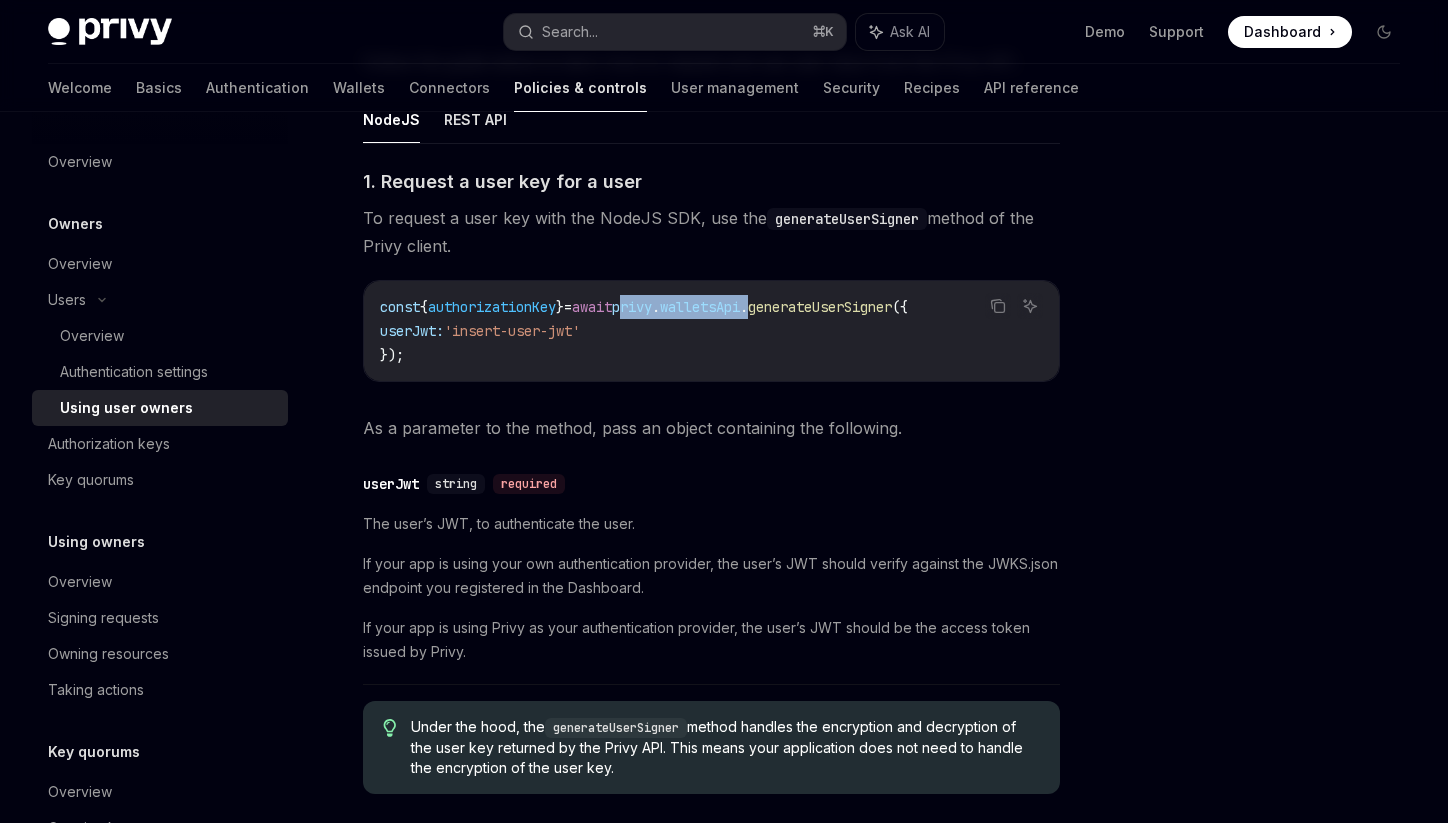 drag, startPoint x: 656, startPoint y: 303, endPoint x: 800, endPoint y: 307, distance: 144.05554 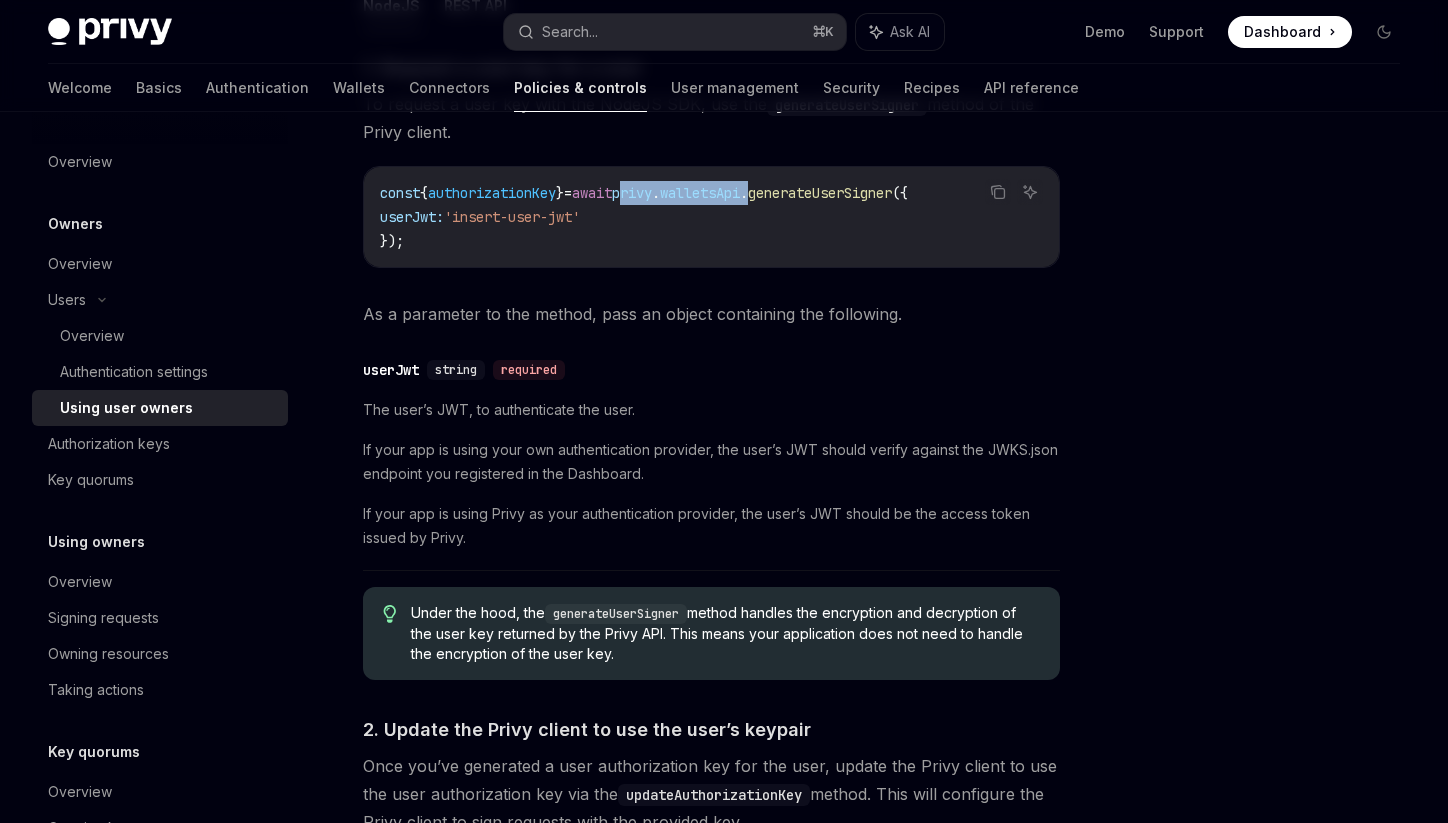 scroll, scrollTop: 892, scrollLeft: 0, axis: vertical 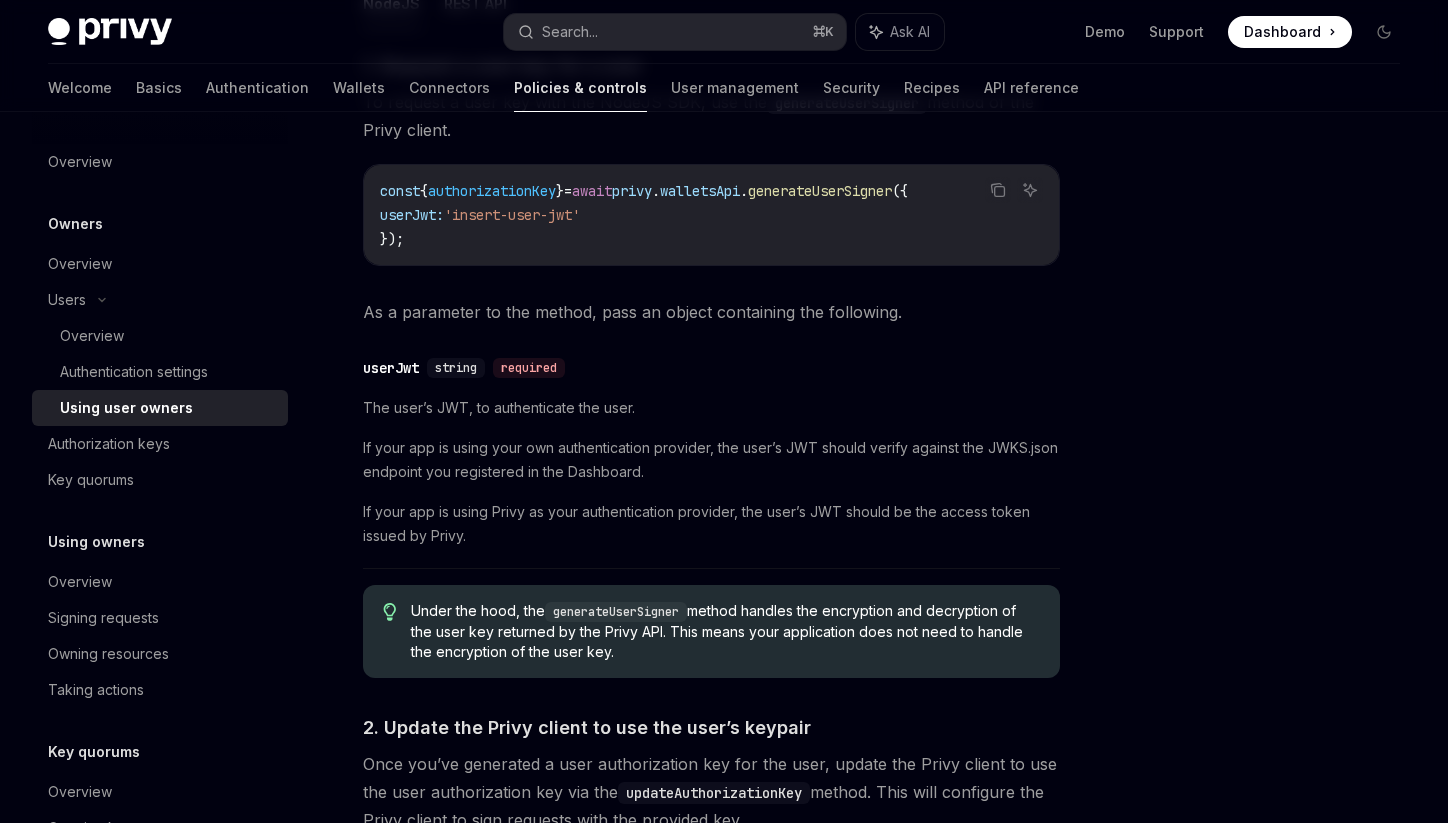 click on "authorizationKey" at bounding box center [492, 191] 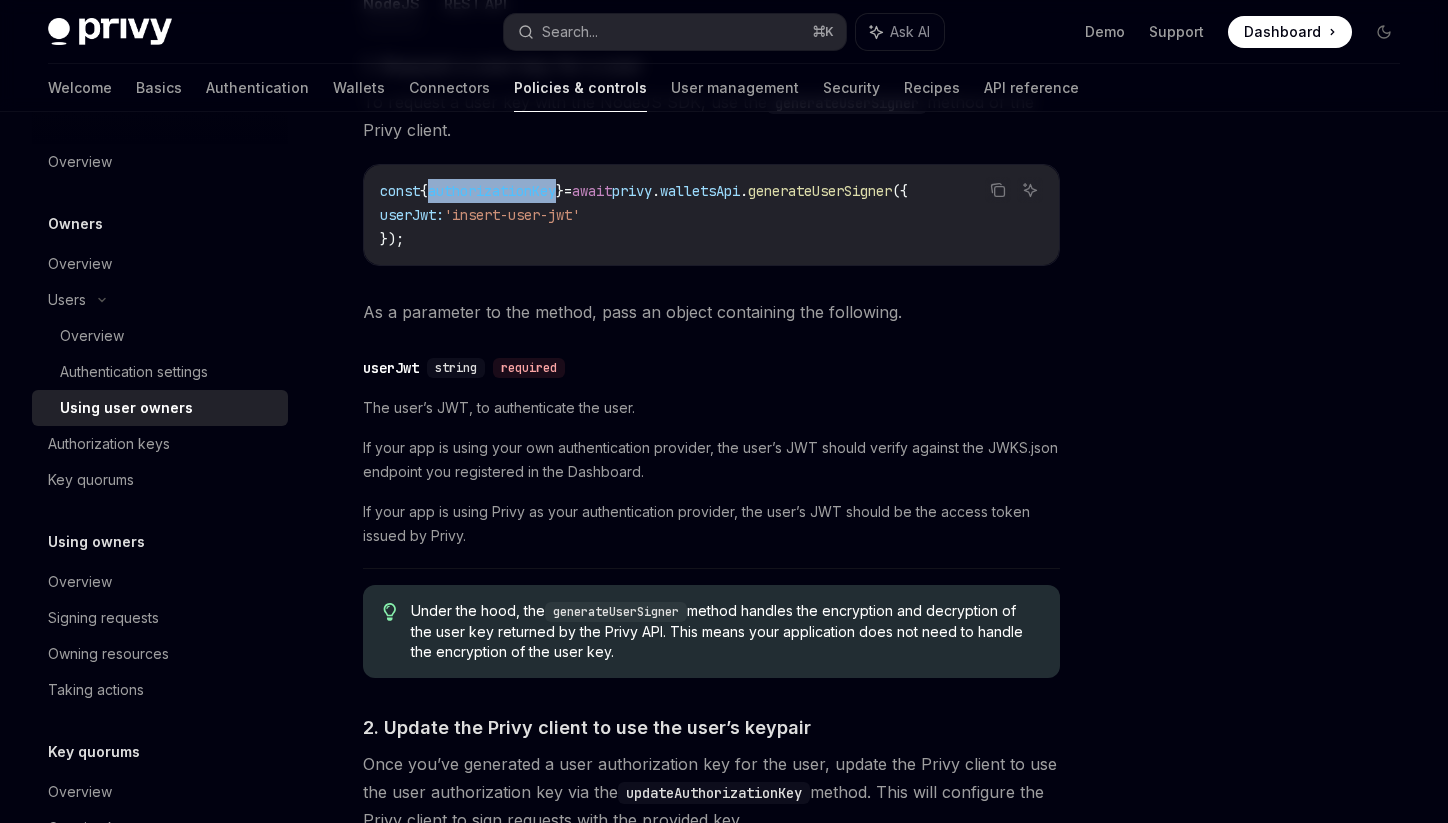 click on "authorizationKey" at bounding box center (492, 191) 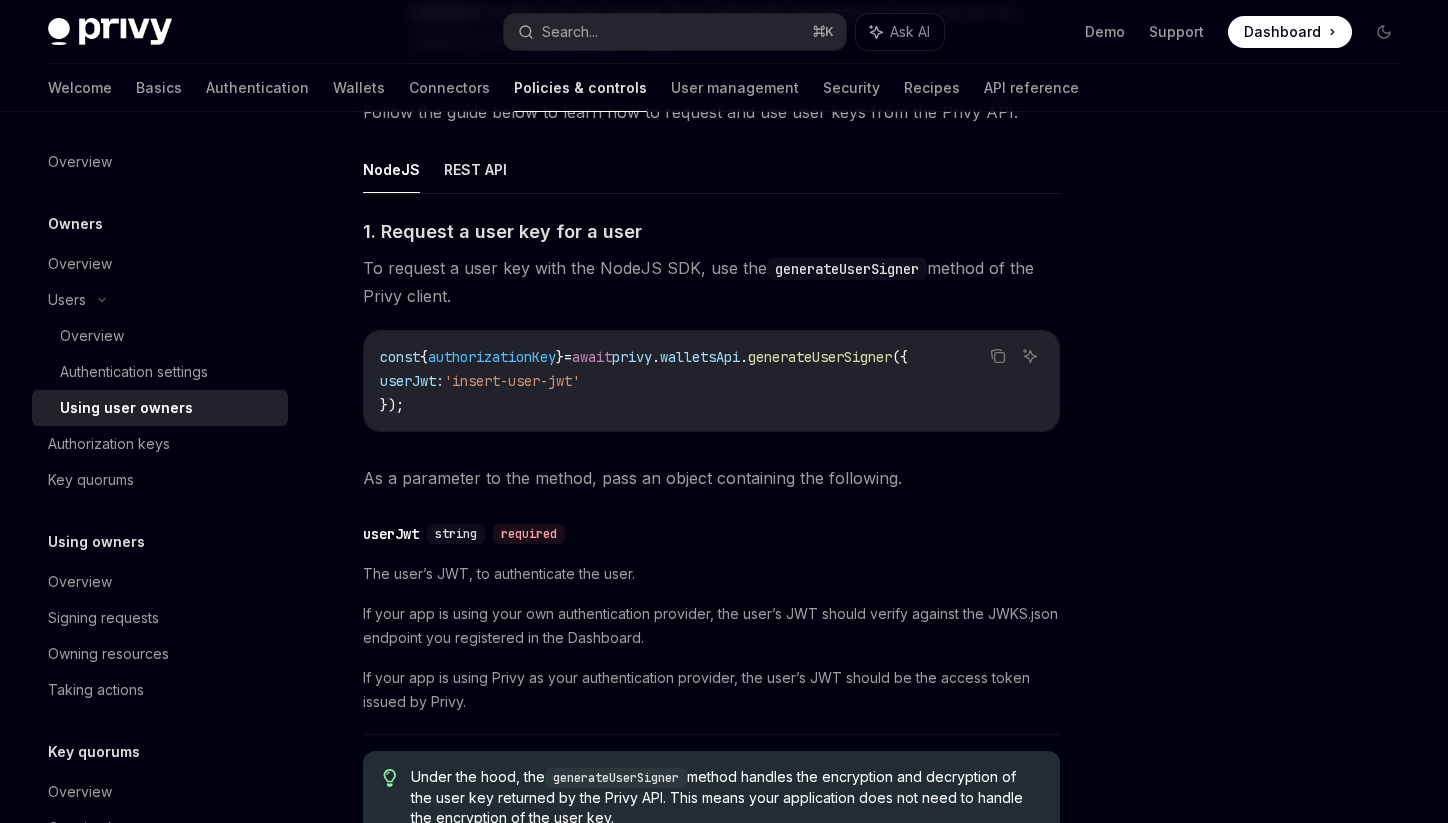 scroll, scrollTop: 681, scrollLeft: 0, axis: vertical 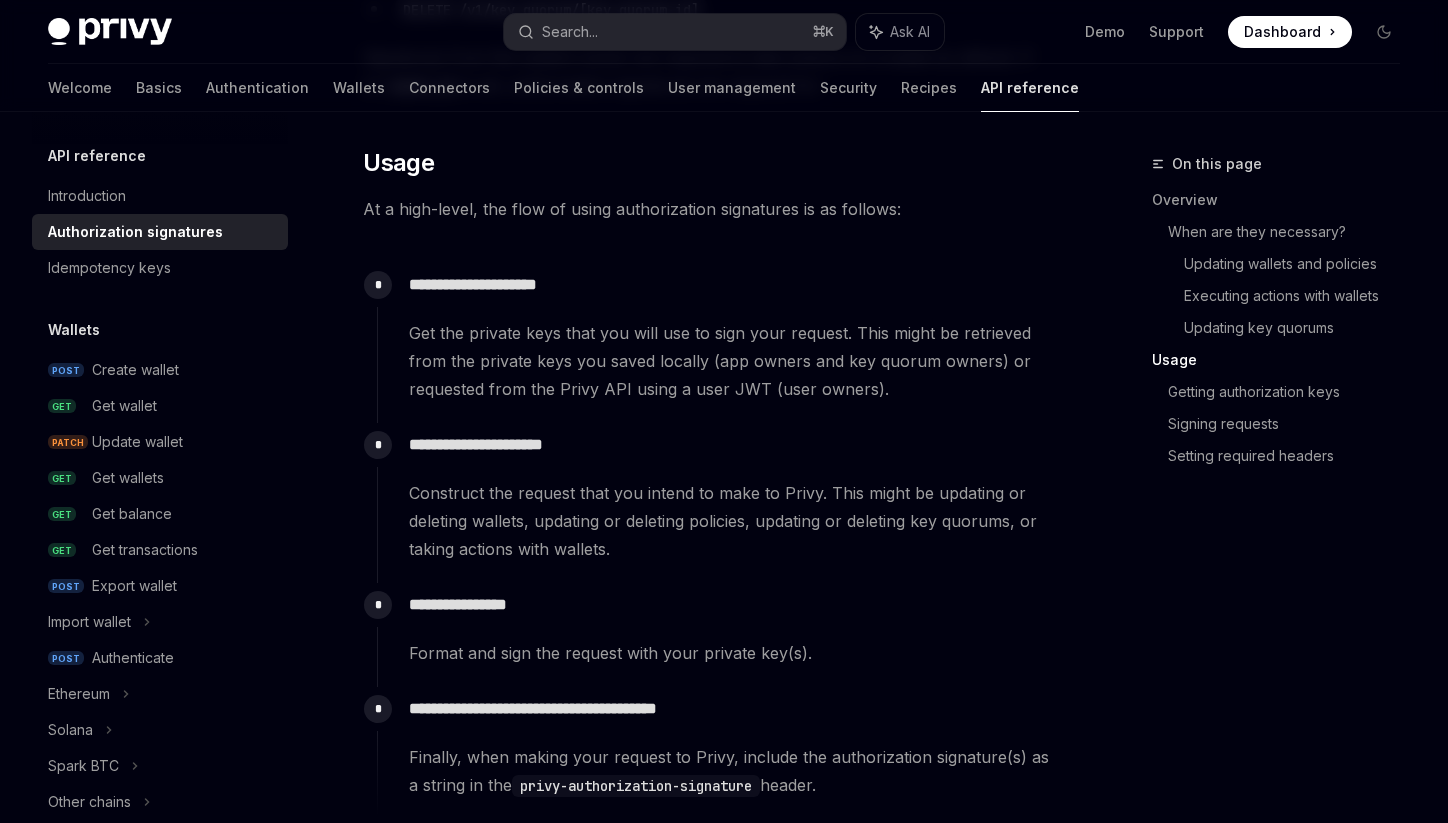 click on "Authorization signatures" at bounding box center [135, 232] 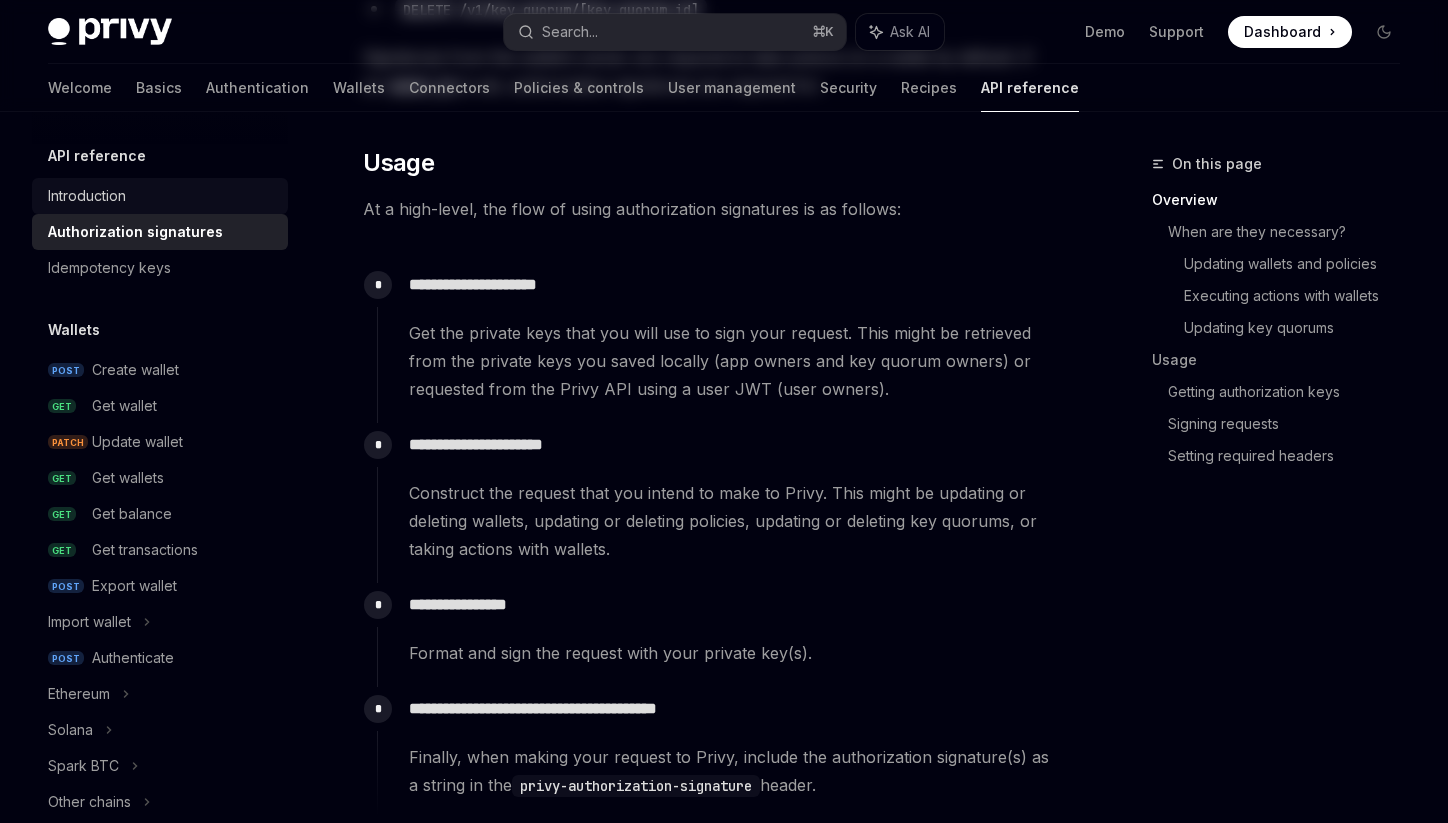 scroll, scrollTop: 0, scrollLeft: 0, axis: both 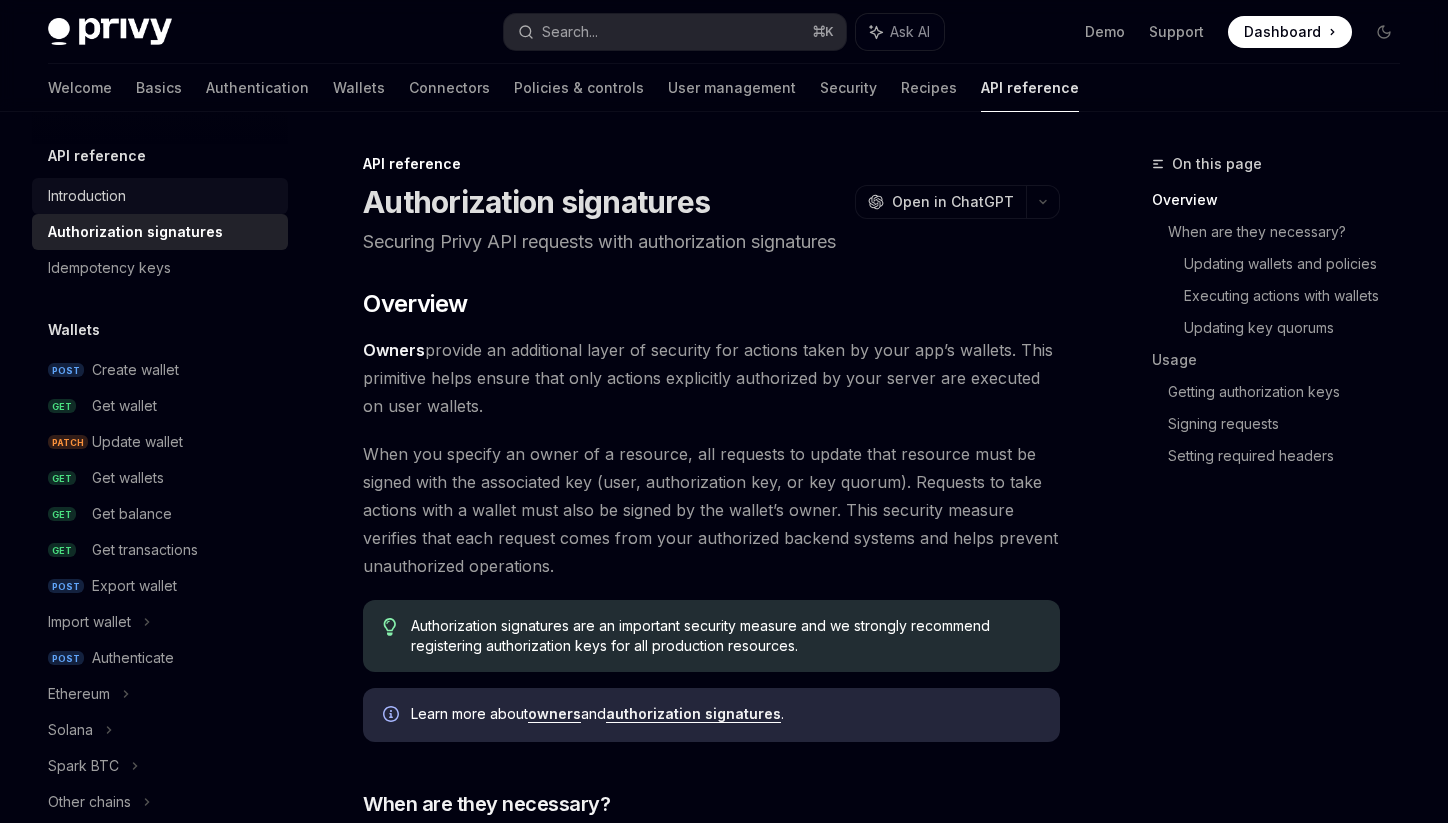 click on "Introduction" at bounding box center (162, 196) 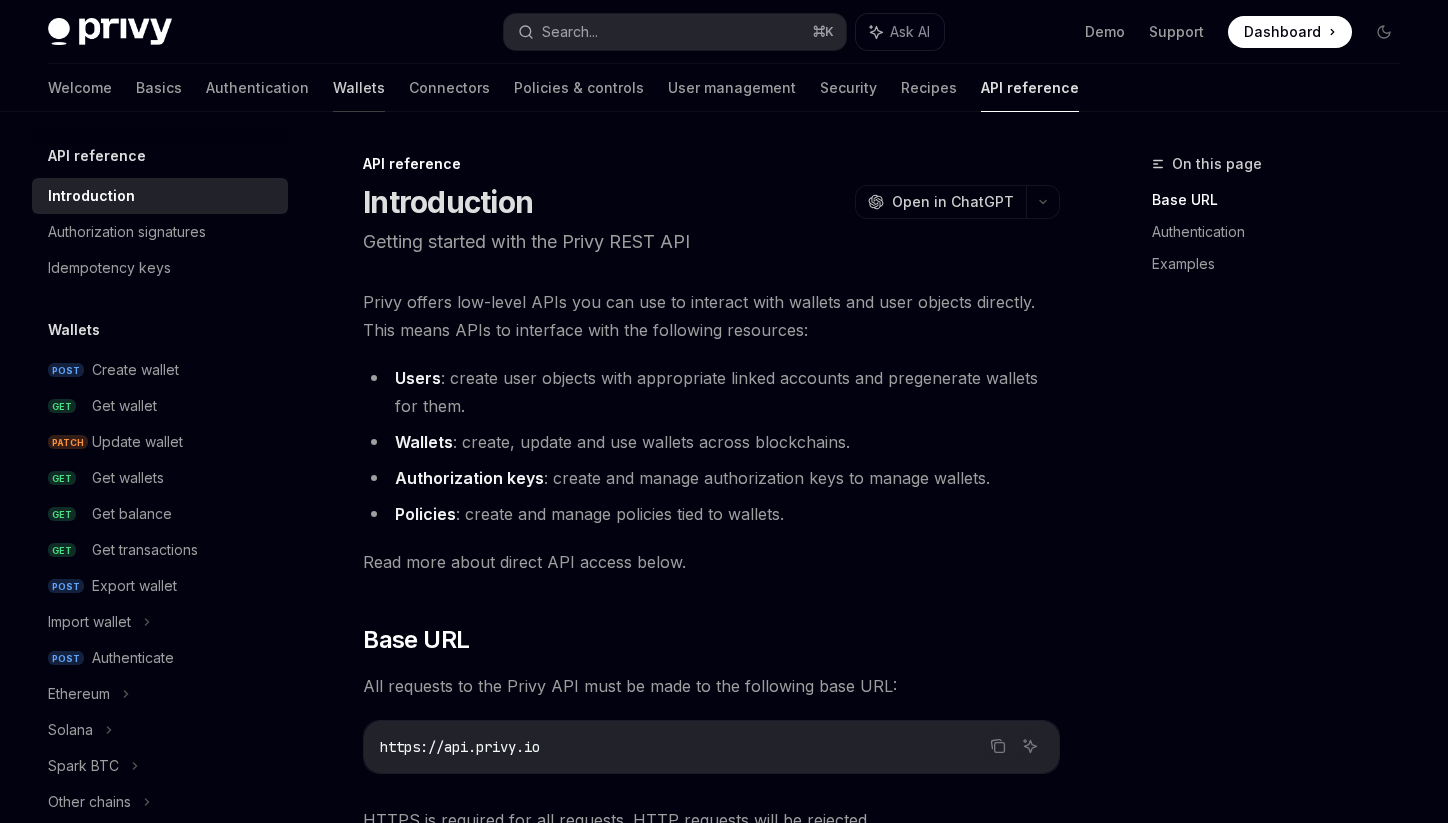 click on "Wallets" at bounding box center [359, 88] 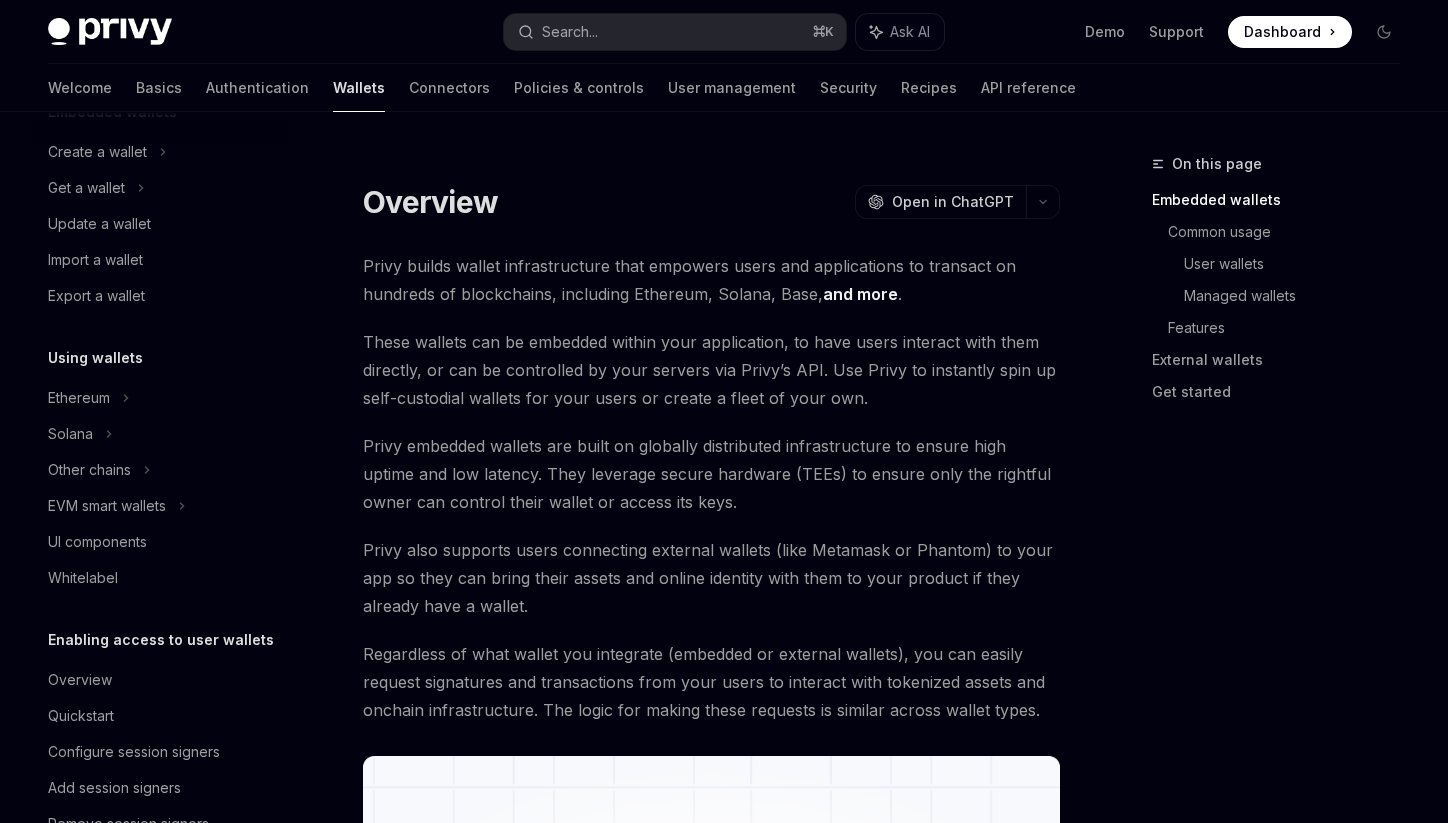 scroll, scrollTop: 180, scrollLeft: 0, axis: vertical 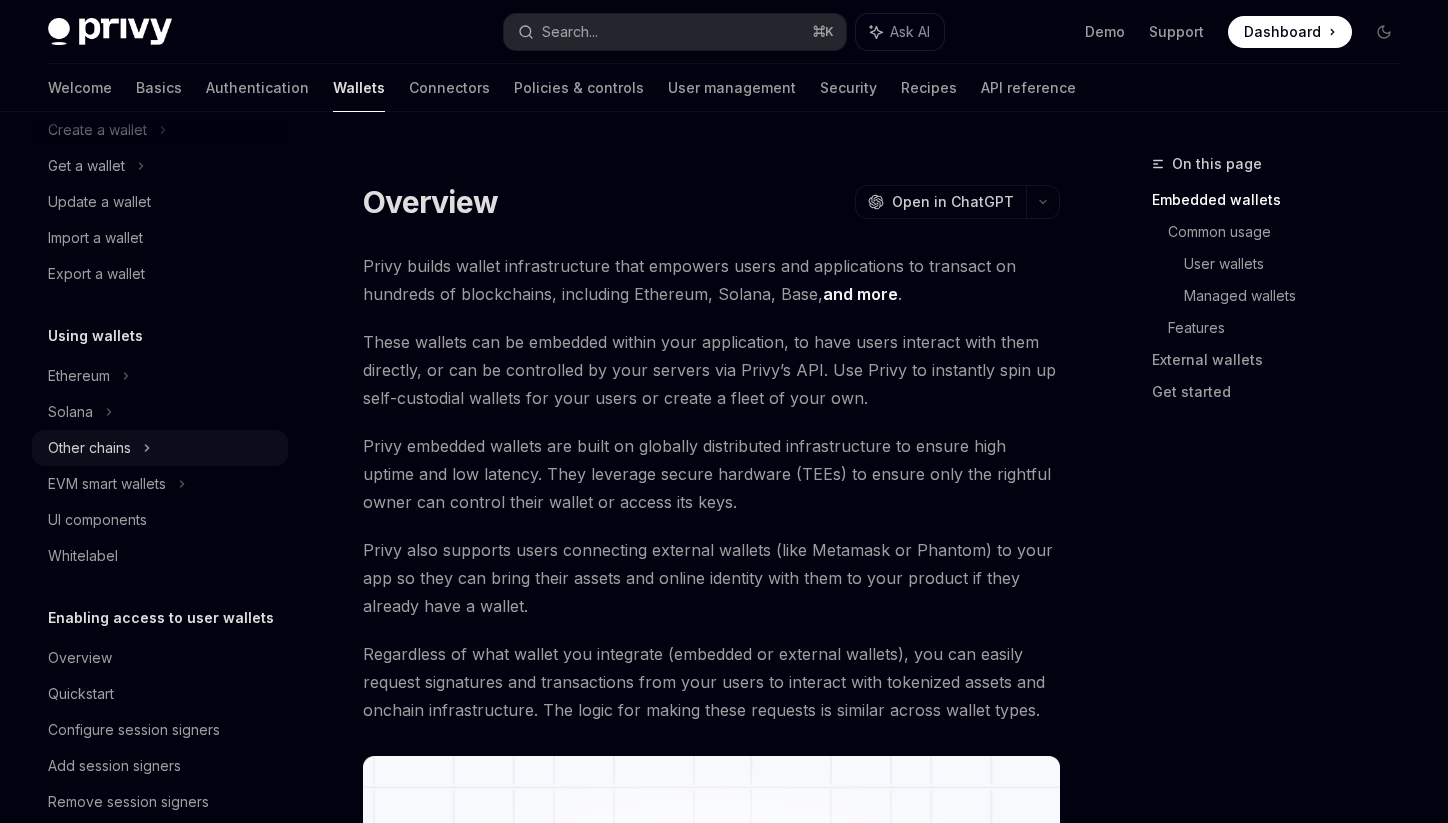 click 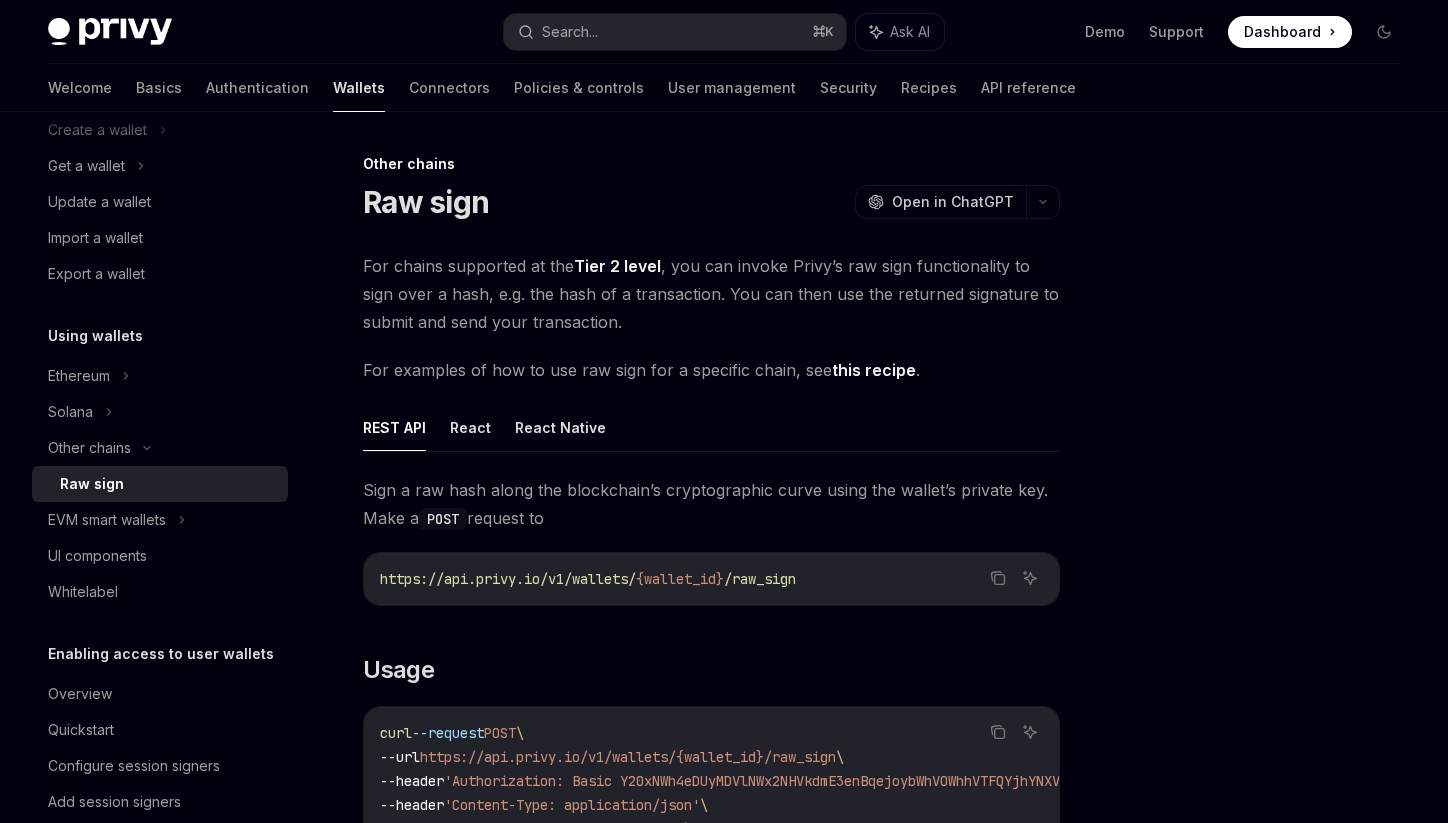 click on "Raw sign" at bounding box center (168, 484) 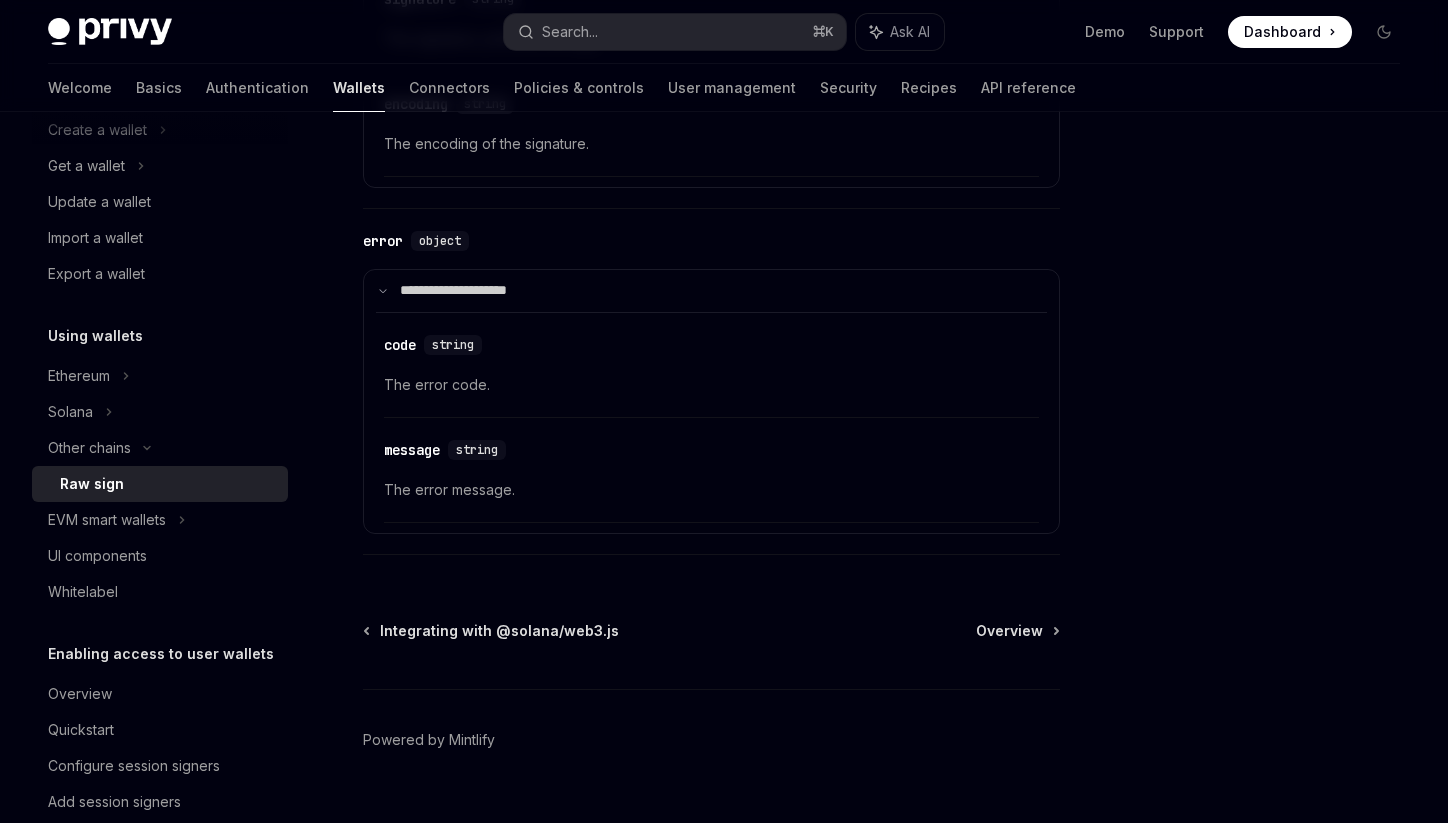 scroll, scrollTop: 2511, scrollLeft: 0, axis: vertical 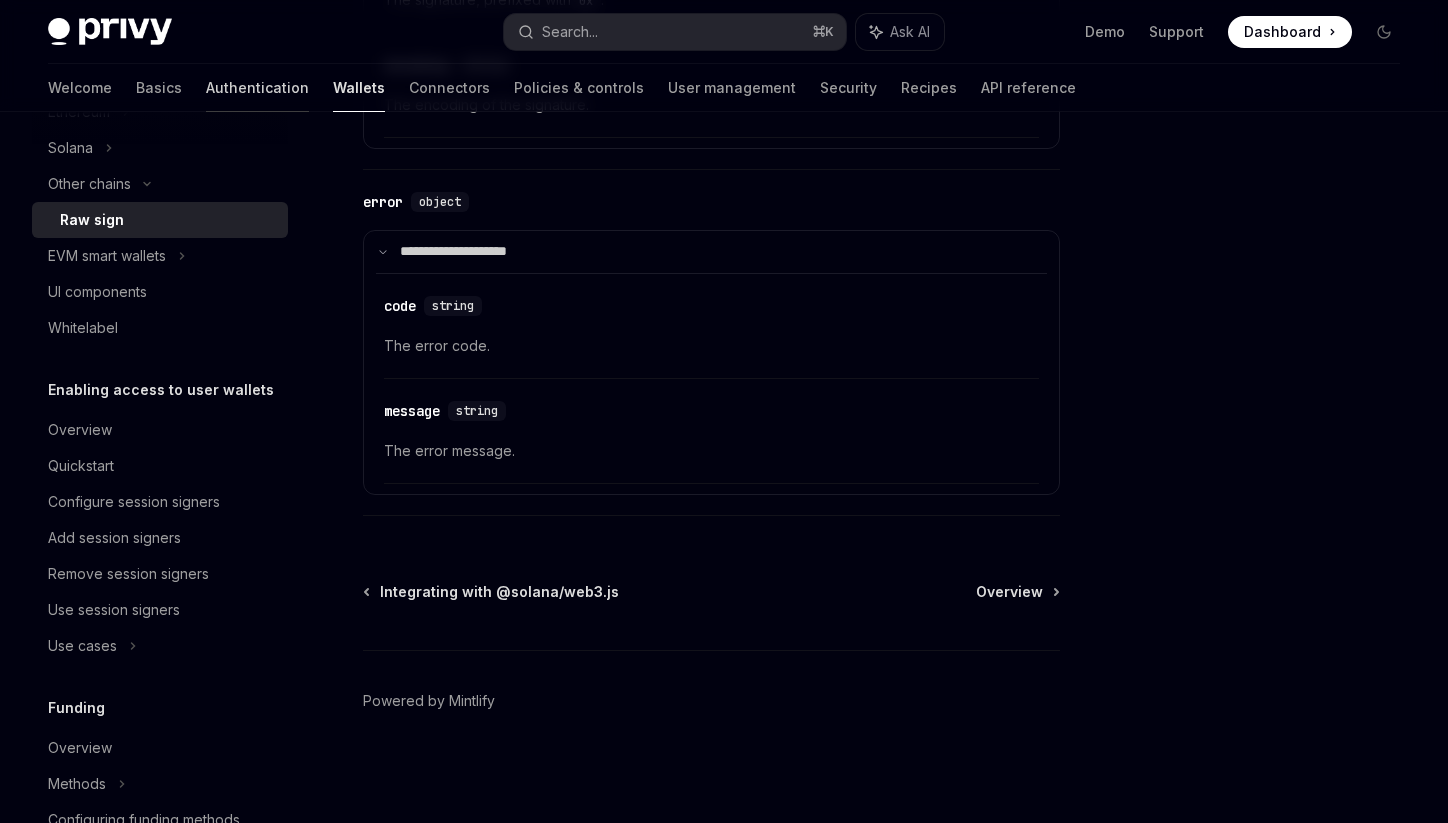 click on "Authentication" at bounding box center [257, 88] 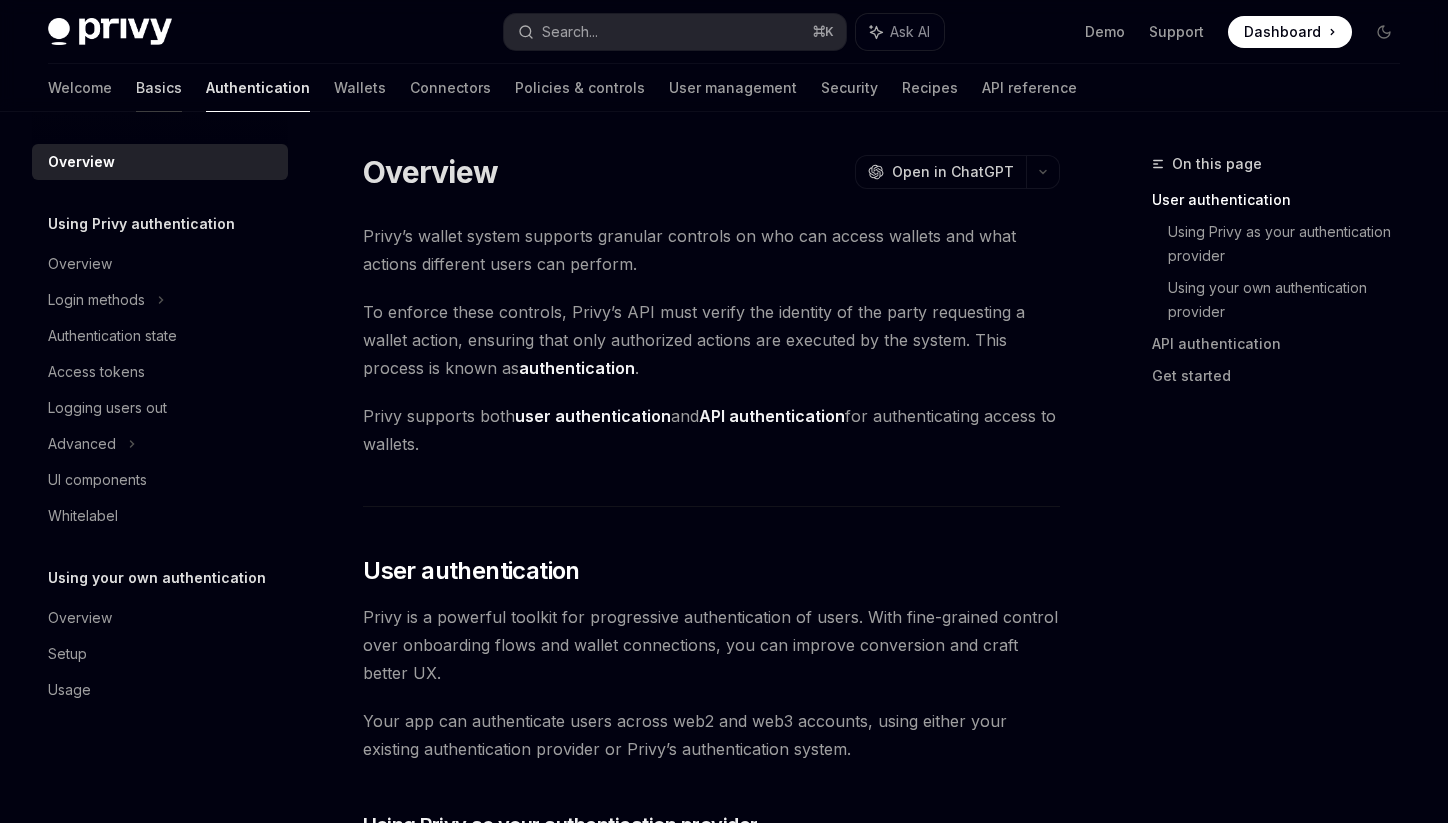 click on "Basics" at bounding box center [159, 88] 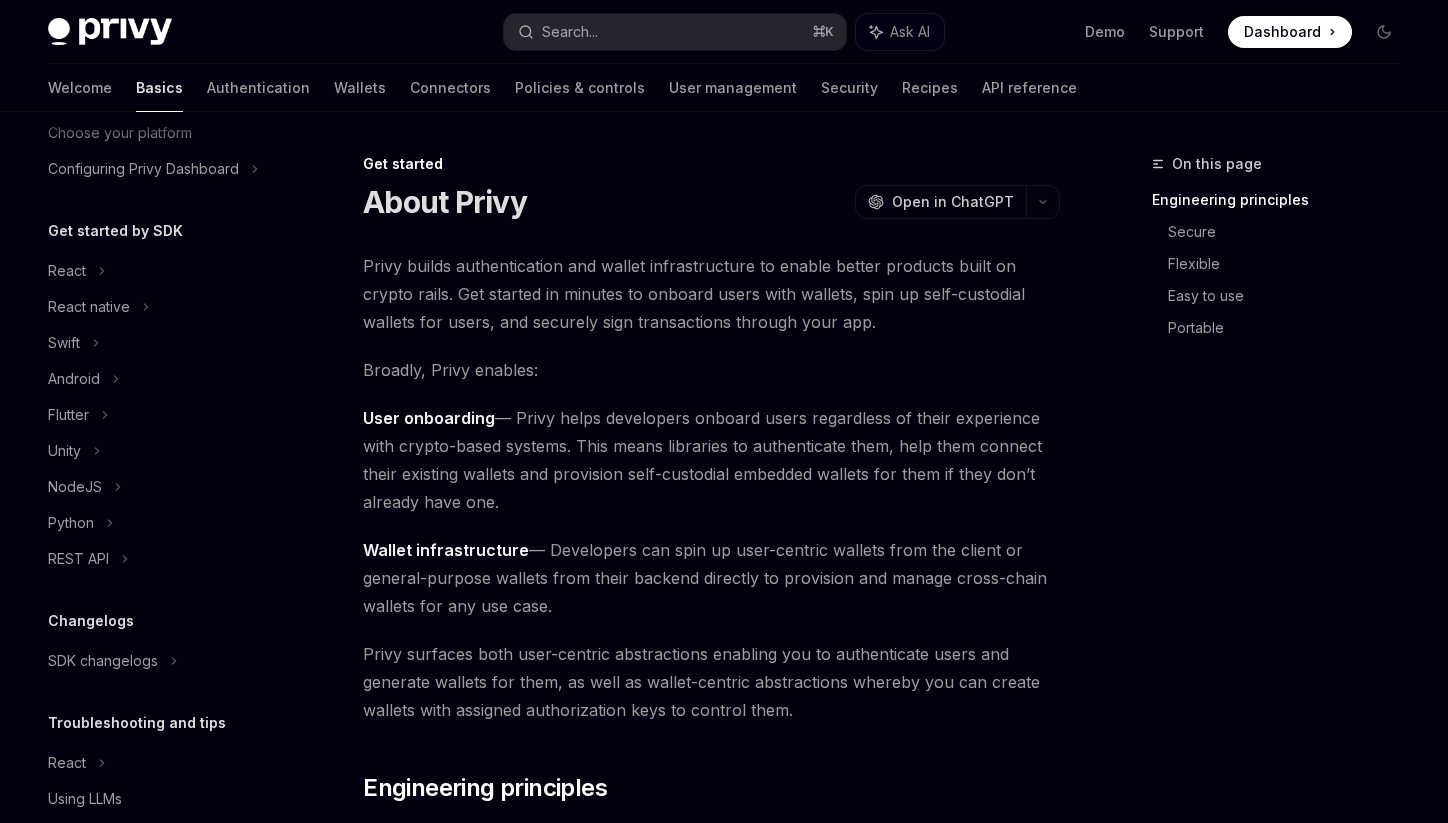 scroll, scrollTop: 163, scrollLeft: 0, axis: vertical 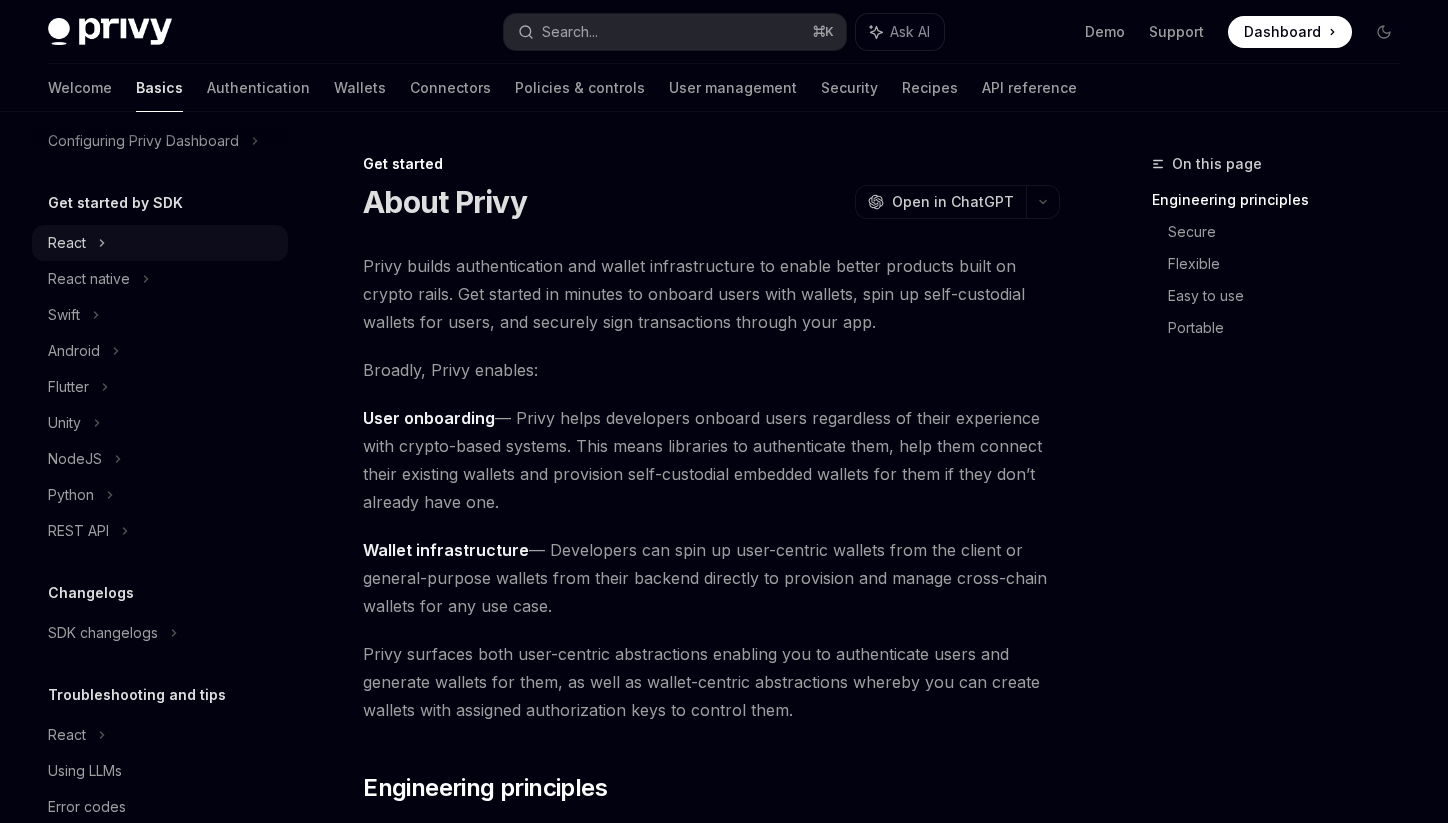 click 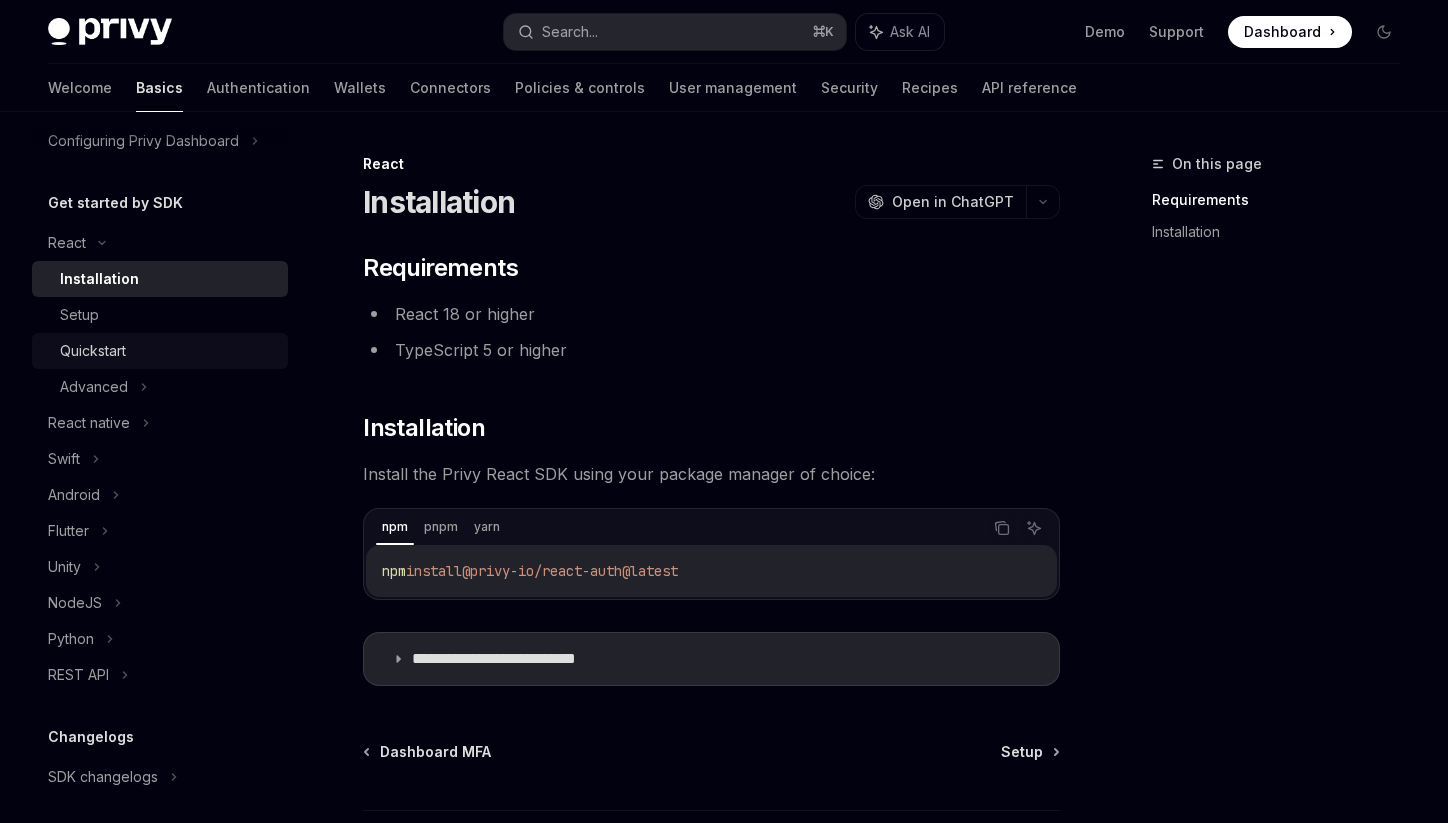 click on "Quickstart" at bounding box center (168, 351) 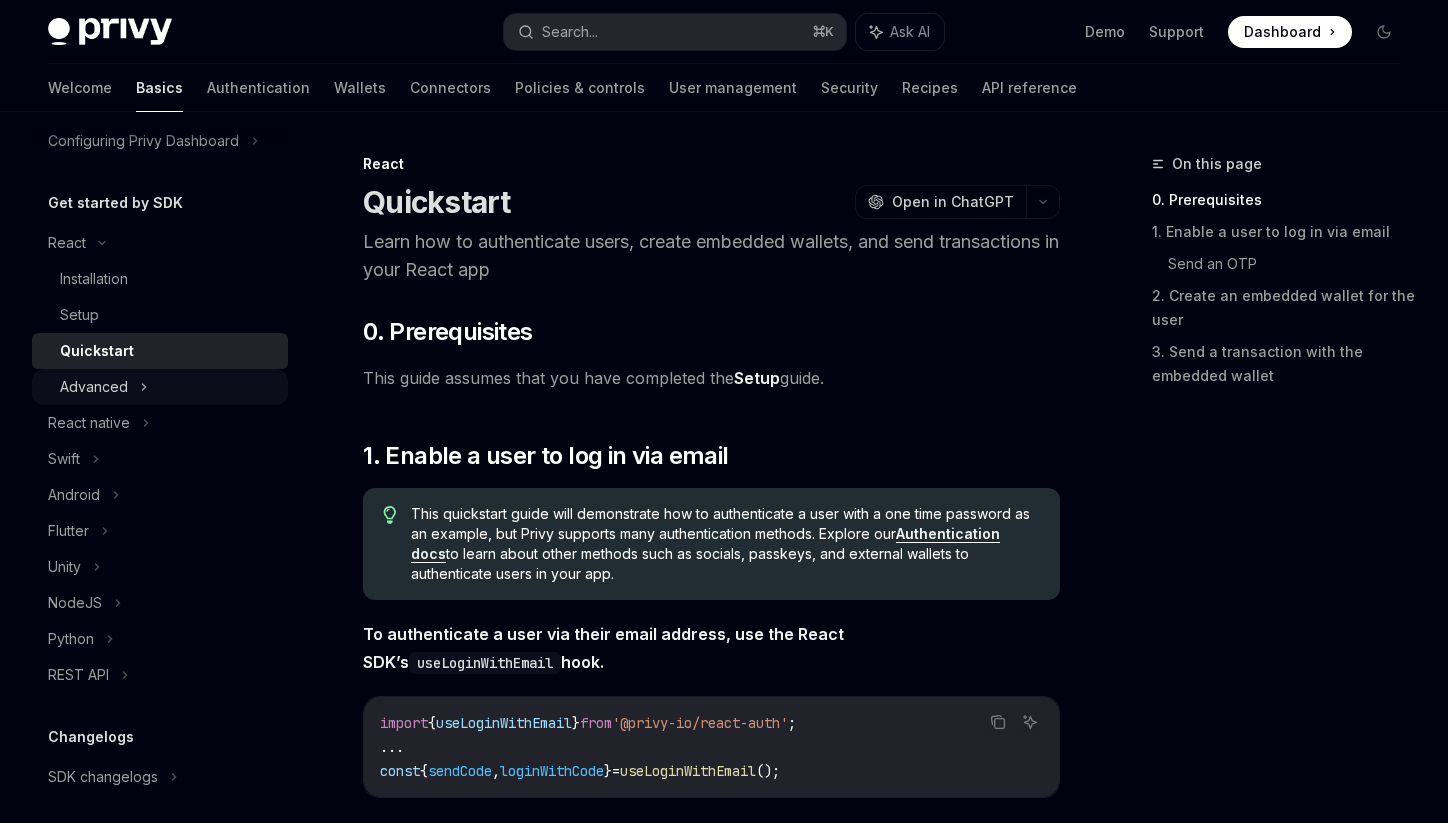 click 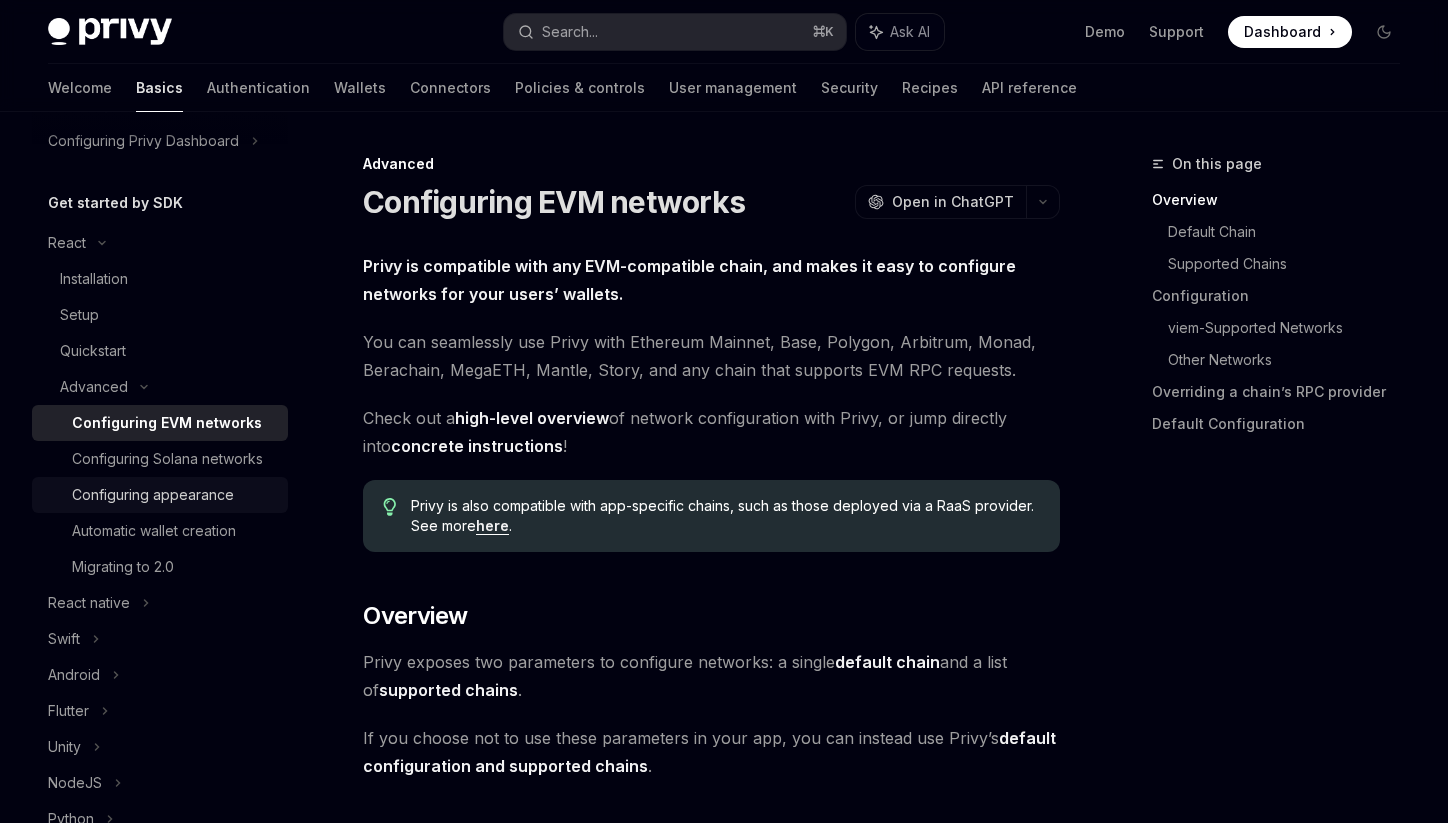 click on "Configuring appearance" at bounding box center [153, 495] 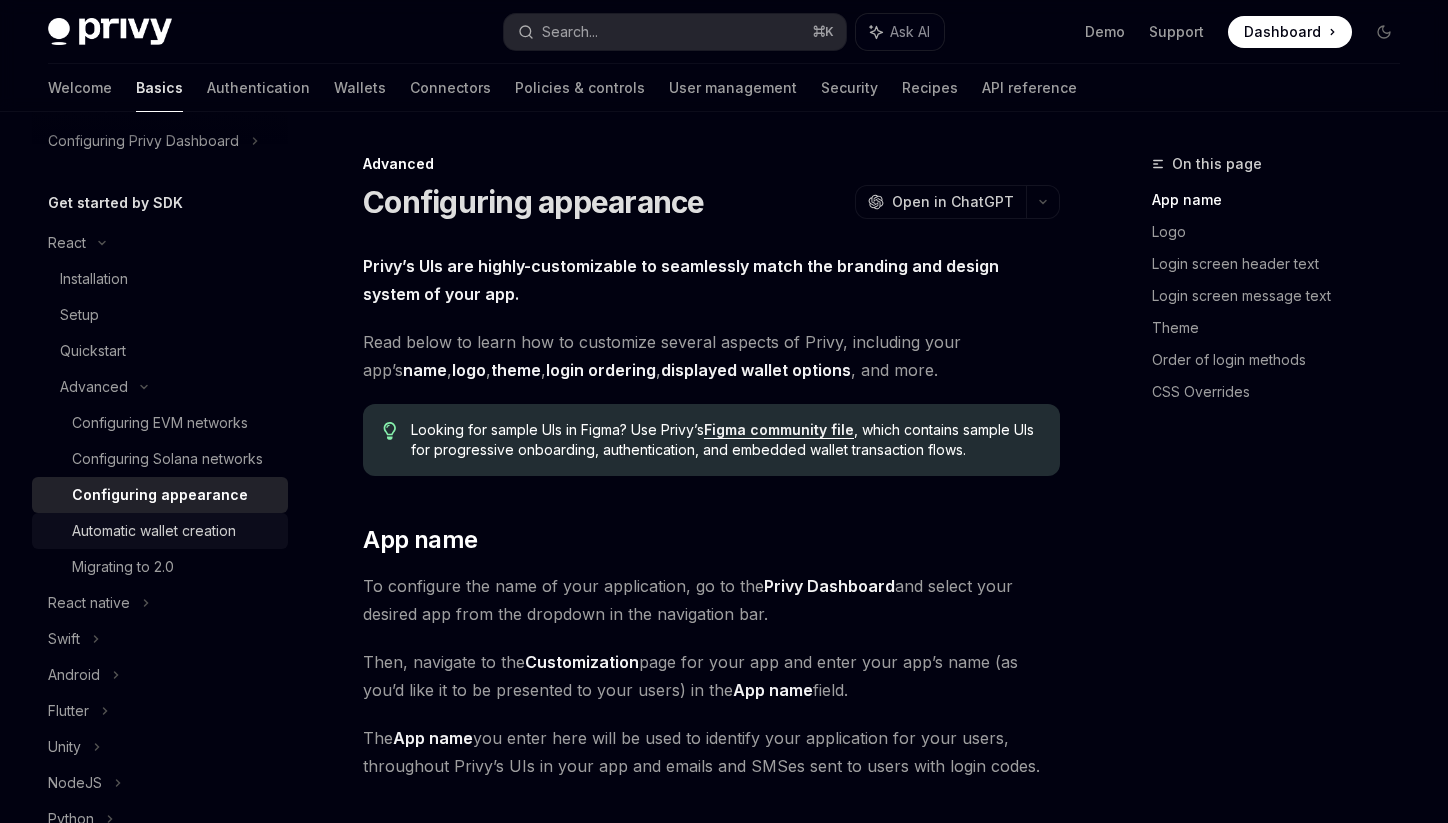 click on "Automatic wallet creation" at bounding box center [154, 531] 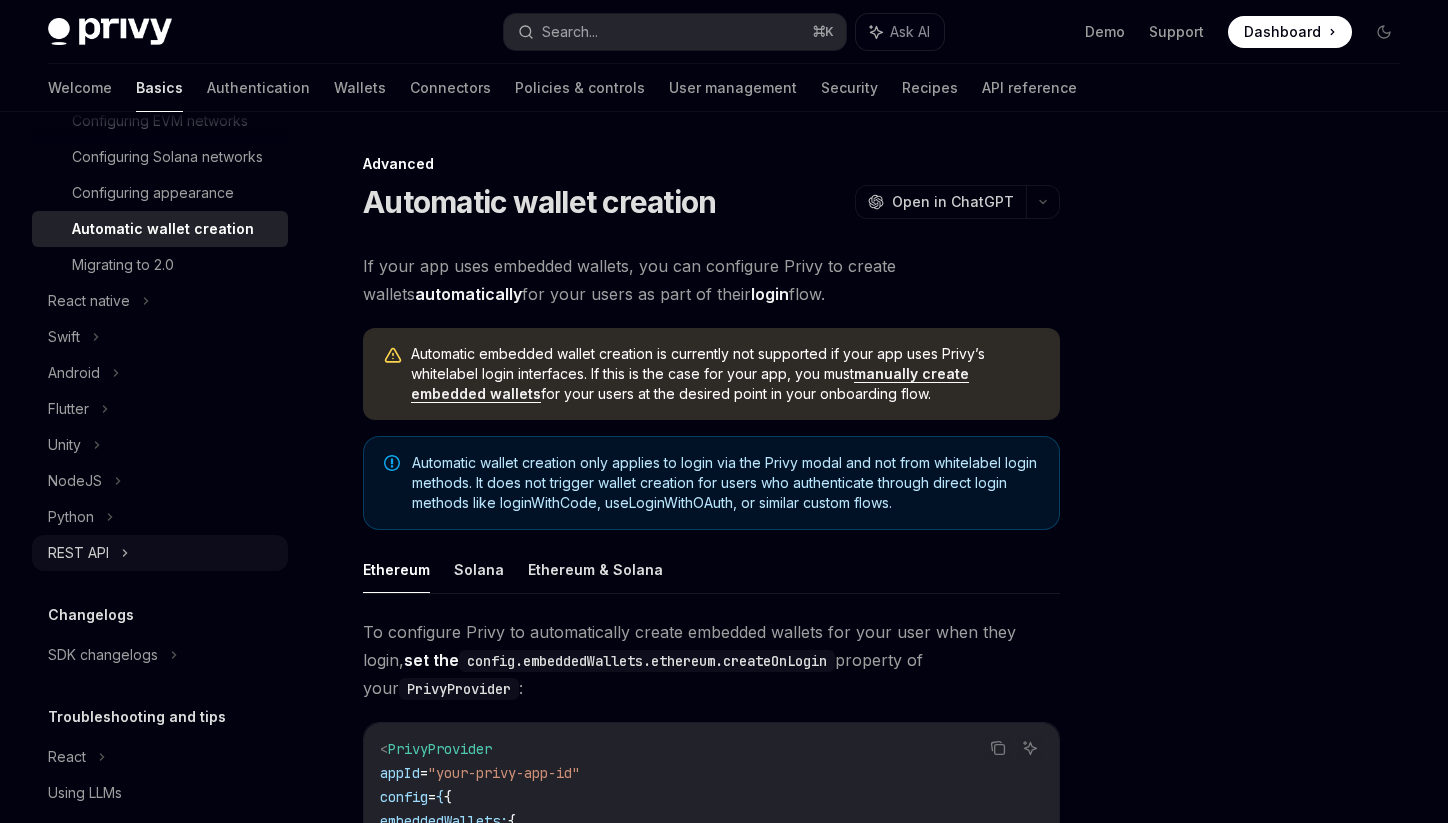 scroll, scrollTop: 529, scrollLeft: 0, axis: vertical 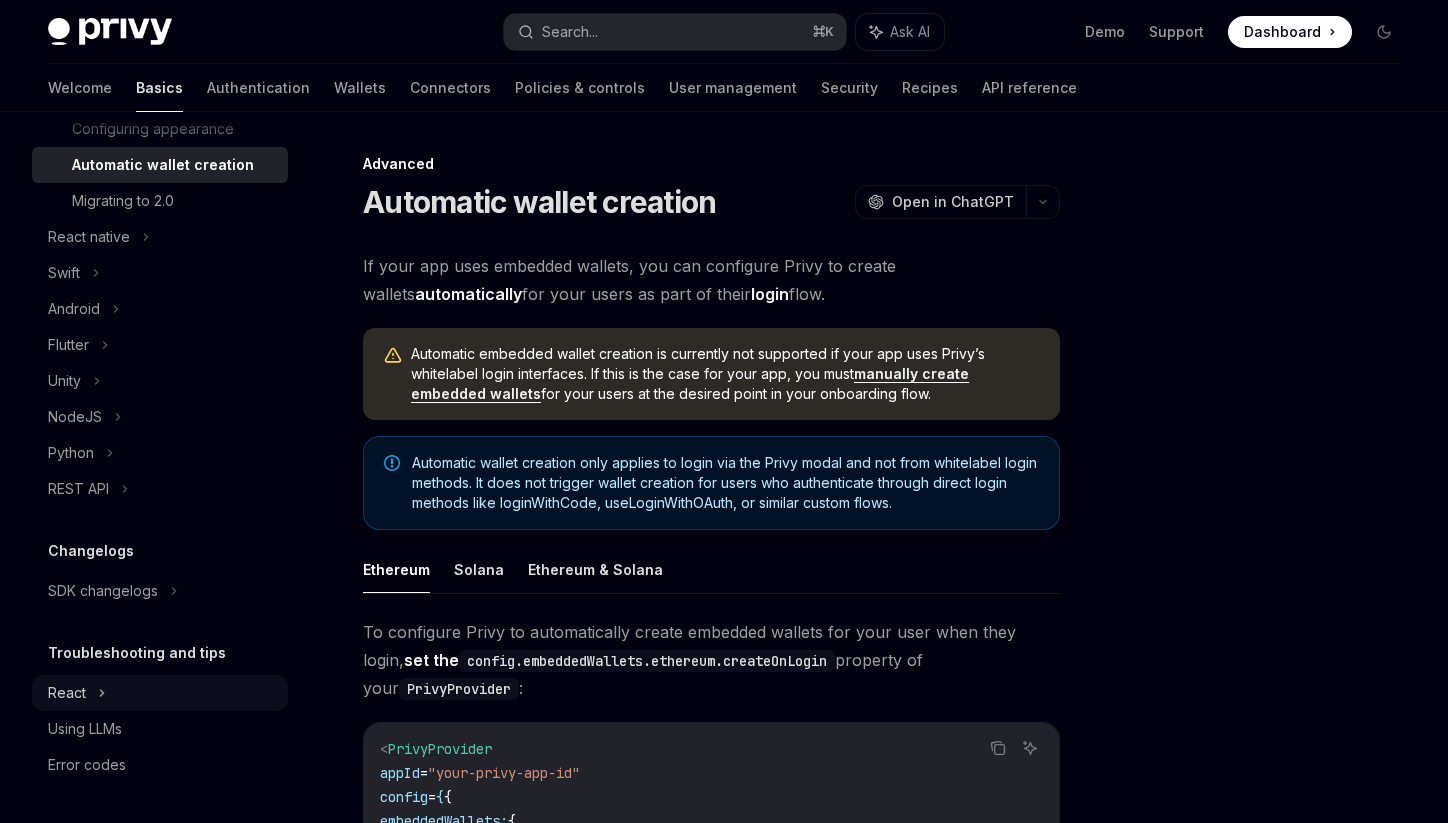 click 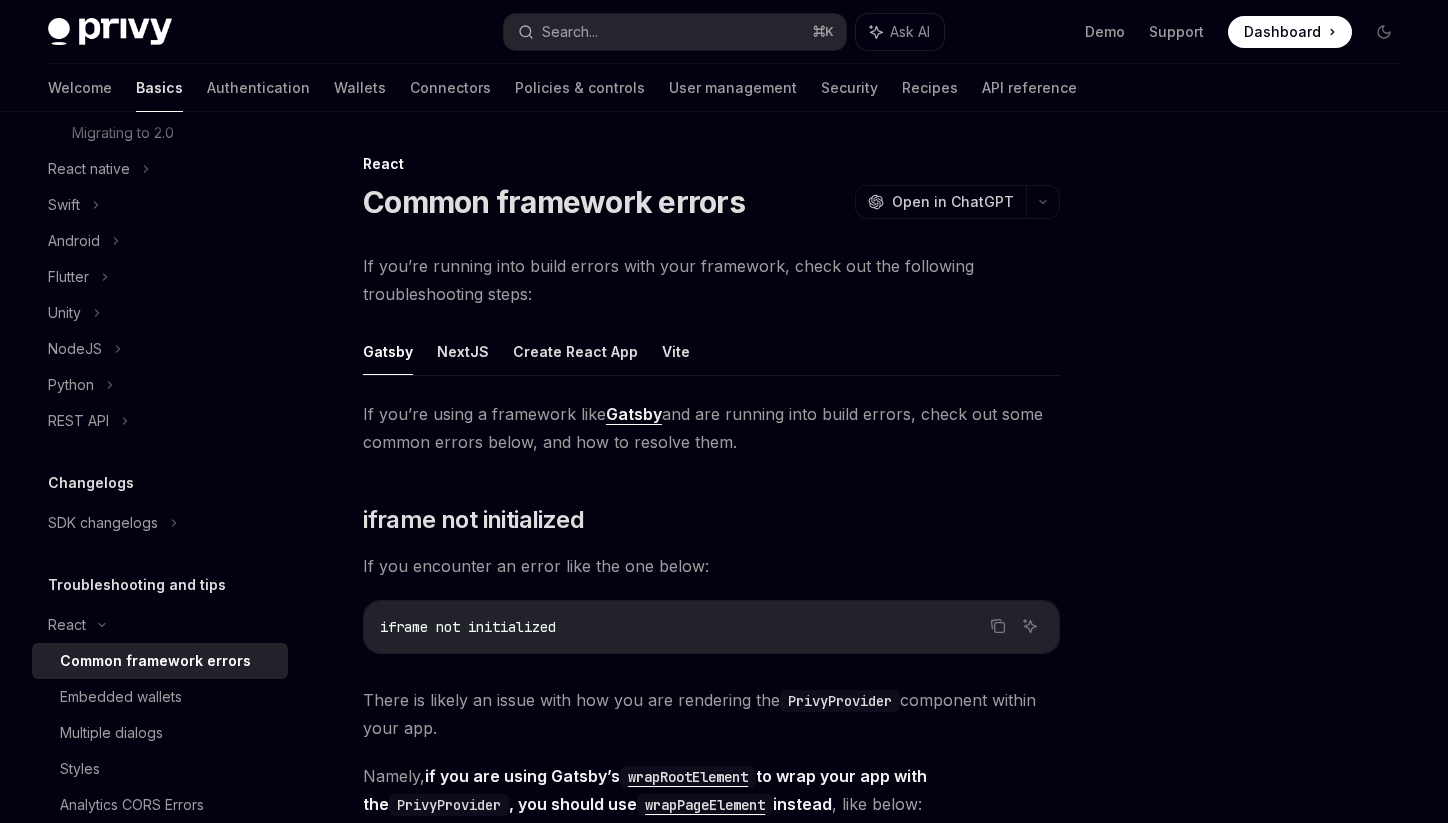 scroll, scrollTop: 581, scrollLeft: 0, axis: vertical 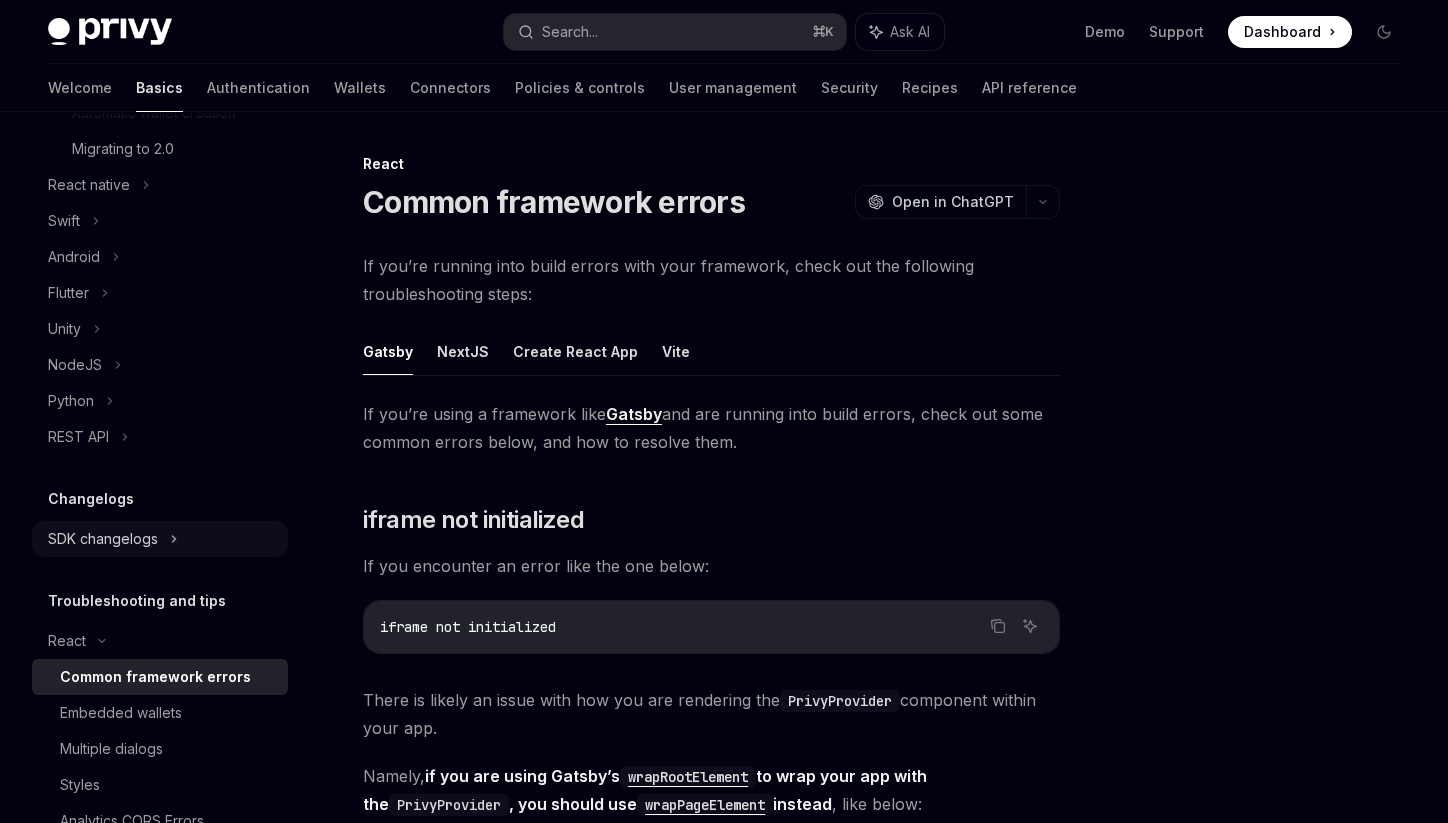 click on "SDK changelogs" at bounding box center [160, -175] 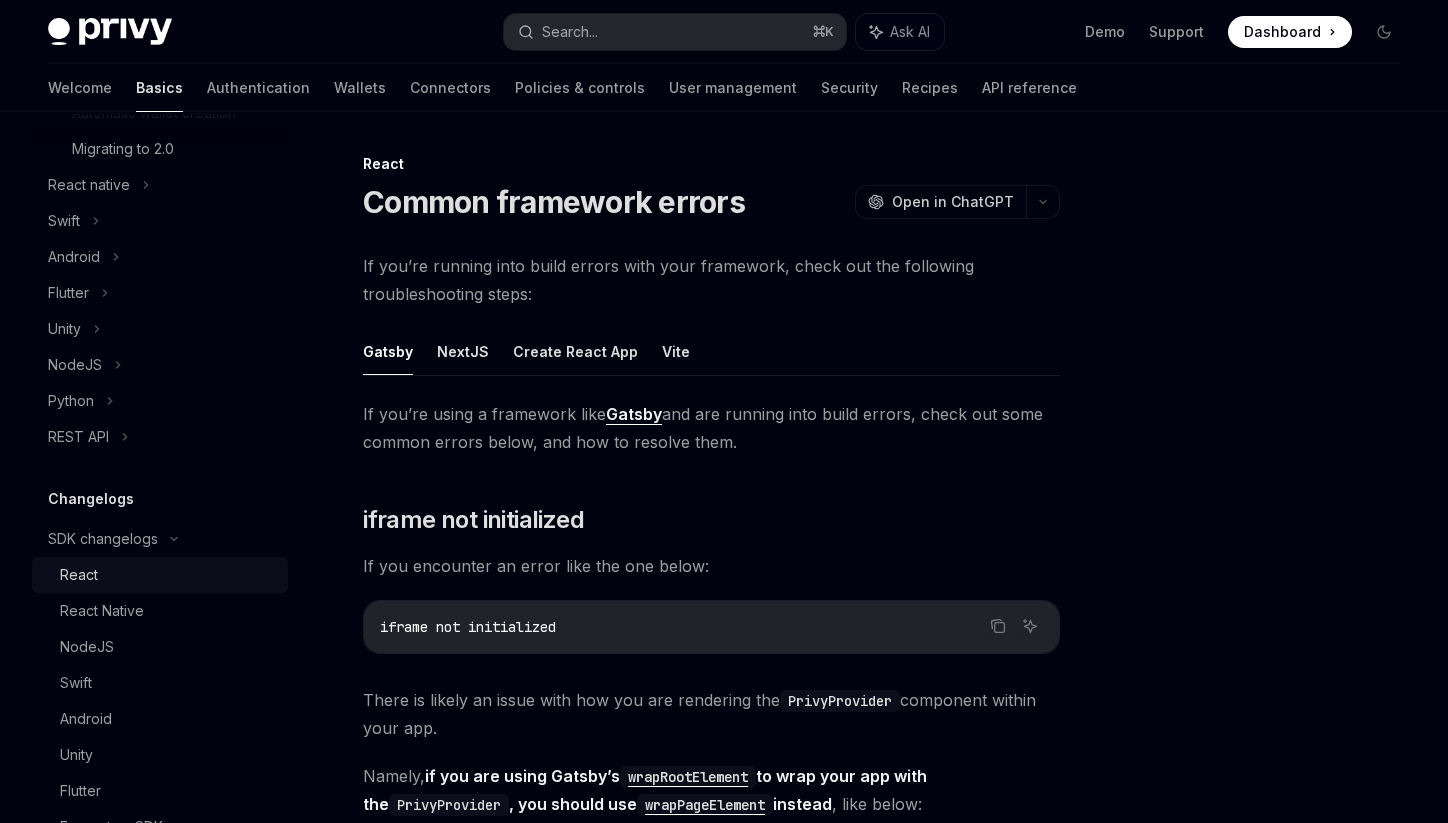 click on "React" at bounding box center [160, 575] 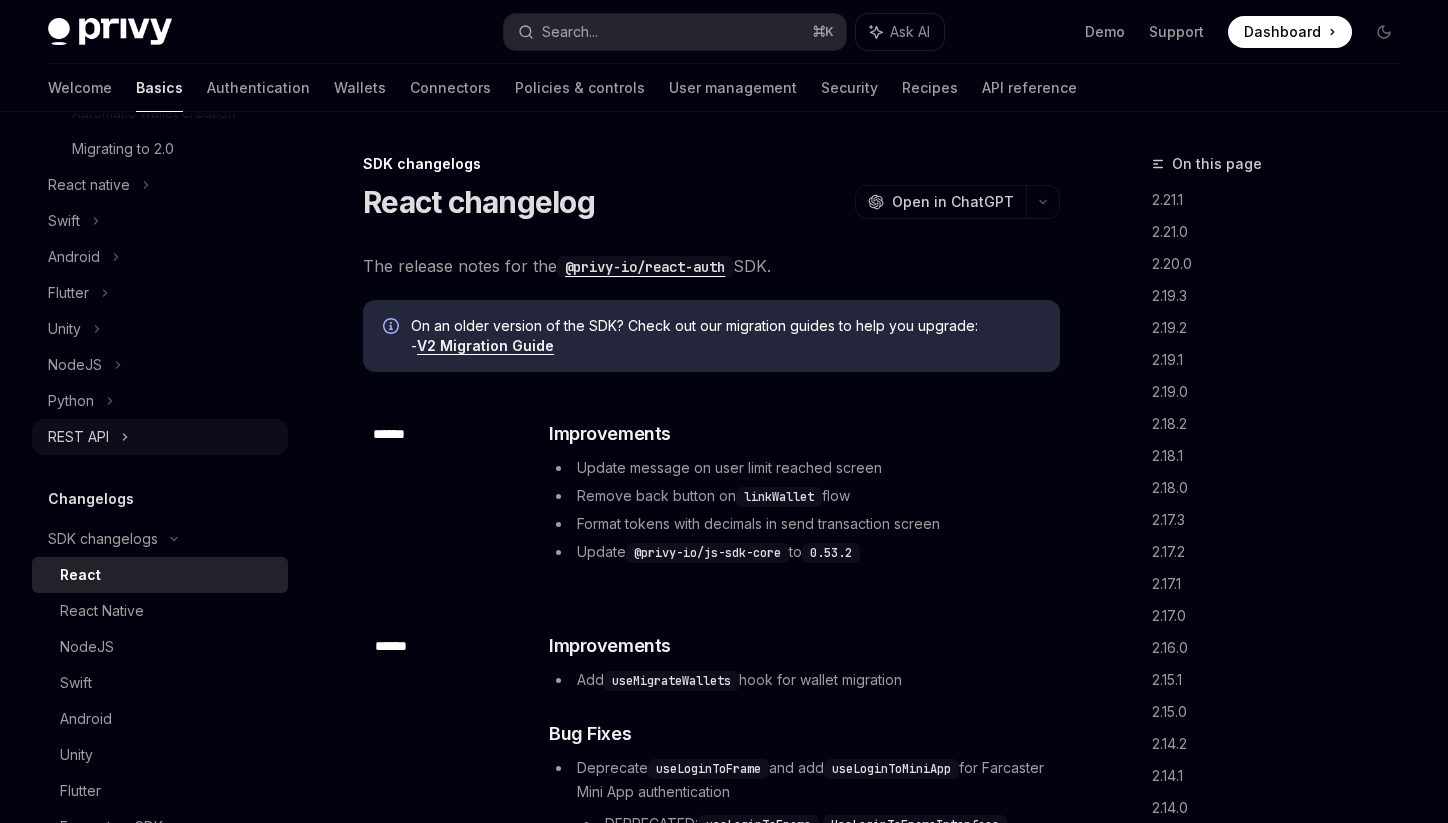 scroll, scrollTop: 577, scrollLeft: 0, axis: vertical 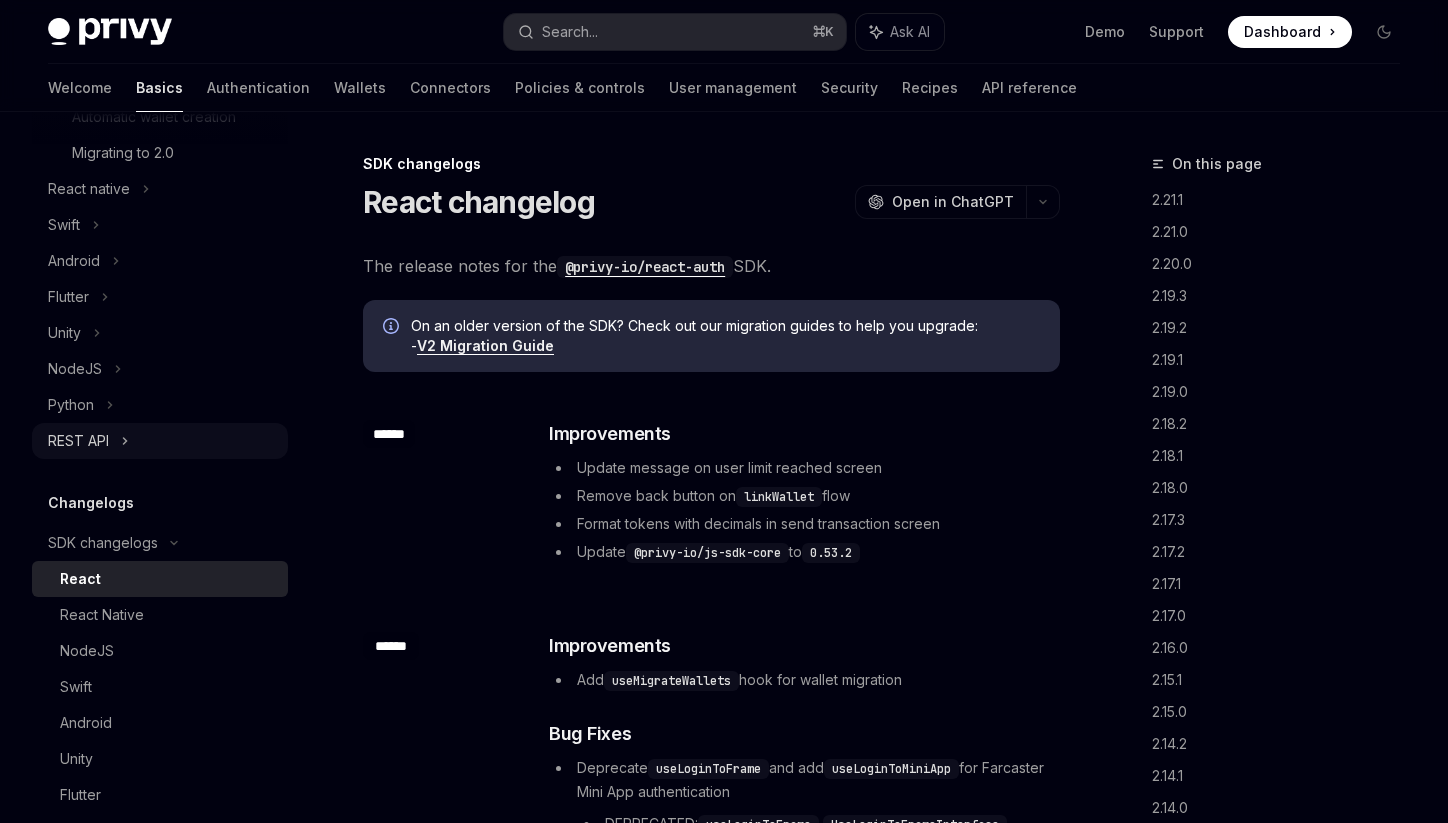 click 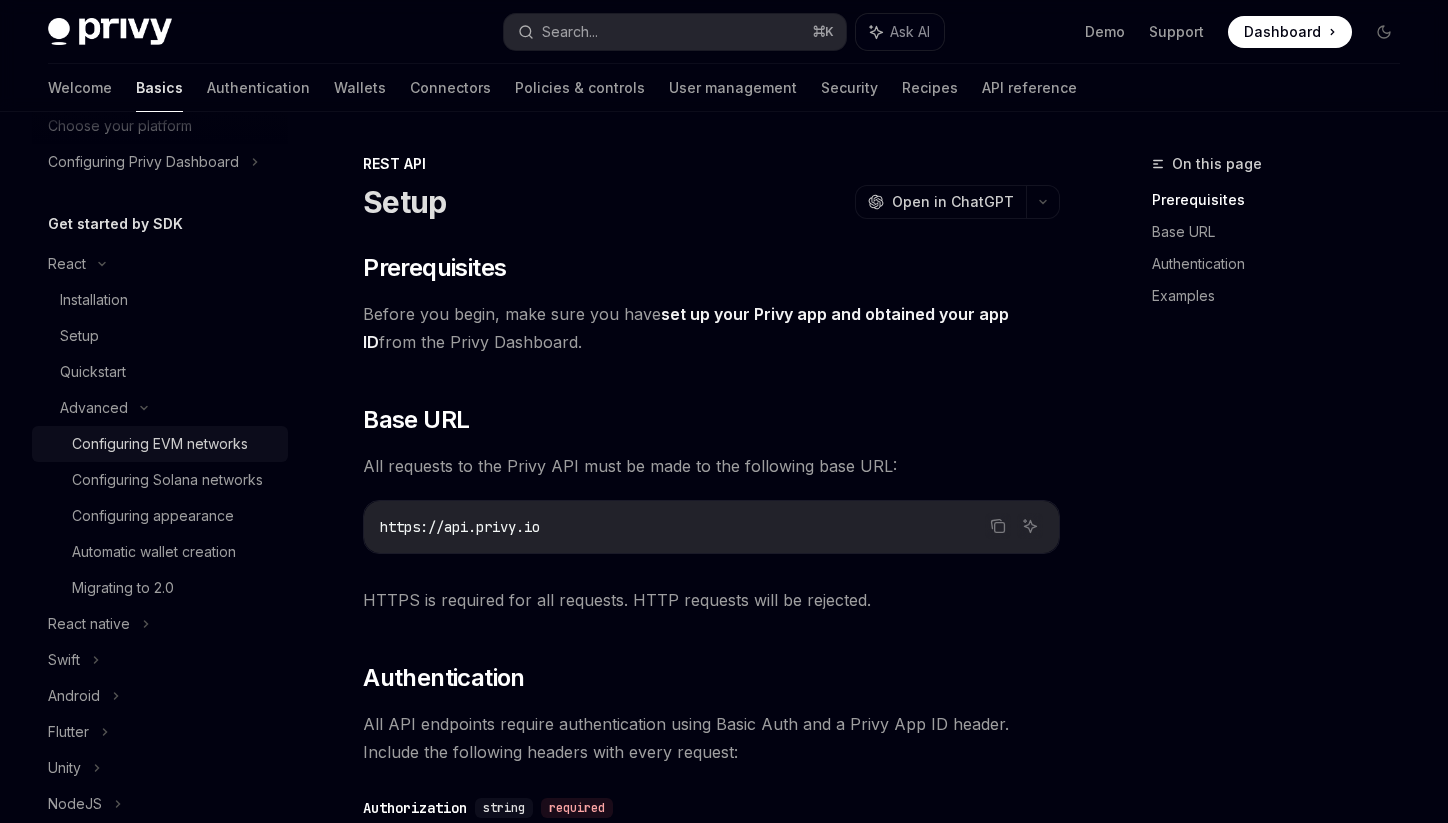 scroll, scrollTop: 136, scrollLeft: 0, axis: vertical 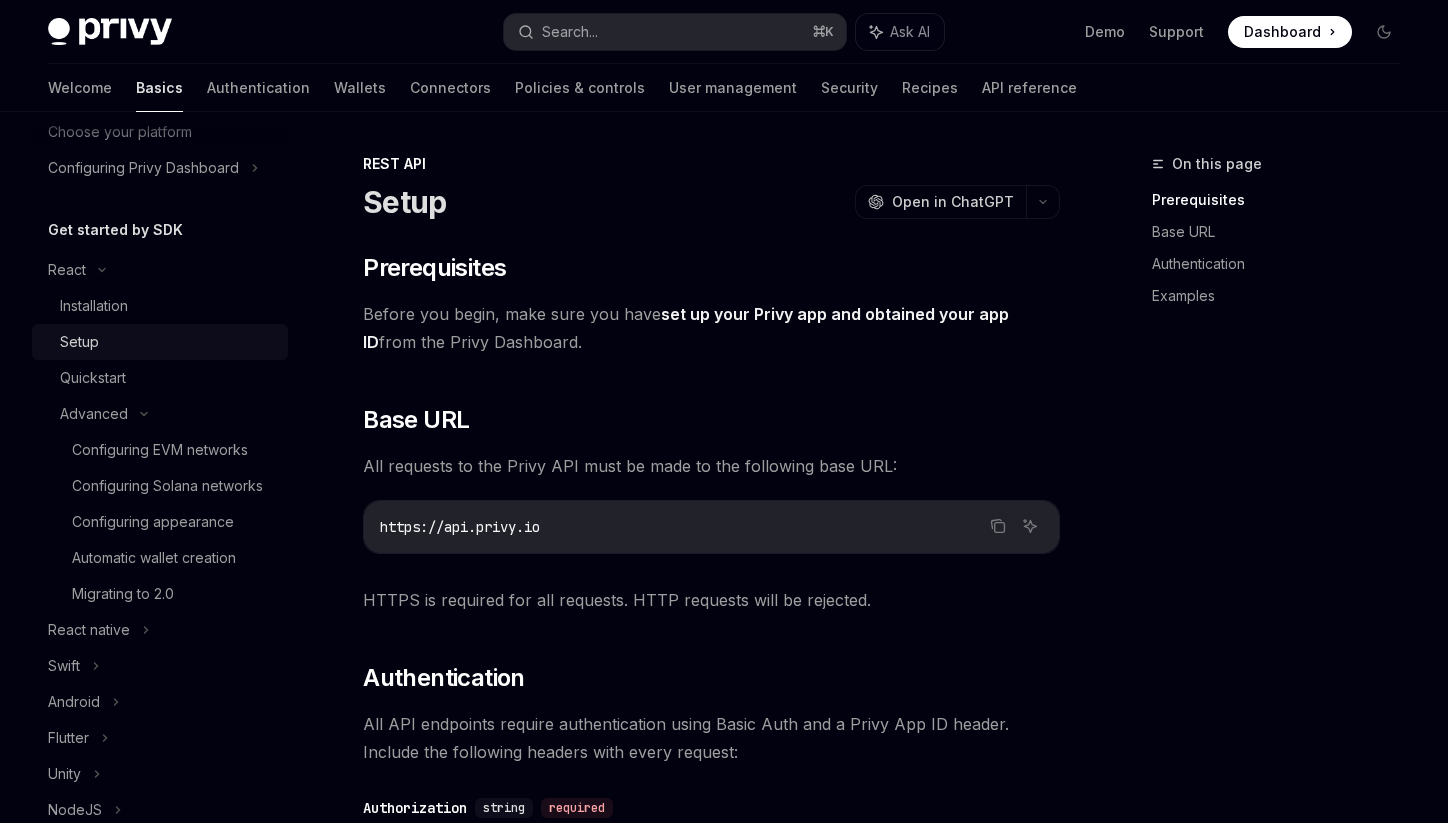 click on "Setup" at bounding box center (79, 342) 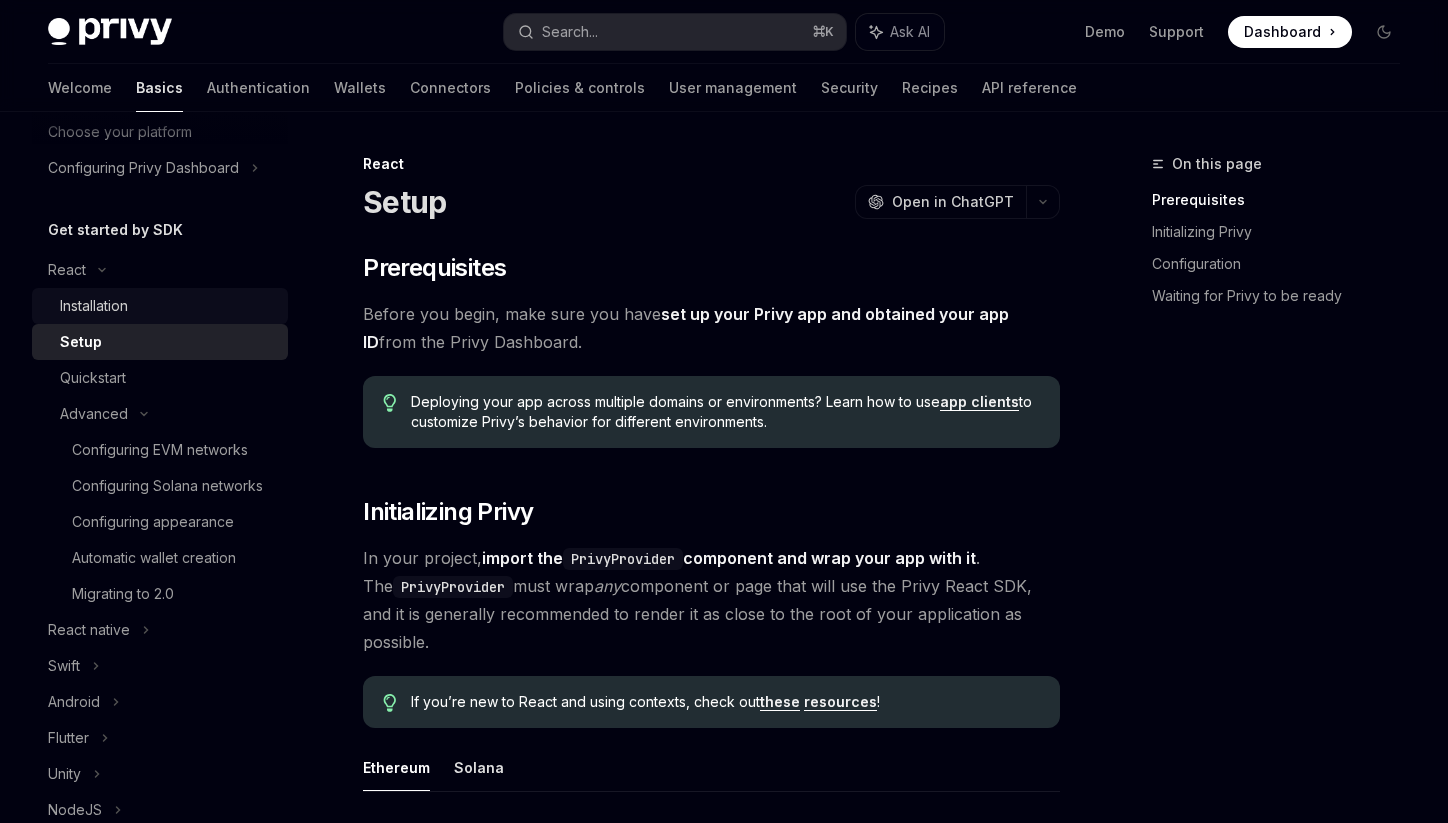 click on "Installation" at bounding box center [94, 306] 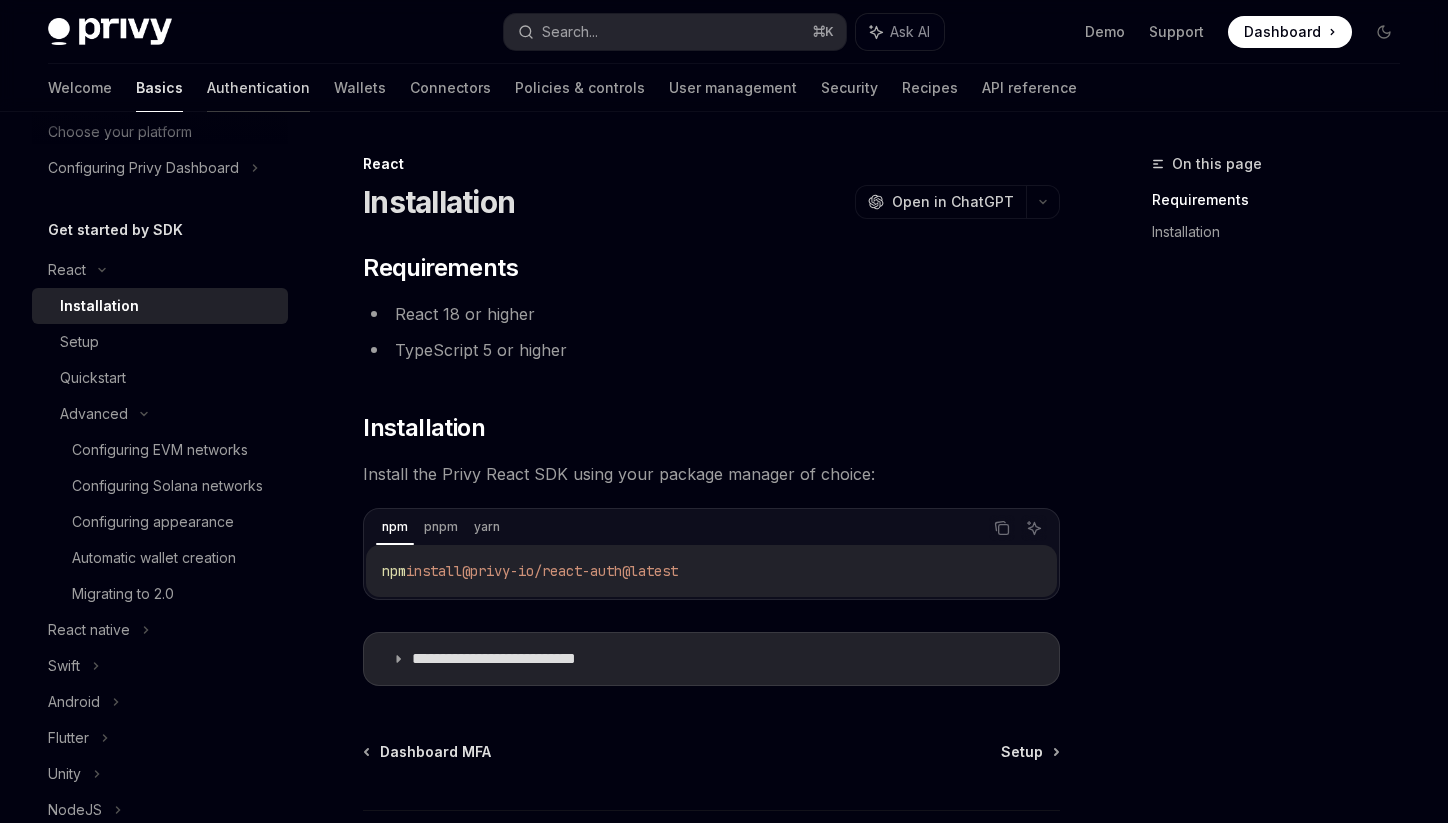click on "Authentication" at bounding box center [258, 88] 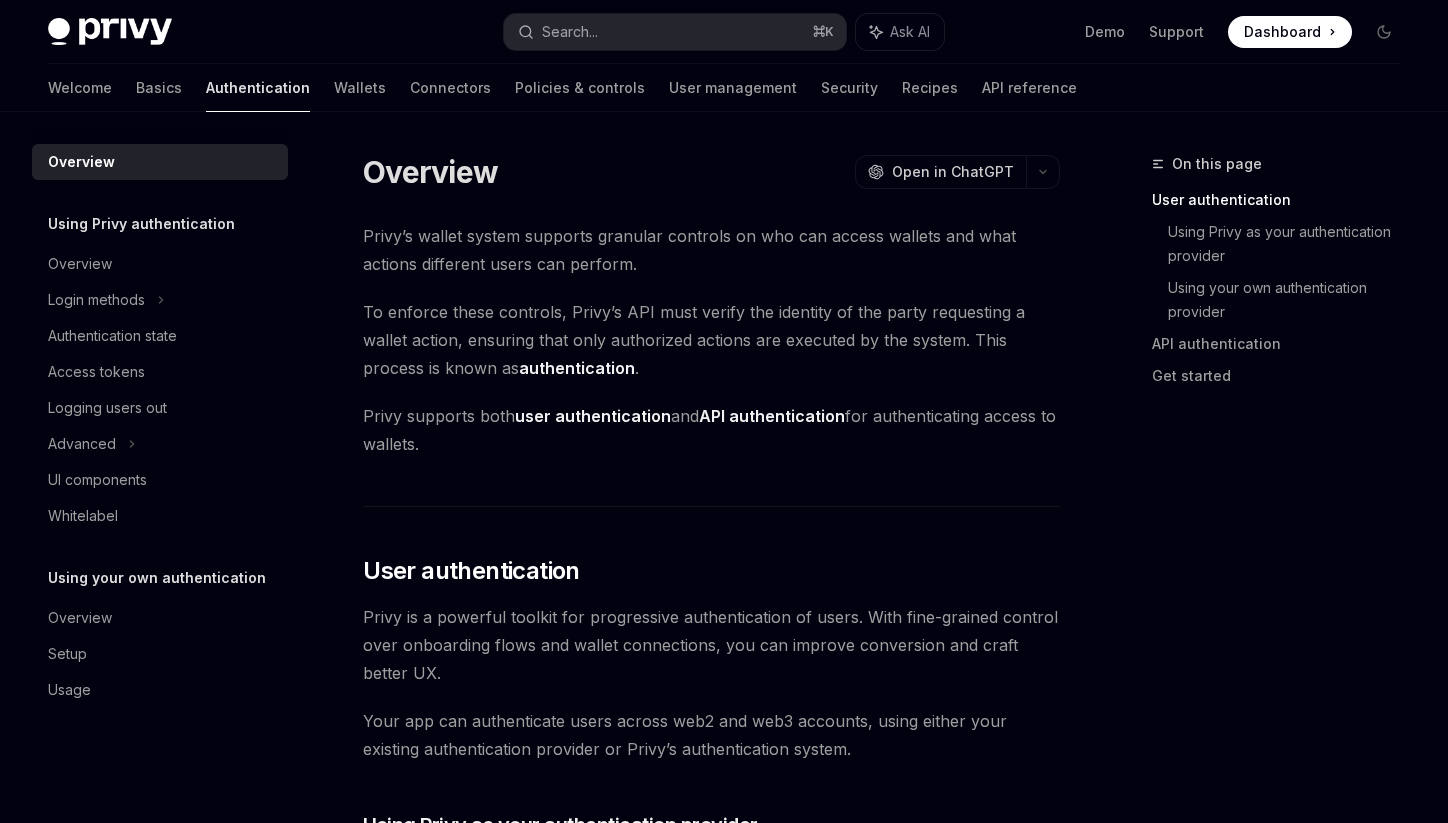 scroll, scrollTop: 0, scrollLeft: 0, axis: both 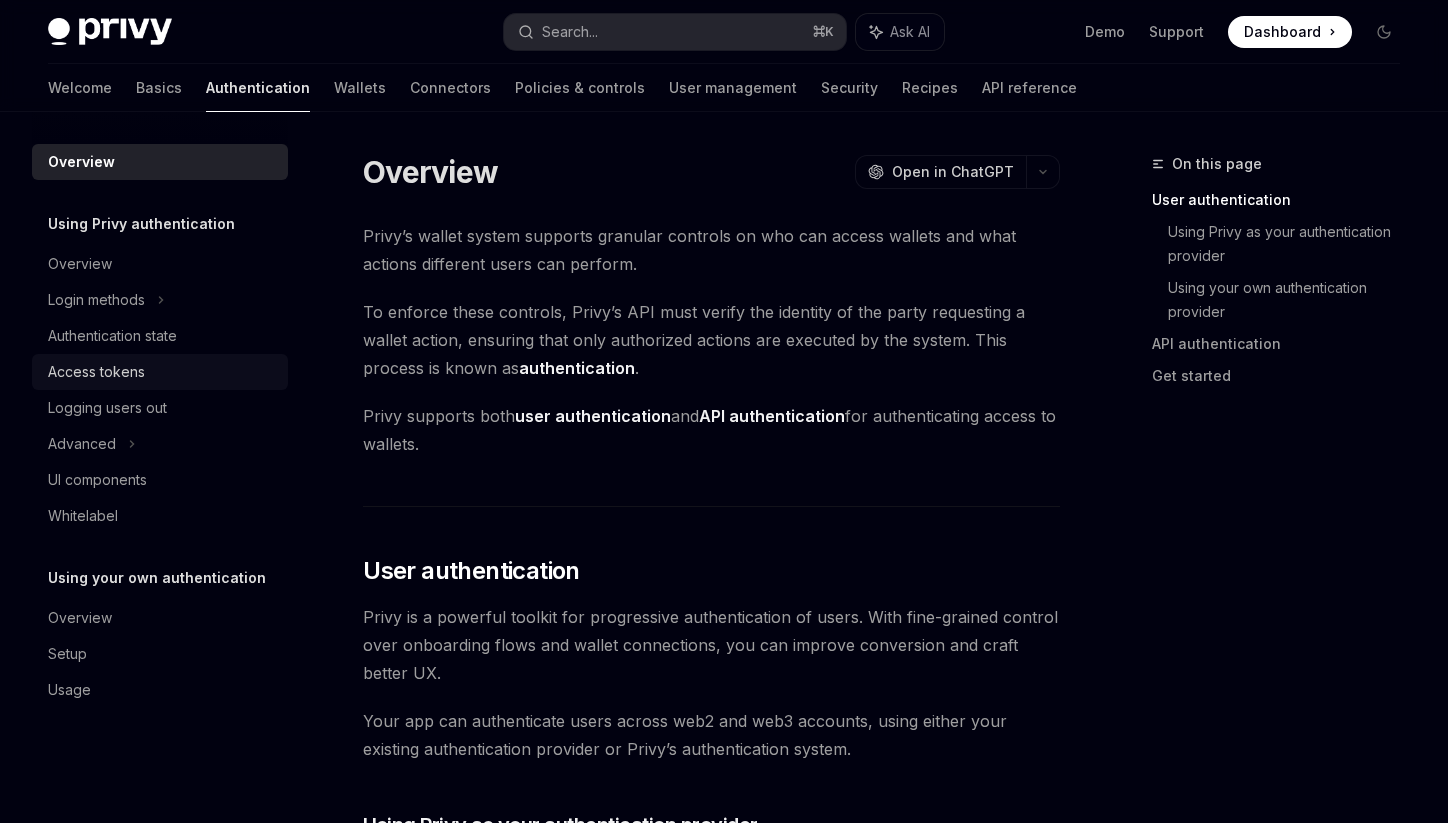 click on "Access tokens" at bounding box center (162, 372) 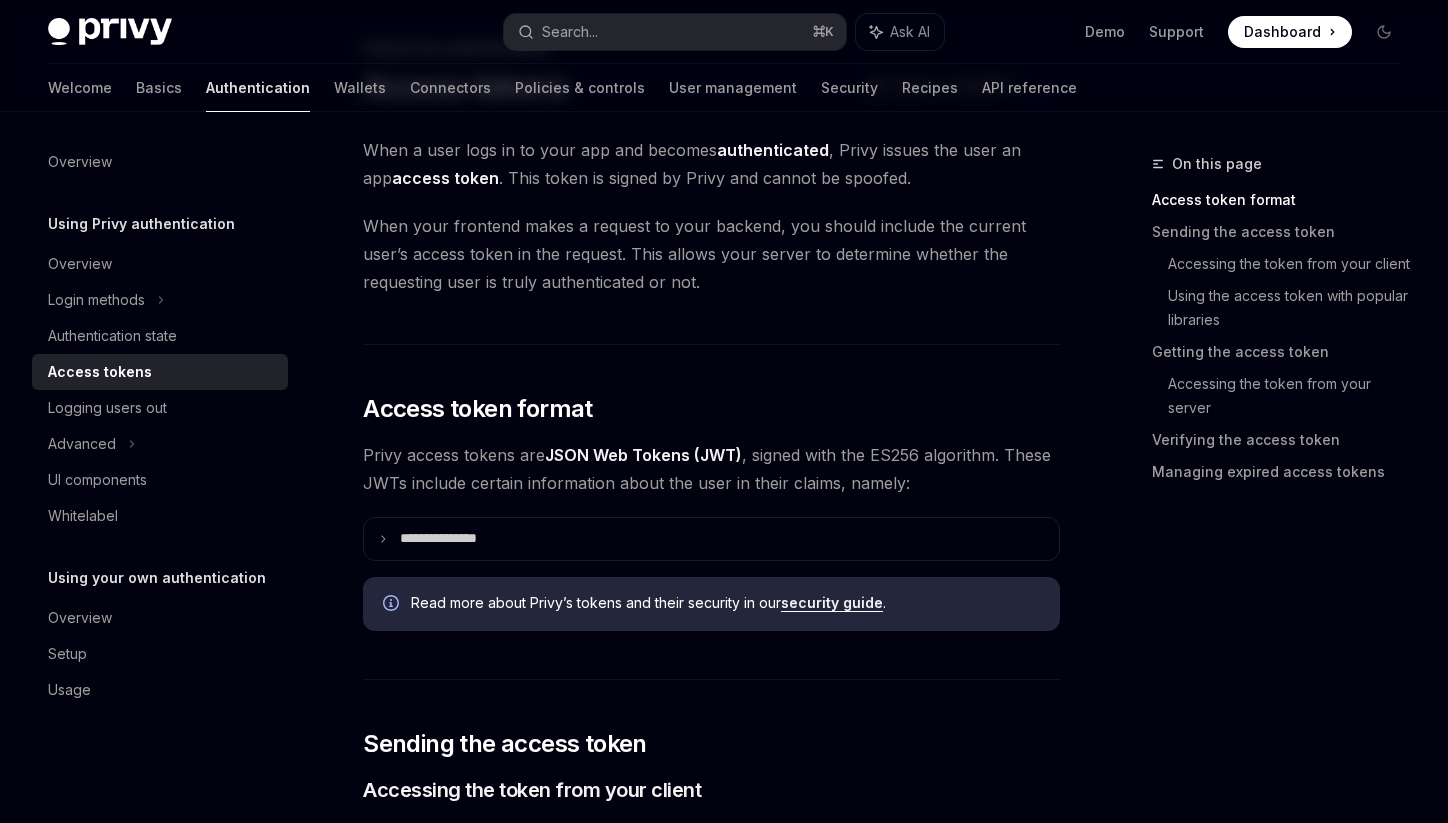 scroll, scrollTop: 196, scrollLeft: 0, axis: vertical 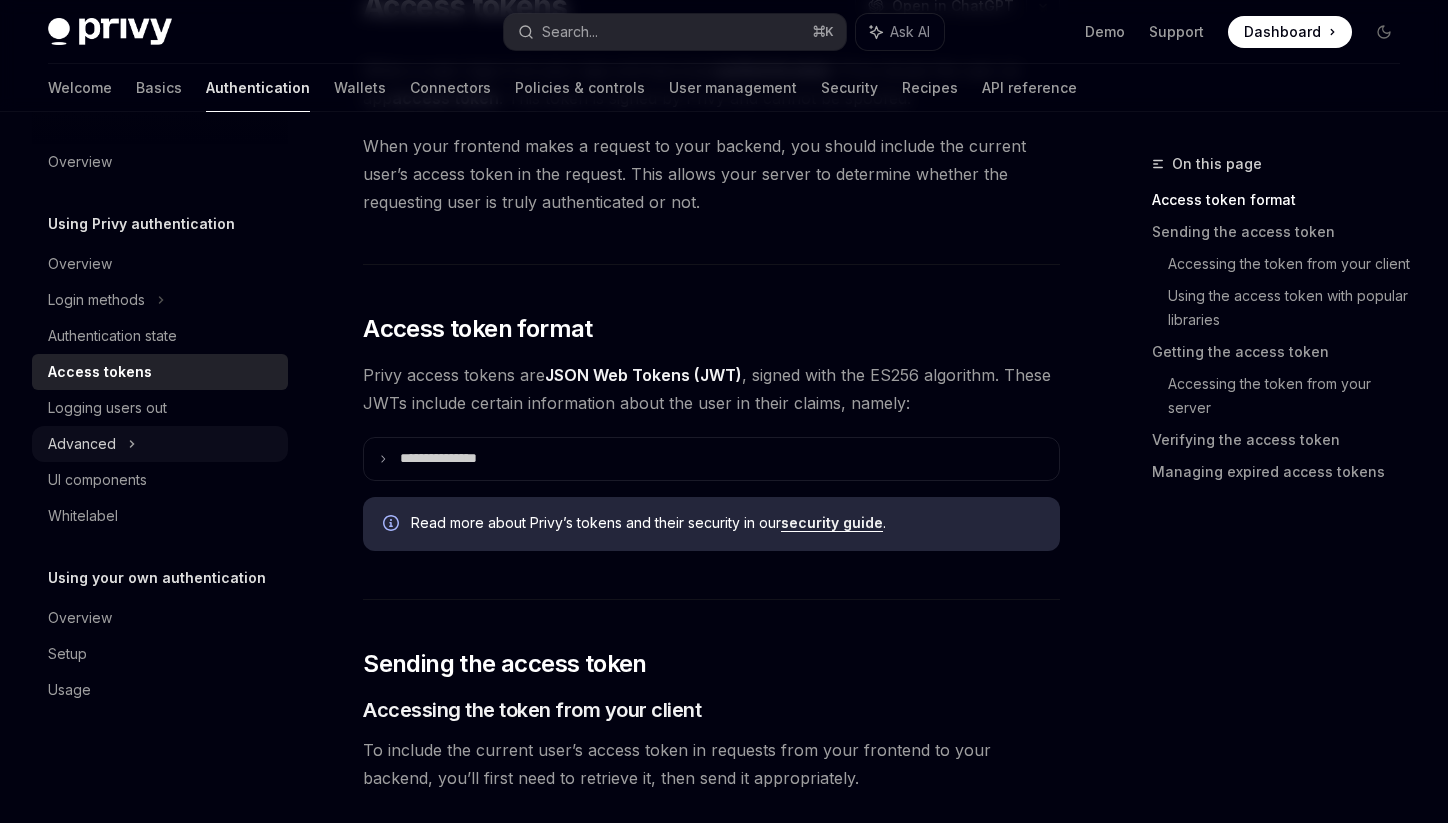 click on "Advanced" at bounding box center (160, 444) 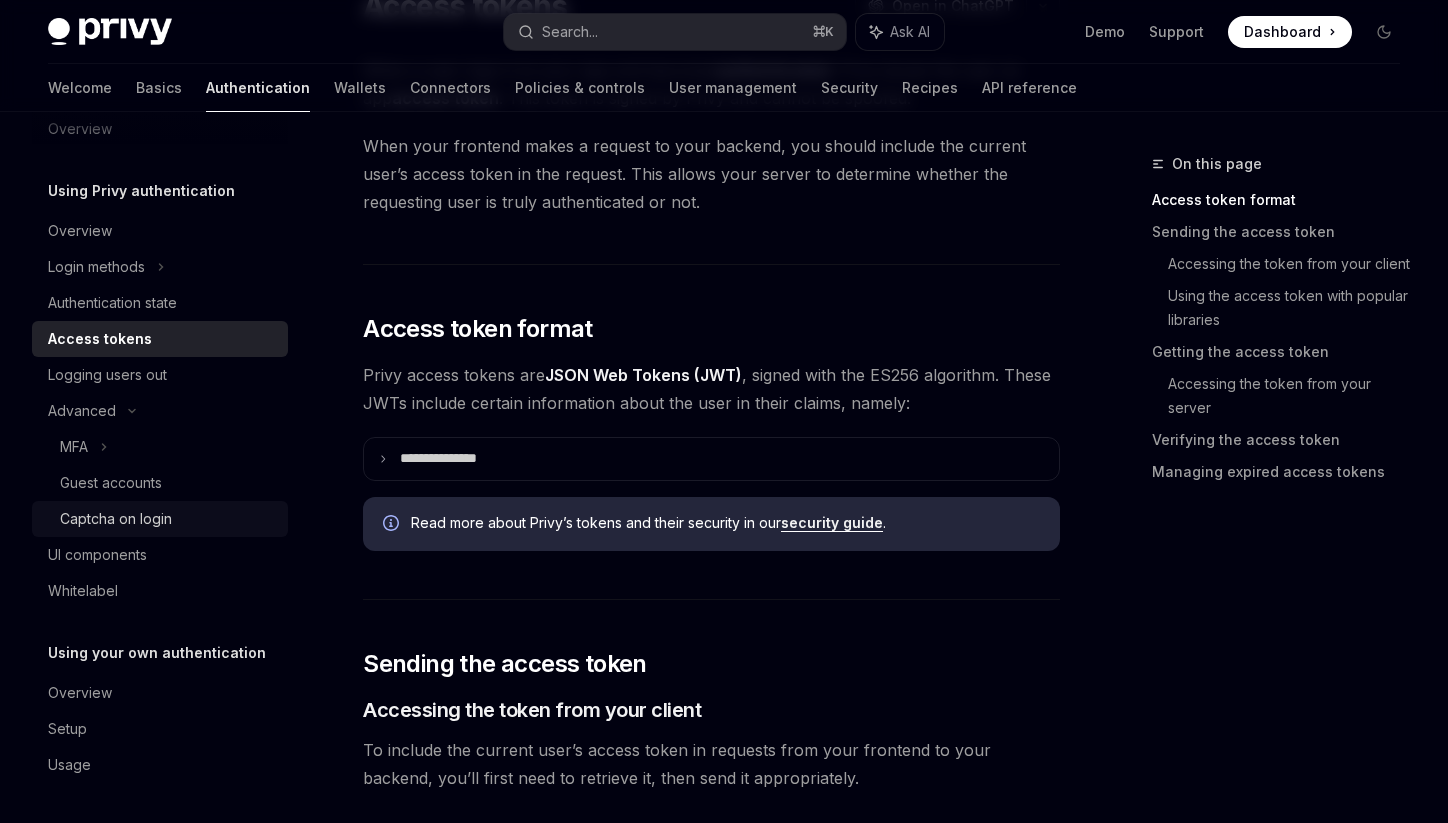 scroll, scrollTop: 0, scrollLeft: 0, axis: both 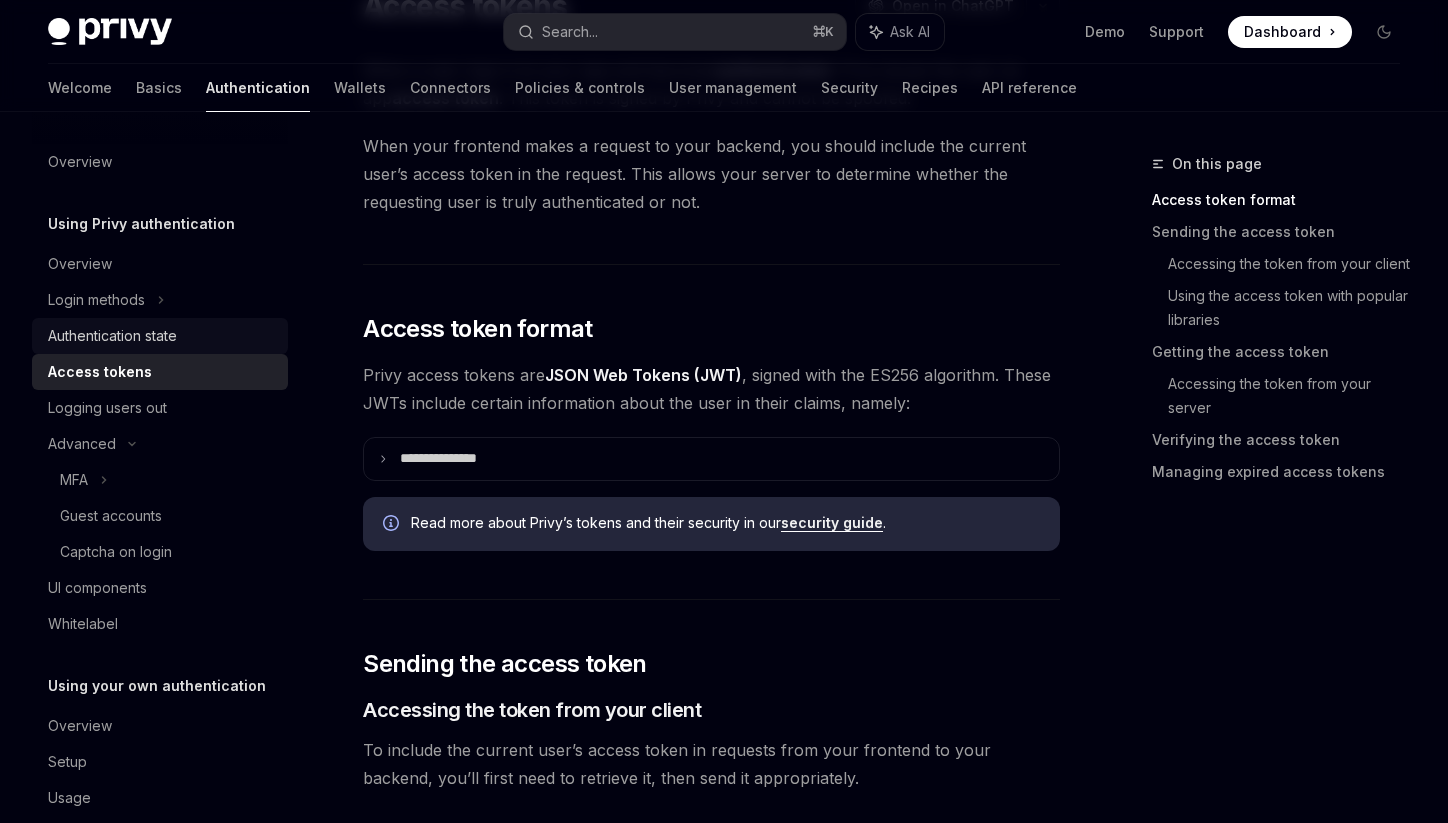 click on "Authentication state" at bounding box center [112, 336] 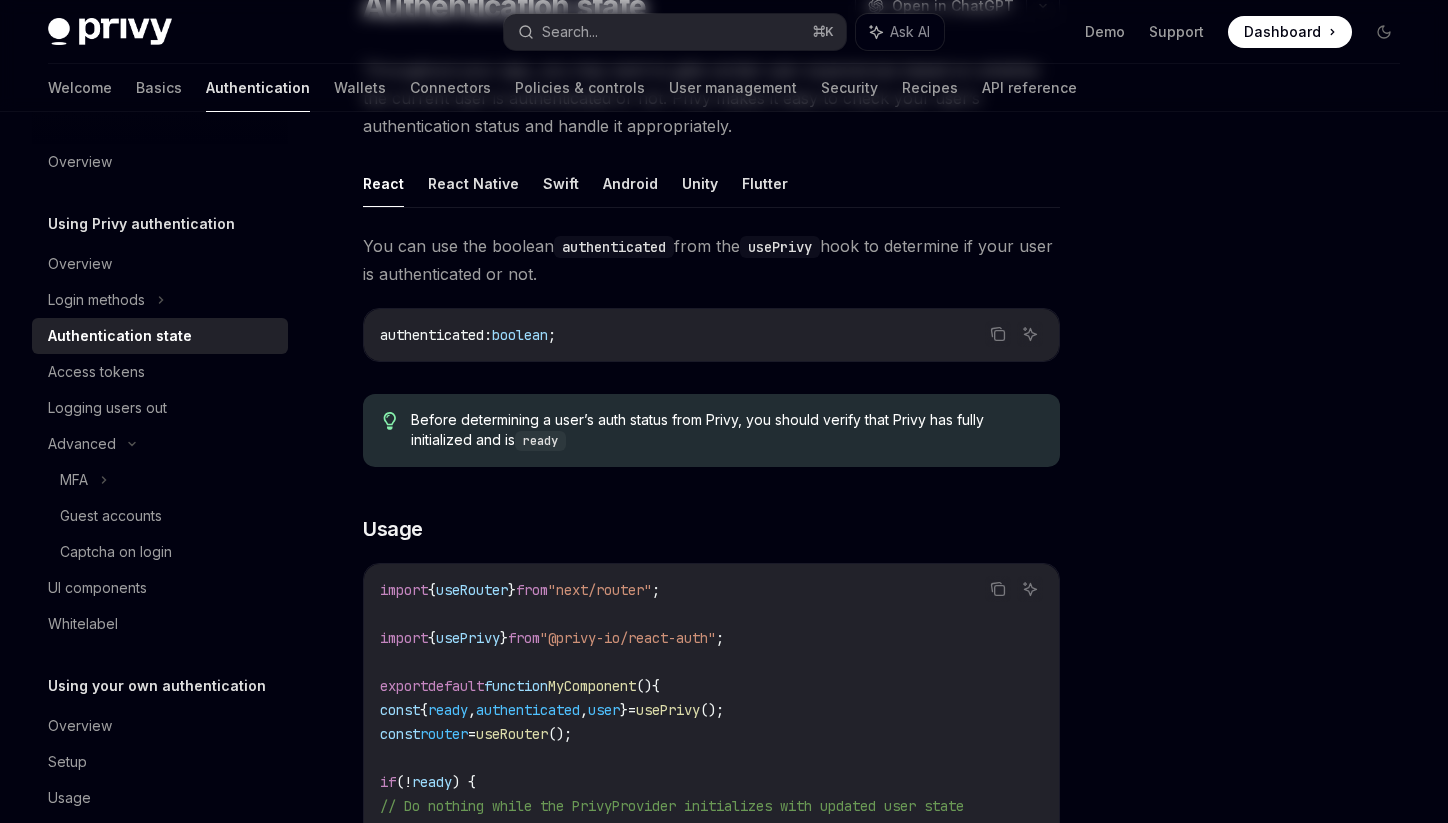 scroll, scrollTop: 0, scrollLeft: 0, axis: both 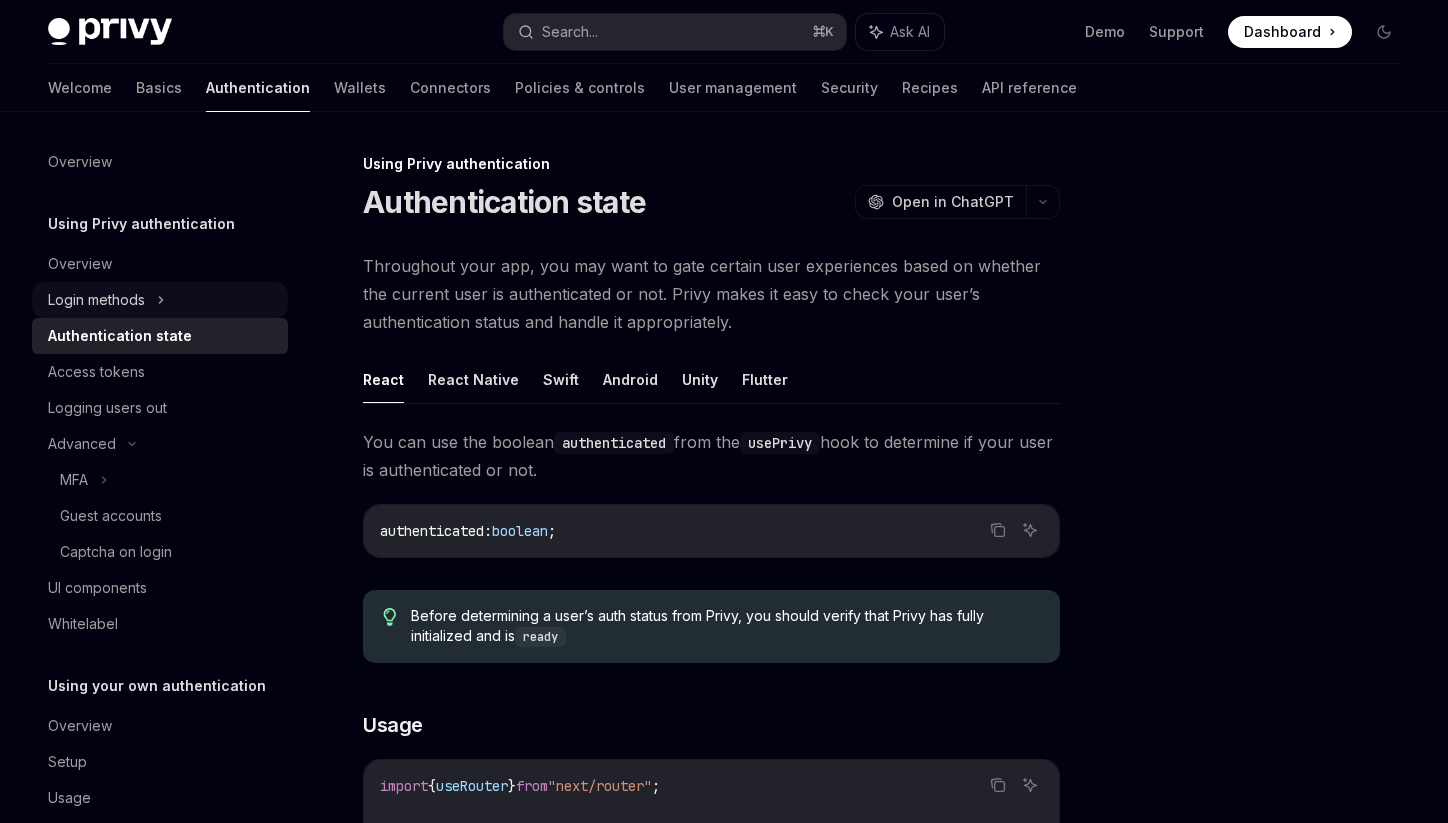 click on "Login methods" at bounding box center [160, 300] 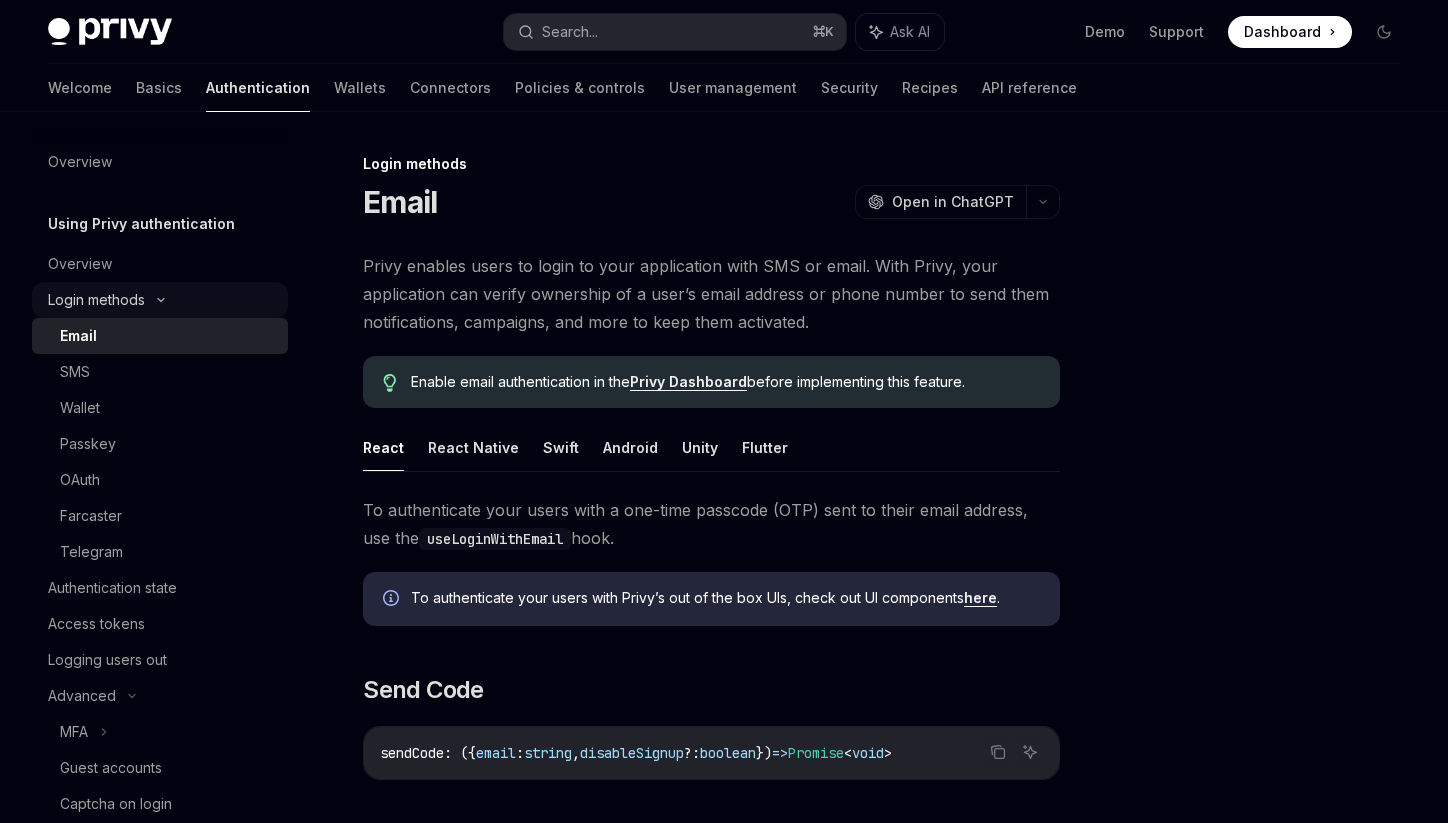 click on "Login methods" at bounding box center (96, 300) 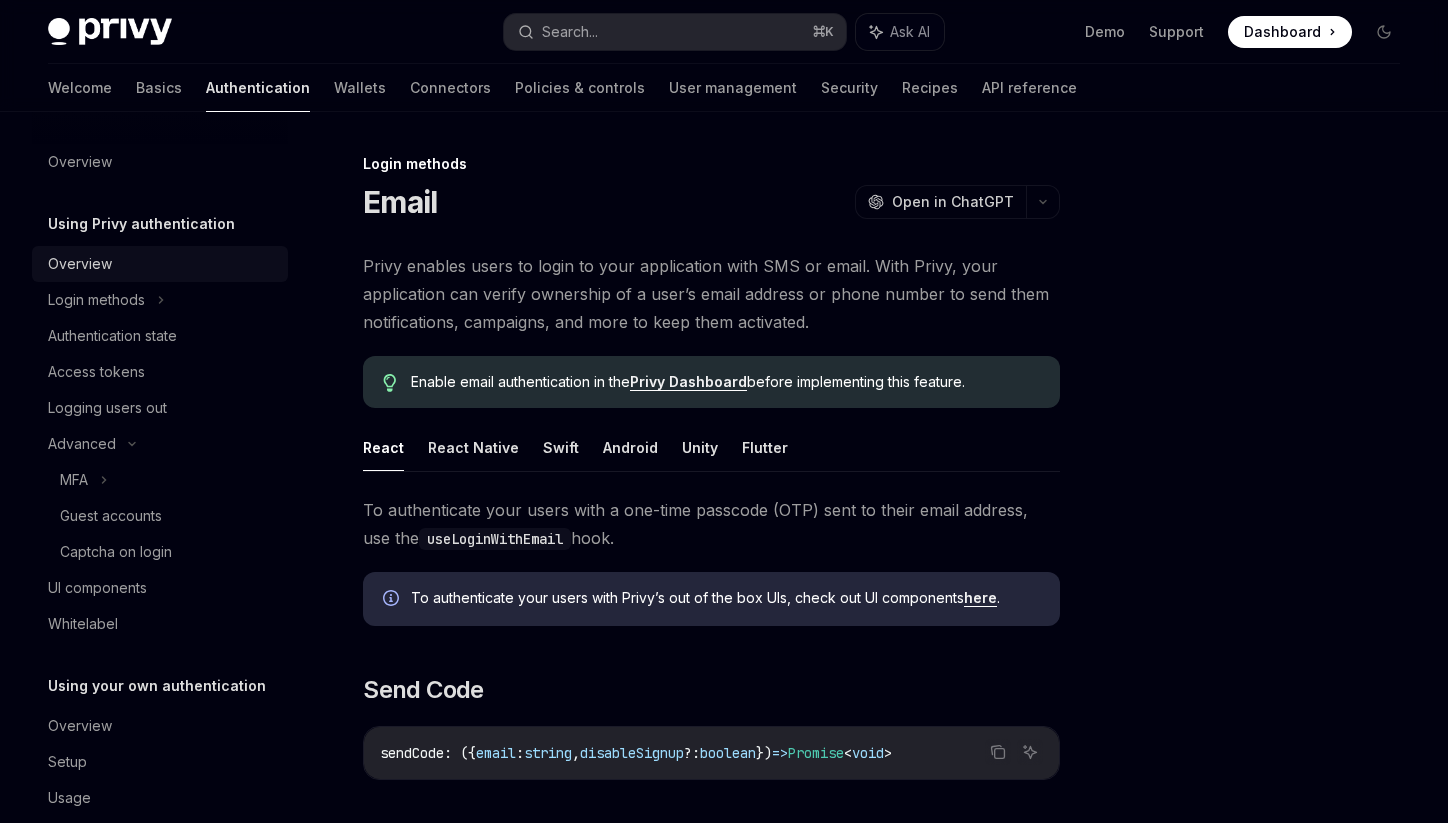 click on "Overview" at bounding box center [162, 264] 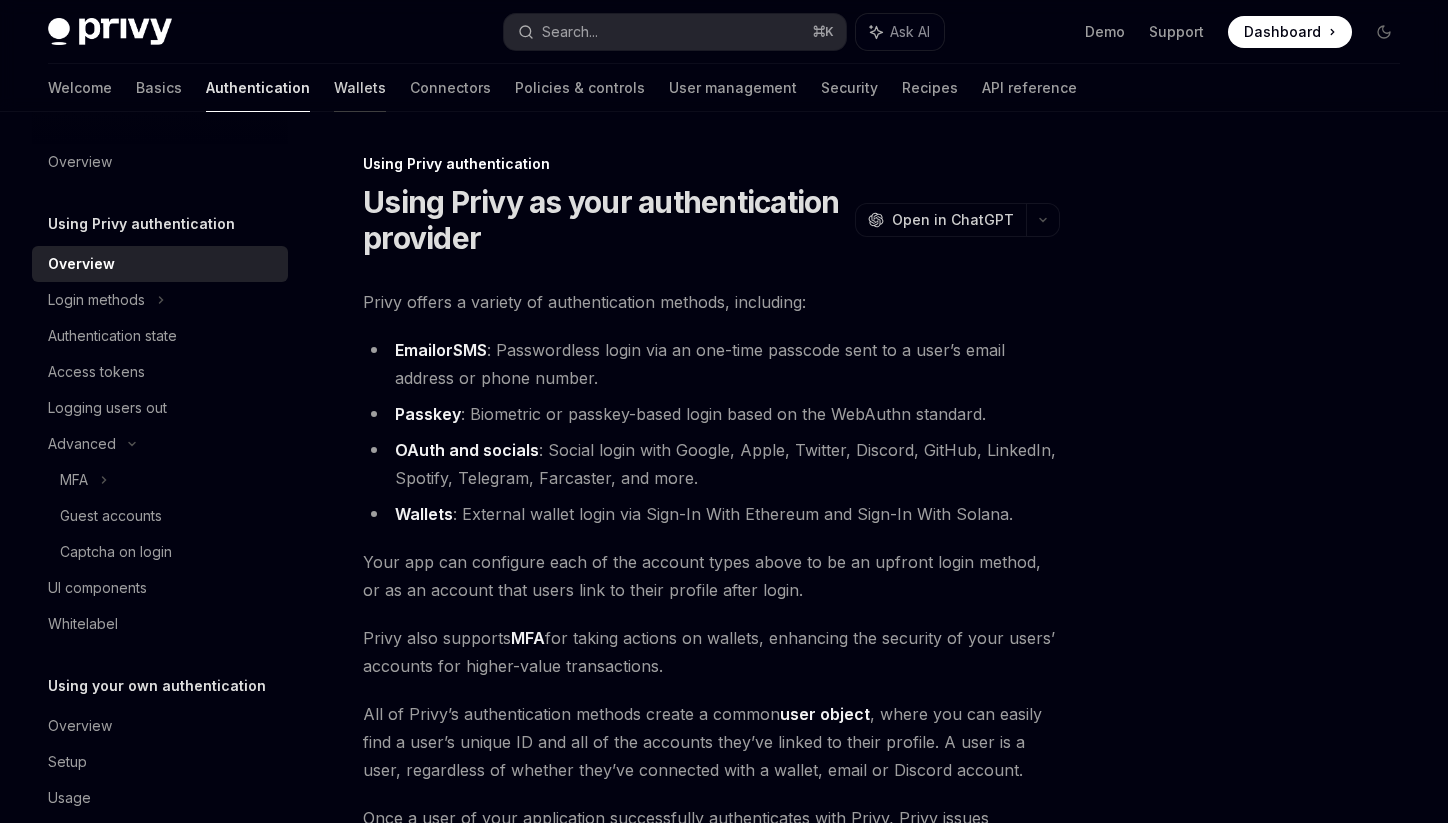 click on "Wallets" at bounding box center [360, 88] 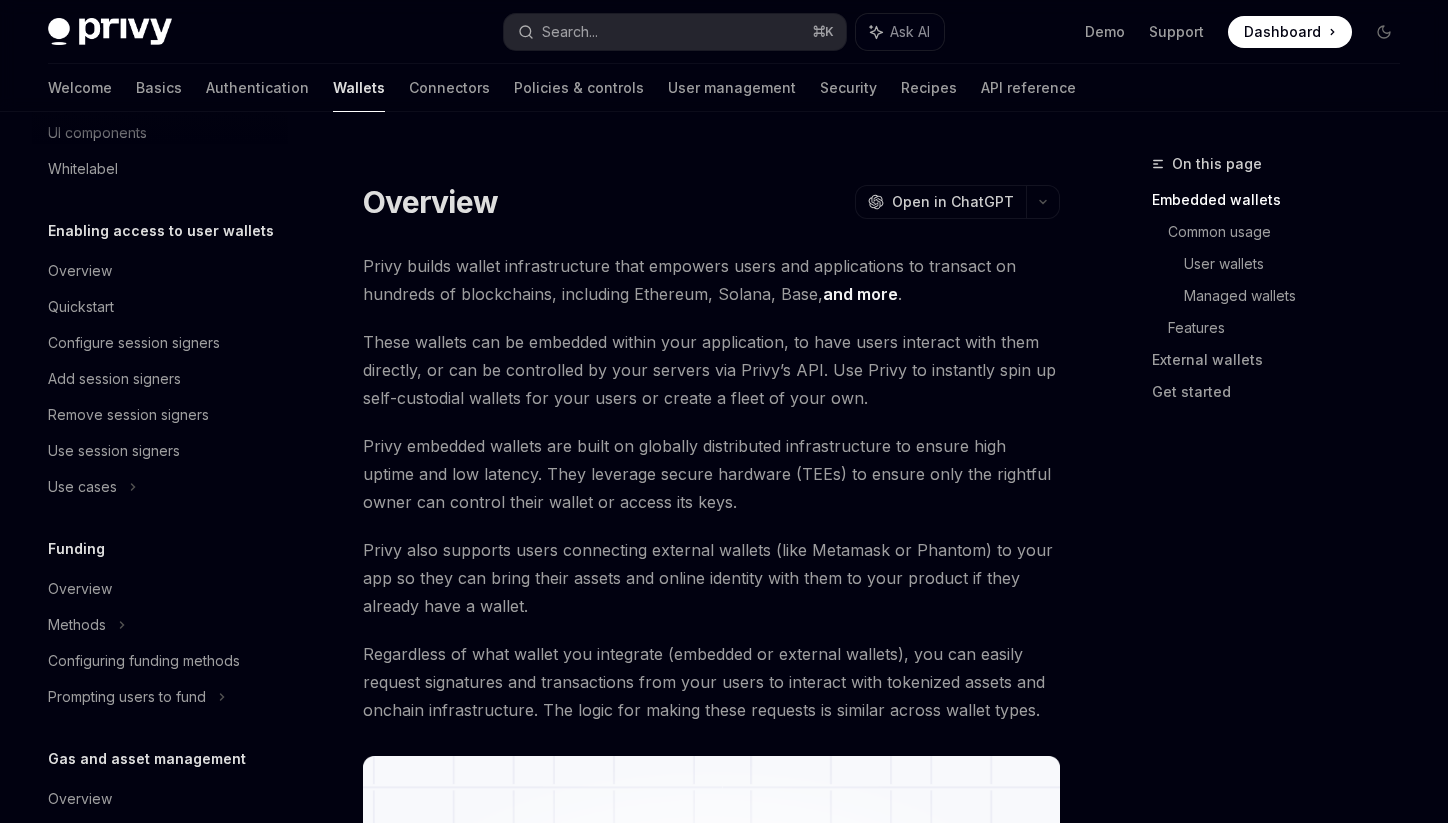 scroll, scrollTop: 569, scrollLeft: 0, axis: vertical 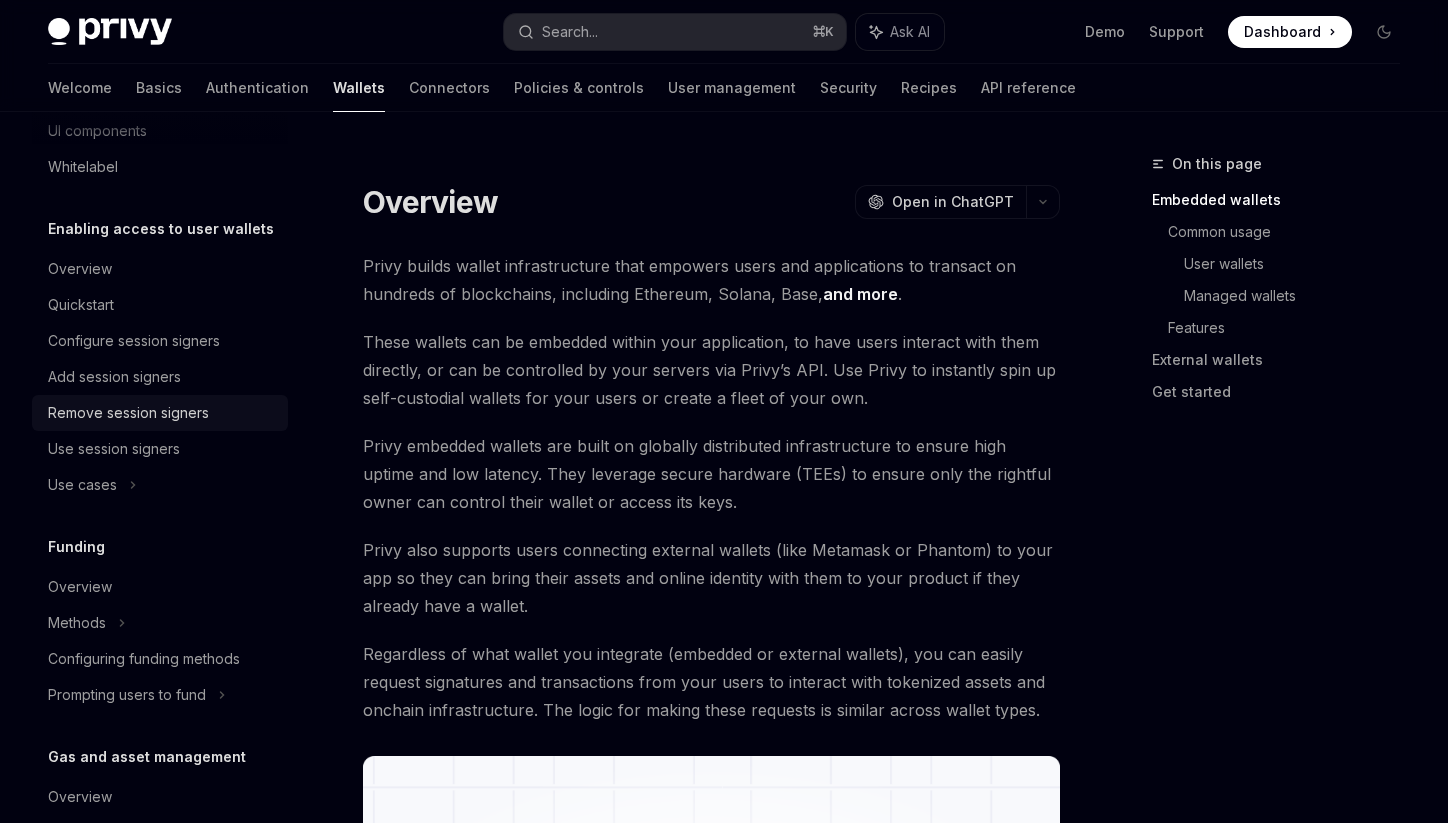 click on "Remove session signers" at bounding box center (128, 413) 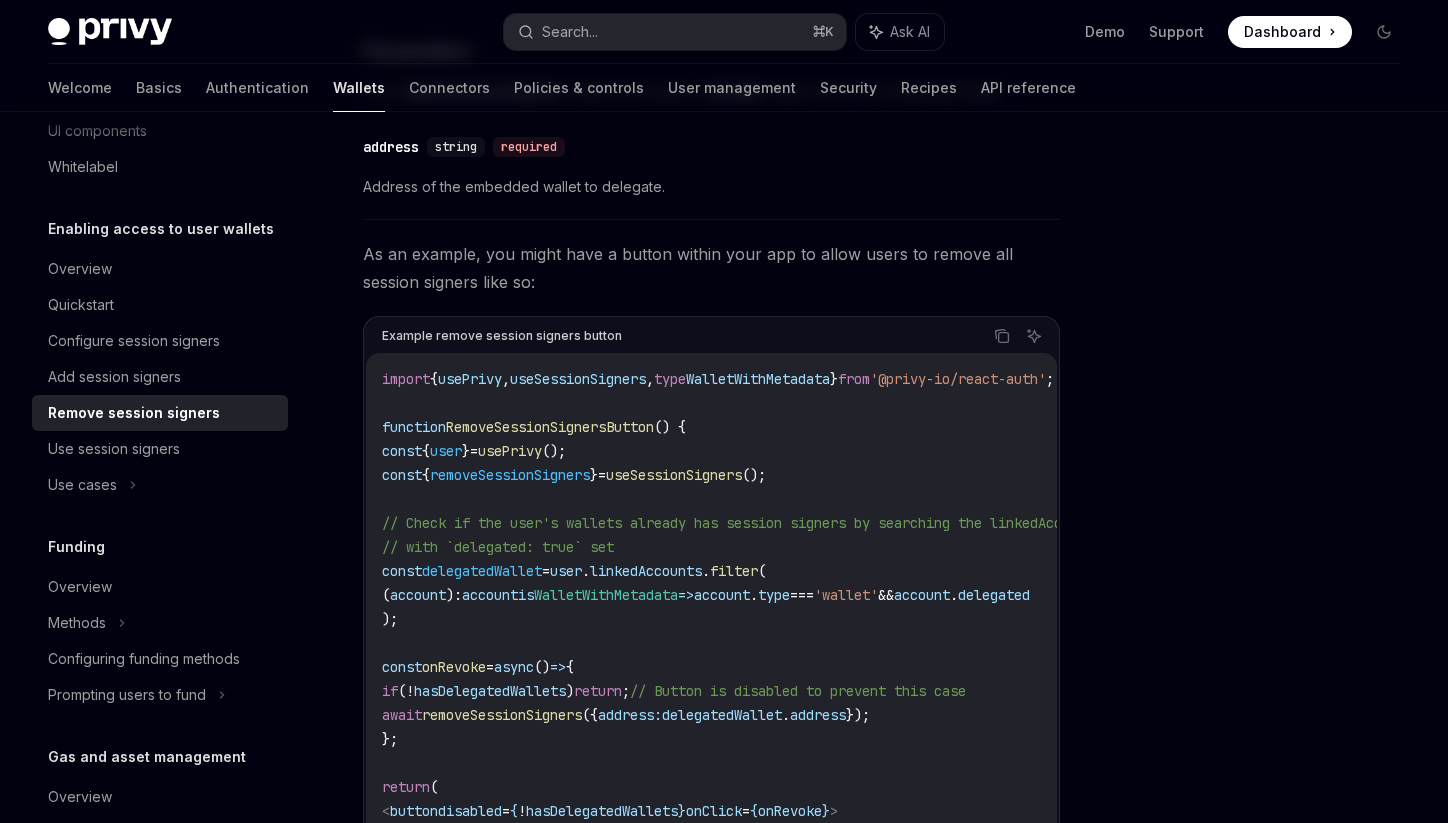 scroll, scrollTop: 988, scrollLeft: 0, axis: vertical 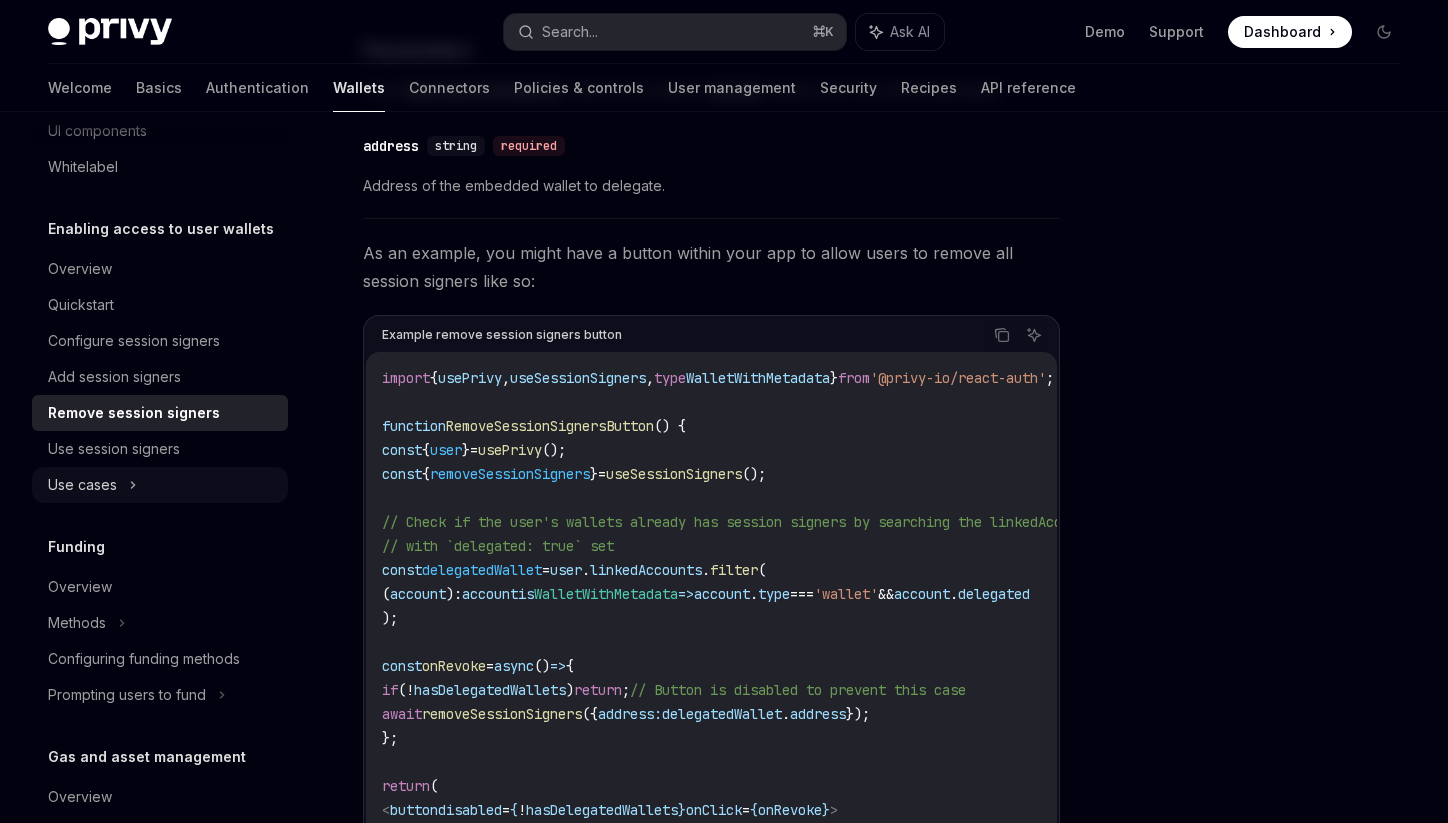 click on "Use cases" at bounding box center [160, 485] 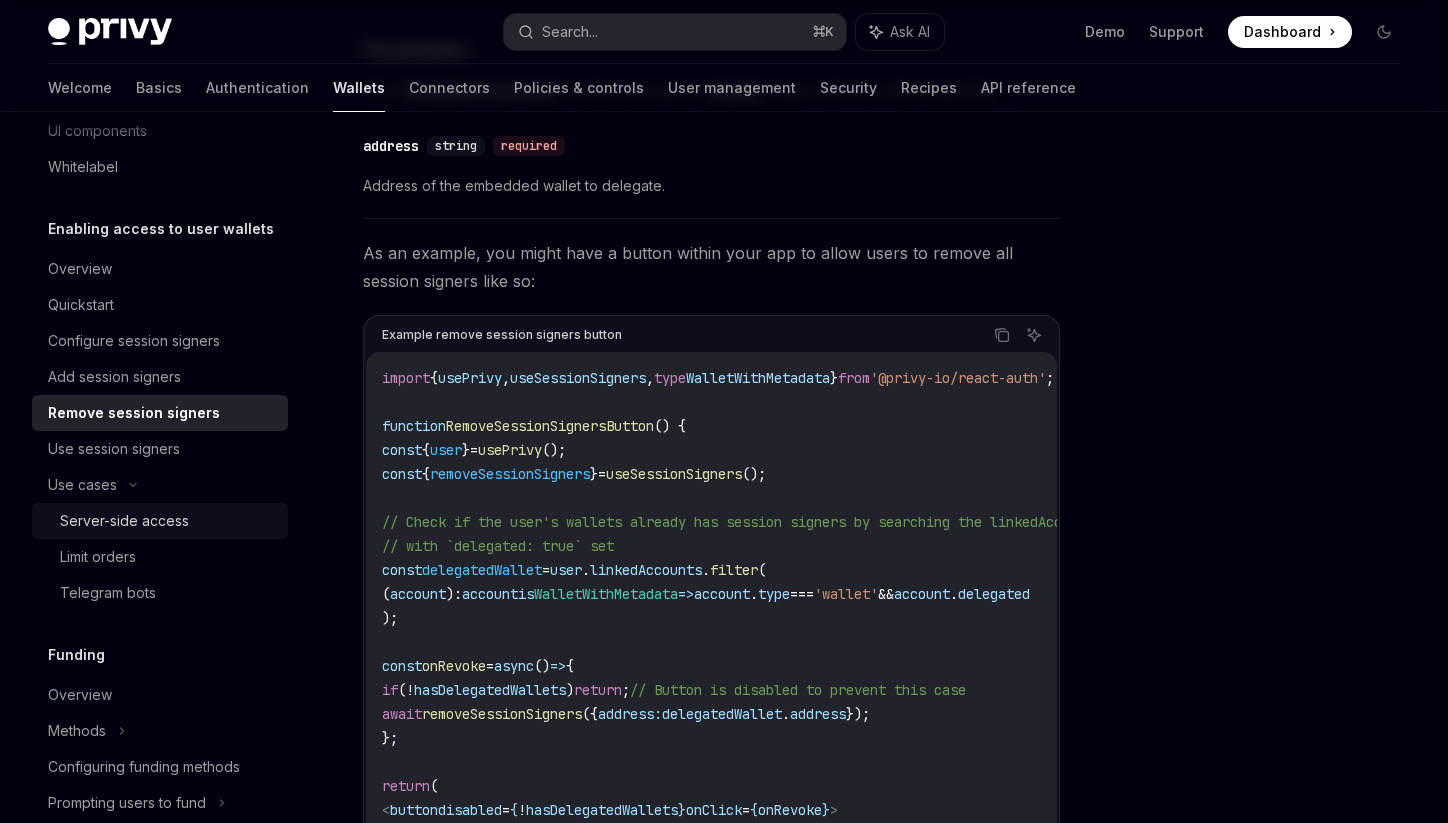 click on "Server-side access" at bounding box center (124, 521) 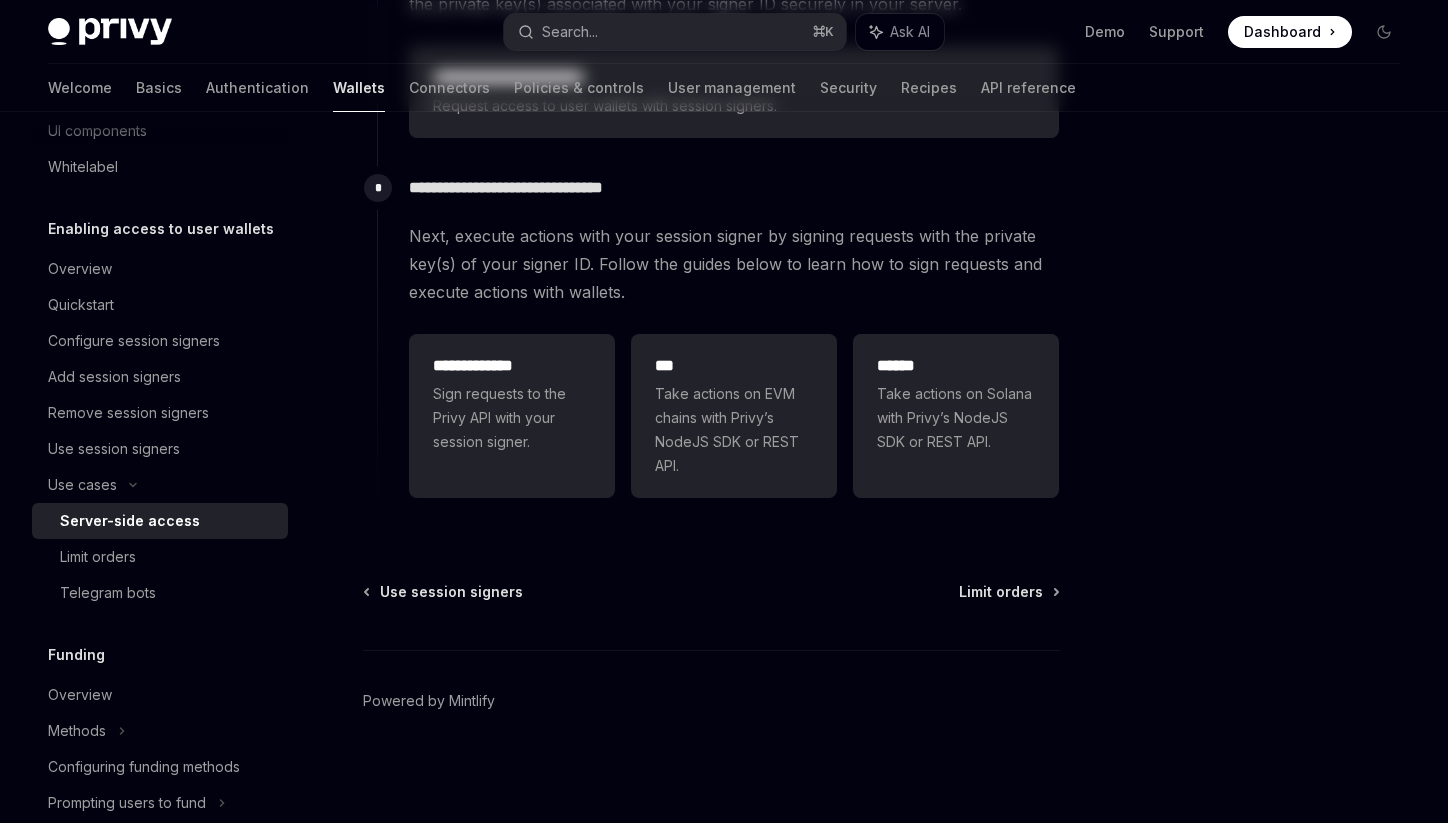 scroll, scrollTop: 0, scrollLeft: 0, axis: both 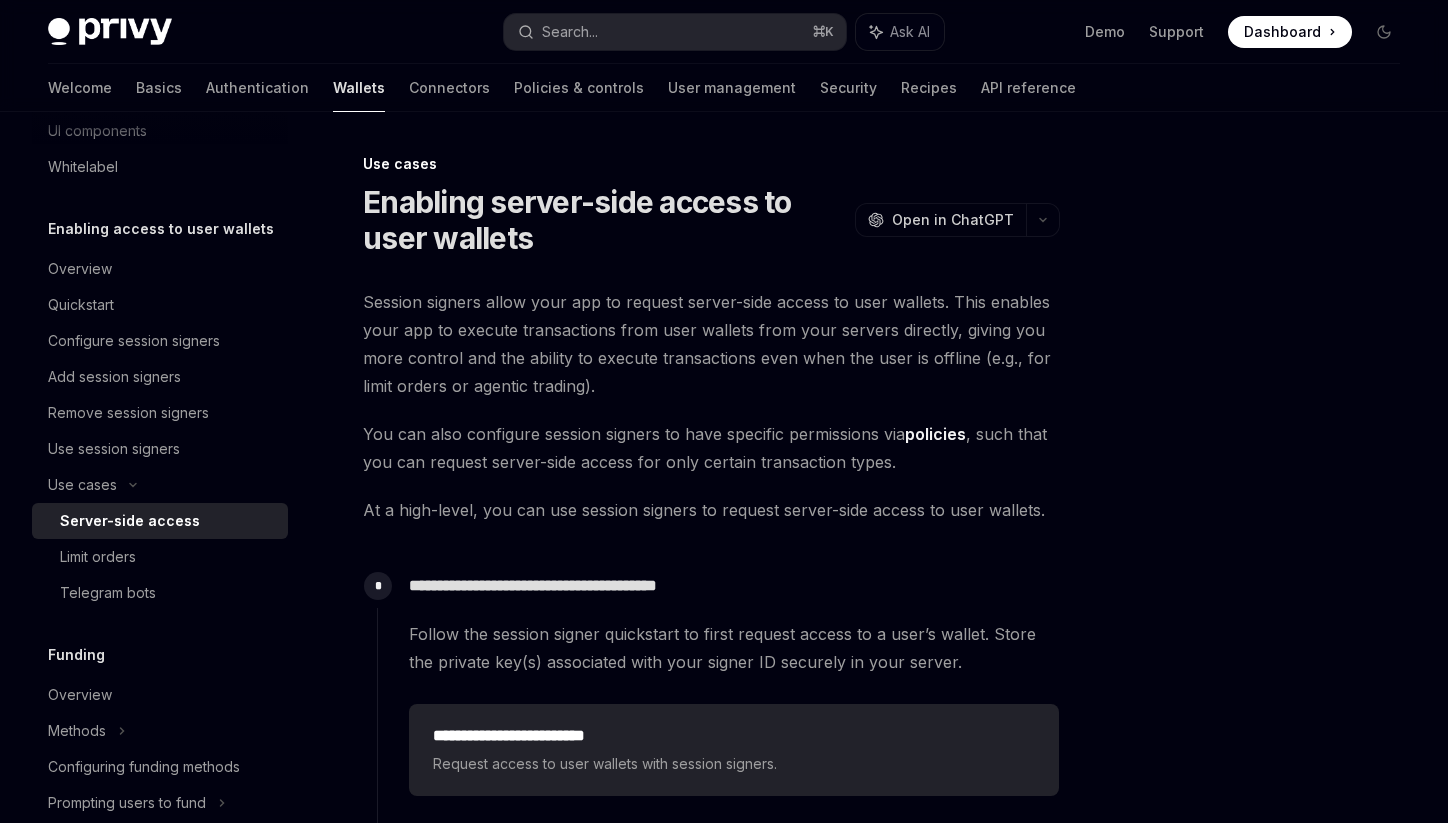 click on "Server-side access" at bounding box center (130, 521) 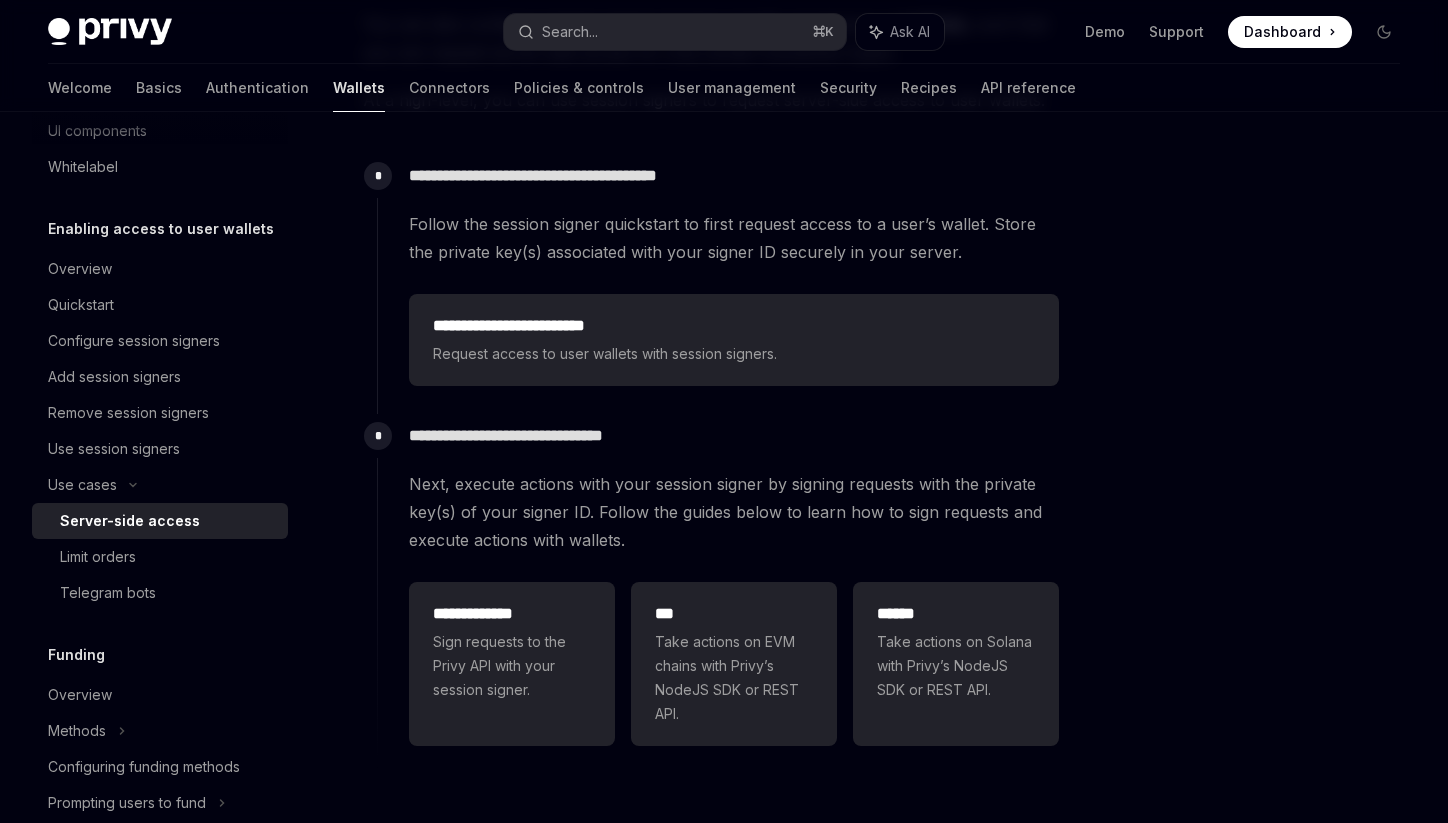 scroll, scrollTop: 420, scrollLeft: 0, axis: vertical 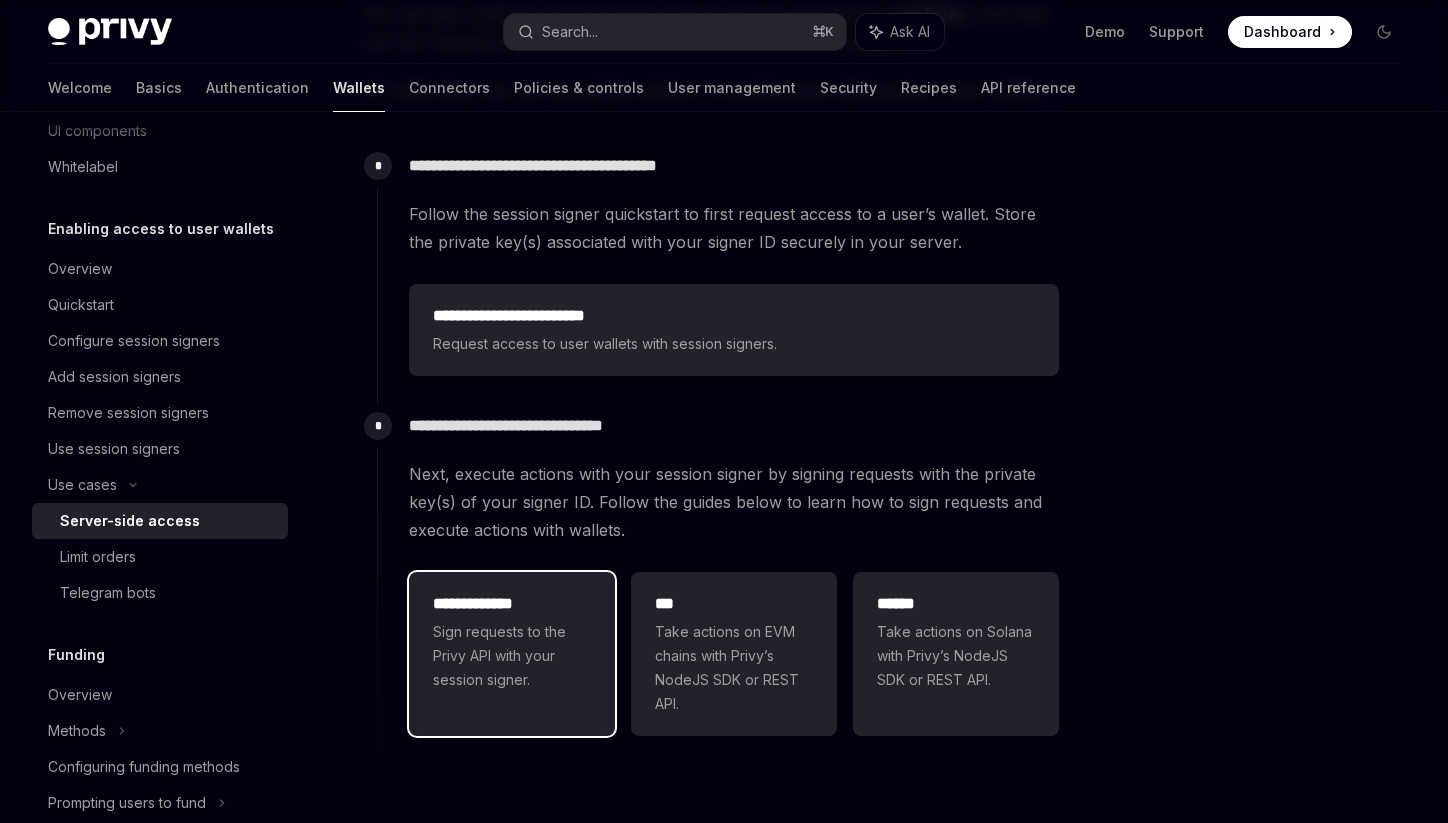 click on "**********" at bounding box center [512, 654] 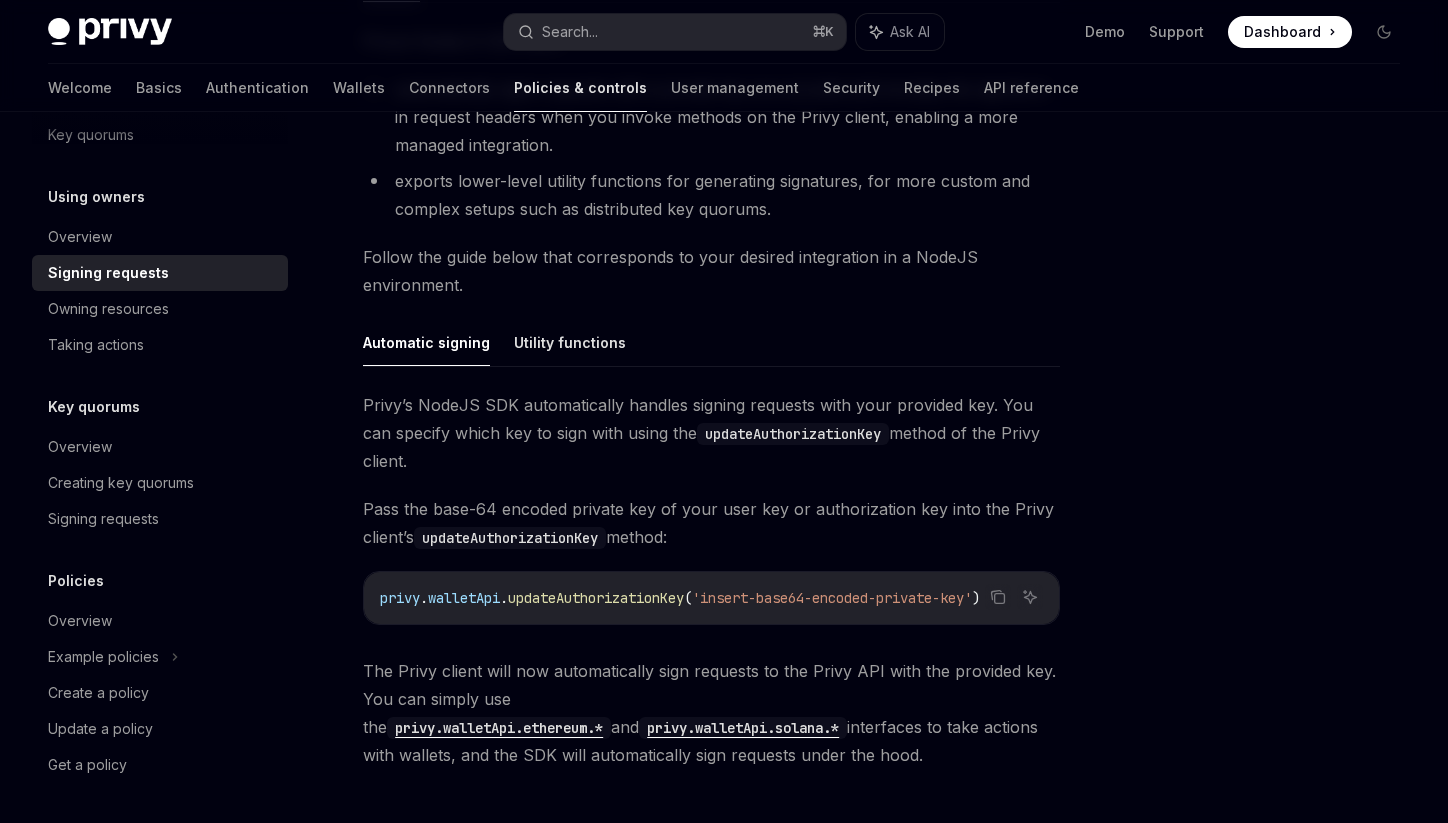 scroll, scrollTop: 463, scrollLeft: 0, axis: vertical 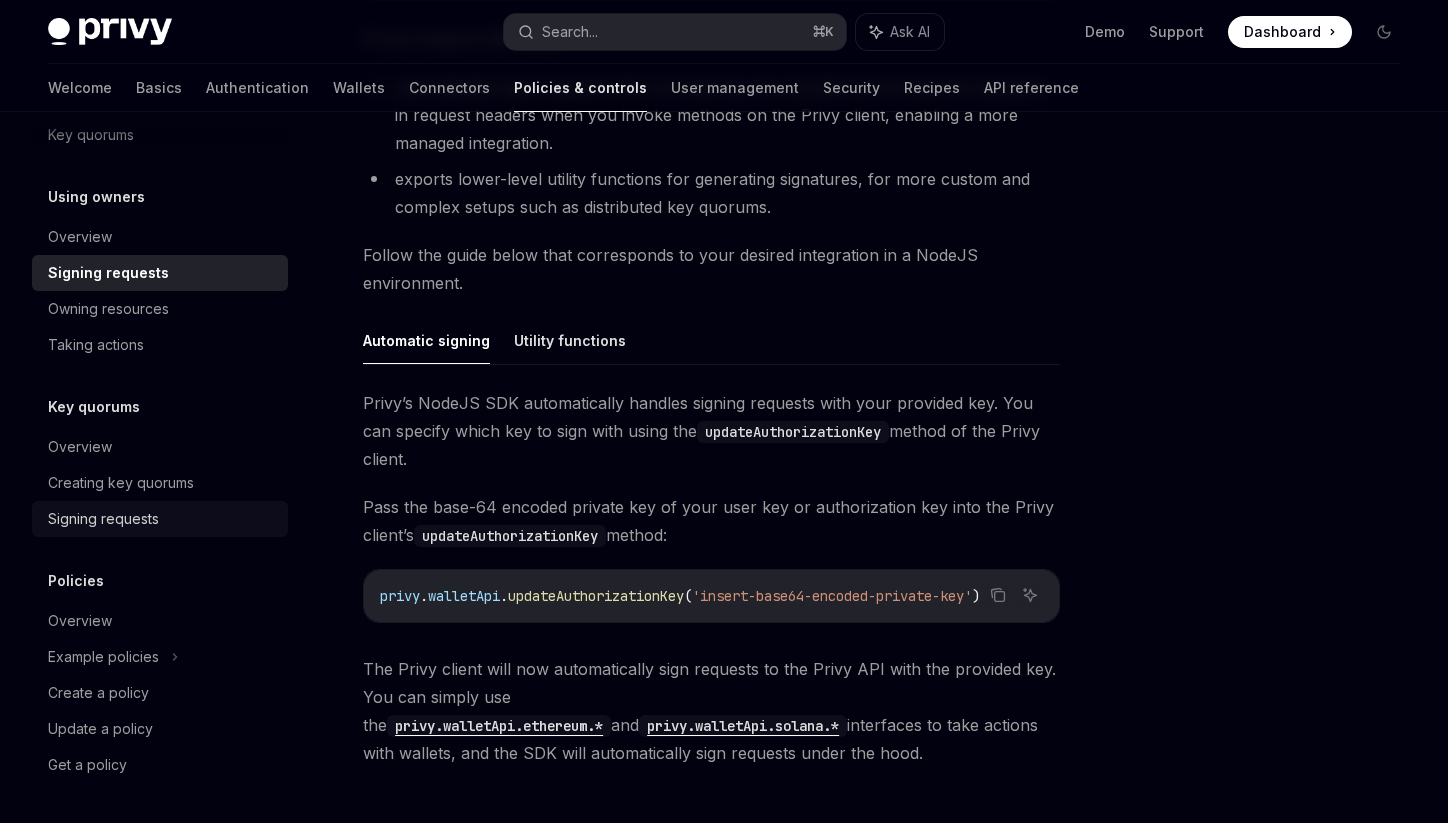click on "Signing requests" at bounding box center [162, 519] 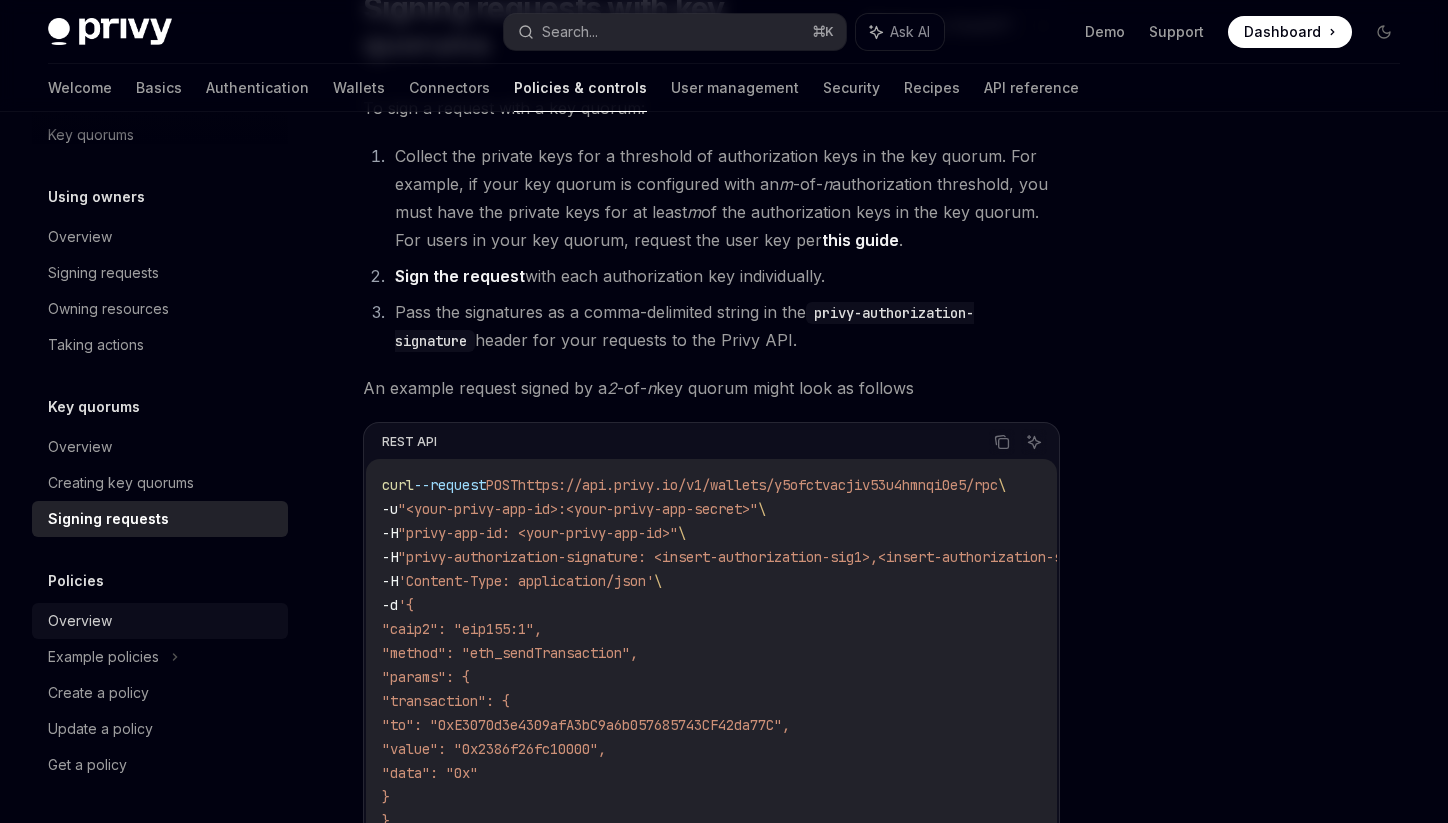 scroll, scrollTop: 196, scrollLeft: 0, axis: vertical 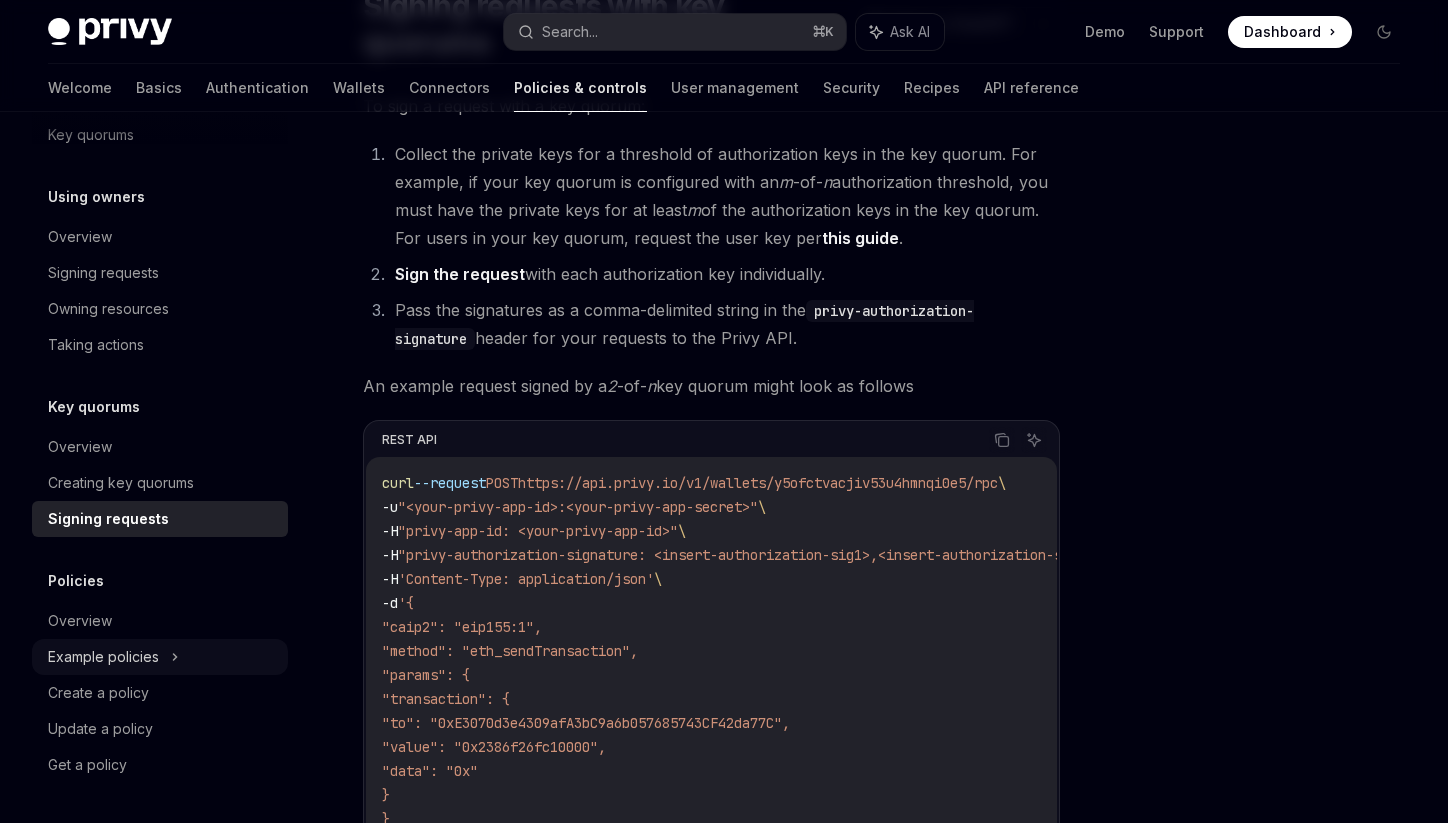 click on "Example policies" at bounding box center (160, 63) 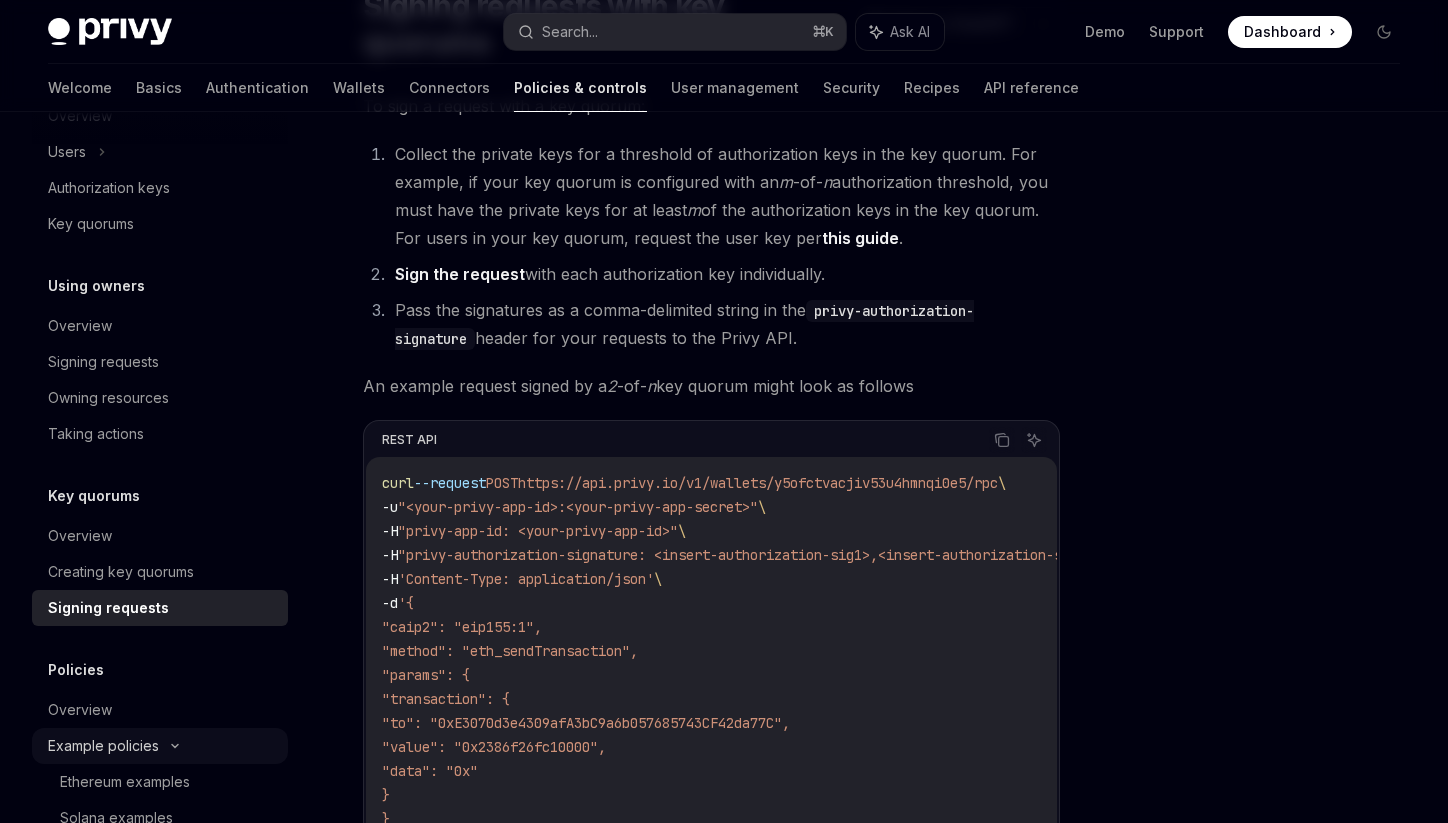 scroll, scrollTop: 0, scrollLeft: 0, axis: both 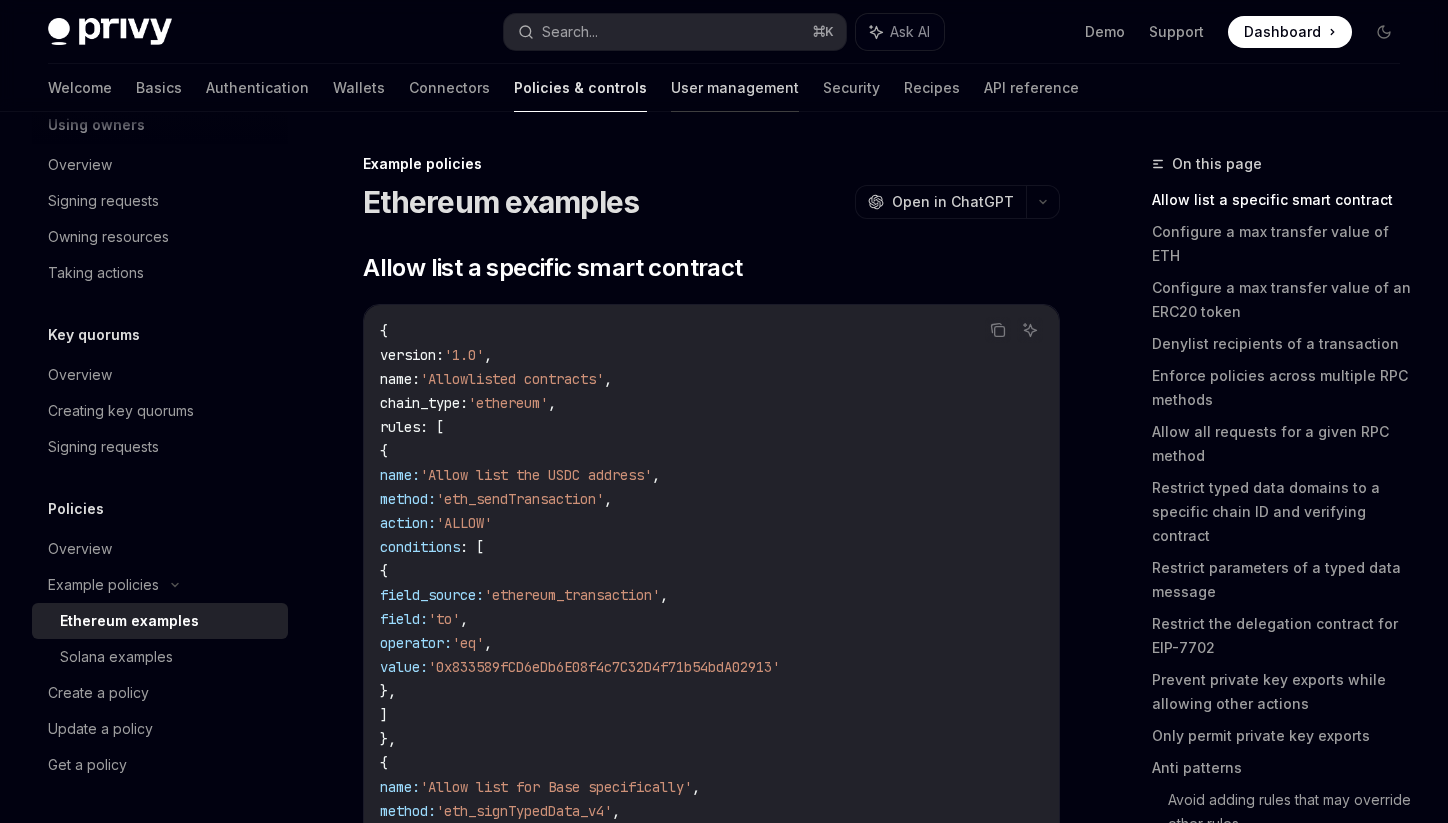 click on "User management" at bounding box center (735, 88) 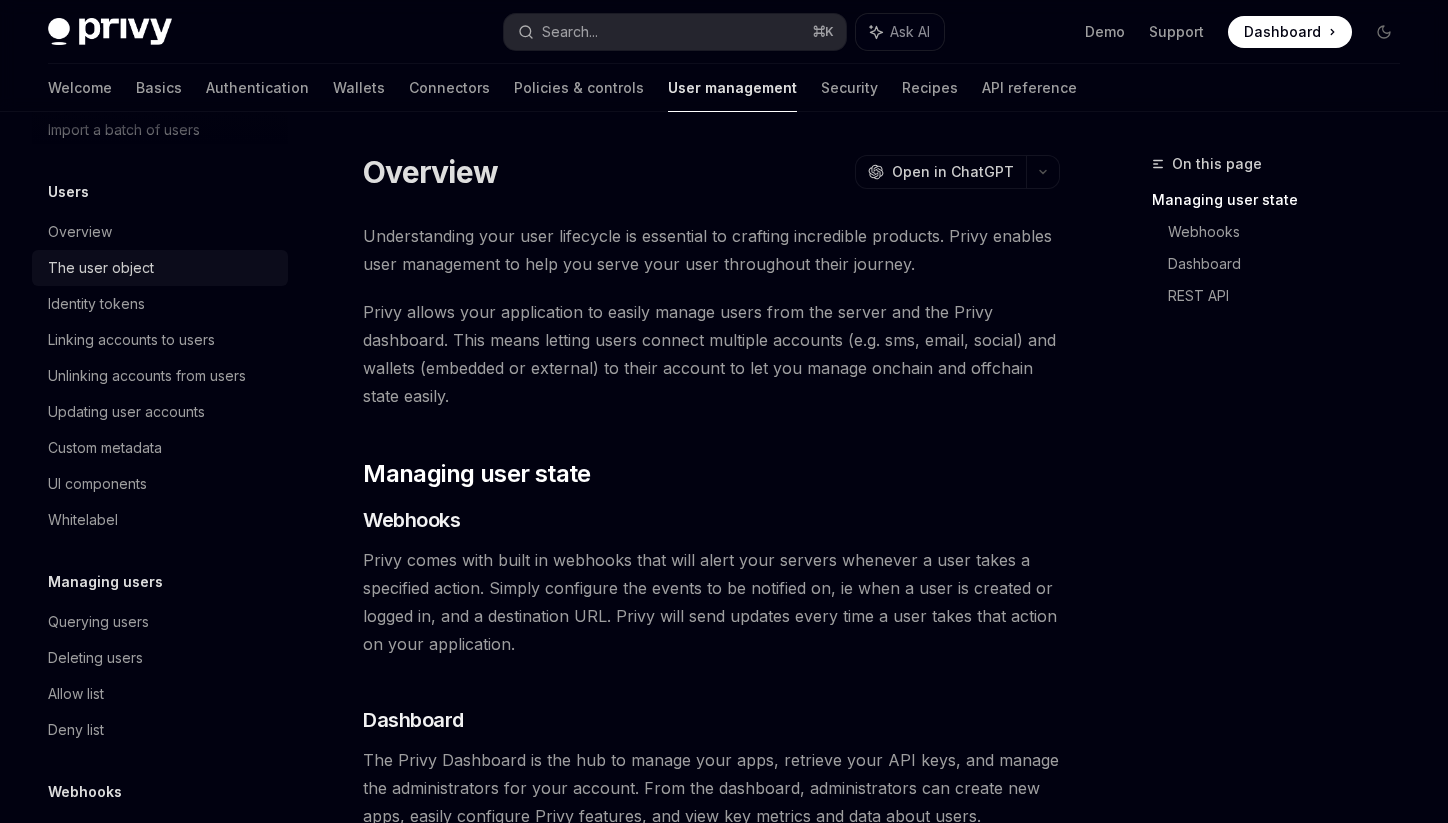 scroll, scrollTop: 0, scrollLeft: 0, axis: both 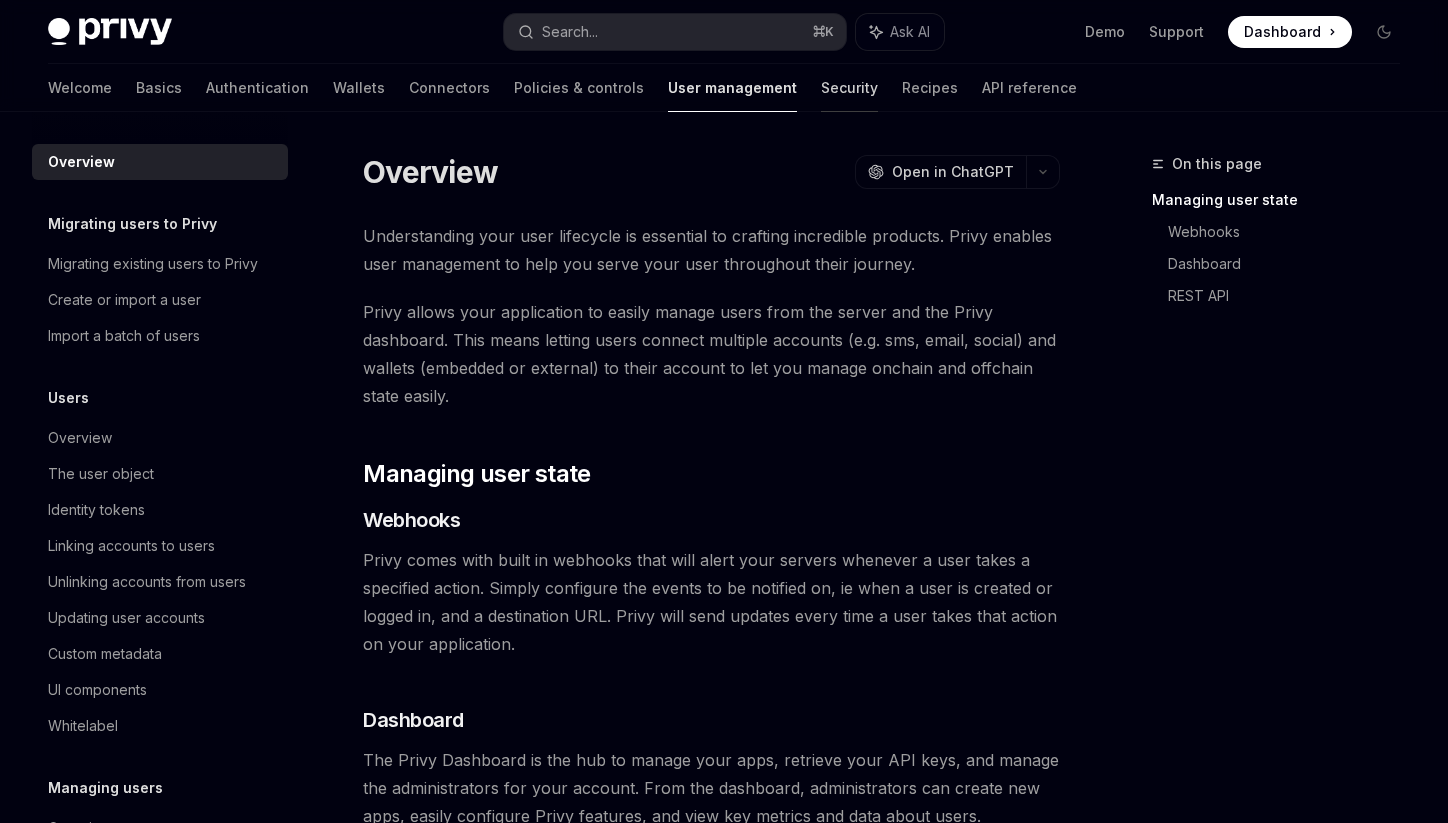 click on "Security" at bounding box center [849, 88] 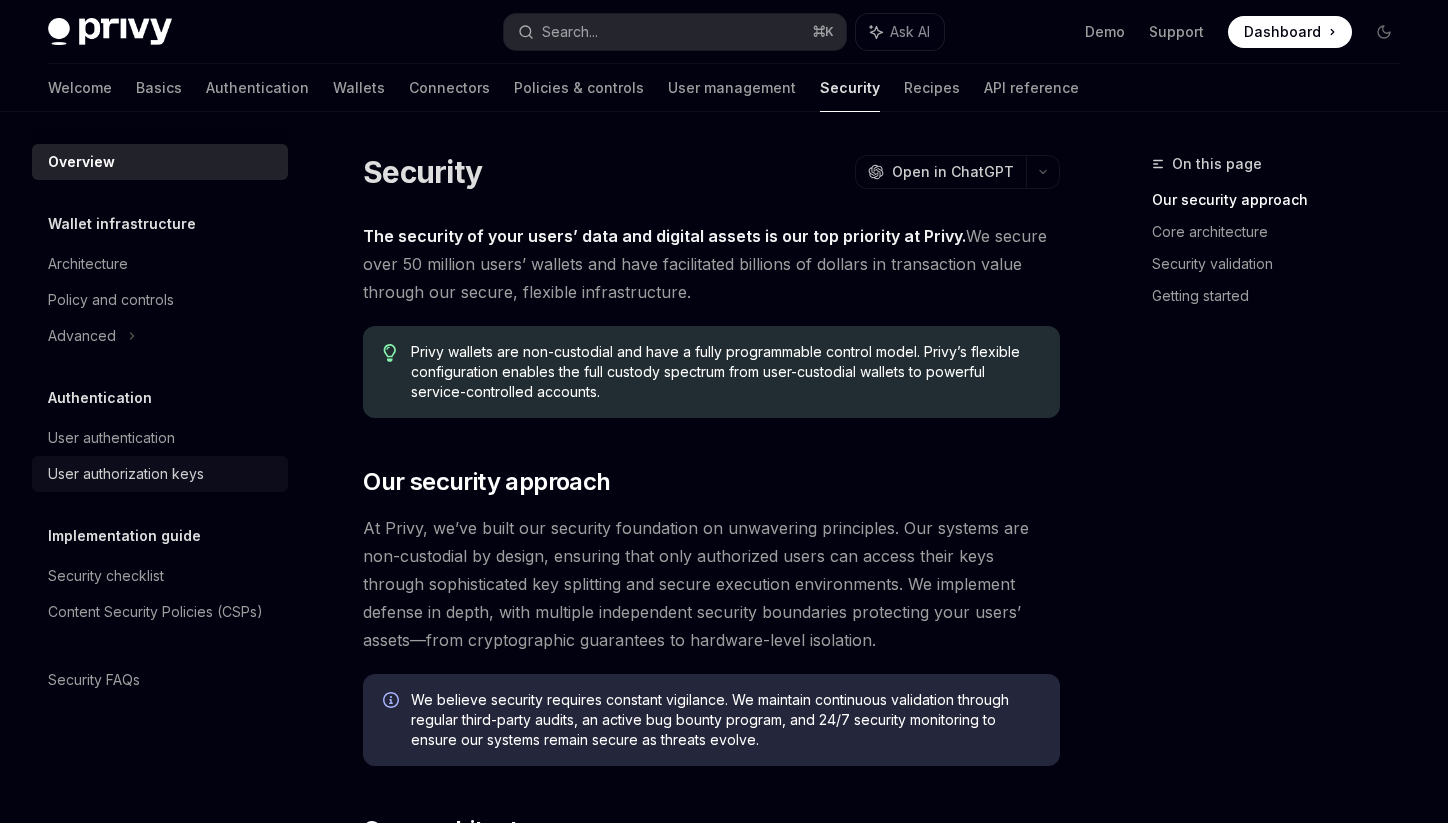 click on "User authorization keys" at bounding box center [126, 474] 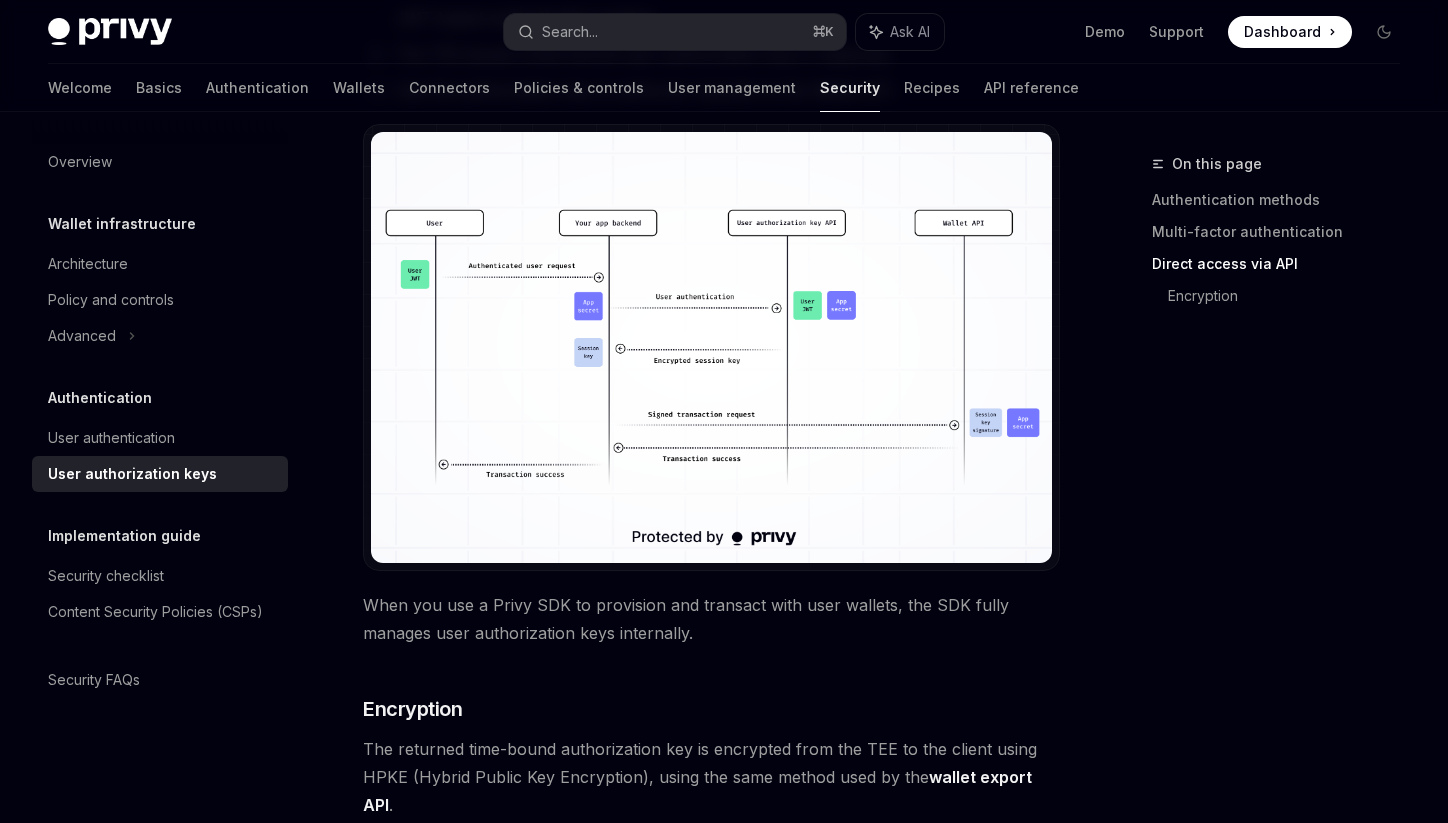 scroll, scrollTop: 1558, scrollLeft: 0, axis: vertical 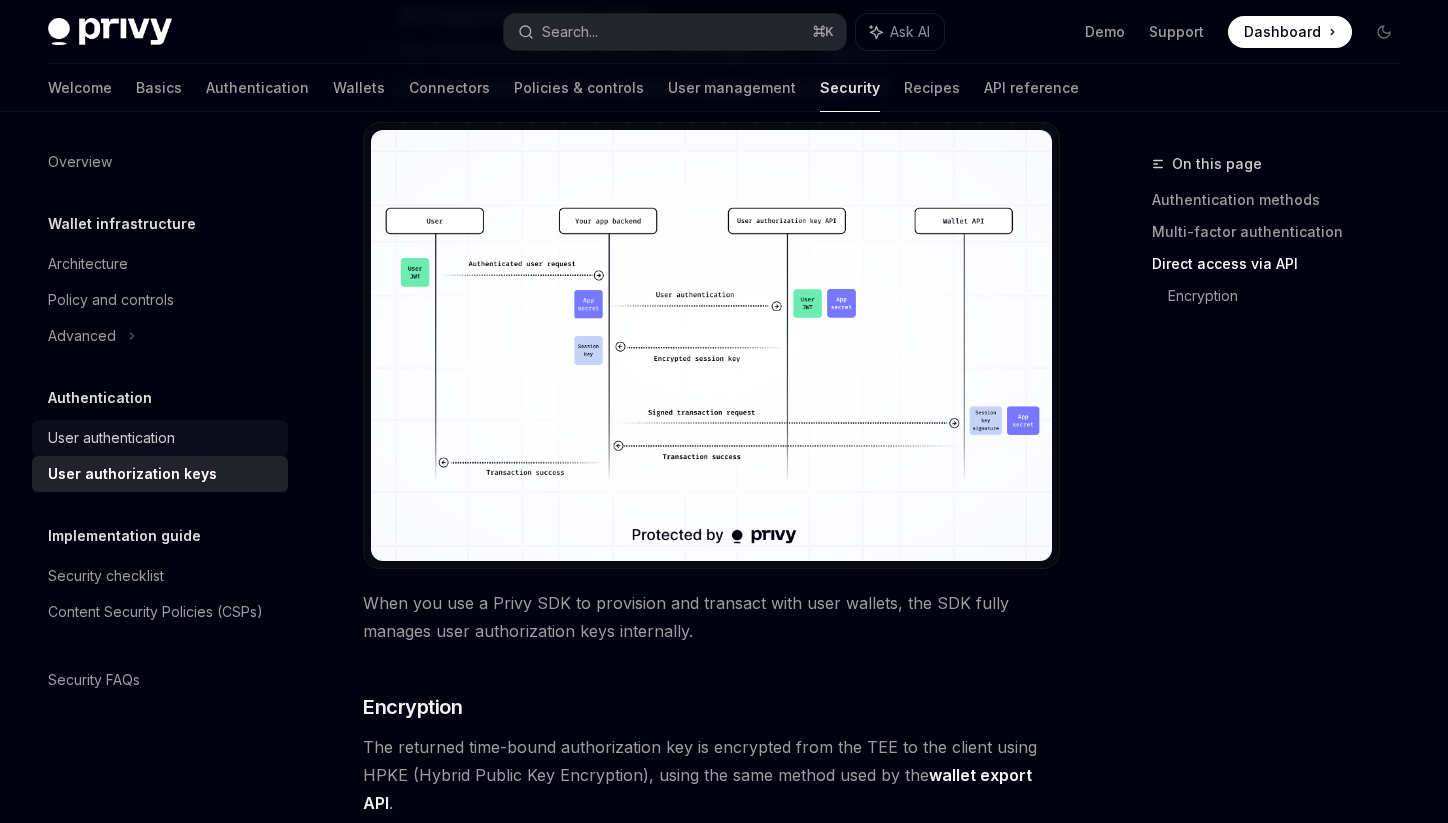 click on "User authentication" at bounding box center (162, 438) 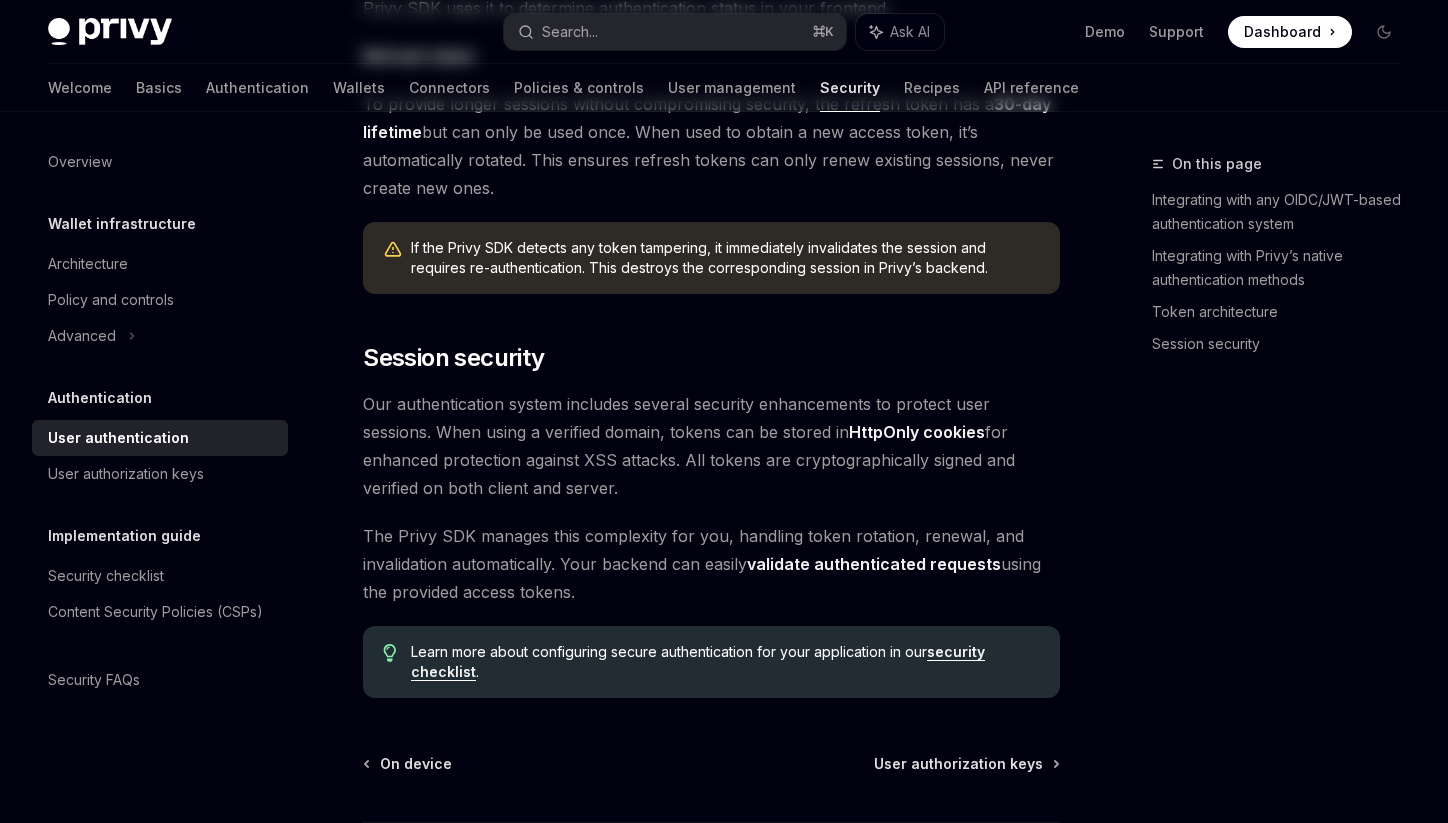 scroll, scrollTop: 0, scrollLeft: 0, axis: both 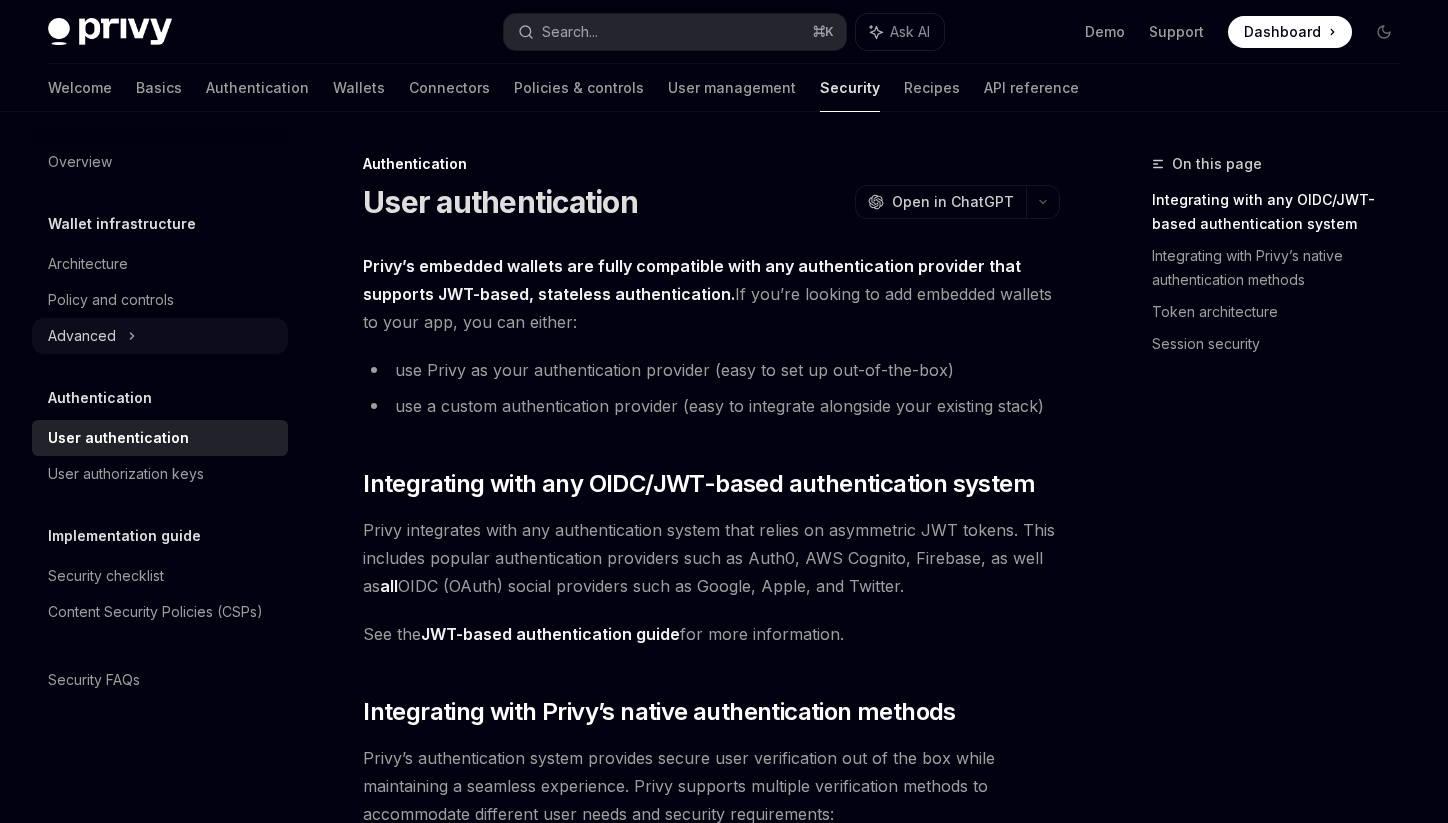 click on "Advanced" at bounding box center (160, 336) 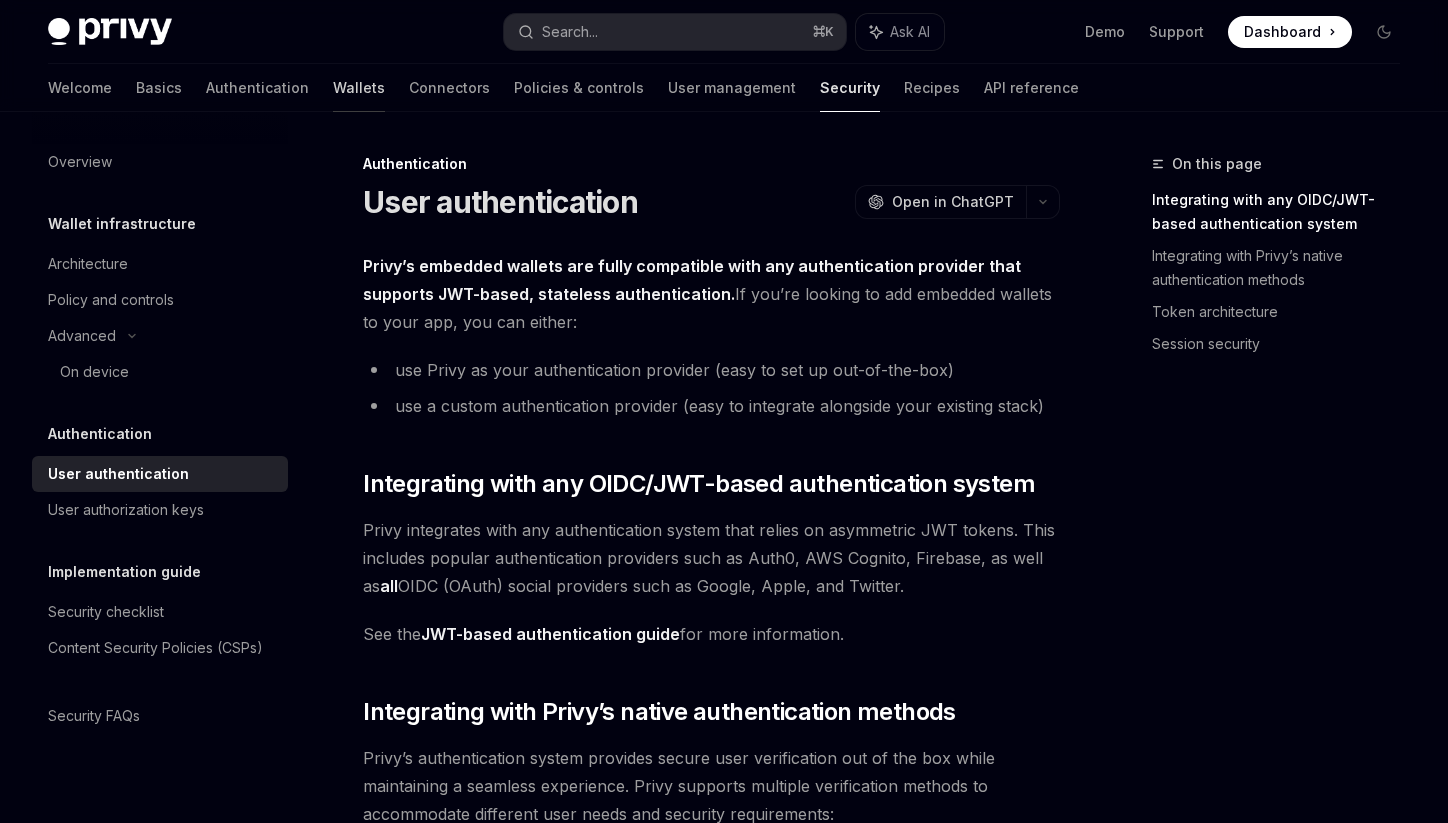 click on "Wallets" at bounding box center [359, 88] 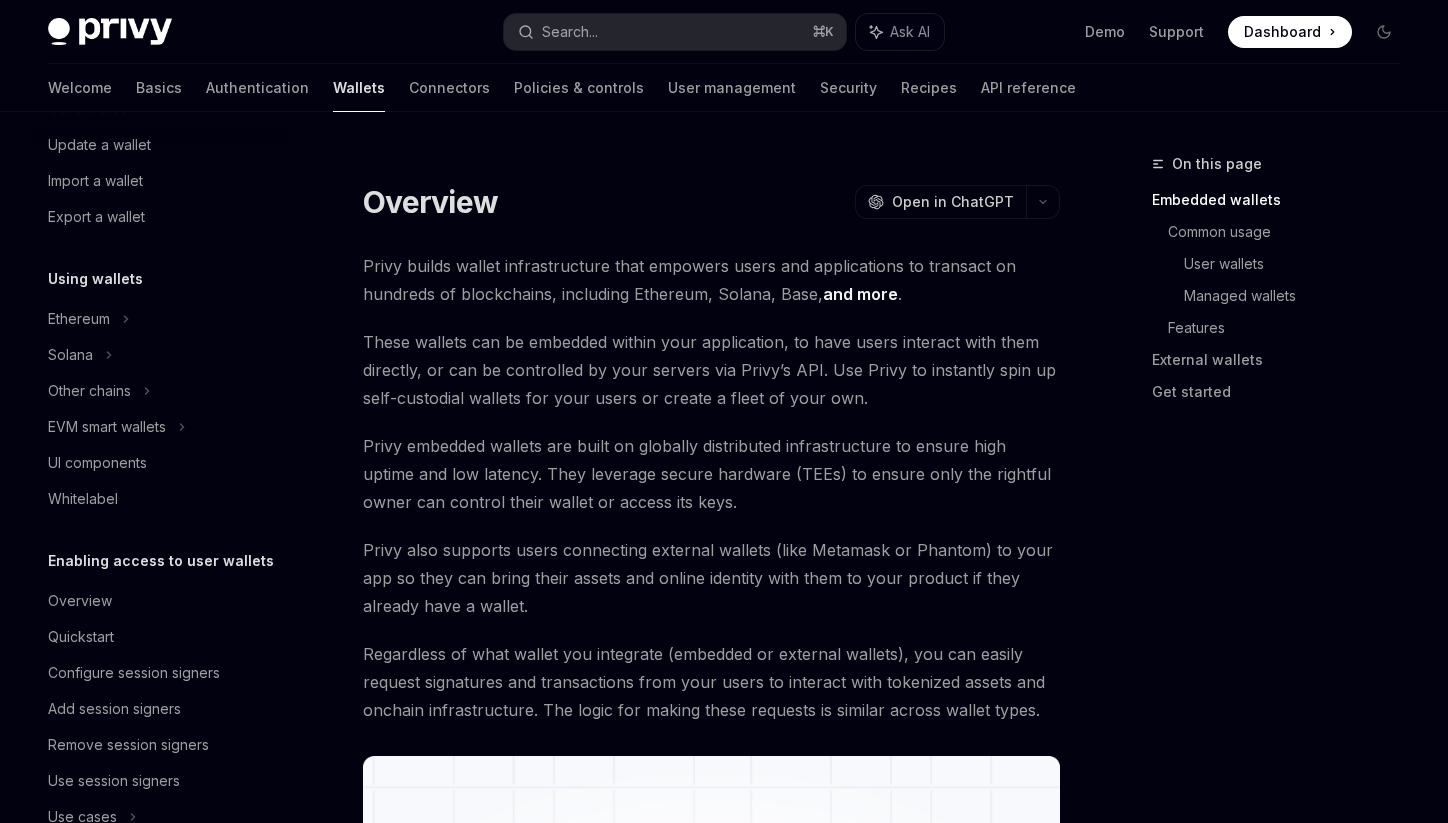 scroll, scrollTop: 0, scrollLeft: 0, axis: both 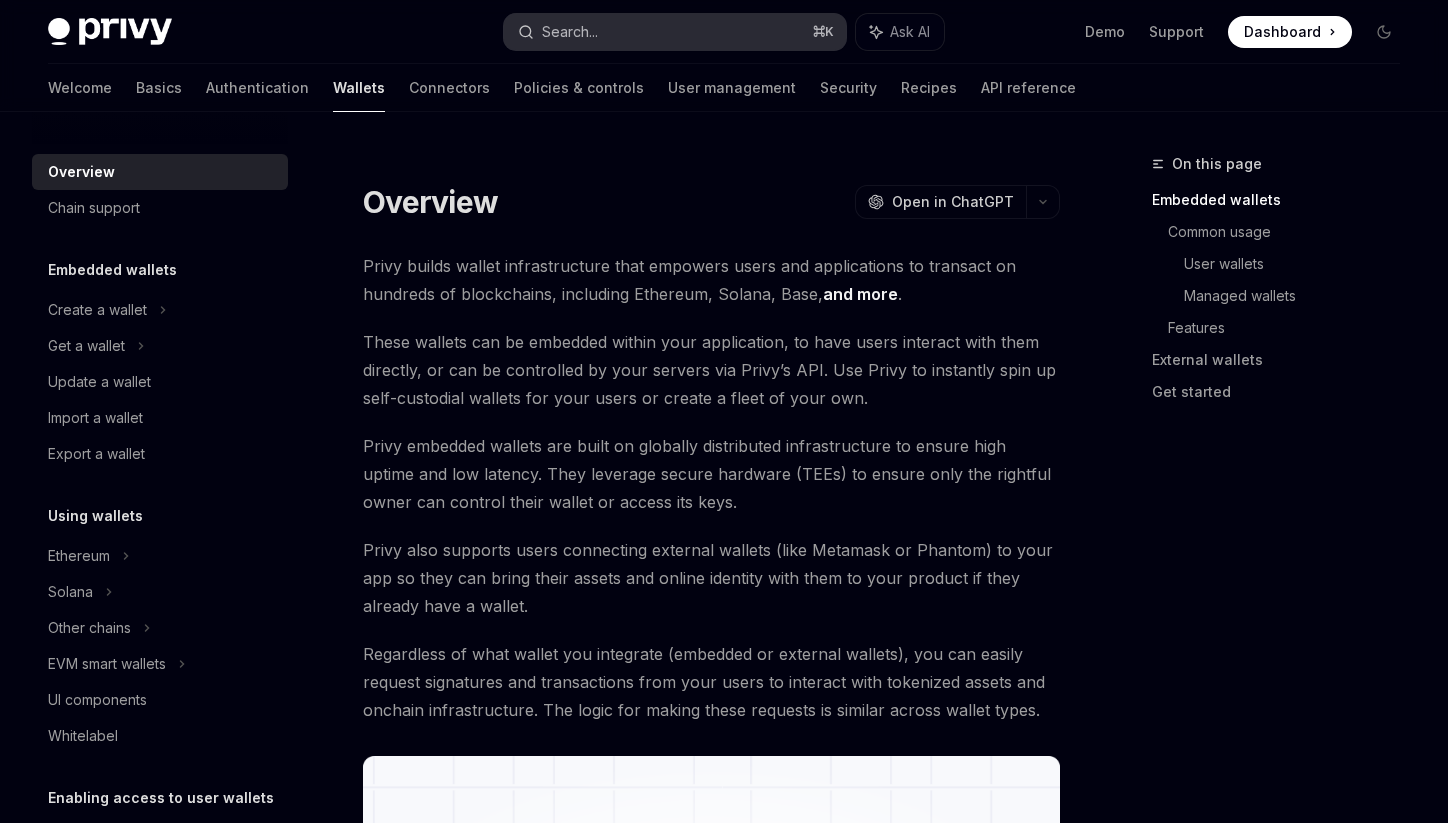 click on "Search..." at bounding box center [570, 32] 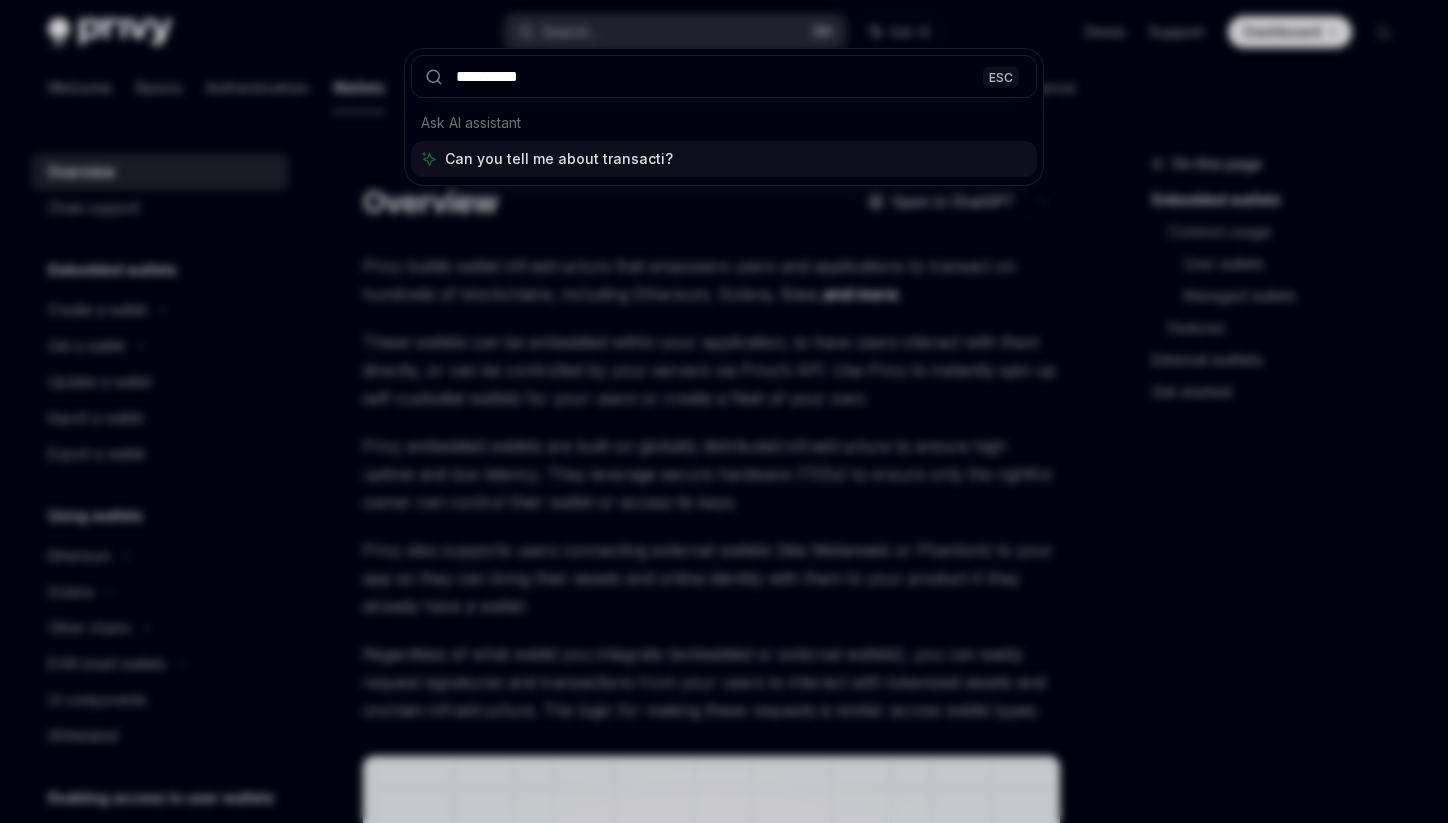 type on "**********" 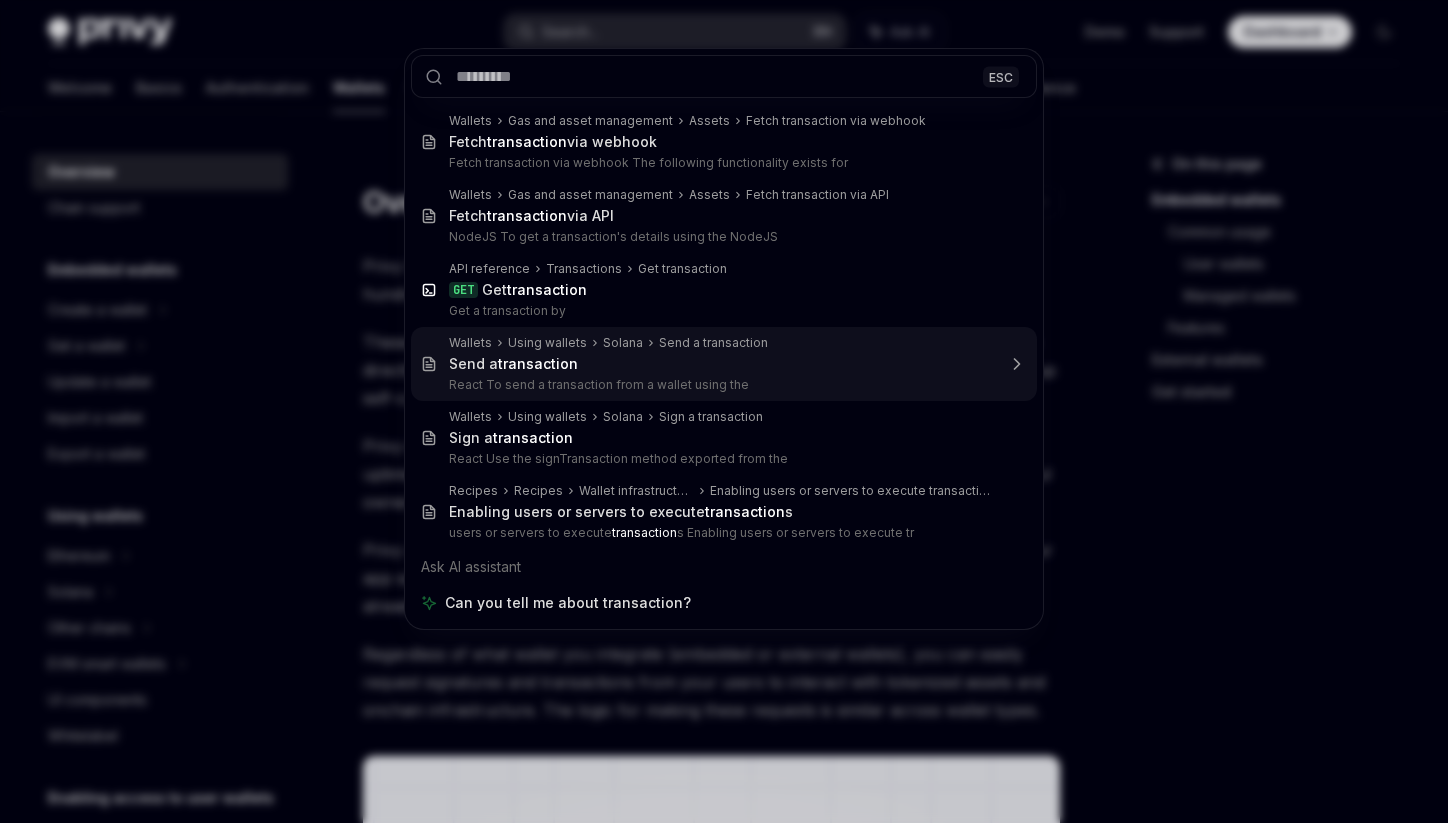 scroll, scrollTop: 112, scrollLeft: 0, axis: vertical 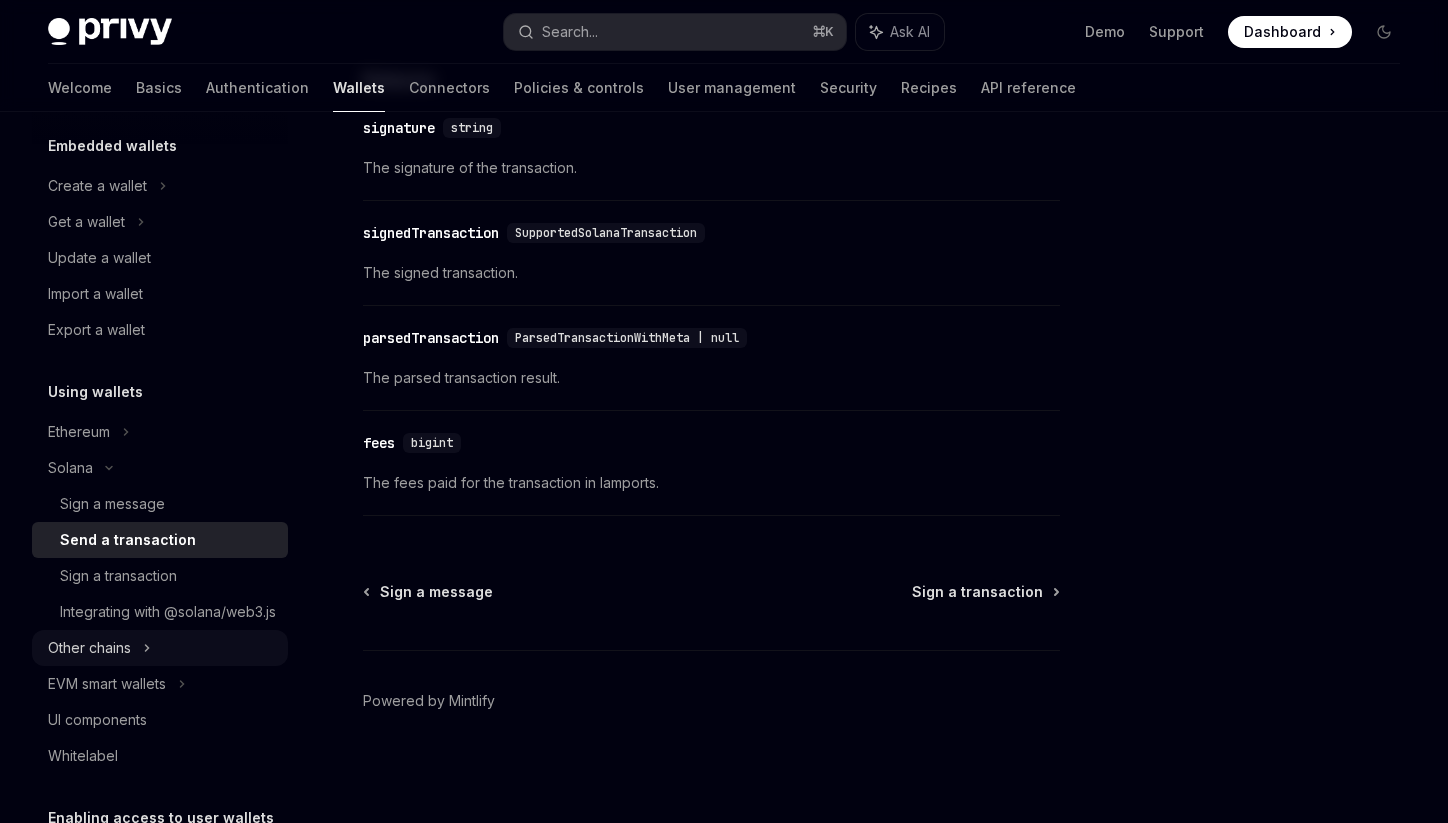 click 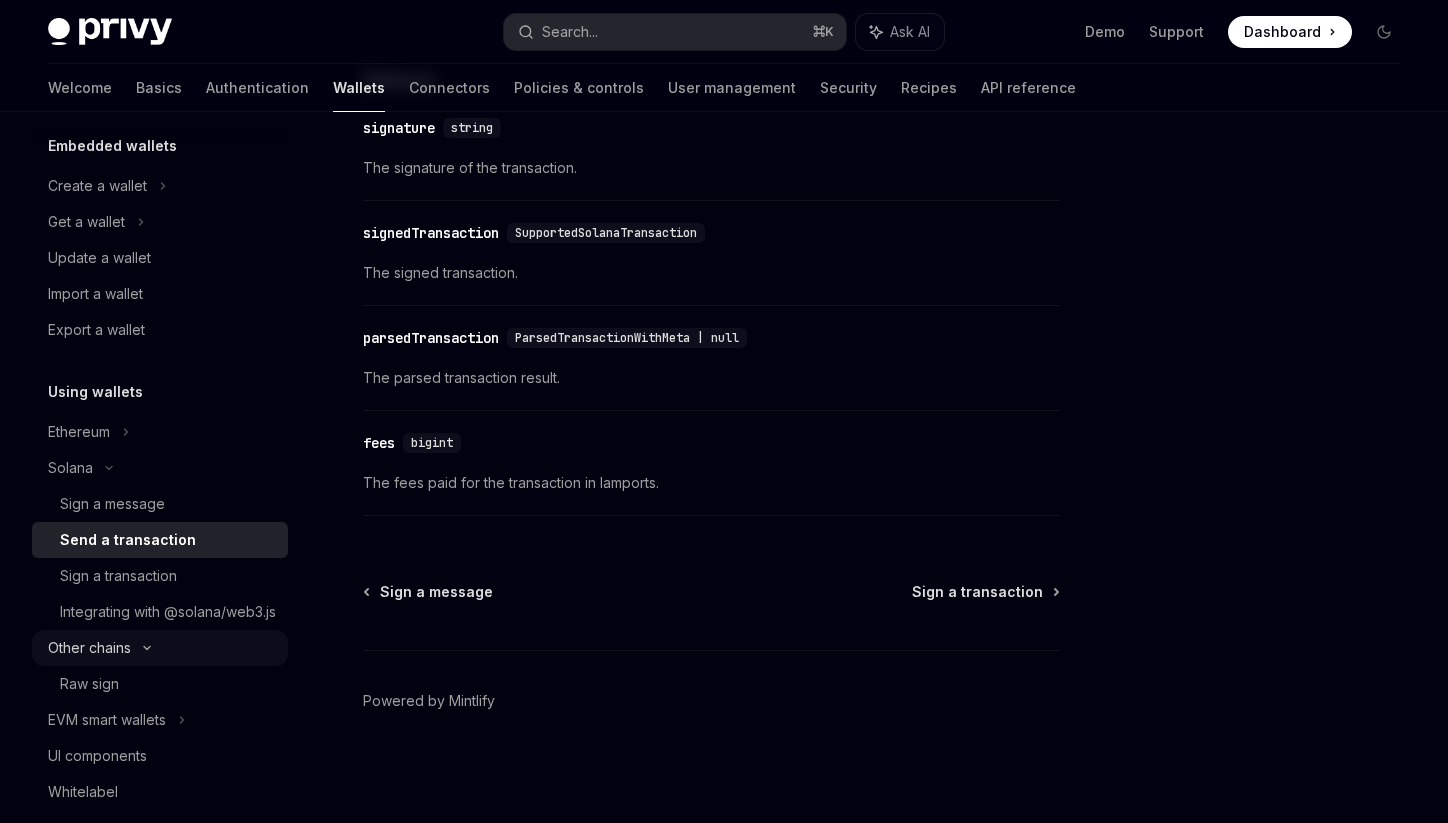 scroll, scrollTop: 0, scrollLeft: 0, axis: both 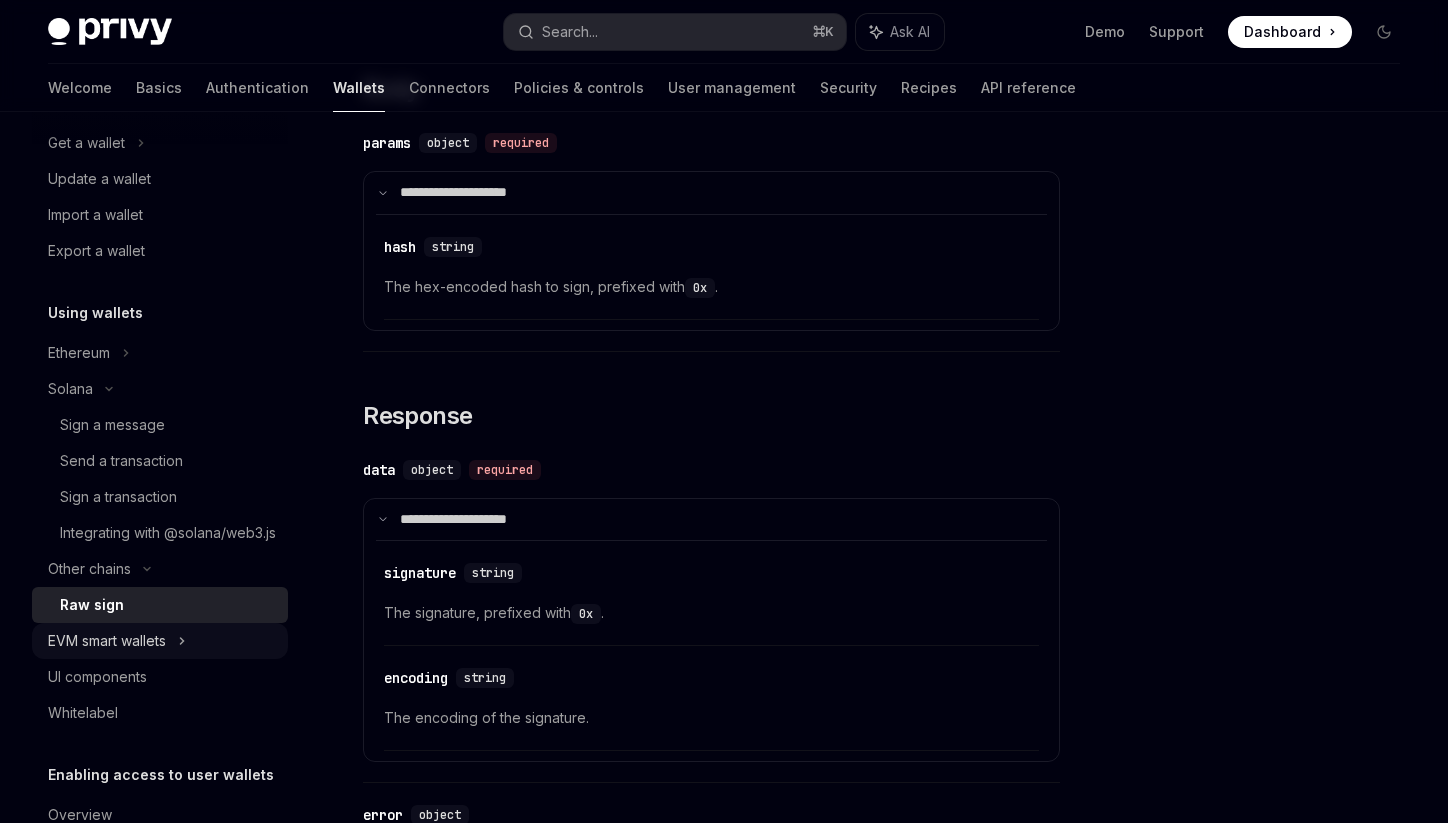 click on "EVM smart wallets" at bounding box center (160, 641) 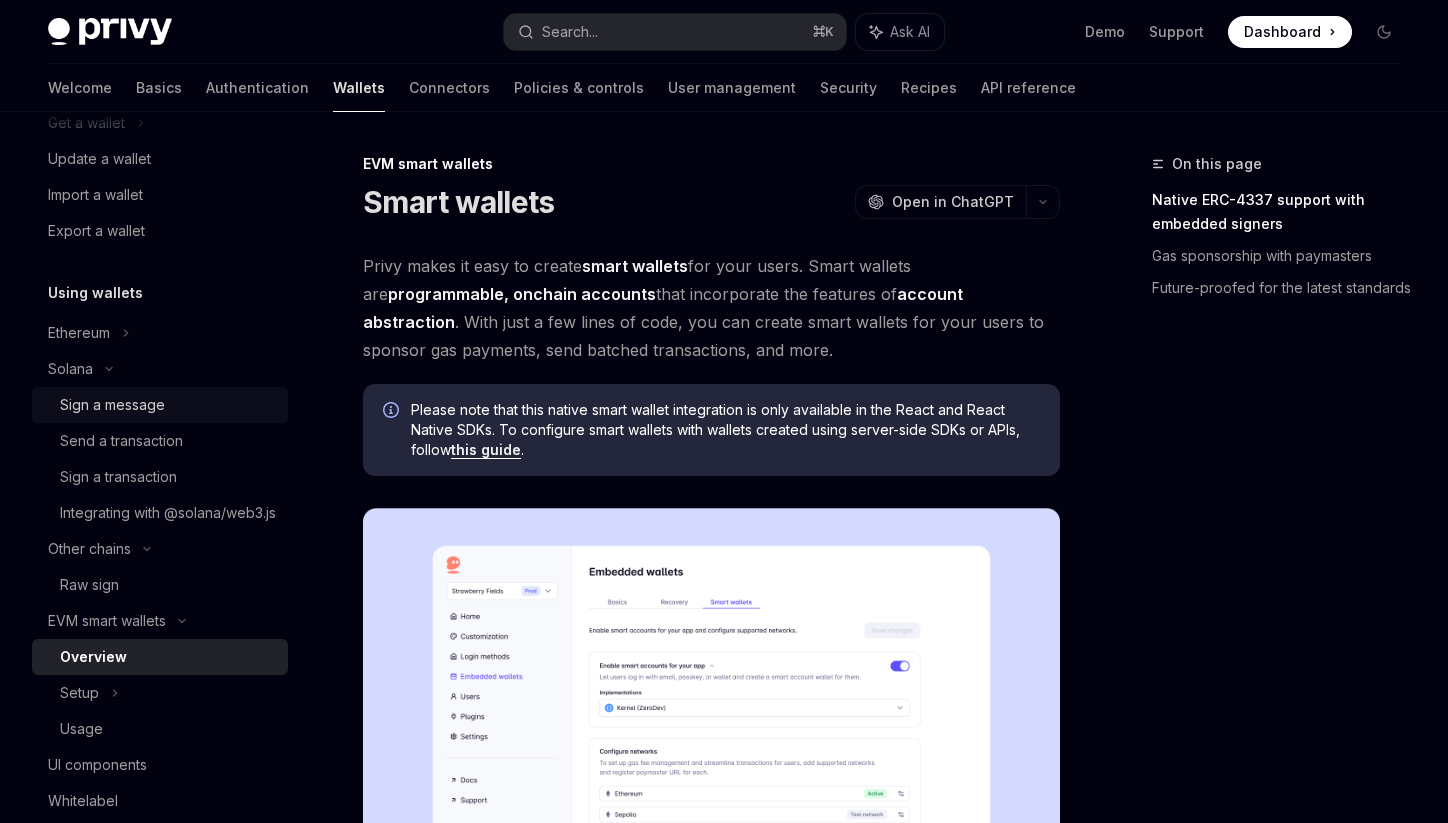 scroll, scrollTop: 224, scrollLeft: 0, axis: vertical 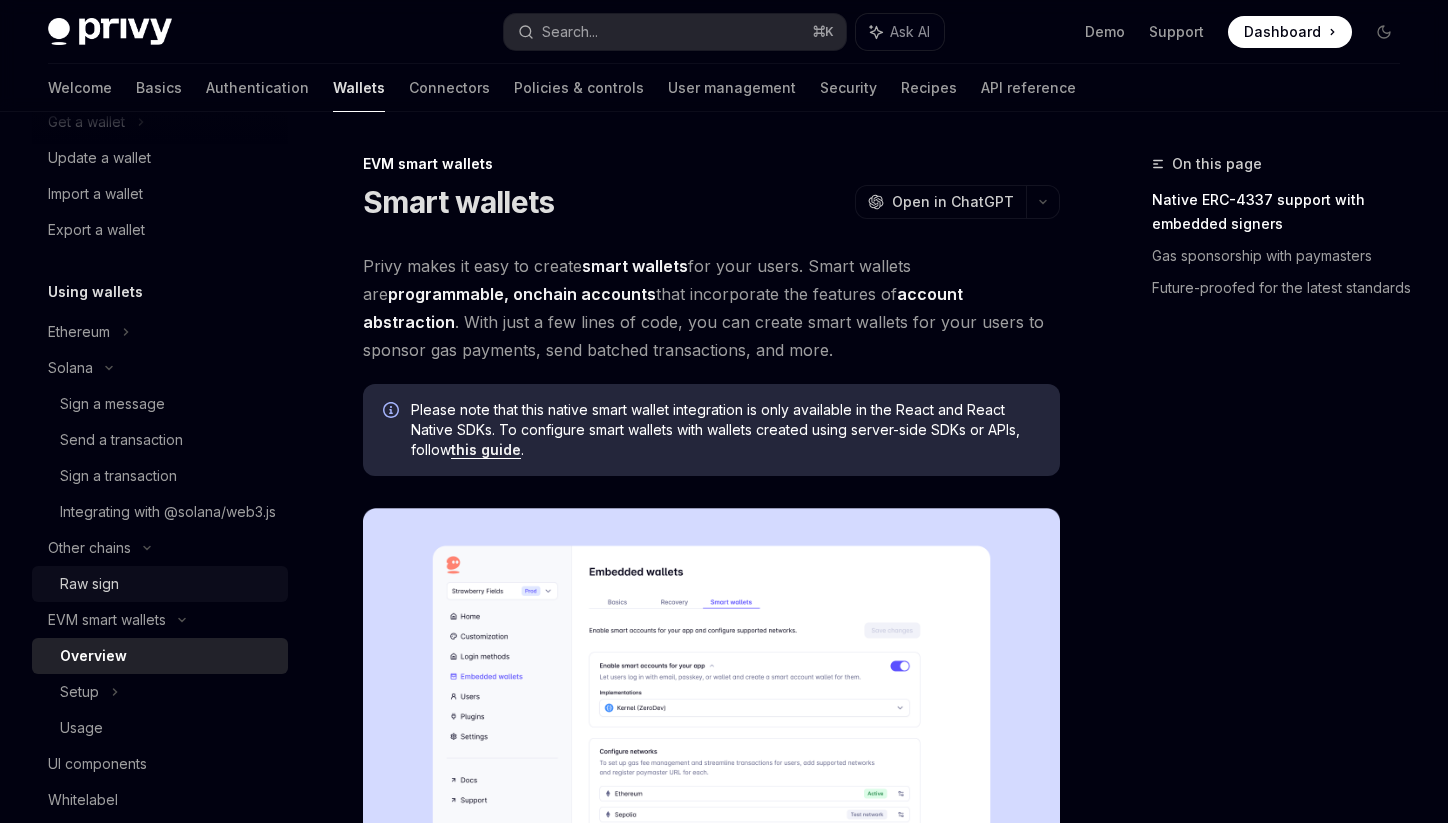 click on "Raw sign" at bounding box center [168, 584] 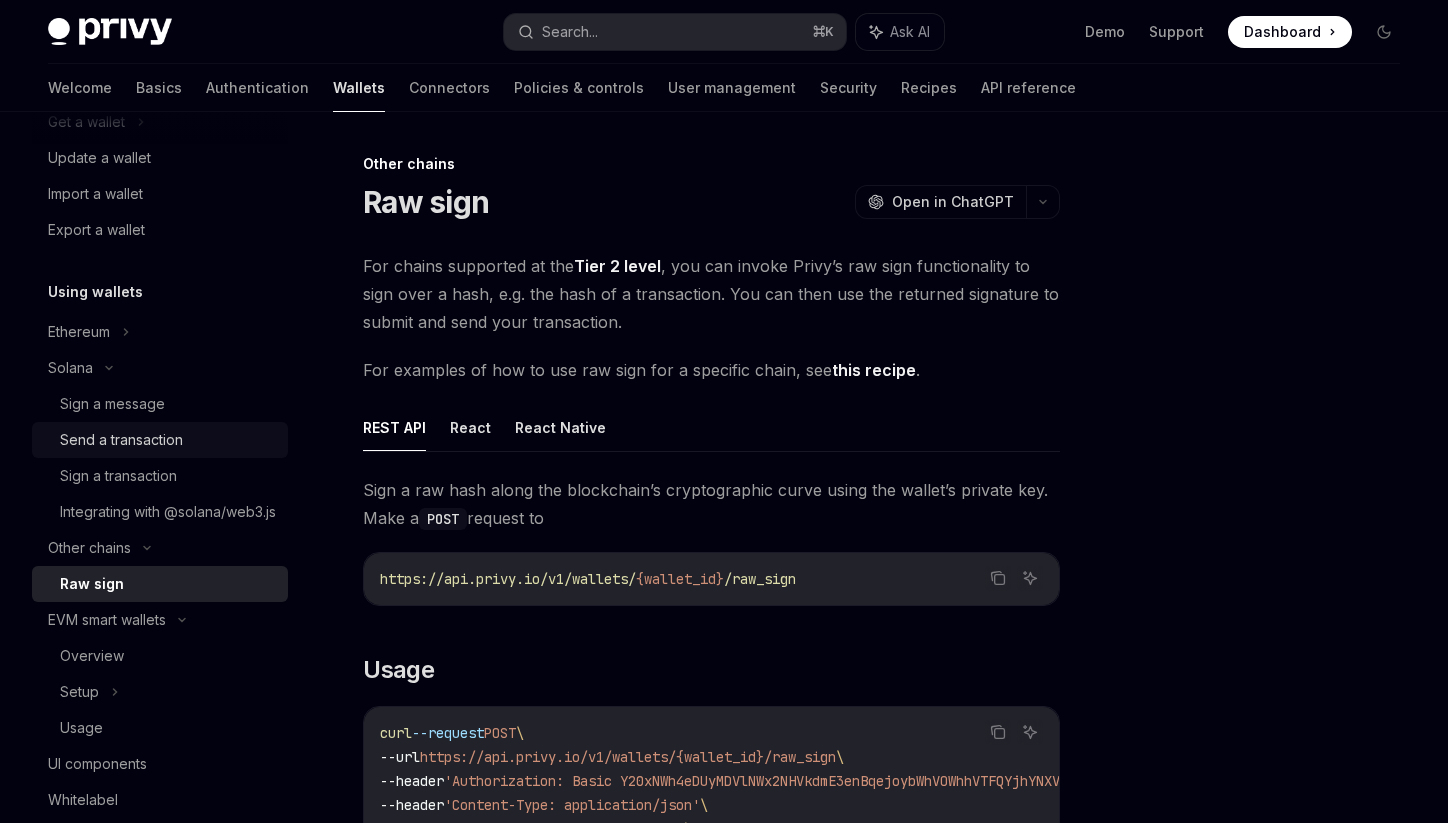 click on "Send a transaction" at bounding box center [121, 440] 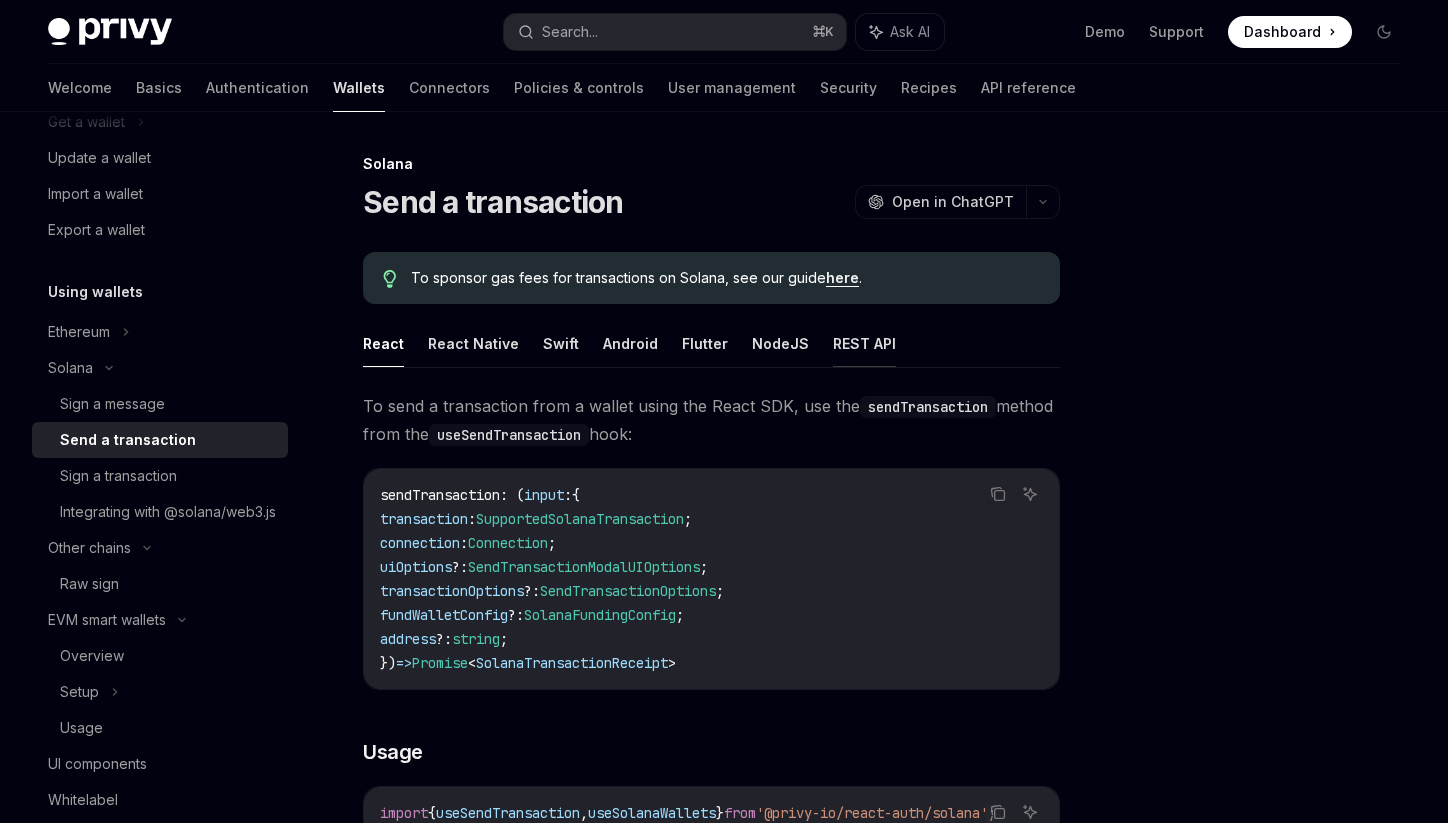 click on "REST API" at bounding box center [864, 343] 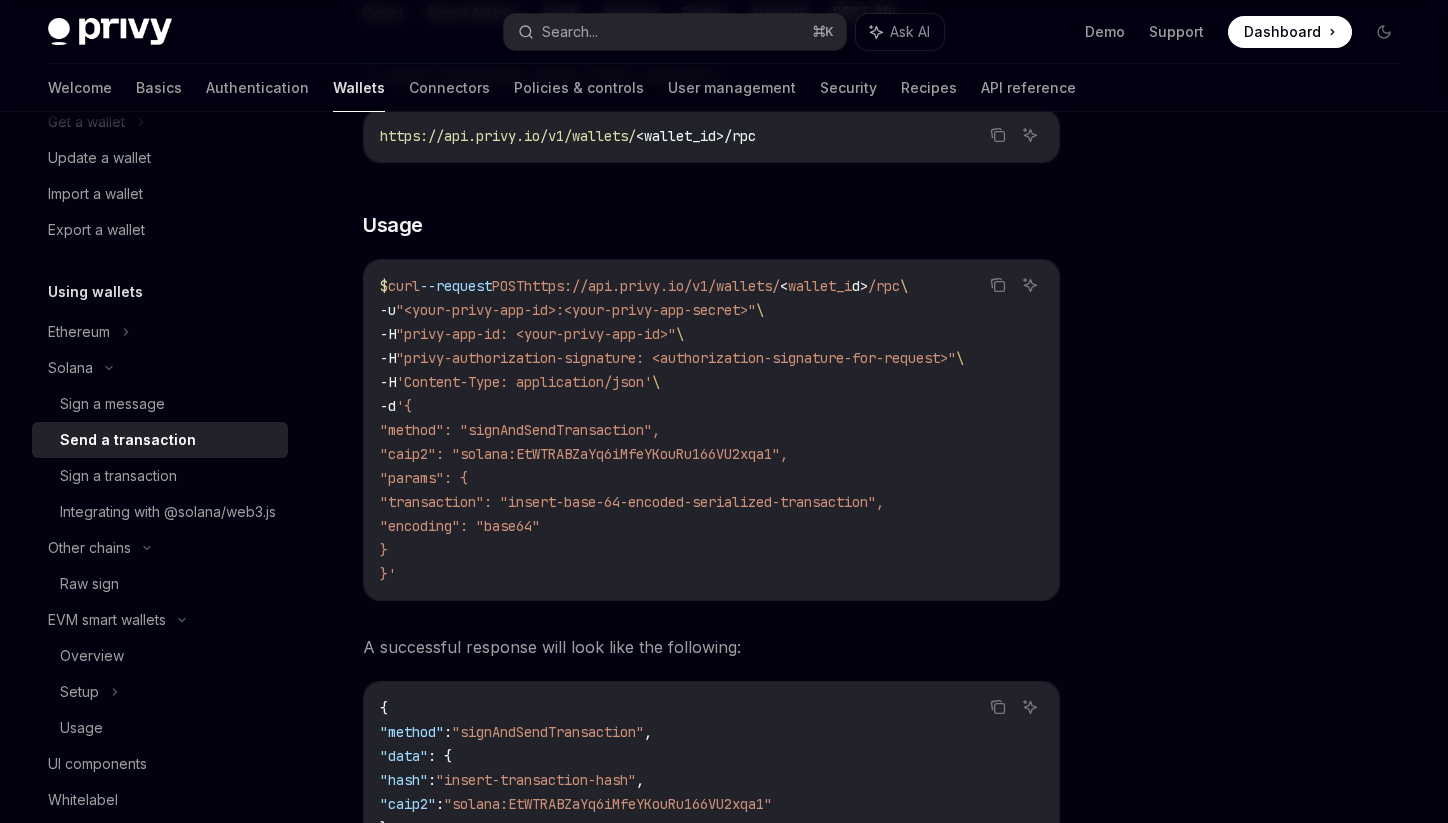 scroll, scrollTop: 332, scrollLeft: 0, axis: vertical 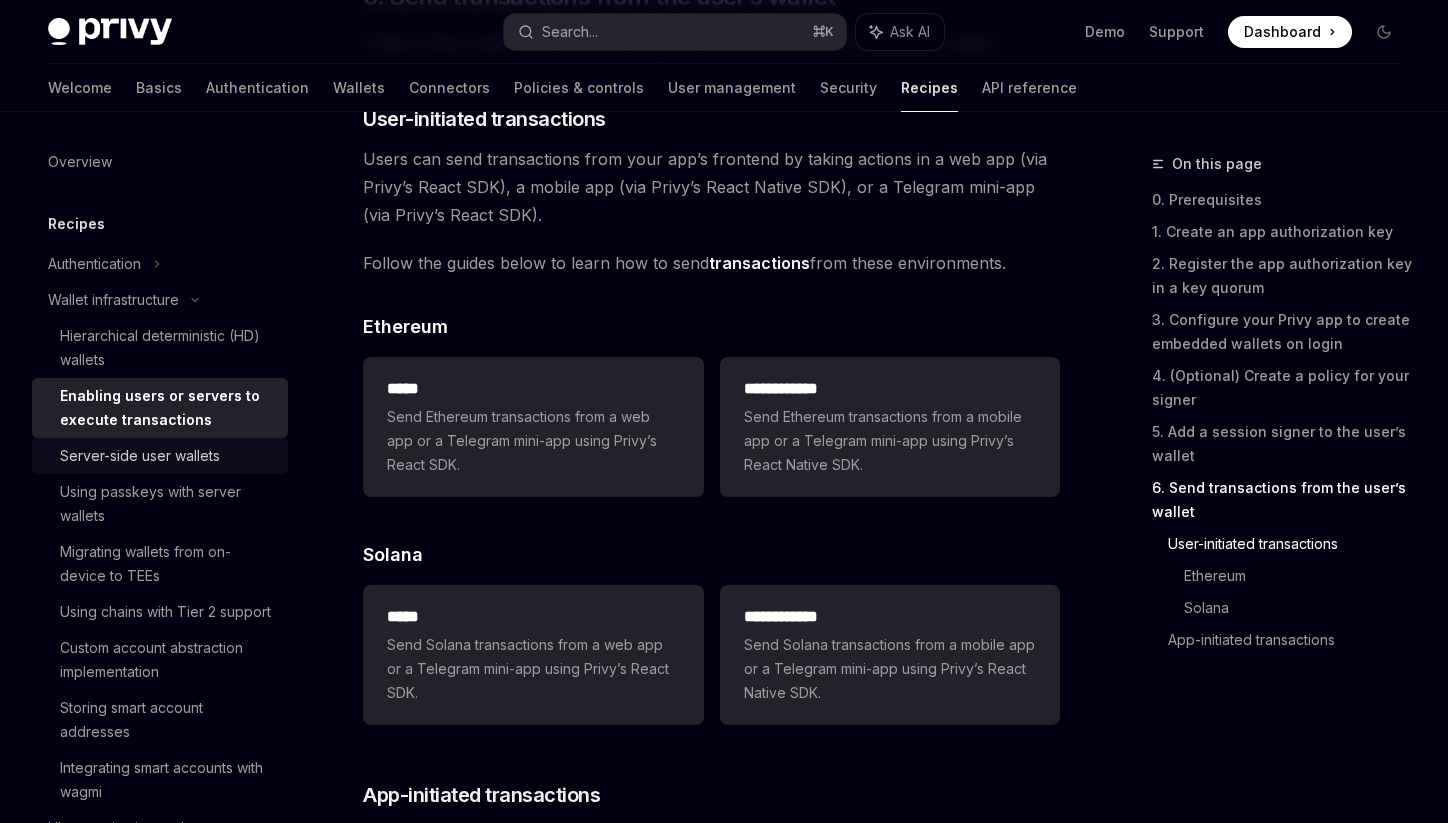 click on "Server-side user wallets" at bounding box center (160, 456) 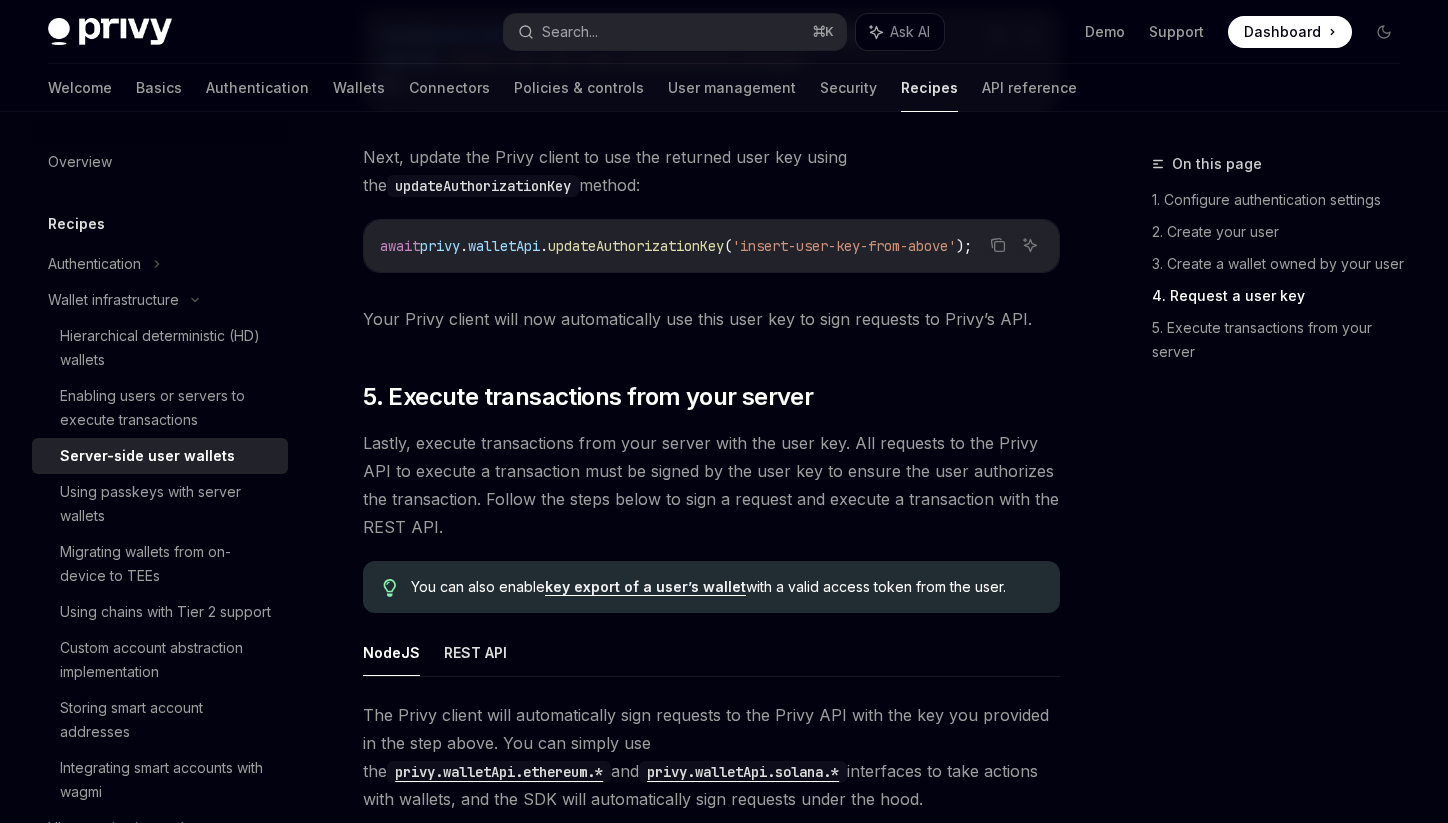 scroll, scrollTop: 3663, scrollLeft: 0, axis: vertical 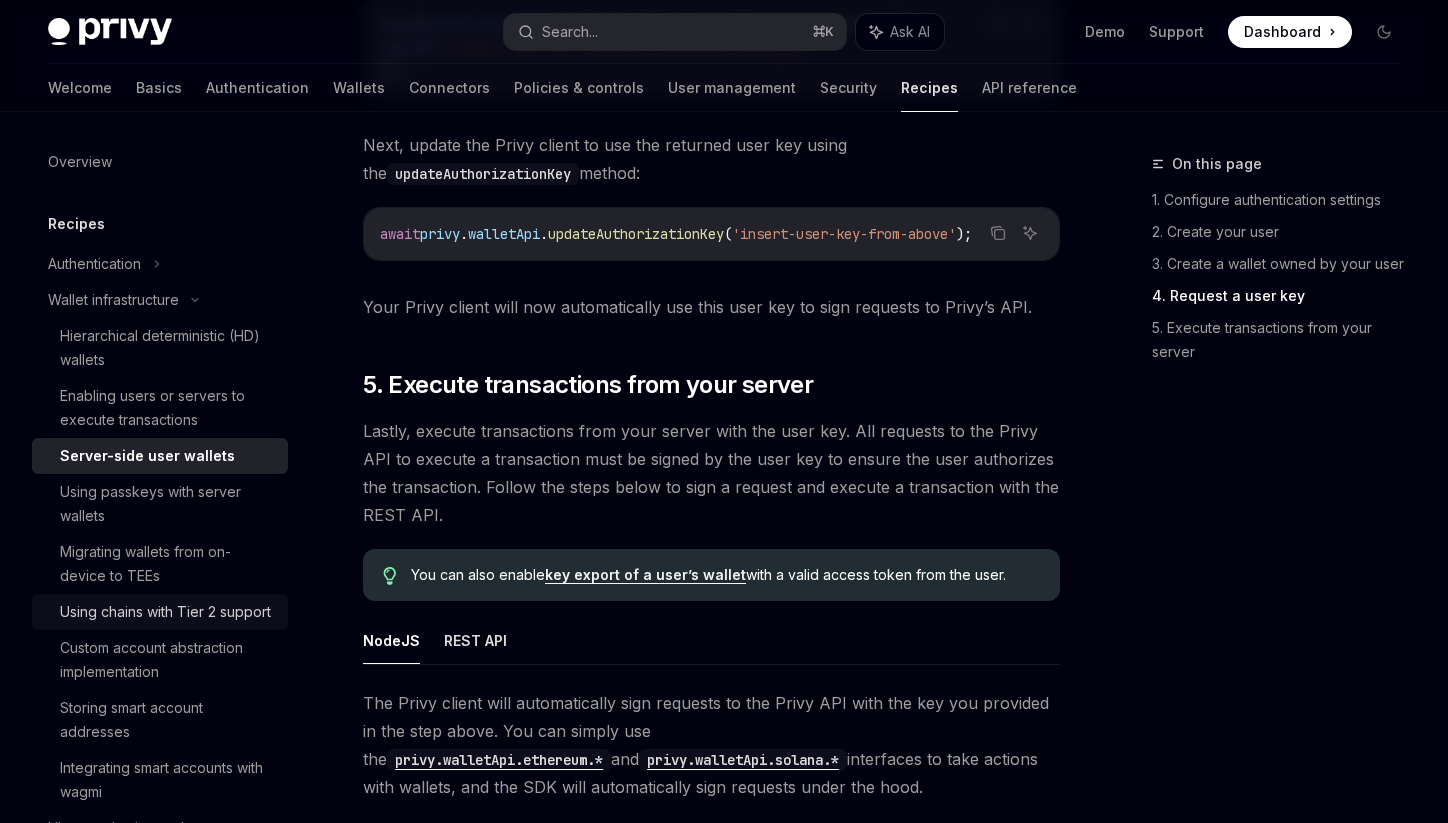 click on "Using chains with Tier 2 support" at bounding box center (165, 612) 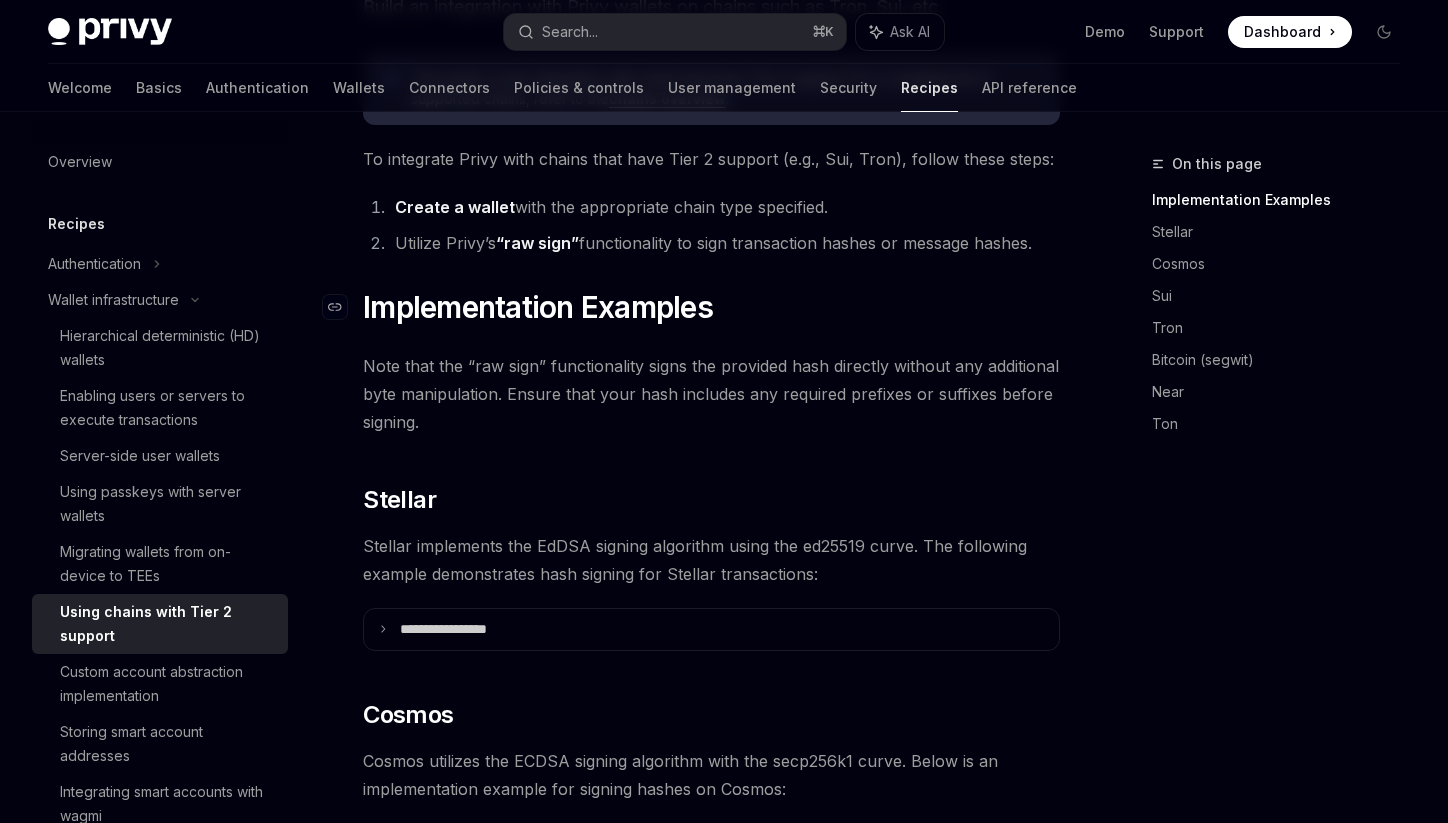 scroll, scrollTop: 604, scrollLeft: 0, axis: vertical 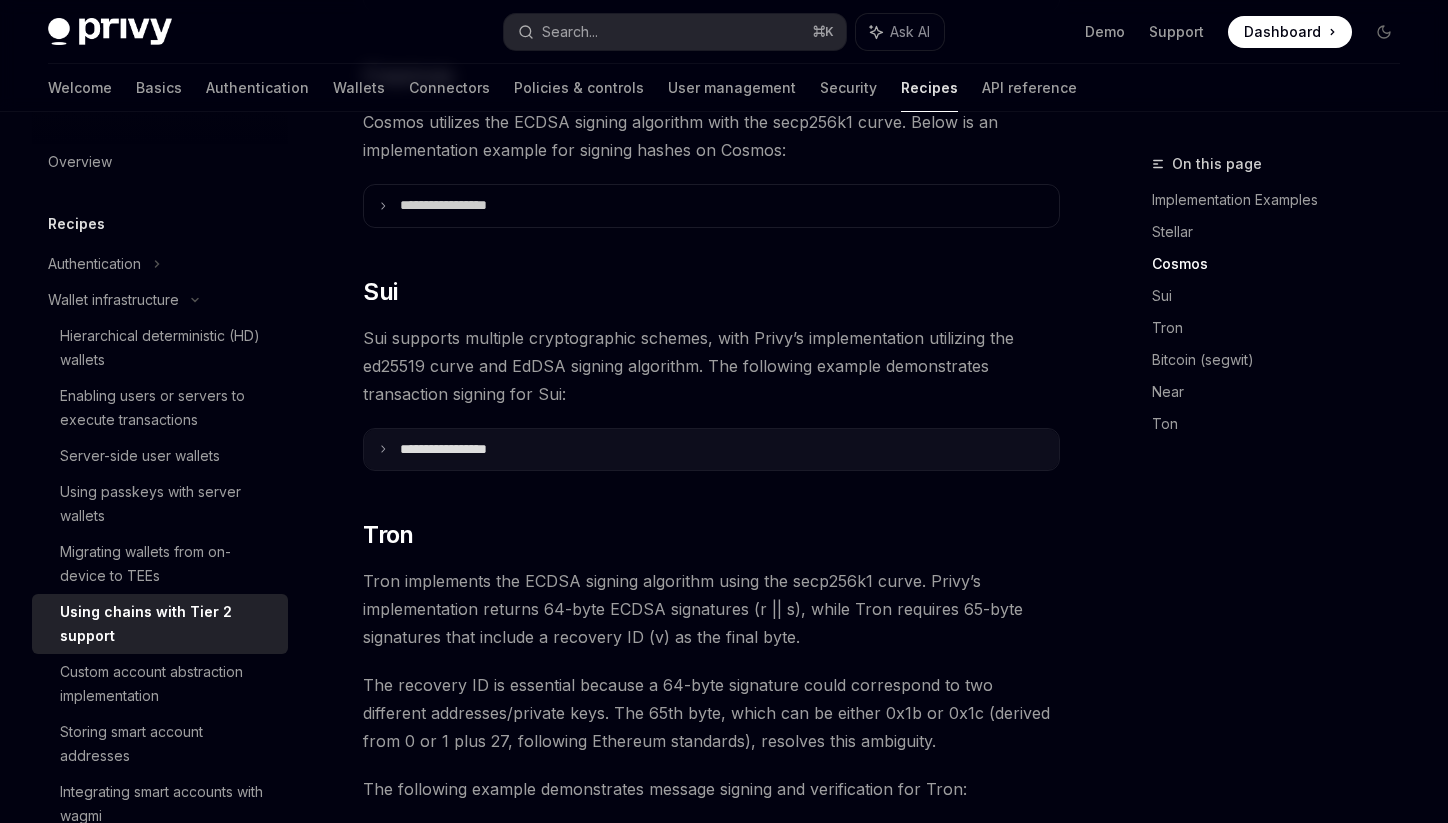 click on "**********" at bounding box center [711, 450] 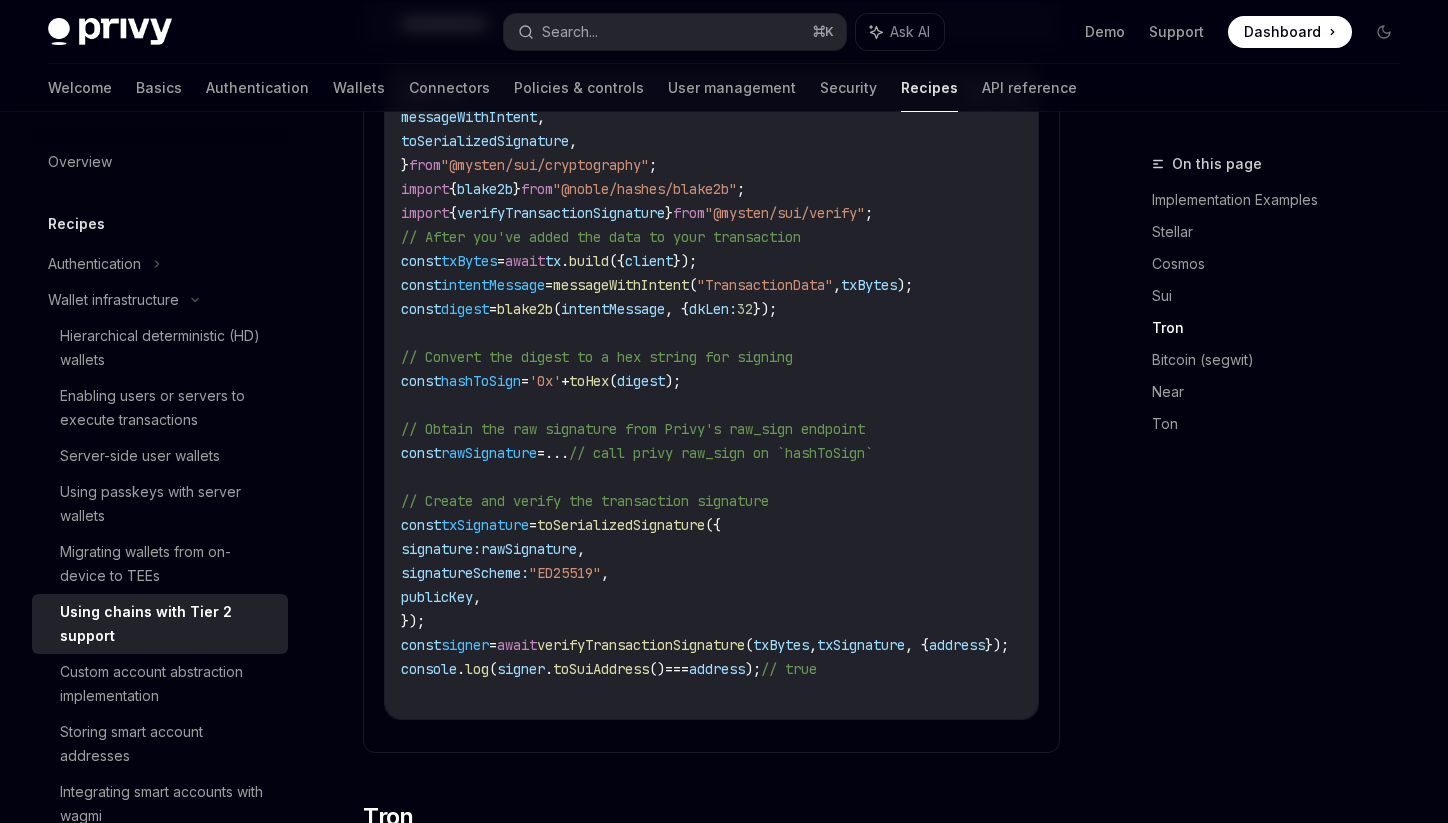 scroll, scrollTop: 1302, scrollLeft: 0, axis: vertical 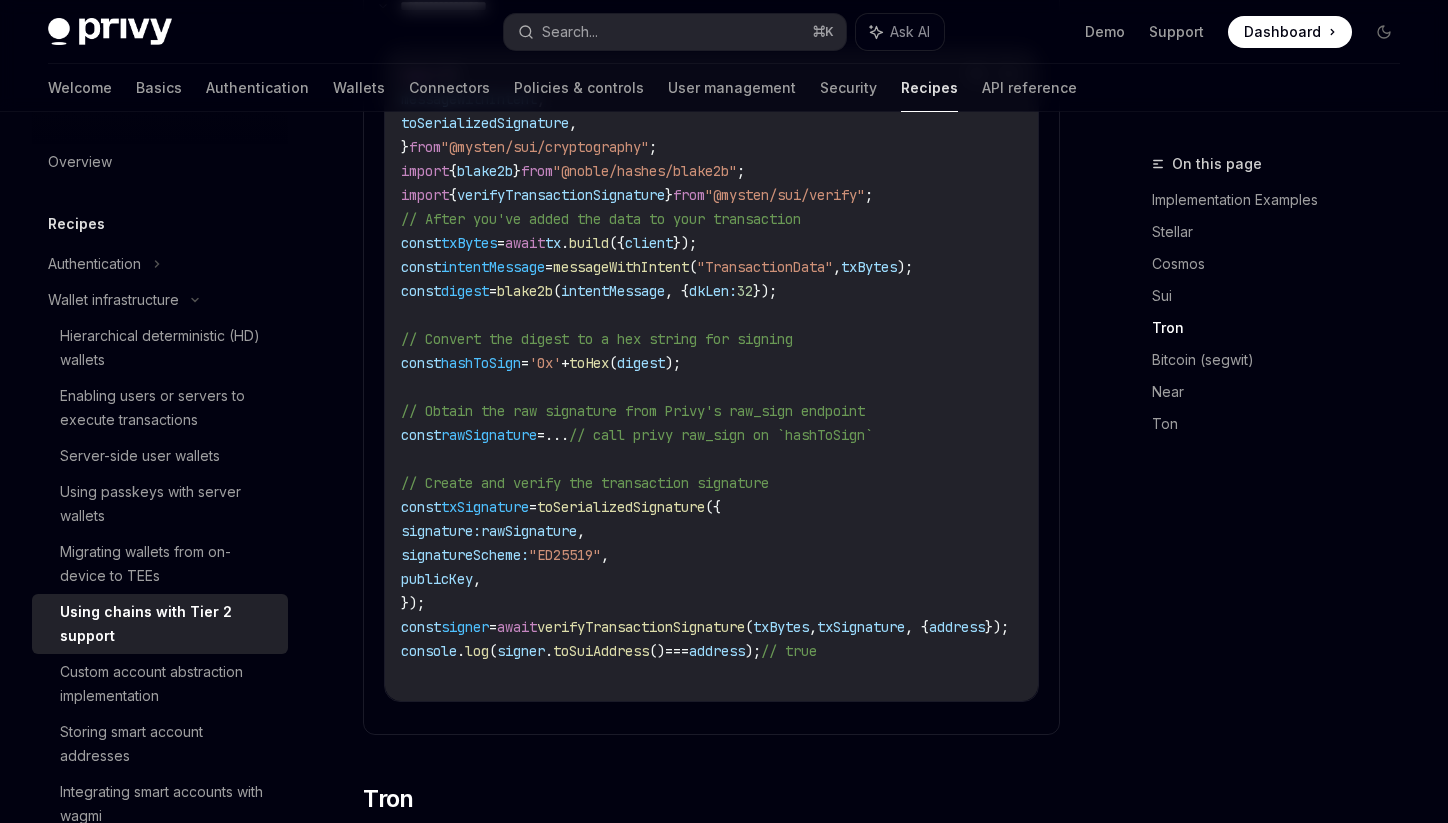 click on "publicKey" at bounding box center [429, 336] 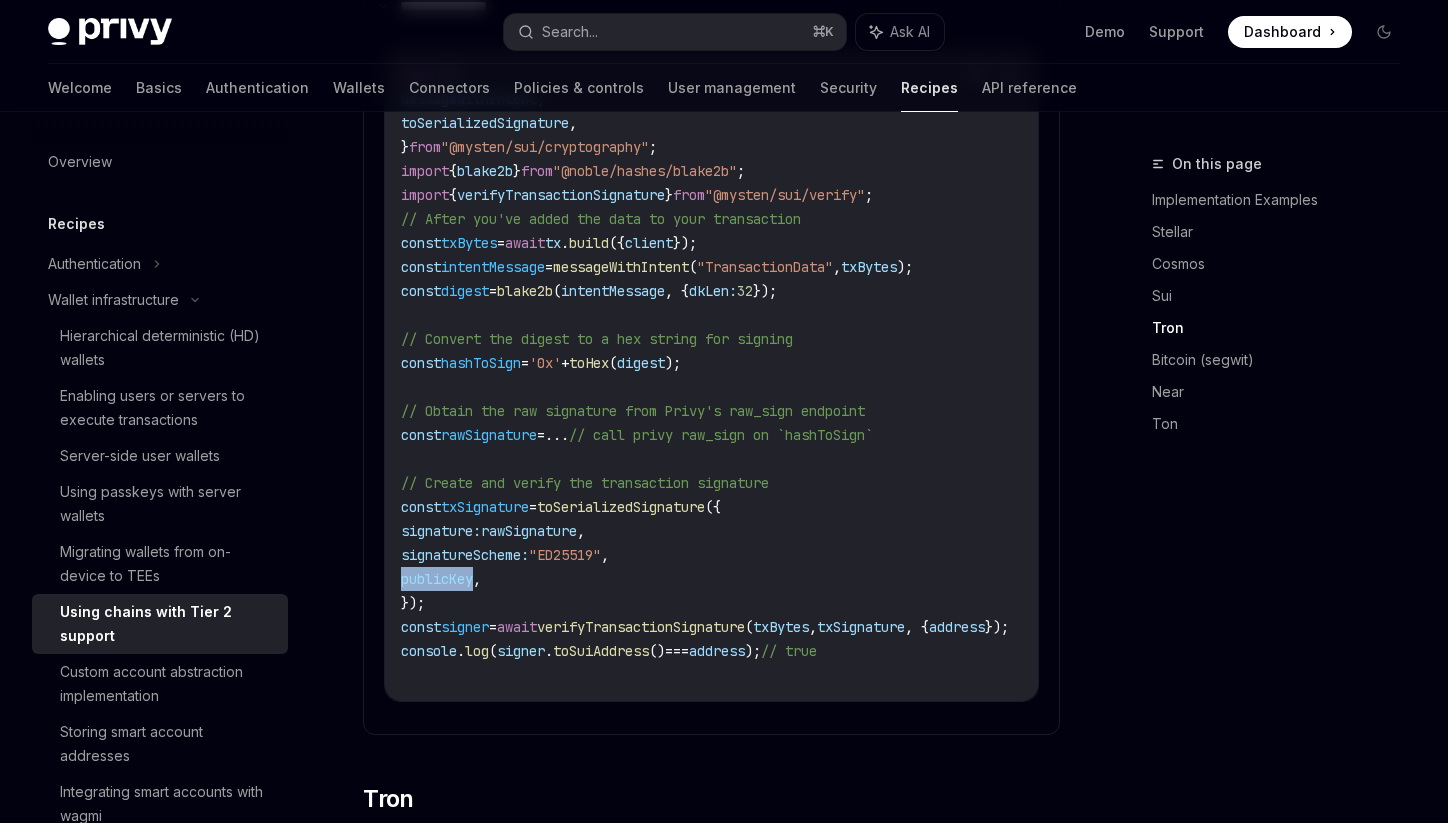 click on "publicKey" at bounding box center [429, 336] 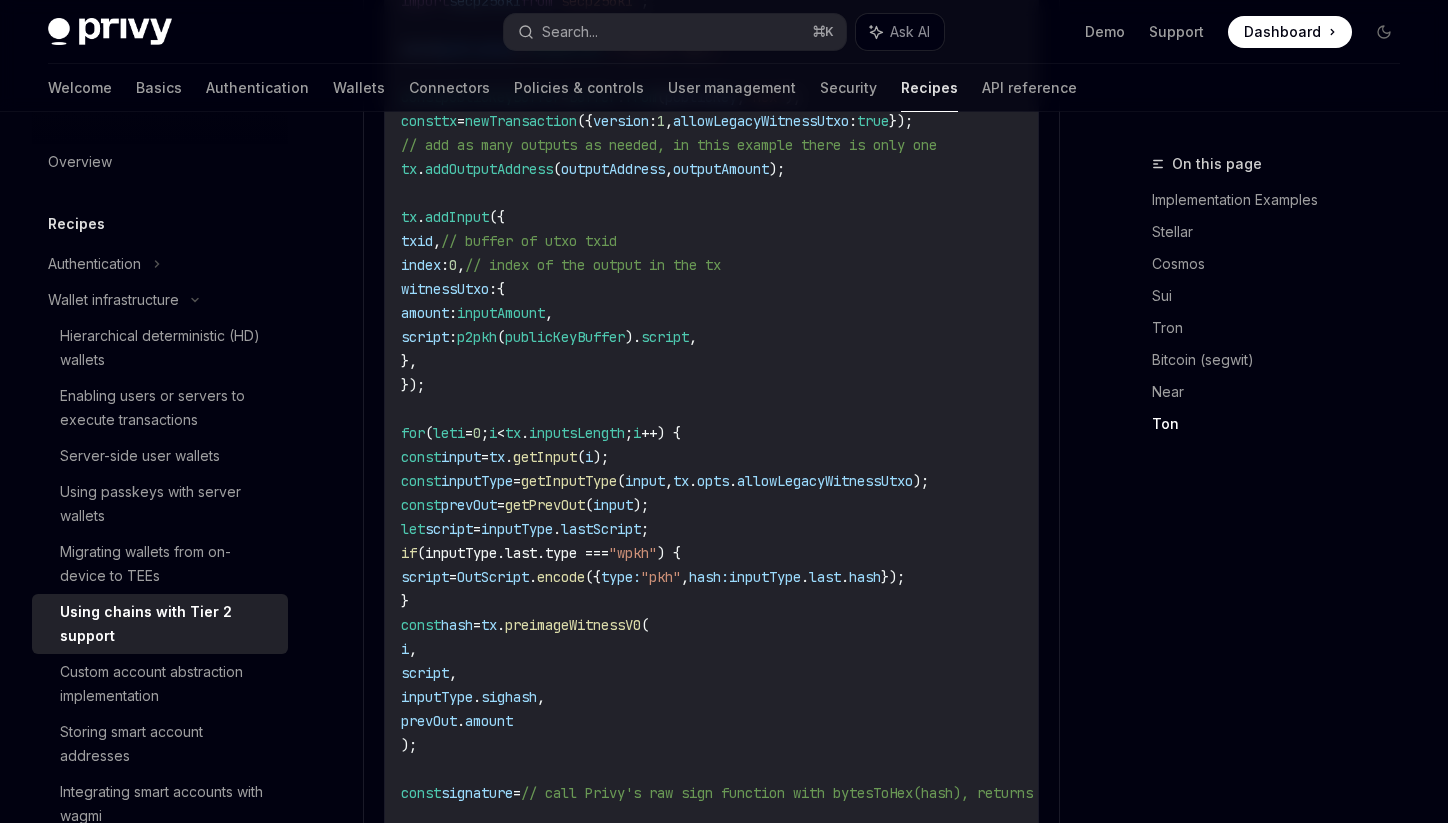 scroll, scrollTop: 2825, scrollLeft: 0, axis: vertical 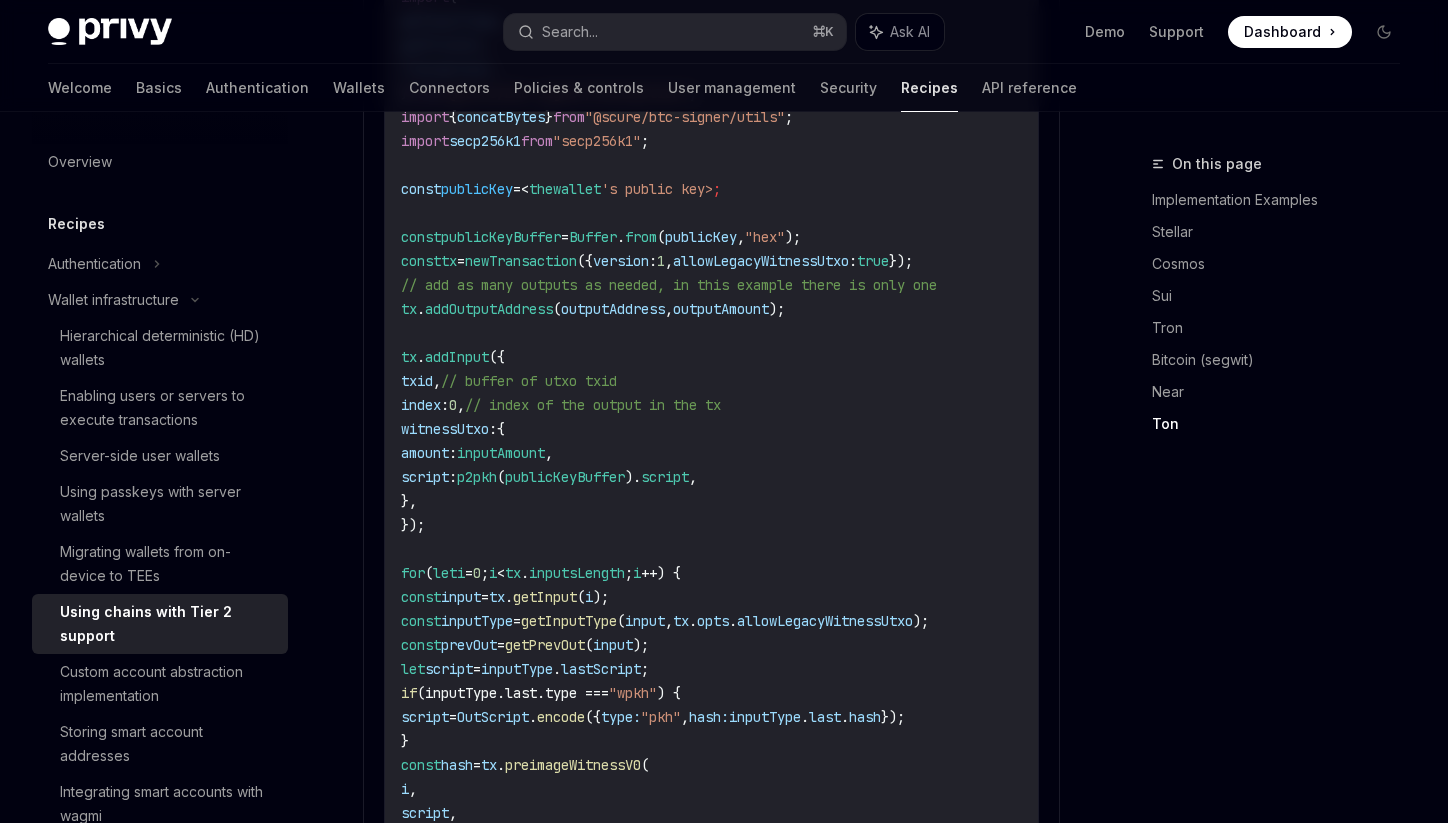 click on "publicKey" at bounding box center (477, -1460) 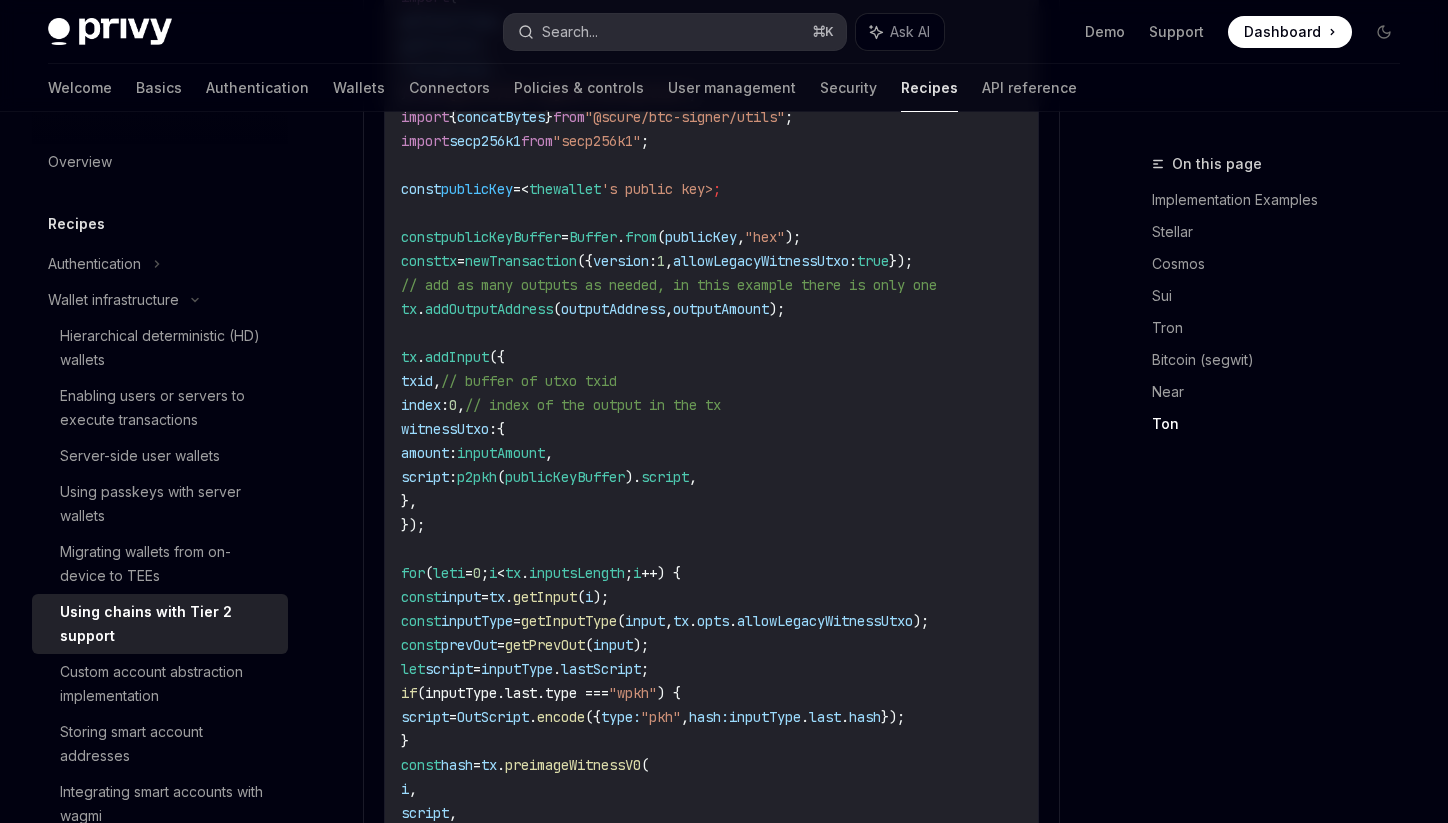 copy on "publicKey" 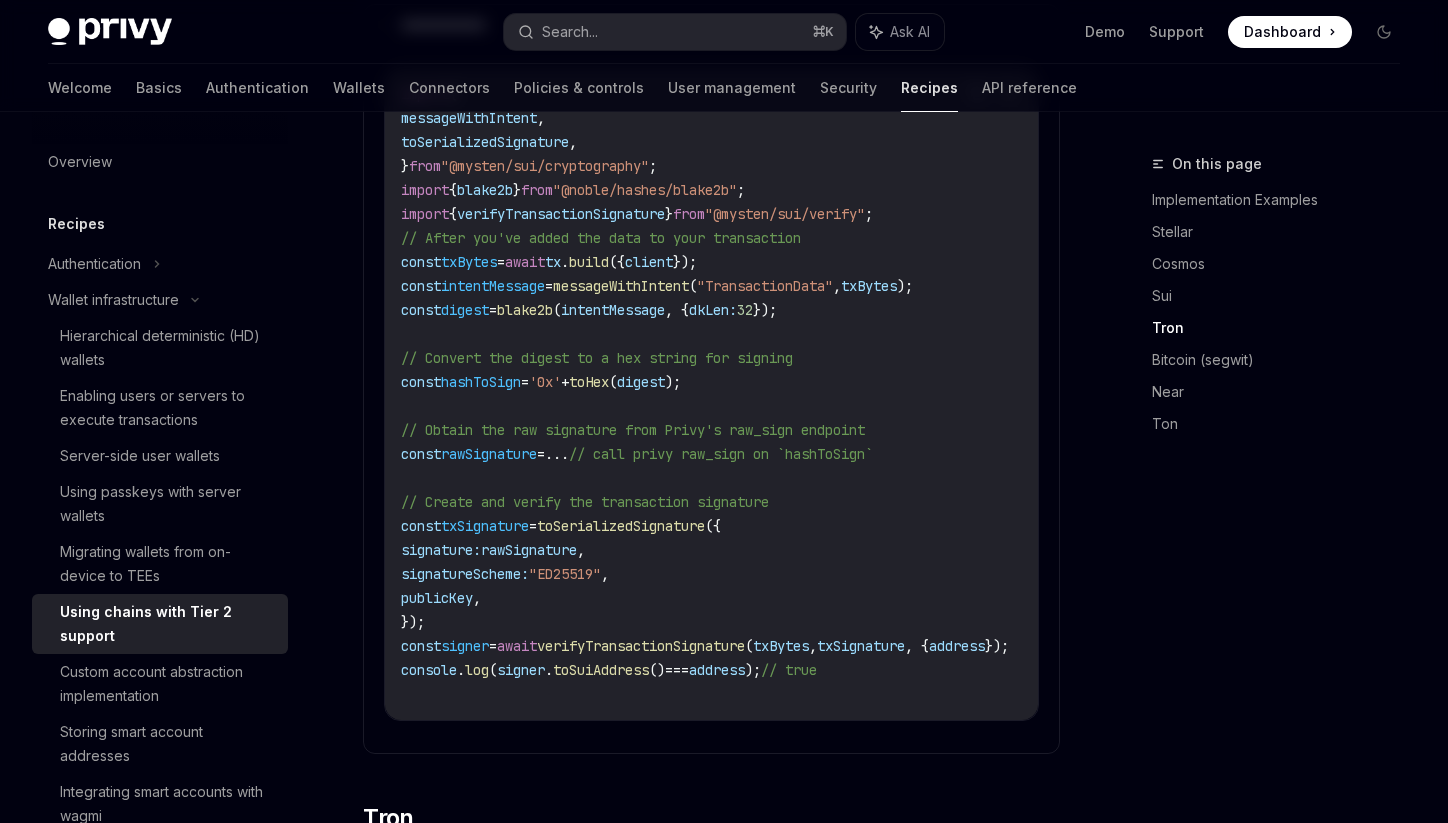 scroll, scrollTop: 1299, scrollLeft: 0, axis: vertical 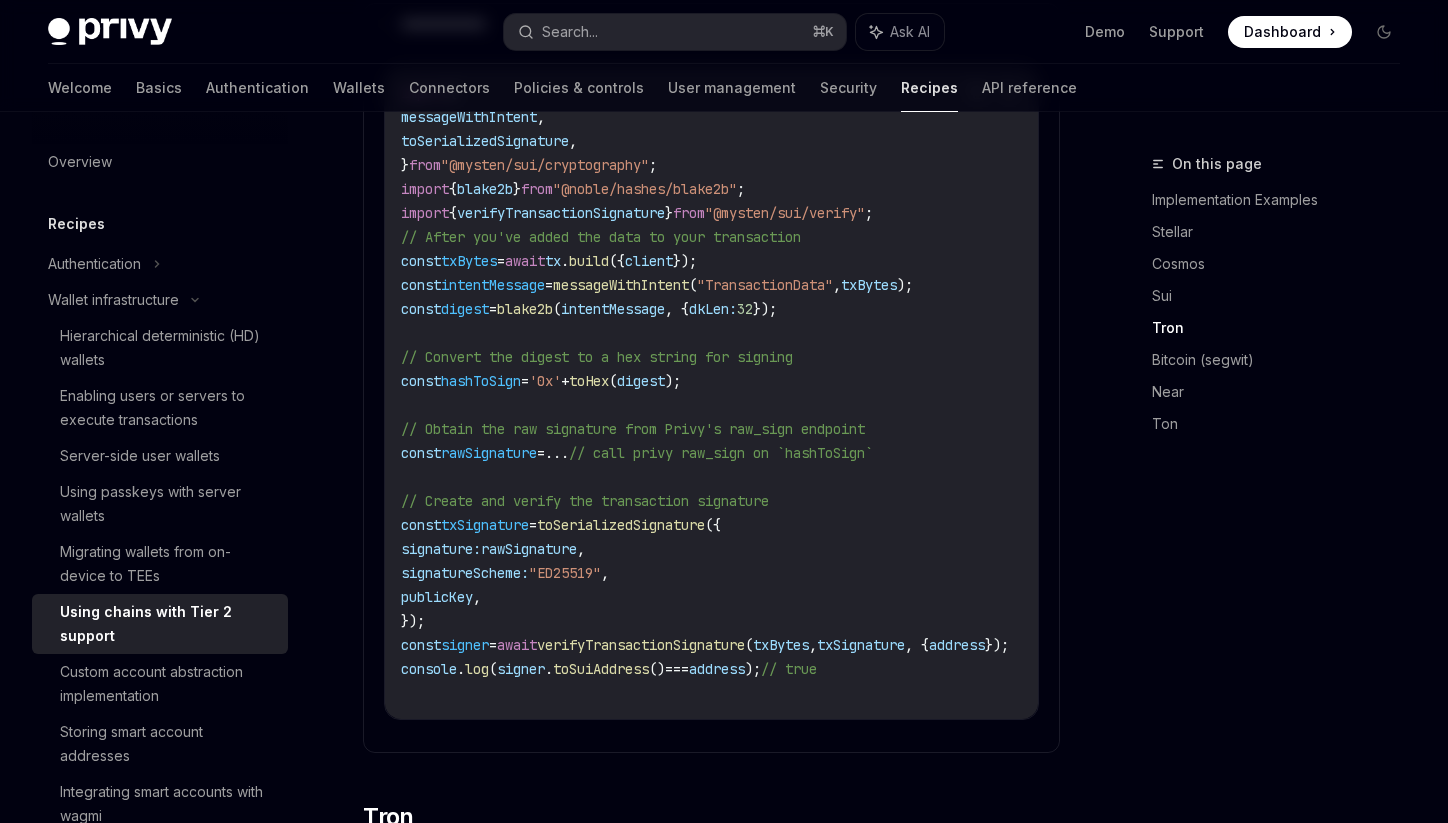 click on "toSerializedSignature" at bounding box center [493, 282] 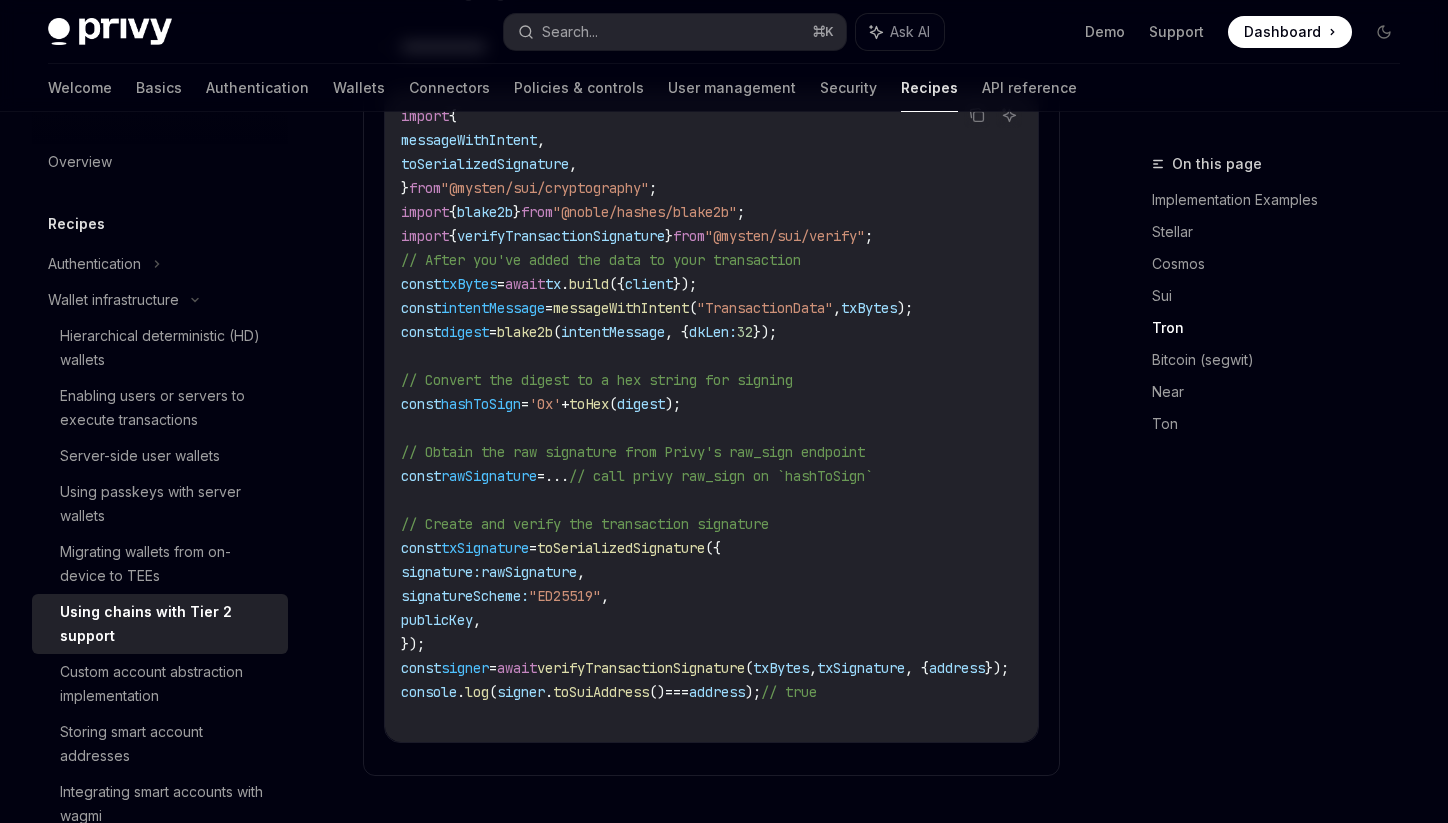 scroll, scrollTop: 1278, scrollLeft: 0, axis: vertical 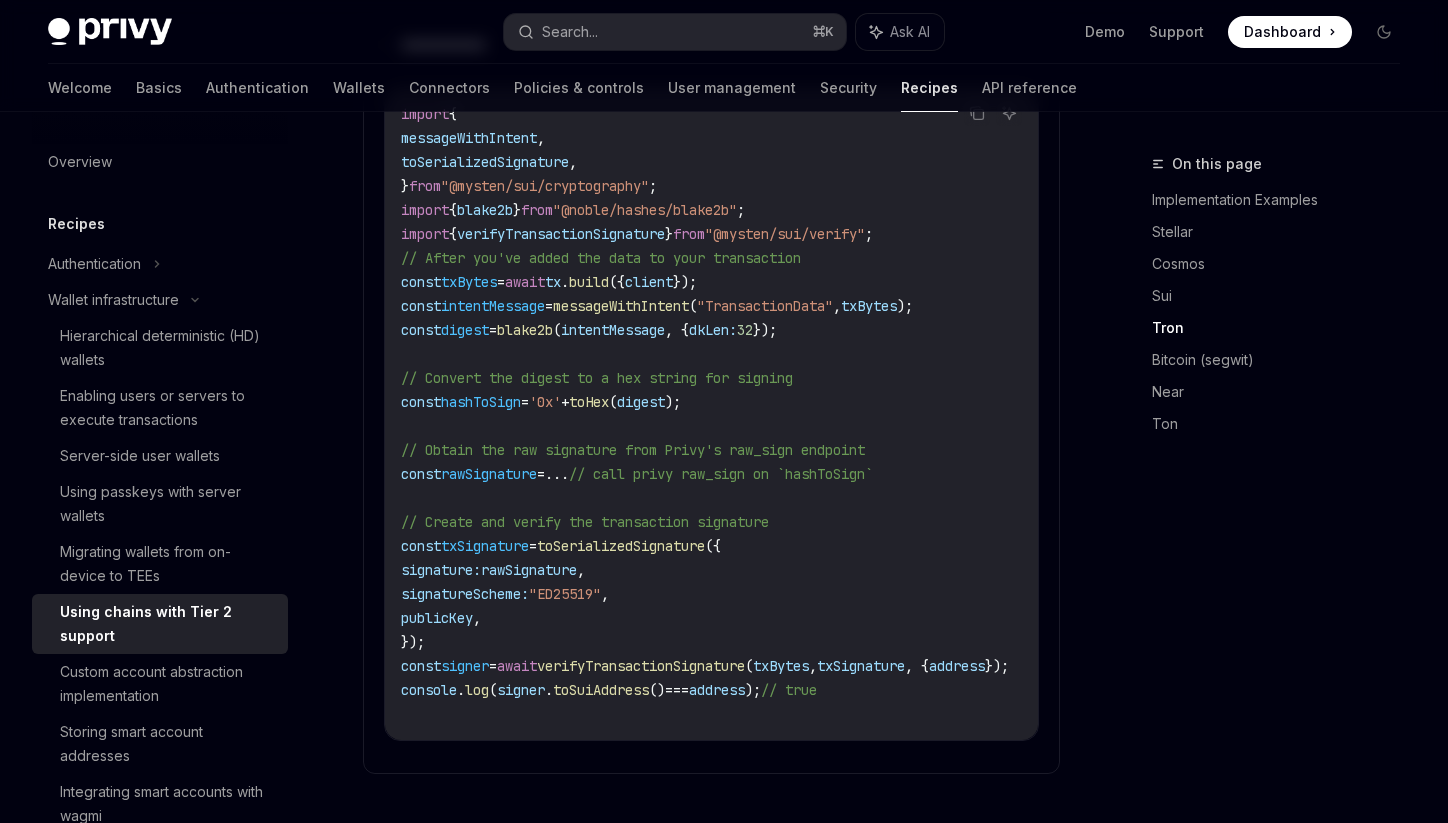 click on "publicKey" at bounding box center [429, 375] 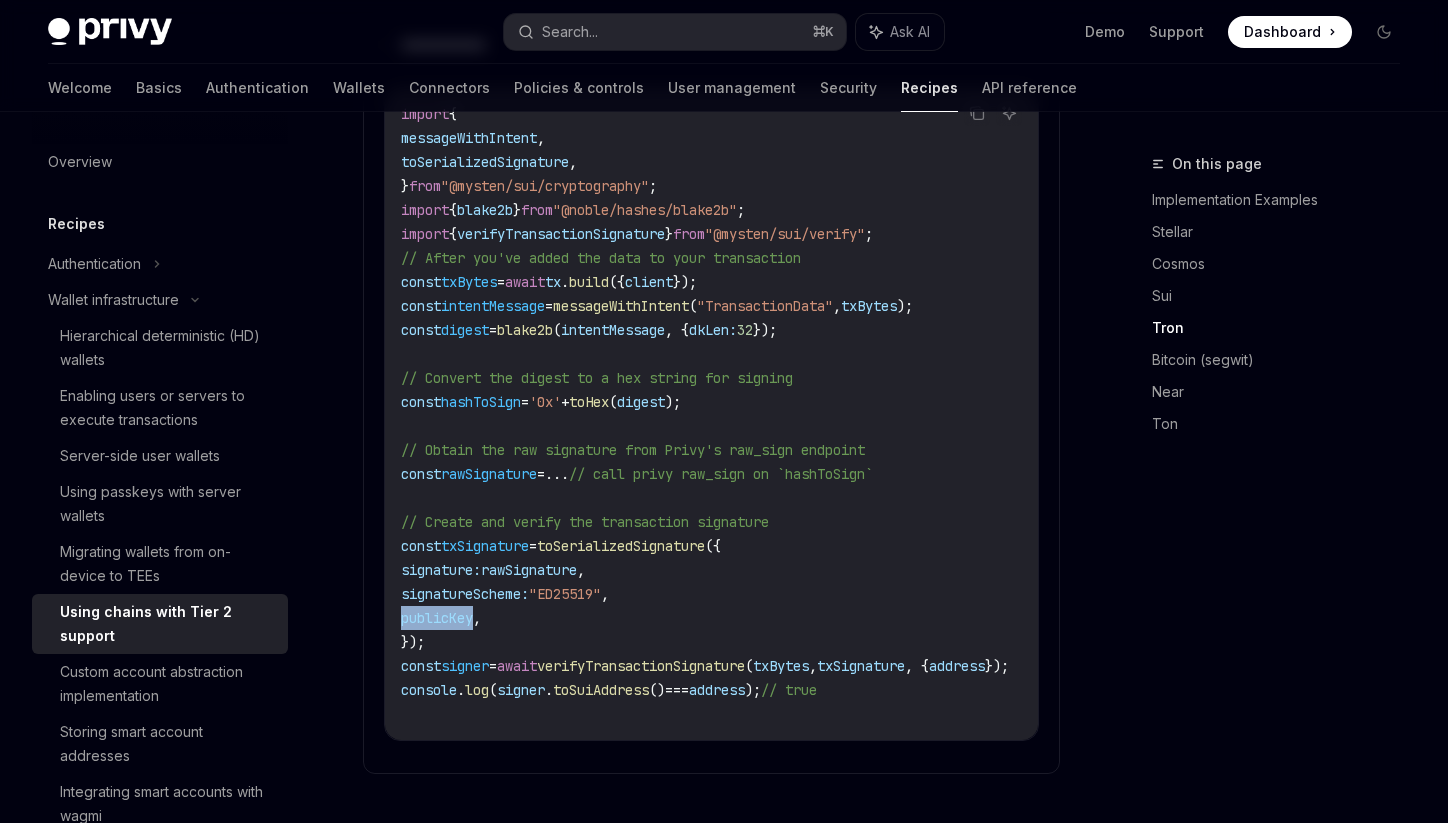click on "publicKey" at bounding box center [429, 375] 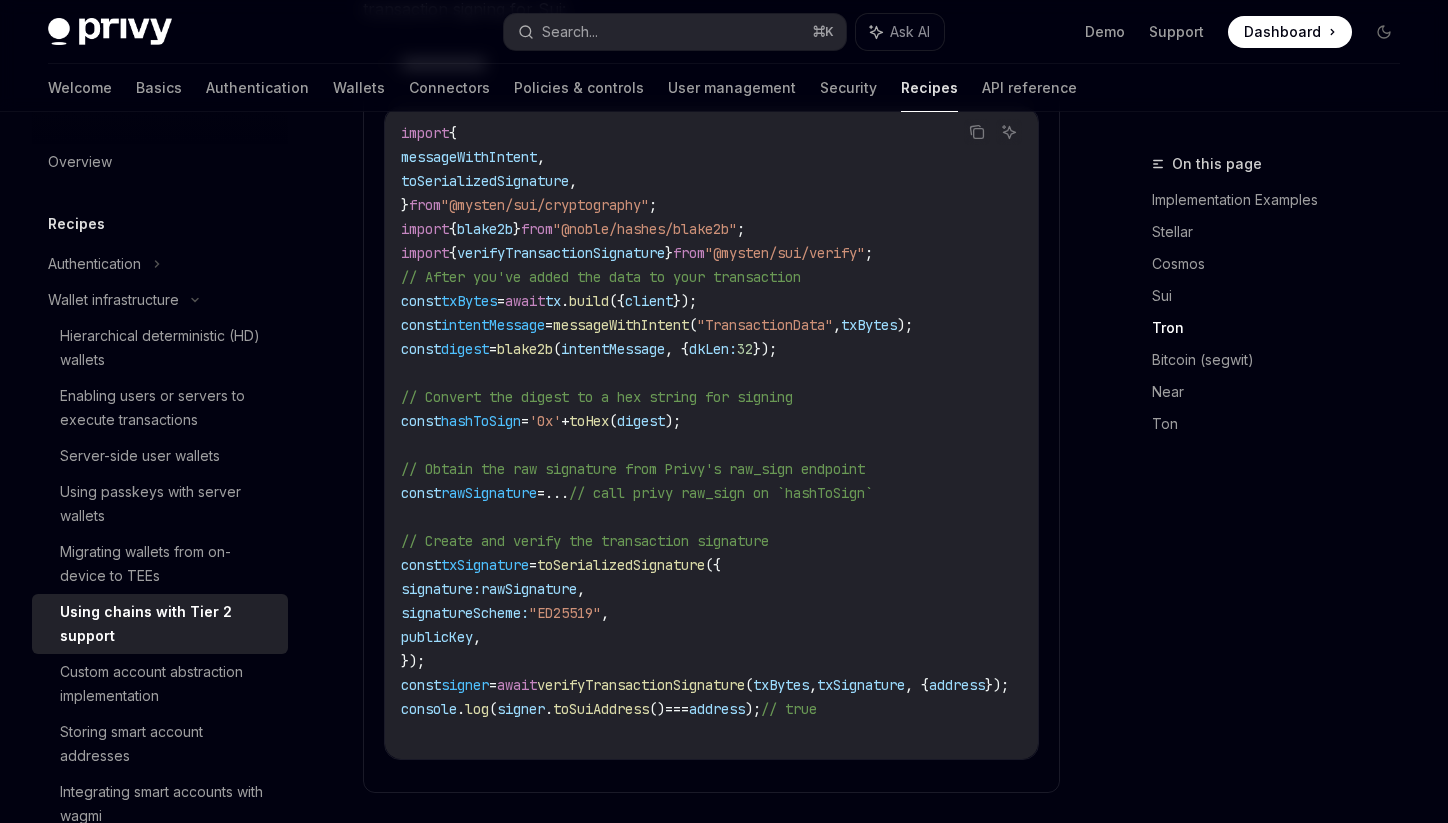 scroll, scrollTop: 1260, scrollLeft: 0, axis: vertical 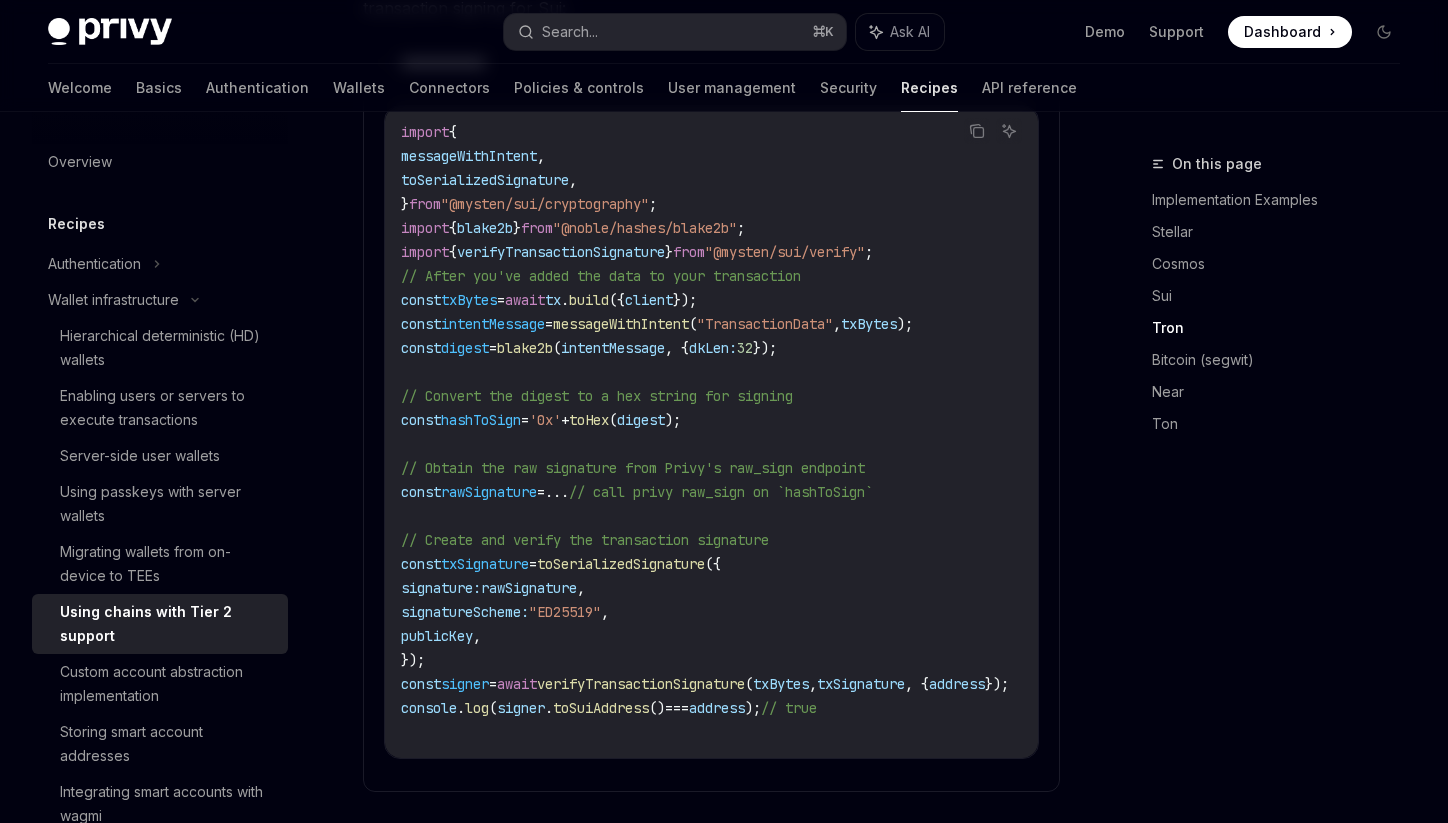 click on "publicKey" at bounding box center [429, 393] 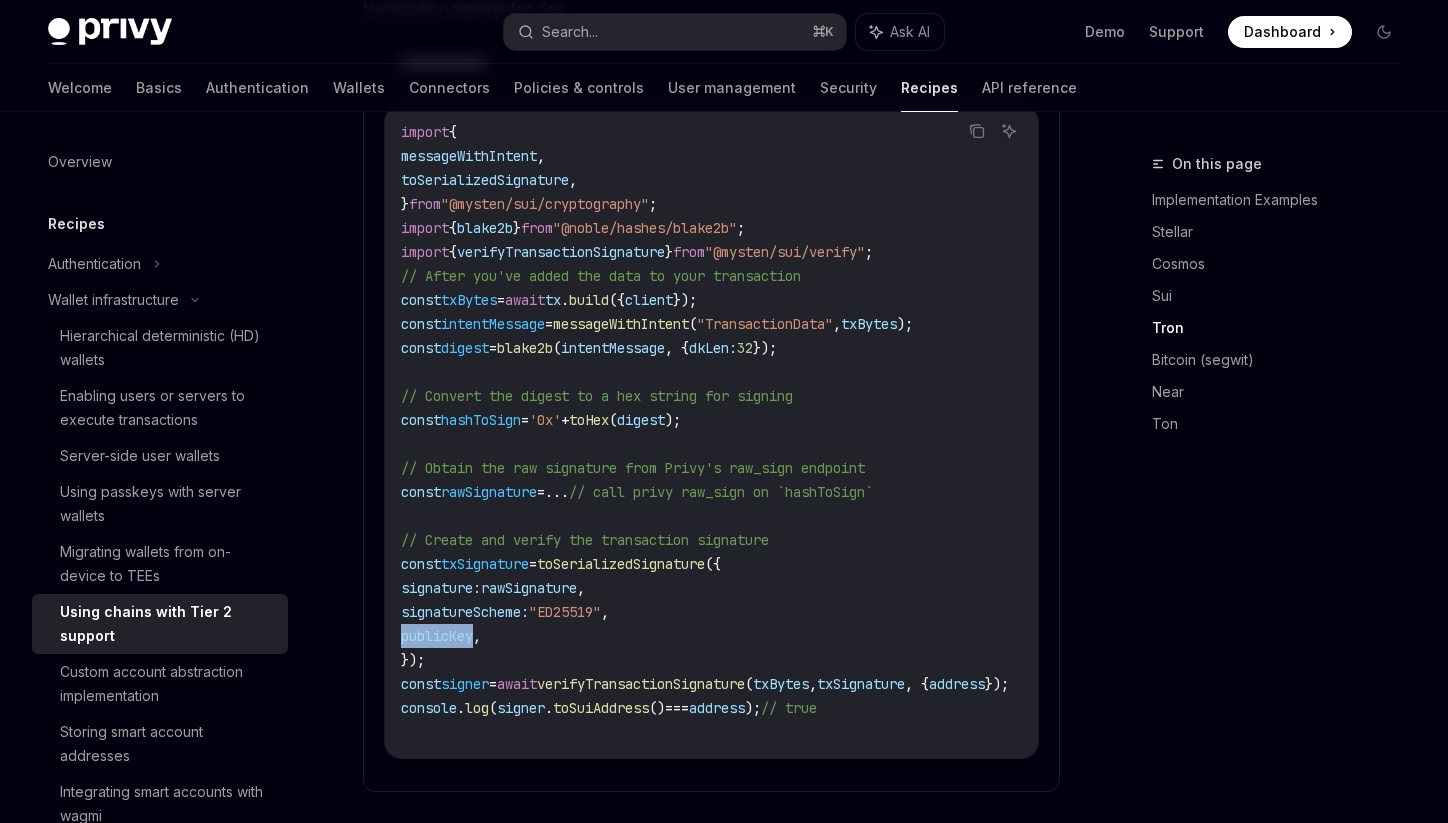 click on "publicKey" at bounding box center [429, 393] 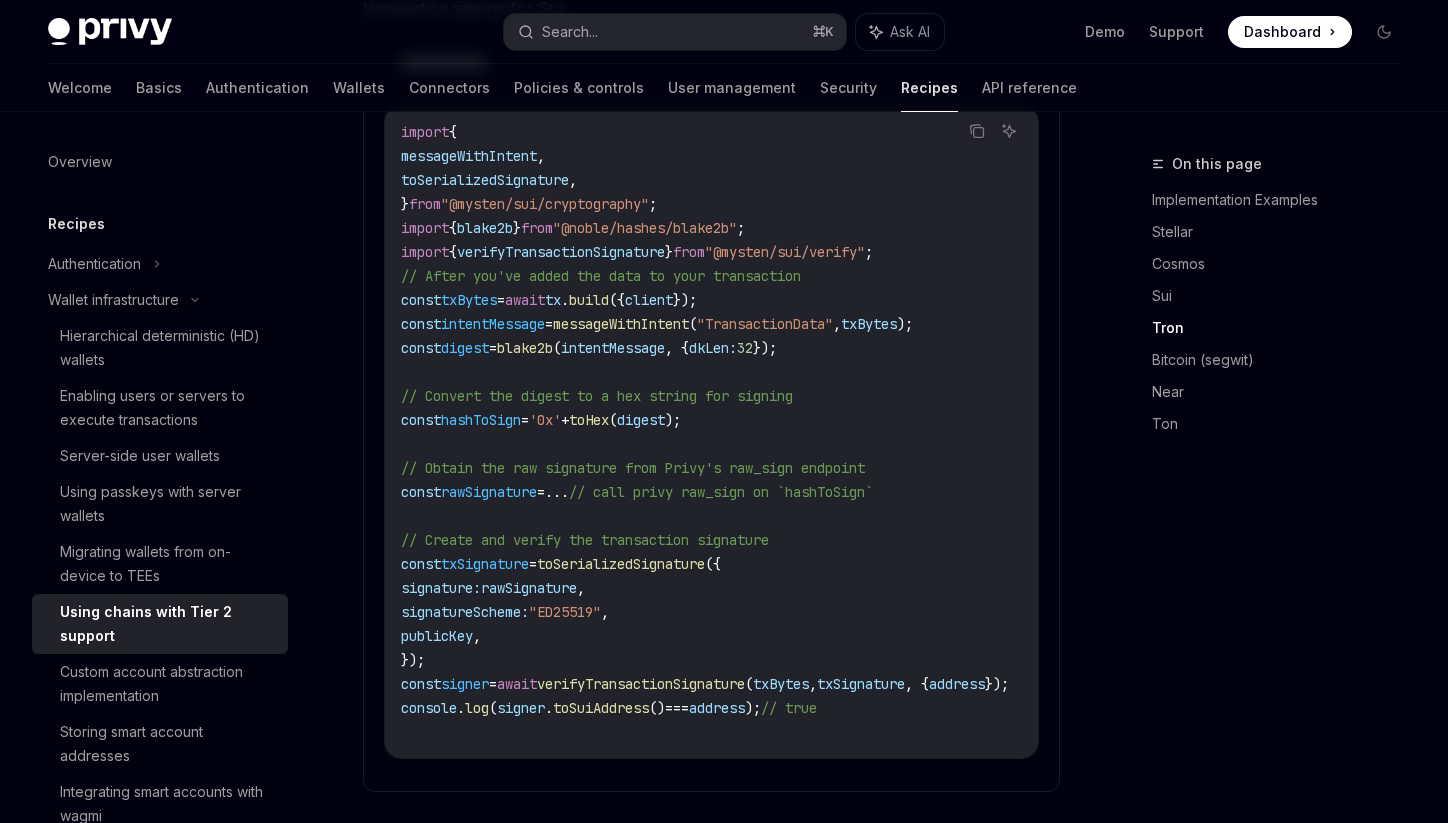 click on "toSerializedSignature" at bounding box center (493, 321) 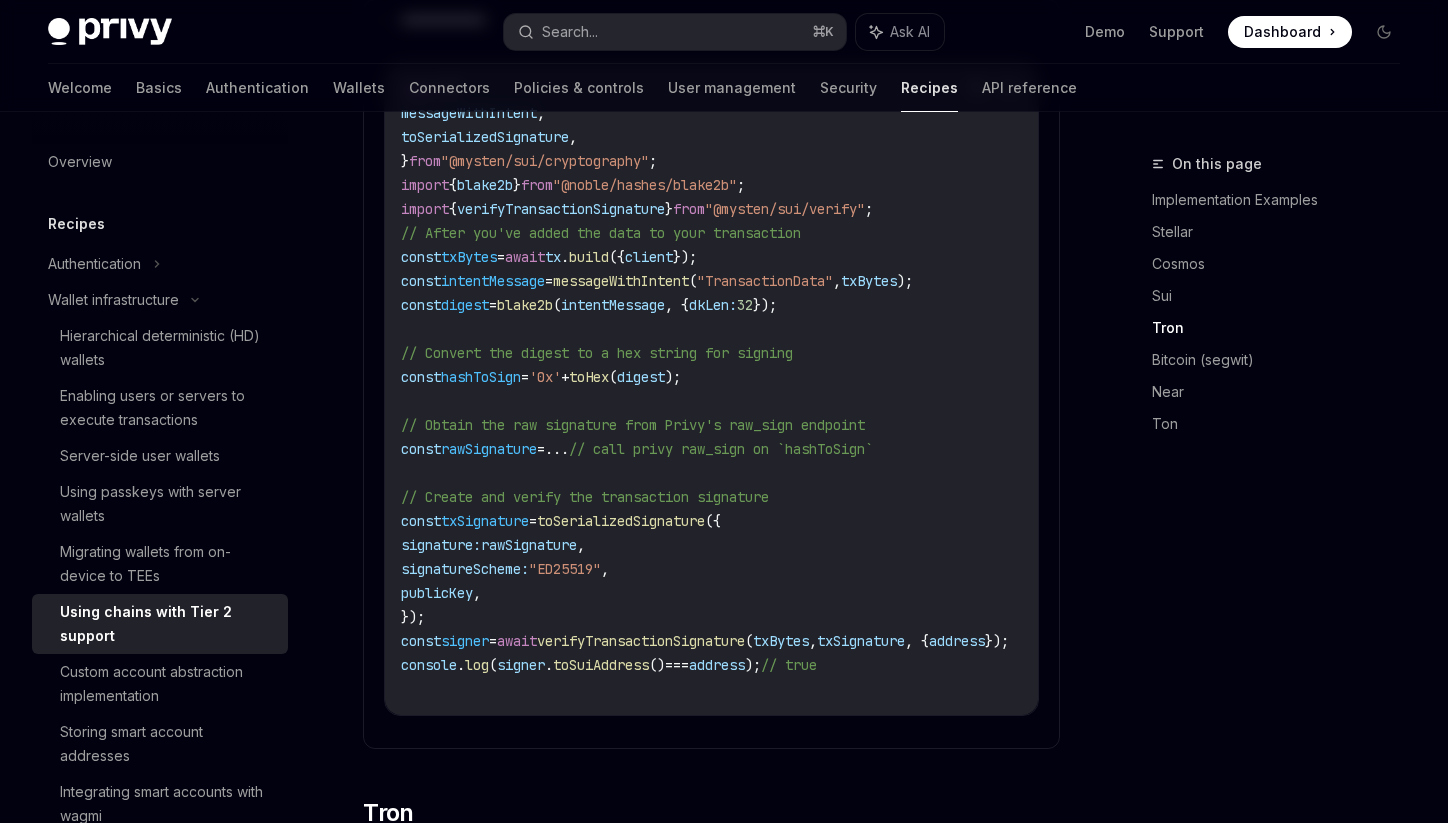 scroll, scrollTop: 1305, scrollLeft: 0, axis: vertical 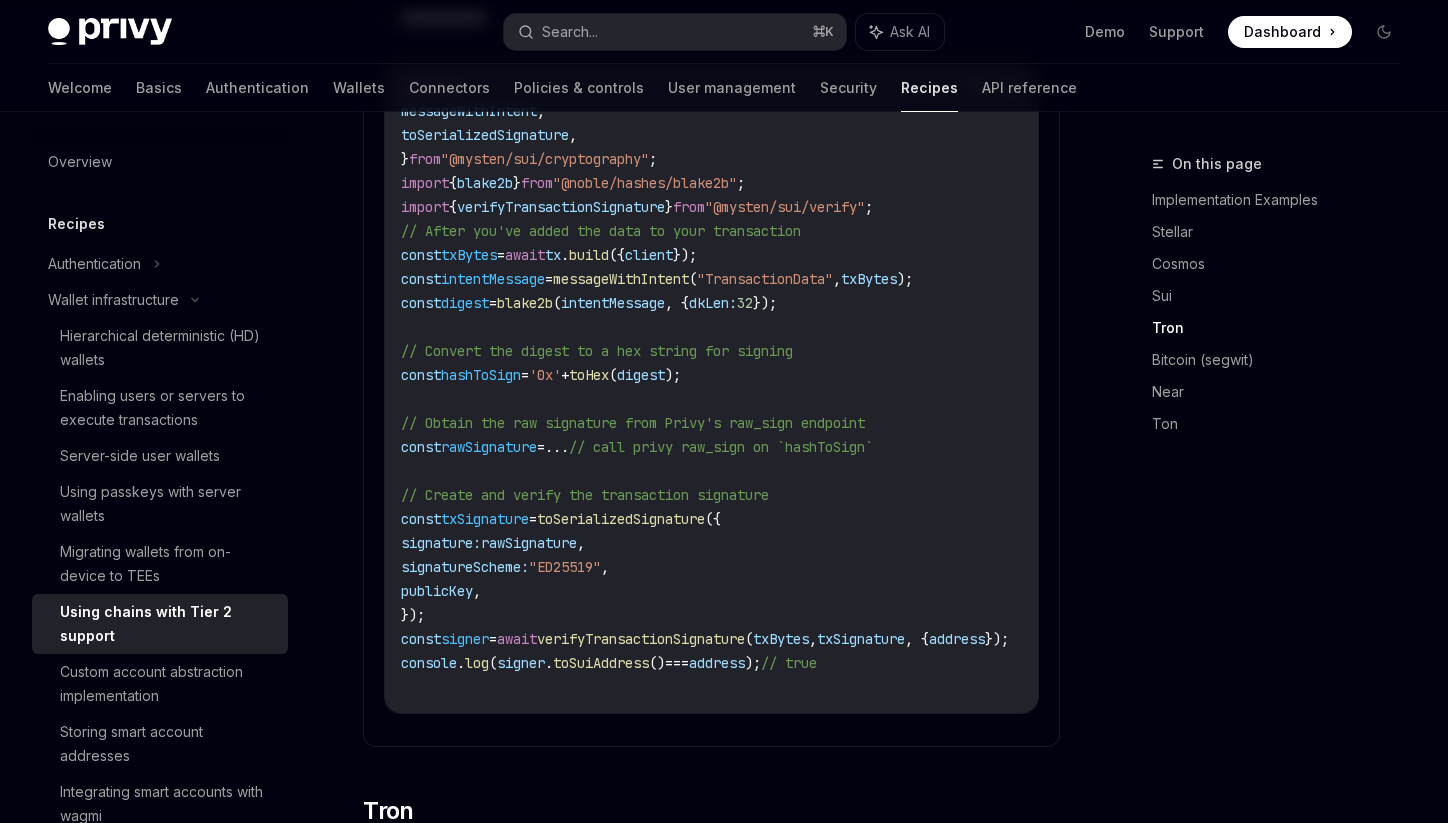 click on "rawSignature" at bounding box center [473, -12] 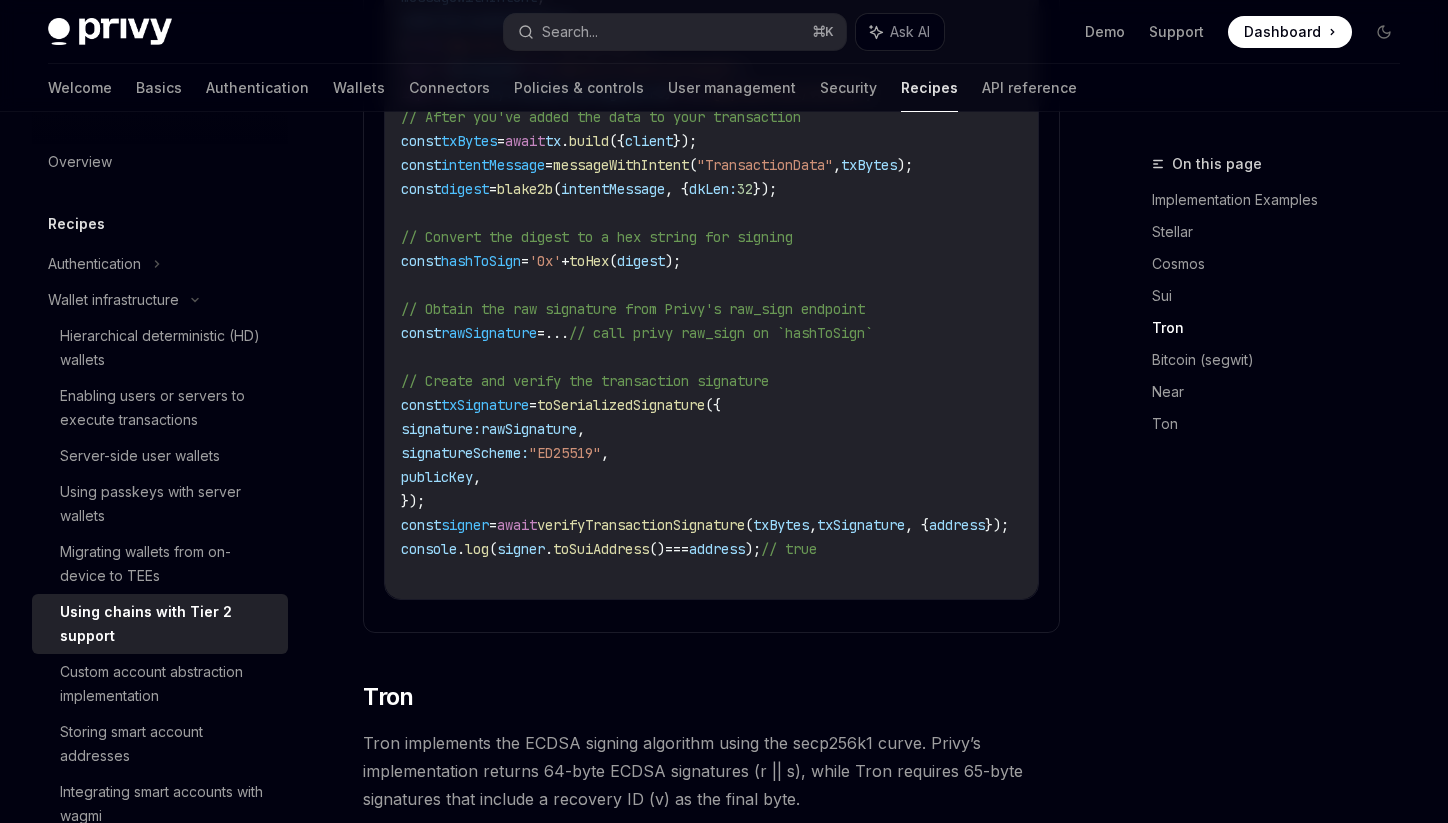 scroll, scrollTop: 1421, scrollLeft: 0, axis: vertical 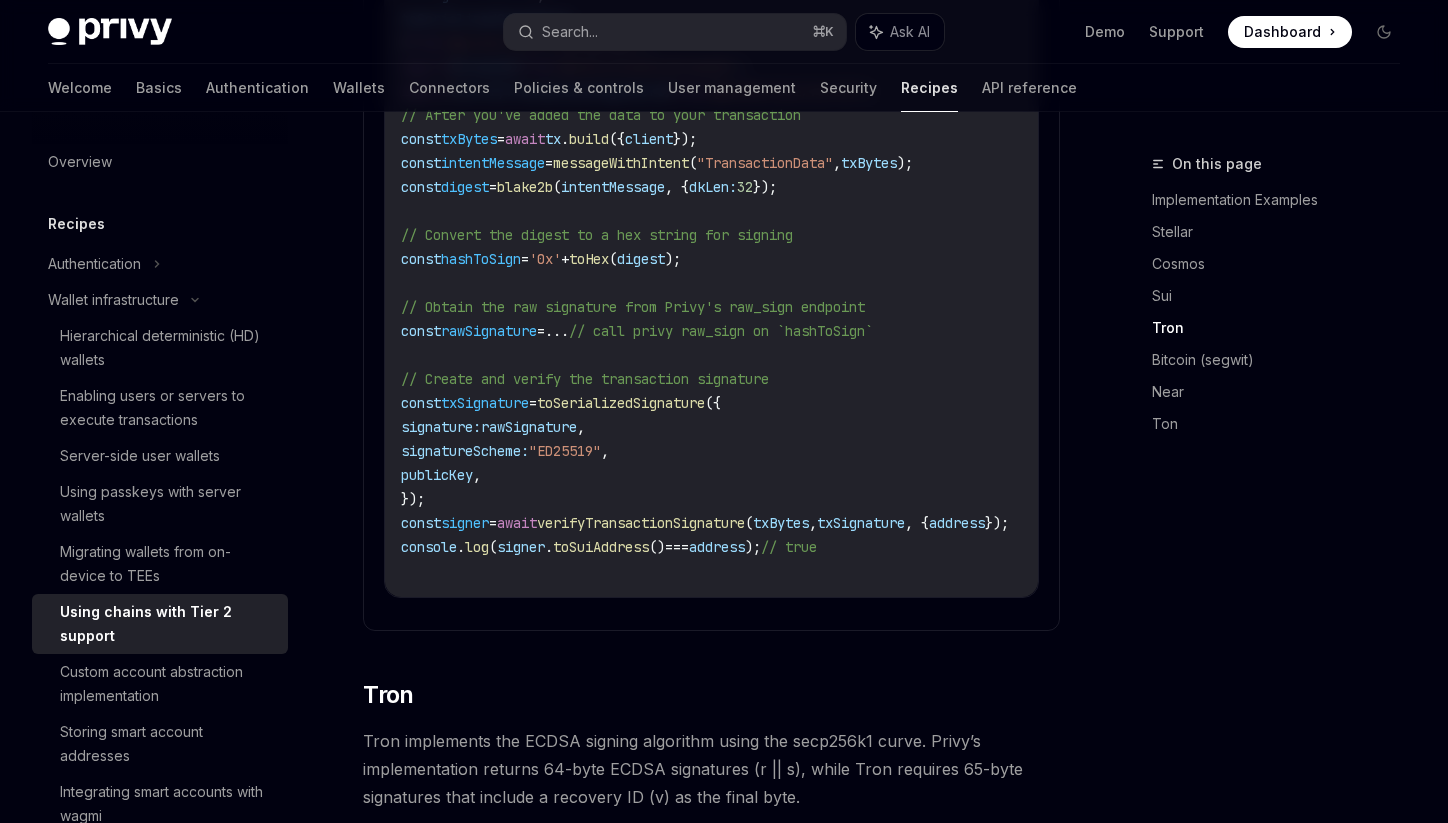 click on "rawSignature" at bounding box center (473, -128) 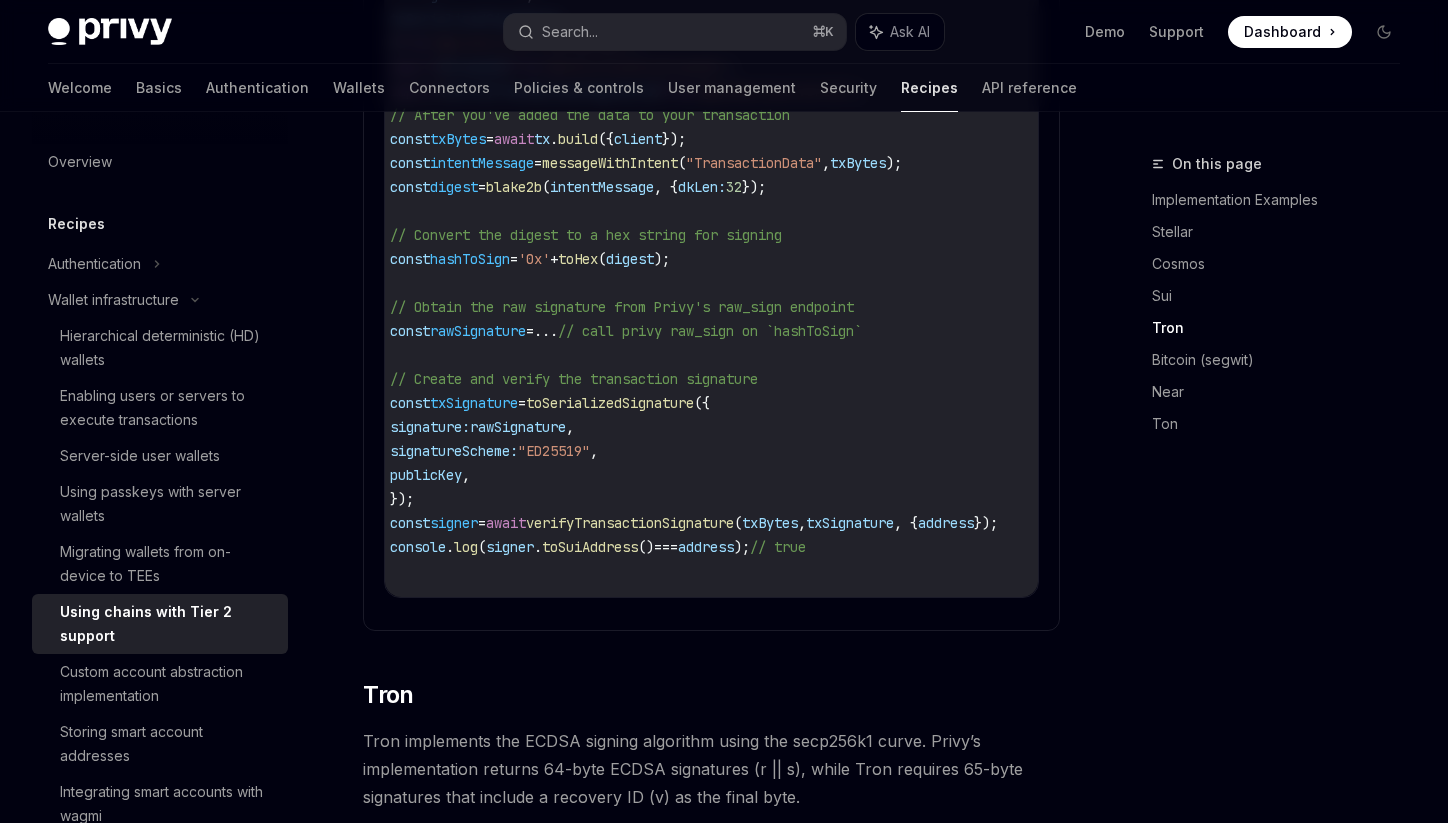 scroll, scrollTop: 0, scrollLeft: 9, axis: horizontal 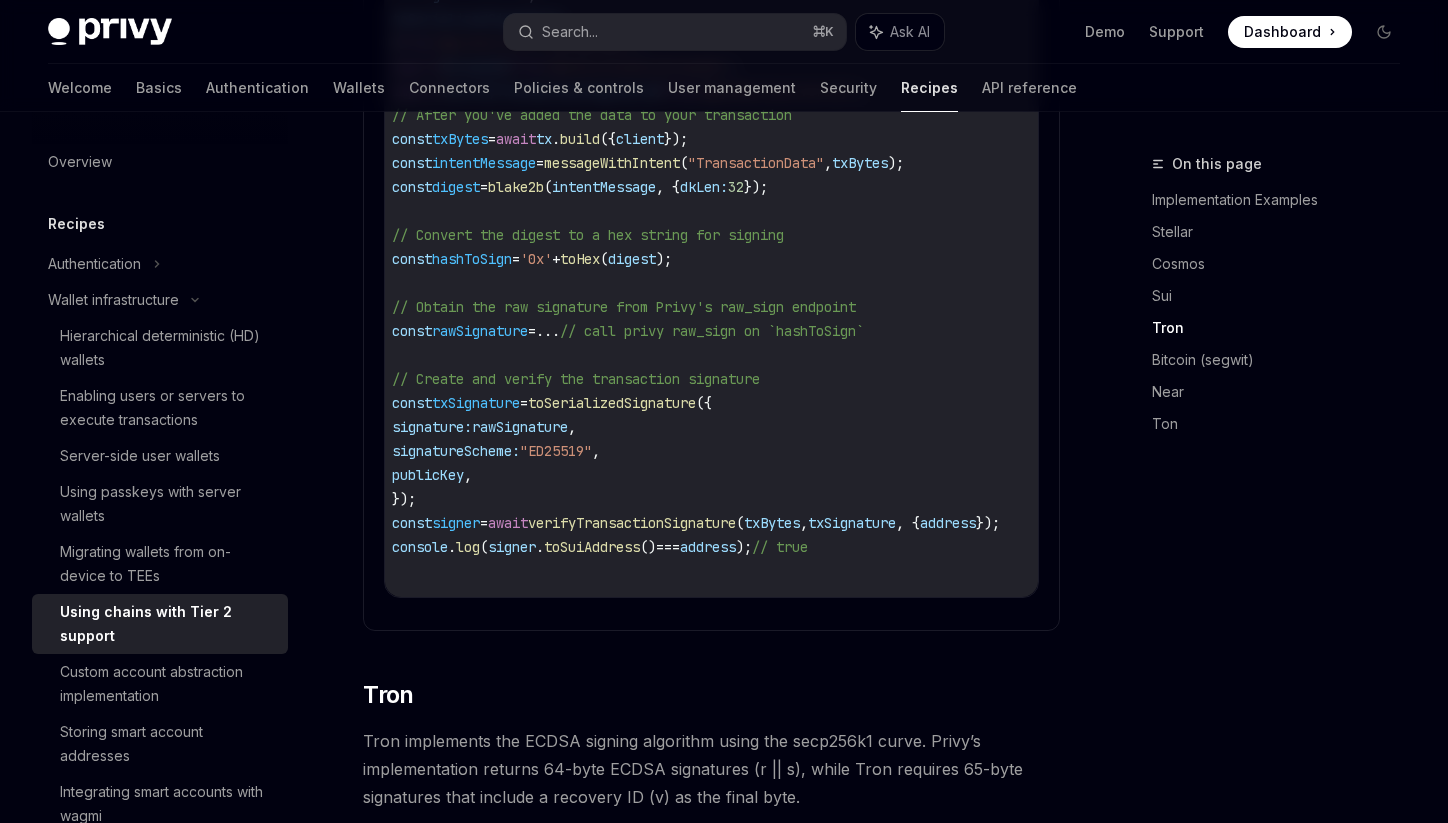 click on "verifyTransactionSignature" at bounding box center (632, 523) 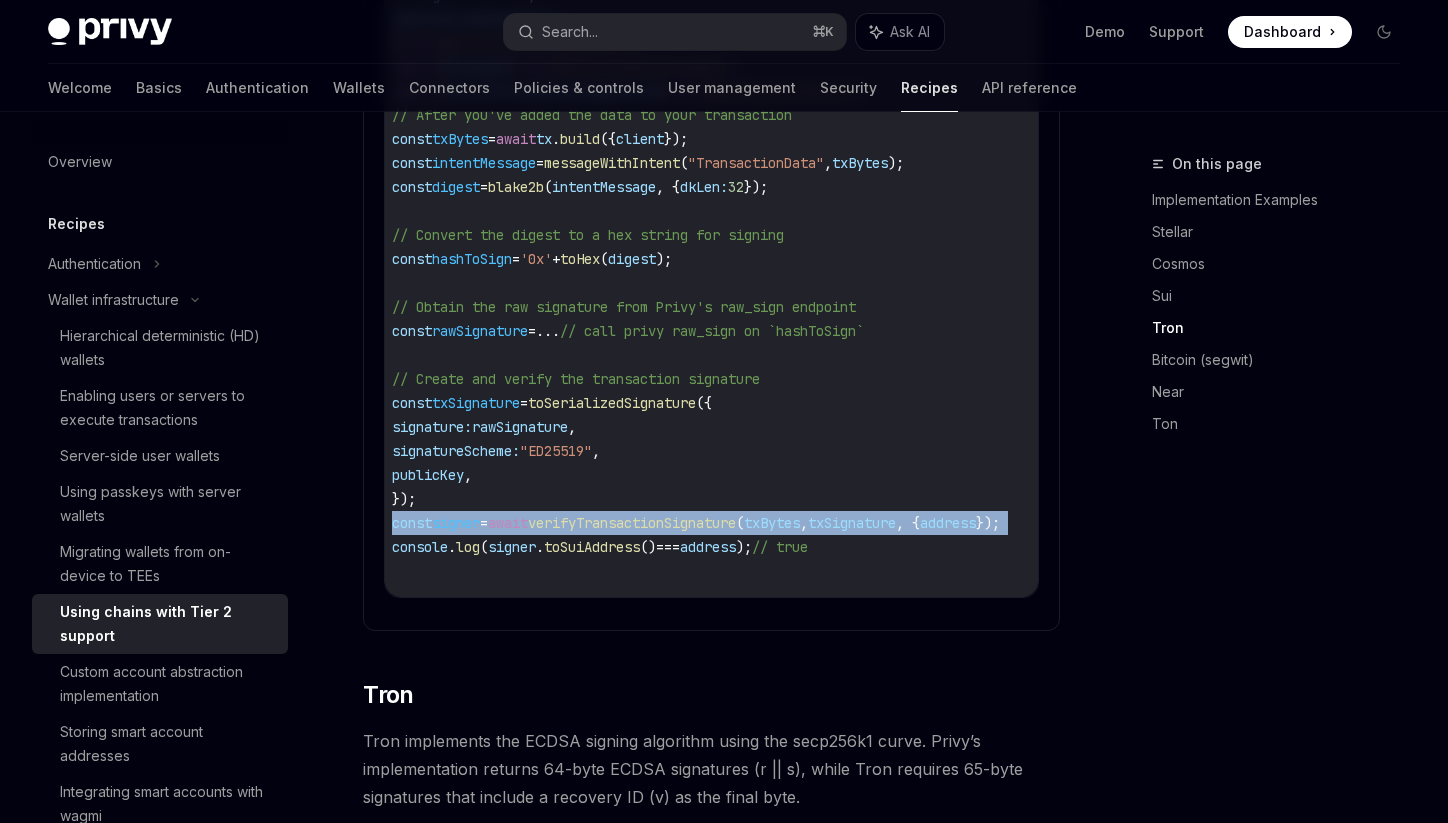 click on "verifyTransactionSignature" at bounding box center [632, 523] 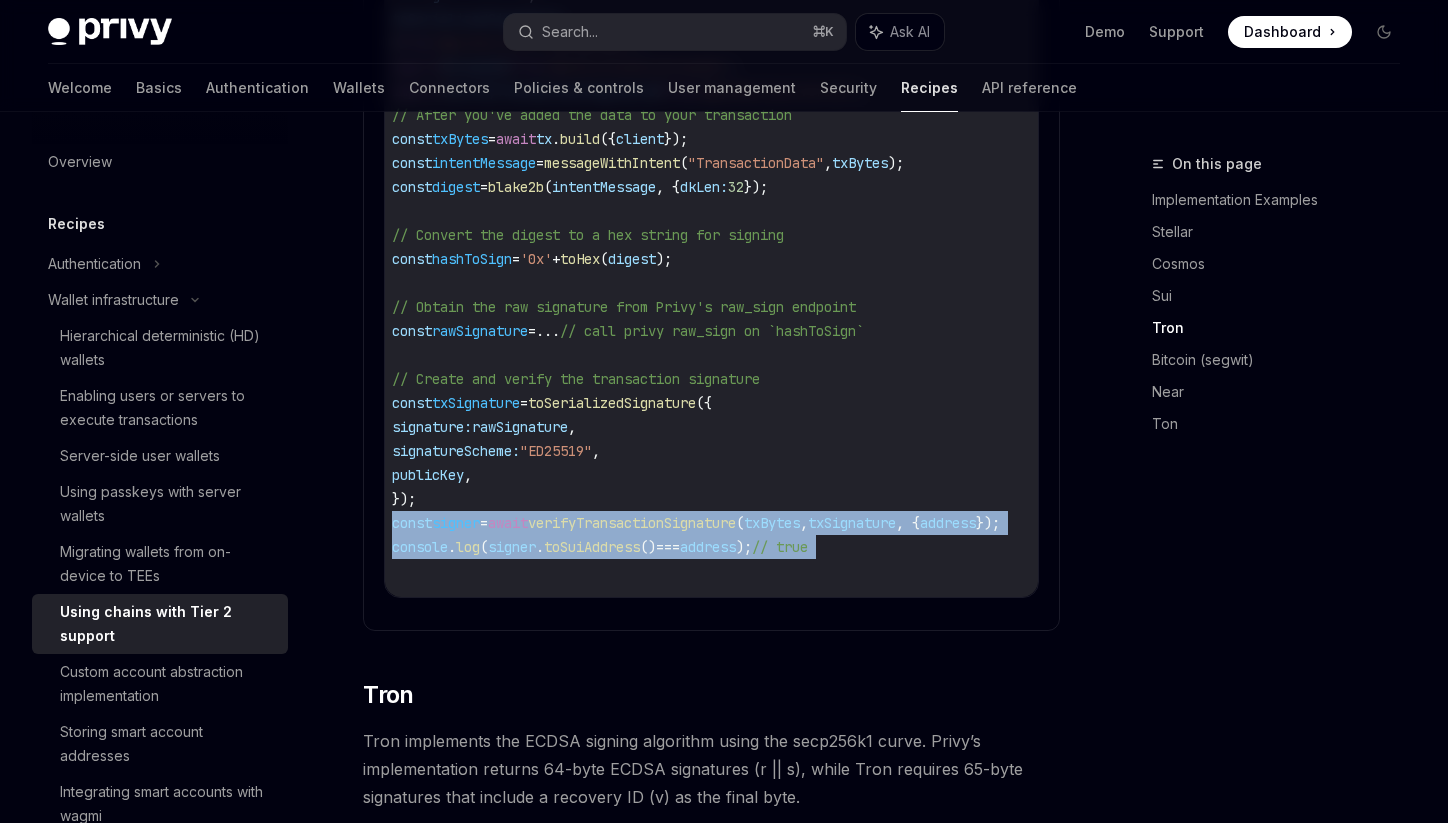 click on ");" at bounding box center [744, 547] 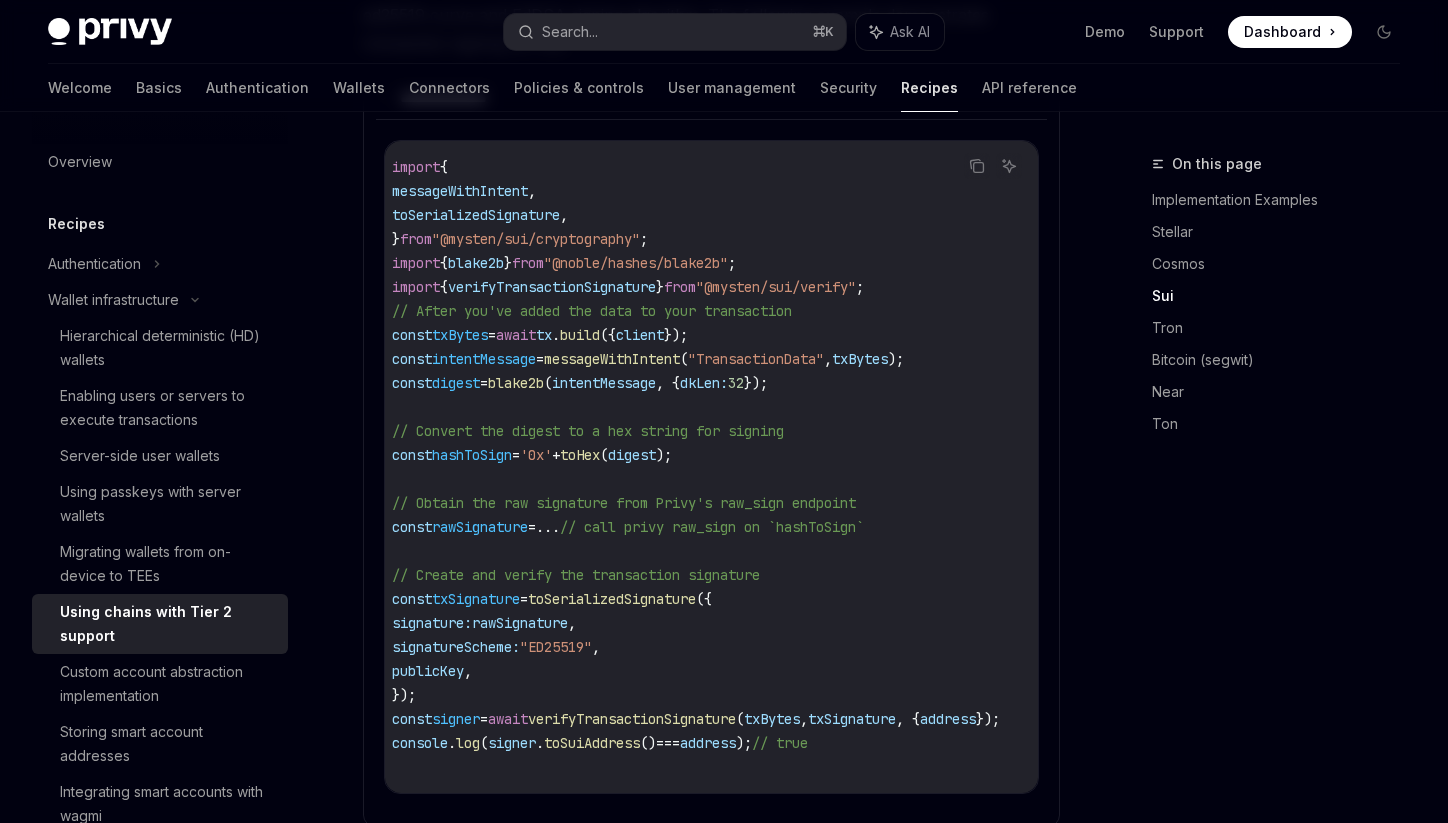 scroll, scrollTop: 1217, scrollLeft: 0, axis: vertical 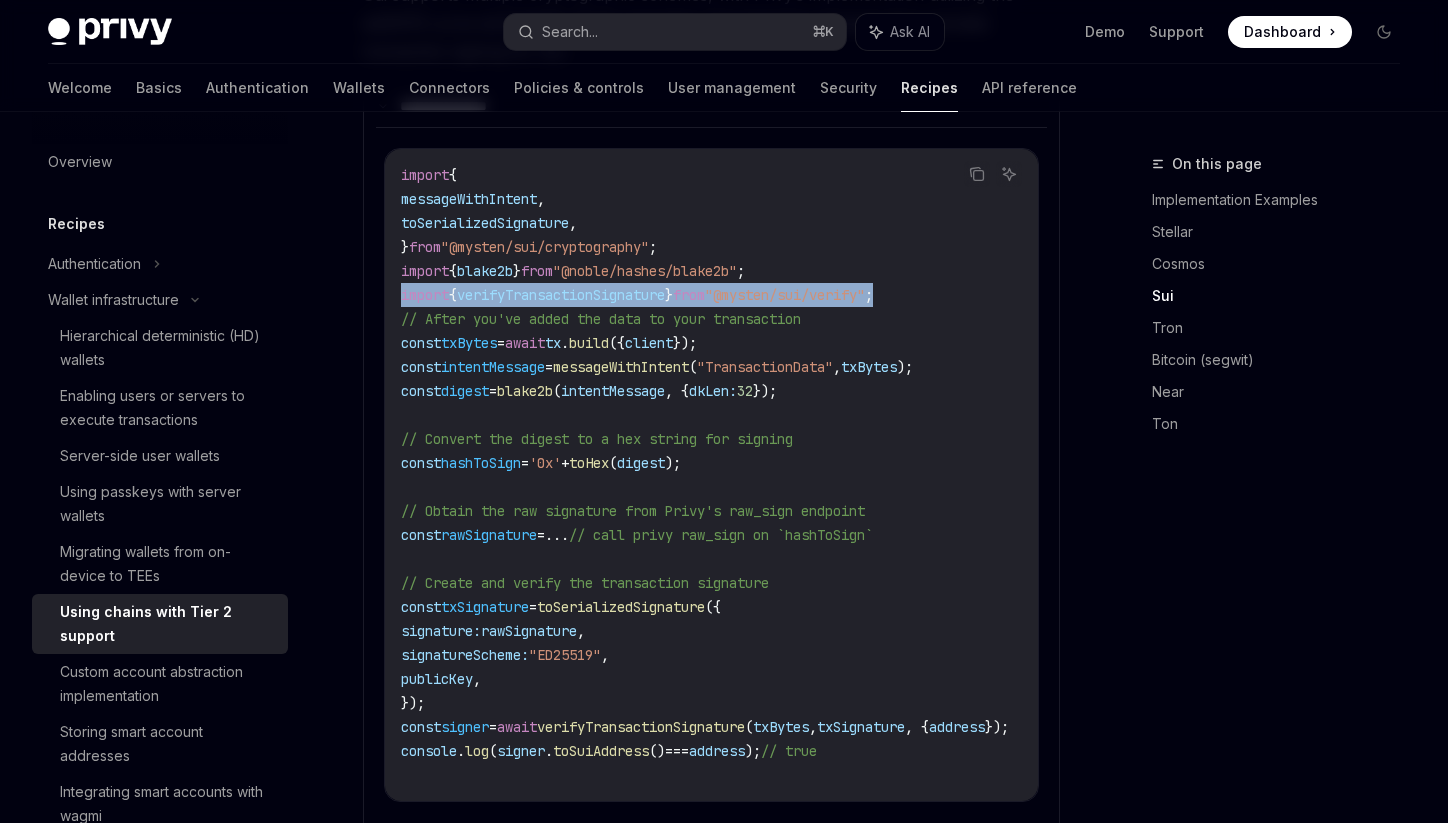 drag, startPoint x: 937, startPoint y: 290, endPoint x: 386, endPoint y: 287, distance: 551.0082 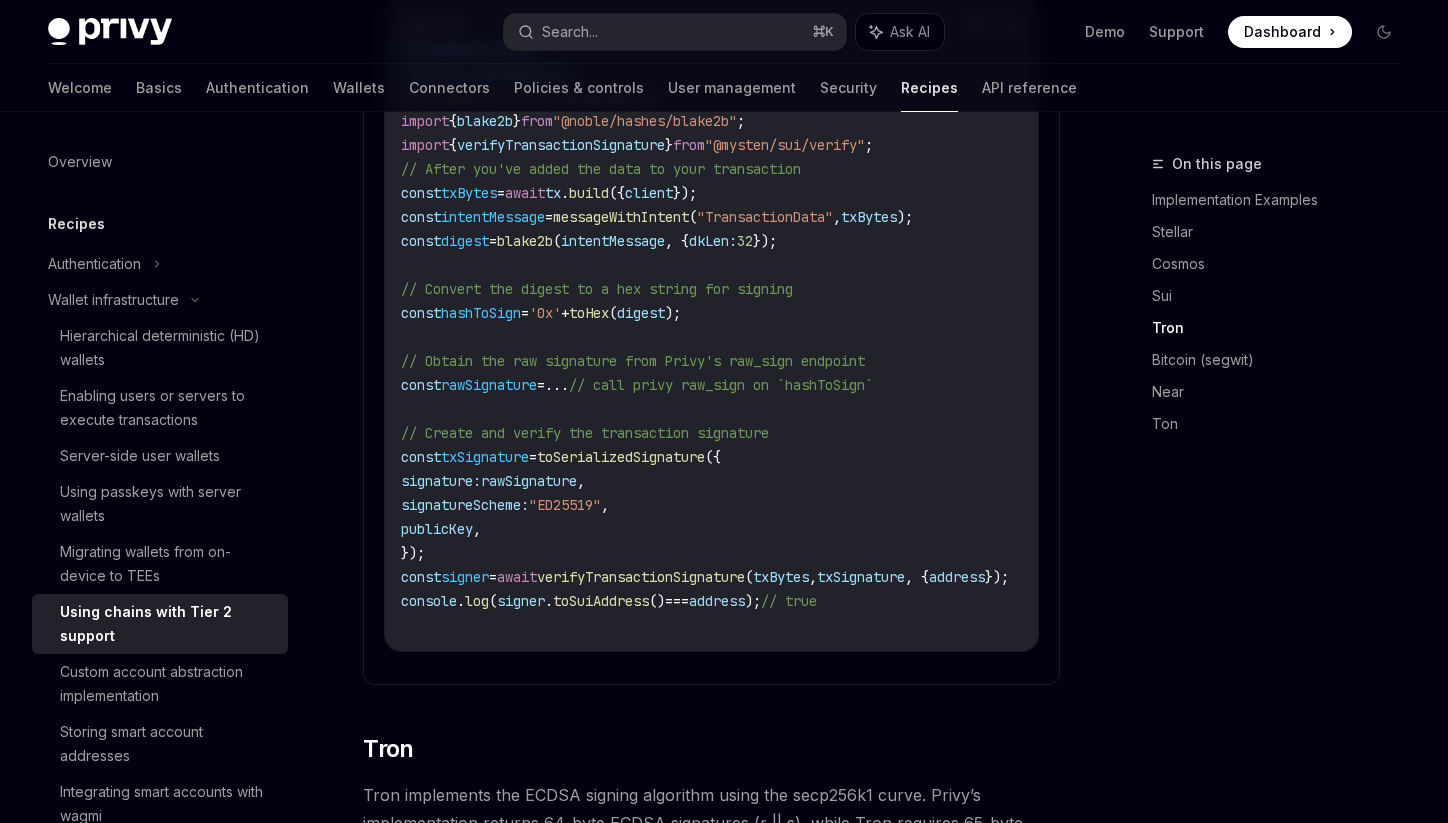scroll, scrollTop: 1365, scrollLeft: 0, axis: vertical 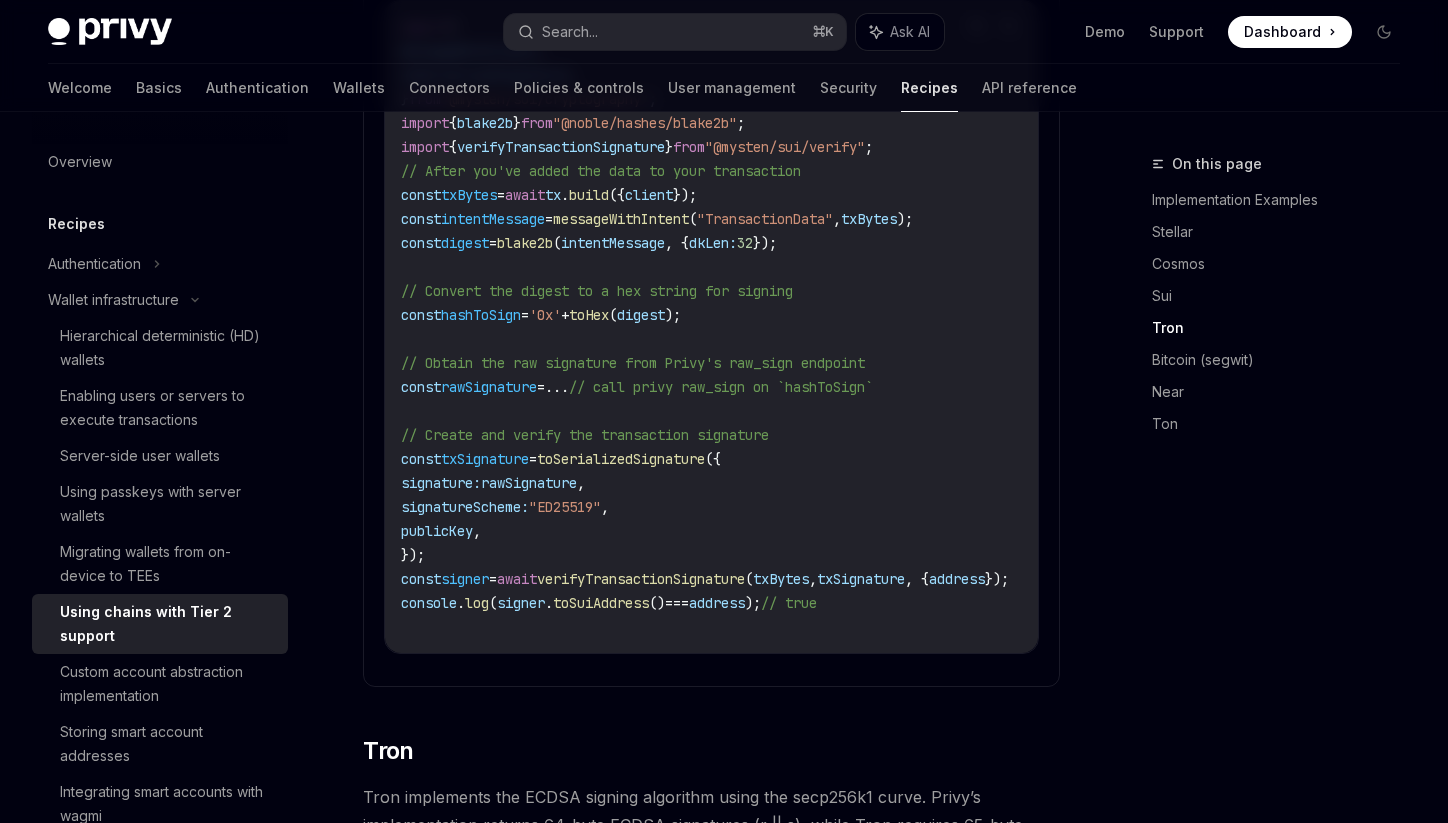 click on "publicKey" at bounding box center [429, 288] 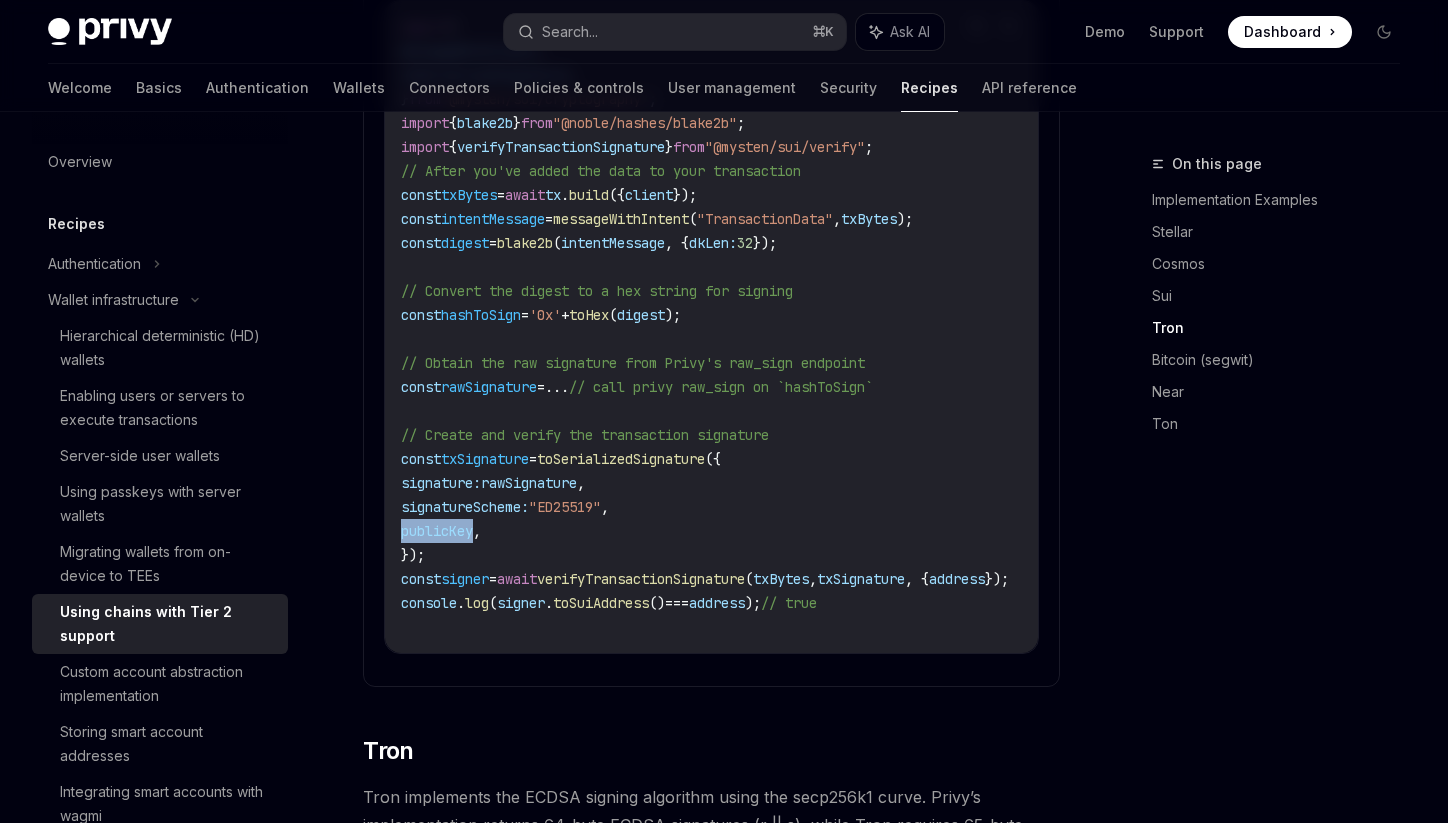 click on "publicKey" at bounding box center [429, 288] 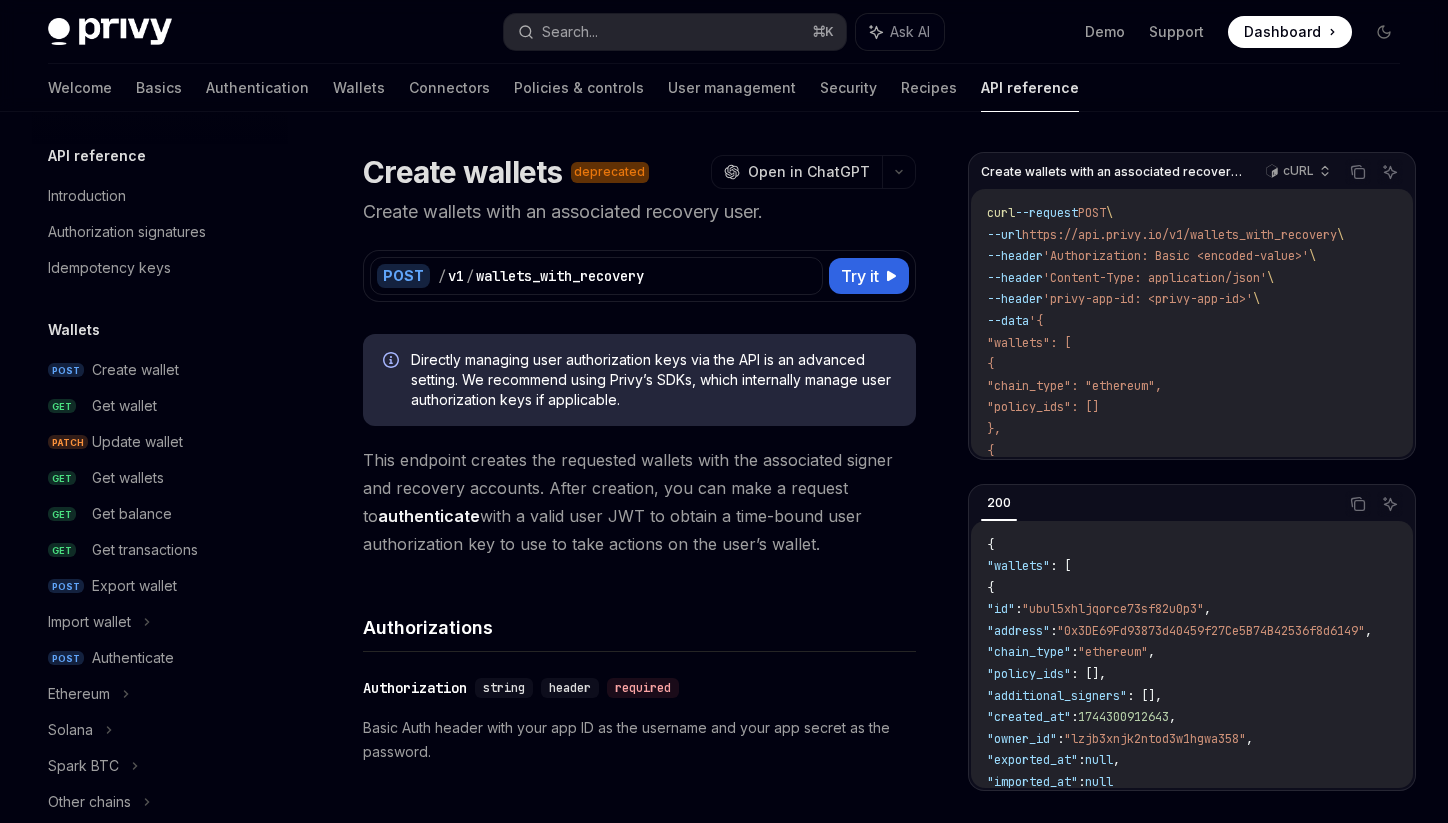 scroll, scrollTop: 0, scrollLeft: 0, axis: both 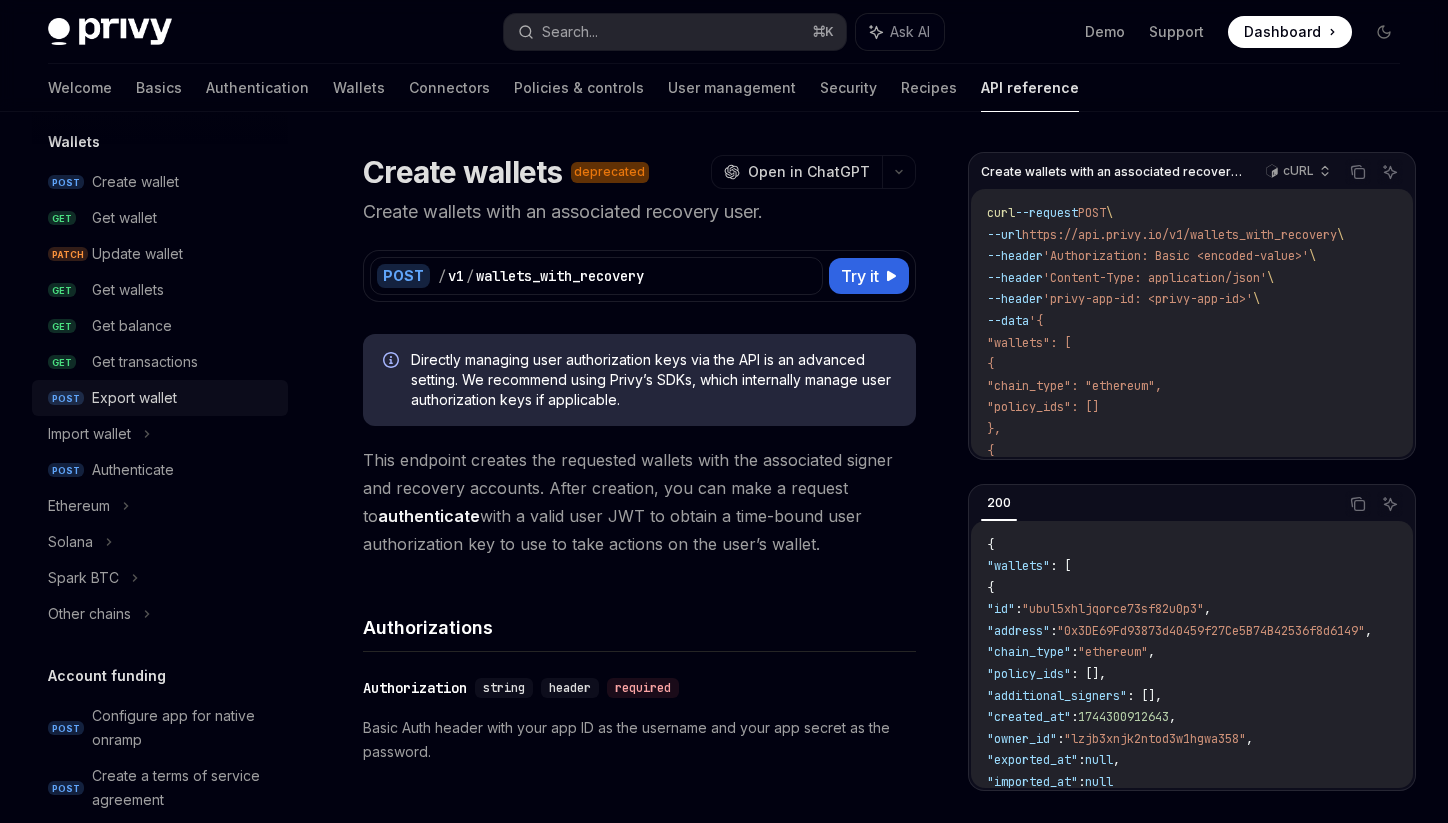 click on "Export wallet" at bounding box center [134, 398] 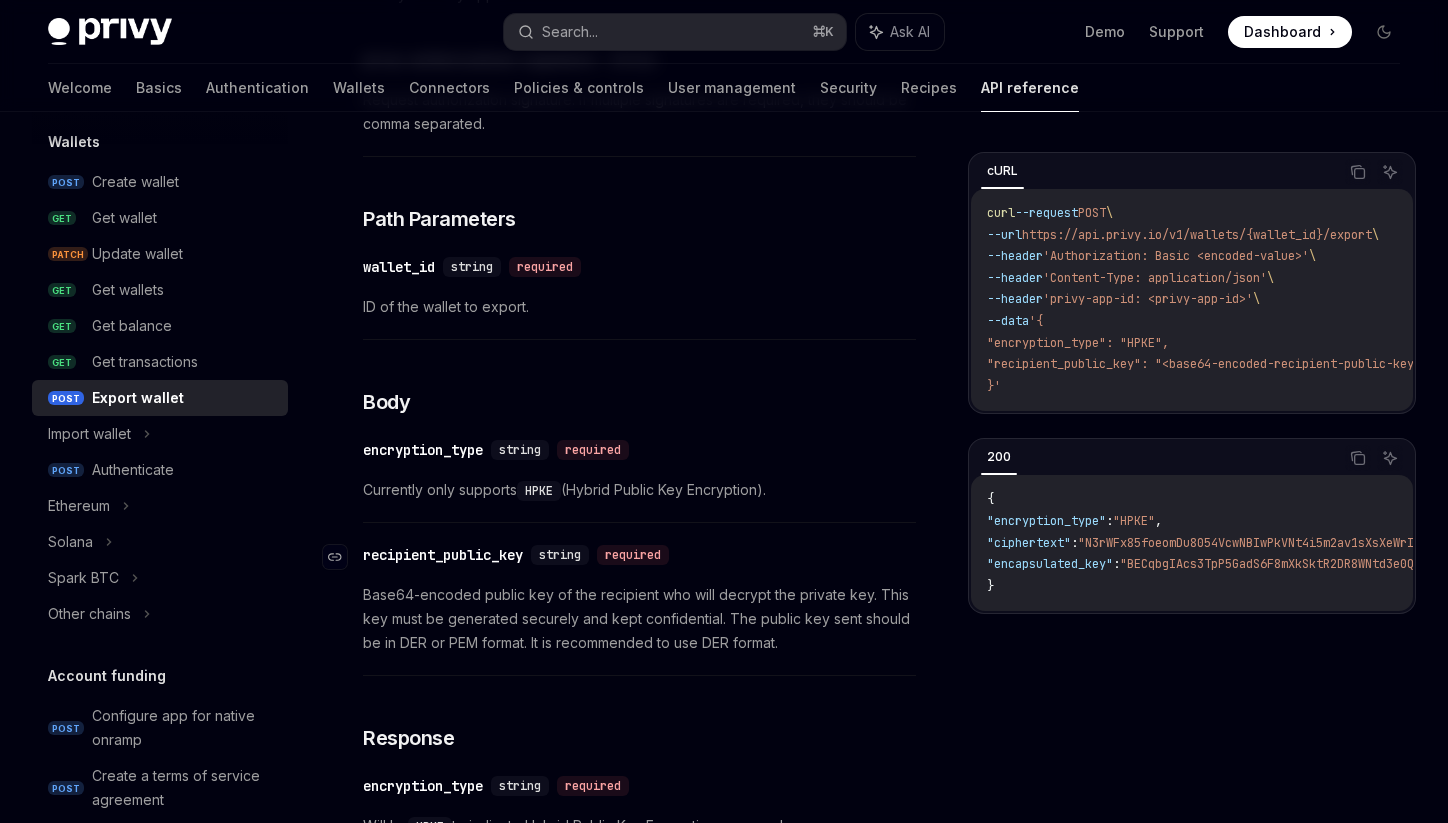 scroll, scrollTop: 939, scrollLeft: 0, axis: vertical 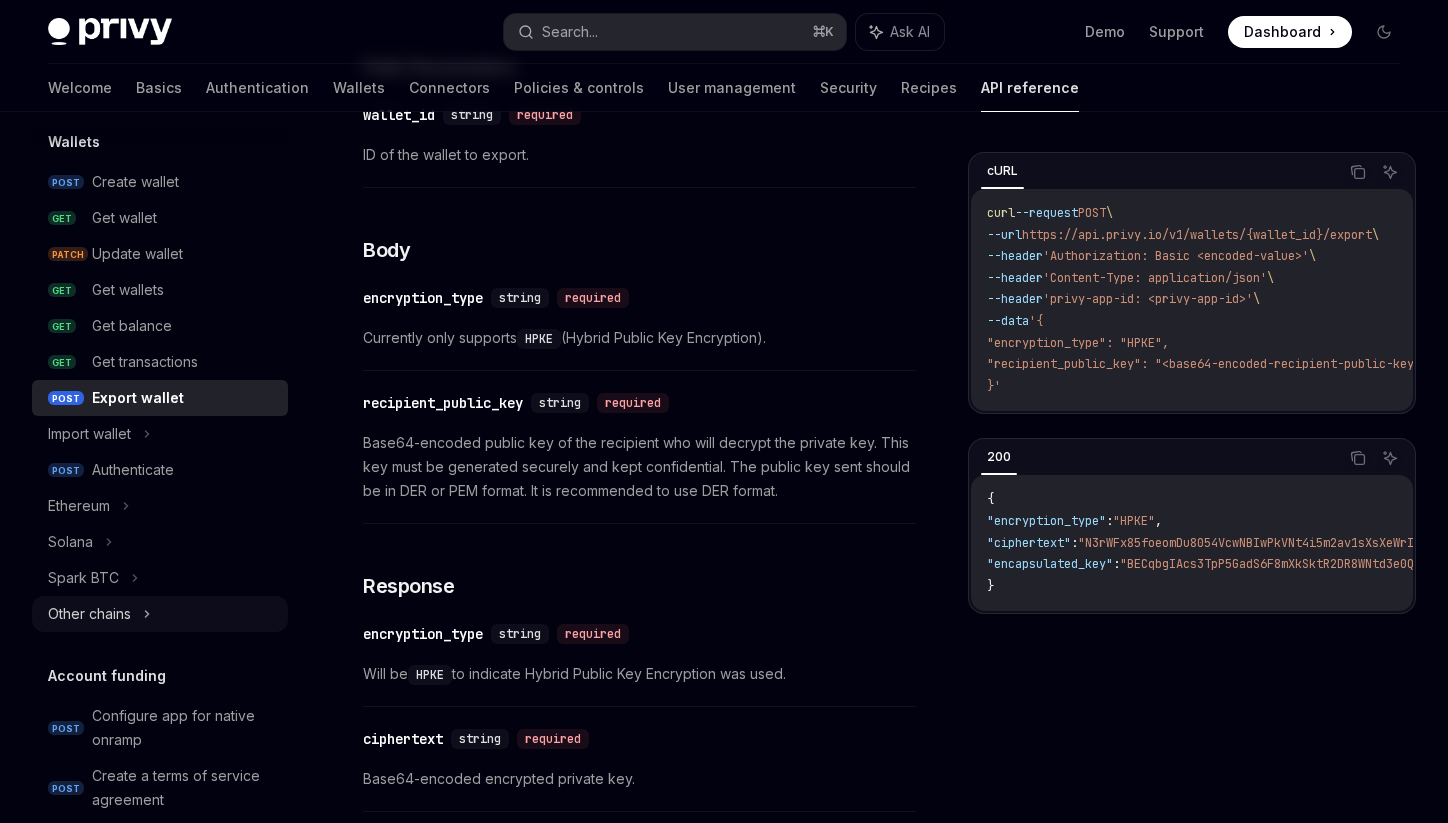 click on "Other chains" at bounding box center [160, 614] 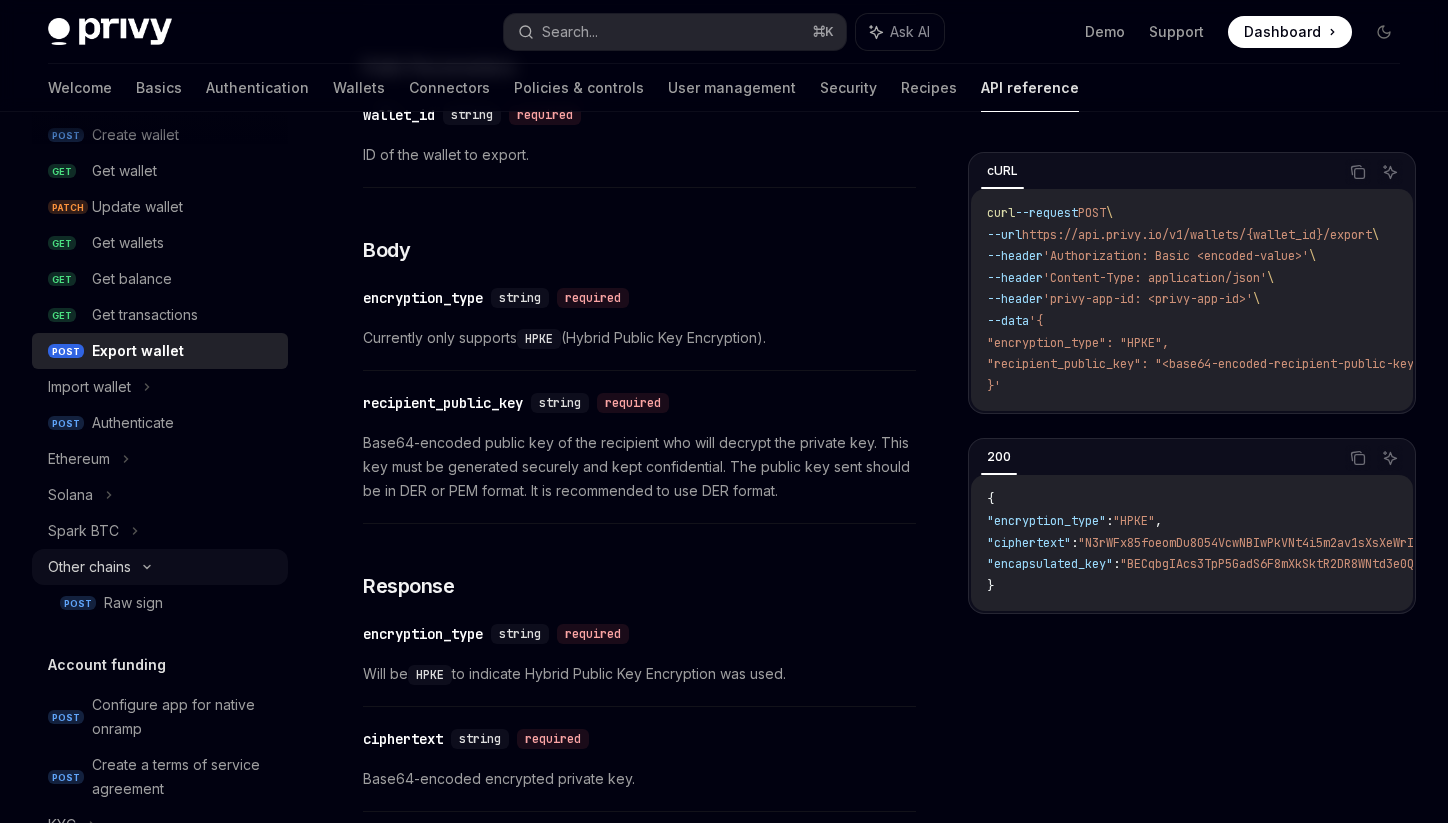scroll, scrollTop: 299, scrollLeft: 0, axis: vertical 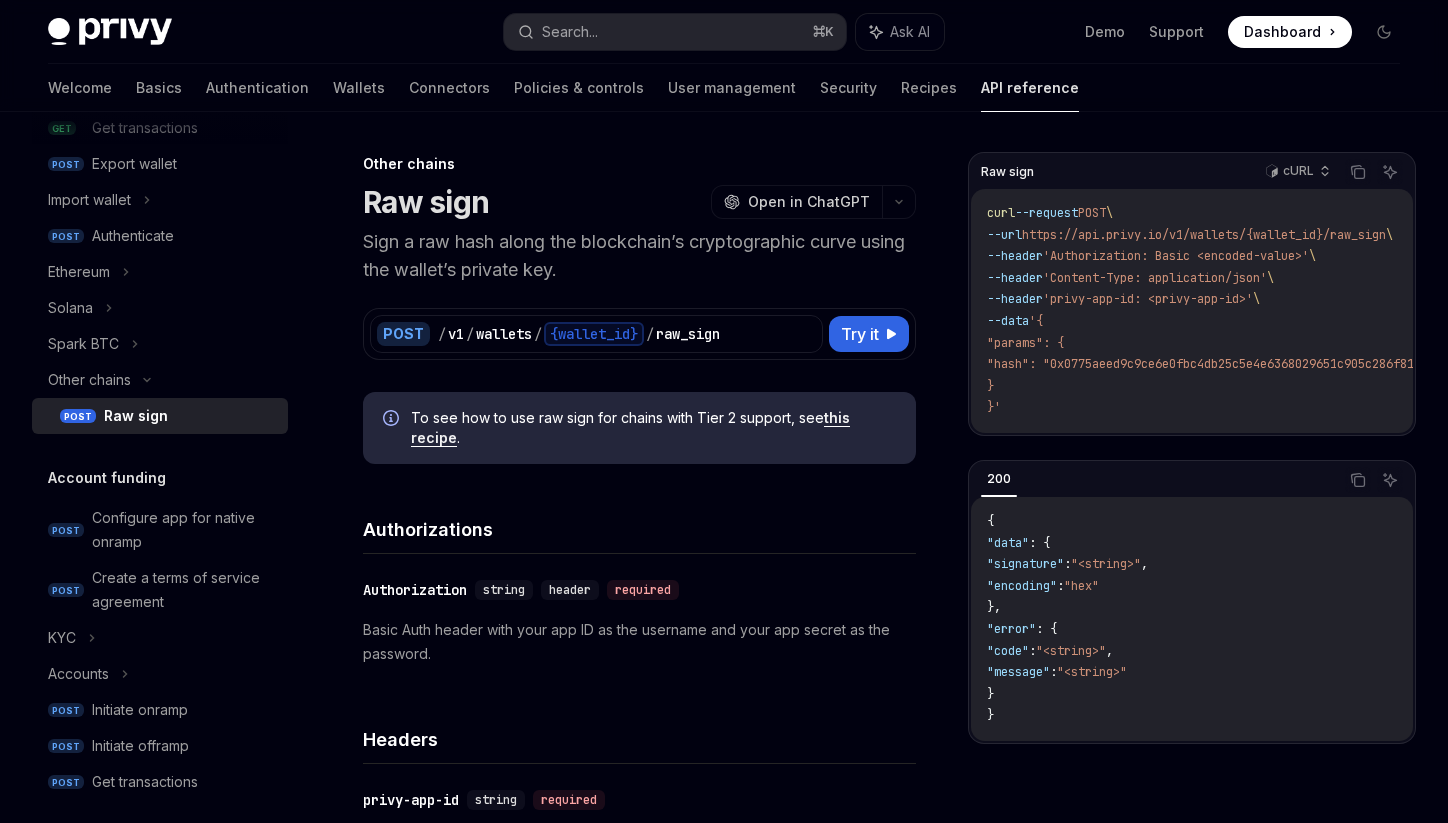 click on "Raw sign" at bounding box center (136, 416) 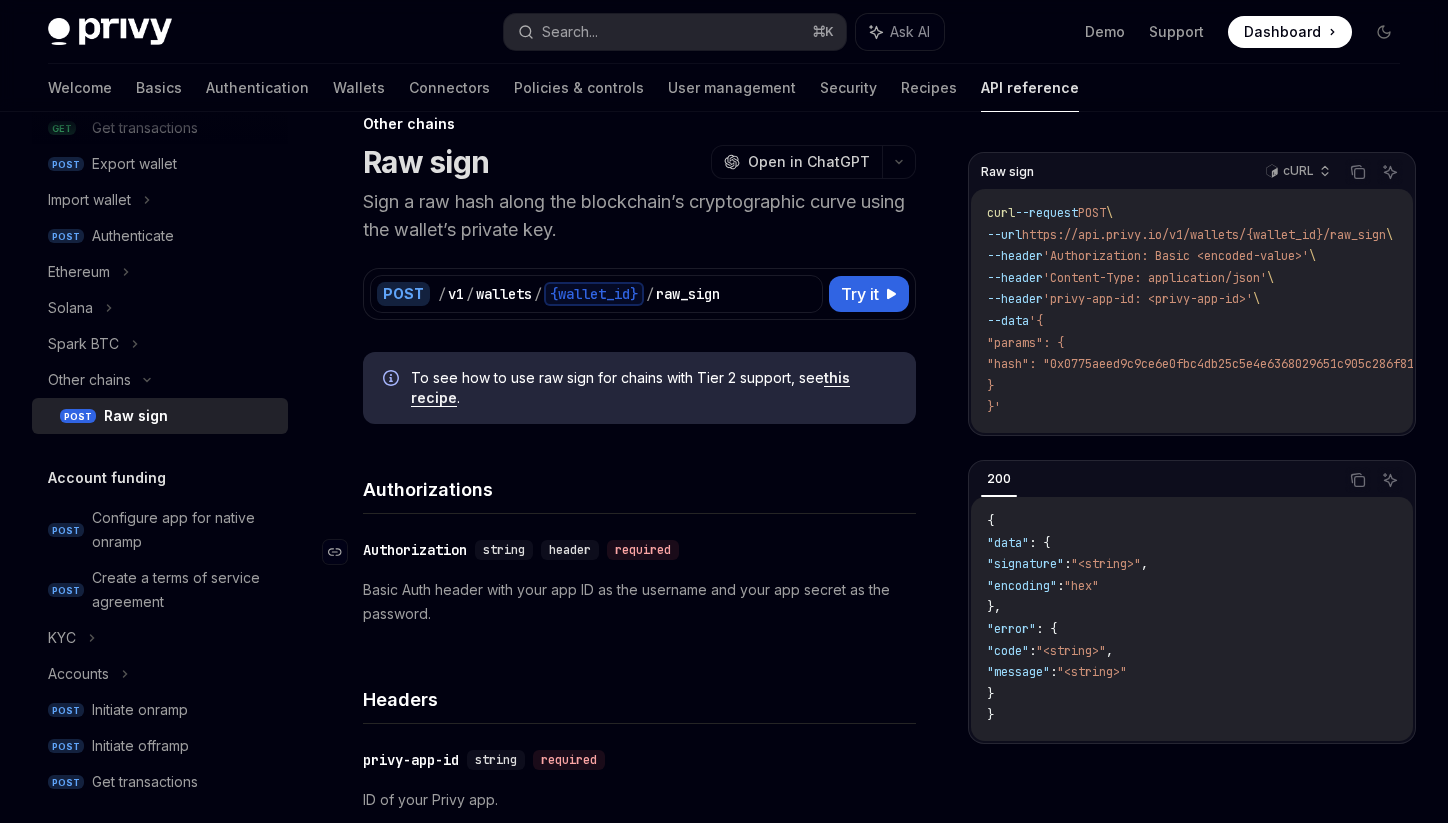 scroll, scrollTop: 45, scrollLeft: 0, axis: vertical 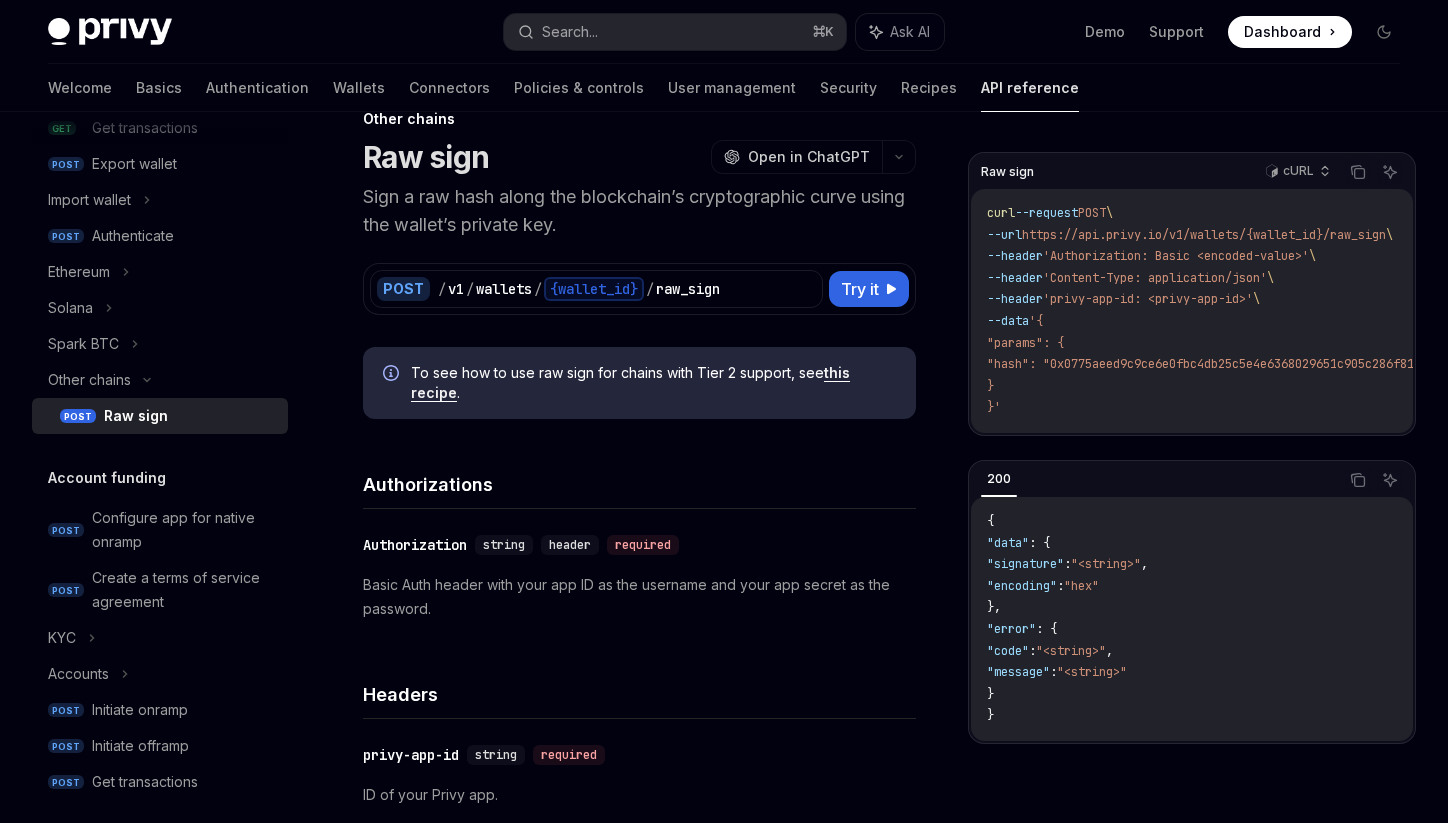 click on "this recipe" at bounding box center [630, 383] 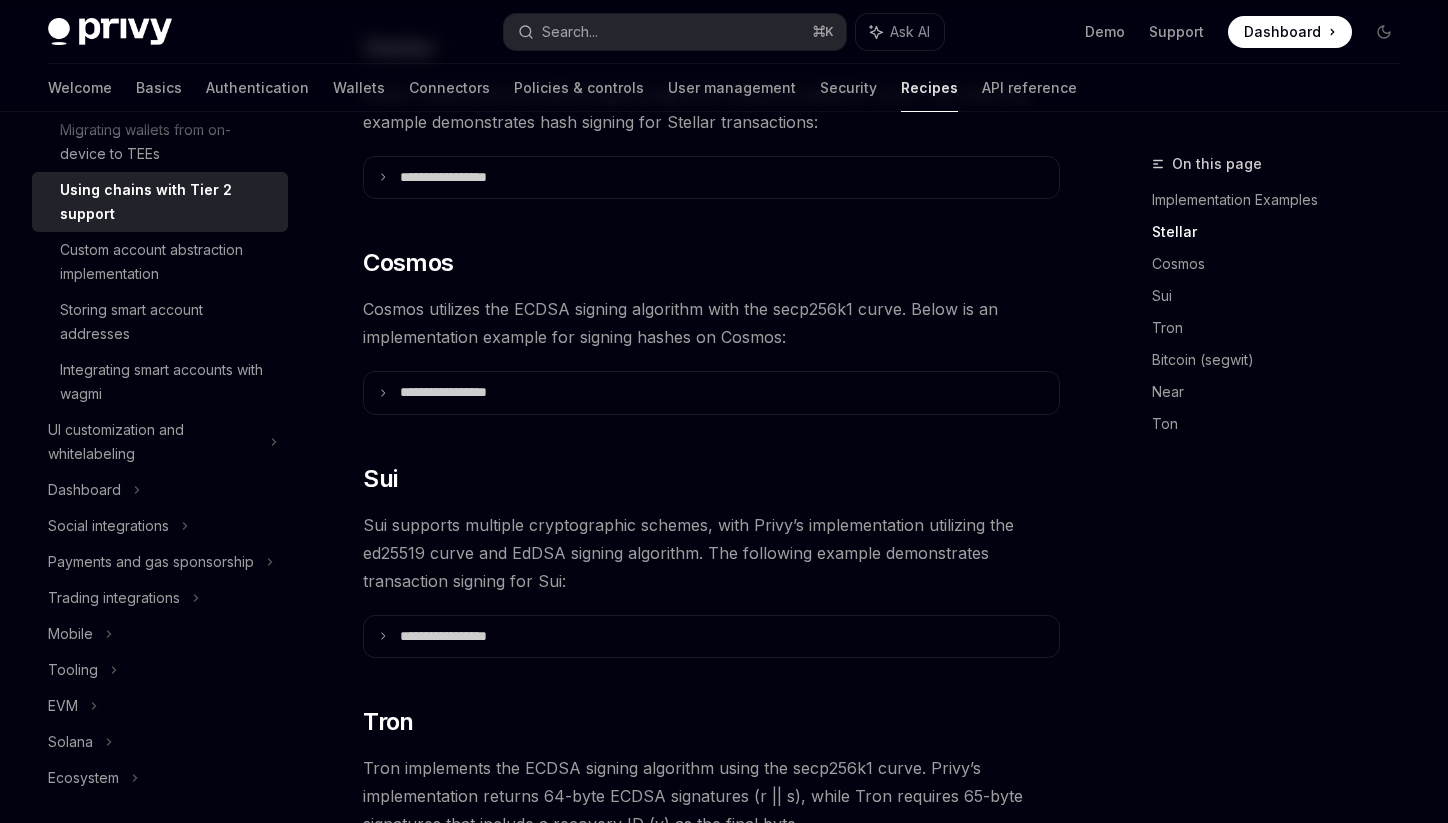 scroll, scrollTop: 688, scrollLeft: 0, axis: vertical 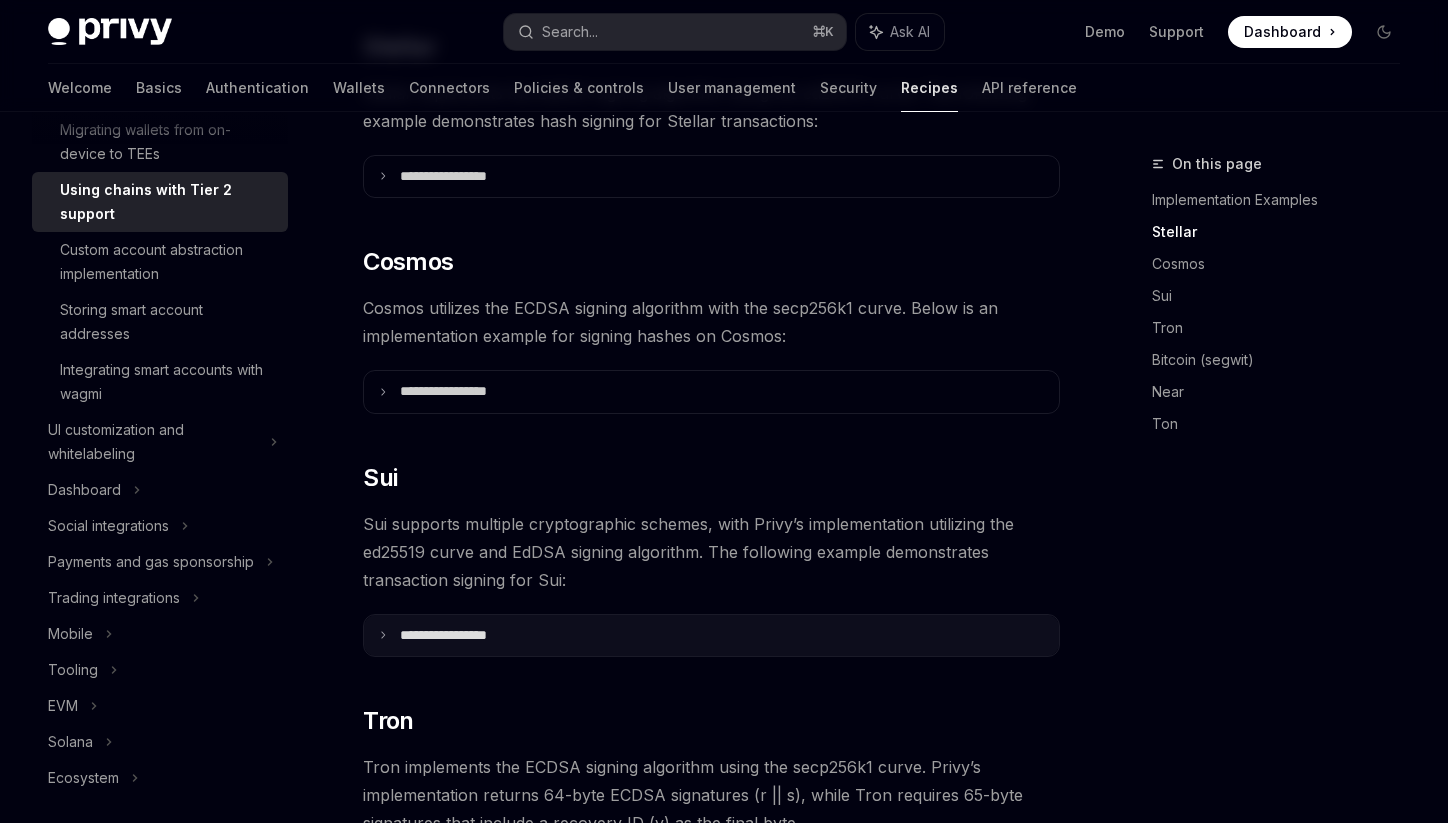 click on "**********" at bounding box center [711, 636] 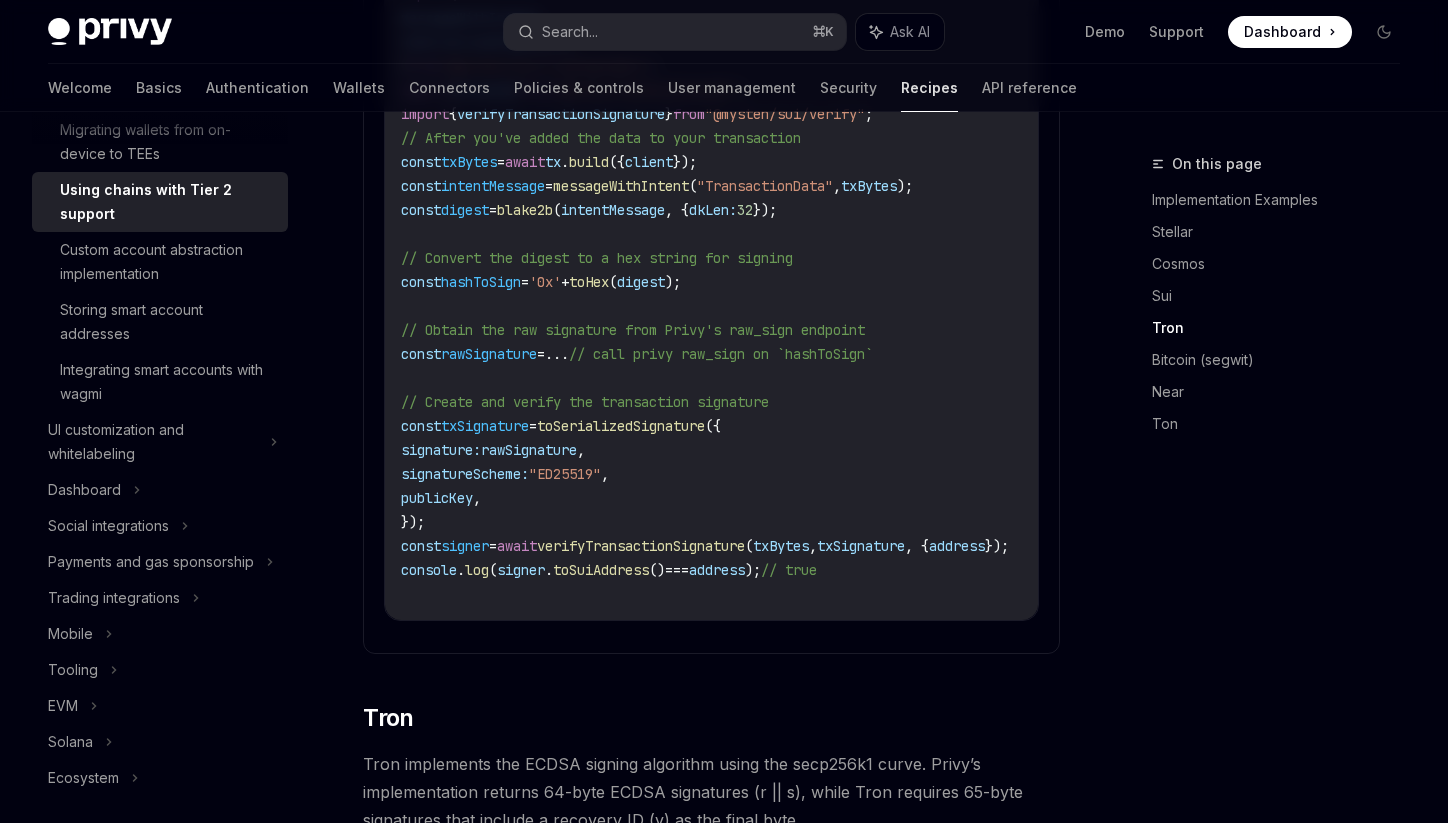 scroll, scrollTop: 1400, scrollLeft: 0, axis: vertical 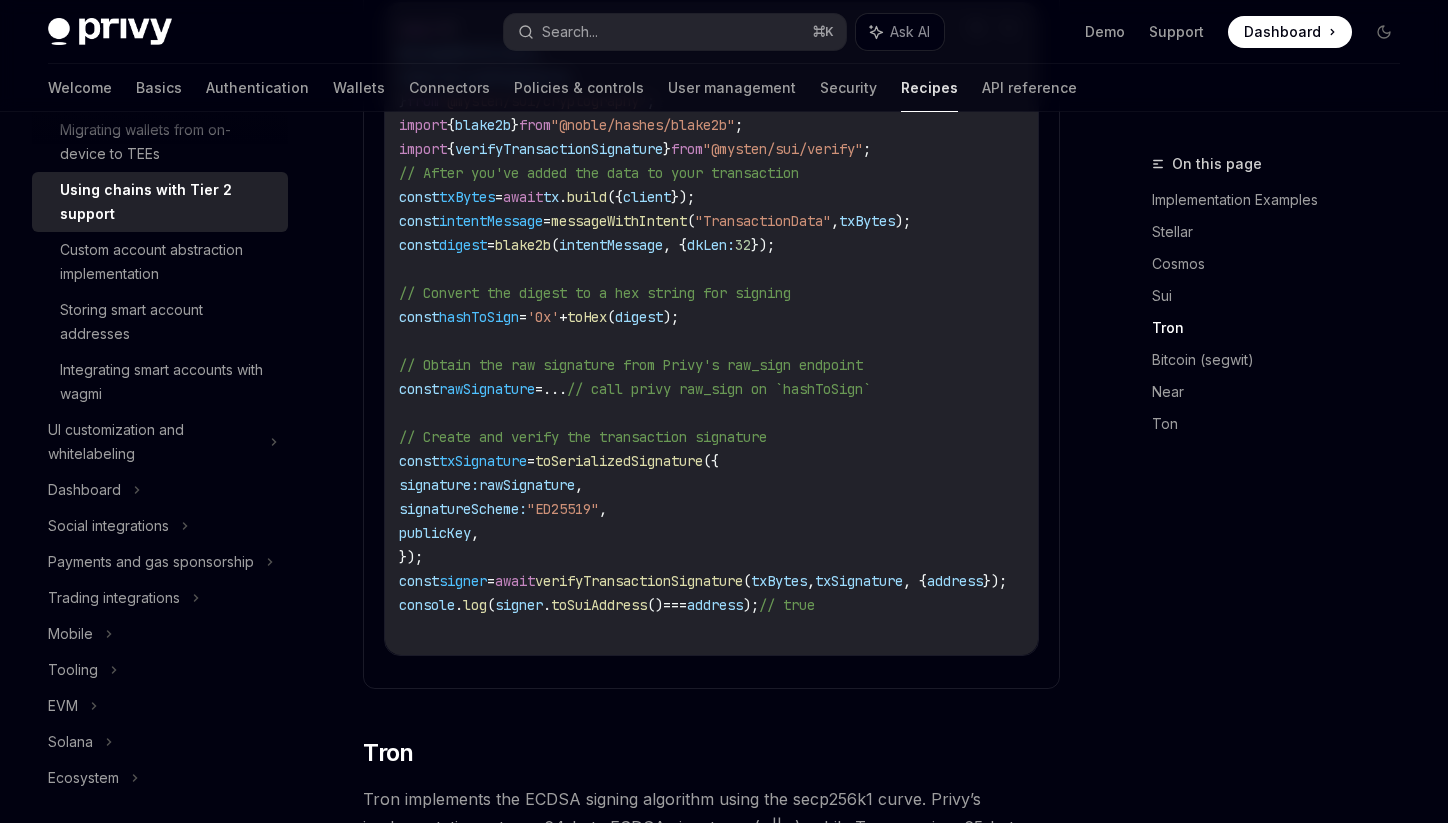 click on "messageWithIntent" at bounding box center (619, 221) 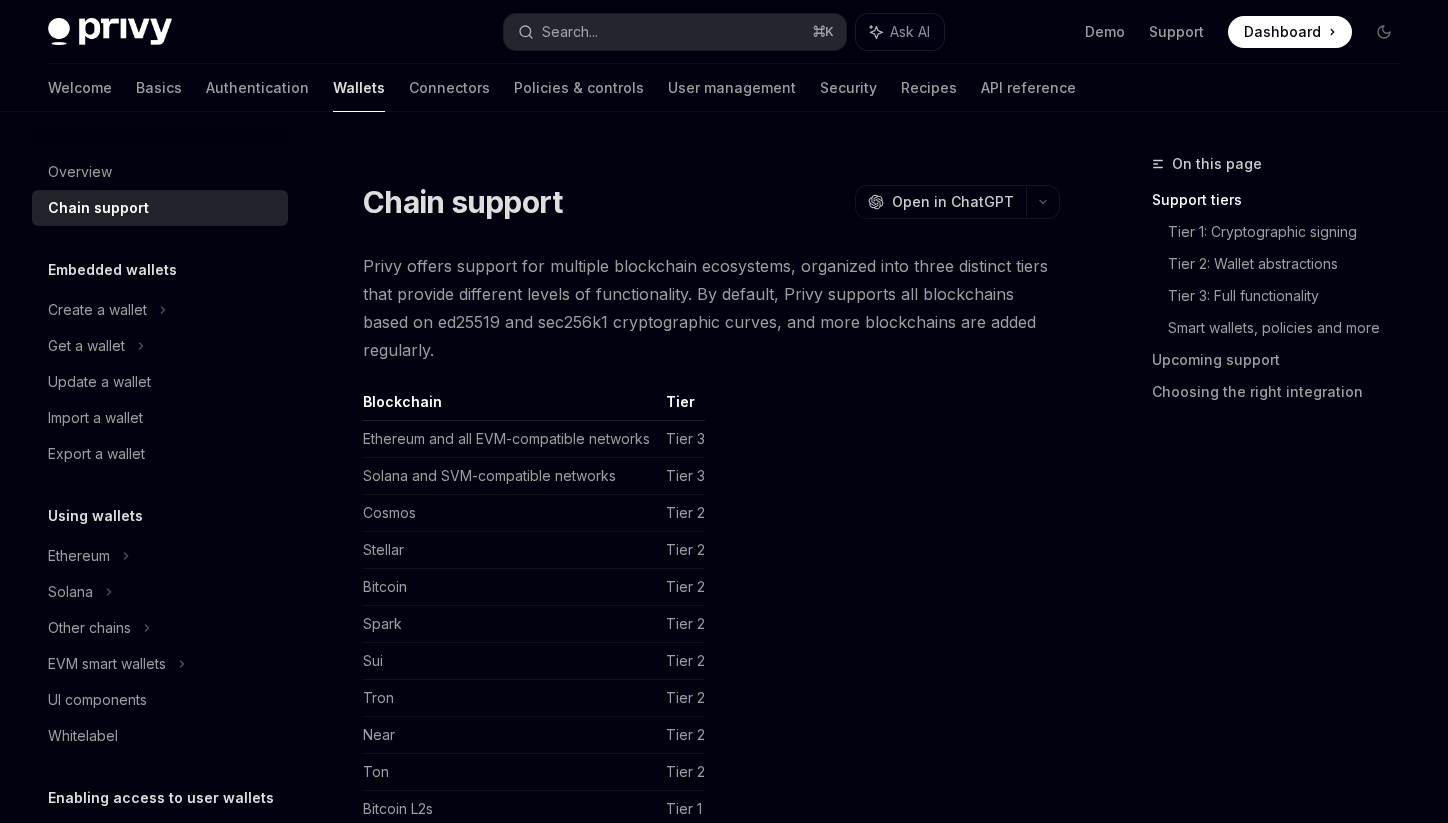 scroll, scrollTop: 0, scrollLeft: 0, axis: both 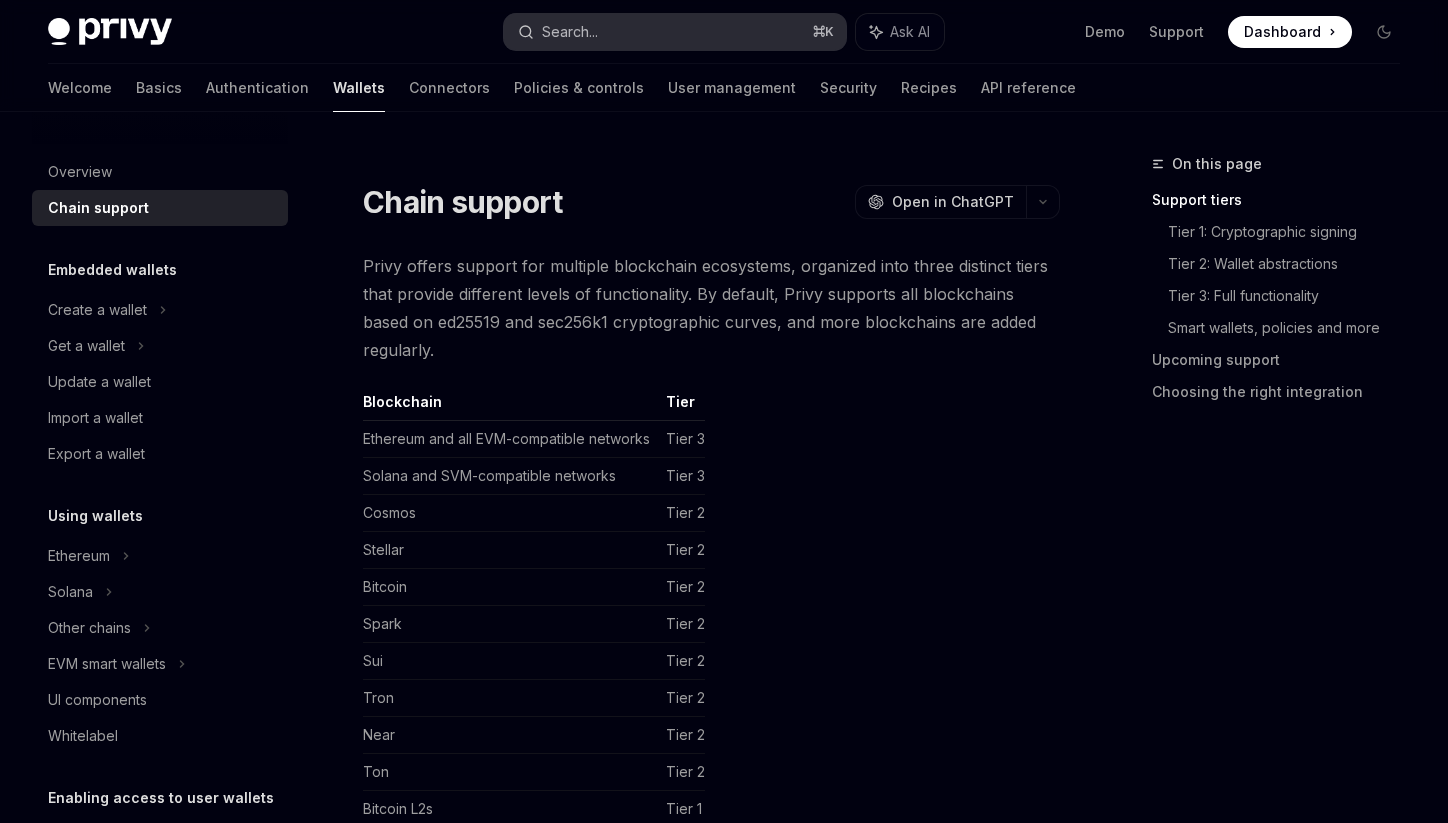 click on "Search..." at bounding box center (570, 32) 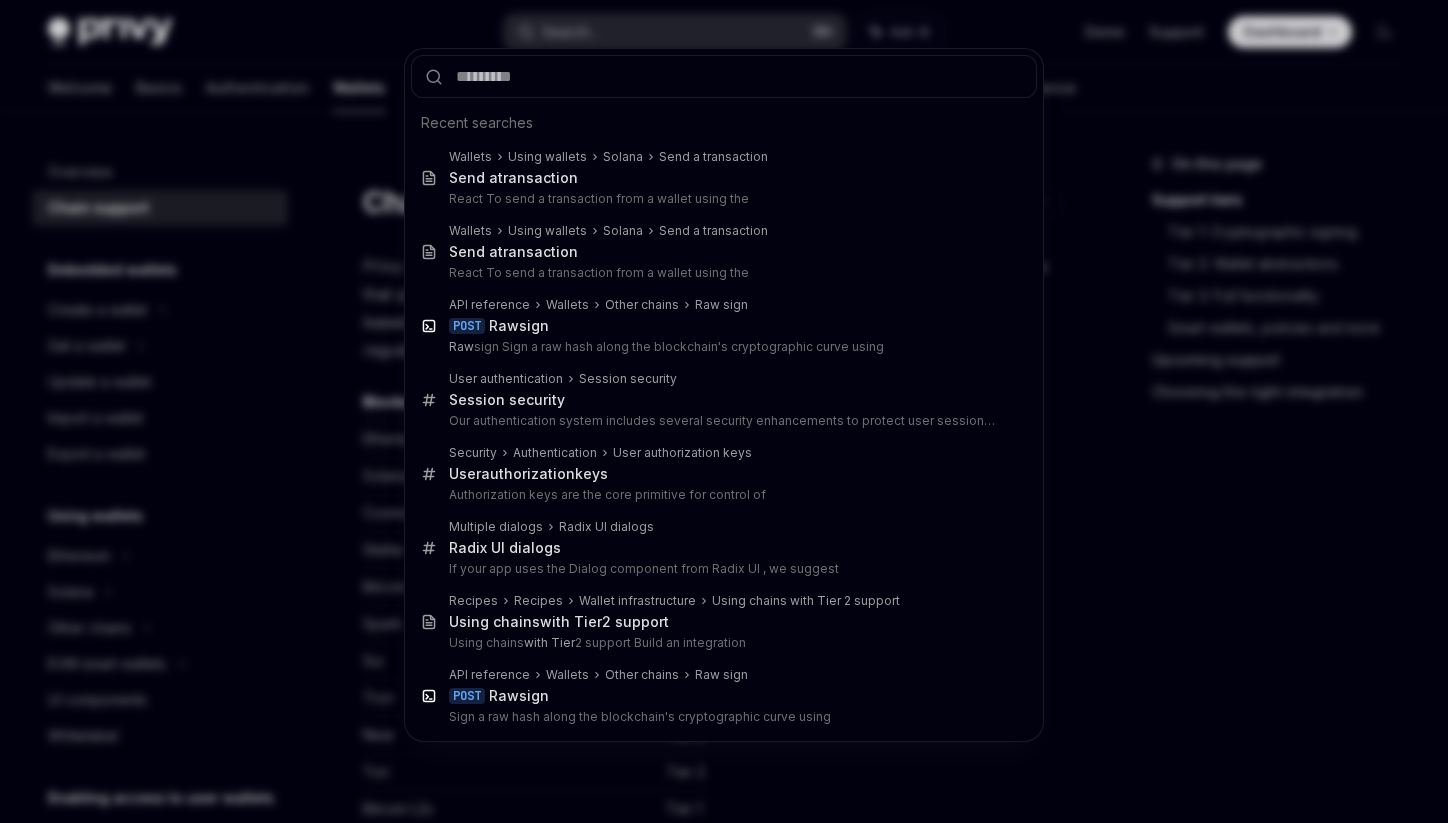 type on "*********" 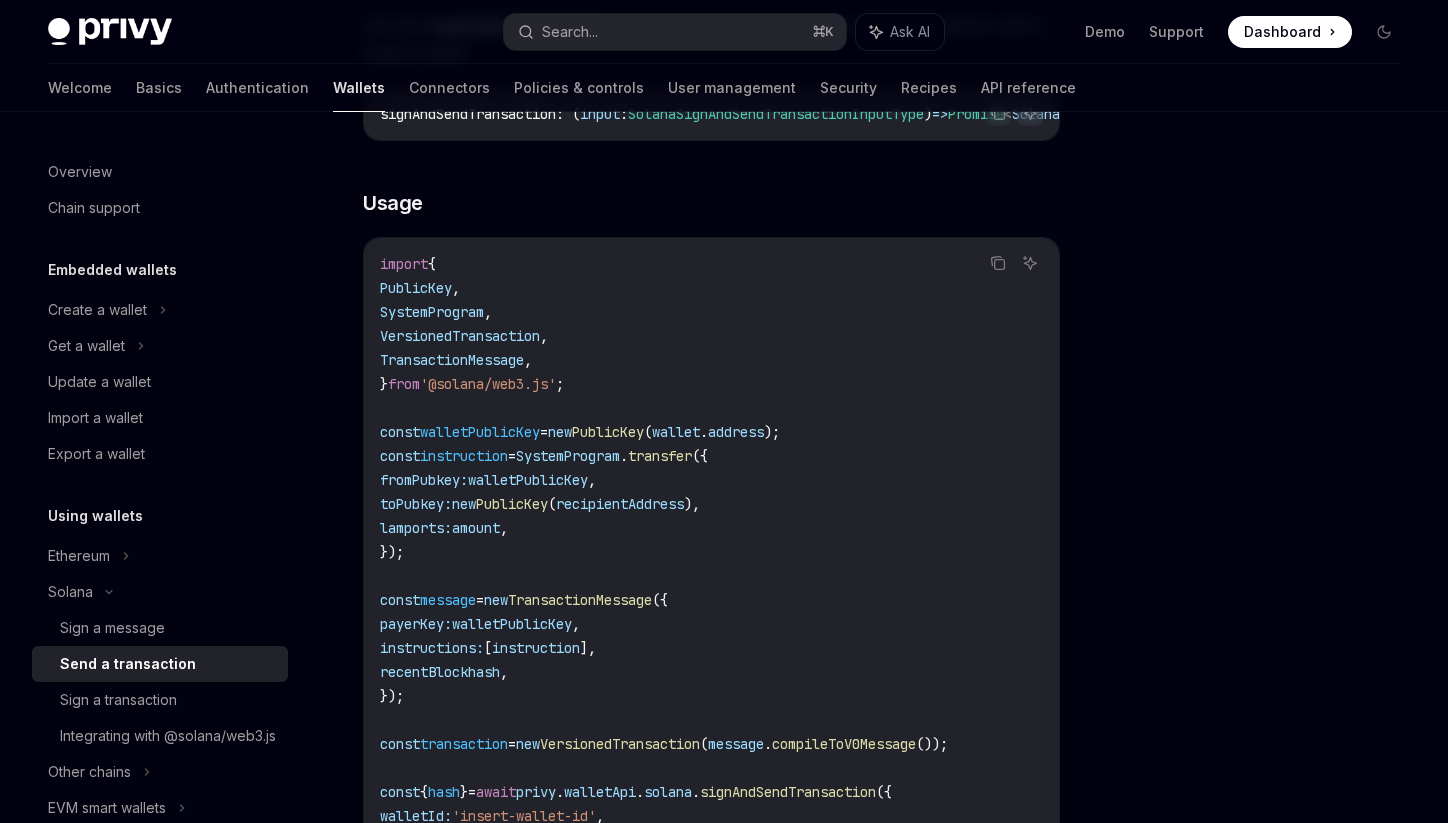 scroll, scrollTop: 385, scrollLeft: 0, axis: vertical 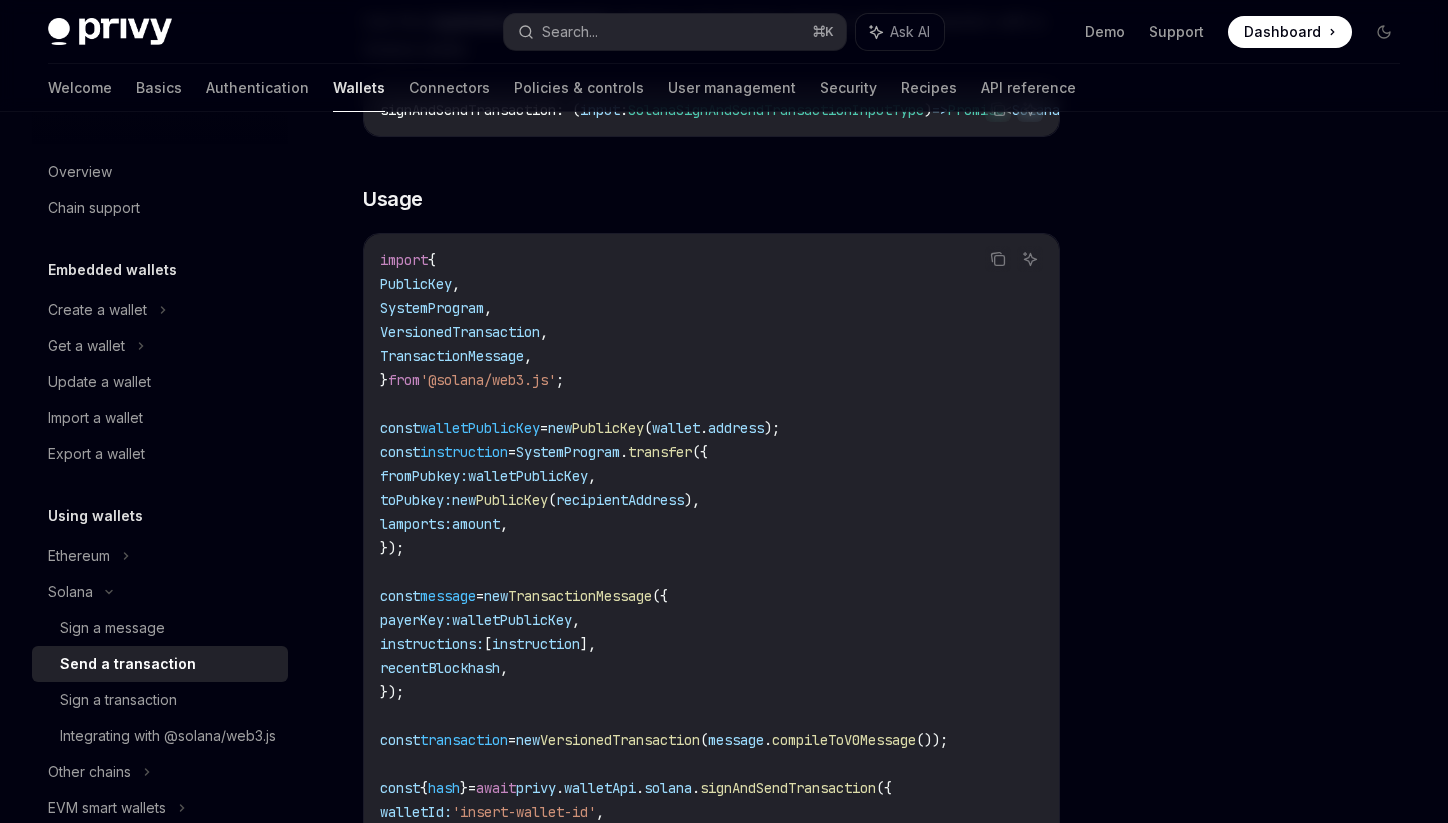 click on "PublicKey" at bounding box center [416, 284] 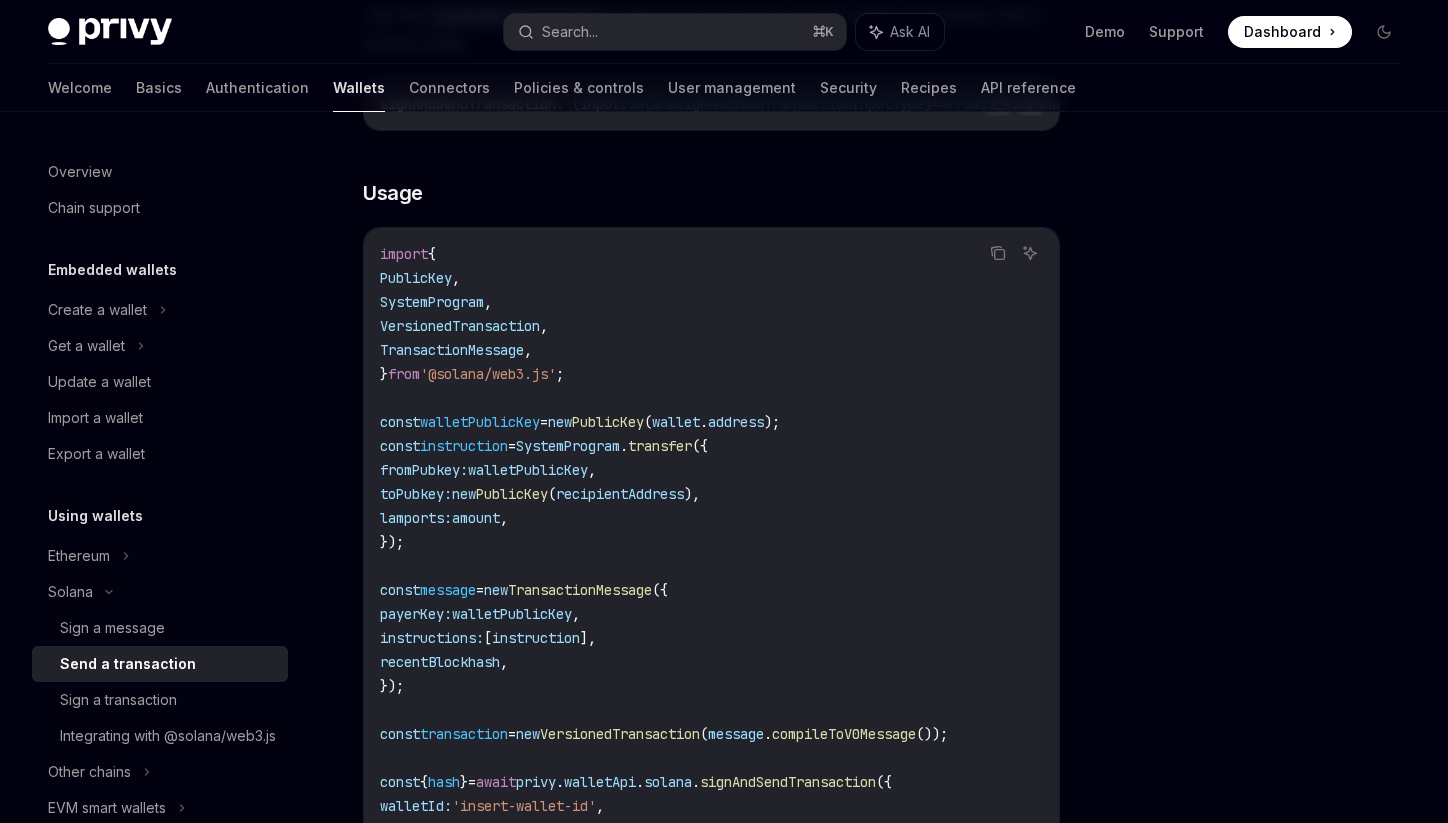 scroll, scrollTop: 393, scrollLeft: 0, axis: vertical 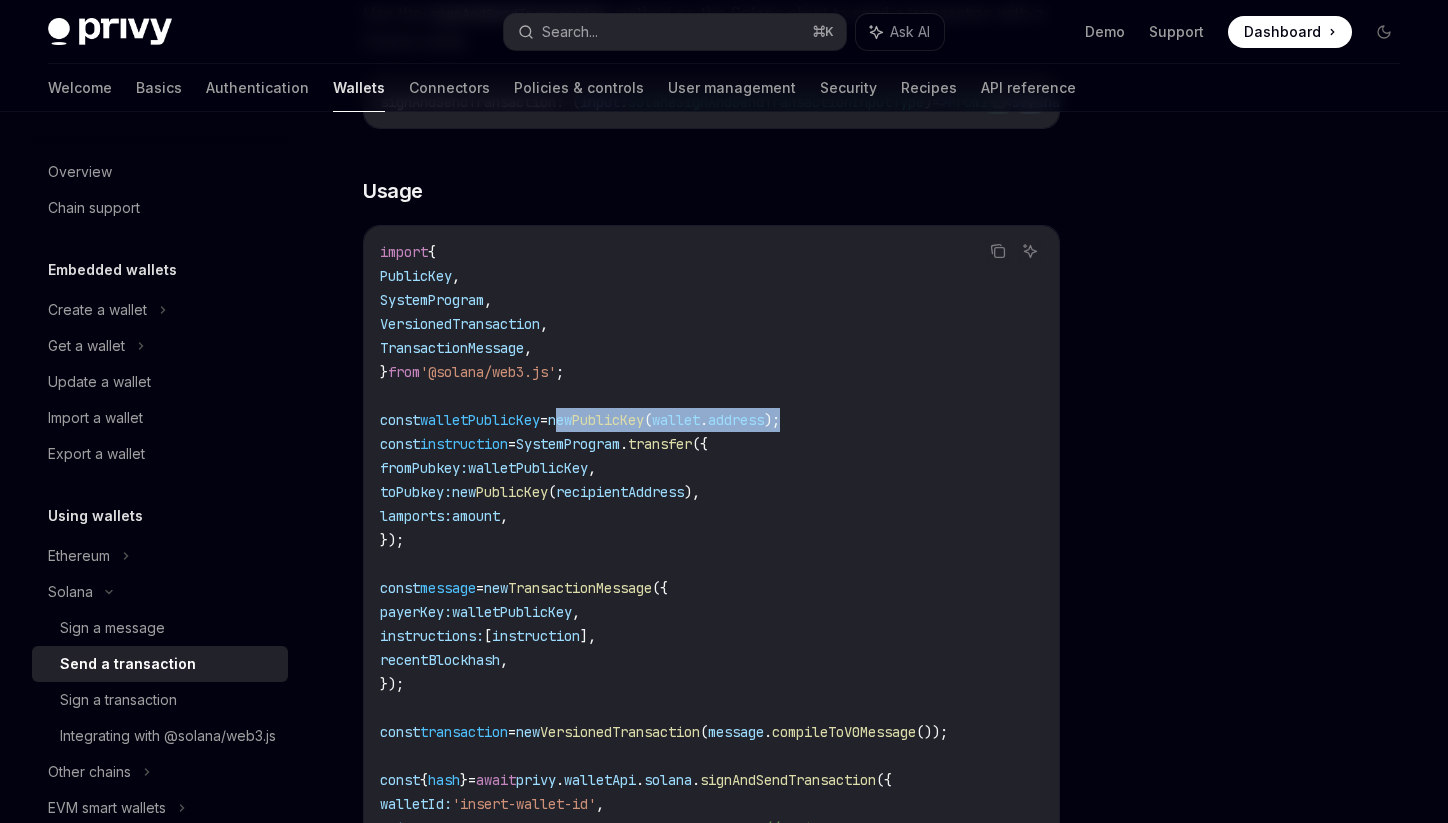 drag, startPoint x: 582, startPoint y: 432, endPoint x: 846, endPoint y: 429, distance: 264.01706 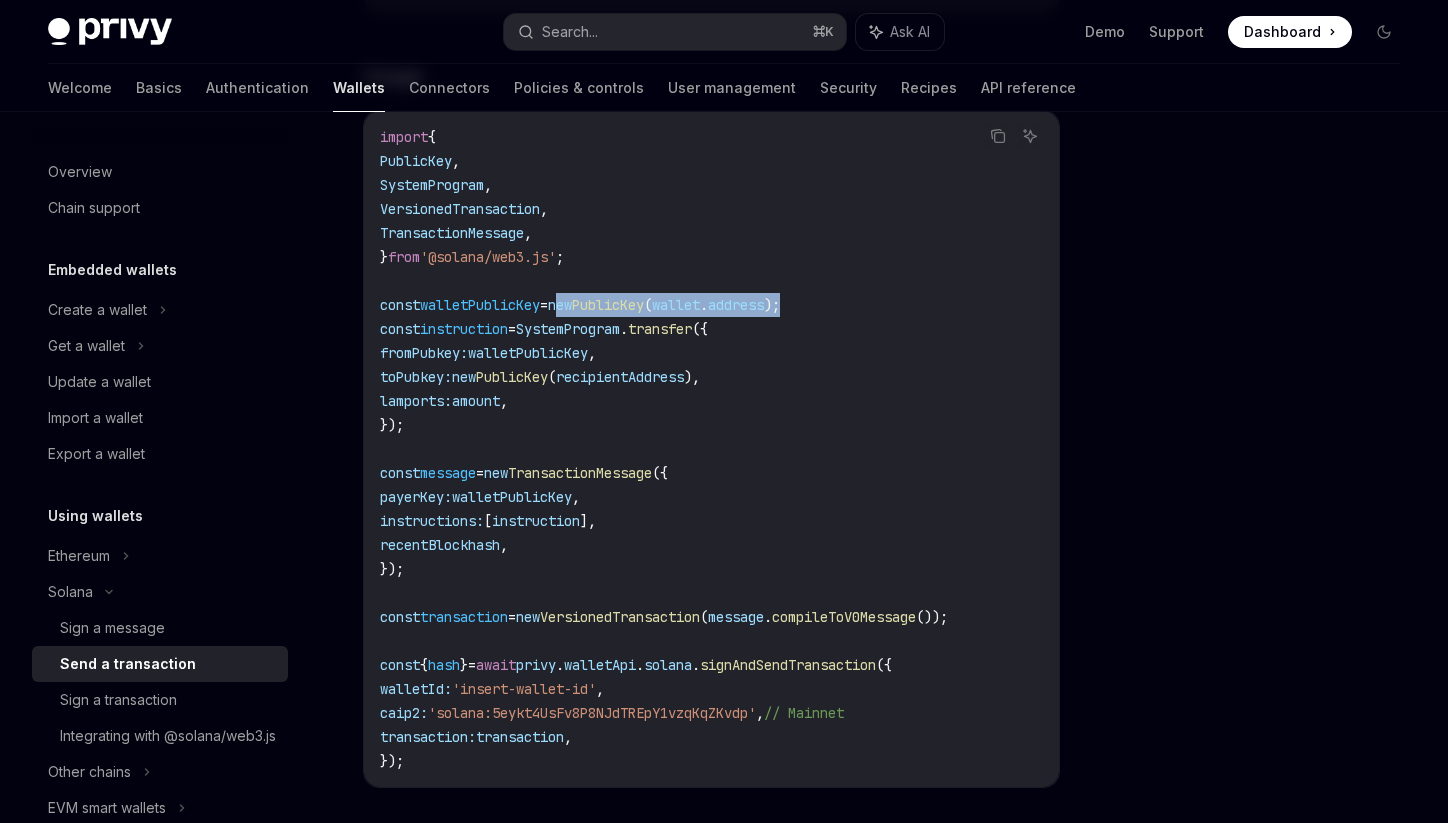 scroll, scrollTop: 513, scrollLeft: 0, axis: vertical 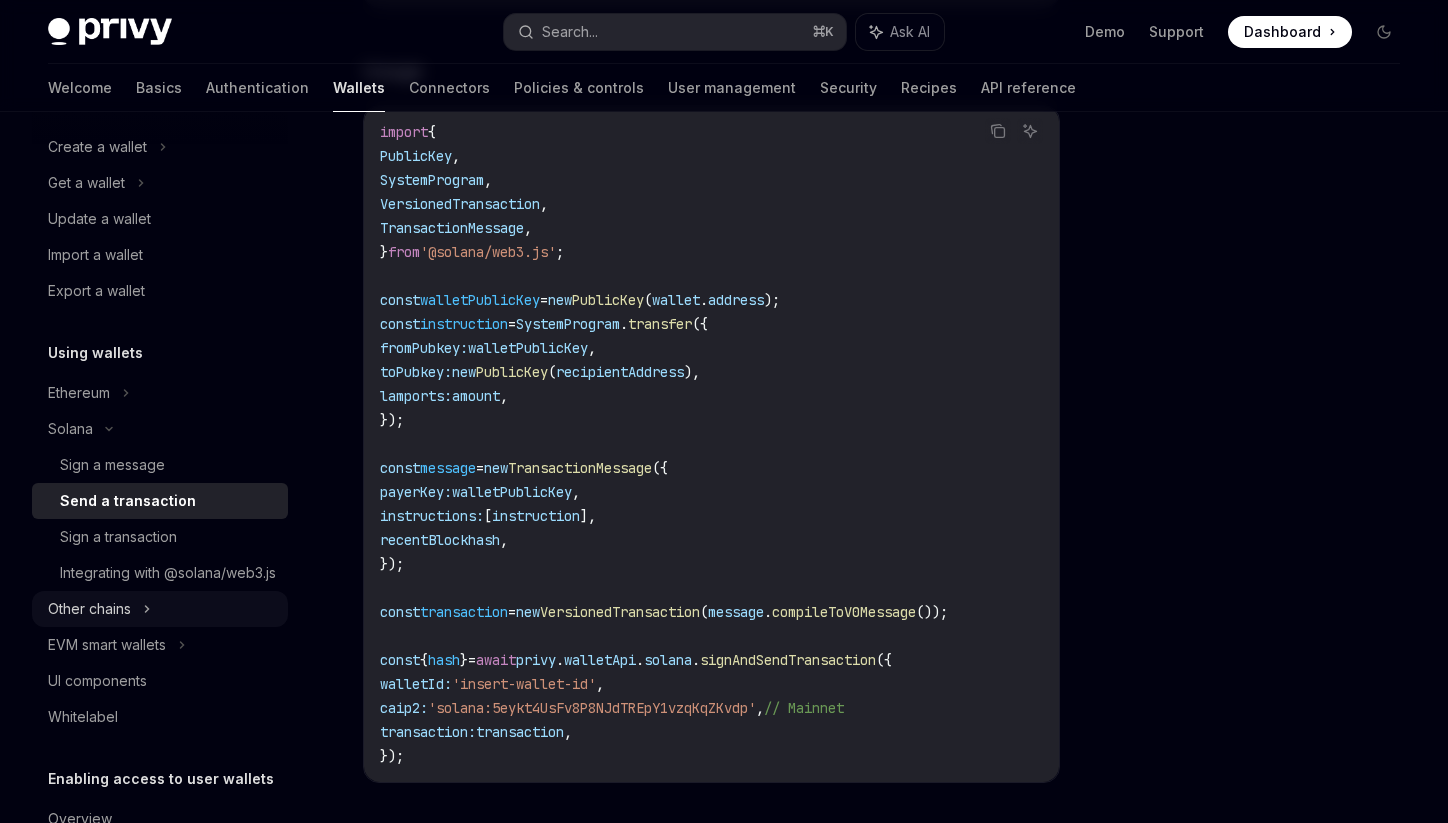 click 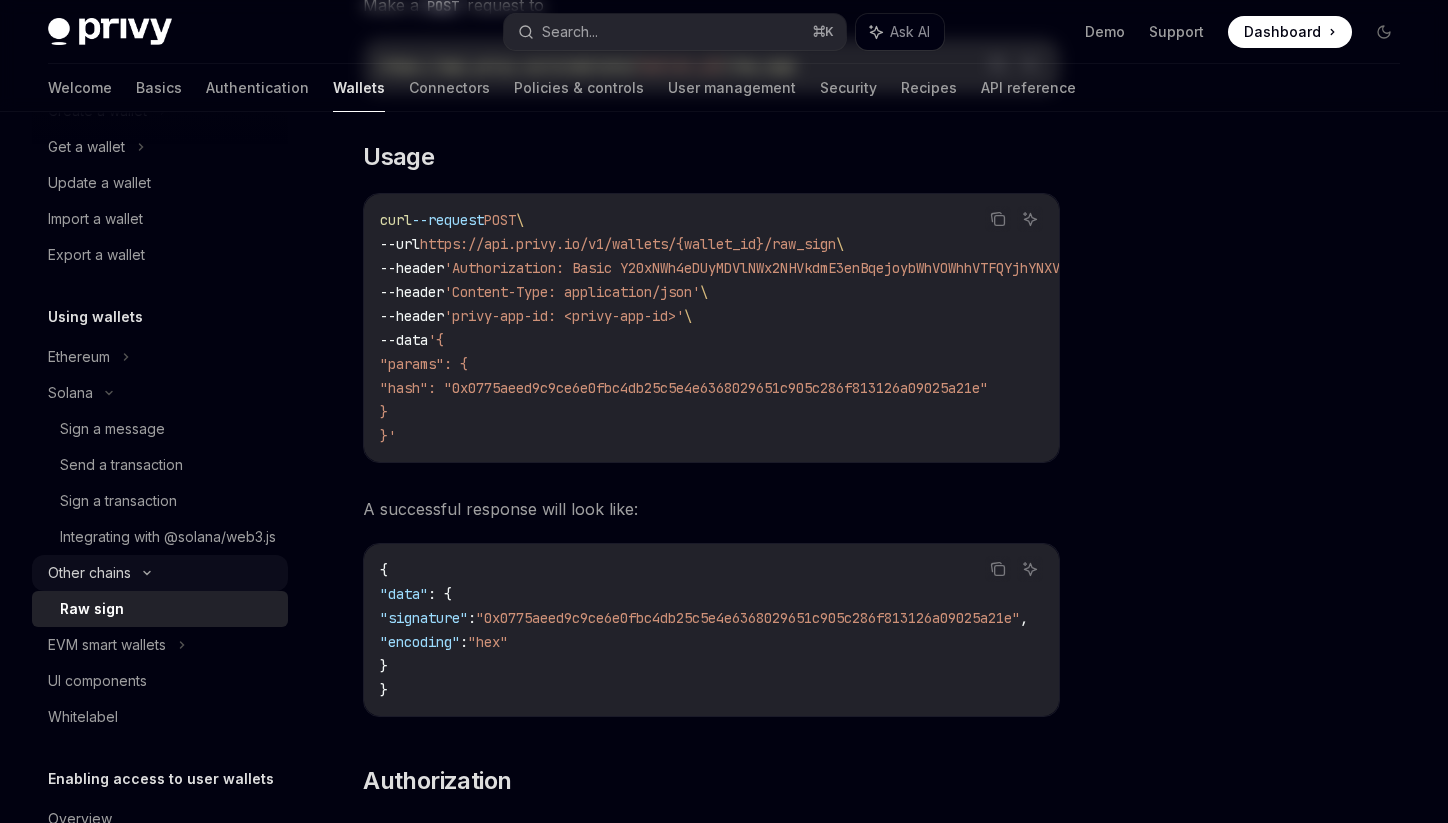 scroll, scrollTop: 253, scrollLeft: 0, axis: vertical 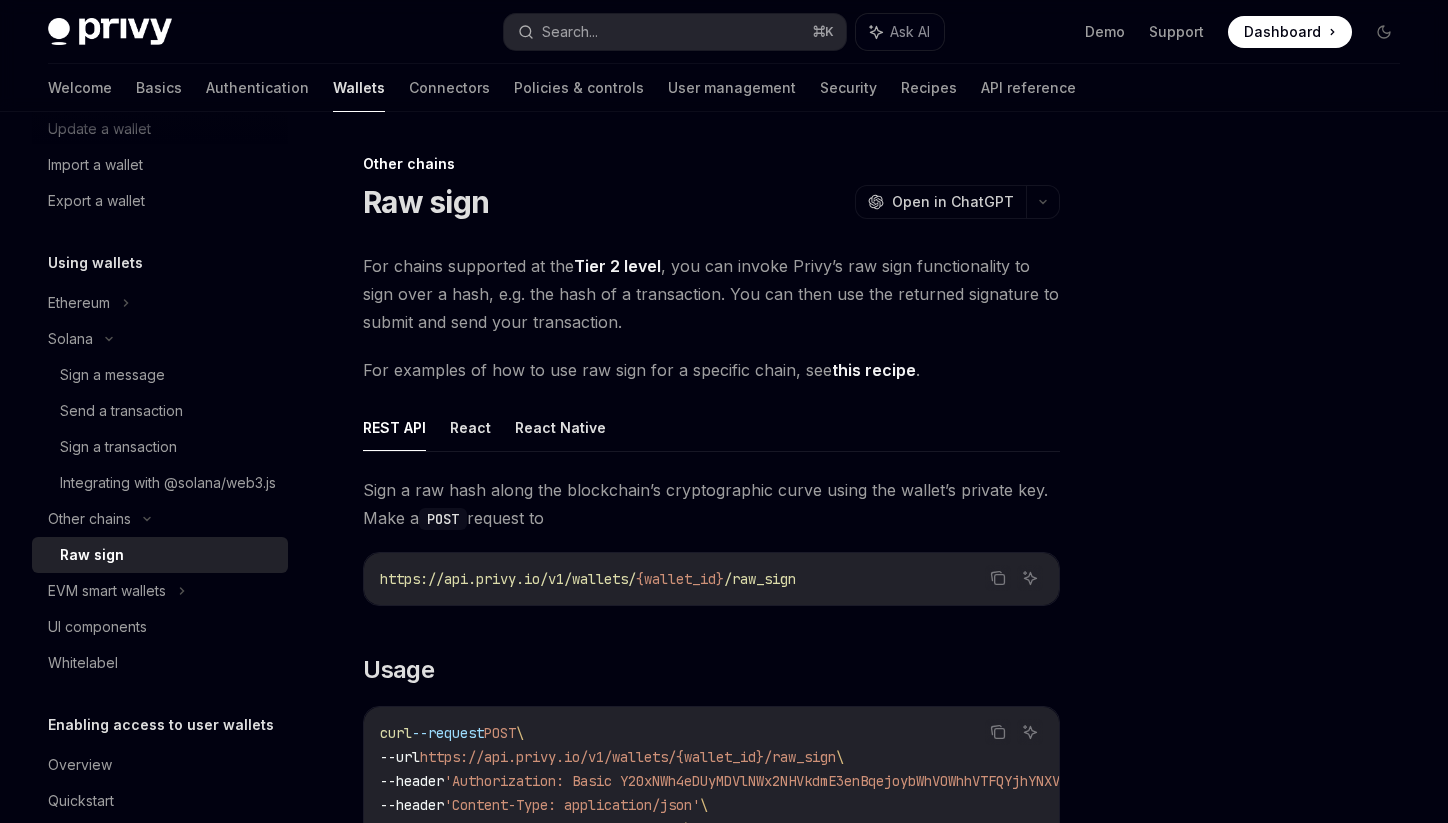 click on "Raw sign" at bounding box center [168, 555] 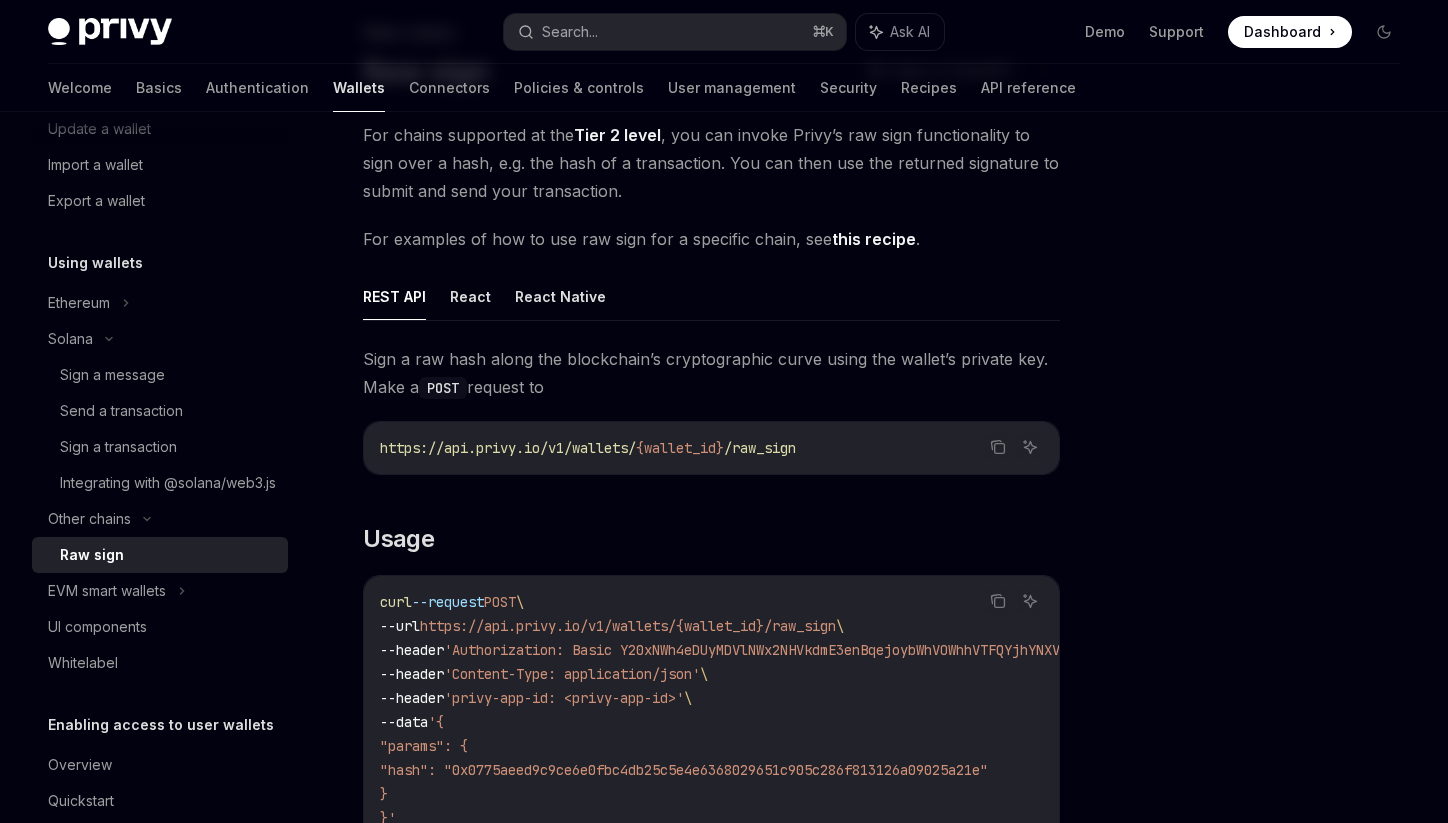 scroll, scrollTop: 0, scrollLeft: 0, axis: both 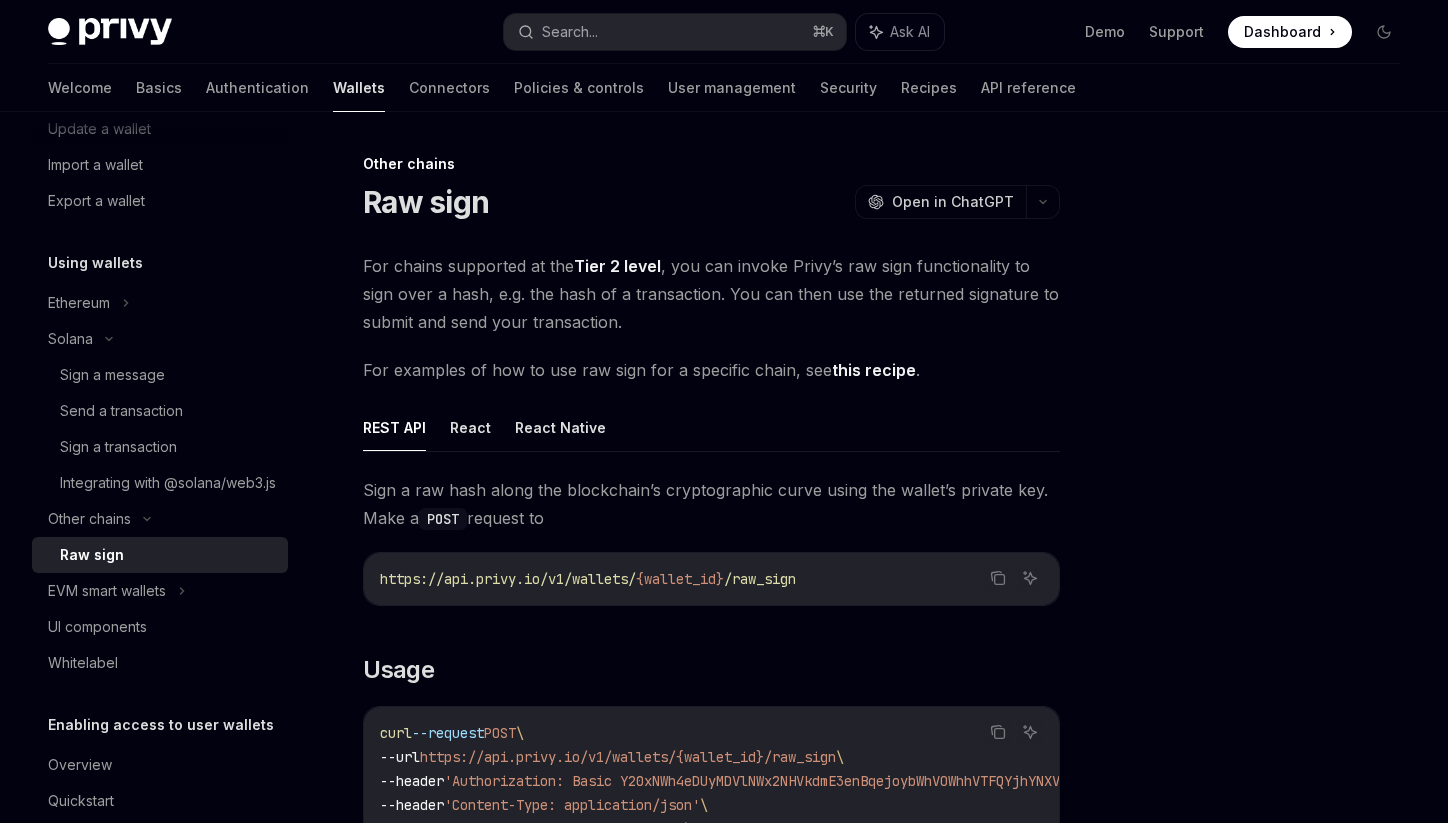 click on "this recipe" at bounding box center (874, 370) 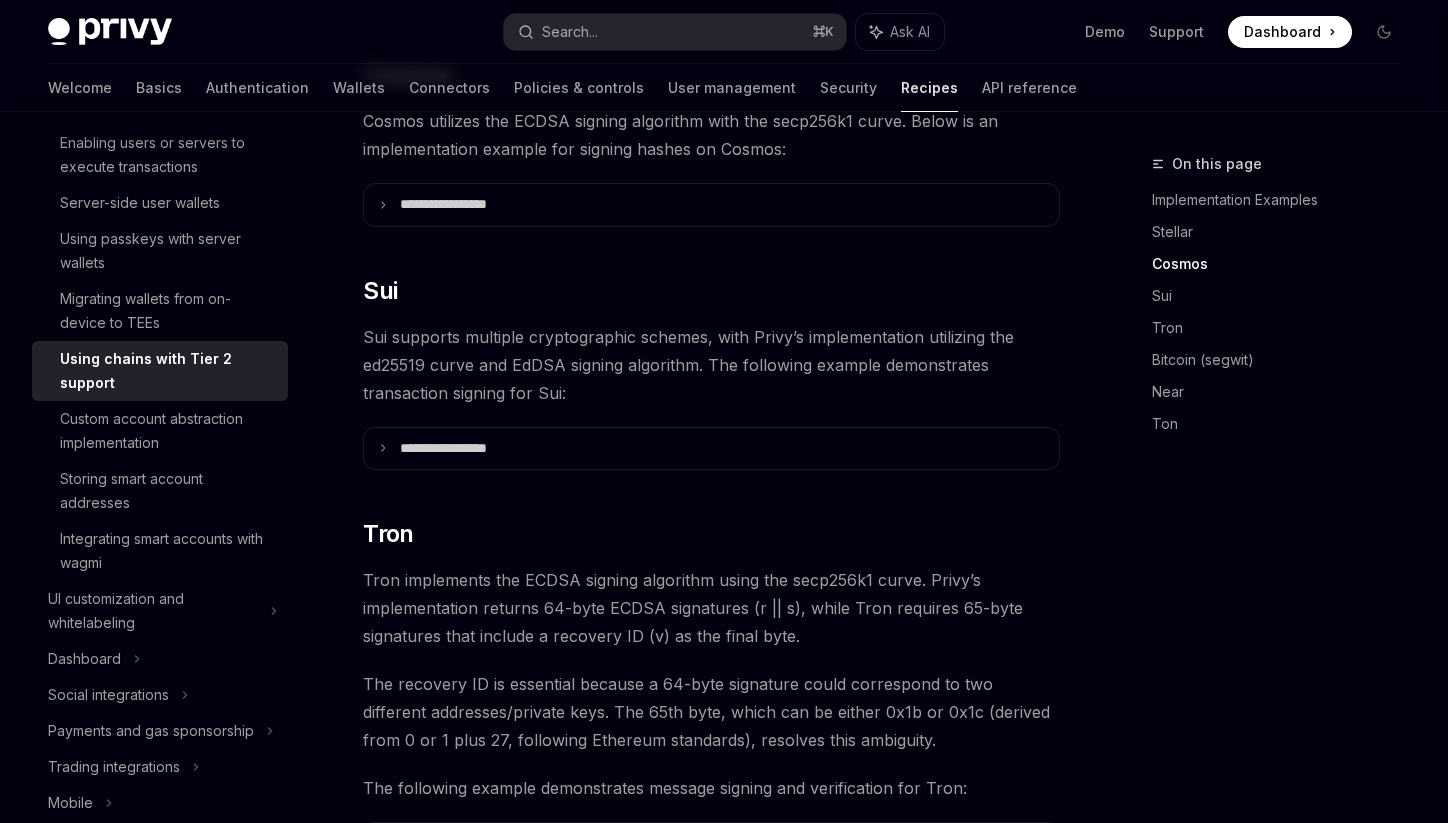 scroll, scrollTop: 876, scrollLeft: 0, axis: vertical 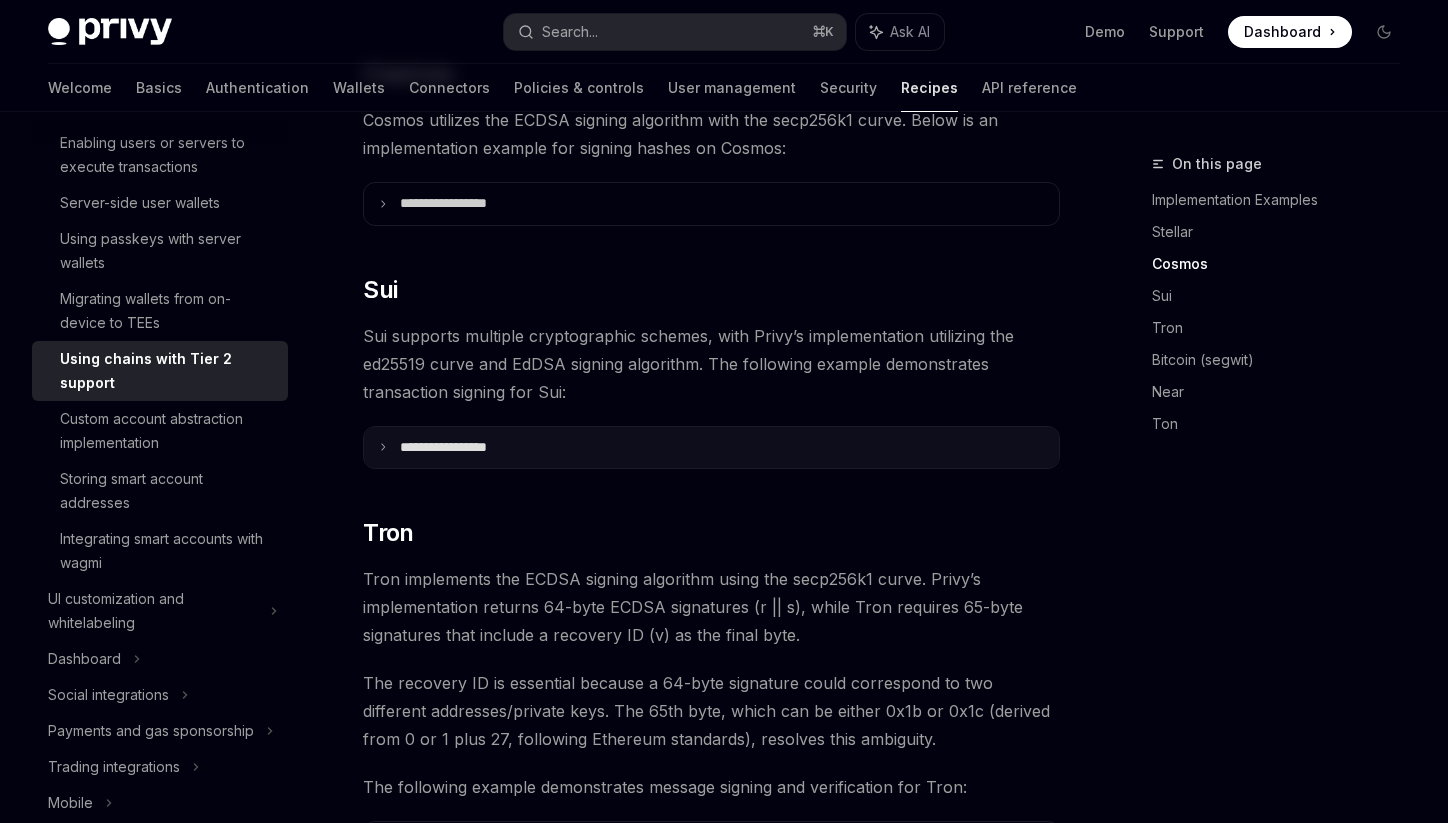click on "**********" at bounding box center (711, 448) 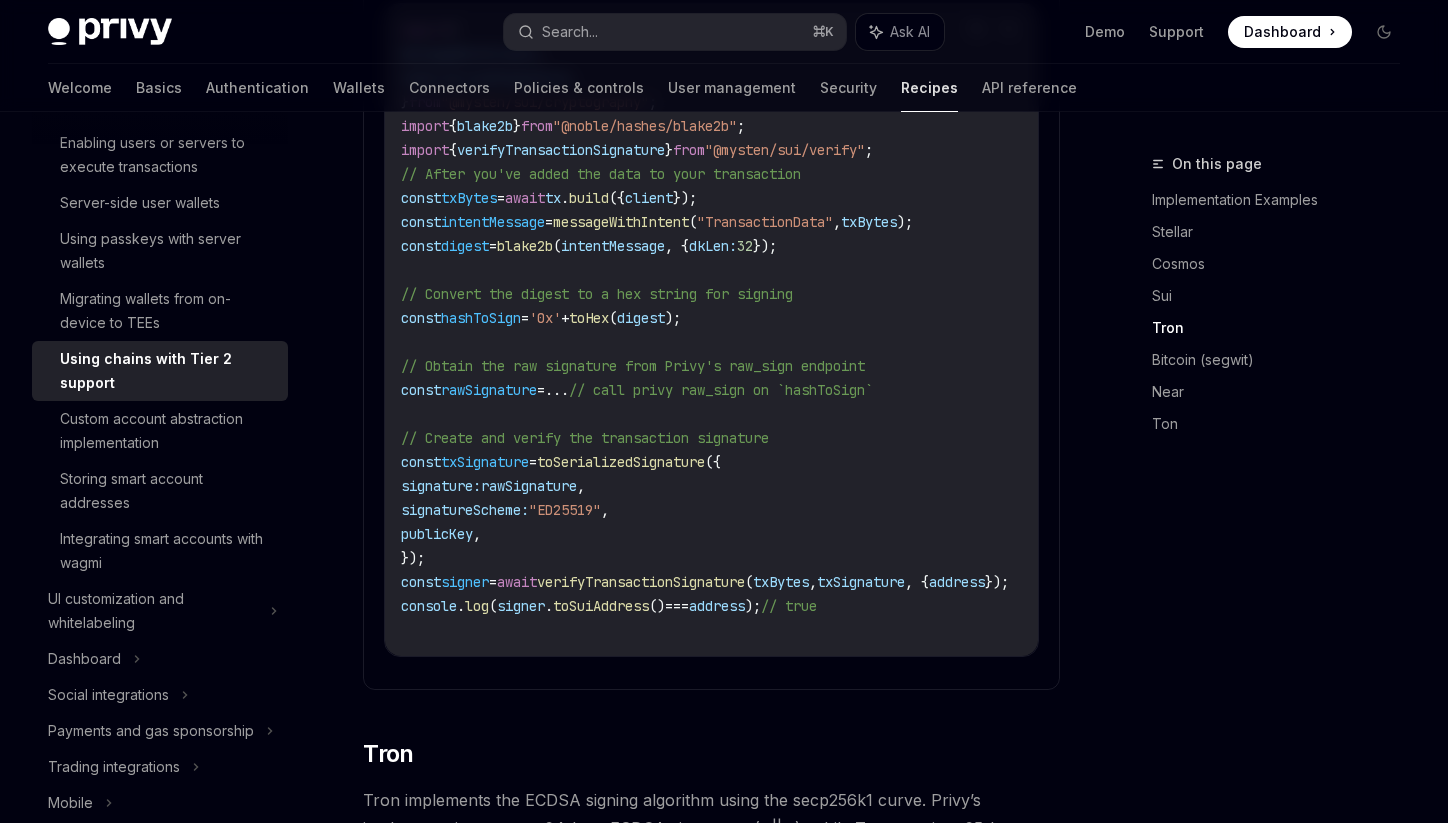 scroll, scrollTop: 1367, scrollLeft: 0, axis: vertical 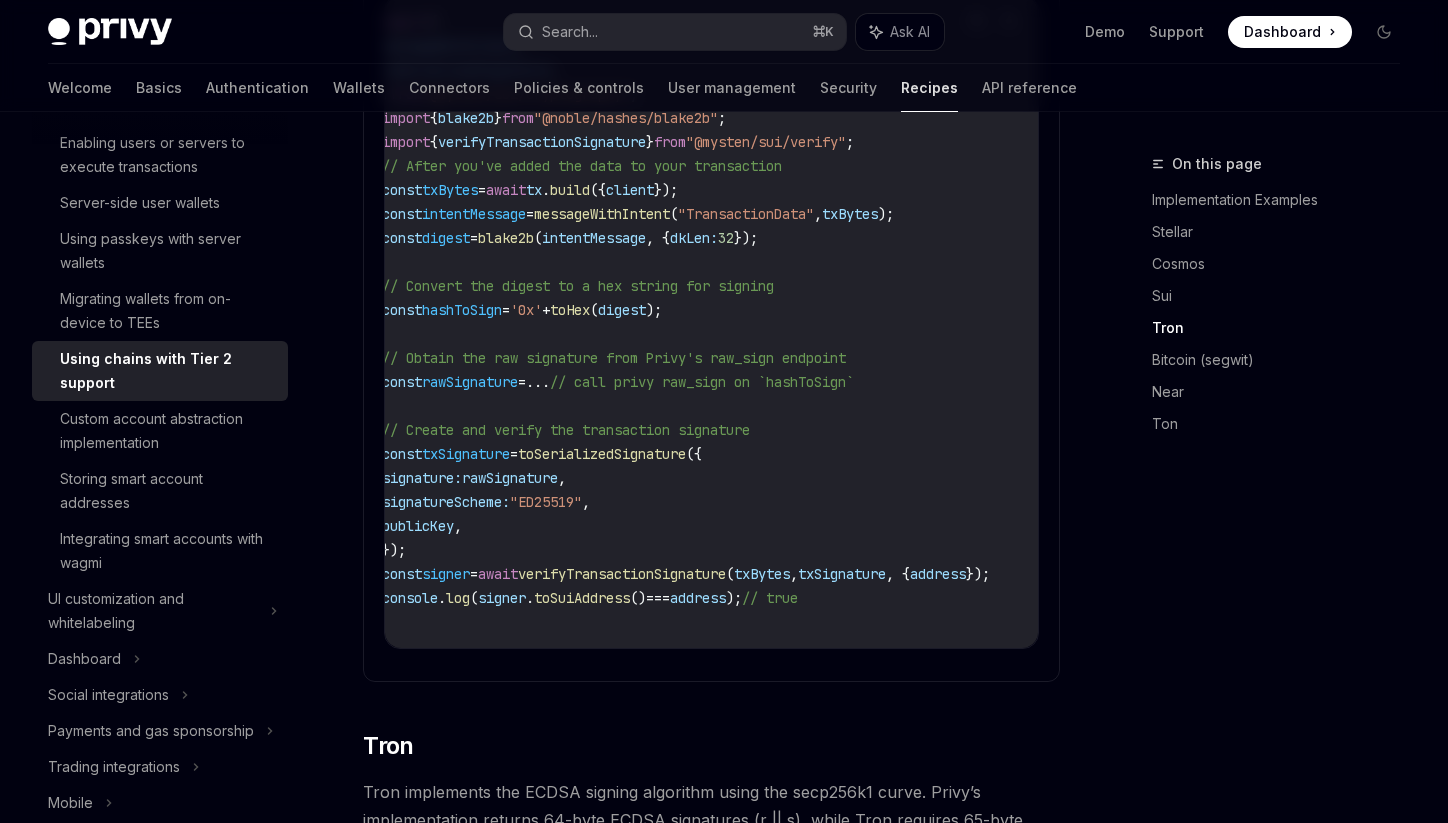 click on "address" at bounding box center (938, 574) 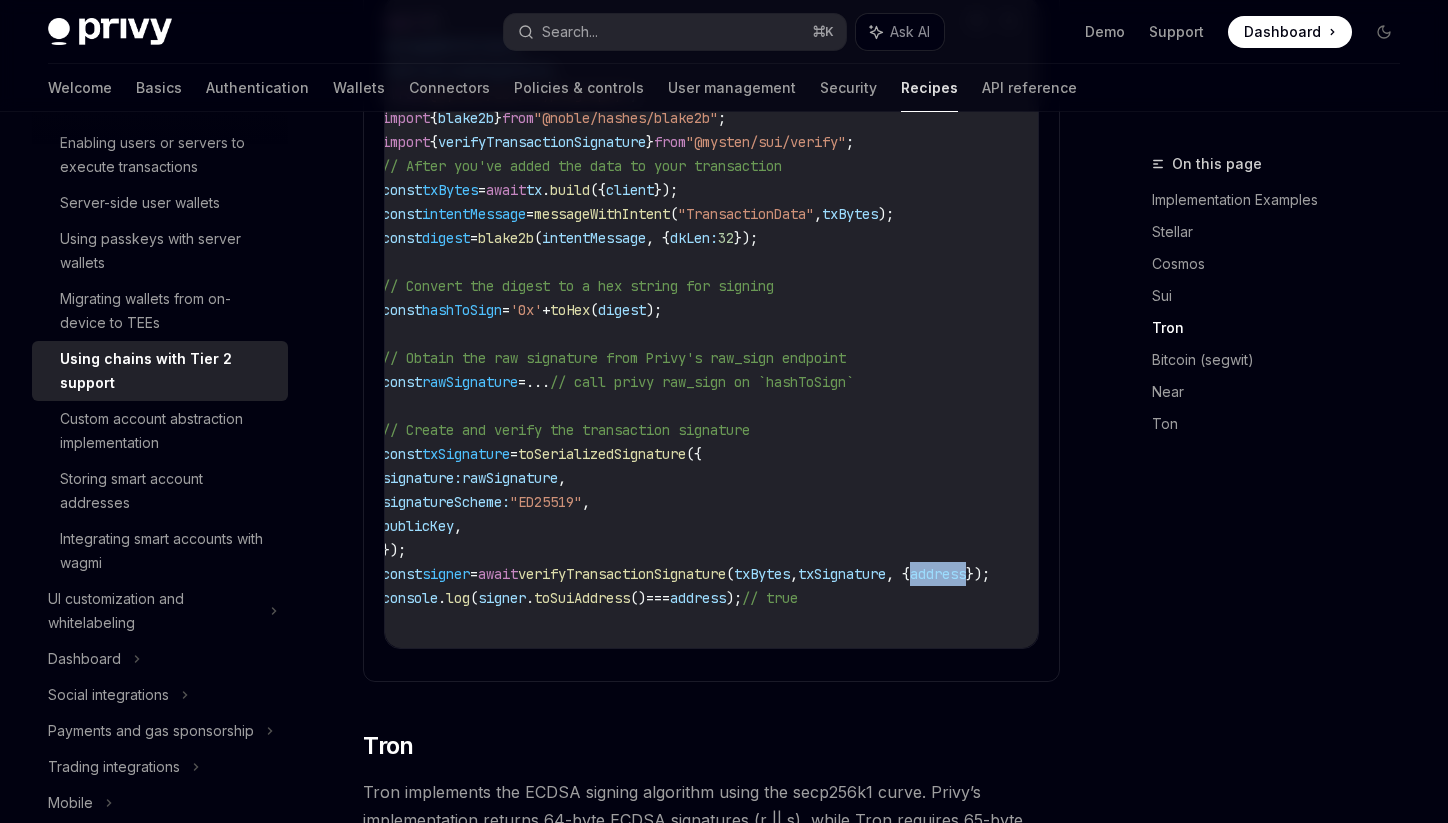 click on "address" at bounding box center [938, 574] 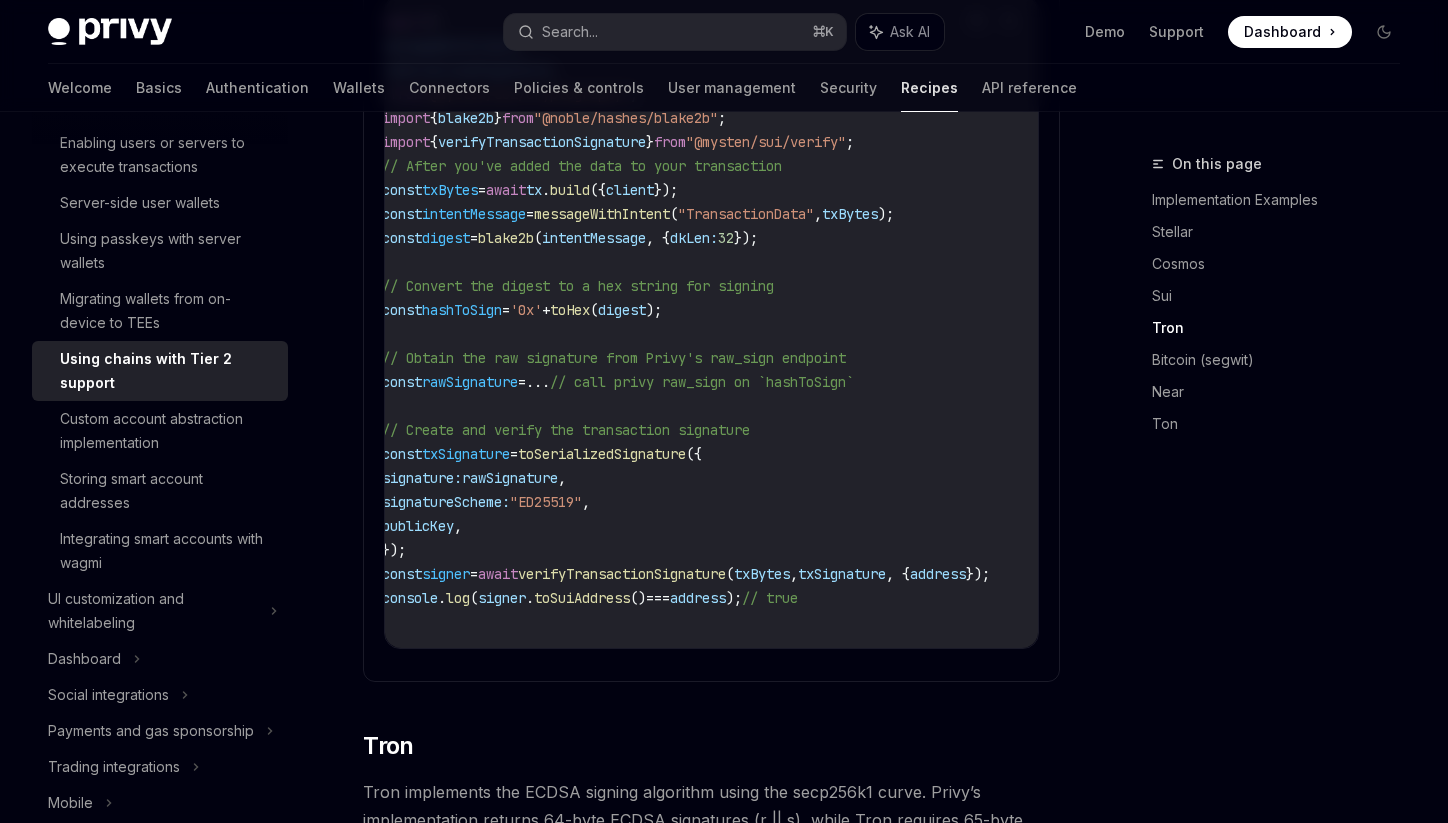 scroll, scrollTop: 0, scrollLeft: 0, axis: both 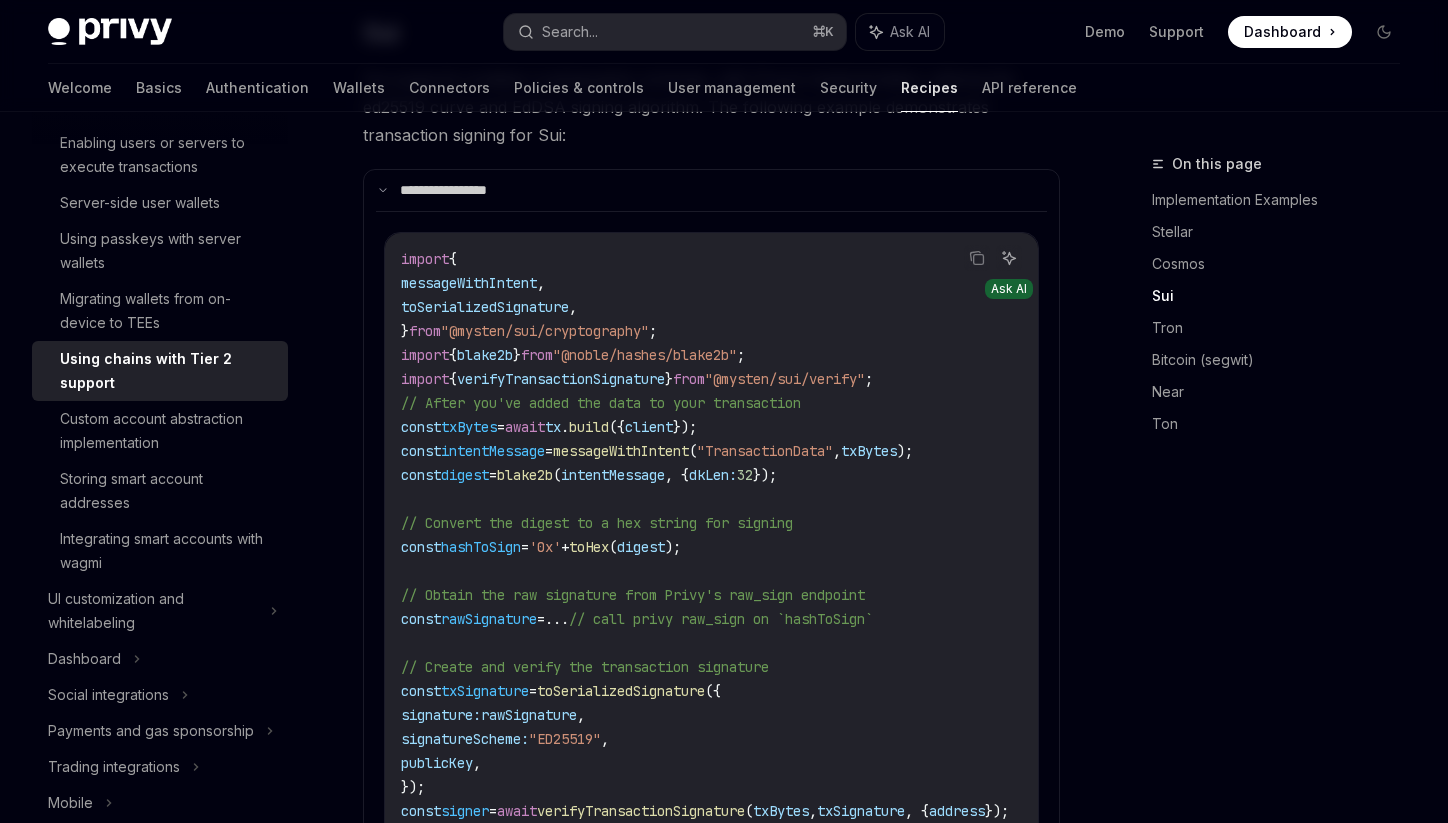 click 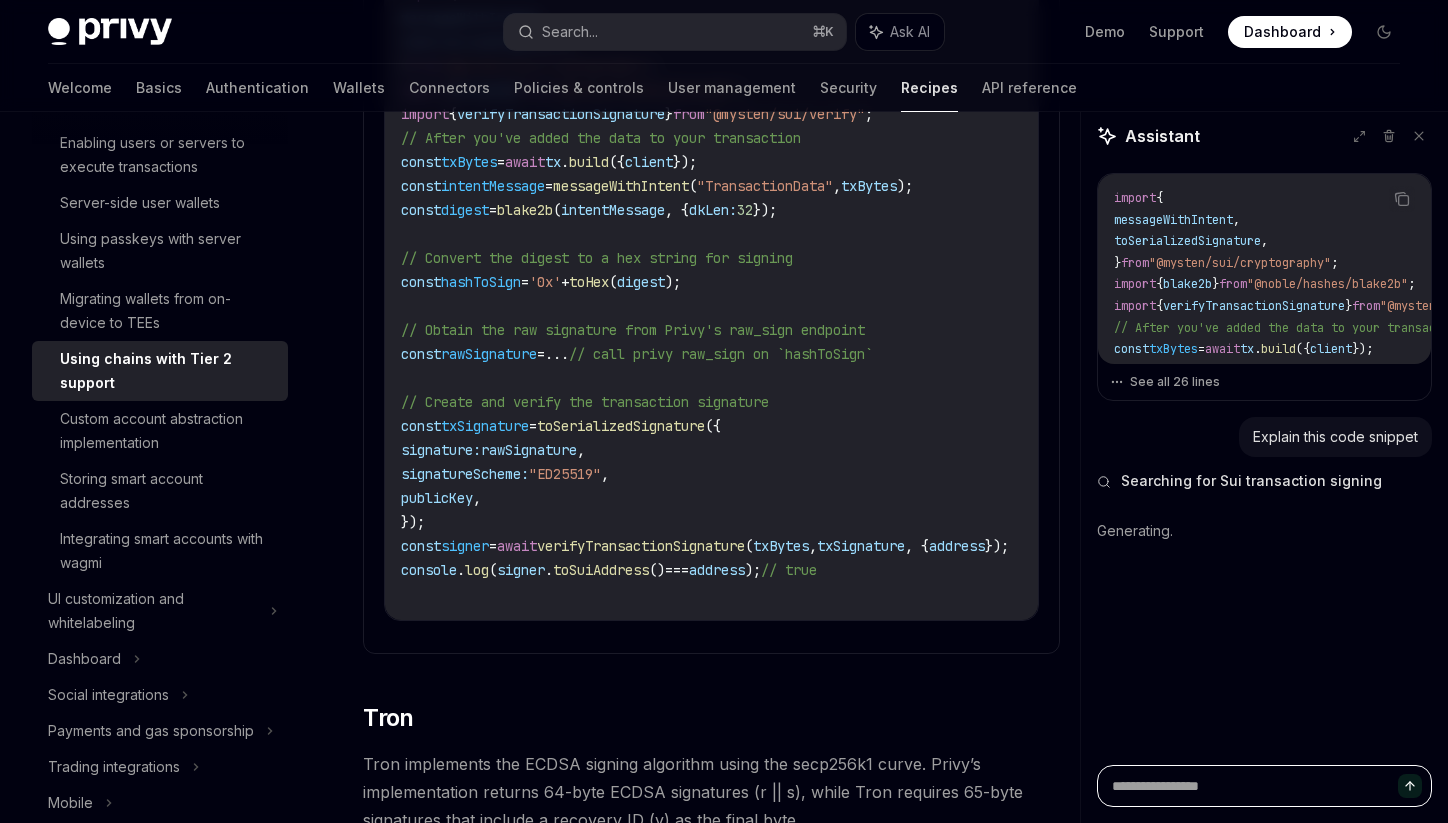 scroll, scrollTop: 1400, scrollLeft: 0, axis: vertical 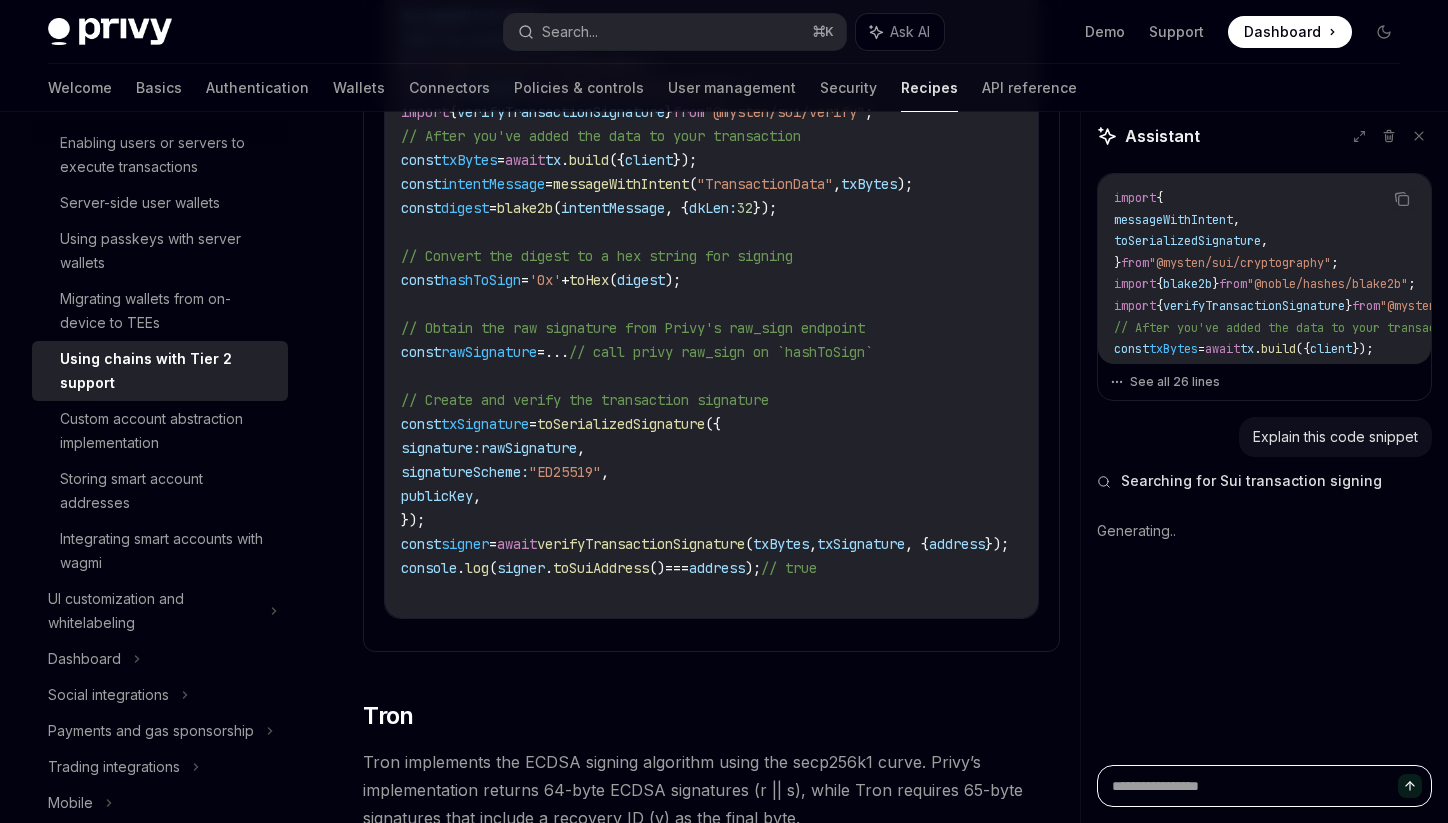 type on "*" 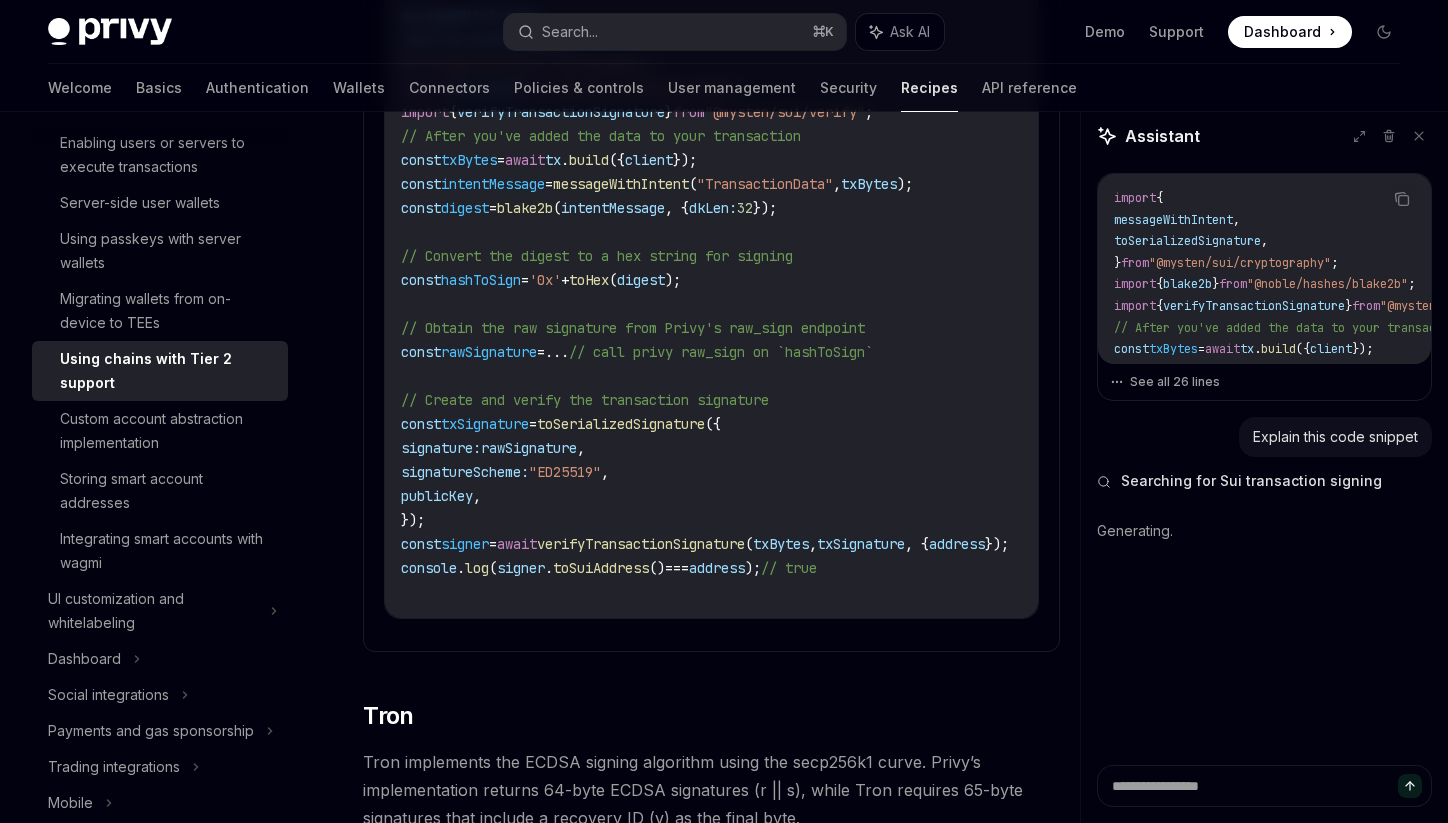 click on "publicKey" at bounding box center (429, 253) 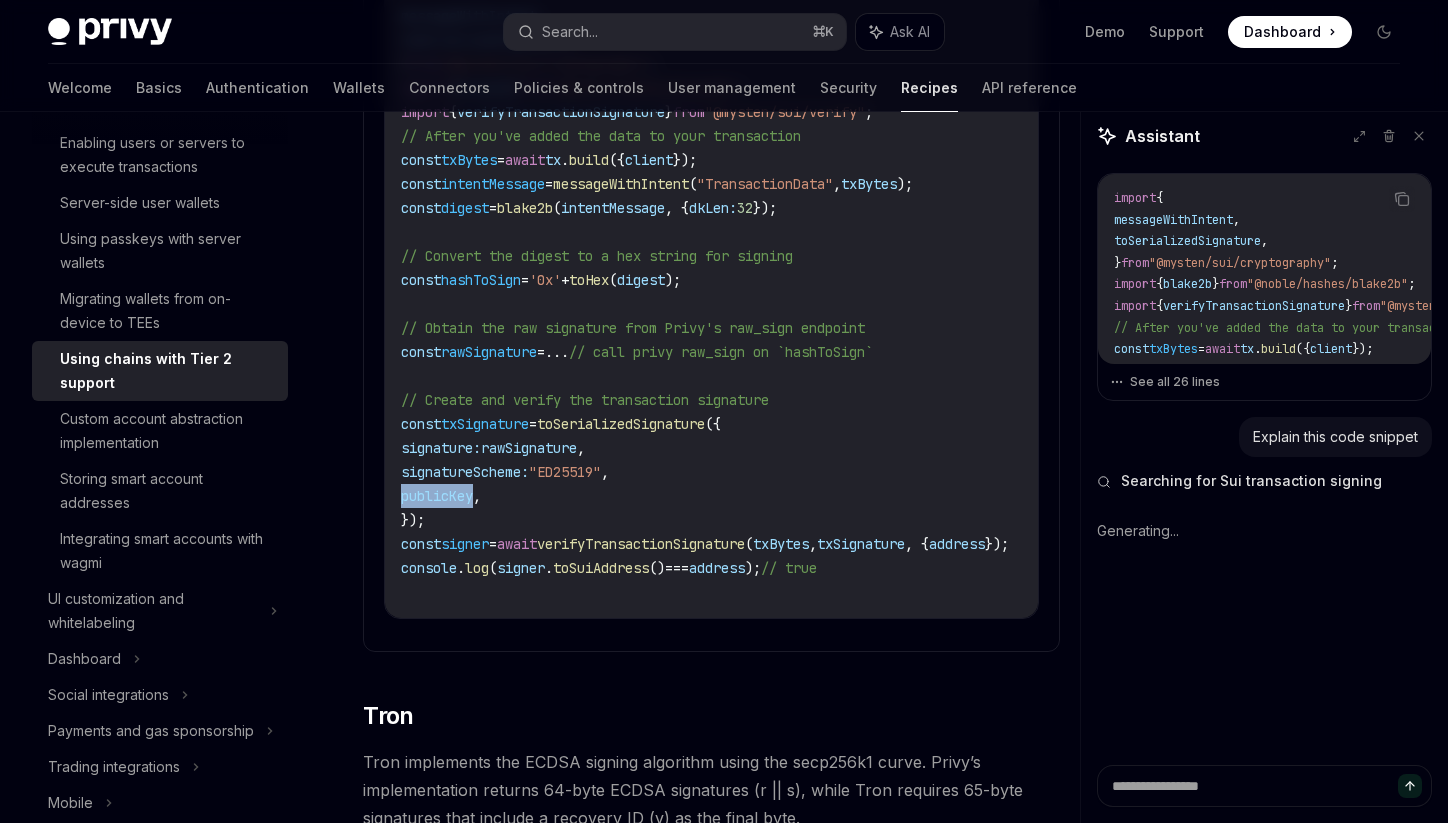 click on "publicKey" at bounding box center (429, 253) 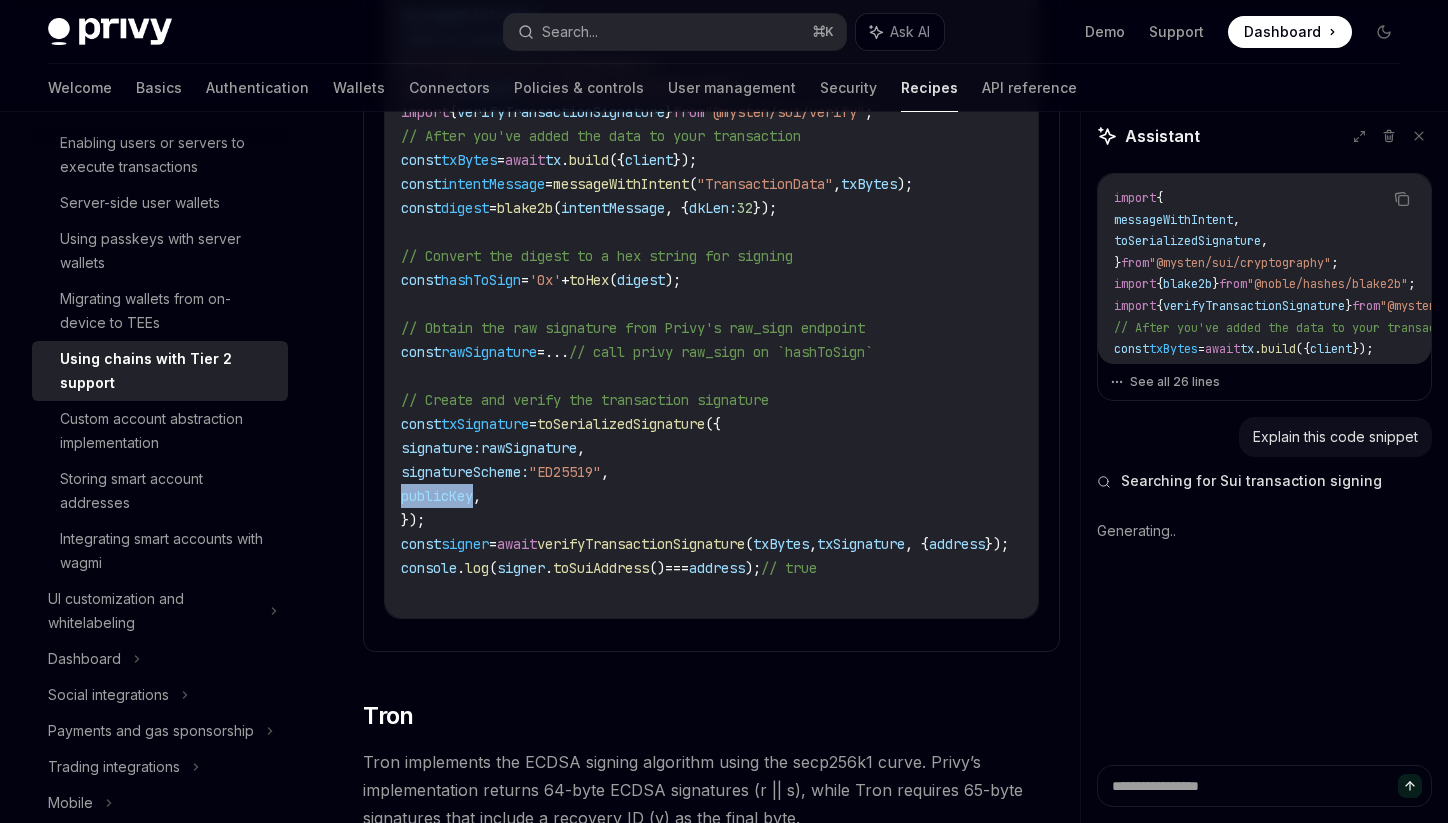 copy on "publicKey" 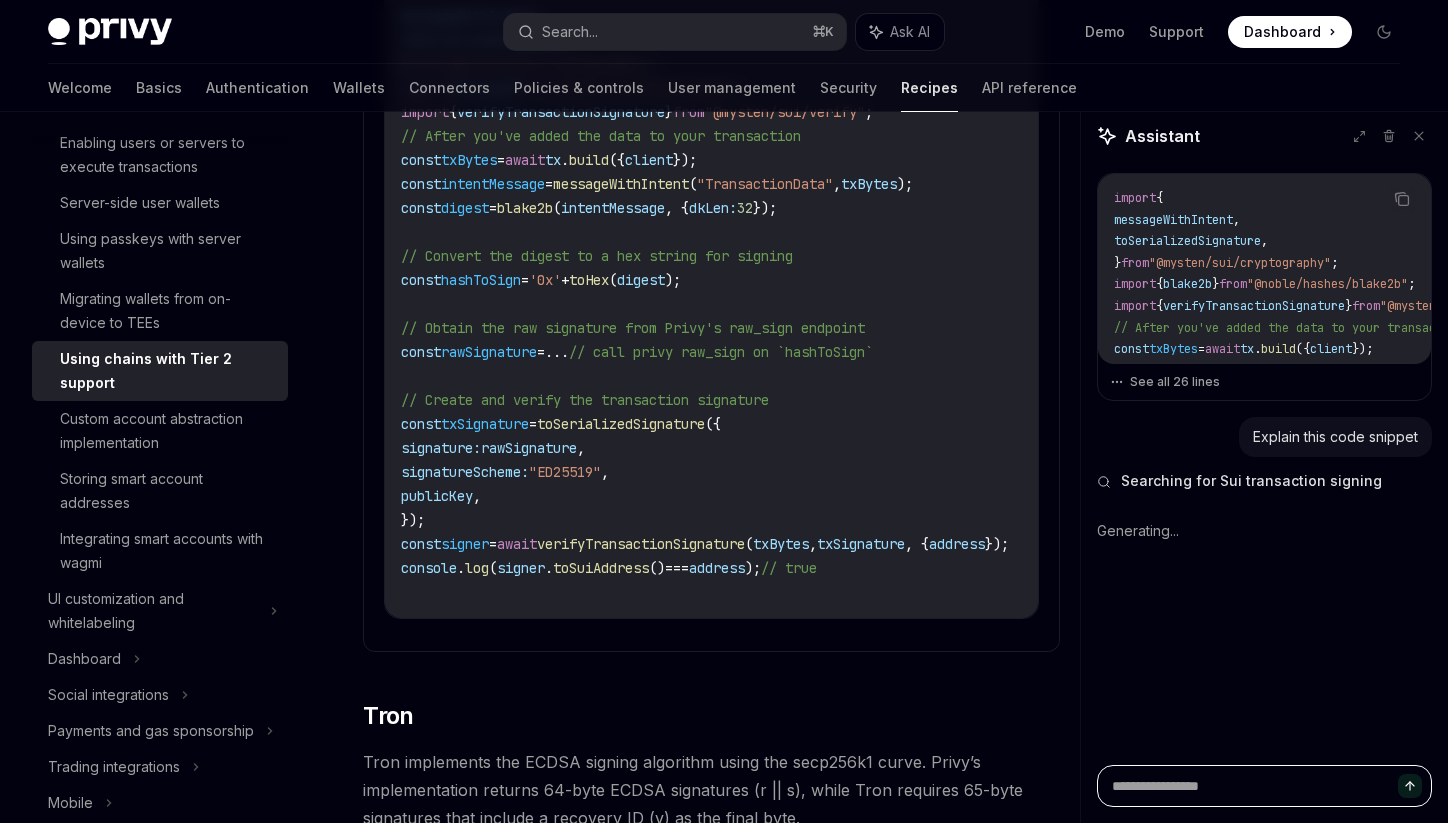 click at bounding box center (1264, 786) 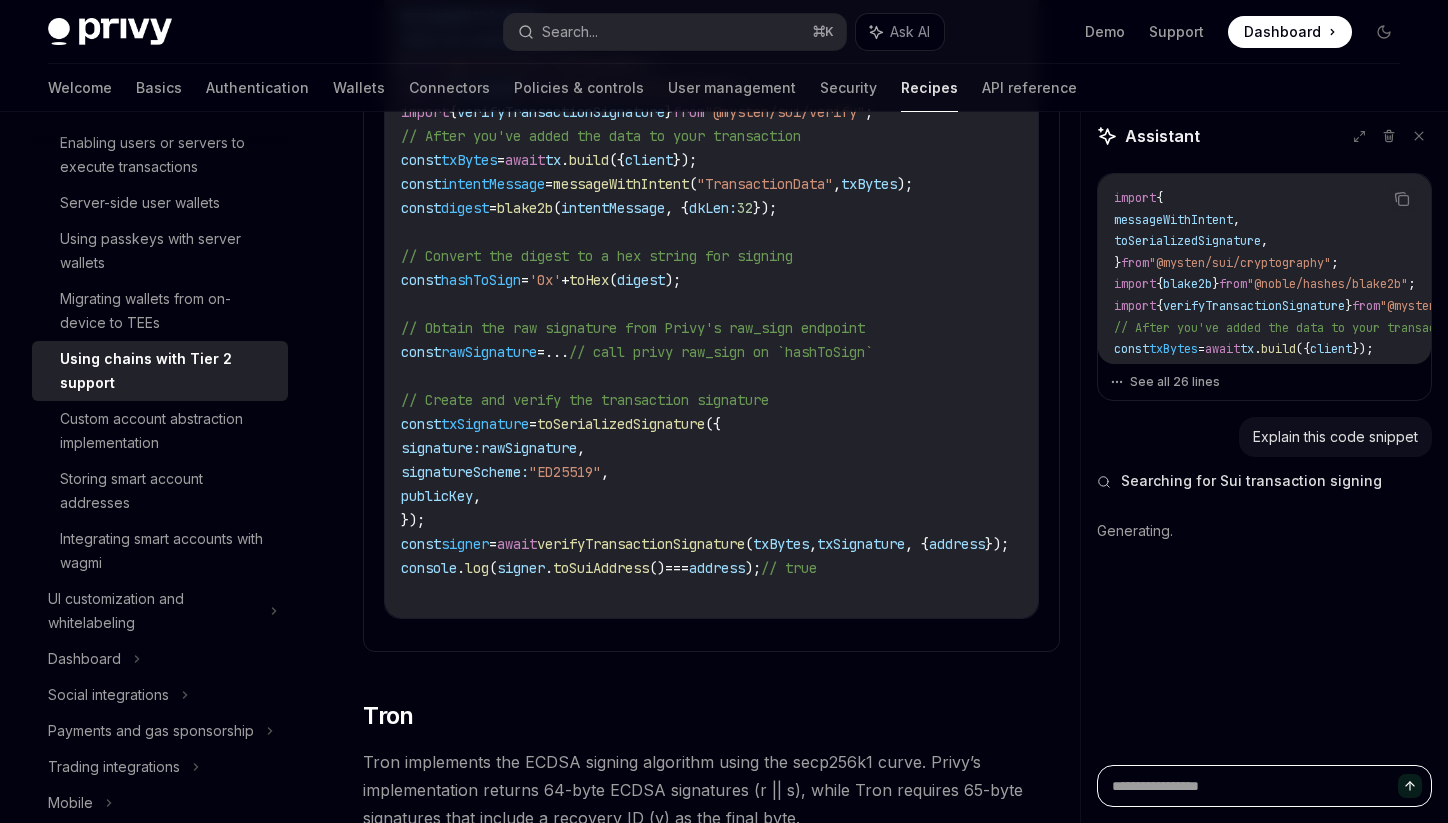 paste on "*********" 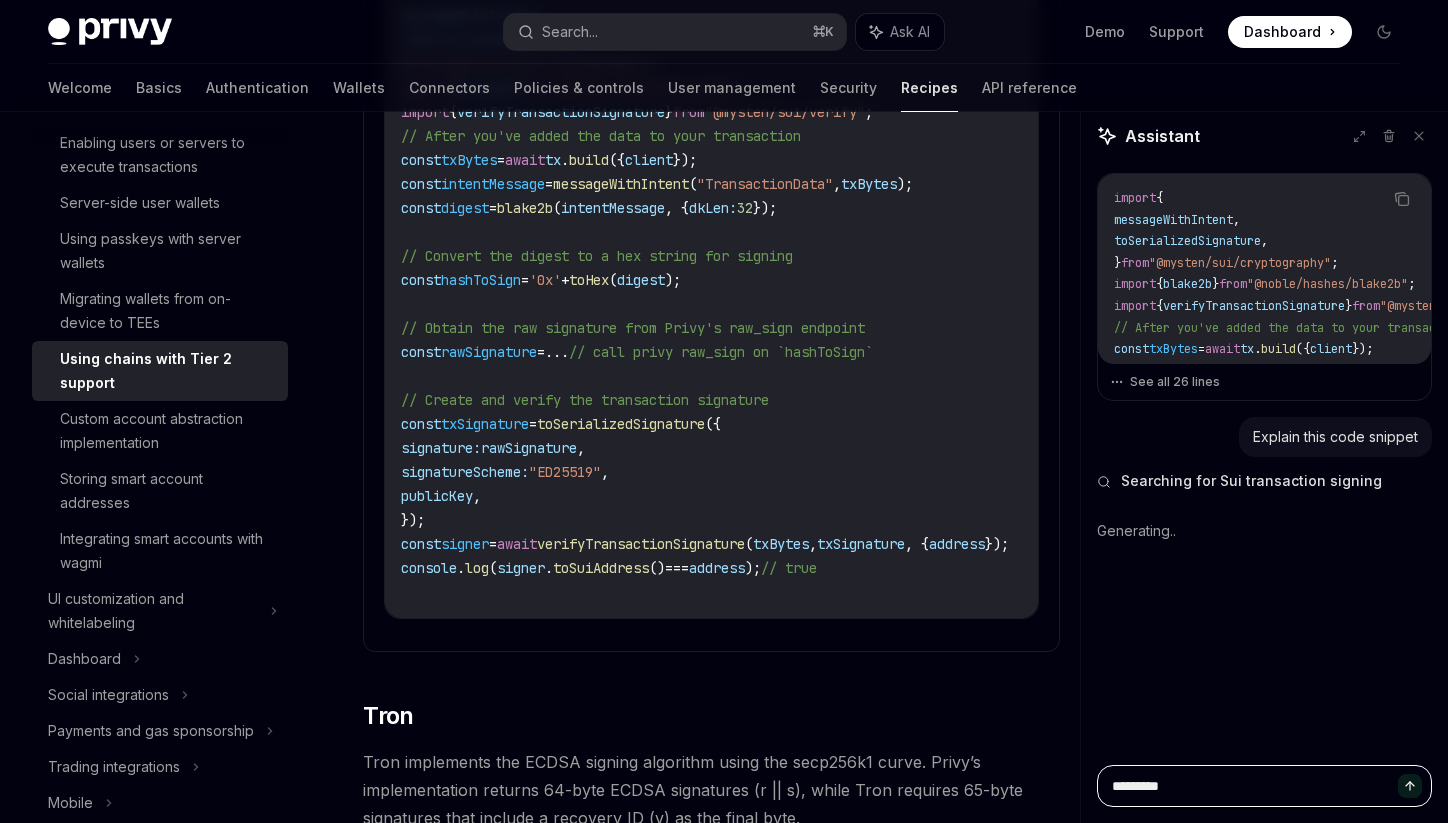 type on "*********" 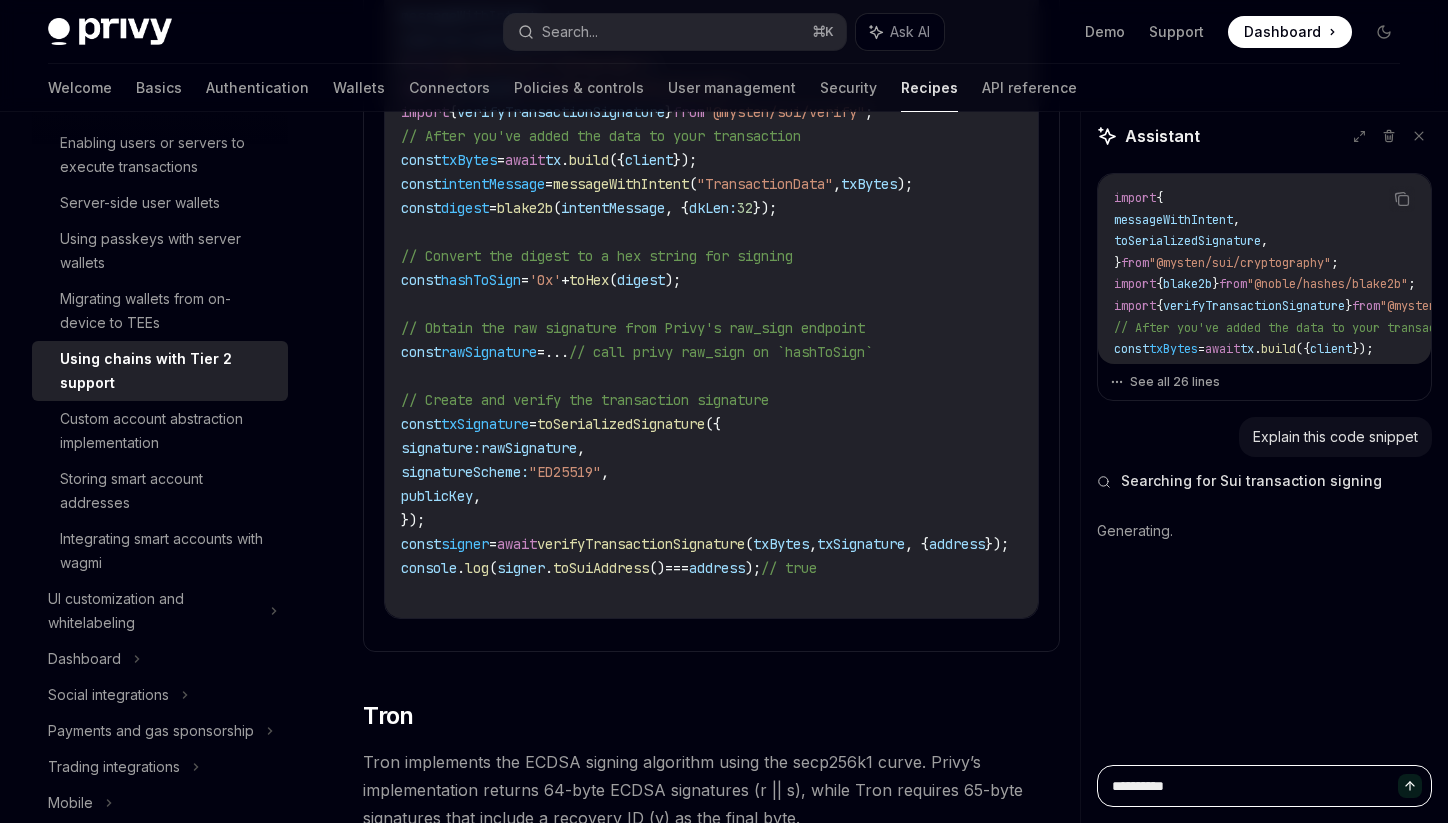 type on "**********" 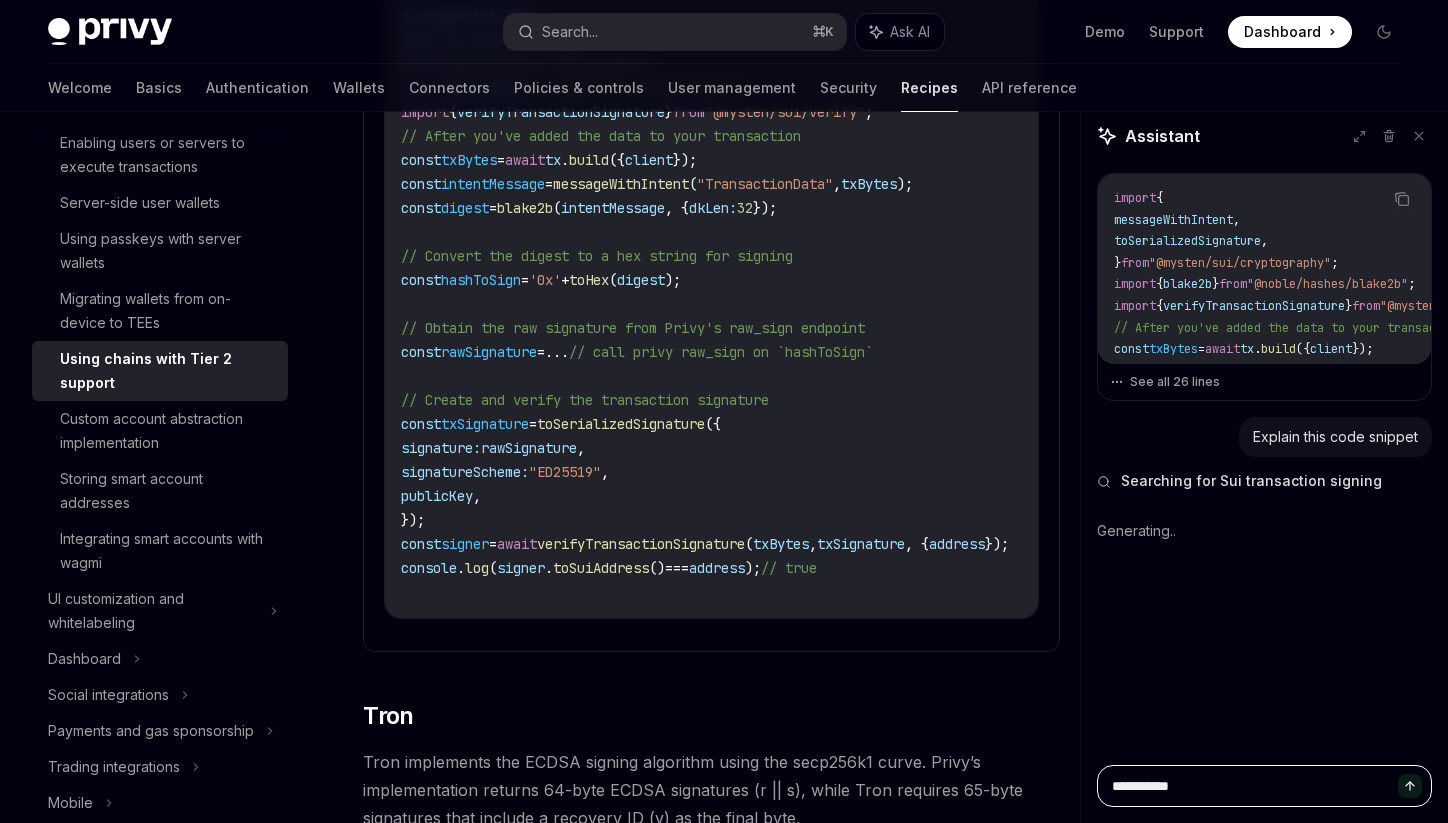 type on "*" 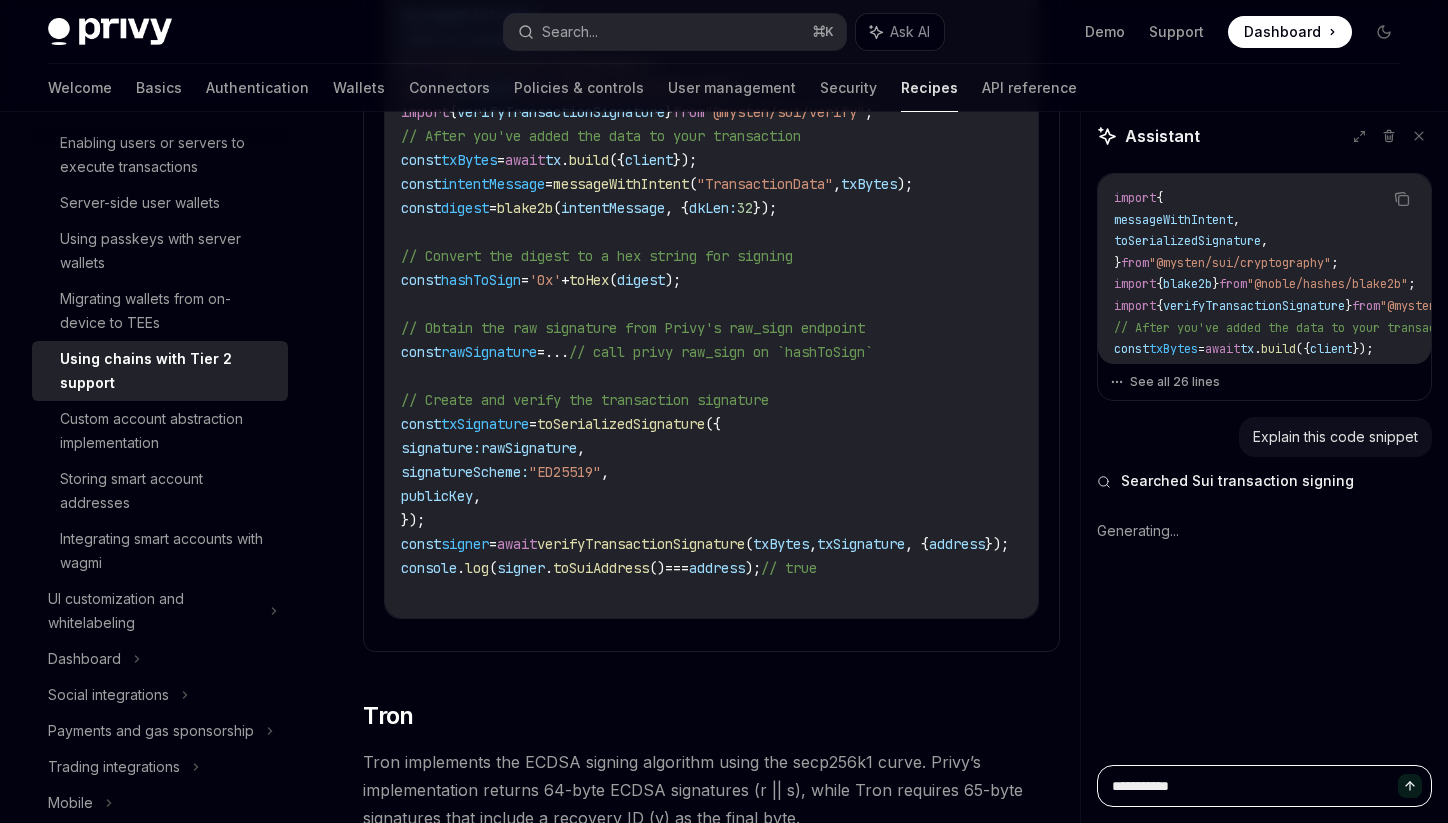 type on "**********" 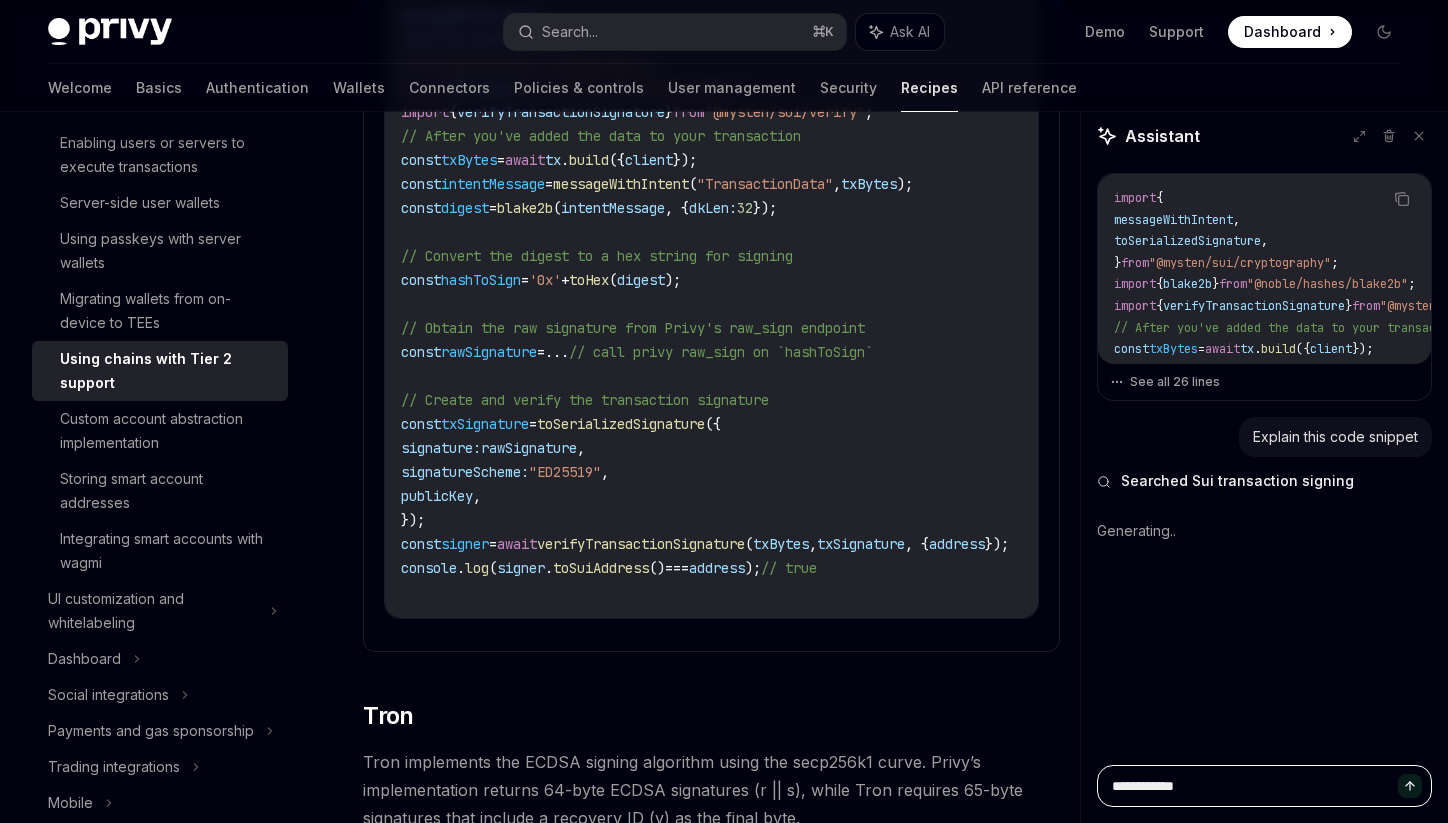 type on "**********" 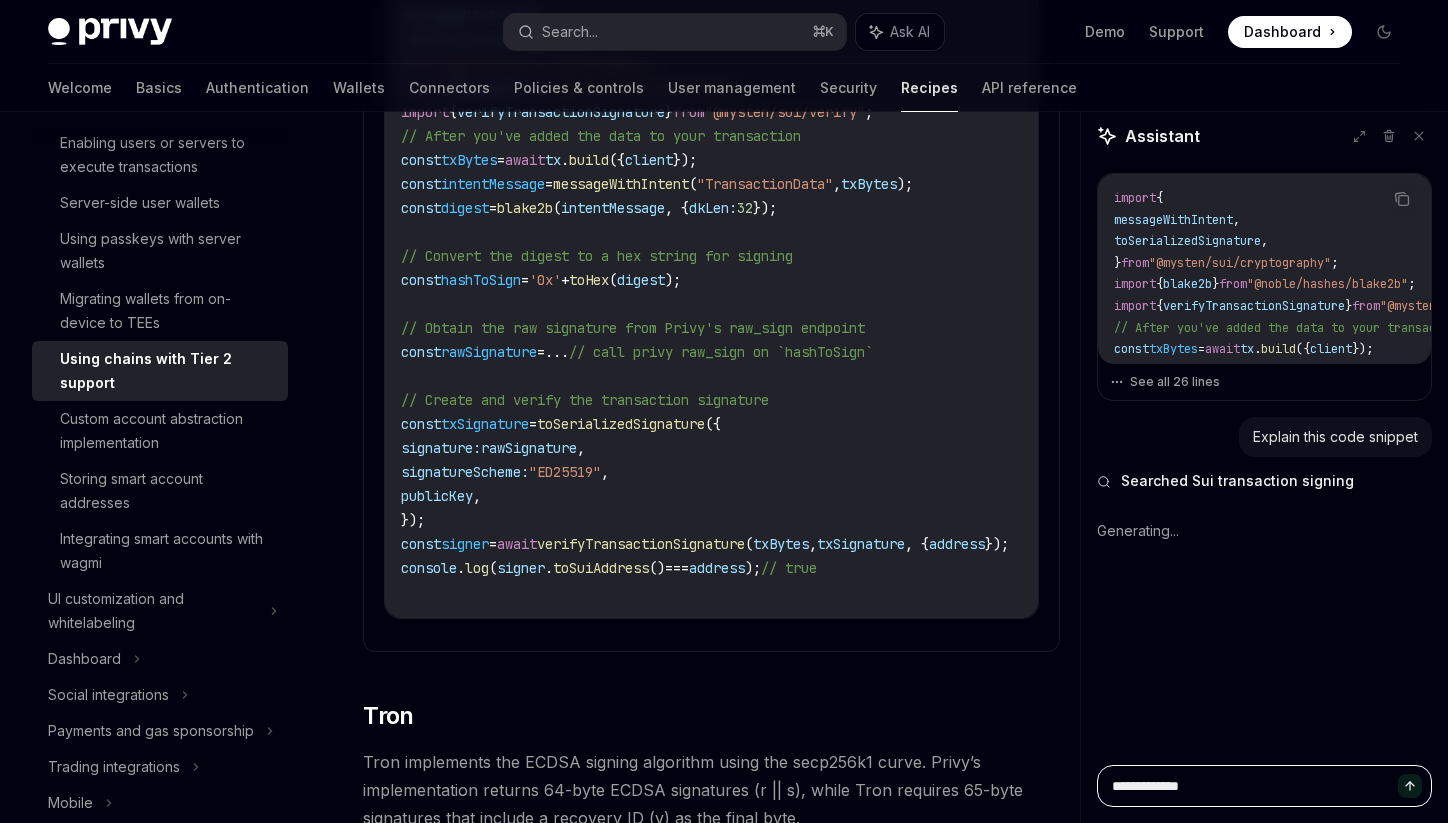 type on "**********" 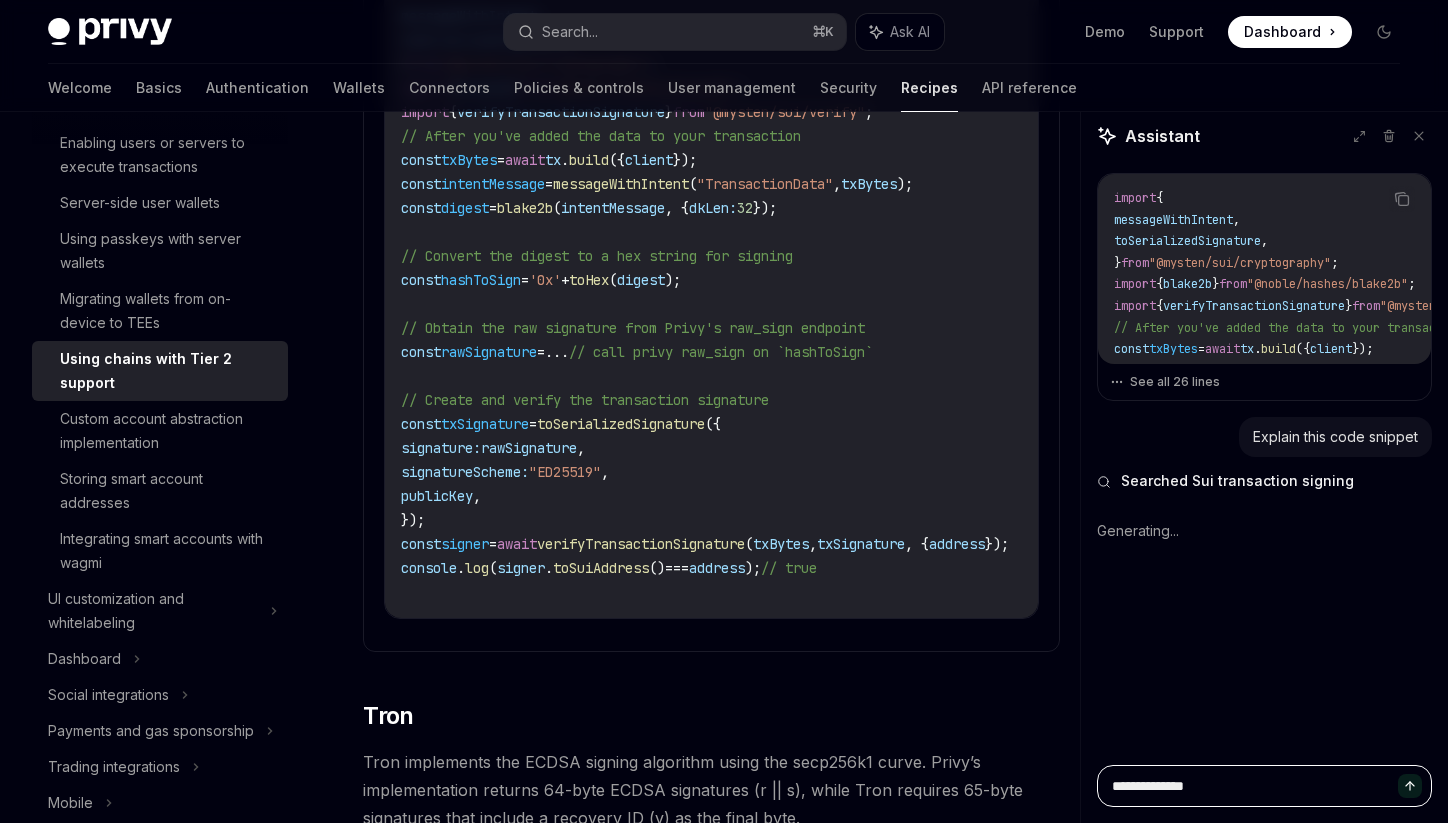 type on "**********" 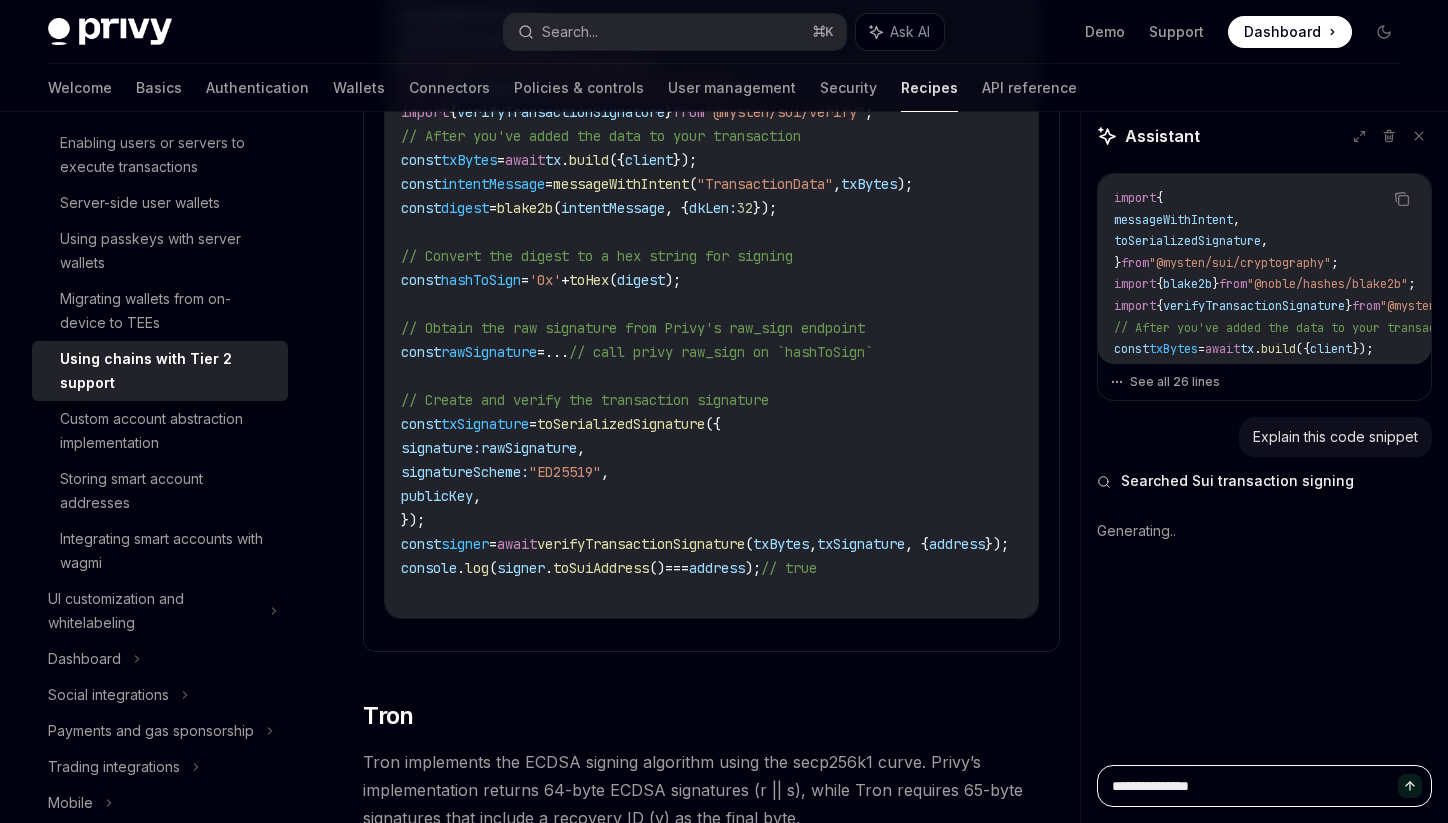 type on "**********" 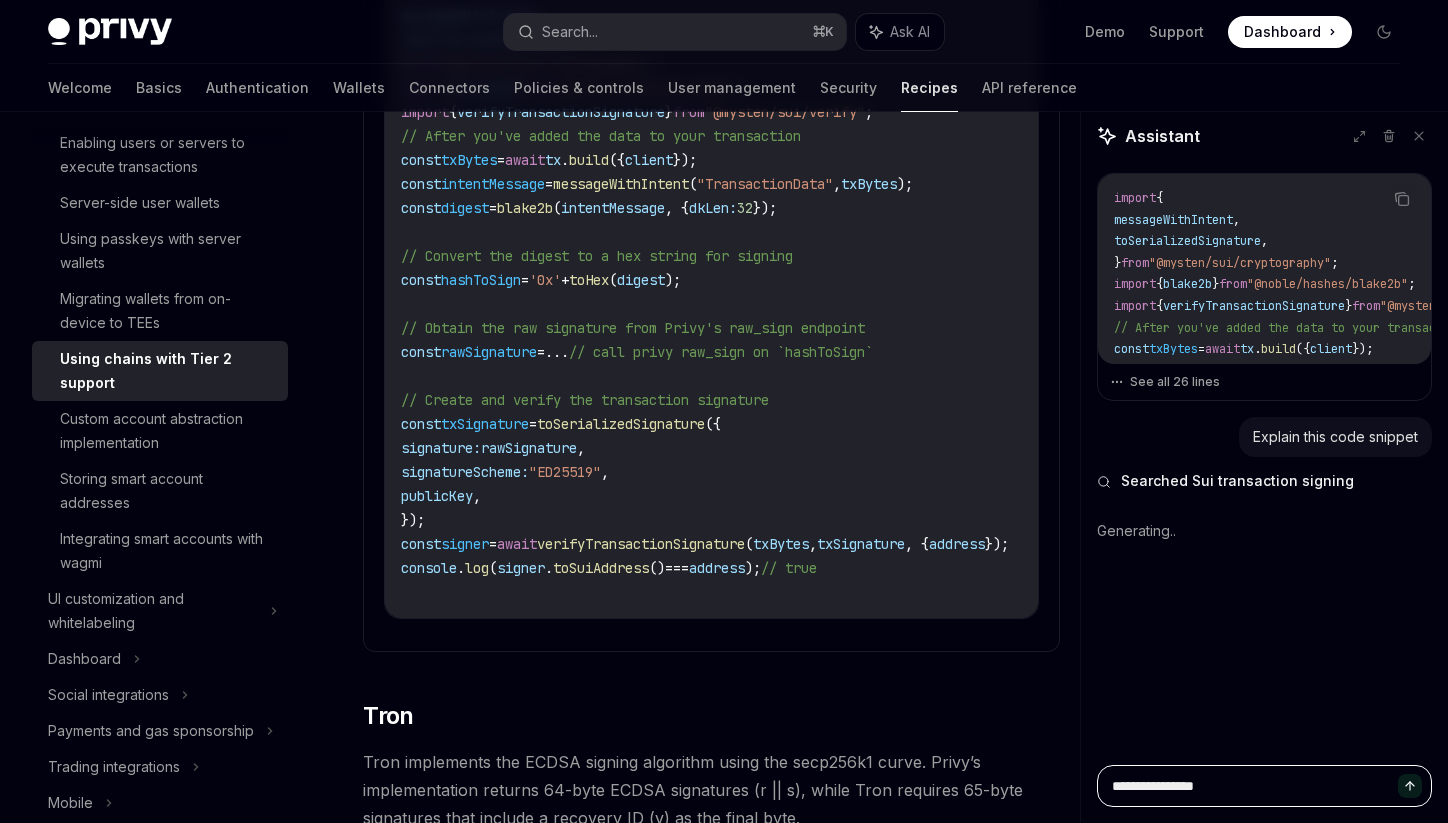 type on "**********" 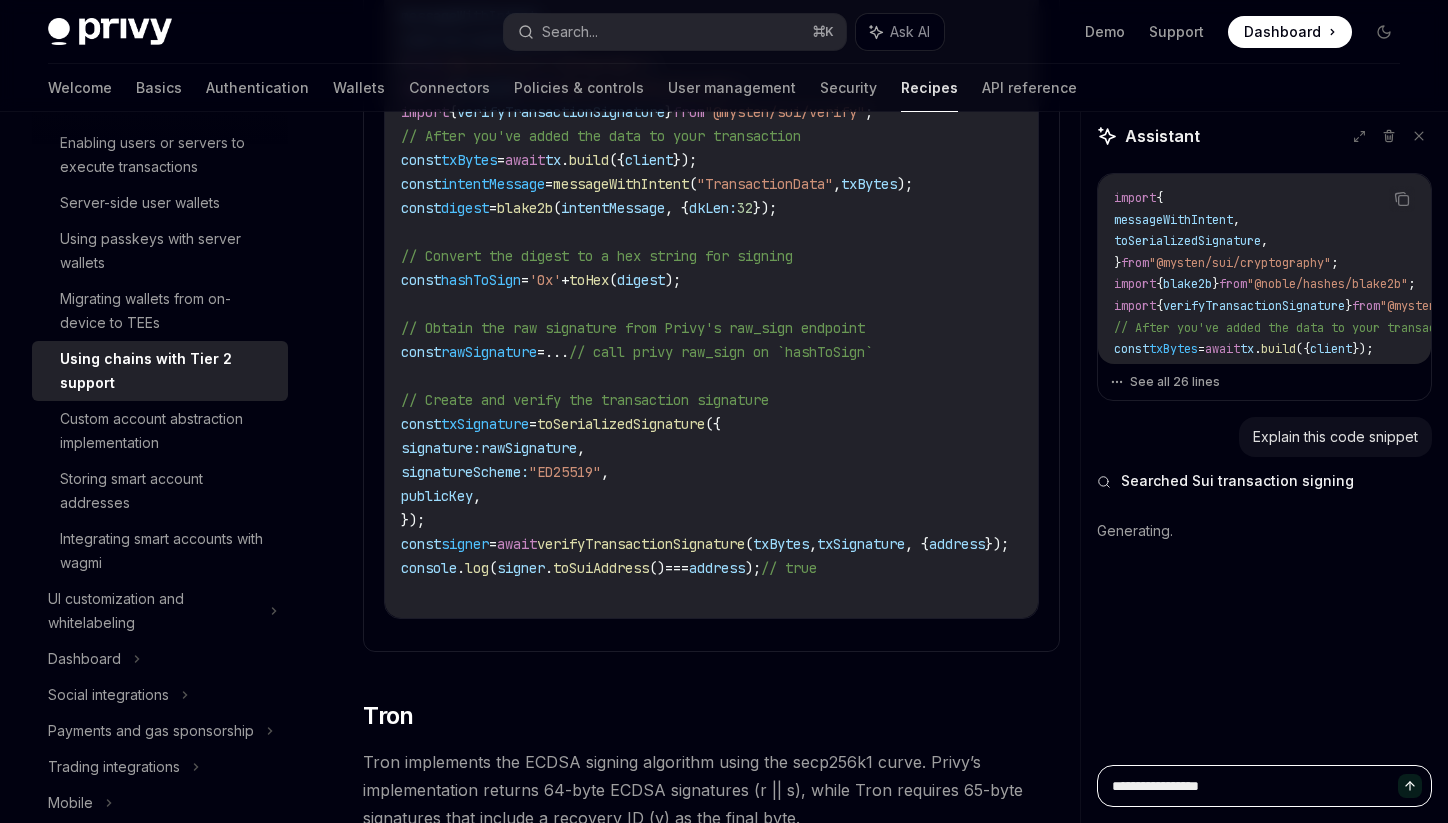type on "**********" 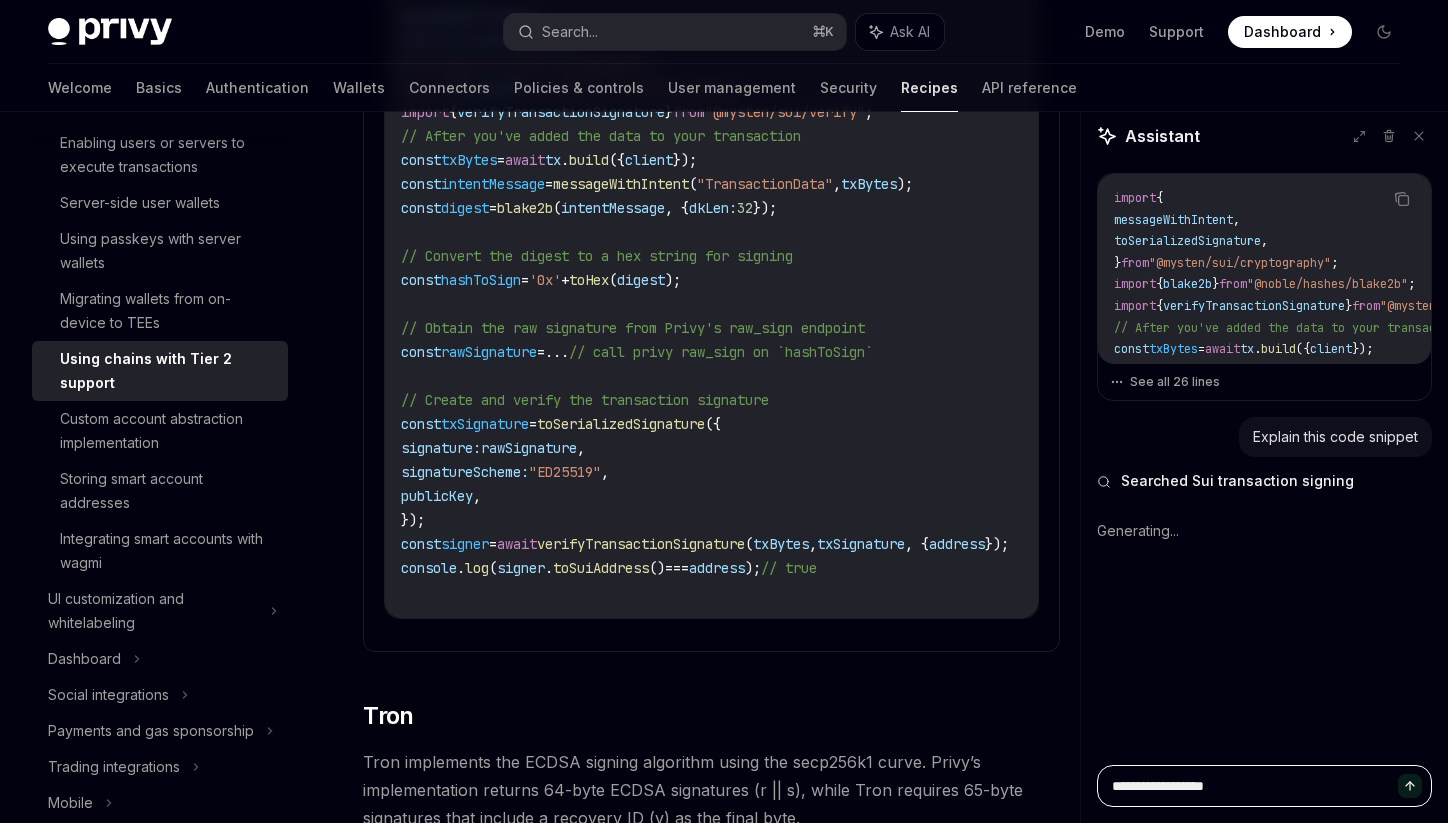 type on "**********" 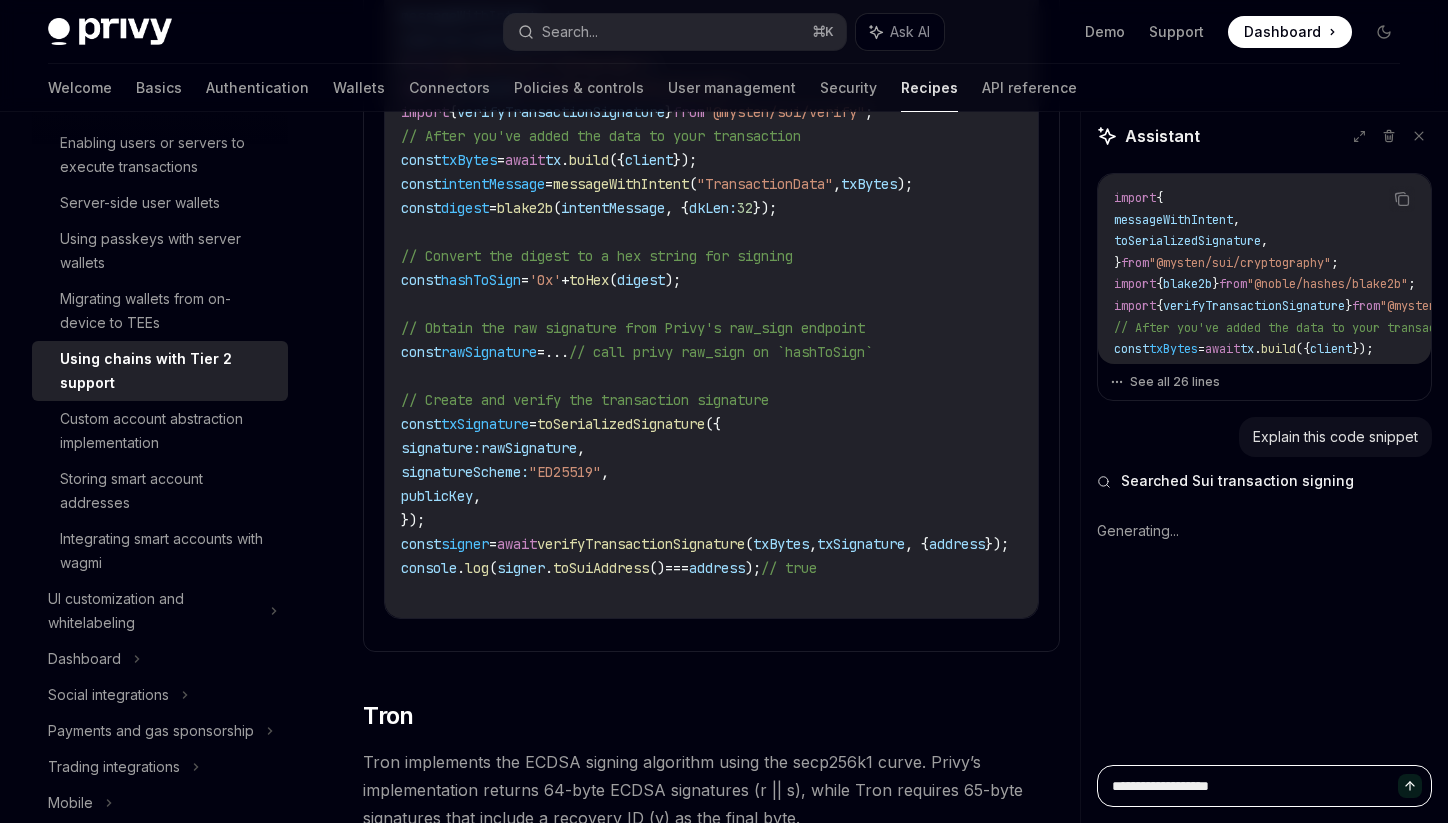 type on "**********" 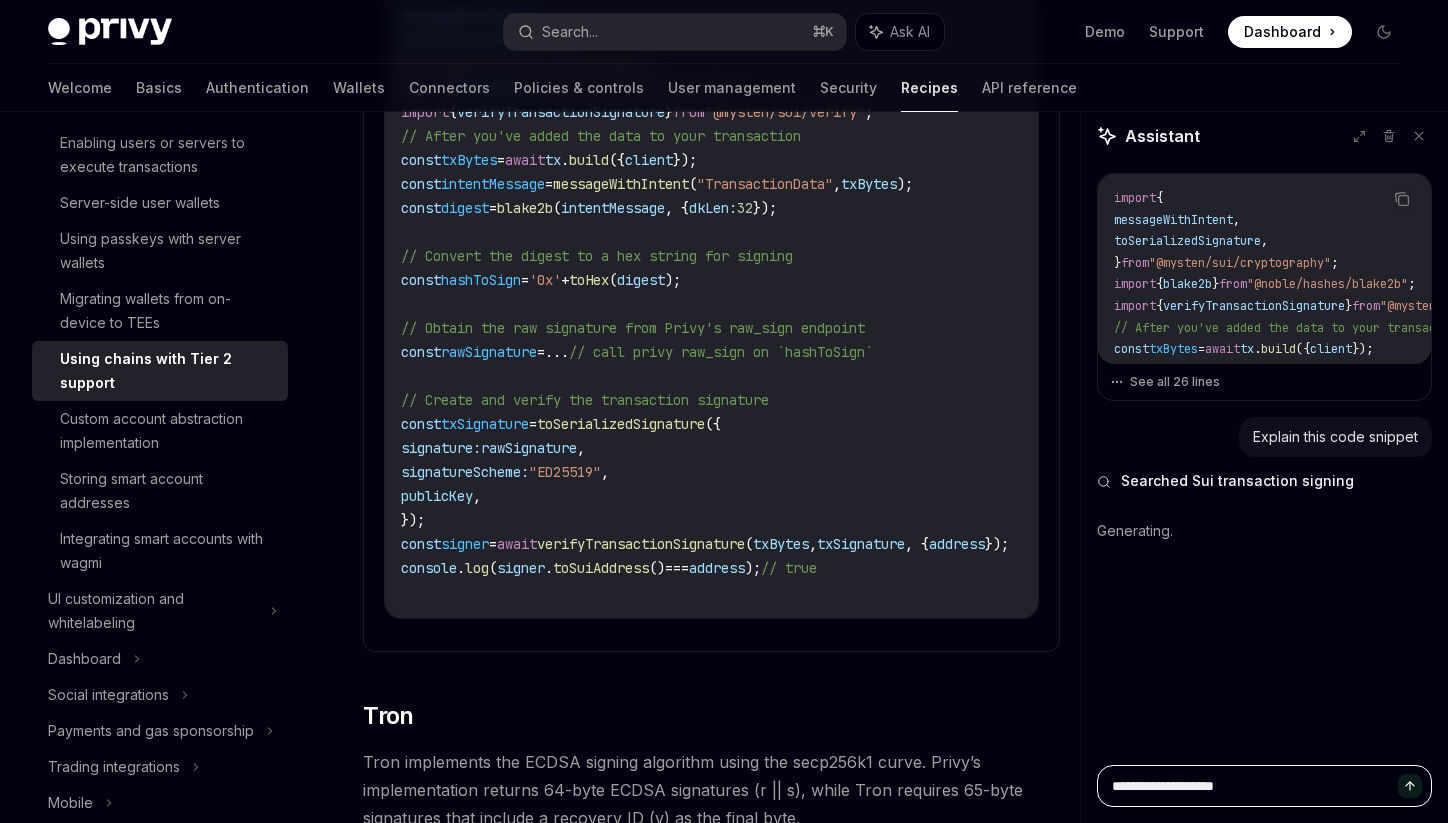 type on "**********" 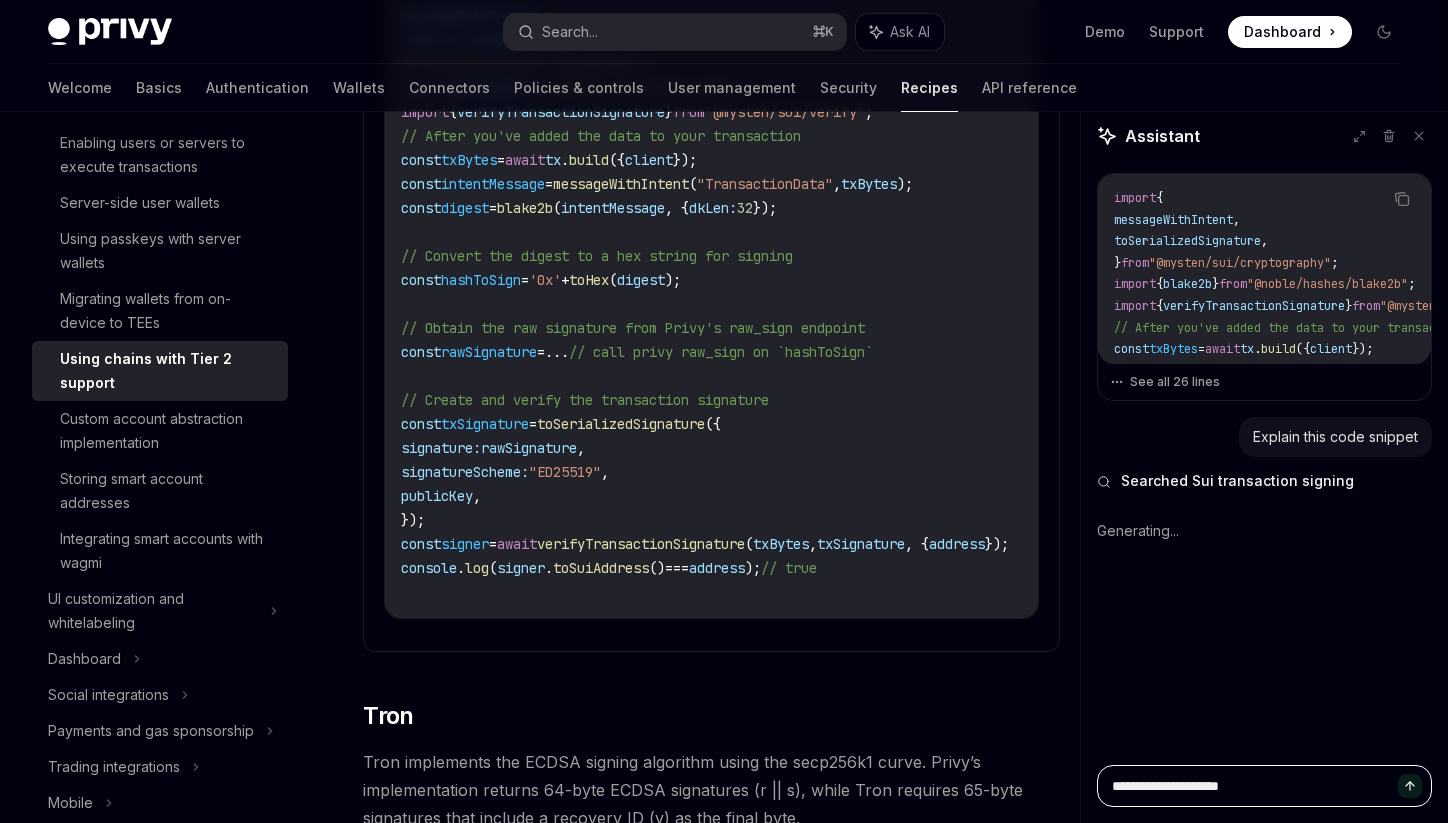 type on "**********" 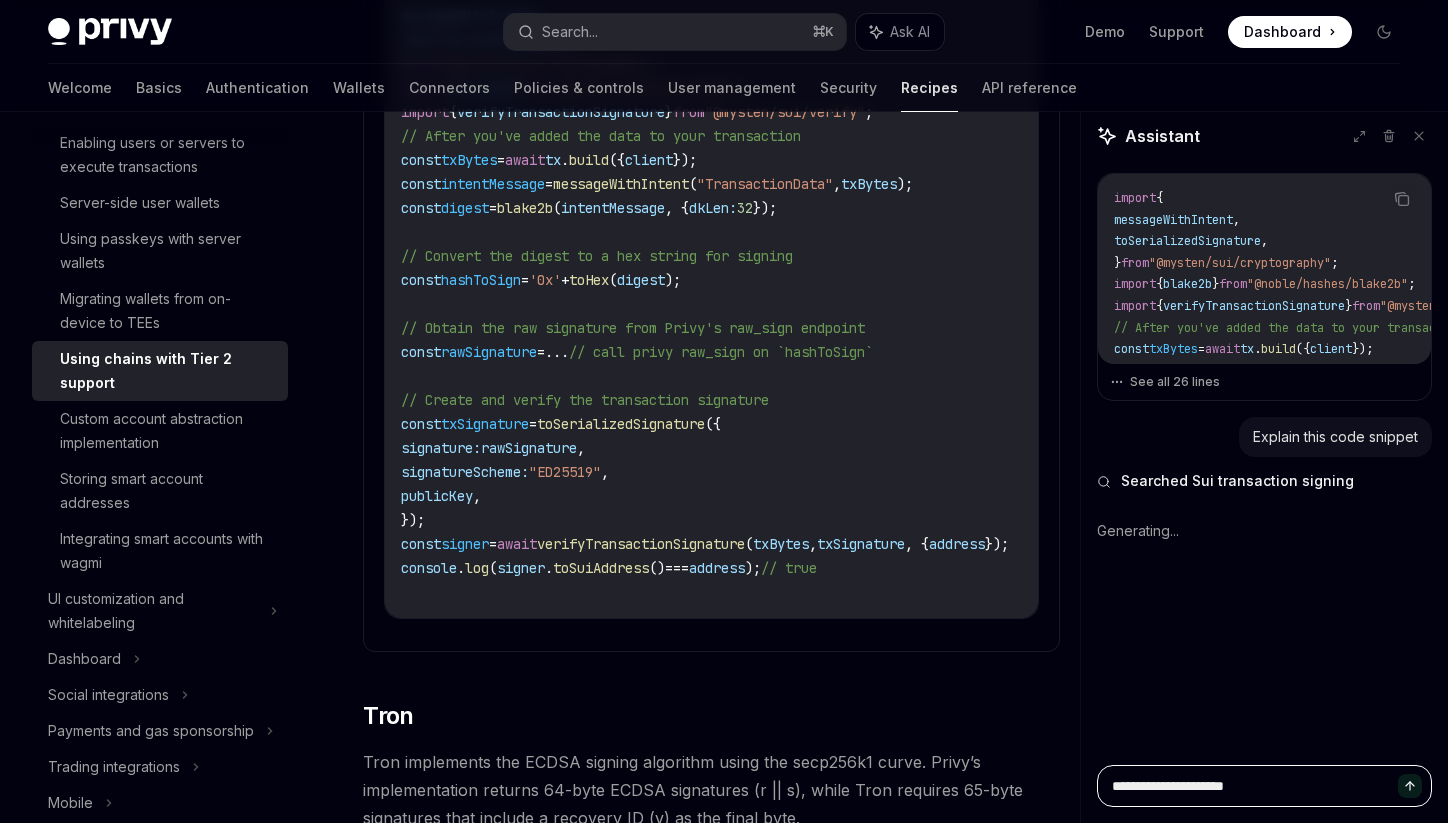 type on "**********" 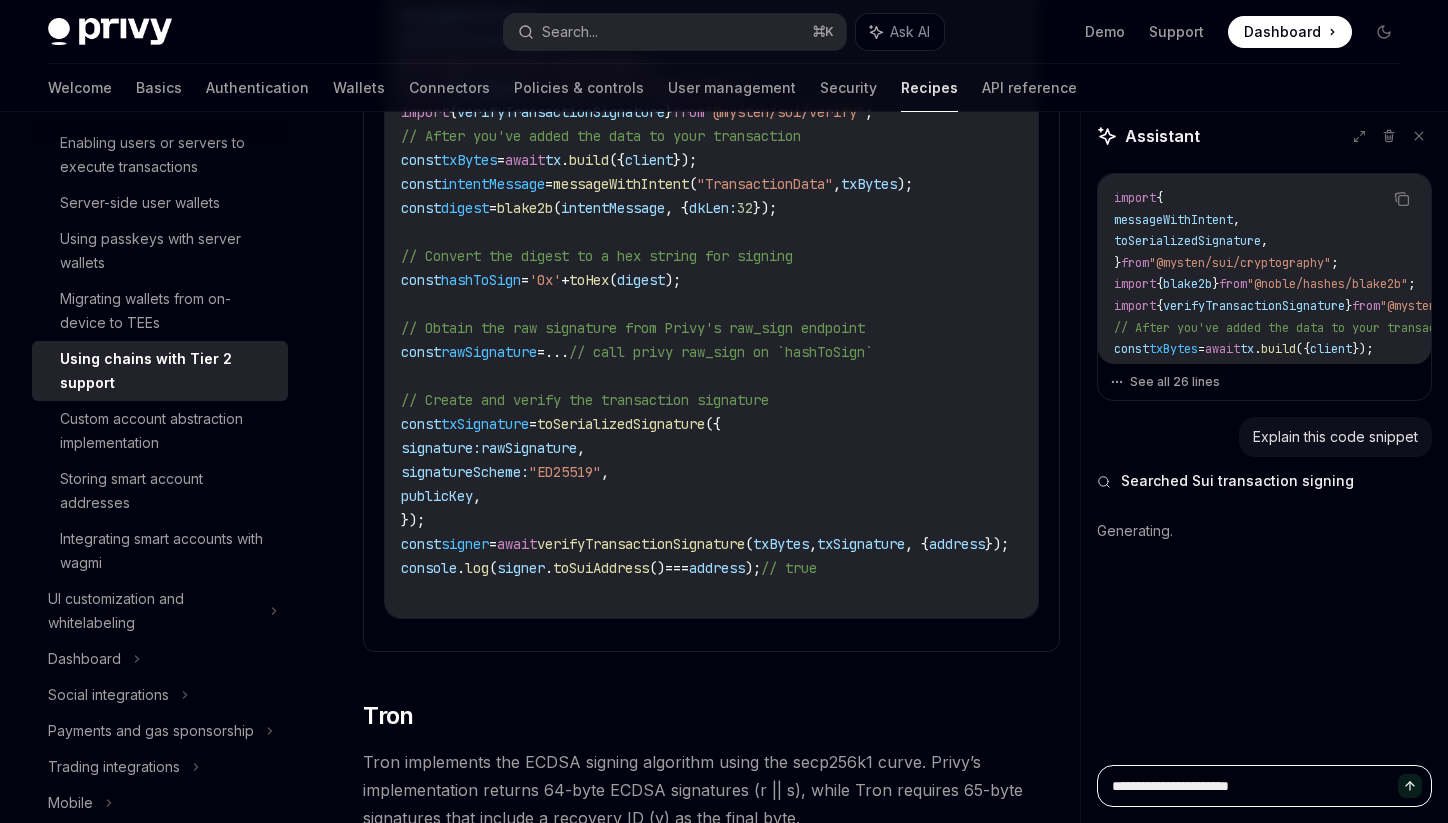 paste on "**********" 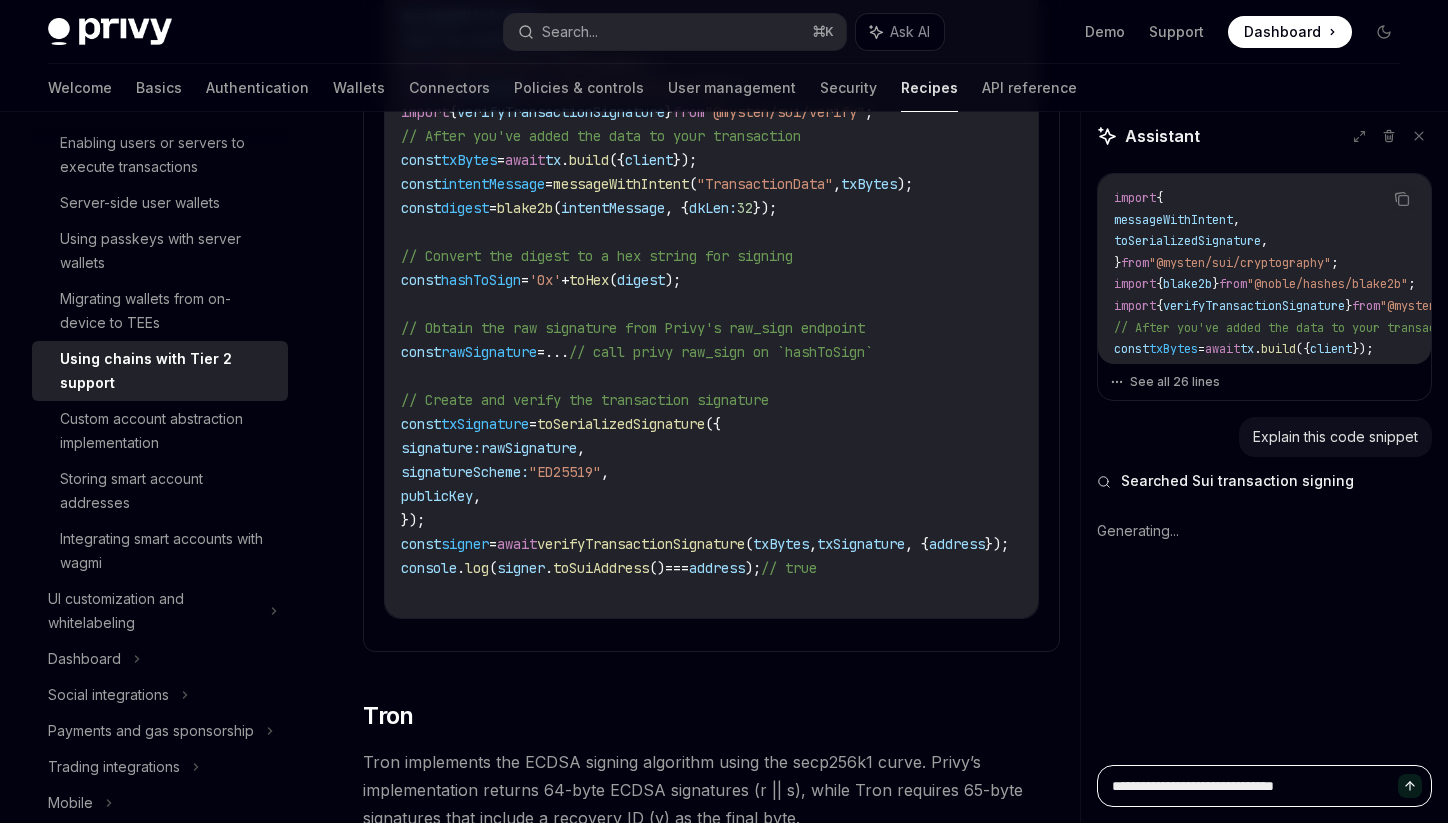 type on "**********" 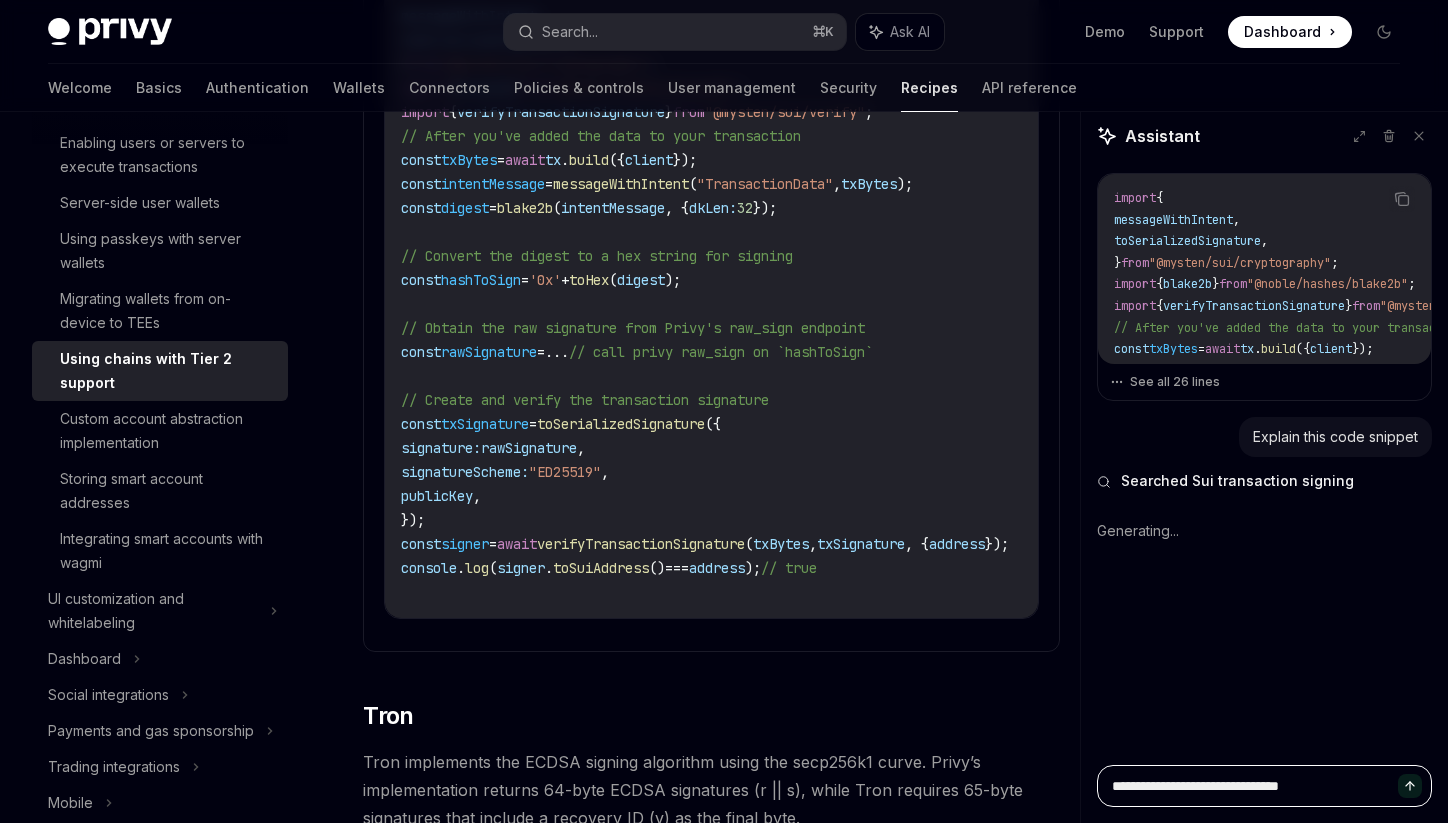 type on "**********" 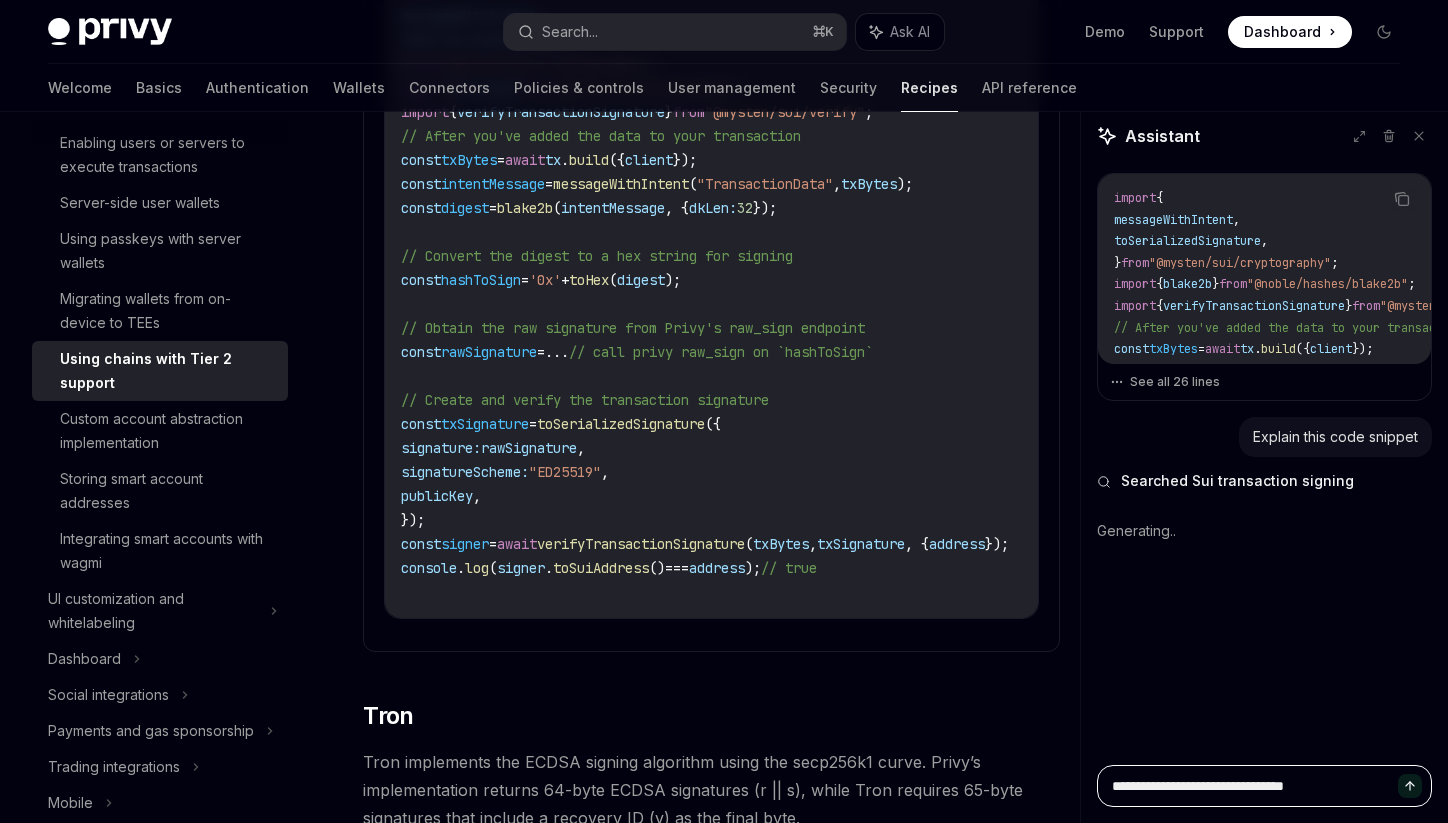 type on "**********" 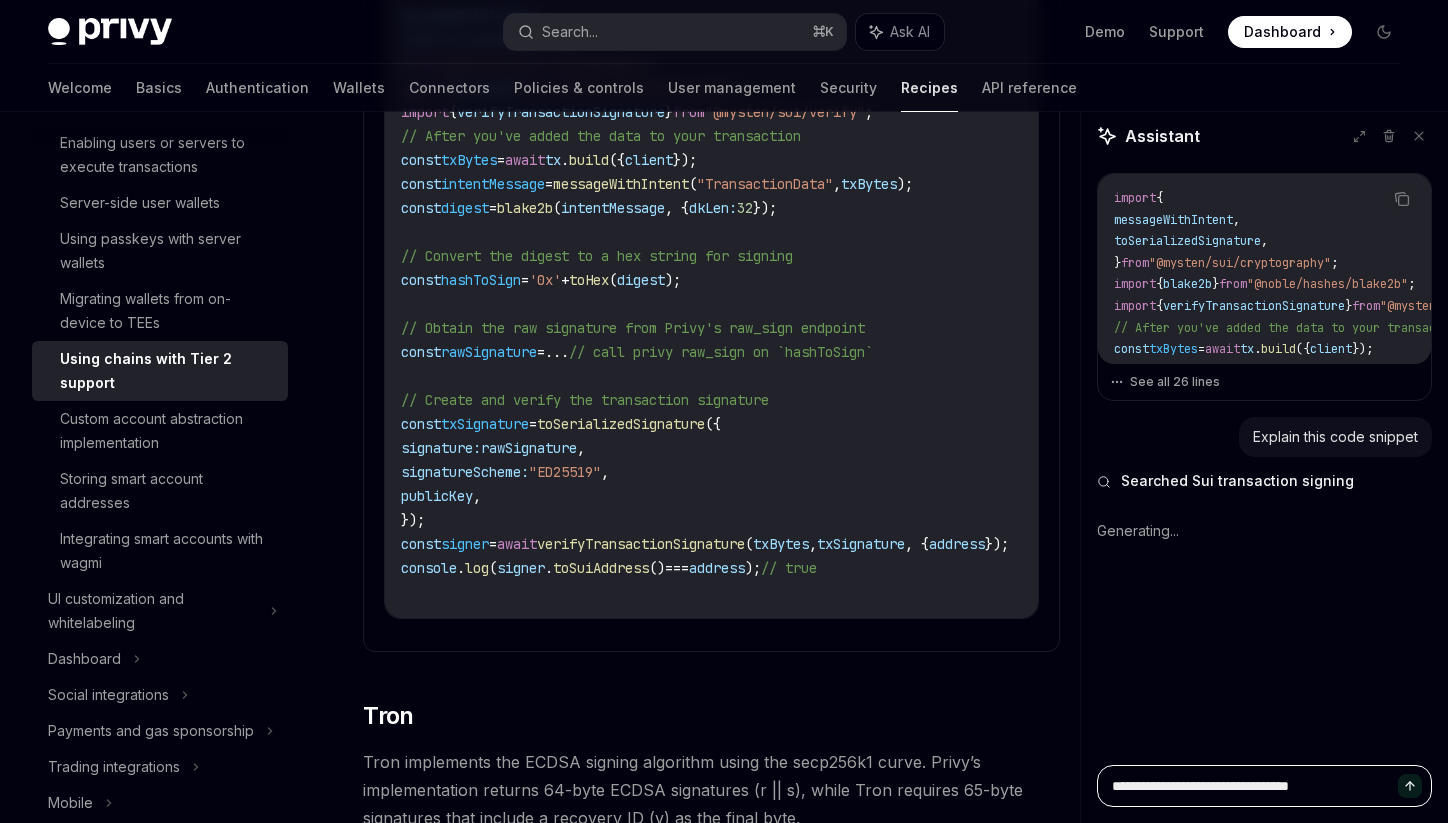 type on "**********" 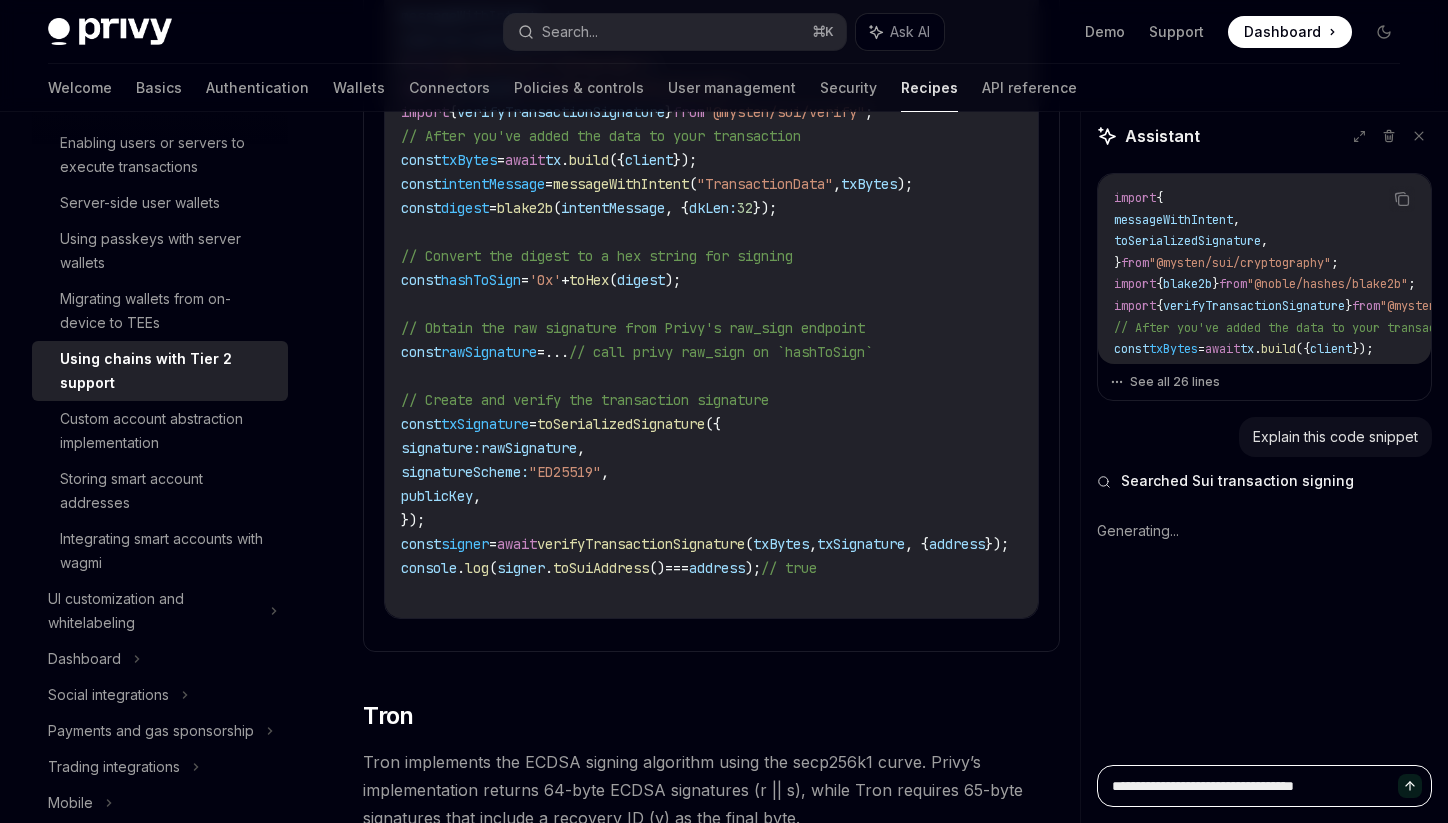 type on "**********" 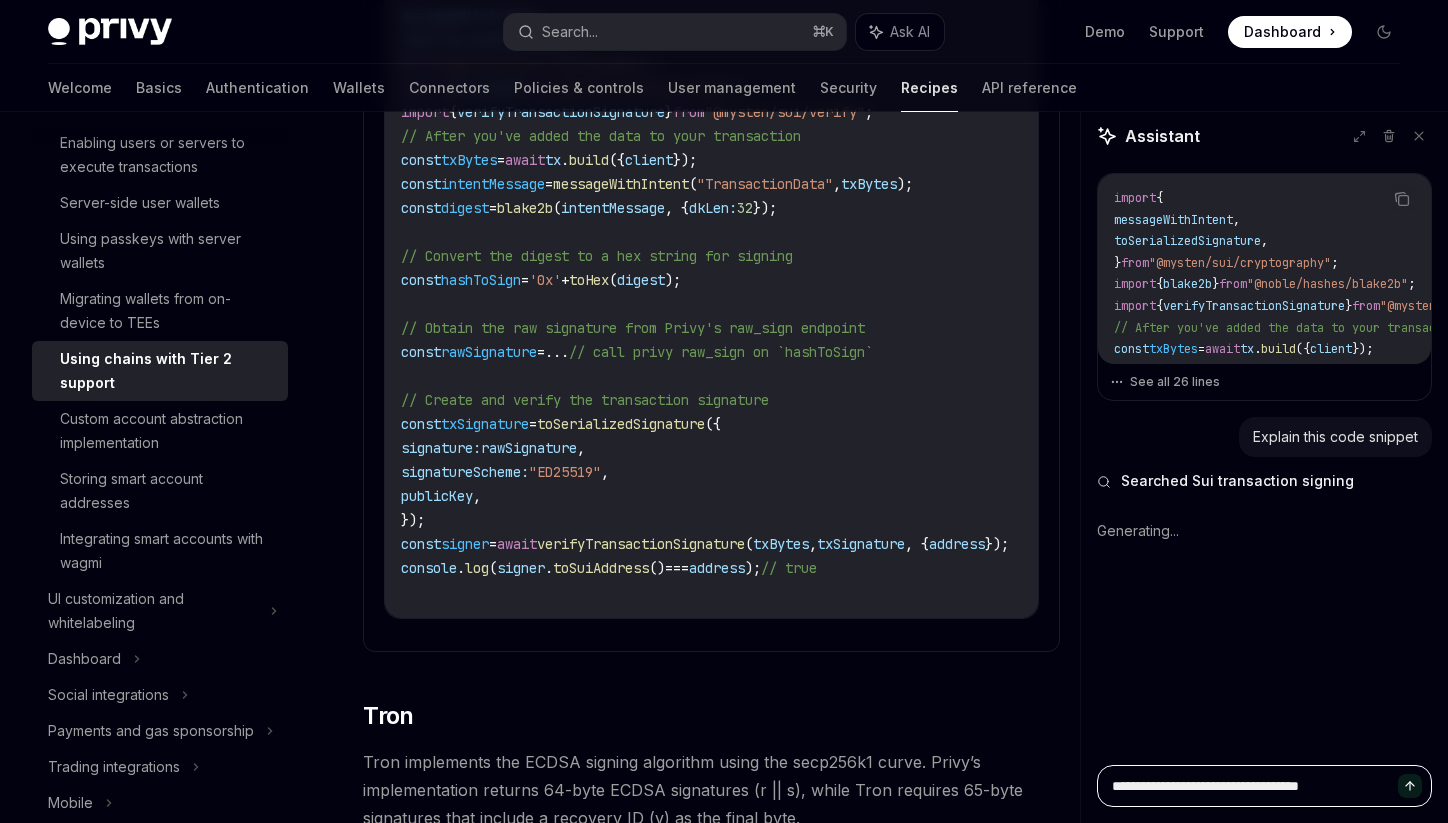 type on "*" 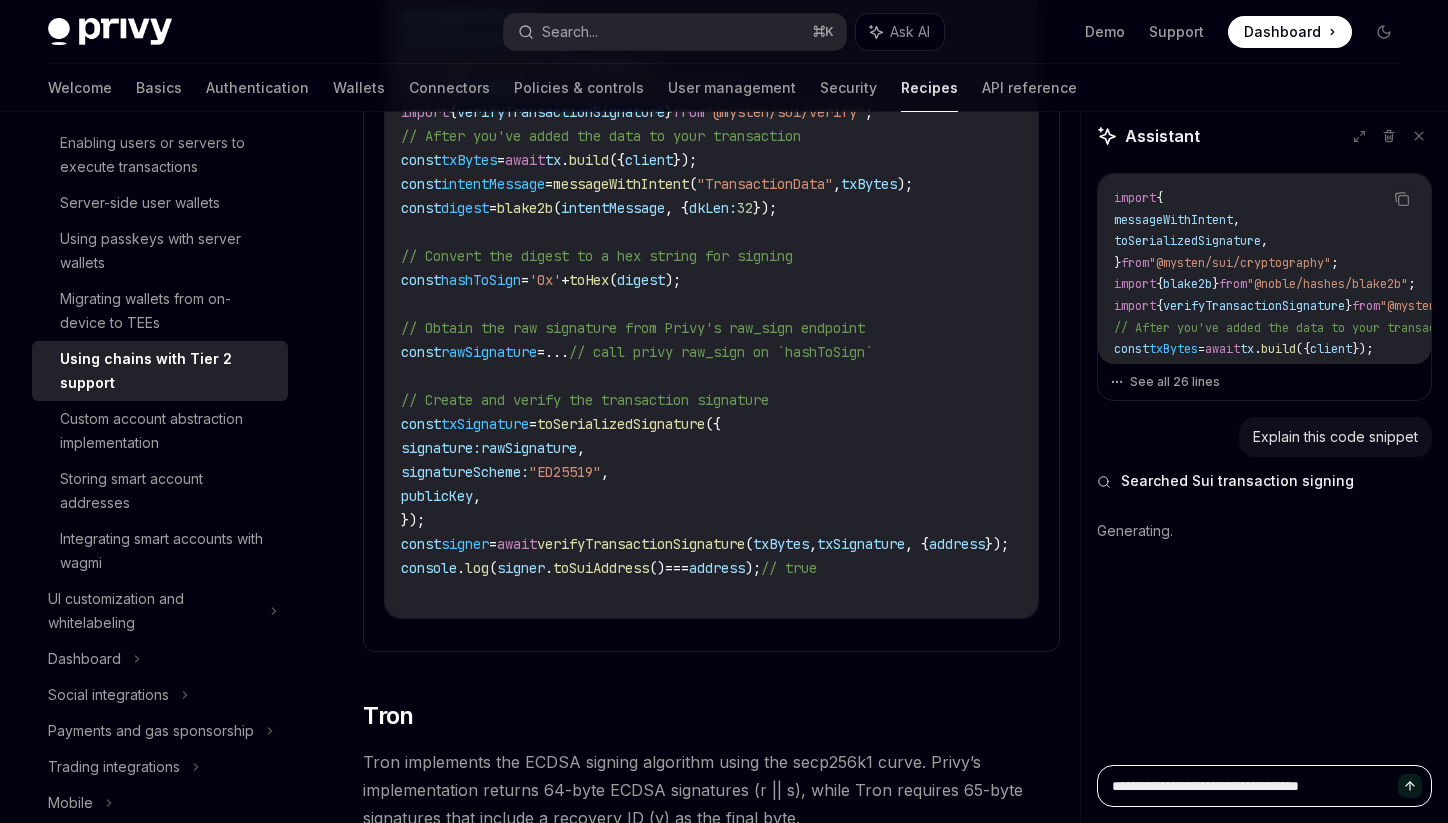 type on "**********" 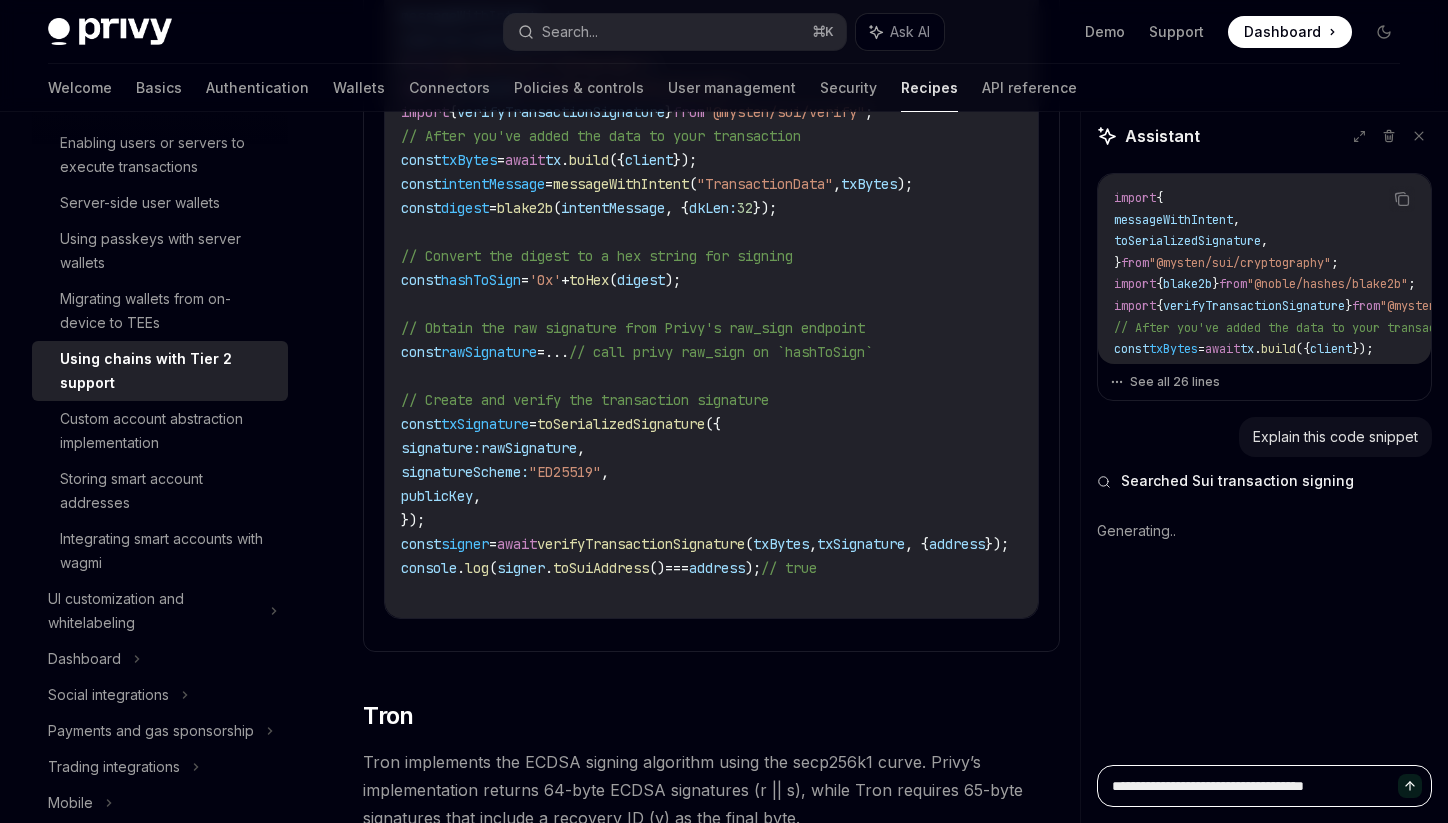 type on "**********" 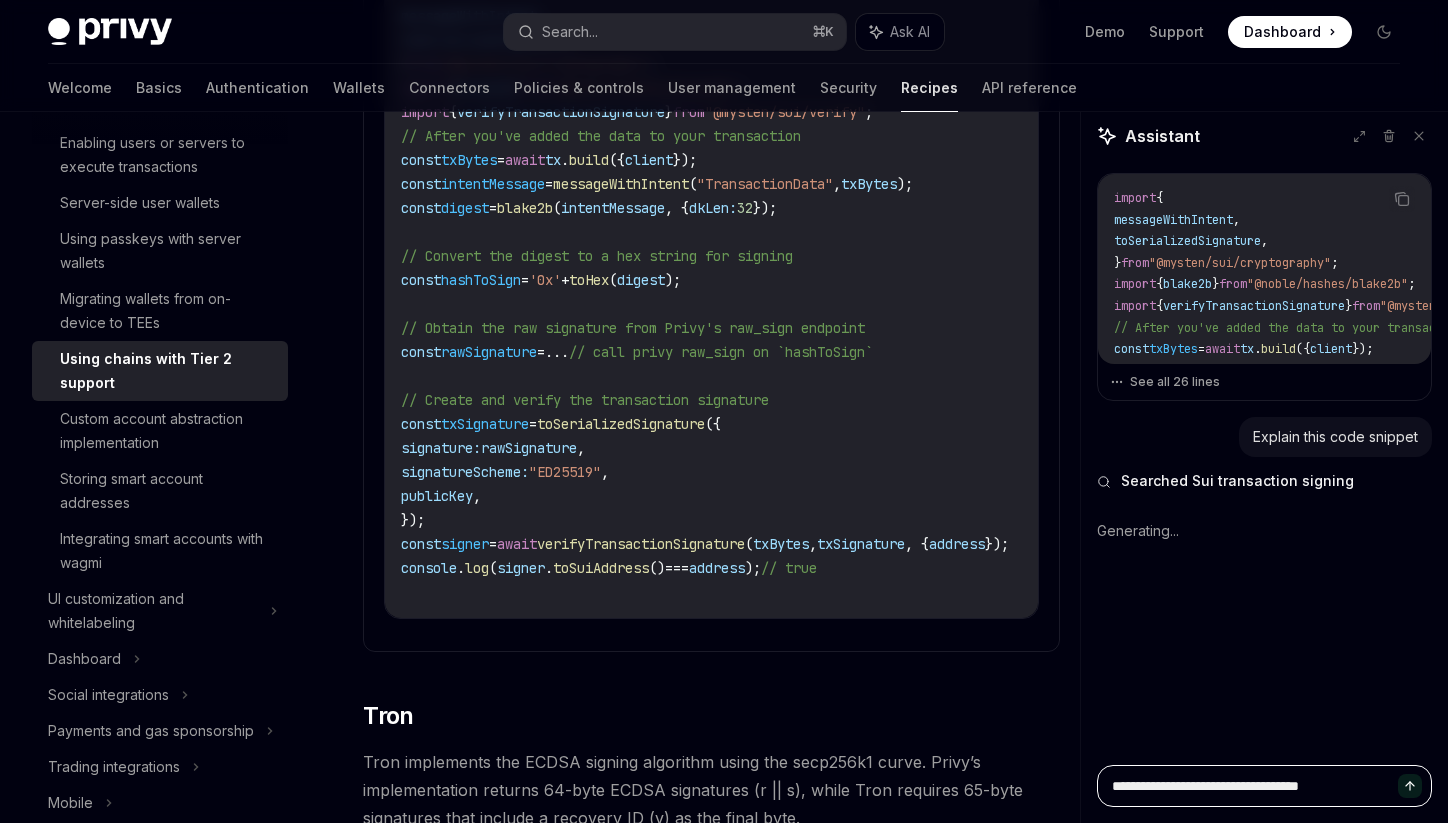 type on "**********" 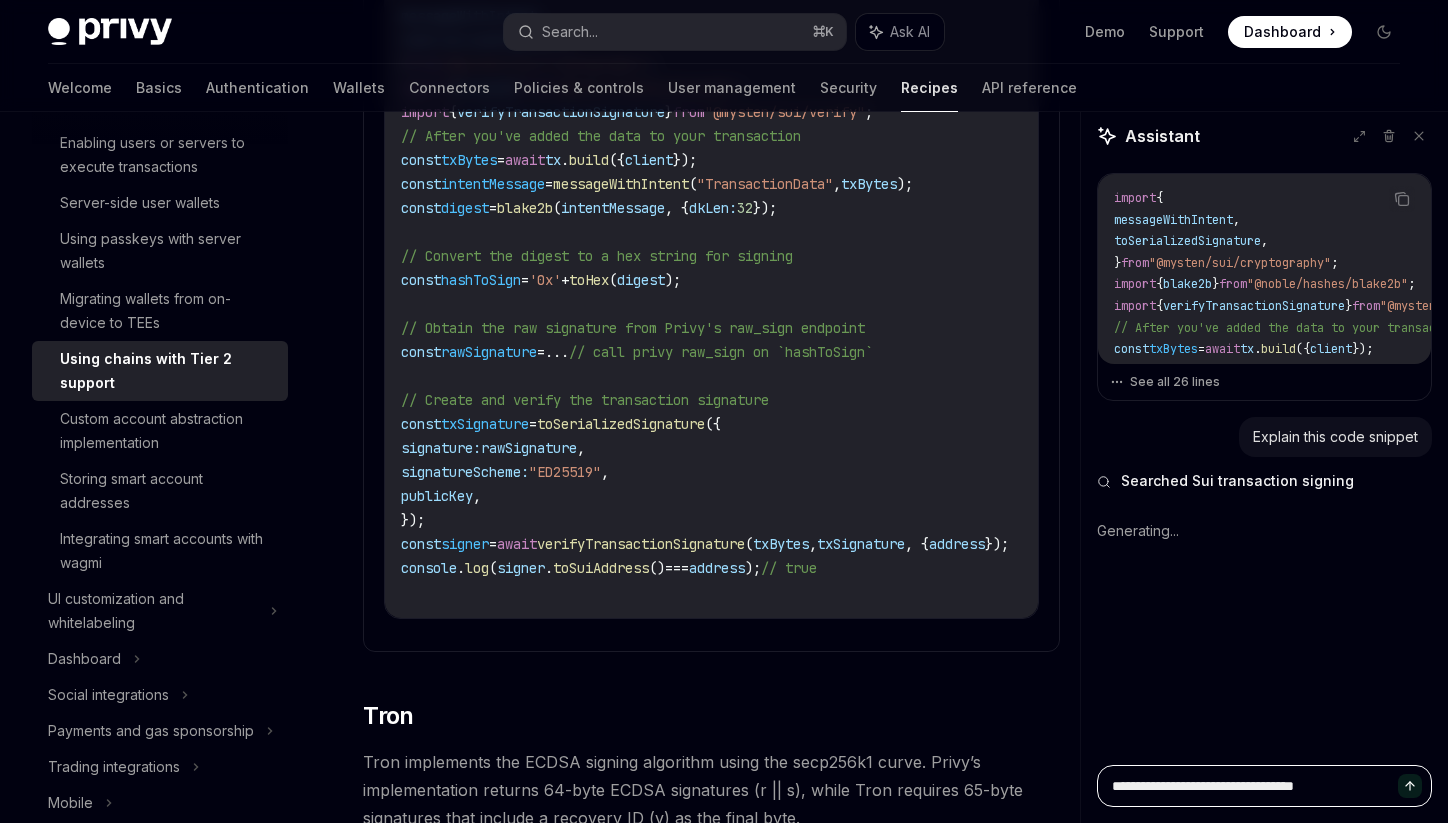 type on "**********" 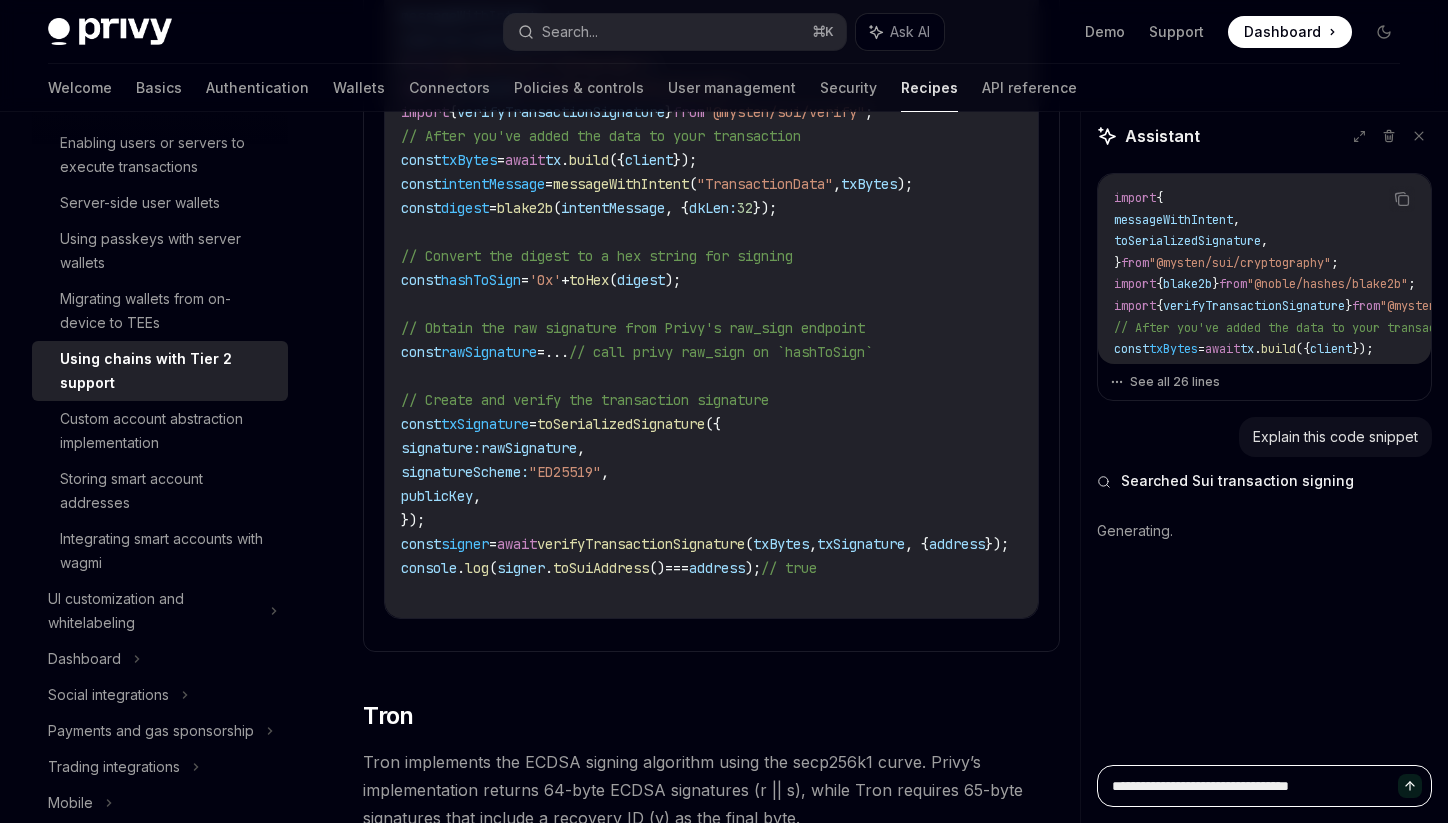 type on "**********" 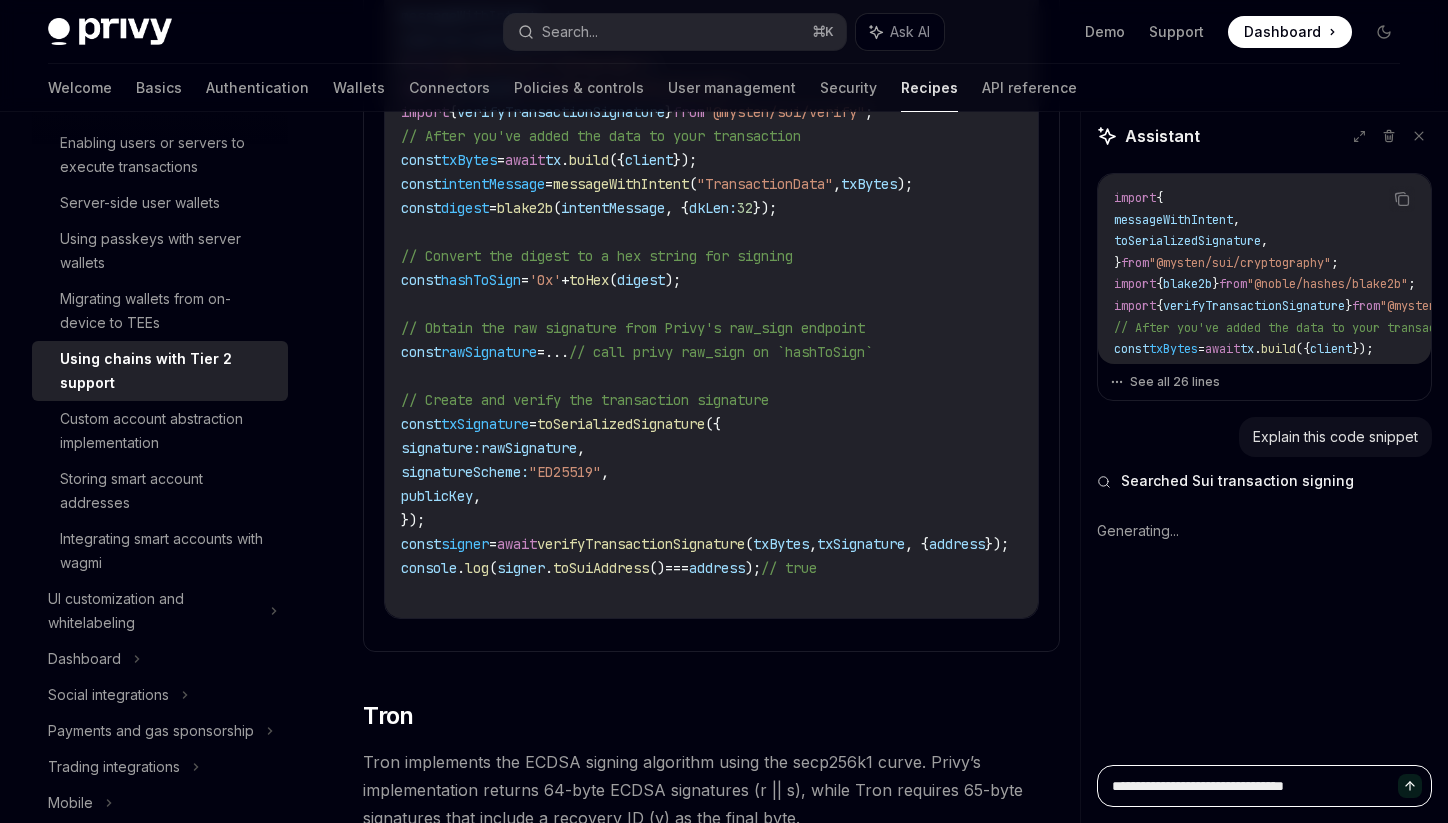 type on "**********" 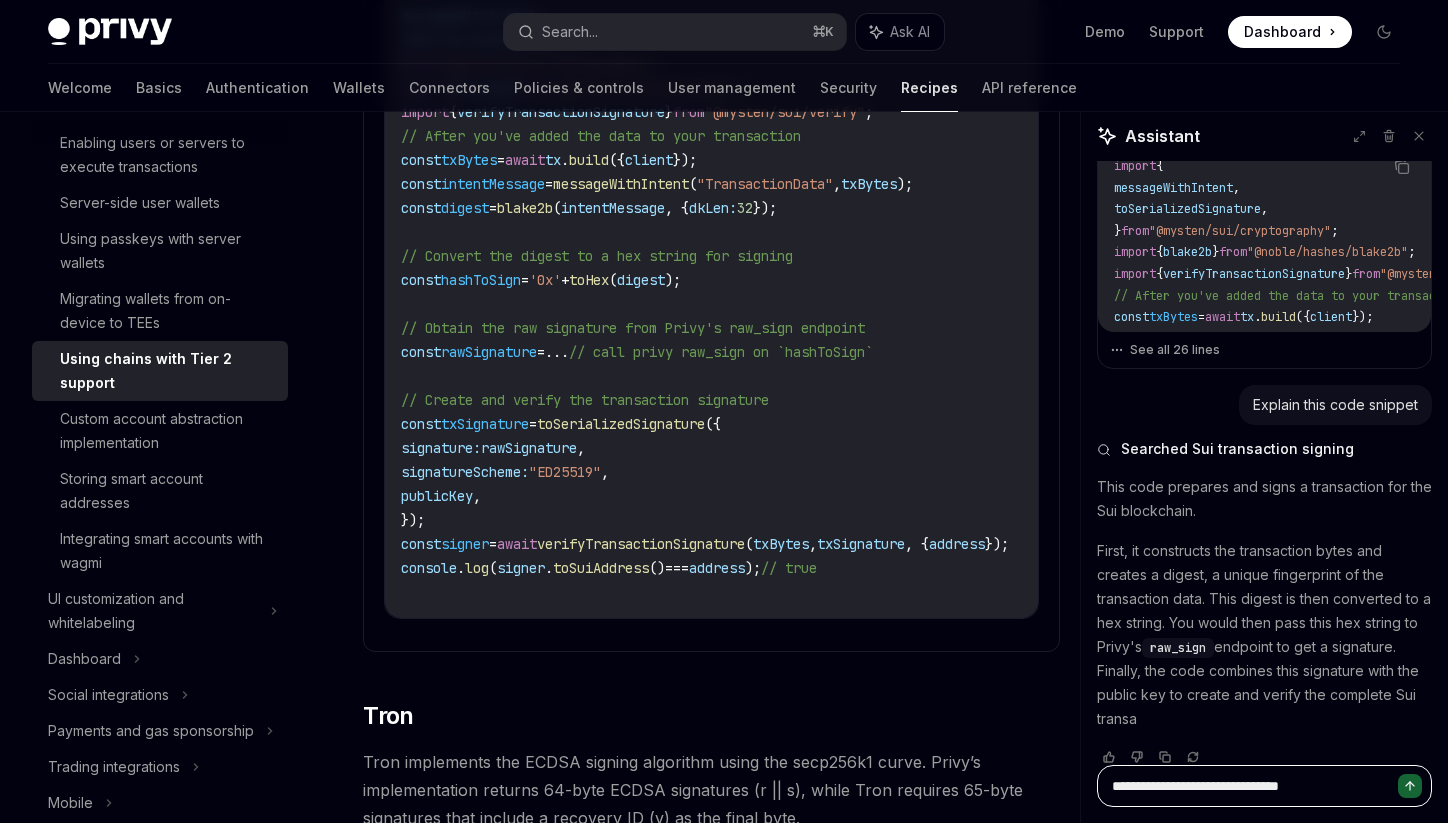 scroll, scrollTop: 96, scrollLeft: 0, axis: vertical 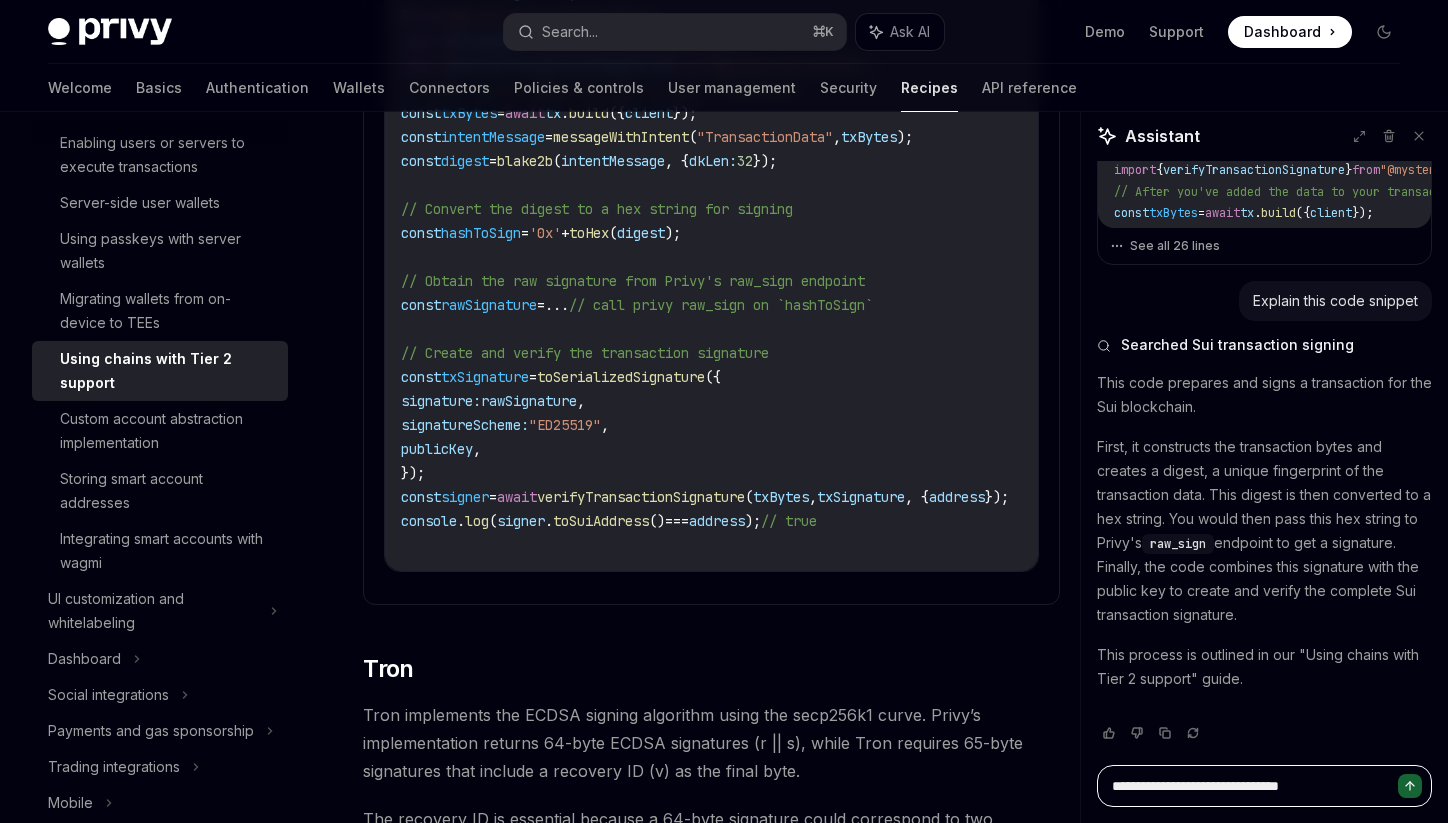 type on "*" 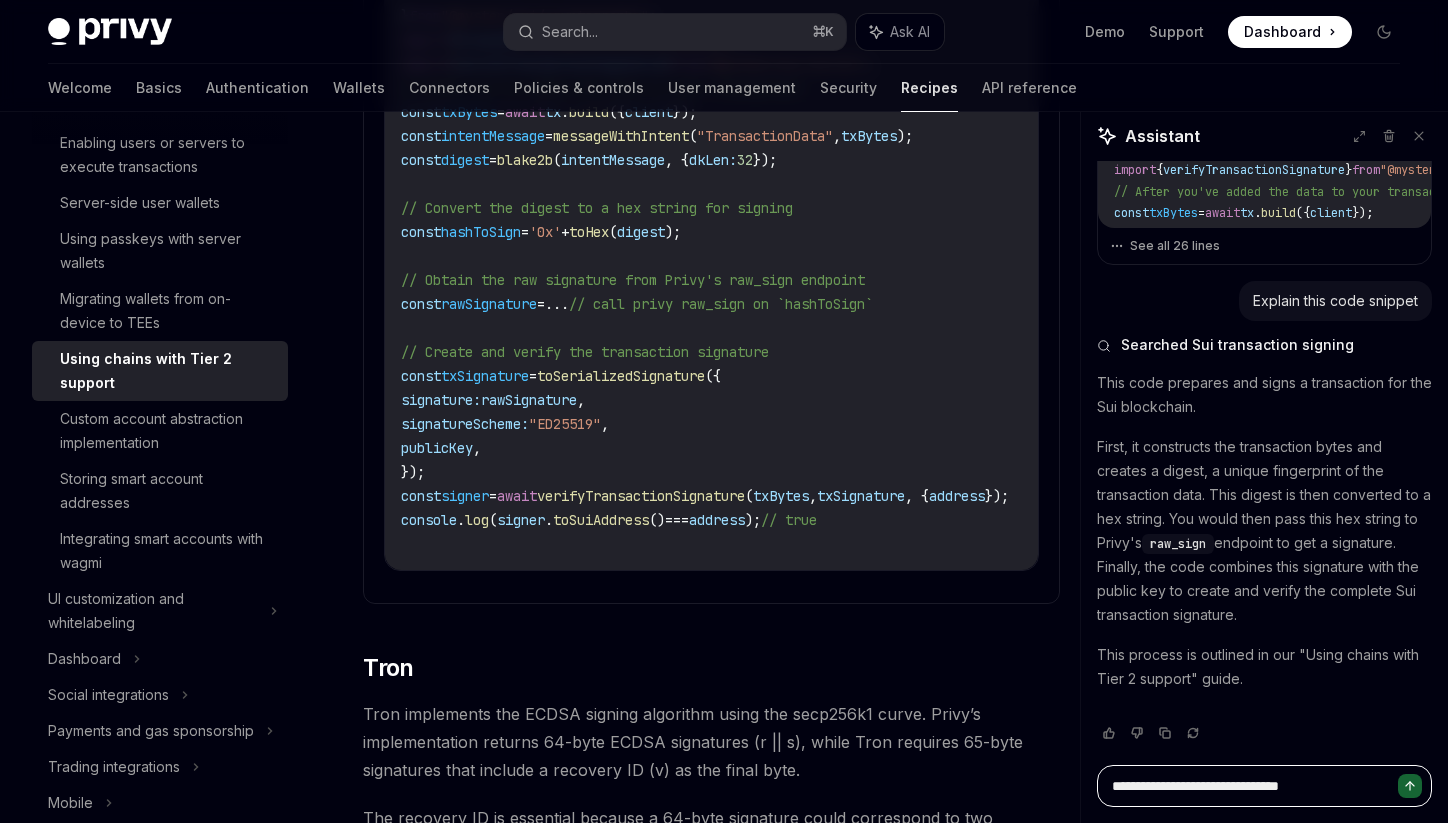 scroll, scrollTop: 152, scrollLeft: 0, axis: vertical 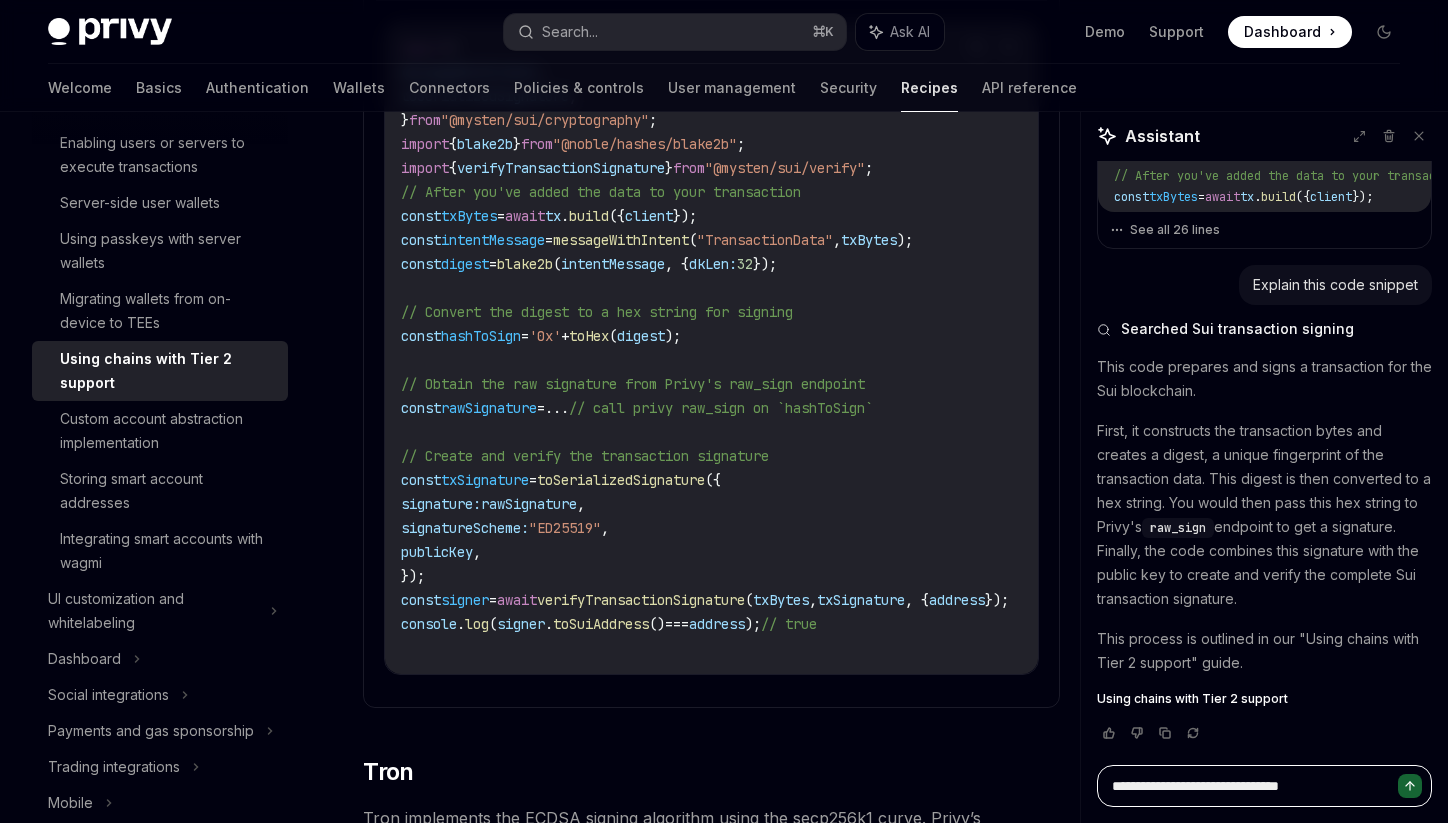 type on "**********" 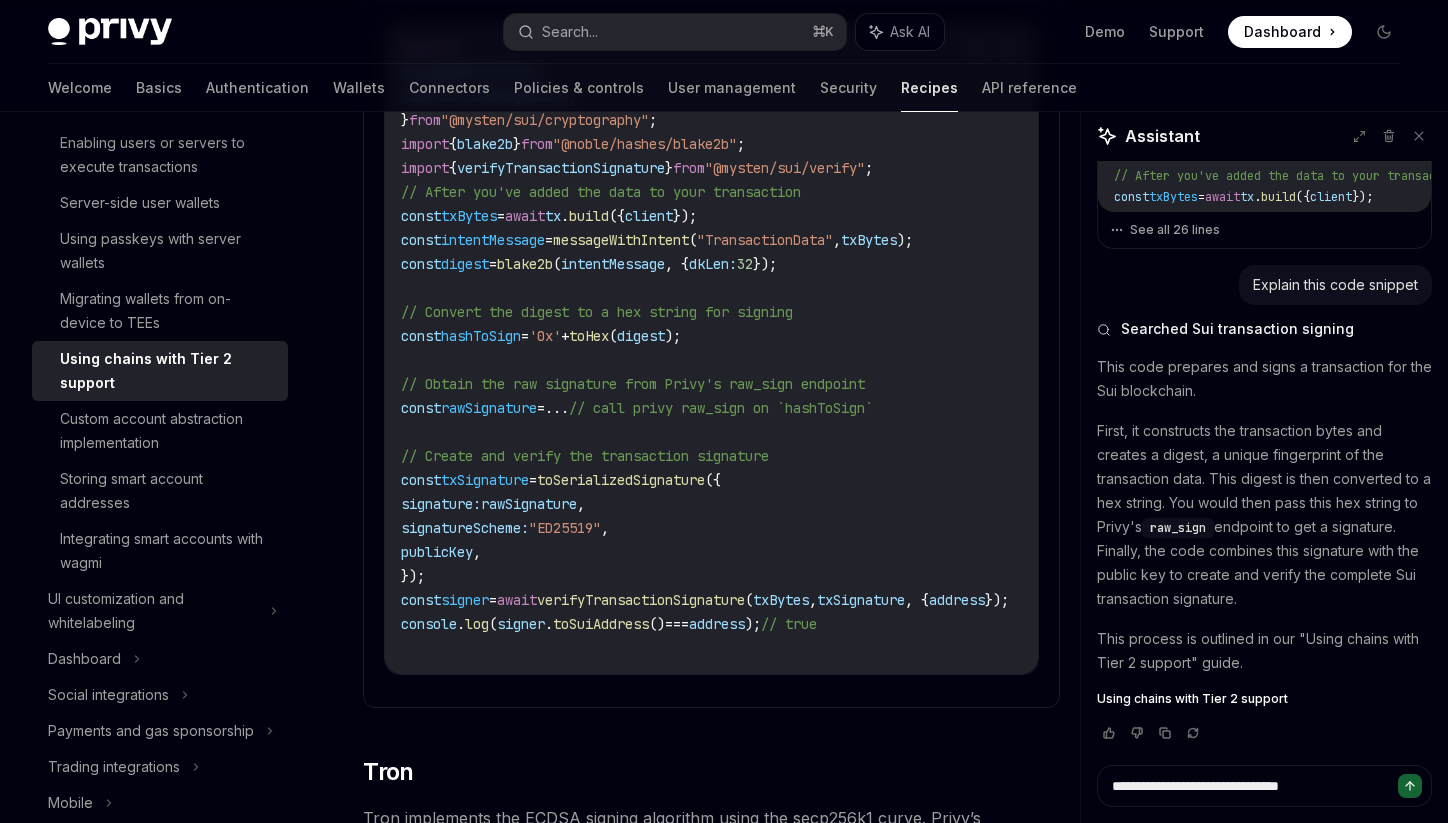 click at bounding box center (1410, 786) 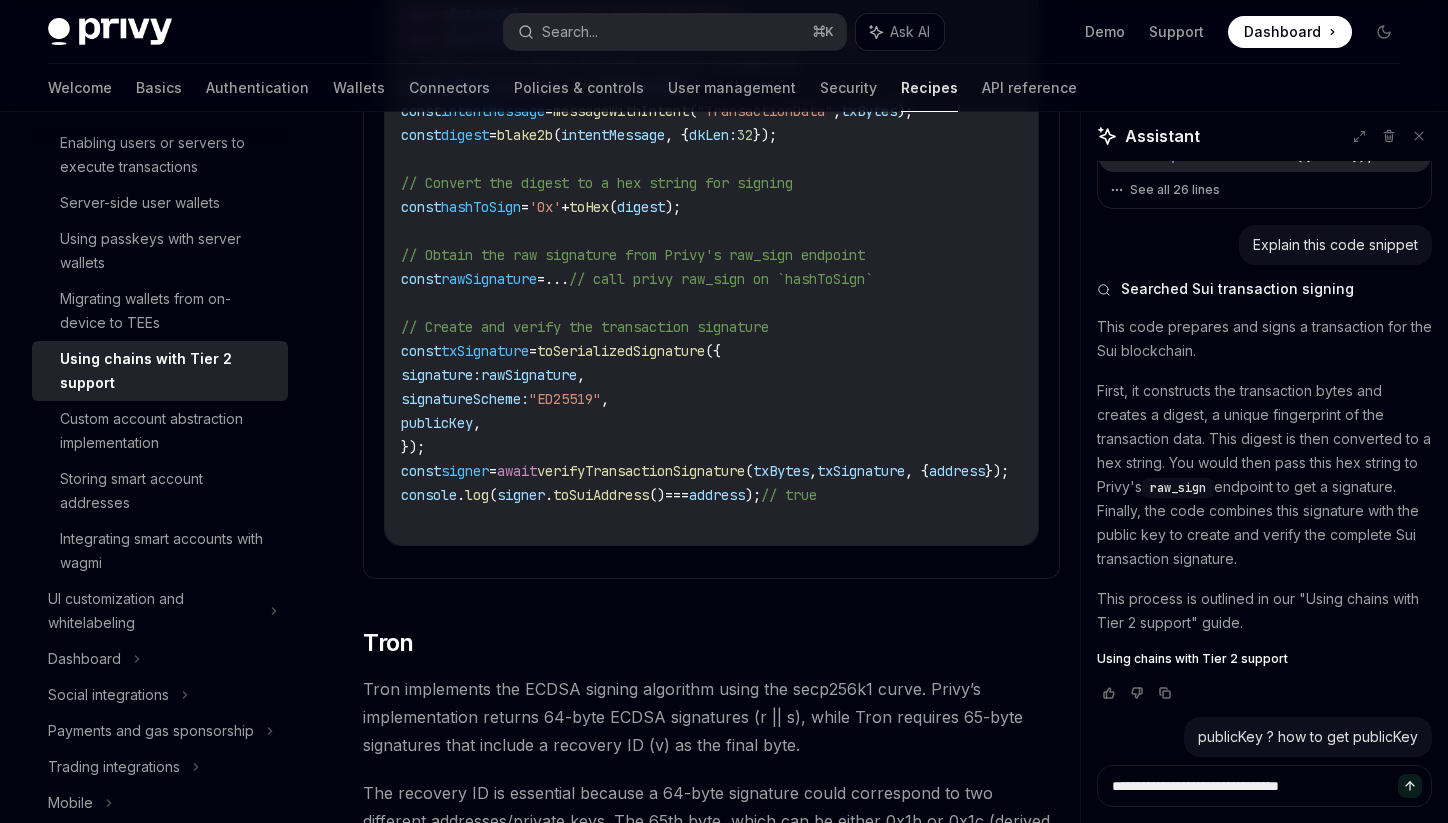 scroll, scrollTop: 1475, scrollLeft: 0, axis: vertical 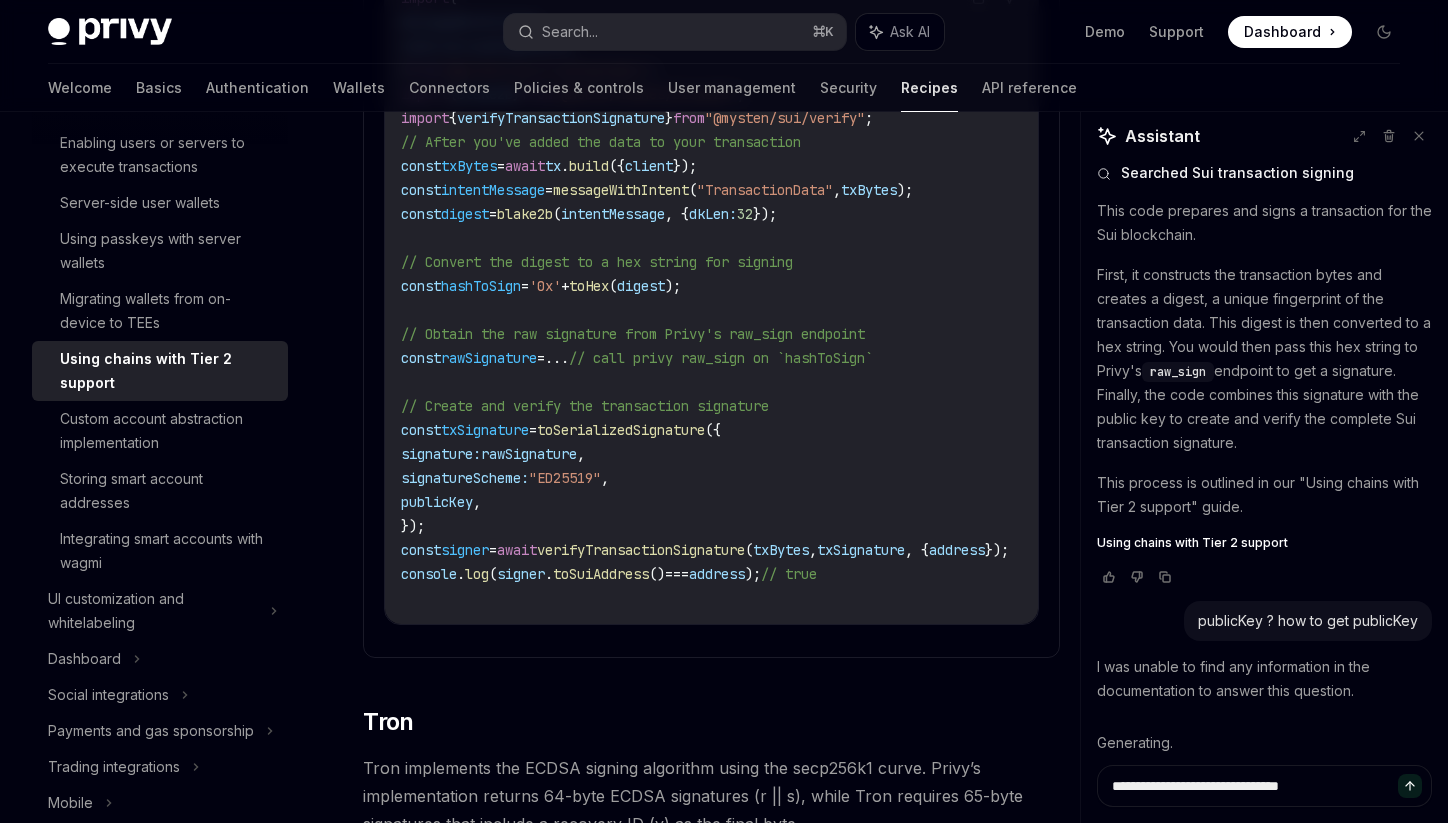 type on "*" 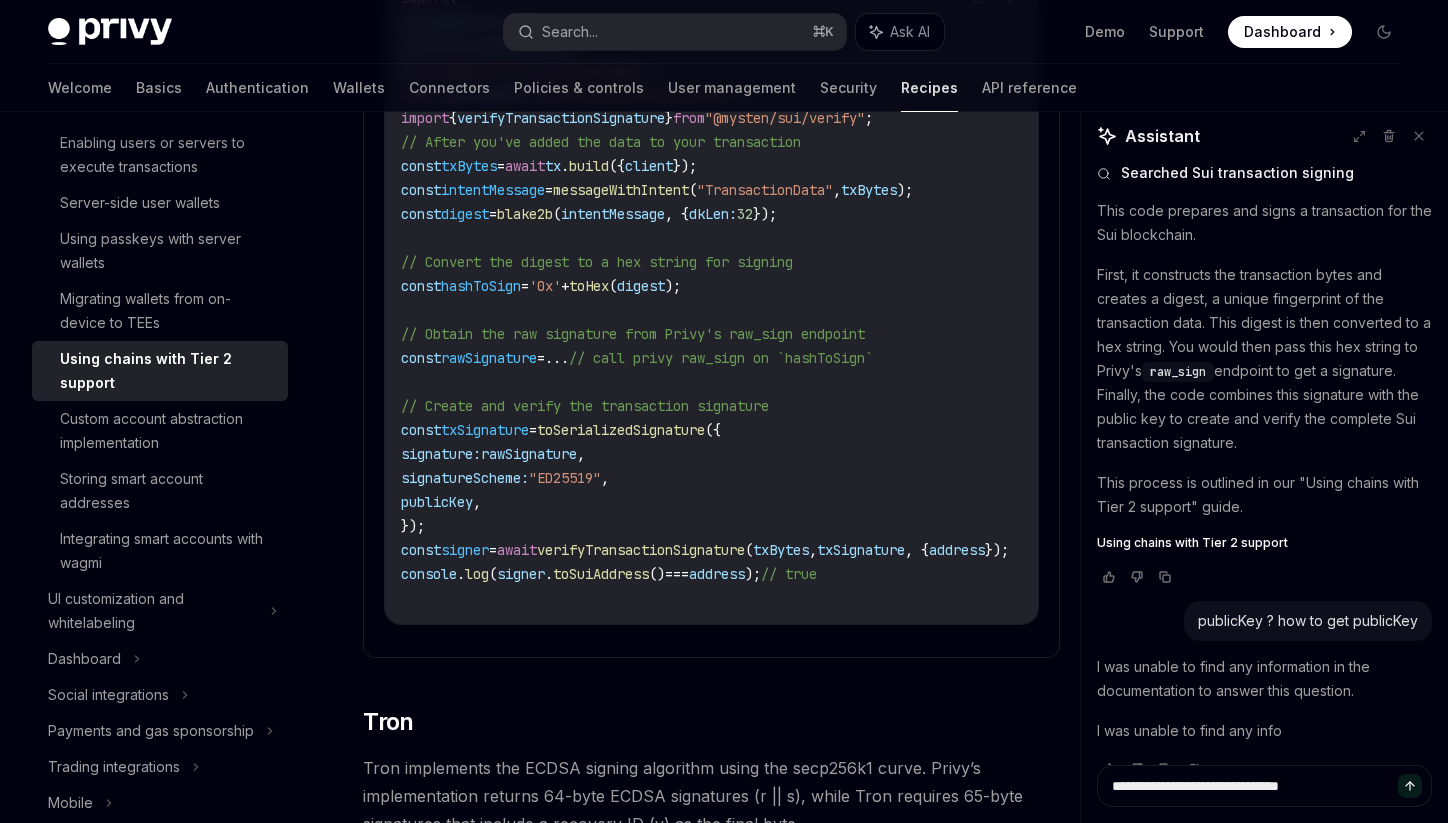 scroll, scrollTop: 1378, scrollLeft: 0, axis: vertical 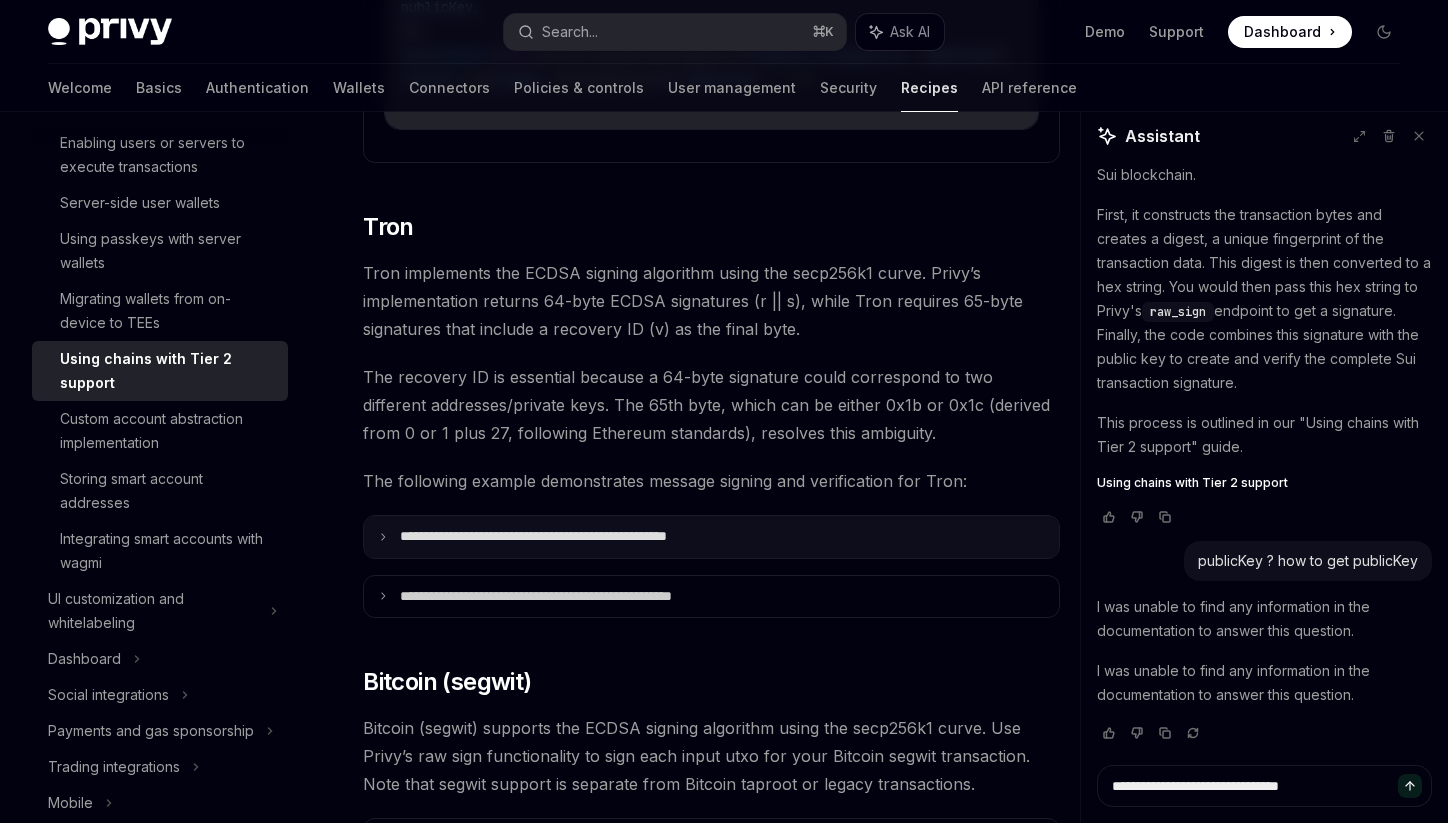 click on "**********" at bounding box center (711, 537) 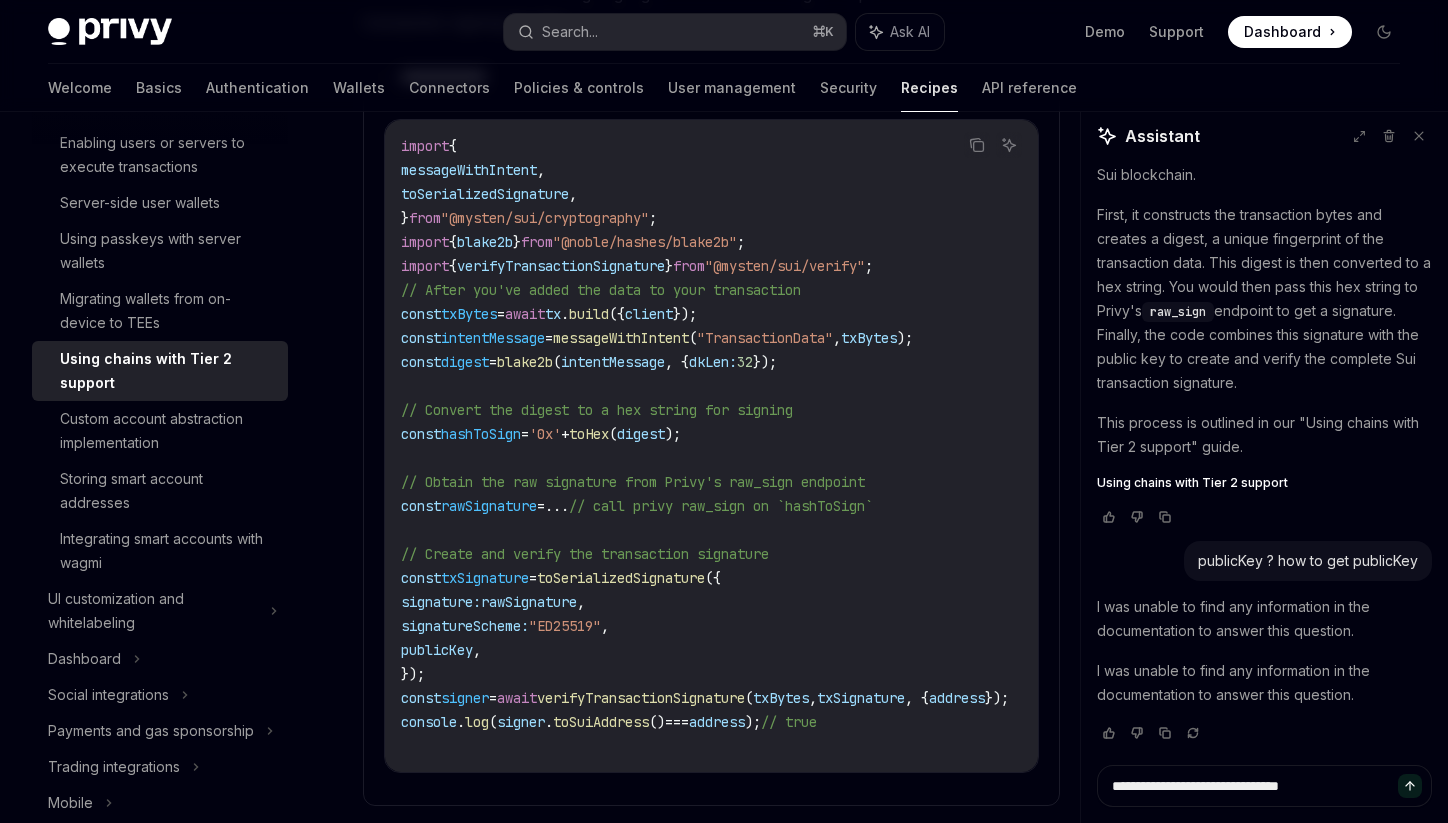 scroll, scrollTop: 1215, scrollLeft: 0, axis: vertical 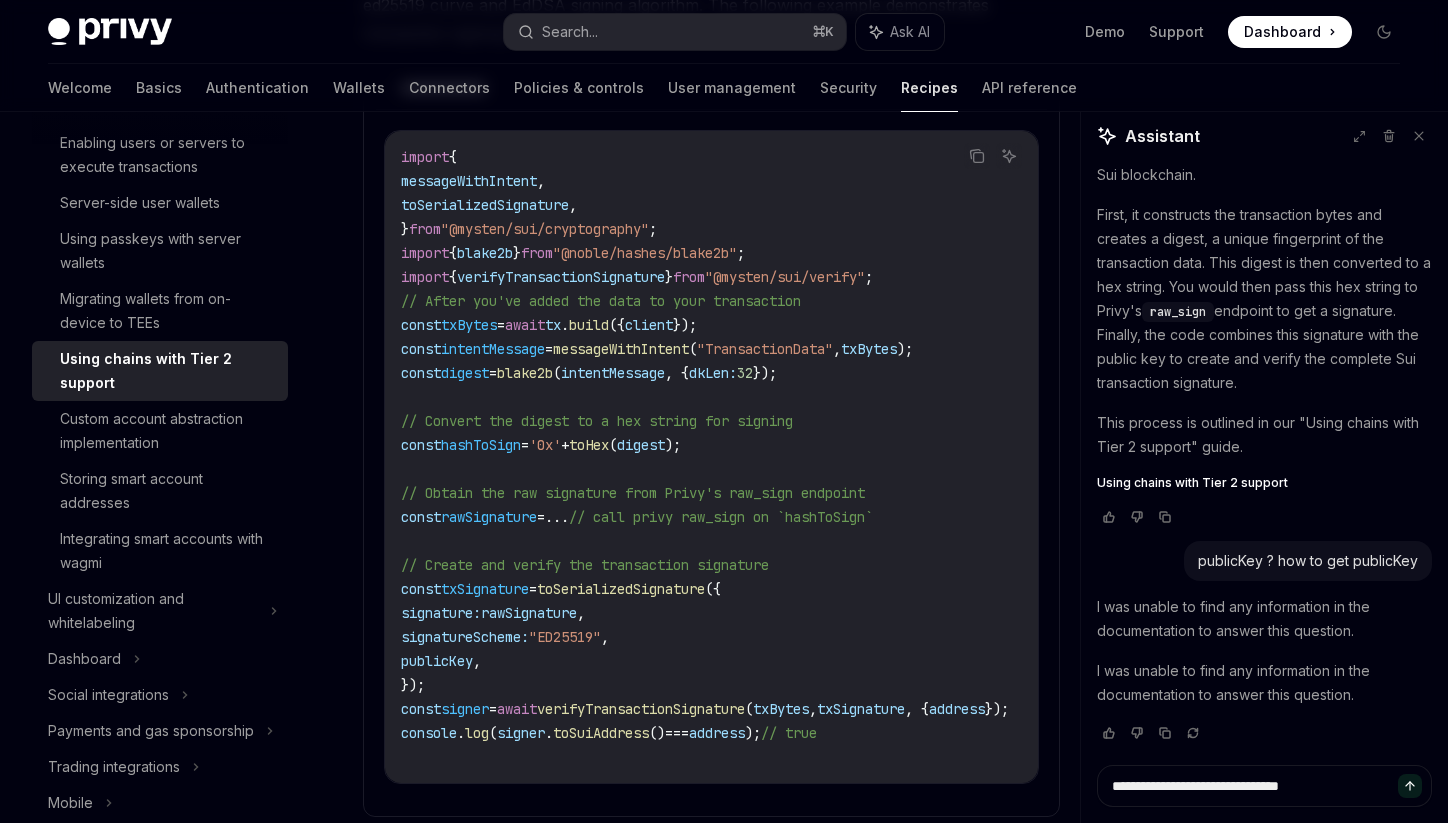 click on "messageWithIntent" at bounding box center [621, 349] 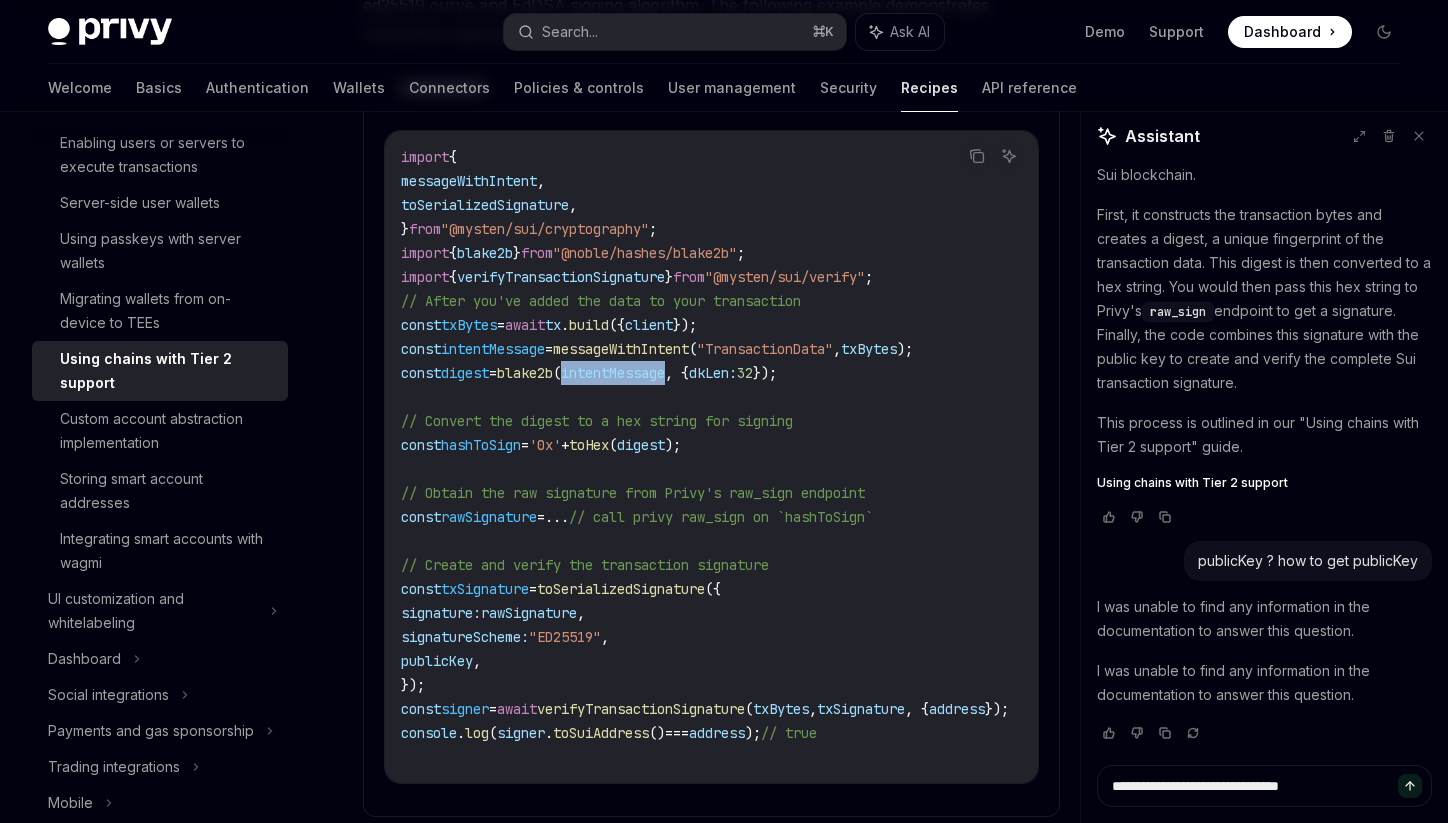 click on "intentMessage" at bounding box center [613, 373] 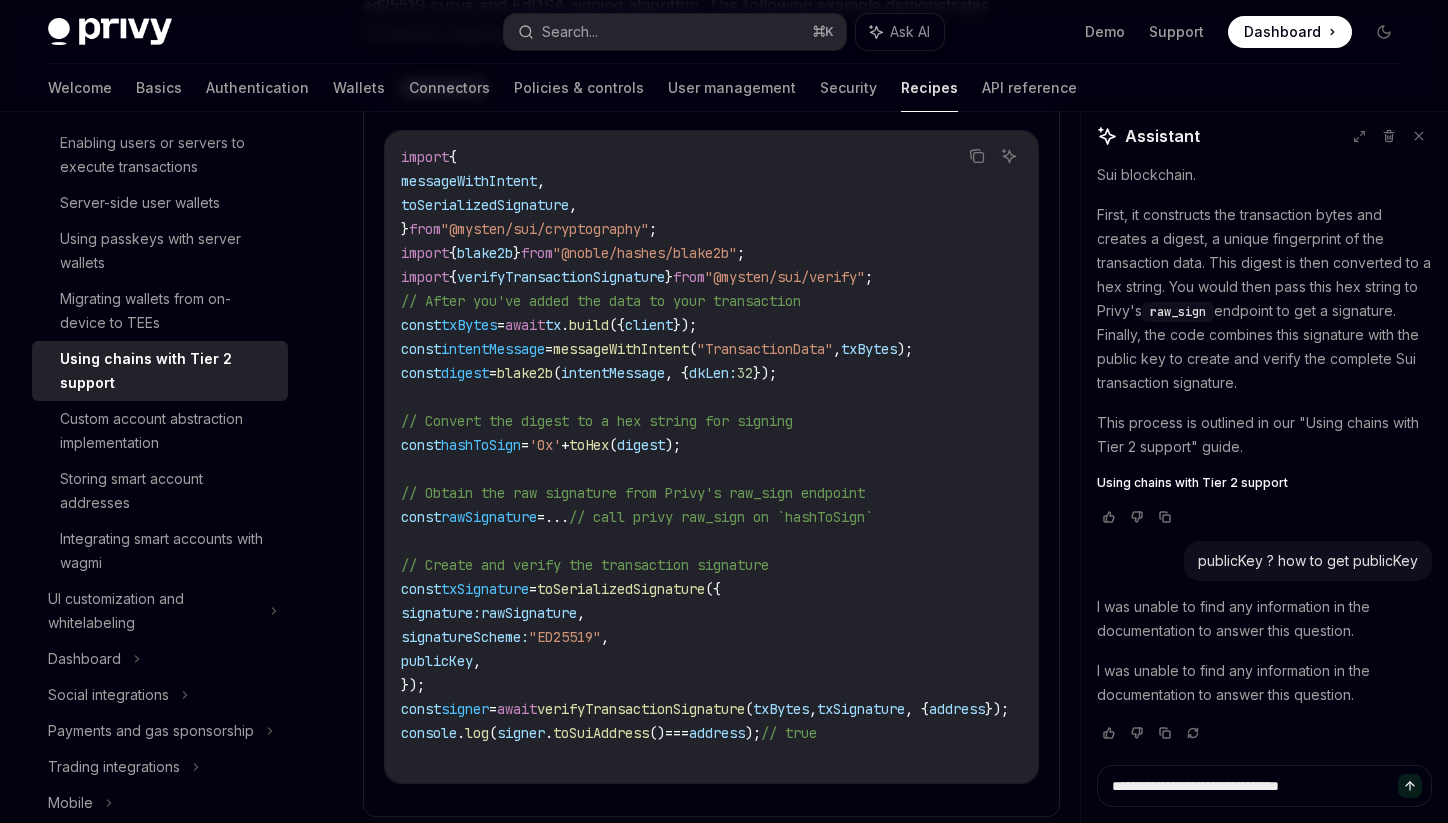 click on "messageWithIntent" at bounding box center (621, 349) 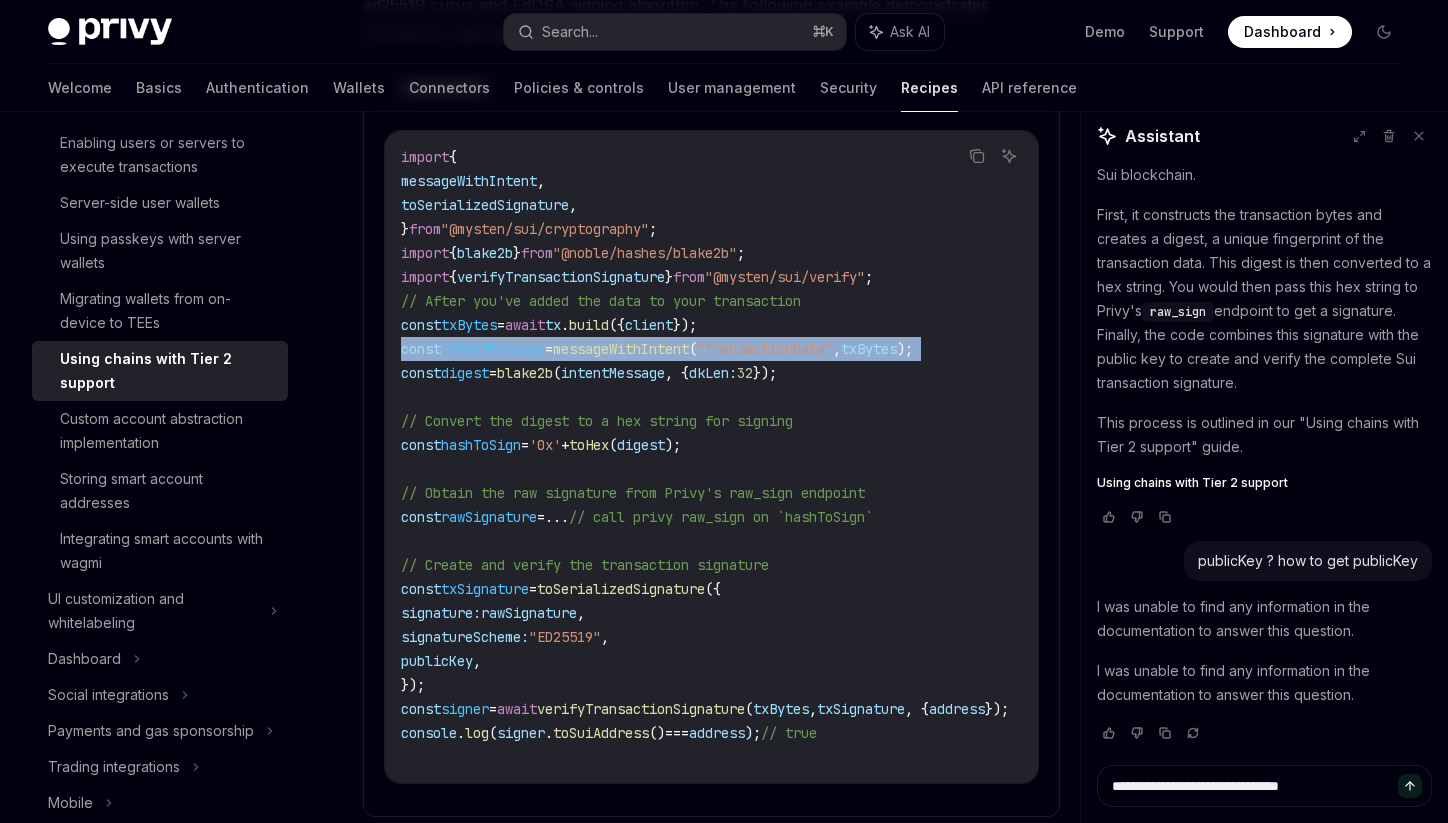 click on "messageWithIntent" at bounding box center (621, 349) 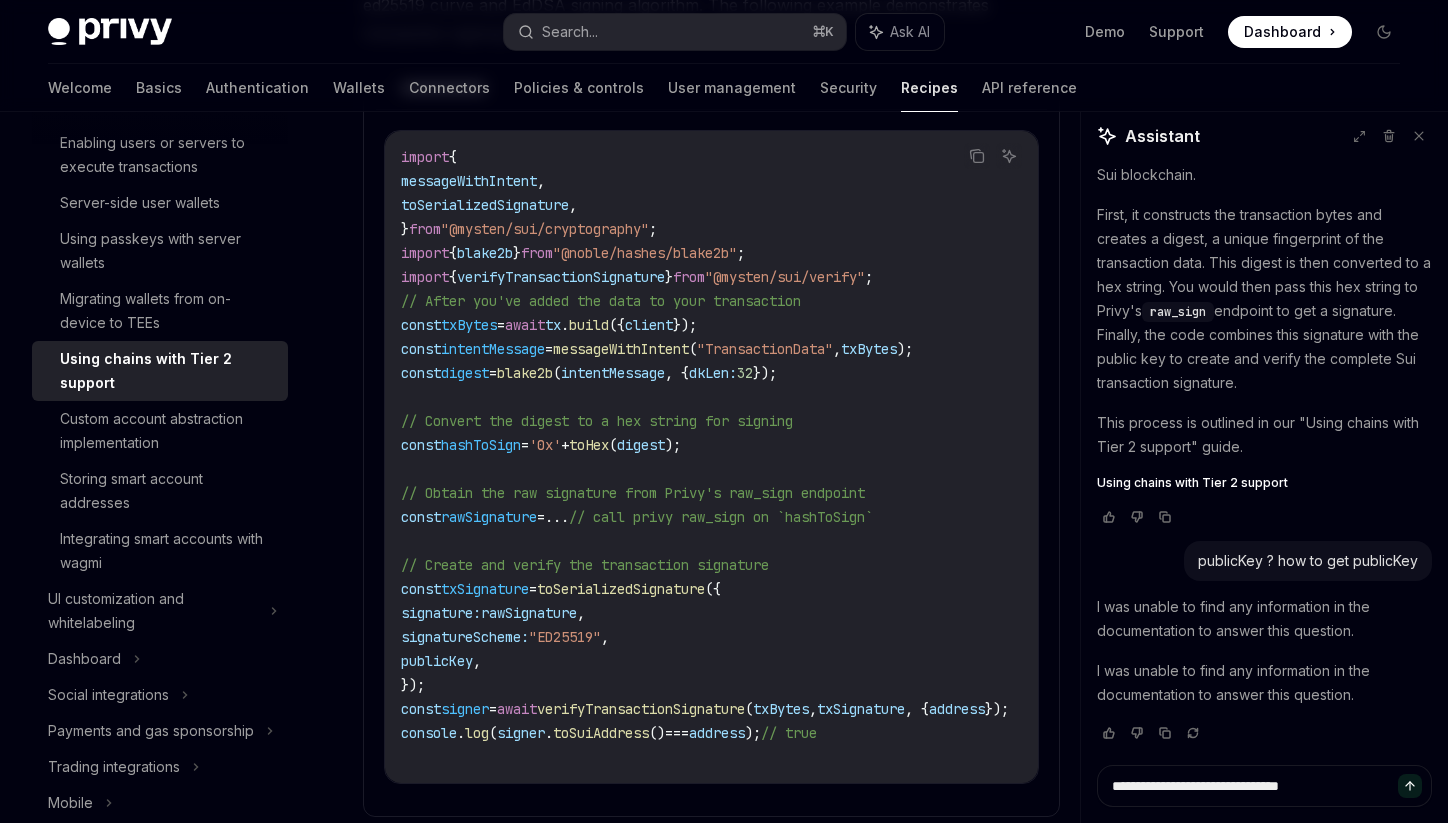 click on "txBytes" at bounding box center (457, -134) 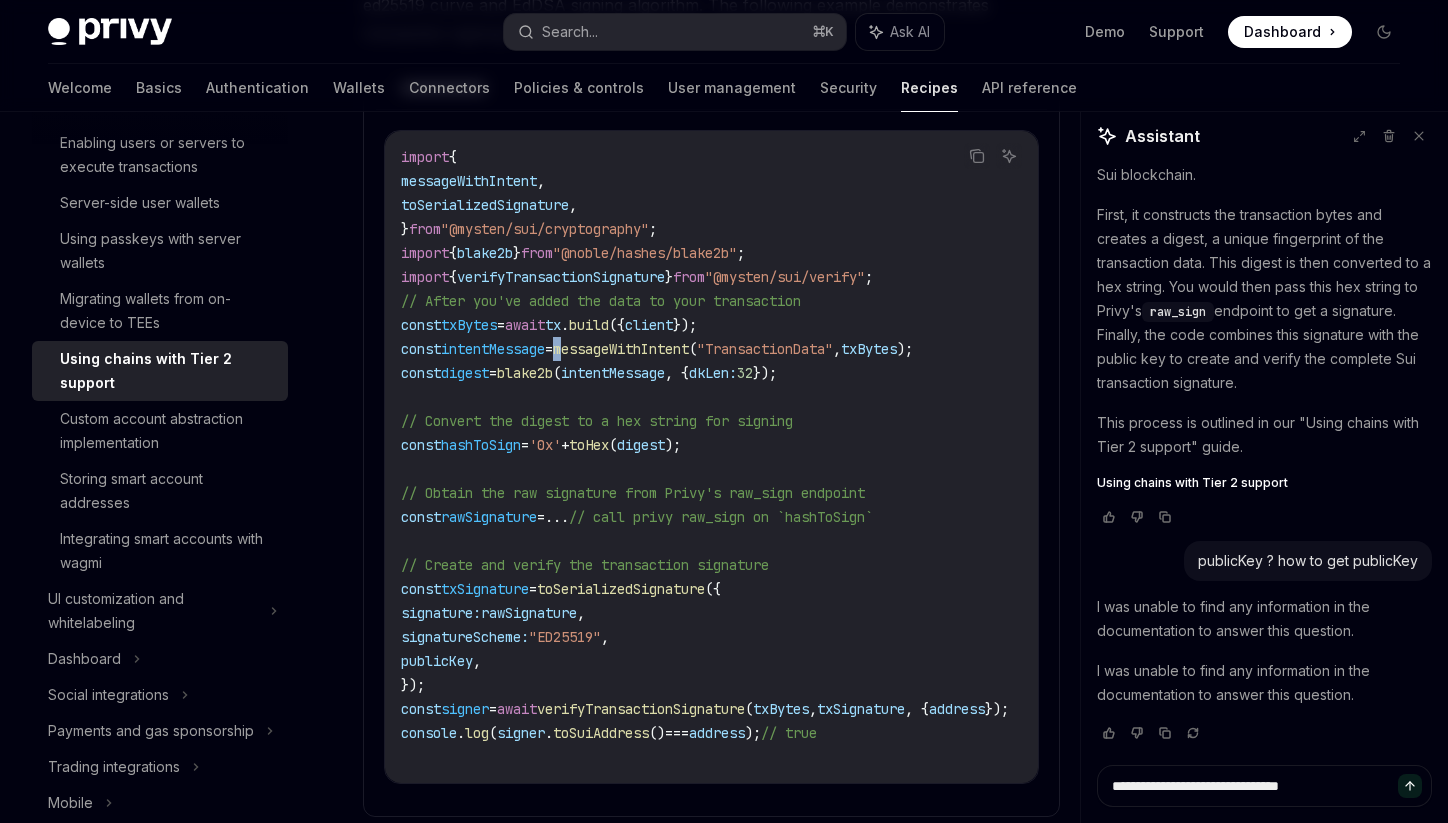 click on "=" at bounding box center (549, 349) 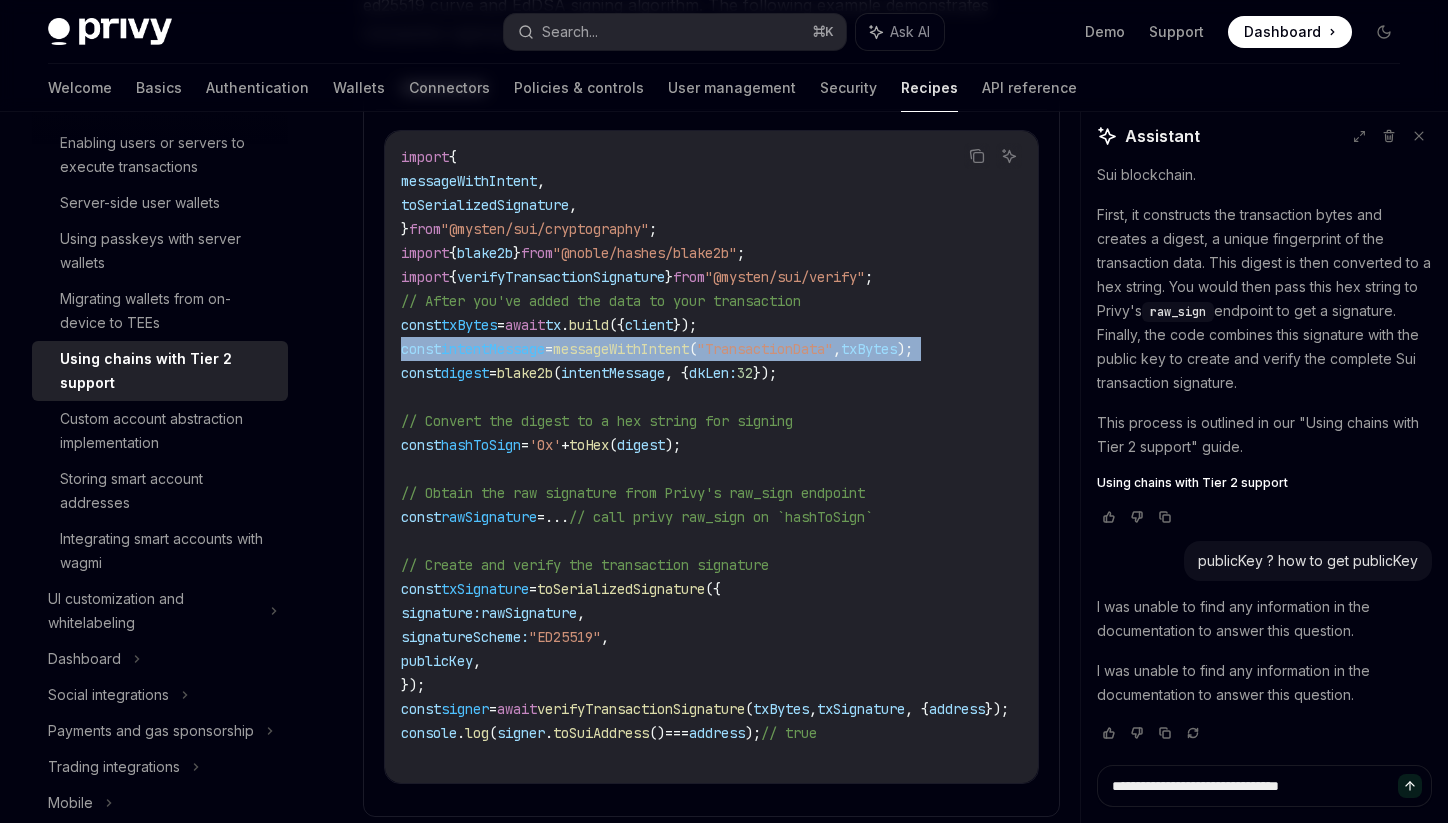 click on "=" at bounding box center [549, 349] 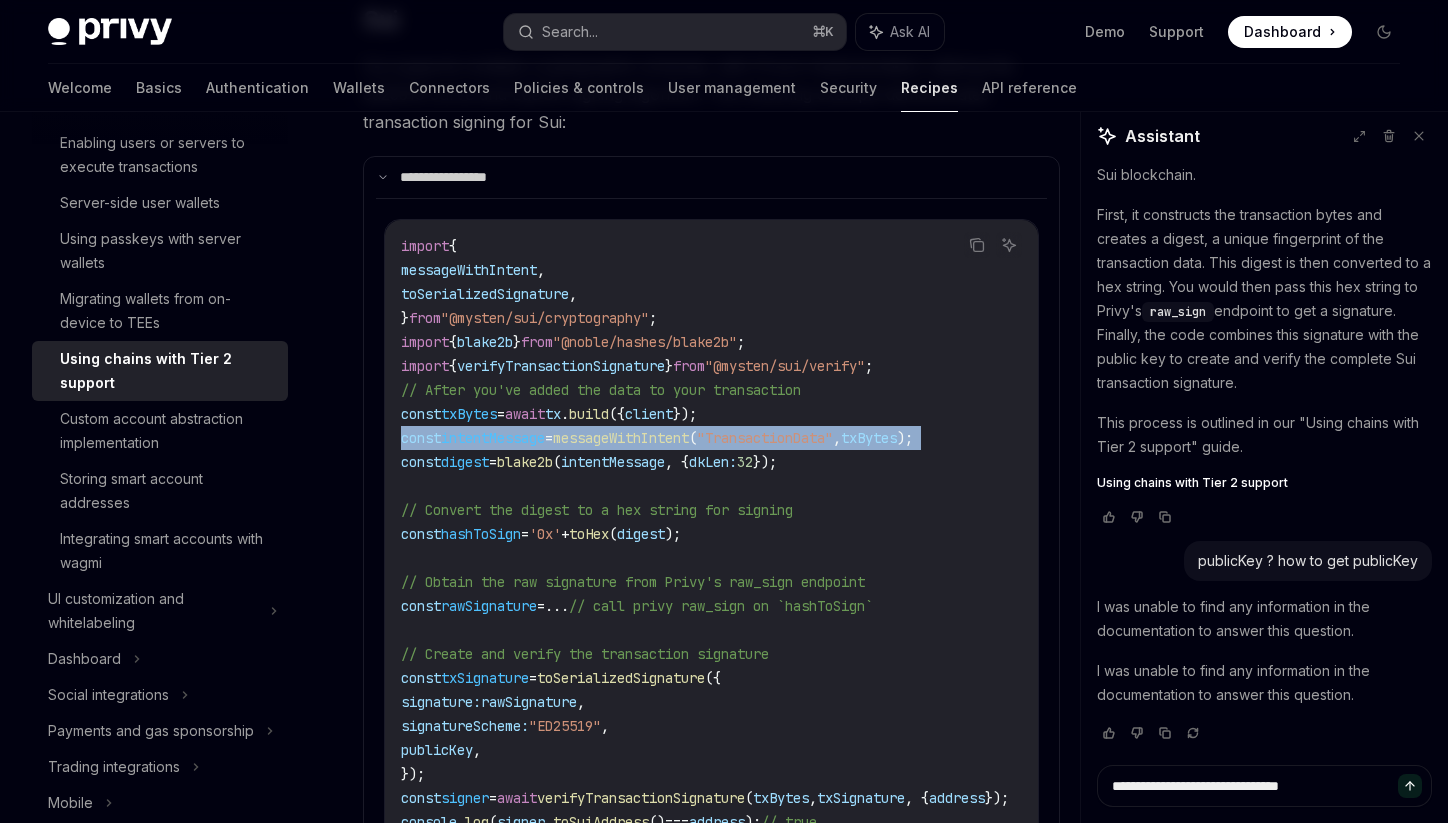 scroll, scrollTop: 1169, scrollLeft: 0, axis: vertical 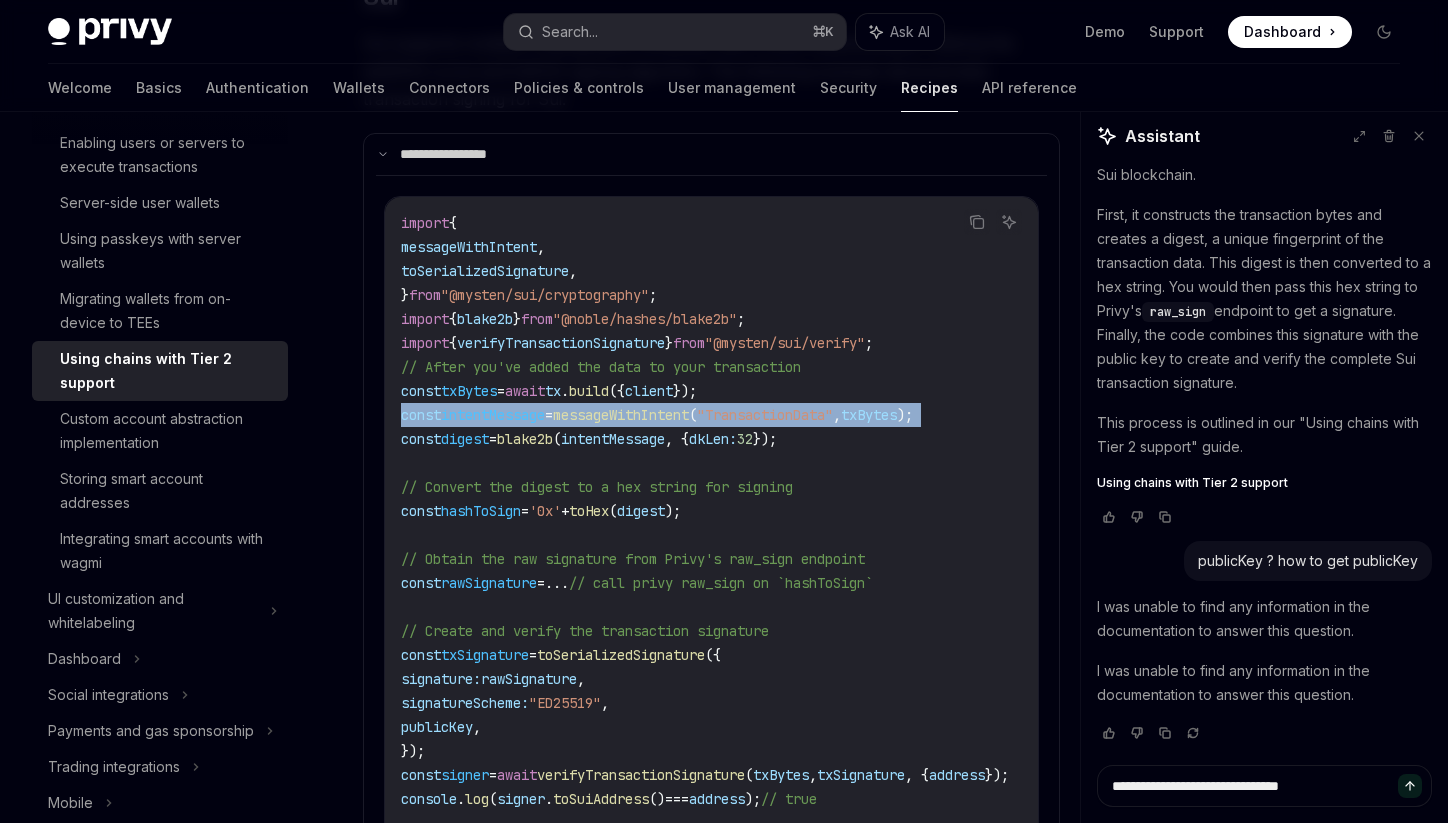 click on "=" at bounding box center [549, 415] 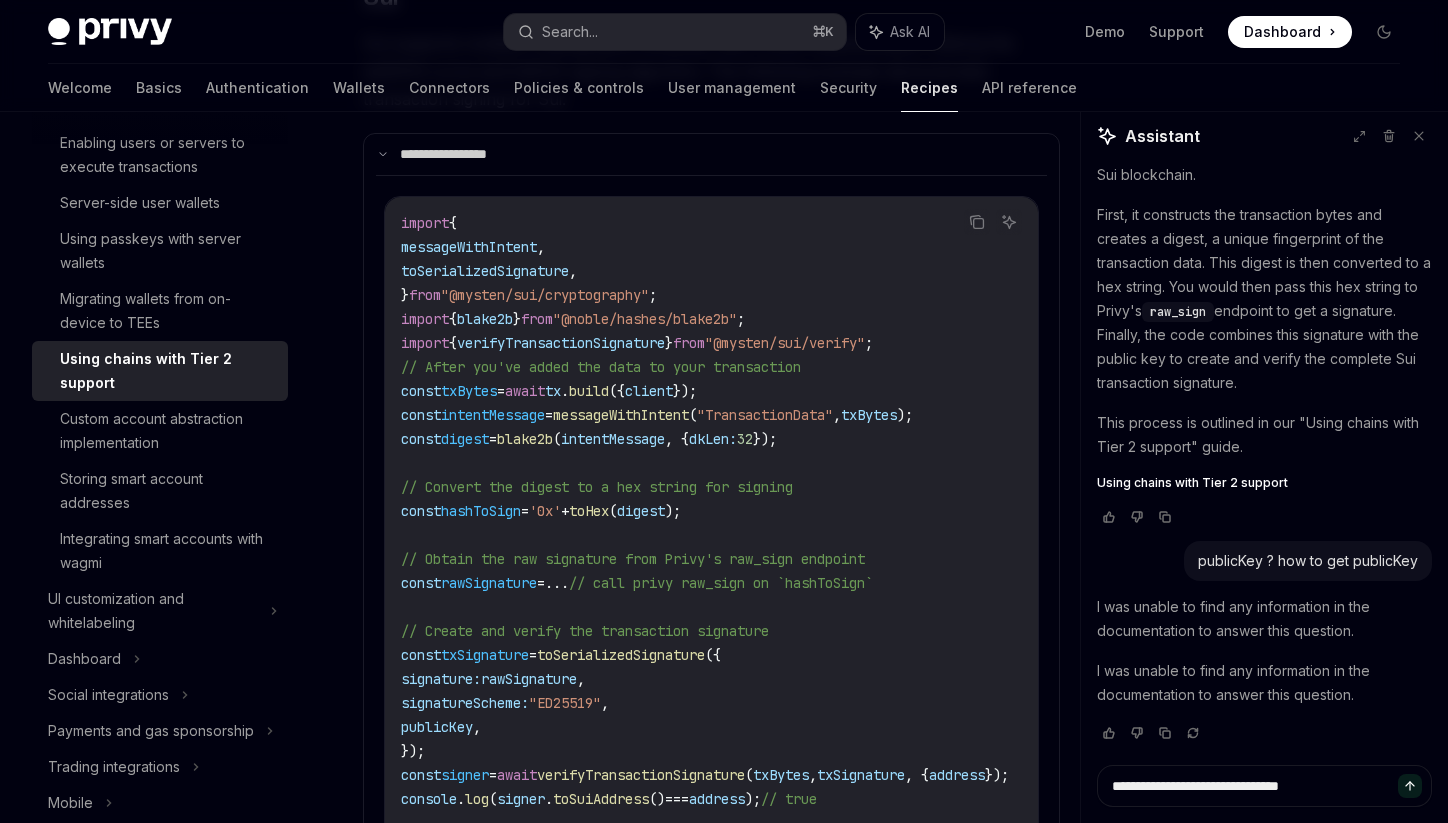click on "=" at bounding box center (549, 415) 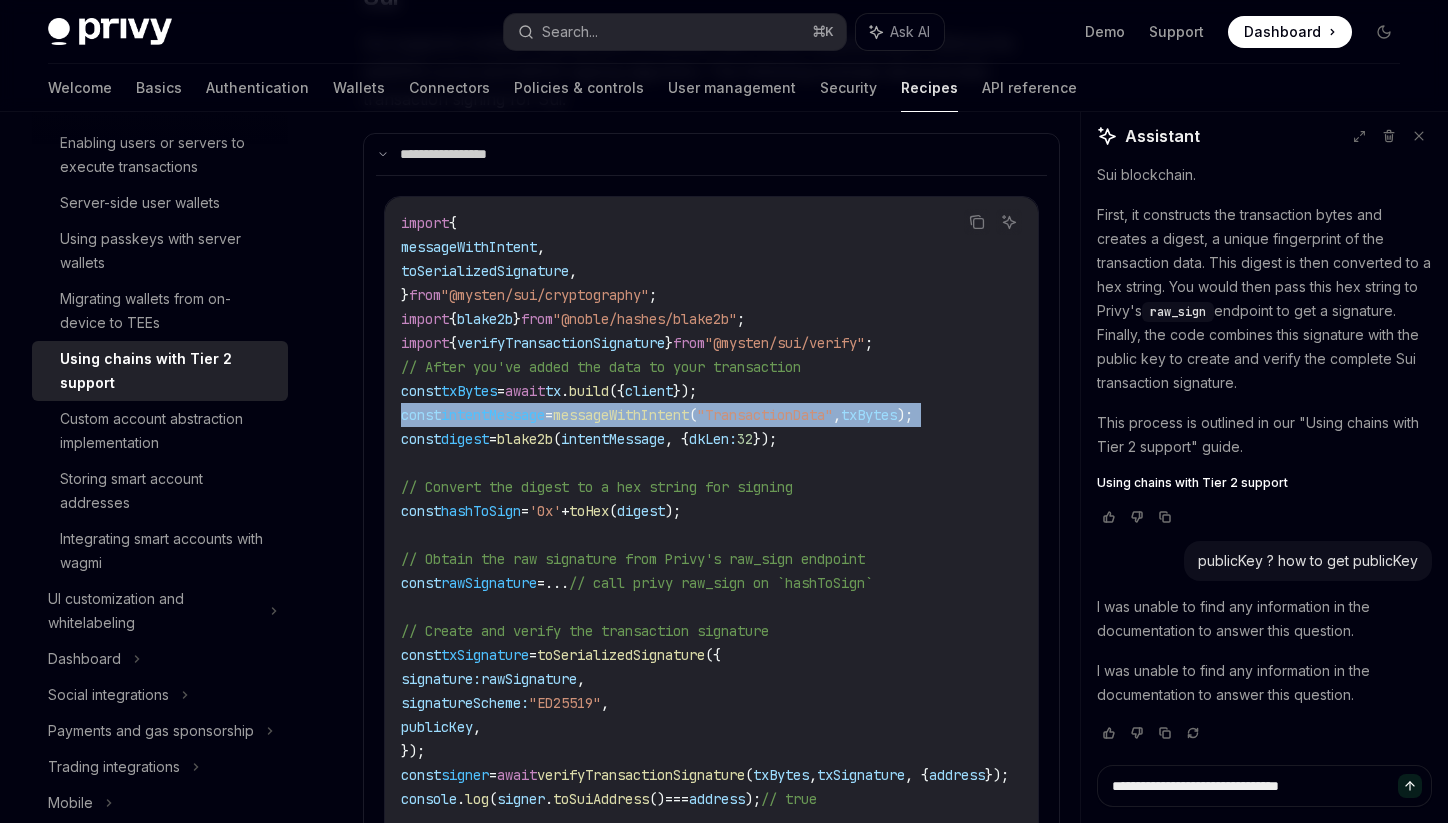 click on "=" at bounding box center (549, 415) 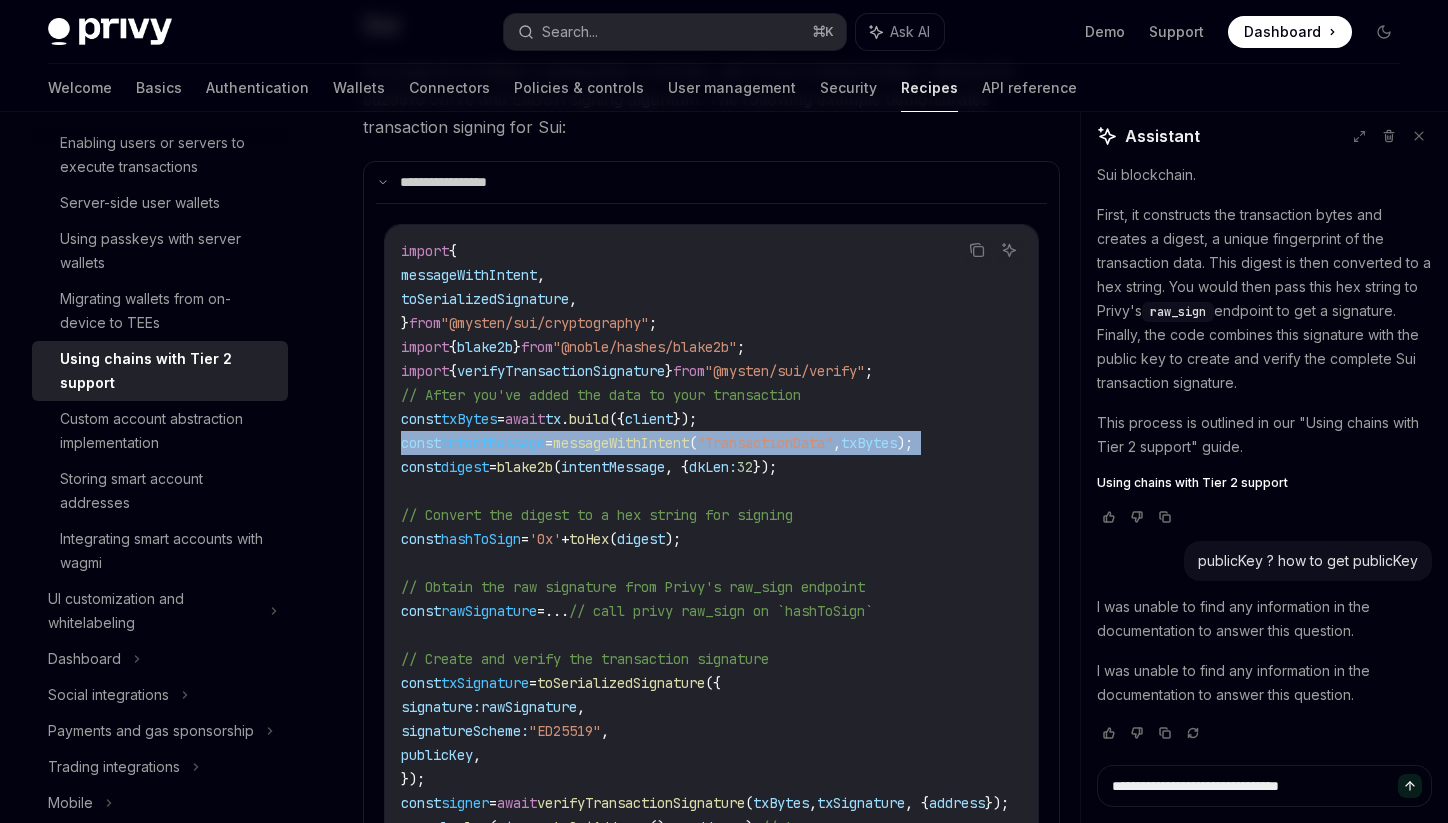 scroll, scrollTop: 1118, scrollLeft: 0, axis: vertical 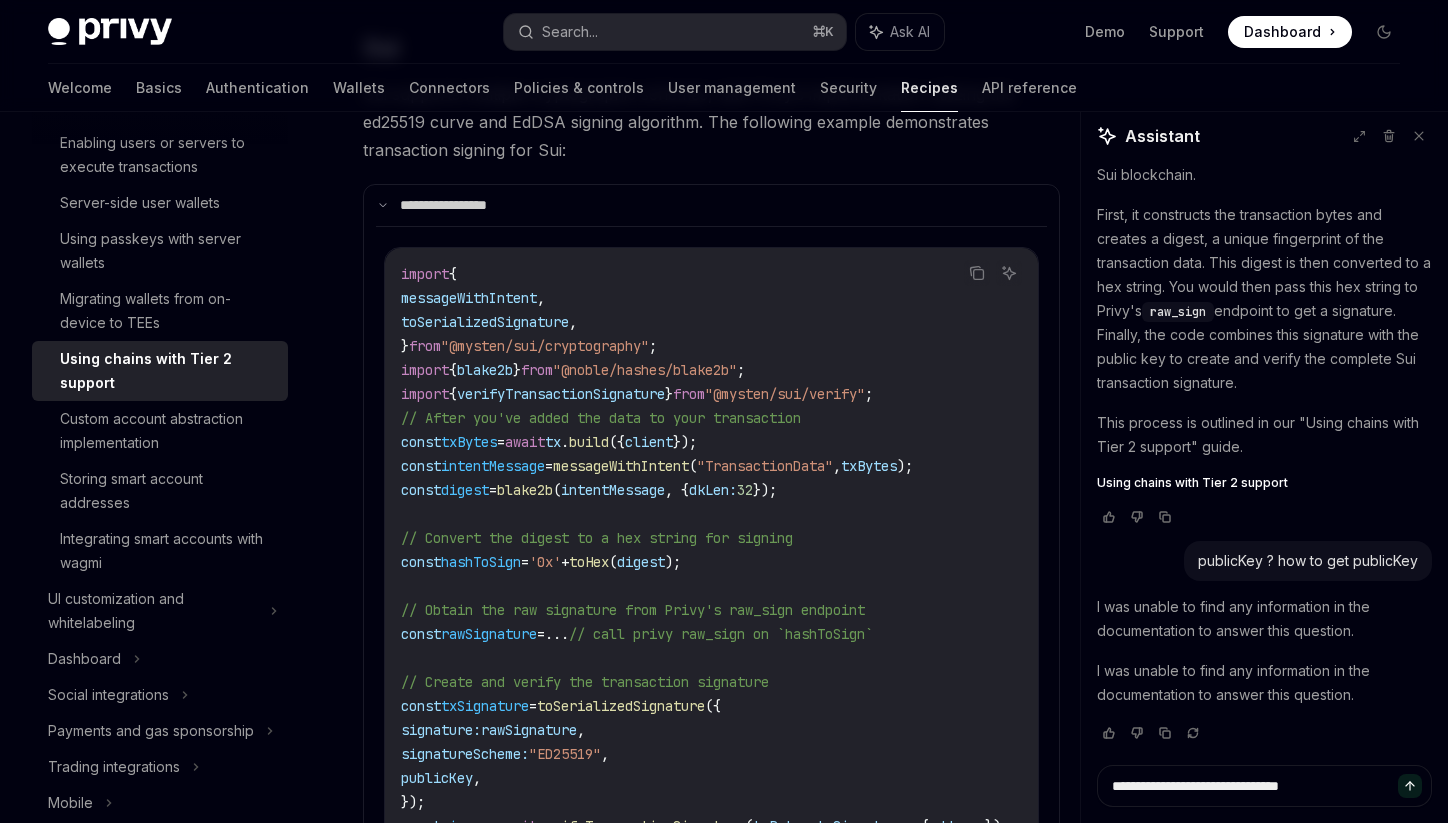 click on "messageWithIntent" at bounding box center [469, 298] 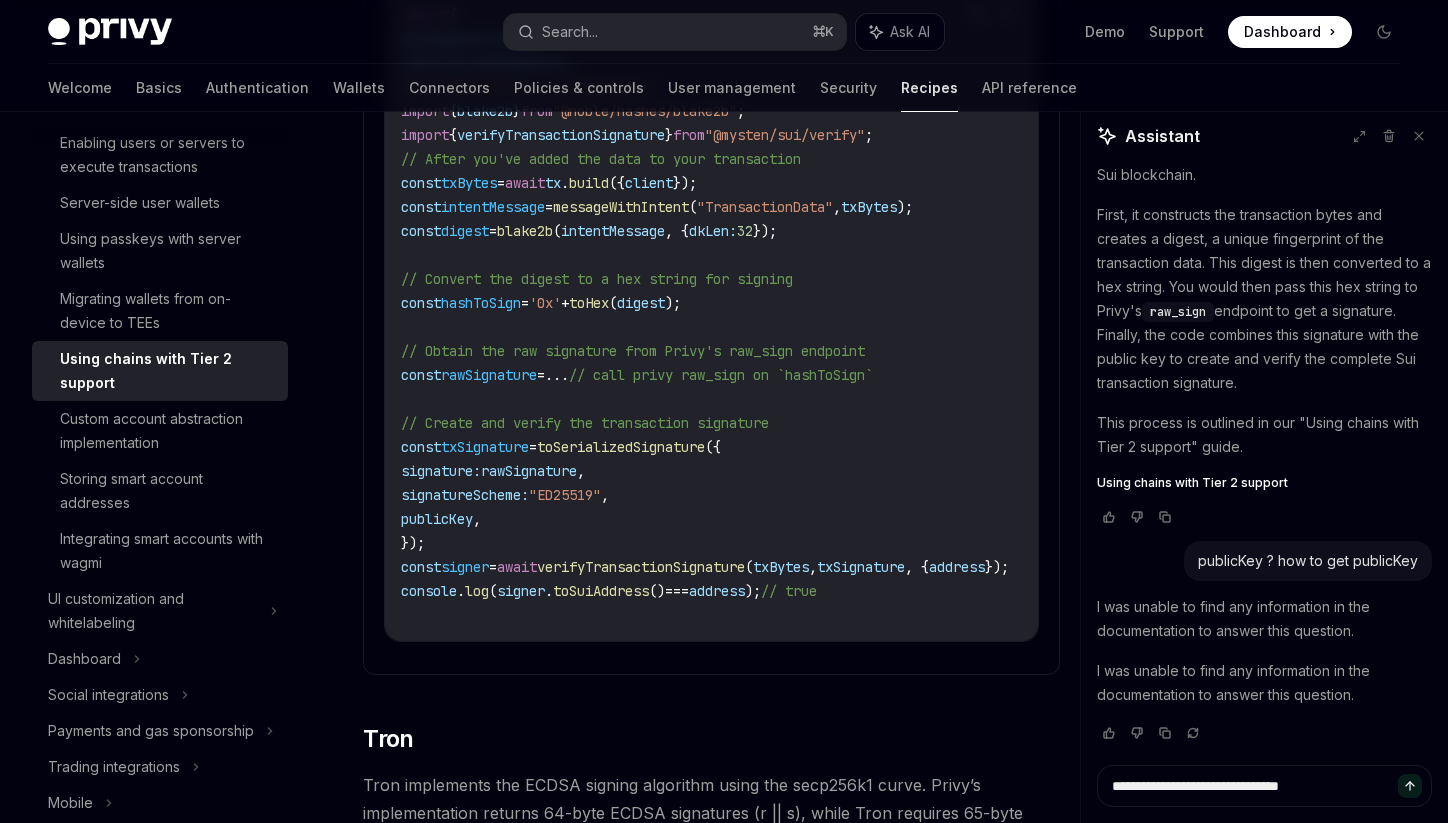 scroll, scrollTop: 1380, scrollLeft: 0, axis: vertical 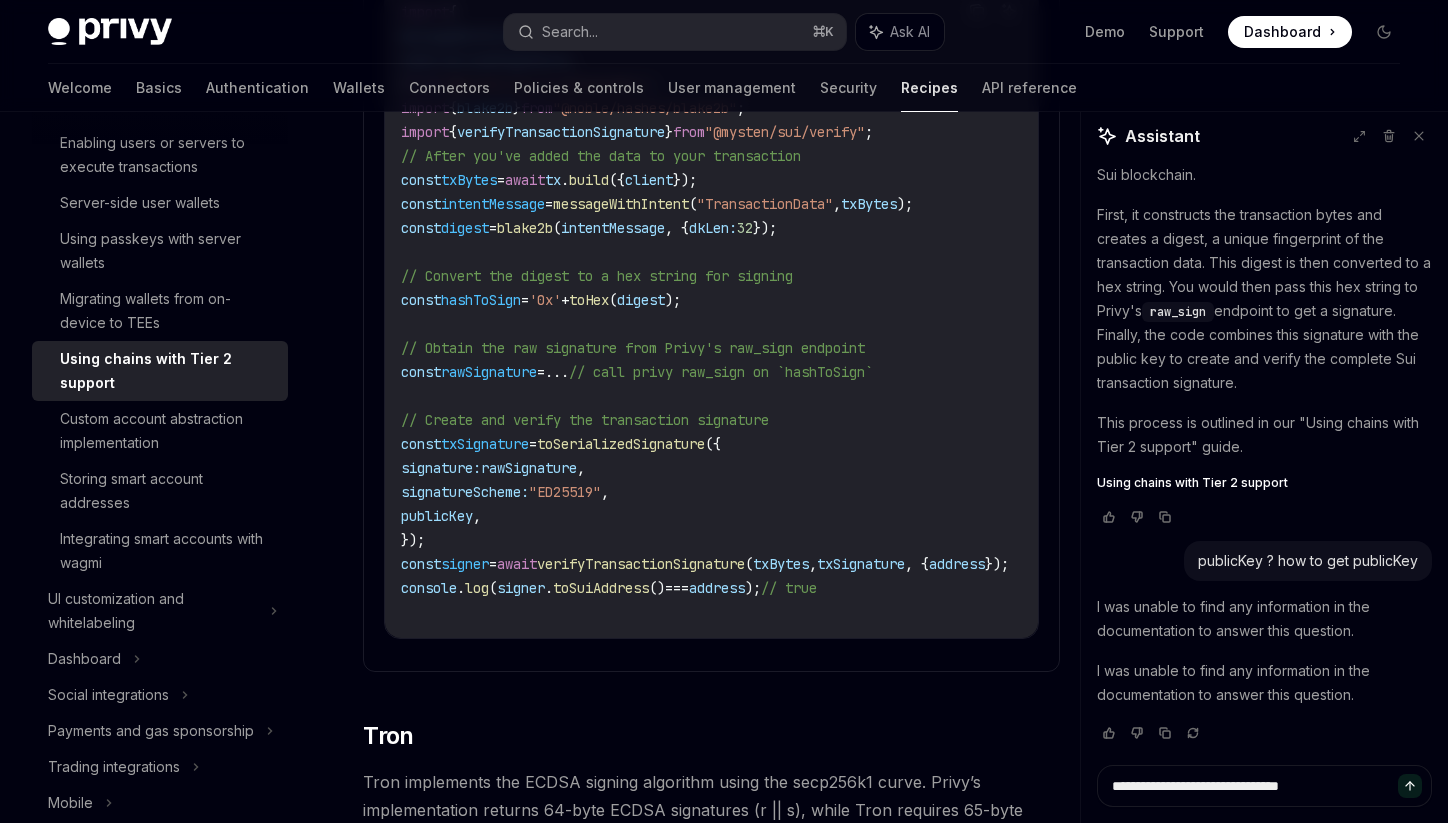 click on "txSignature" at bounding box center [453, 201] 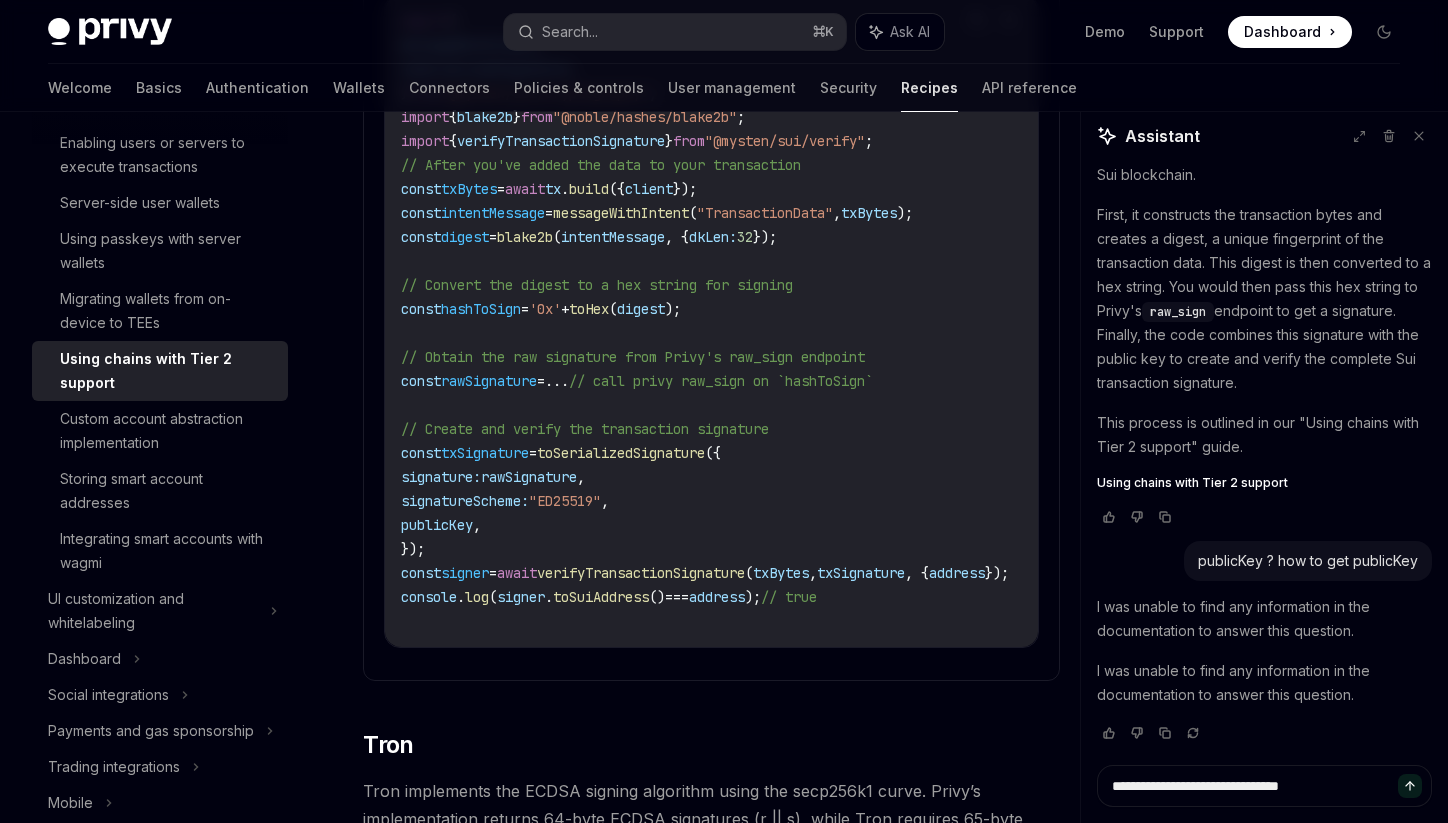 scroll, scrollTop: 1378, scrollLeft: 0, axis: vertical 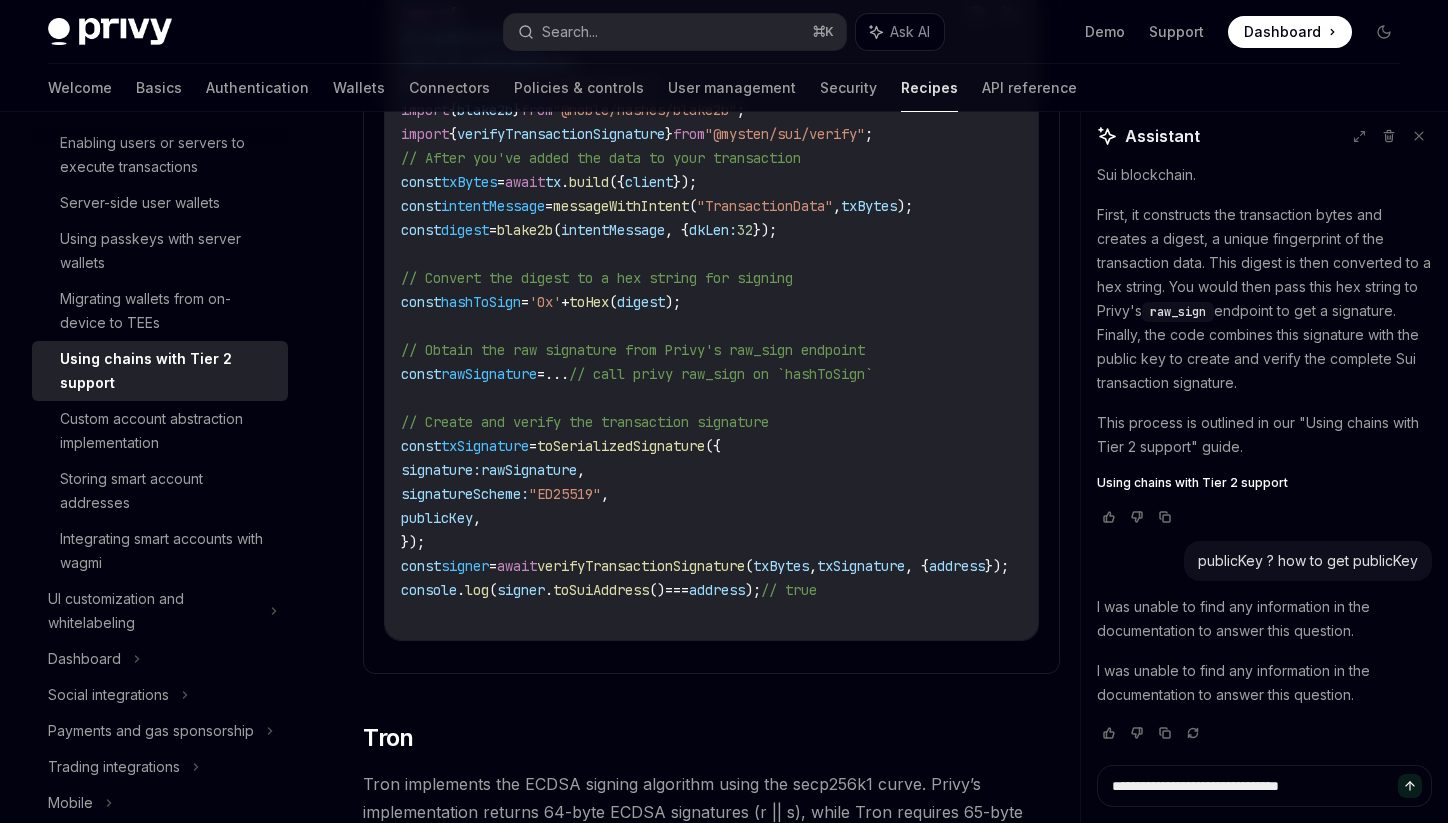 click on "import  {
messageWithIntent ,
toSerializedSignature ,
}  from  "@mysten/sui/cryptography" ;
import  {  blake2b  }  from  "@noble/hashes/blake2b" ;
import  {  verifyTransactionSignature  }  from  "@mysten/sui/verify" ;
// After you've added the data to your transaction
const  txBytes  =  await  tx . build ({  client  });
const  intentMessage  =  messageWithIntent ( "TransactionData" ,  txBytes );
const  digest  =  blake2b ( intentMessage , {  dkLen:  32  });
// Convert the digest to a hex string for signing
const  hashToSign  =  '0x'  +  toHex ( digest );
// Obtain the raw signature from Privy's raw_sign endpoint
const  rawSignature  =  ...  // call privy raw_sign on `hashToSign`
// Create and verify the transaction signature
const  txSignature  =  toSerializedSignature ({
signature:  rawSignature ,
signatureScheme:  "ED25519" ,
publicKey ,
});
const  signer  =  await  verifyTransactionSignature ( txBytes ,  txSignature , { address });
console . log ( signer" at bounding box center [741, -241] 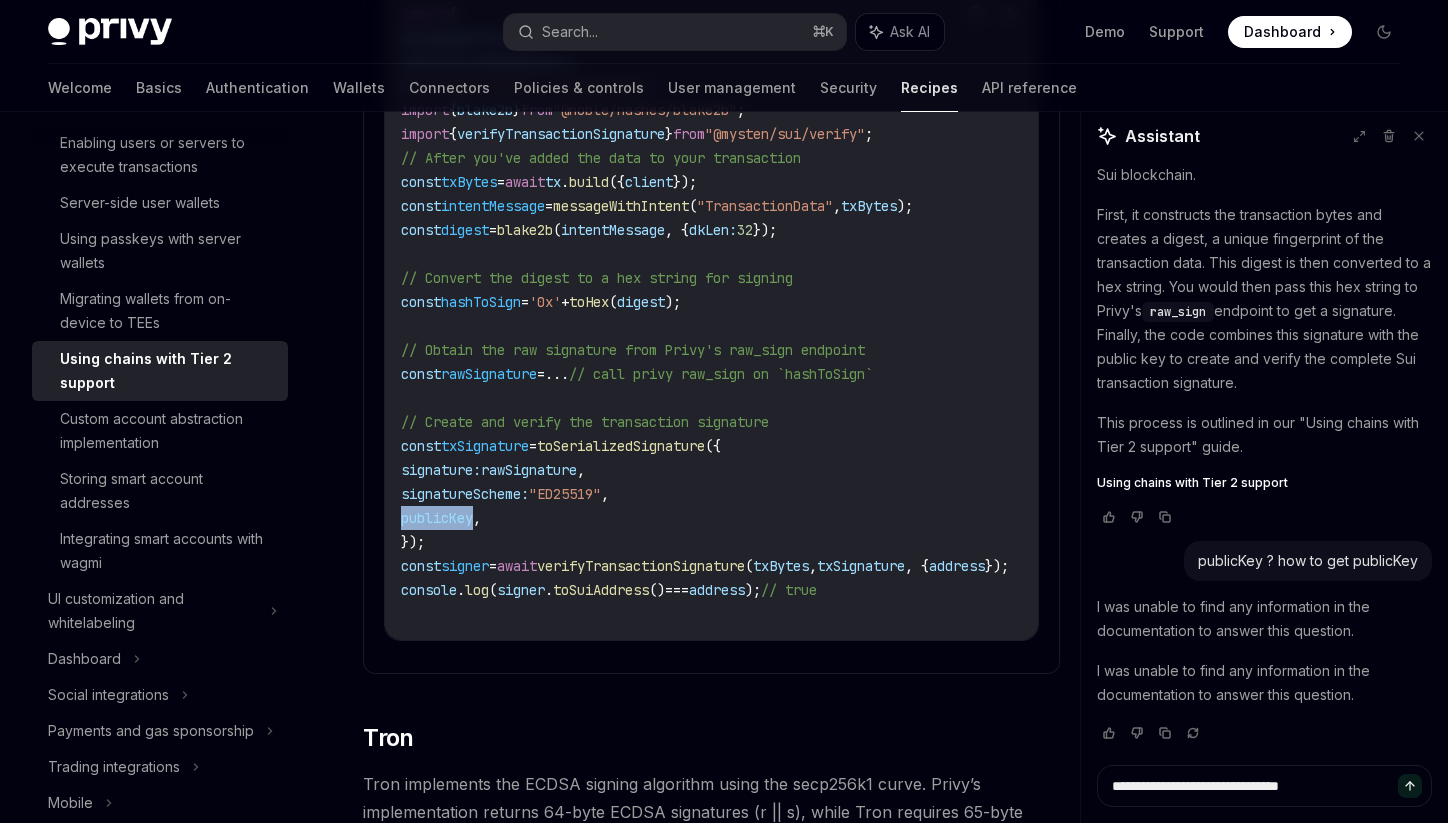 click on "publicKey" at bounding box center (429, 275) 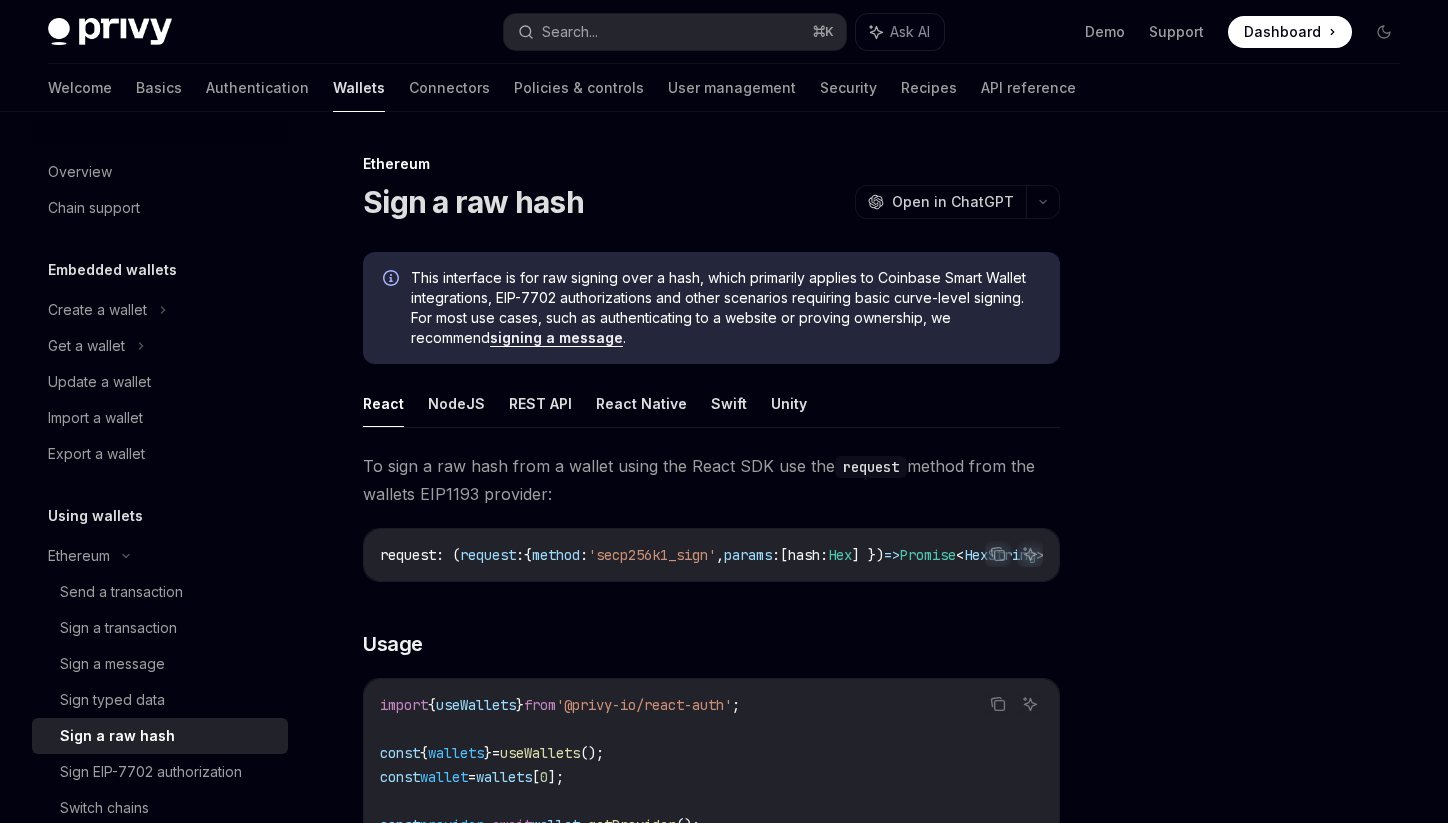 scroll, scrollTop: 0, scrollLeft: 0, axis: both 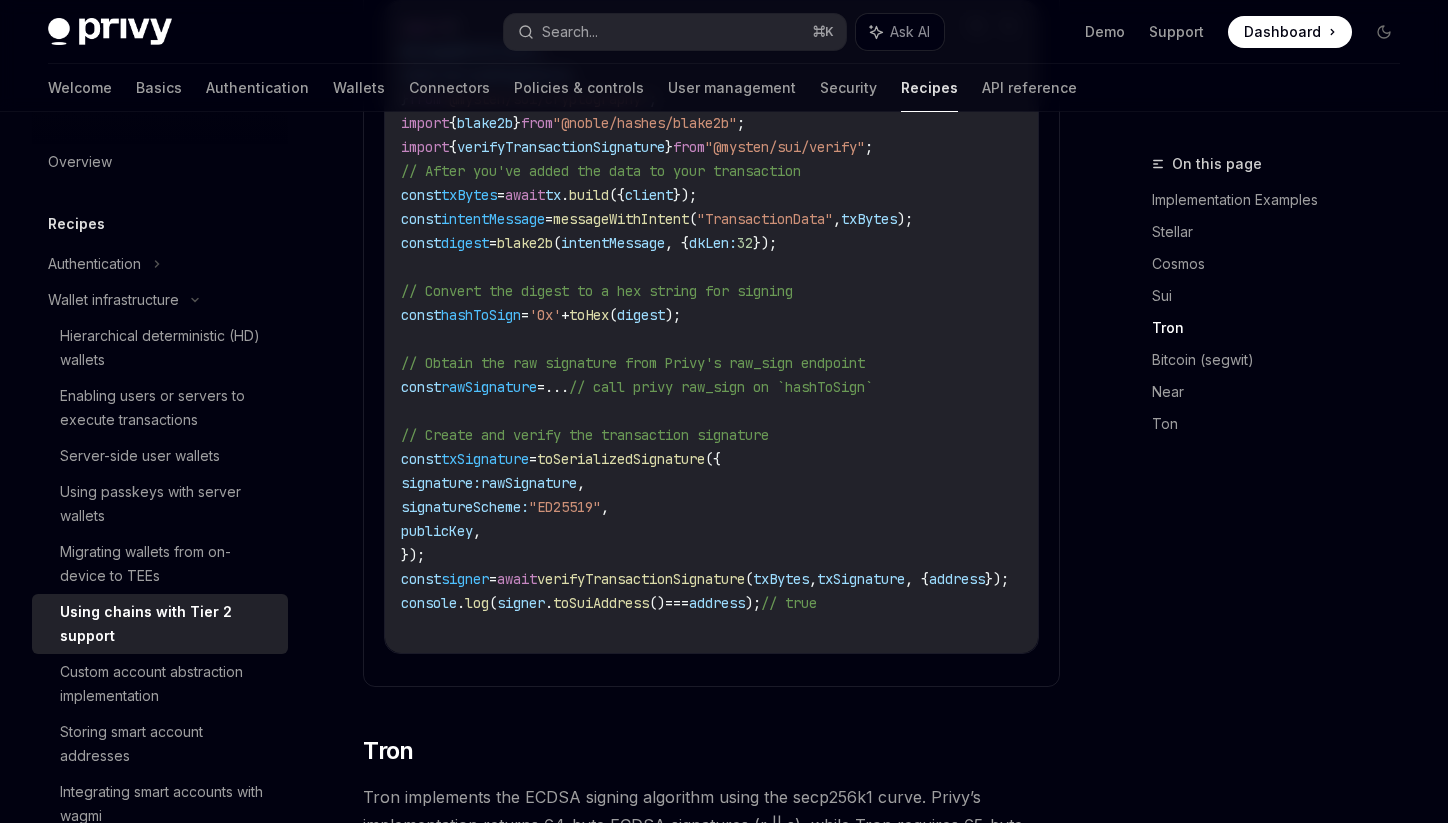 click on "verifyTransactionSignature" at bounding box center (641, 579) 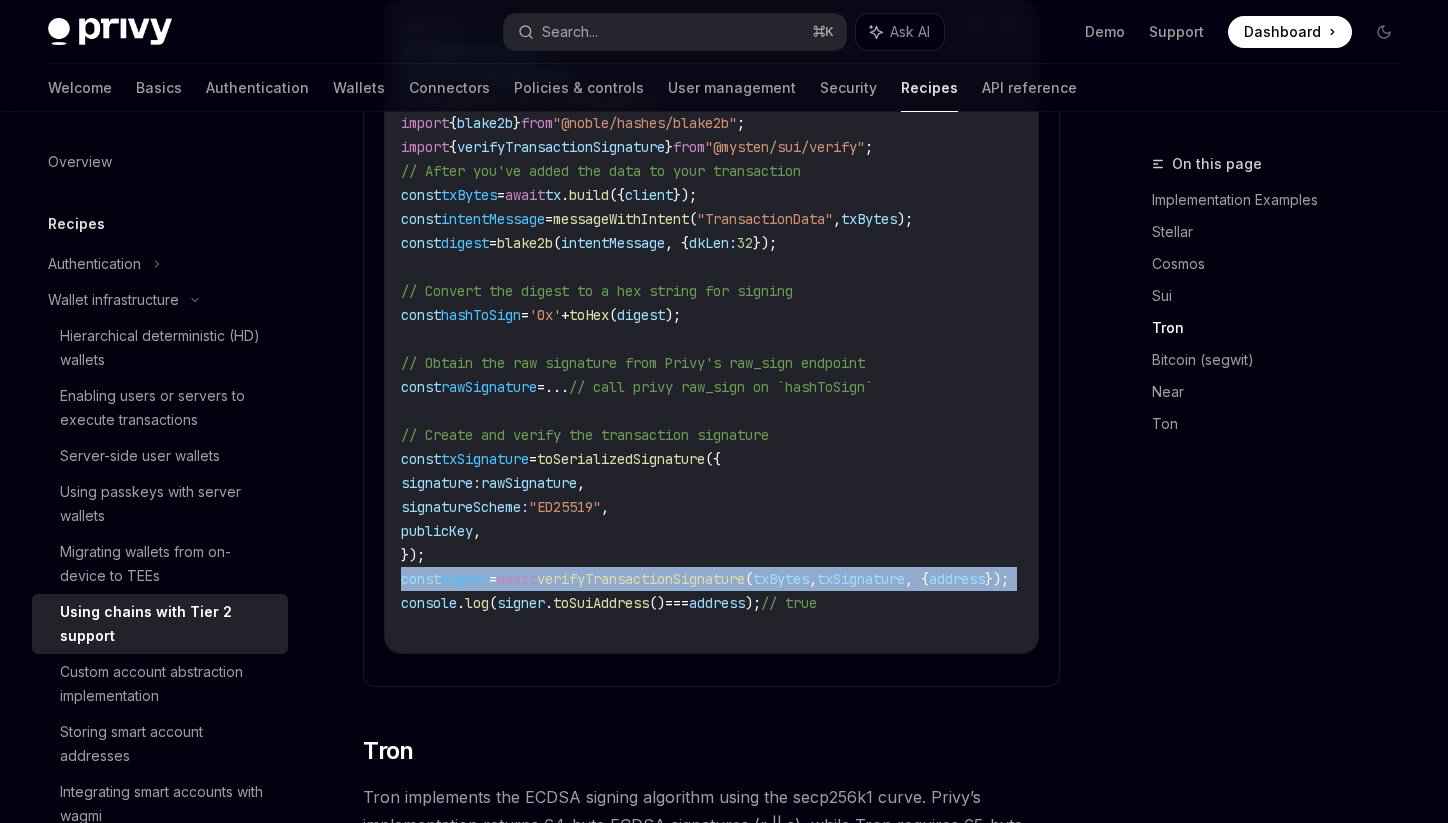 click on "verifyTransactionSignature" at bounding box center [641, 579] 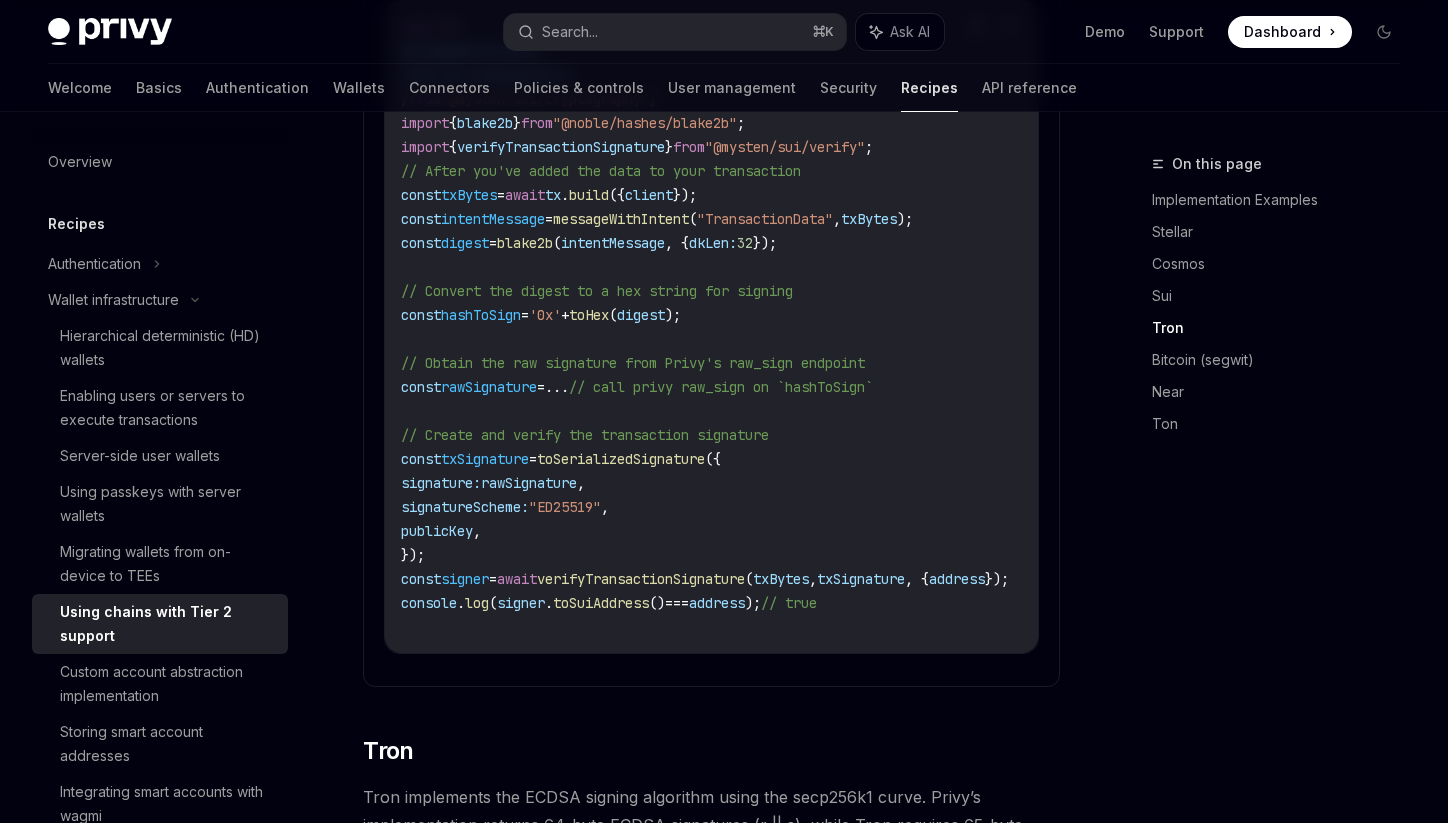 click on "publicKey" at bounding box center (429, 288) 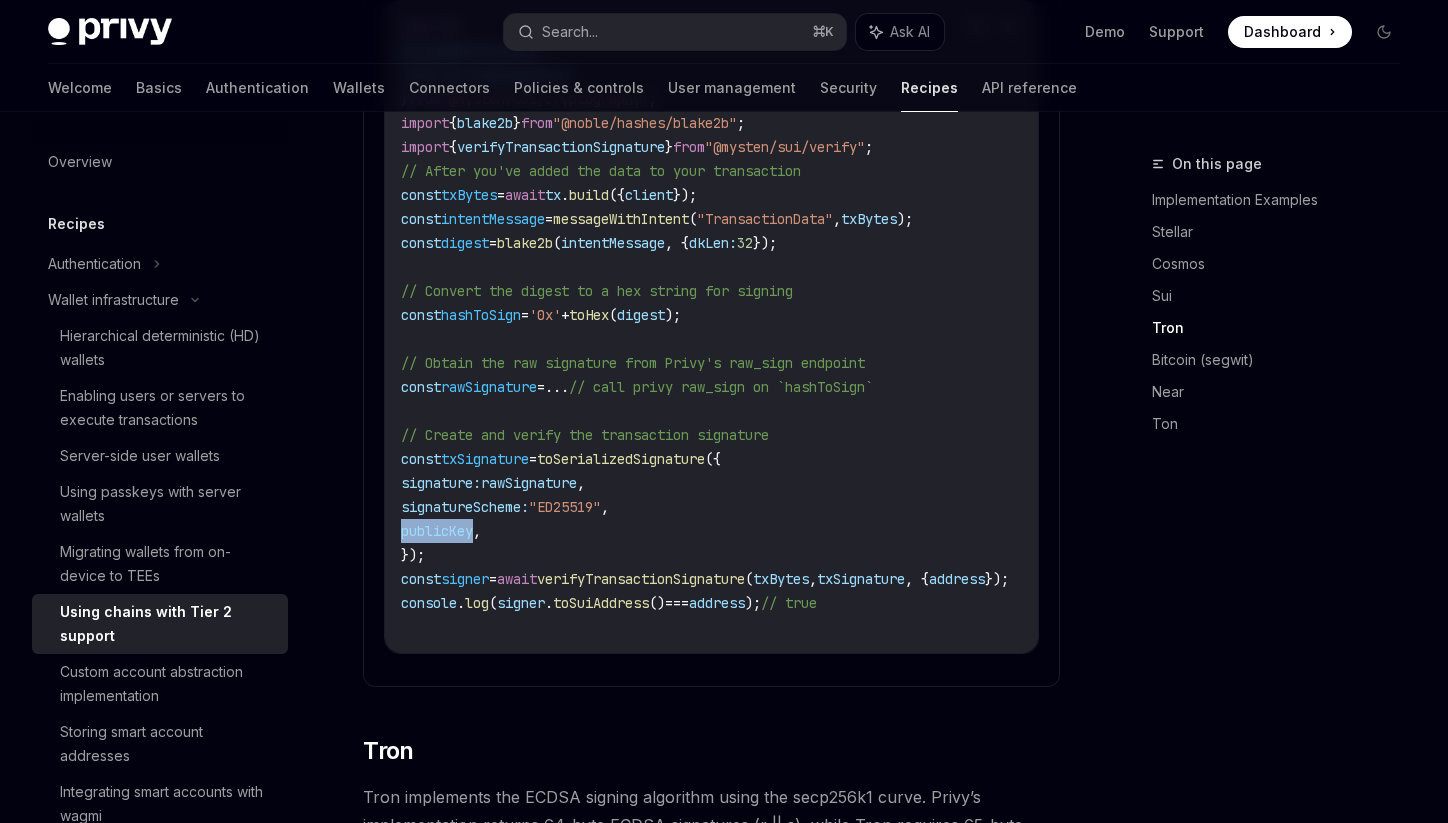 click on "publicKey" at bounding box center (429, 288) 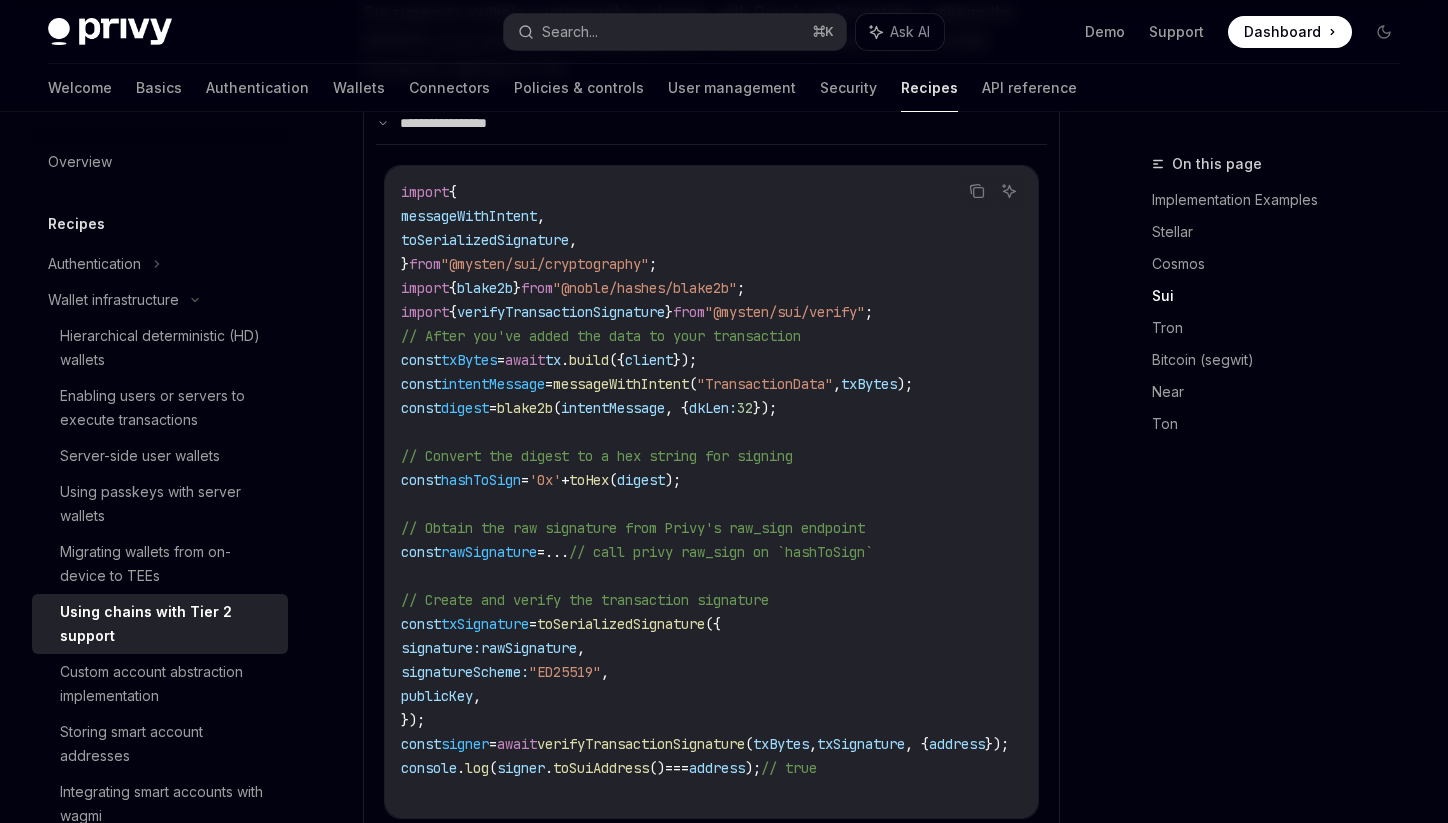 scroll, scrollTop: 1187, scrollLeft: 0, axis: vertical 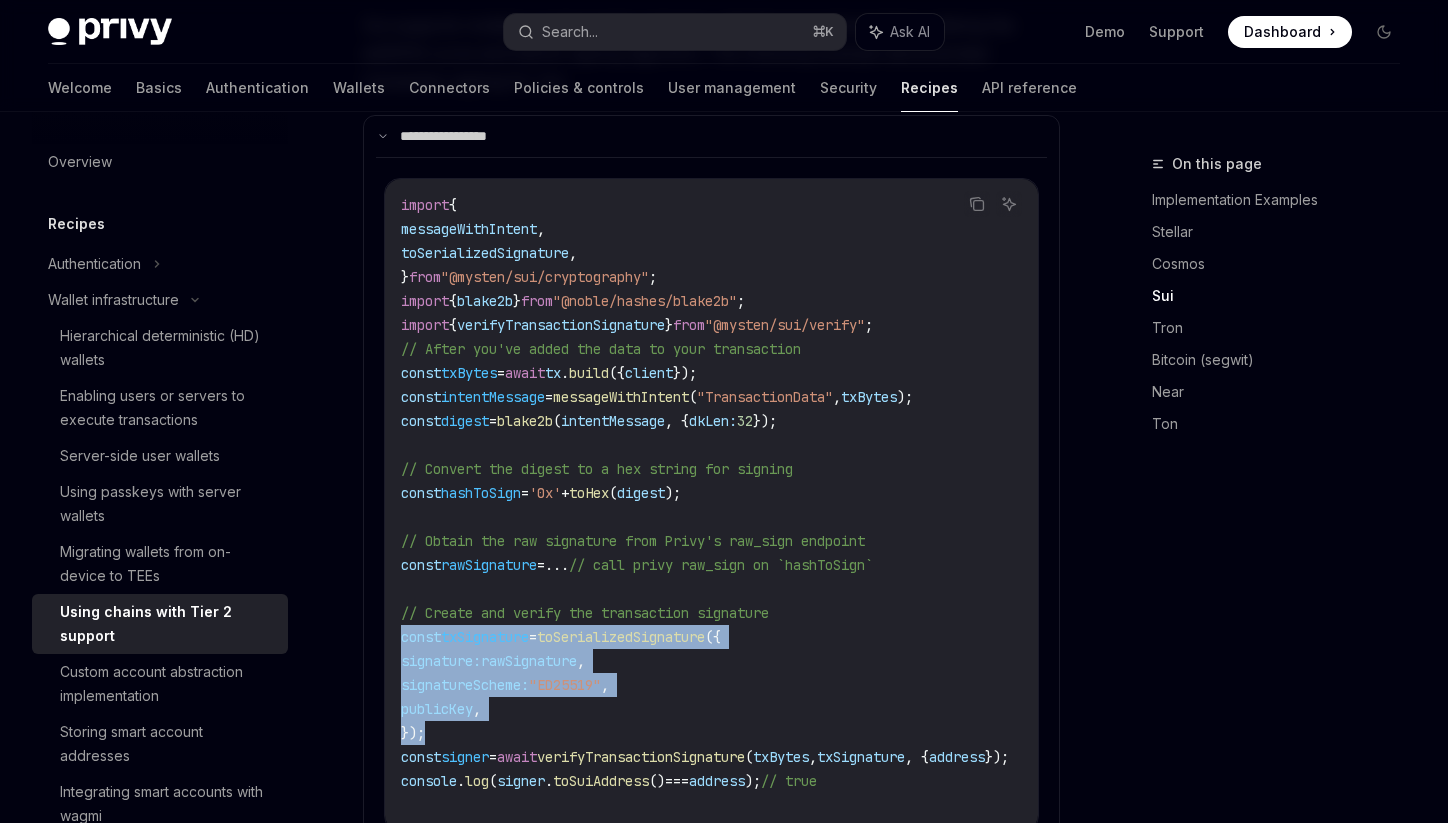 drag, startPoint x: 400, startPoint y: 634, endPoint x: 466, endPoint y: 724, distance: 111.60645 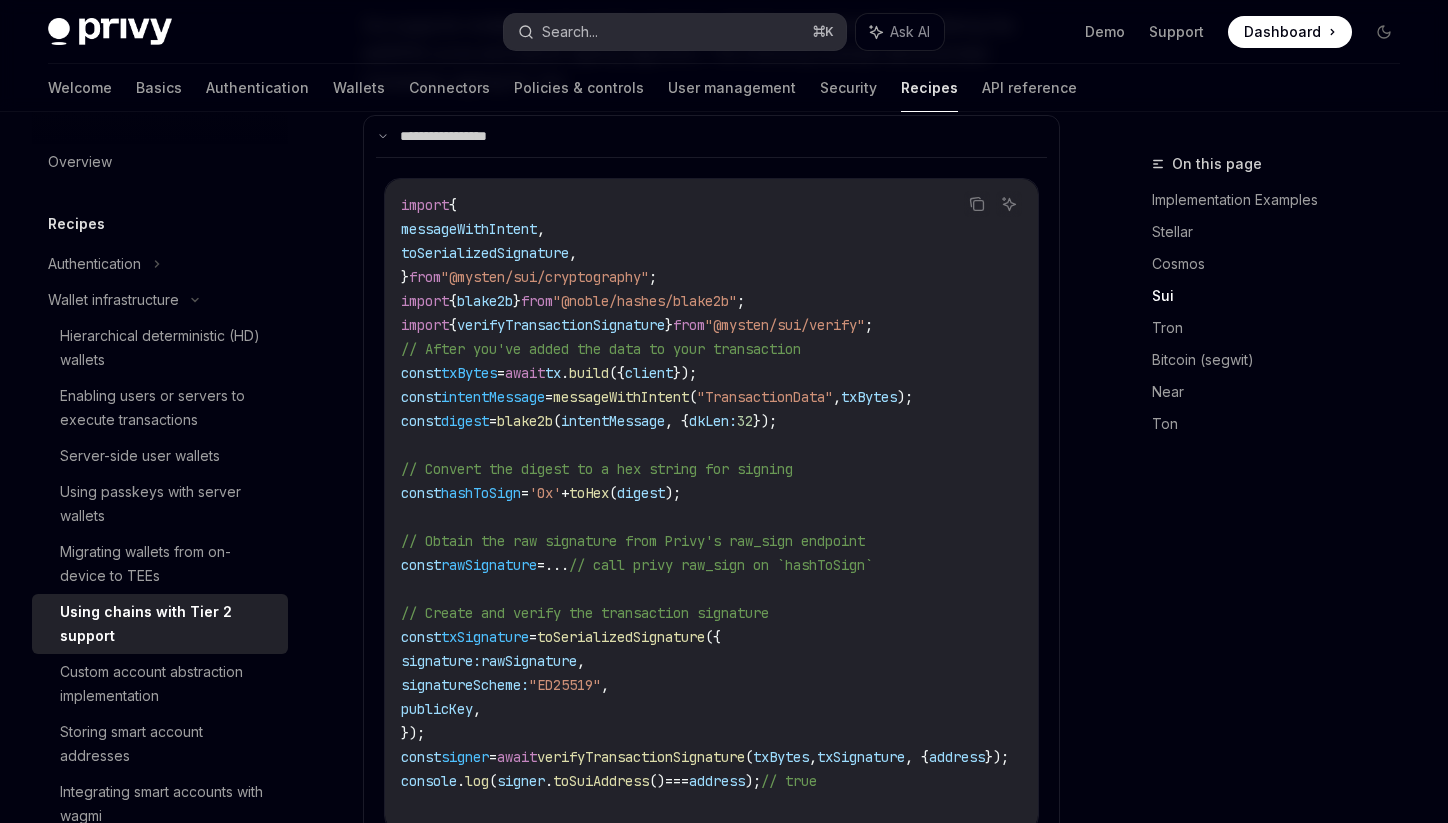 click on "Search... ⌘ K" at bounding box center (675, 32) 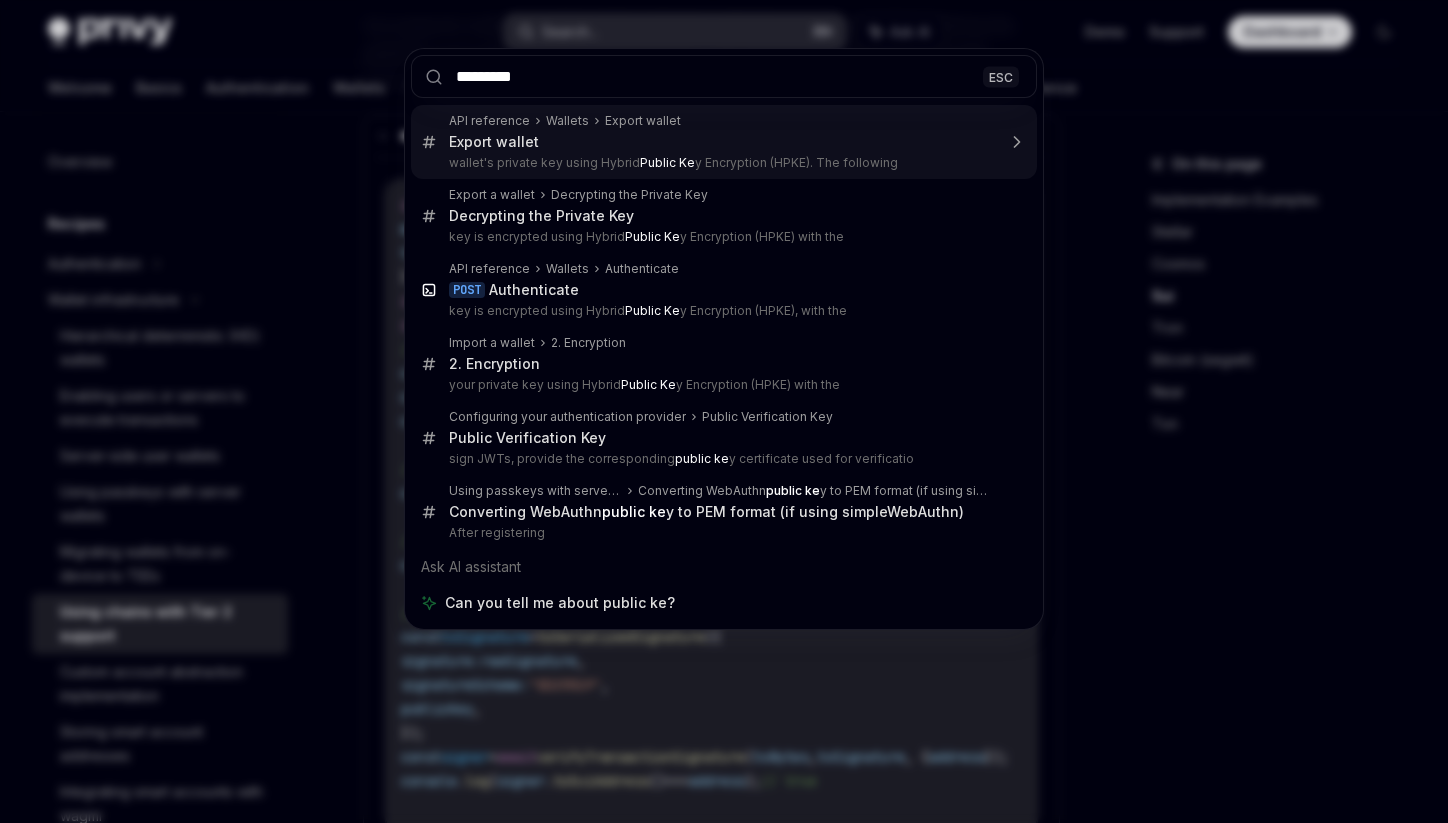 type on "**********" 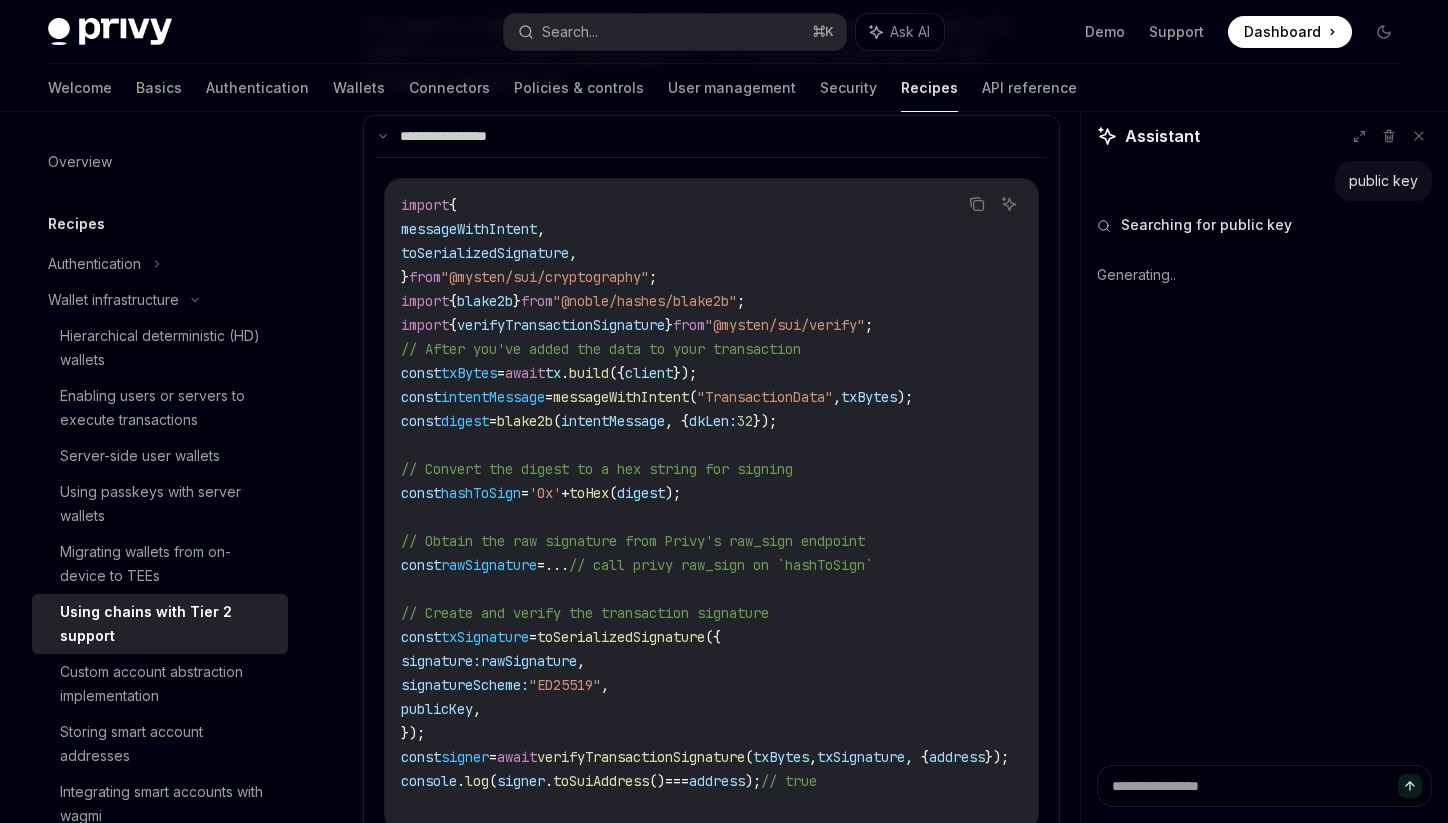 type on "*" 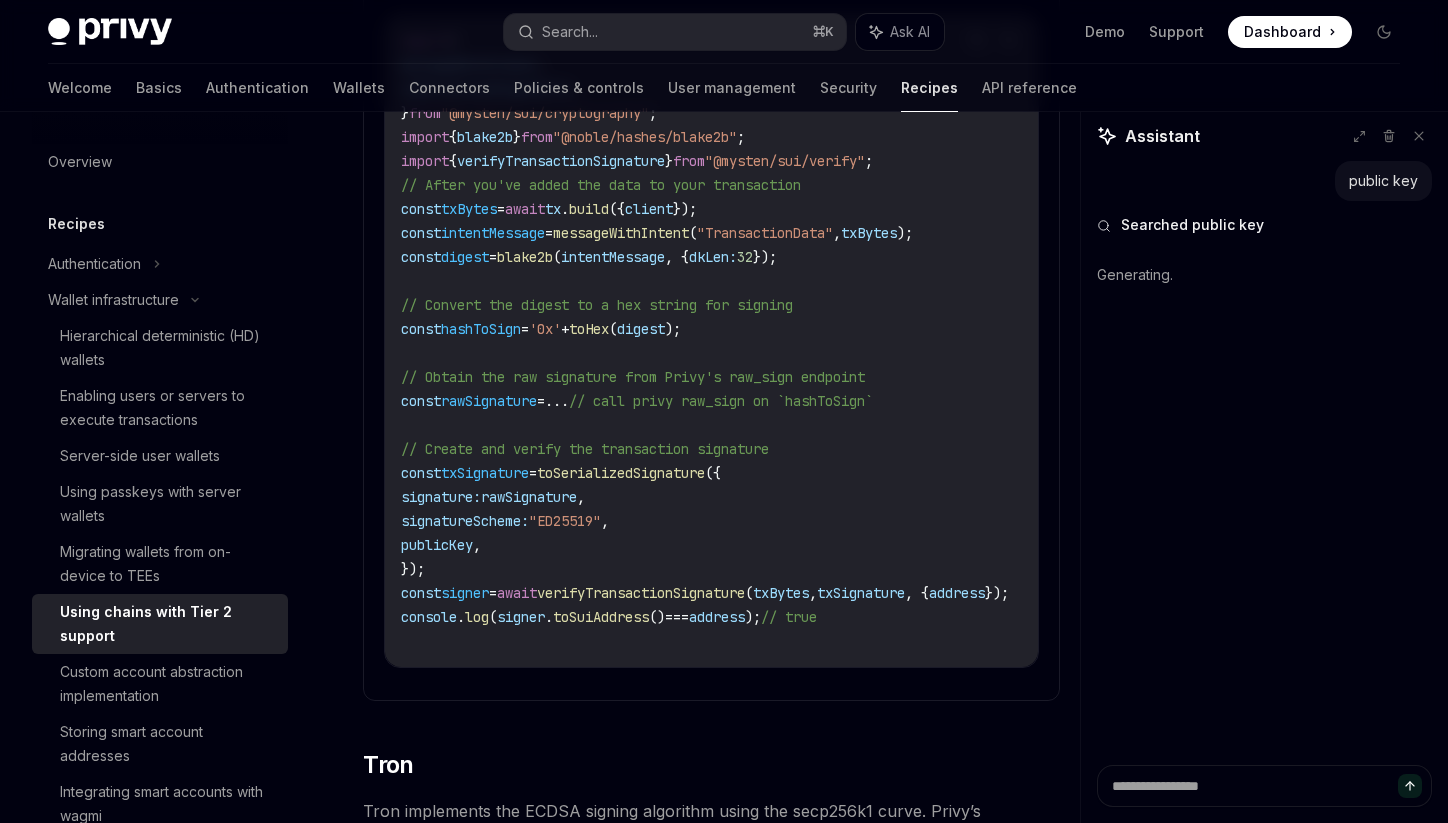 scroll, scrollTop: 1339, scrollLeft: 0, axis: vertical 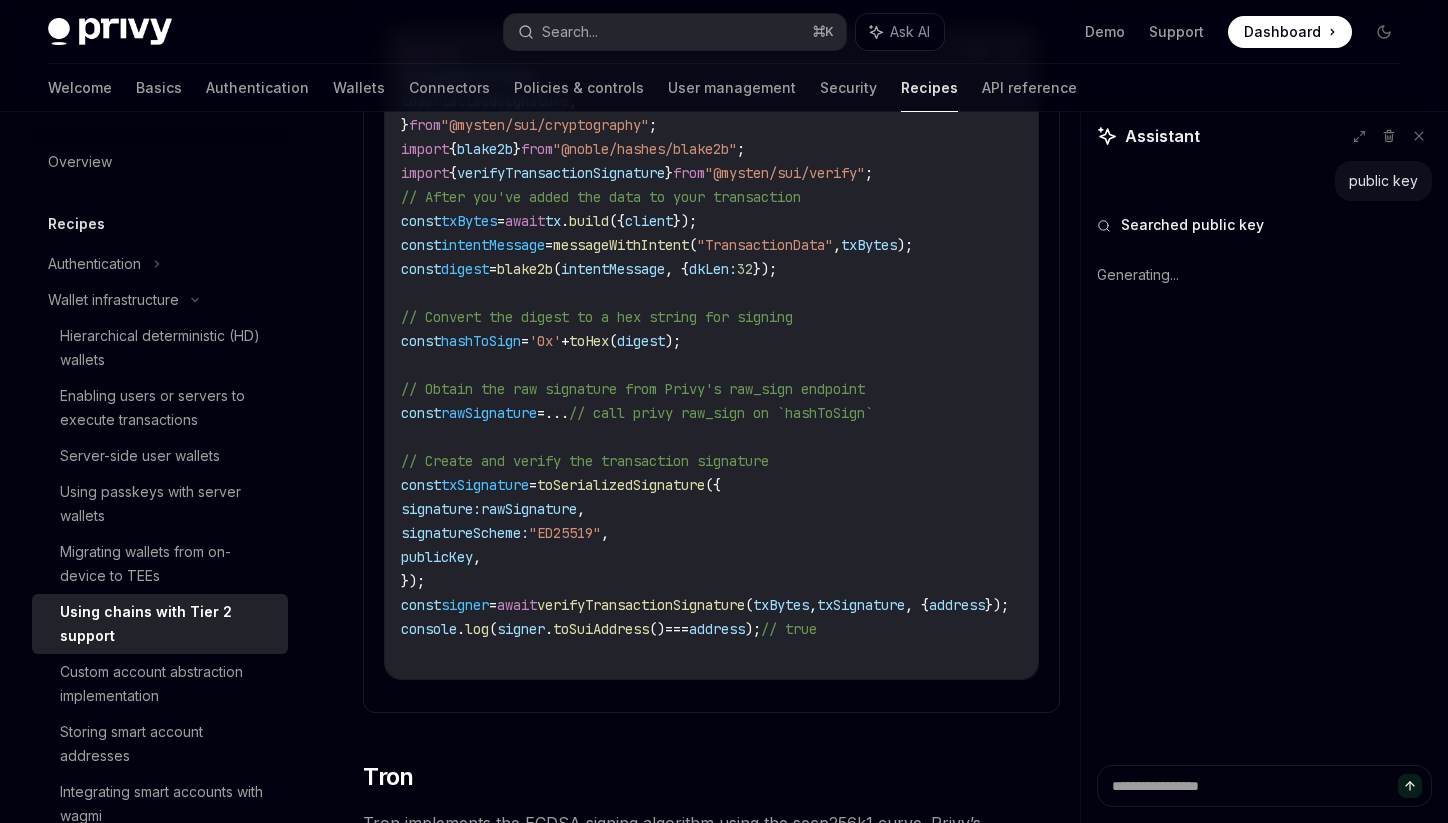 type 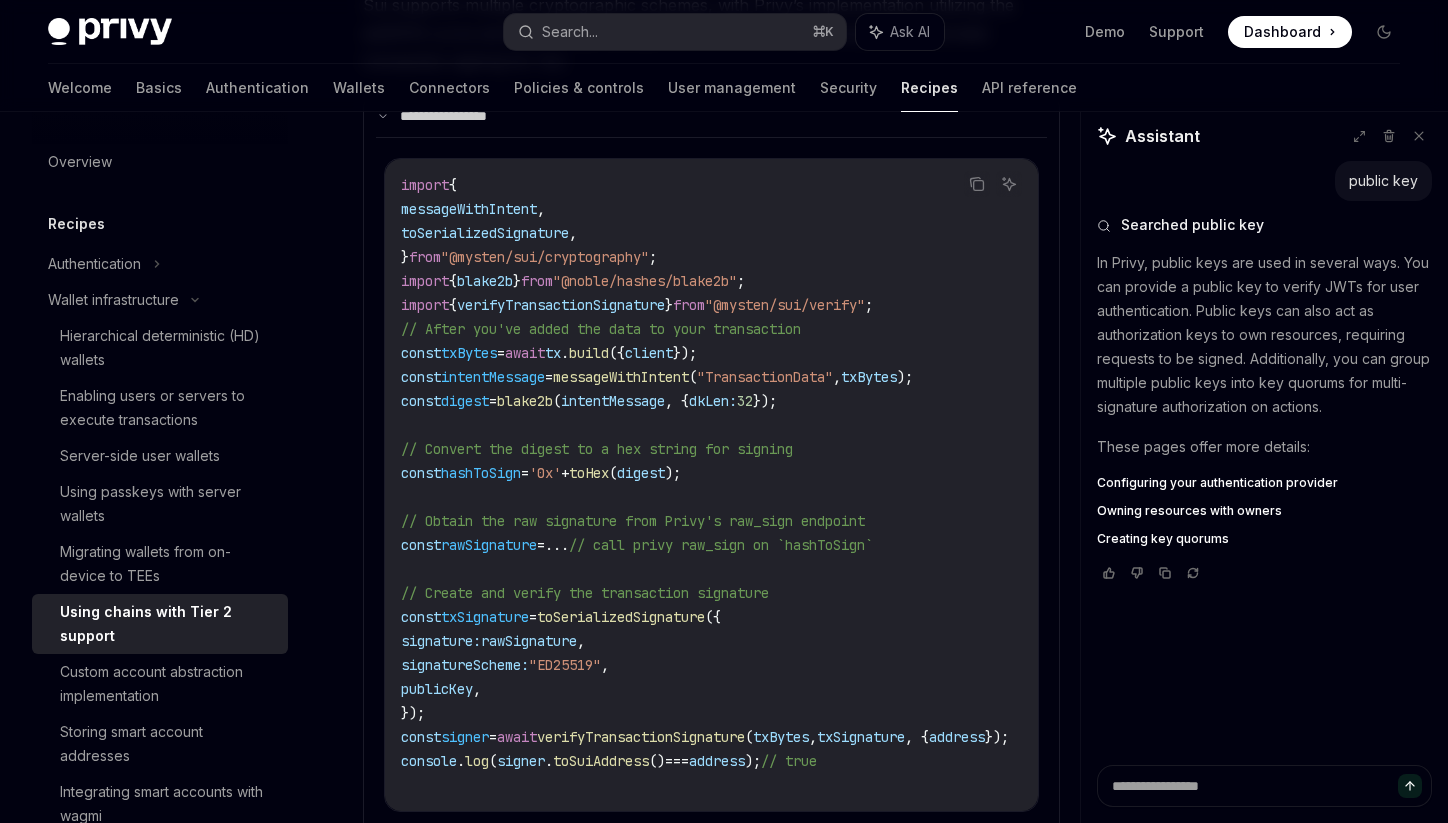 scroll, scrollTop: 1209, scrollLeft: 0, axis: vertical 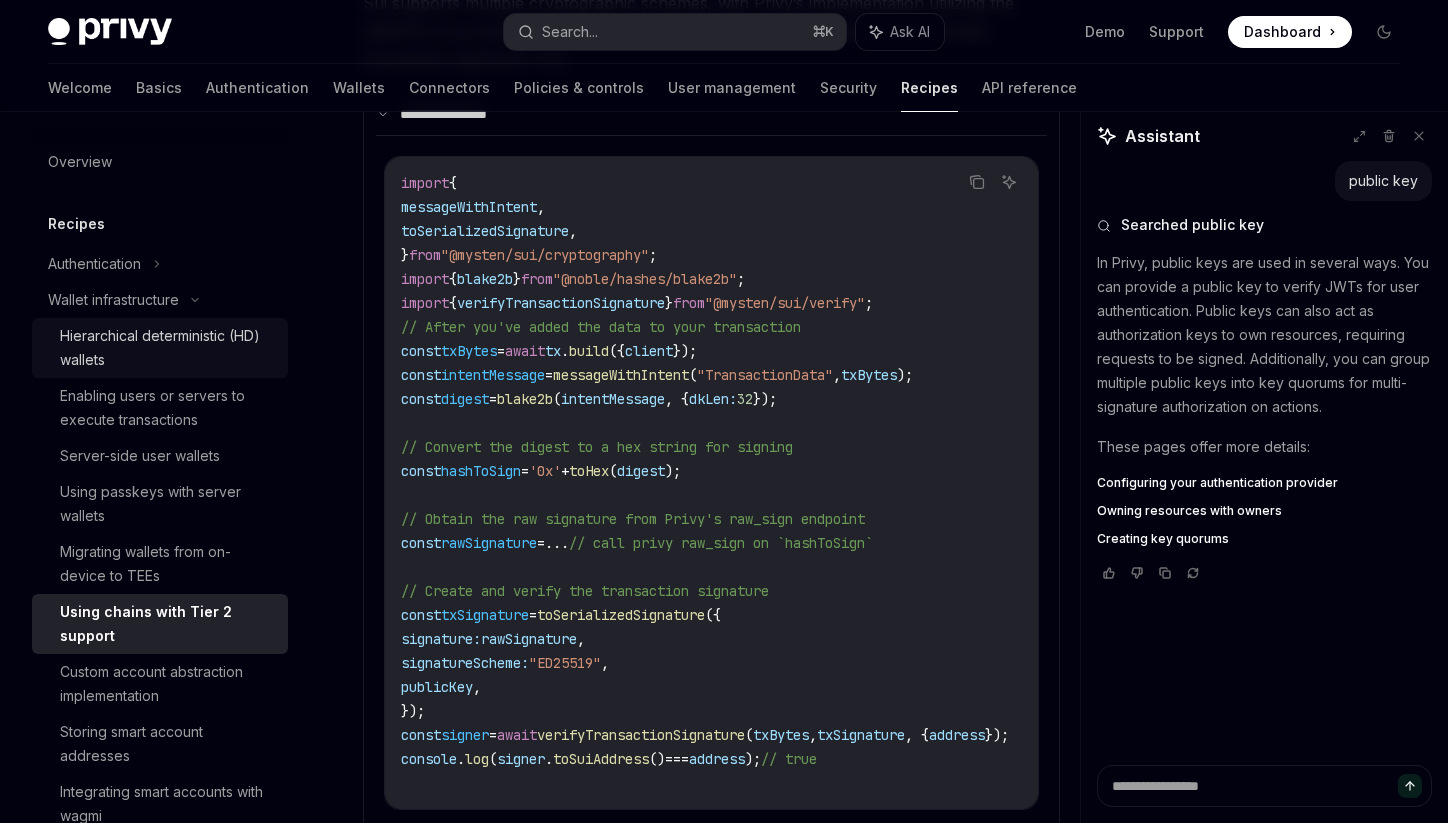 click on "Hierarchical deterministic (HD) wallets" at bounding box center (168, 348) 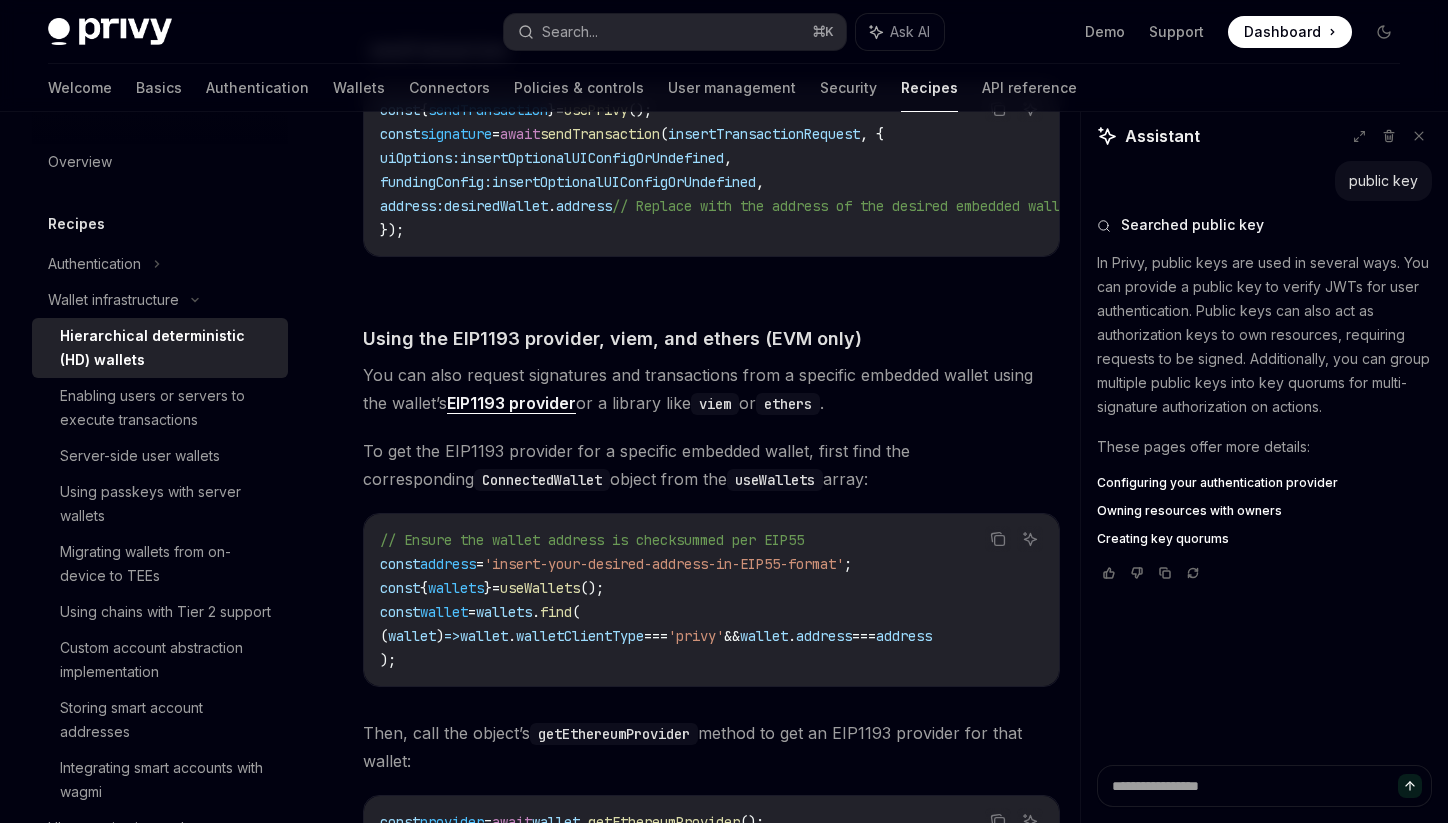 scroll, scrollTop: 4143, scrollLeft: 0, axis: vertical 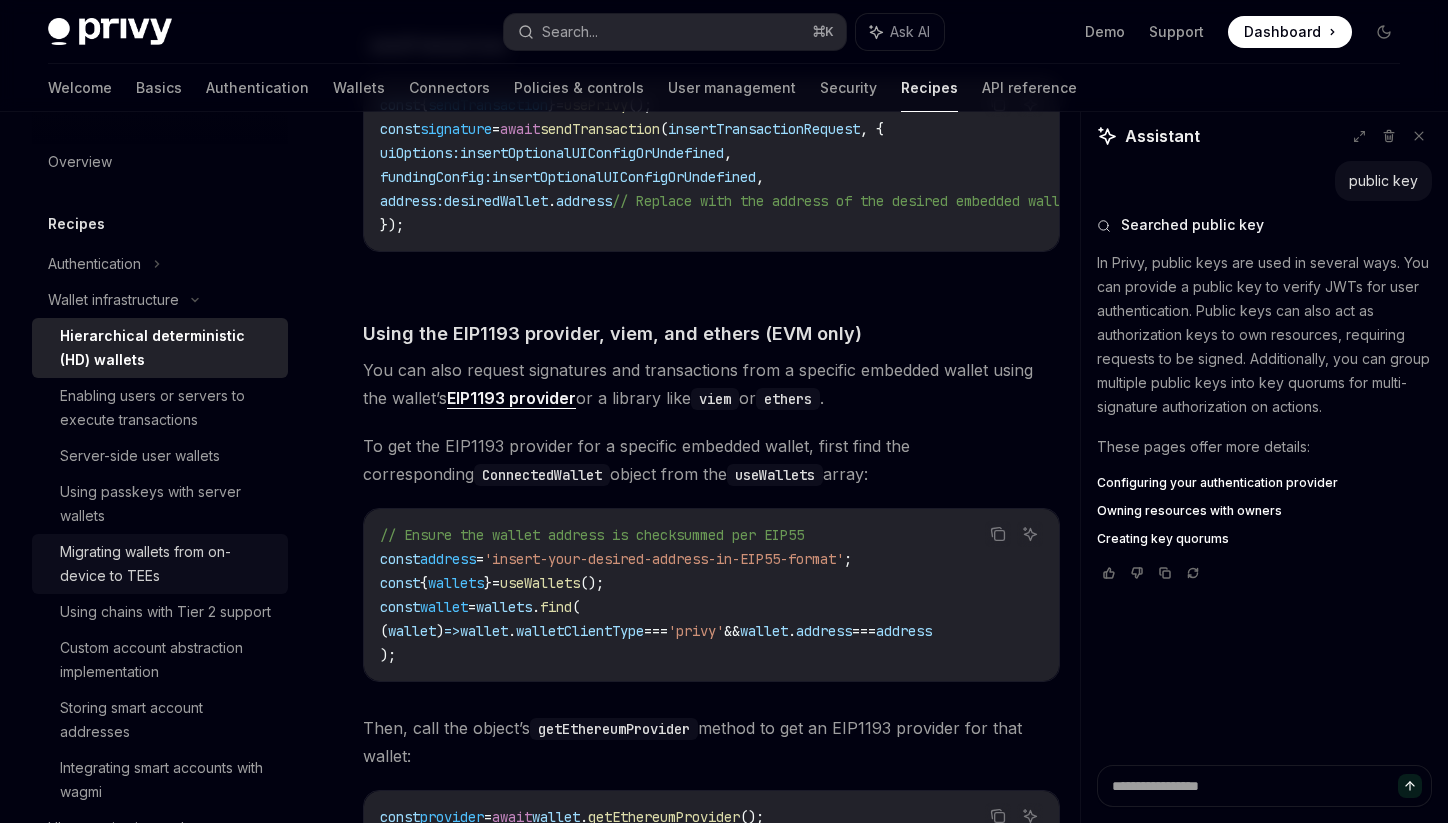 click on "Migrating wallets from on-device to TEEs" at bounding box center [168, 564] 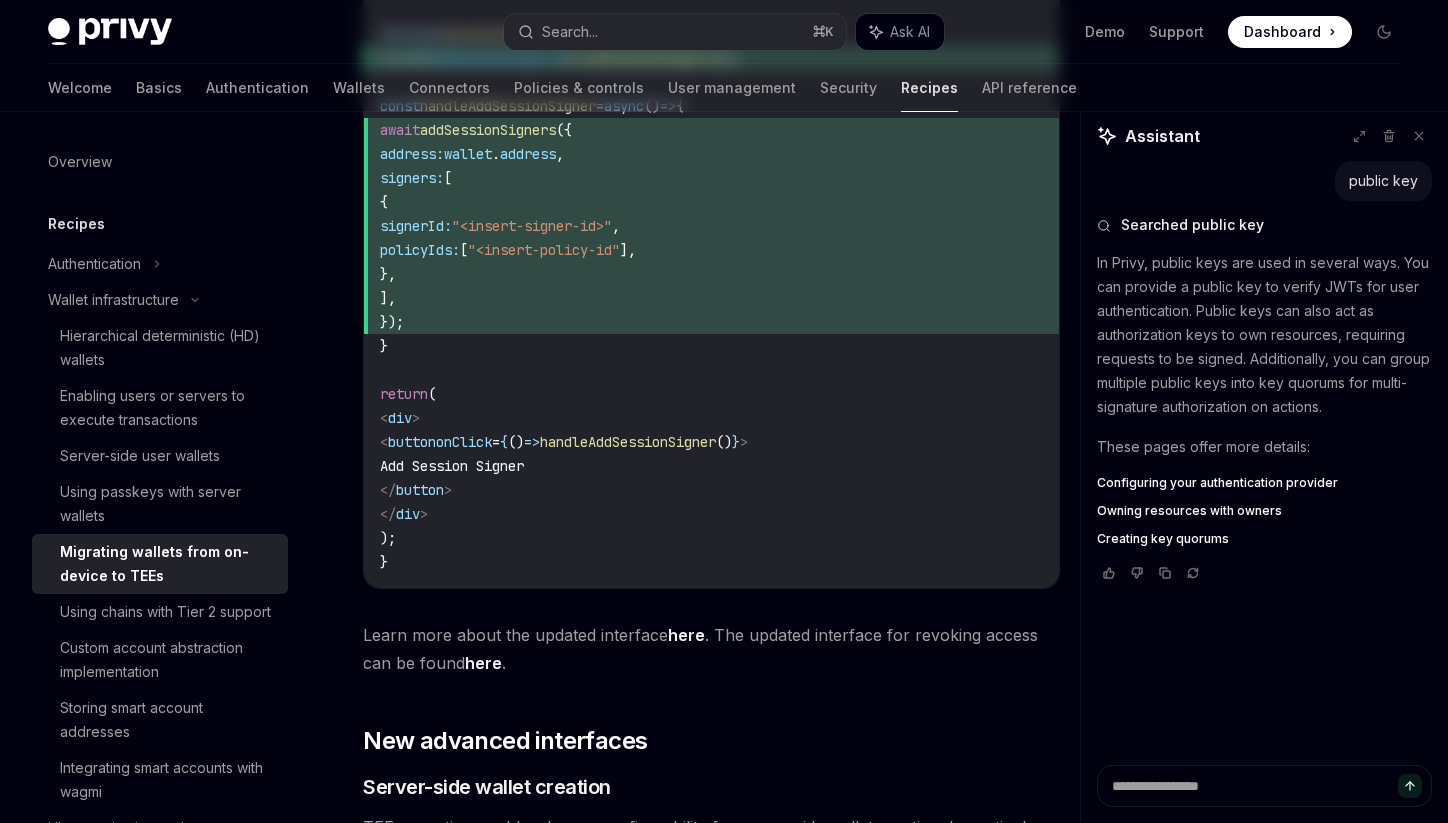scroll, scrollTop: 0, scrollLeft: 0, axis: both 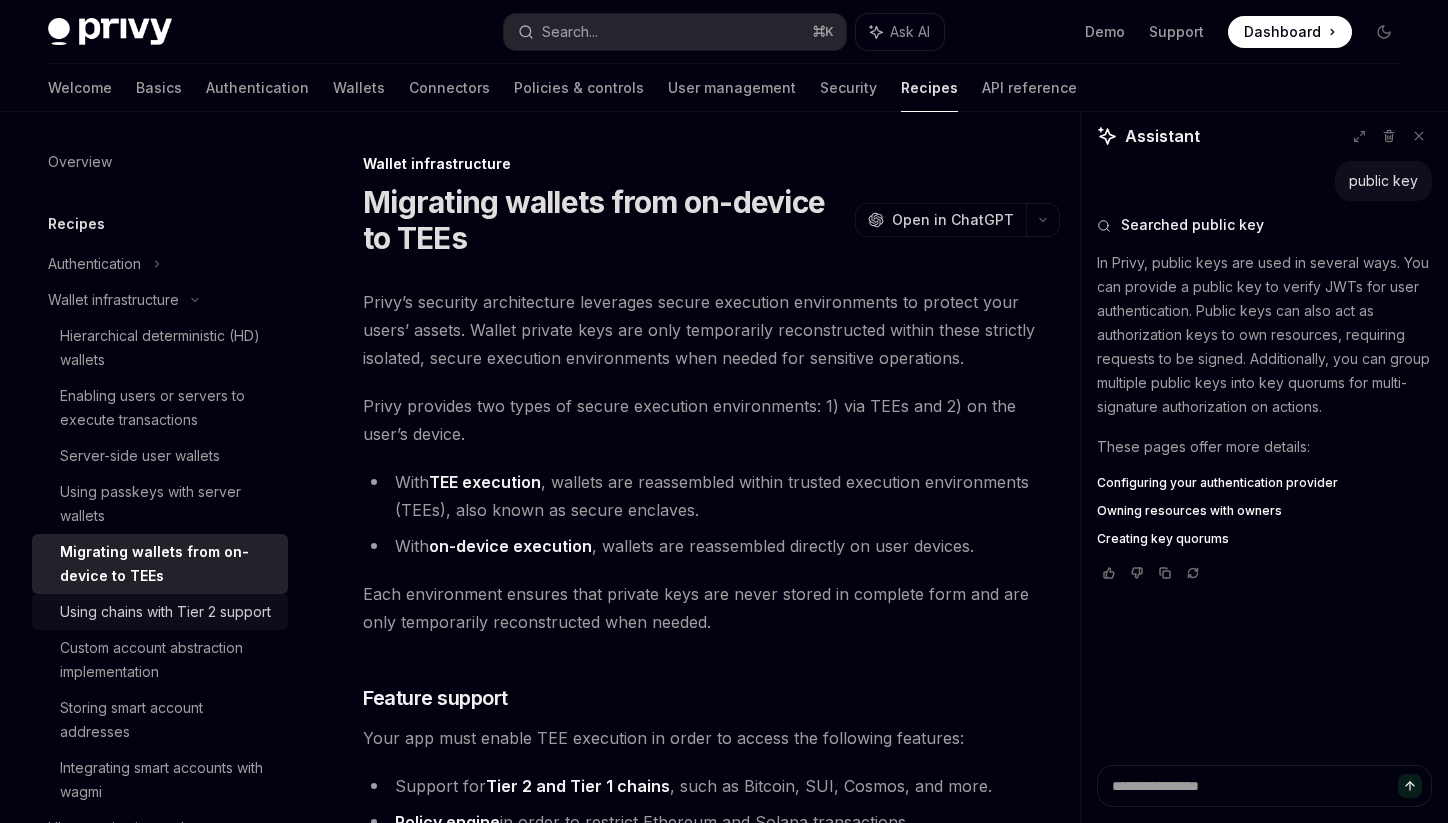 click on "Using chains with Tier 2 support" at bounding box center [160, 612] 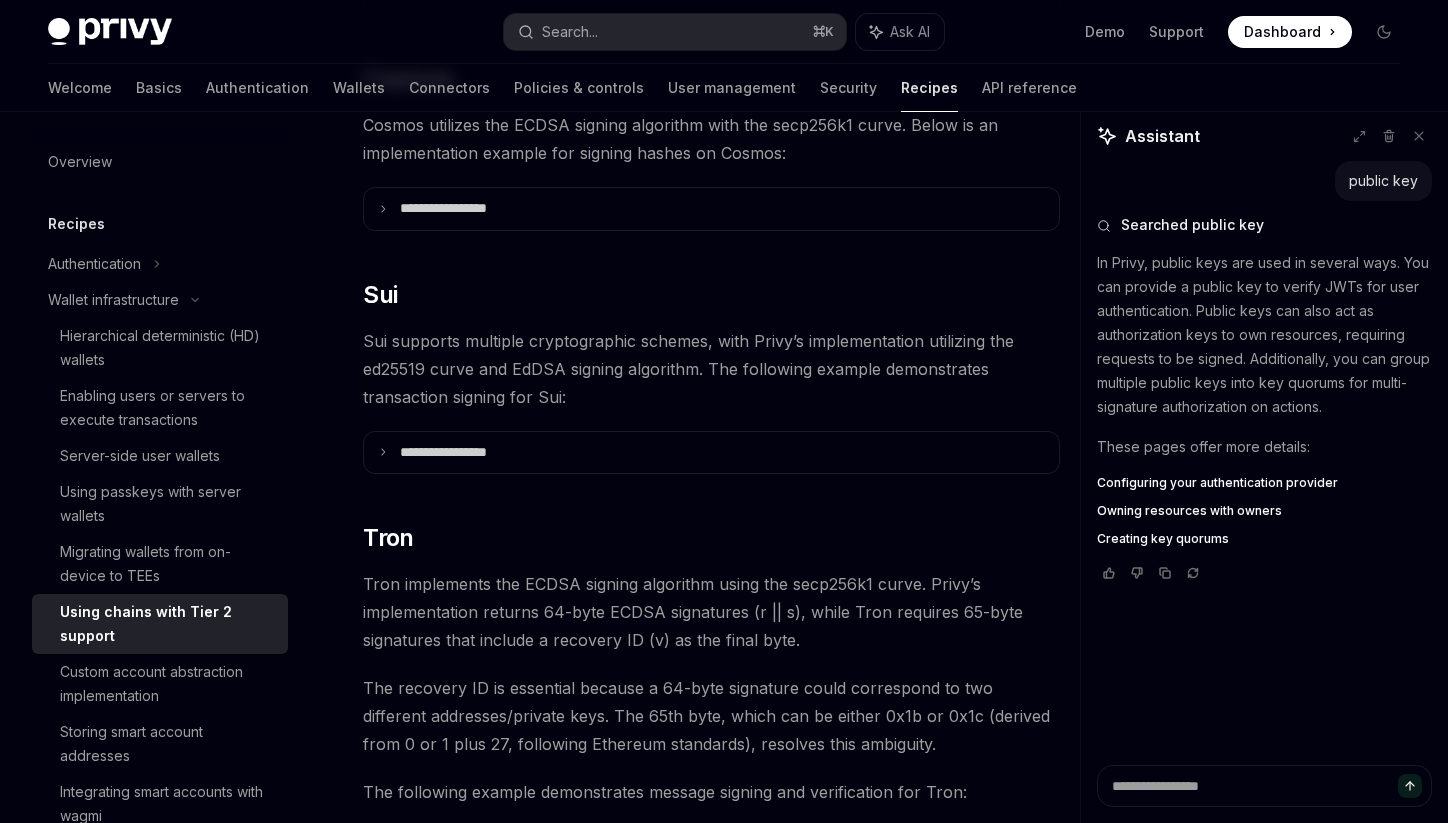 scroll, scrollTop: 1123, scrollLeft: 0, axis: vertical 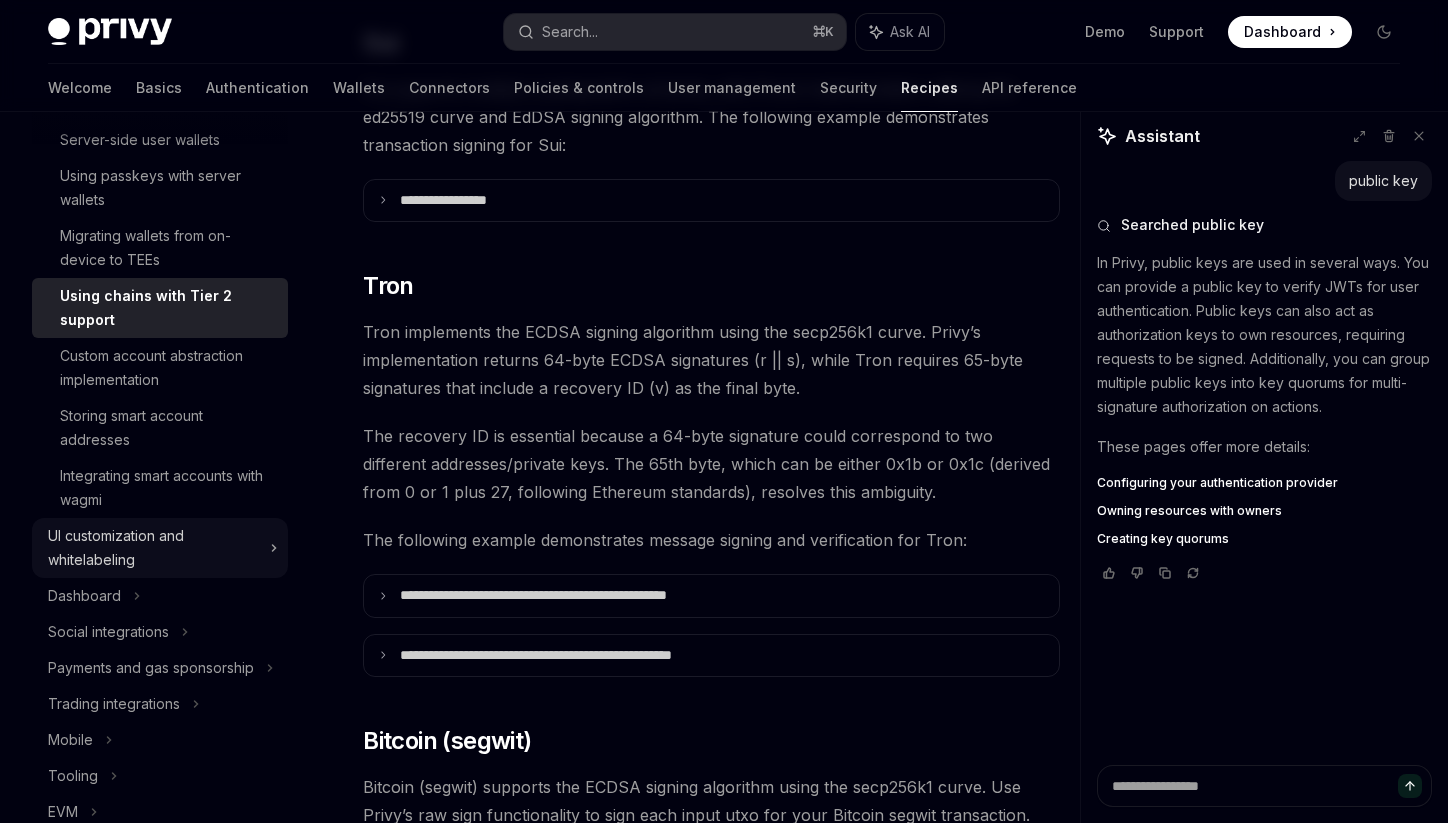 click on "UI customization and whitelabeling" at bounding box center [153, 548] 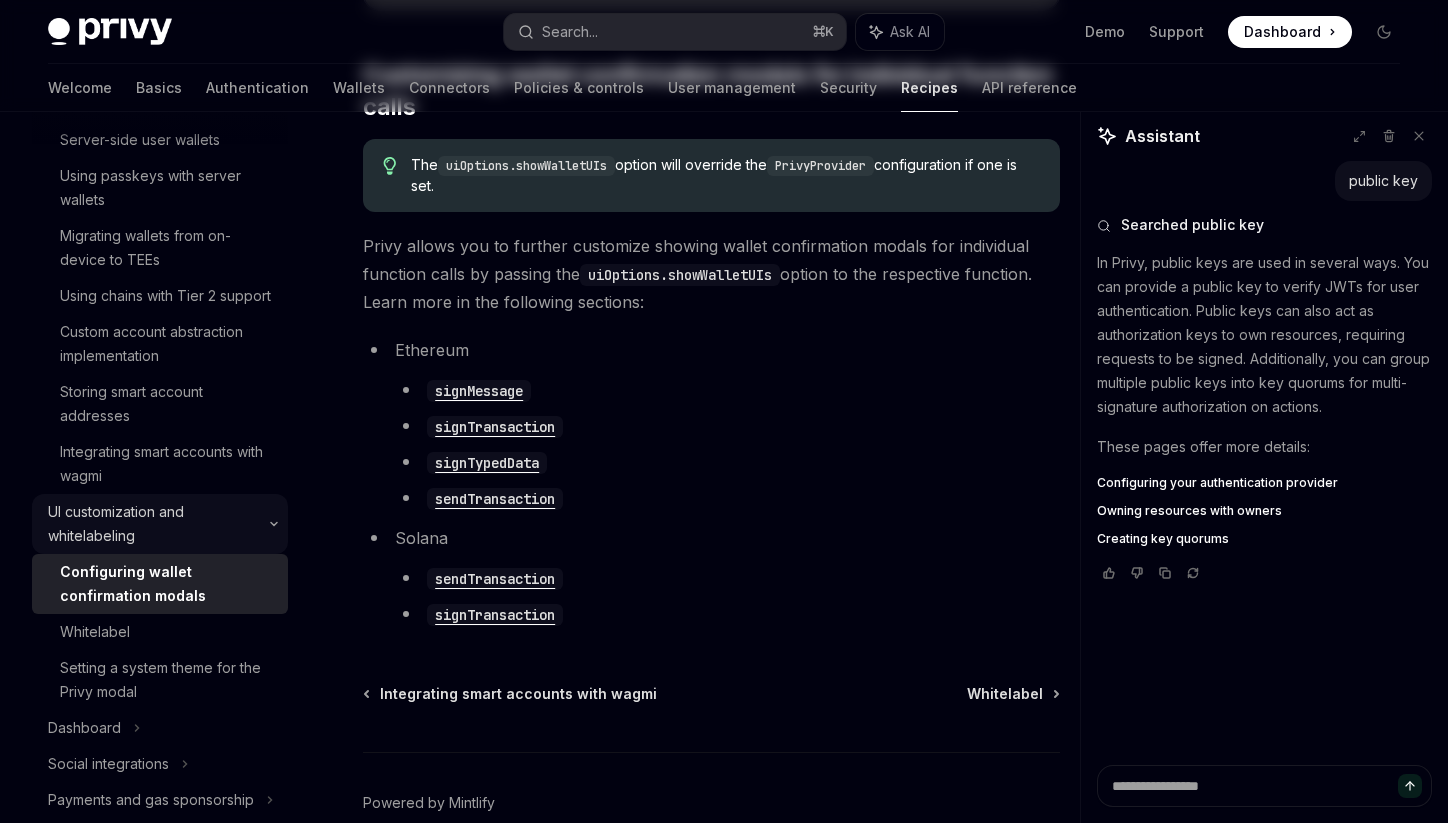 scroll, scrollTop: 0, scrollLeft: 0, axis: both 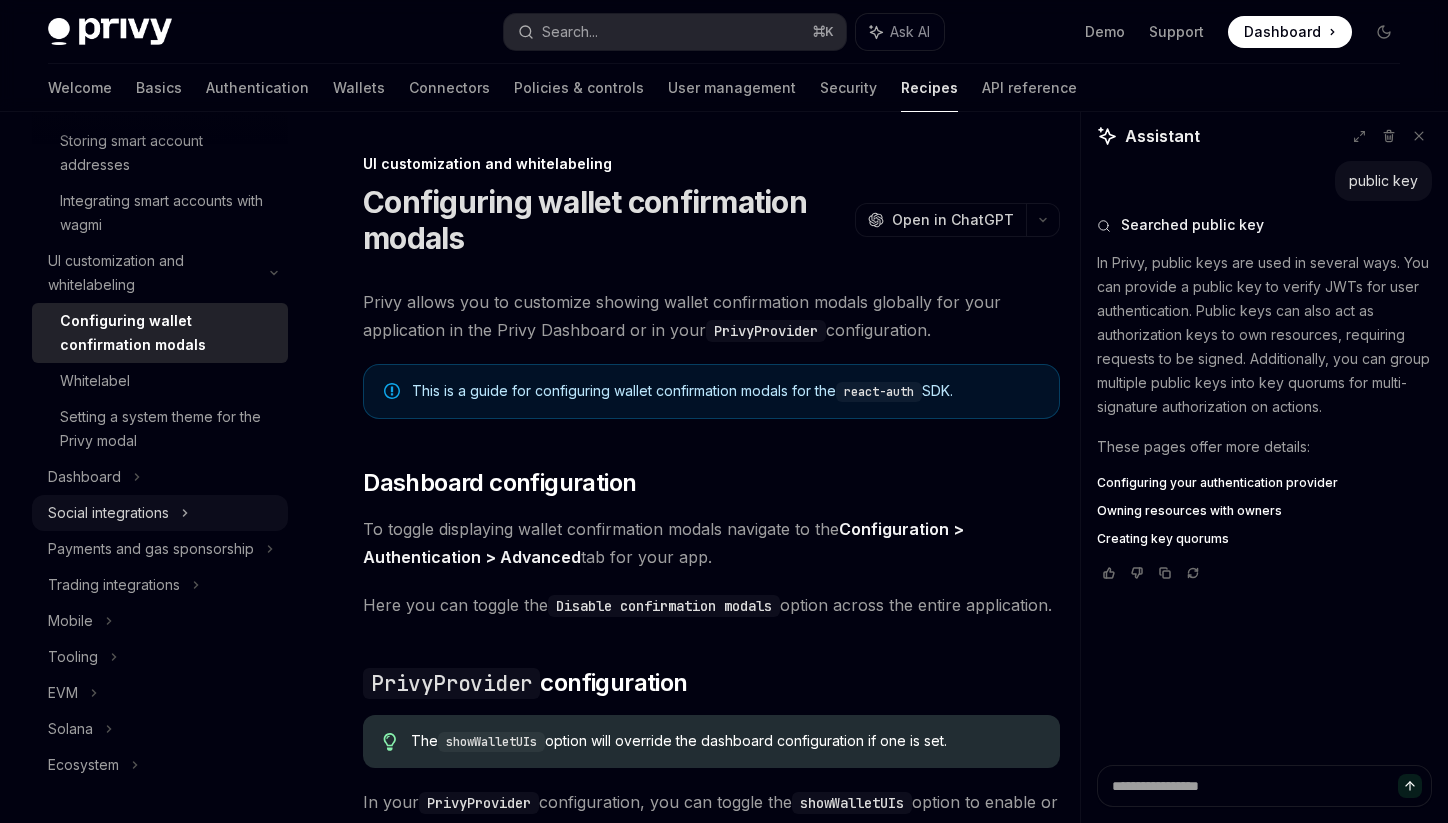 click on "Social integrations" at bounding box center [160, 513] 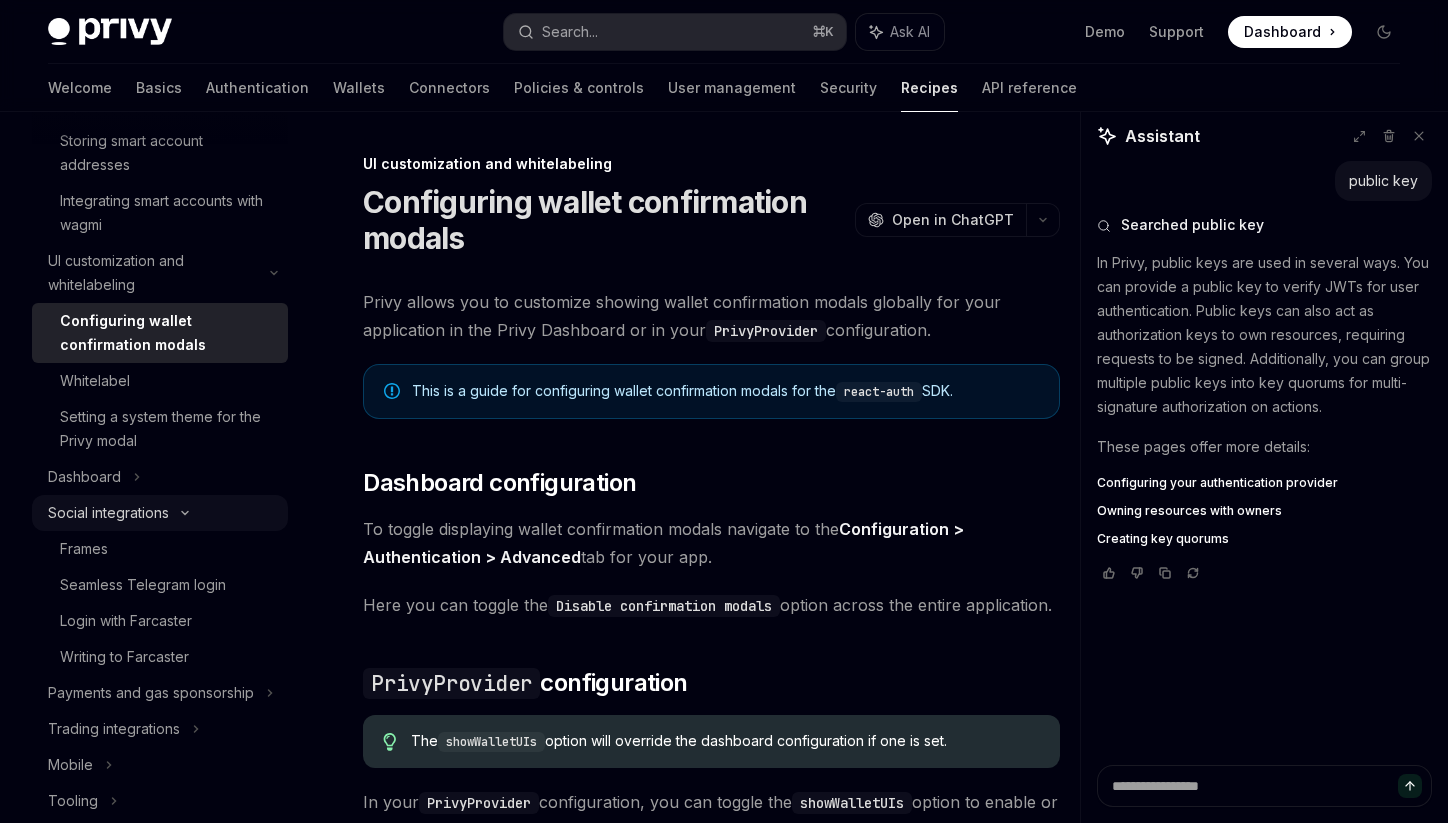 scroll, scrollTop: 0, scrollLeft: 0, axis: both 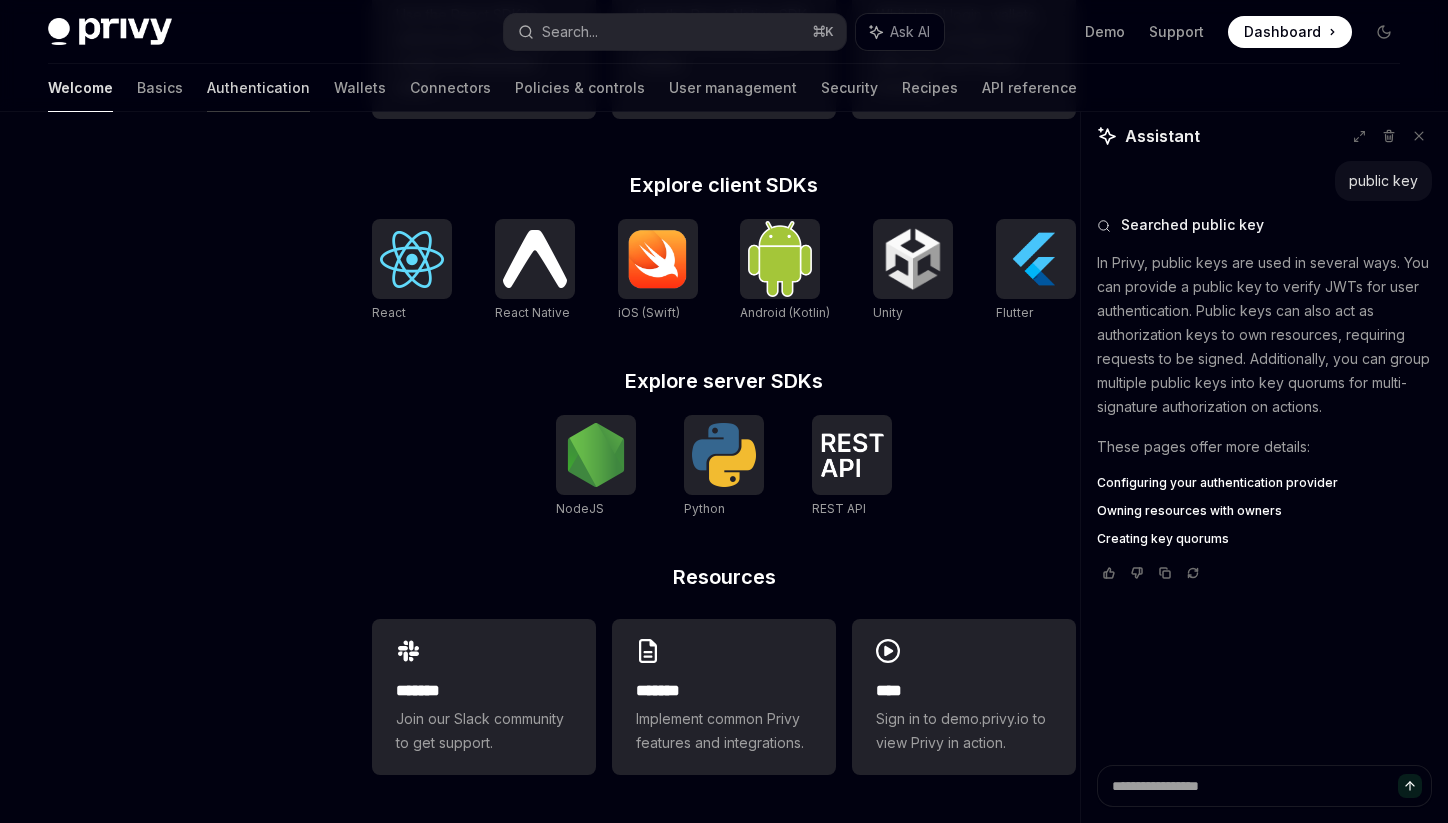 click on "Authentication" at bounding box center (258, 88) 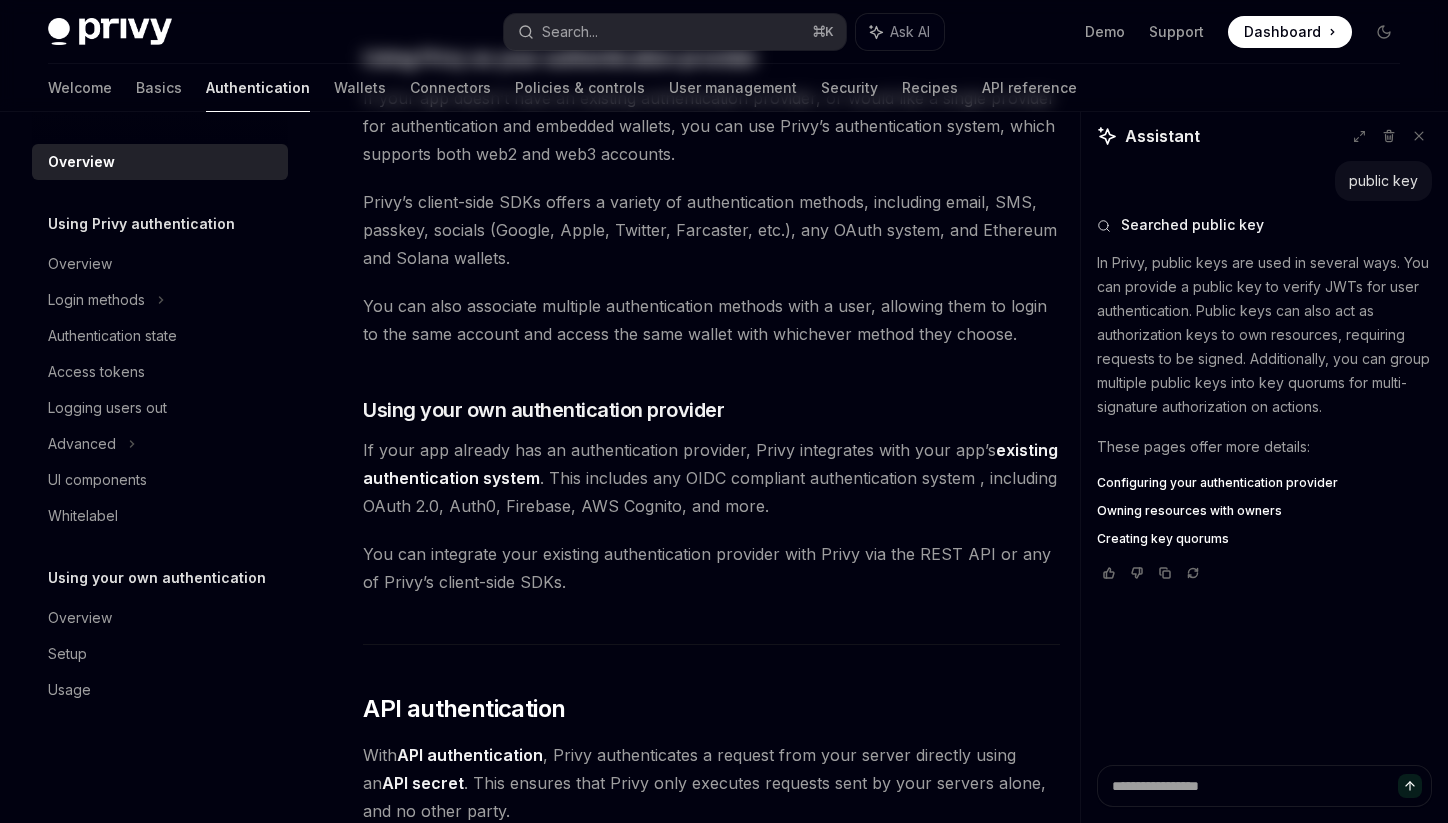 scroll, scrollTop: 0, scrollLeft: 0, axis: both 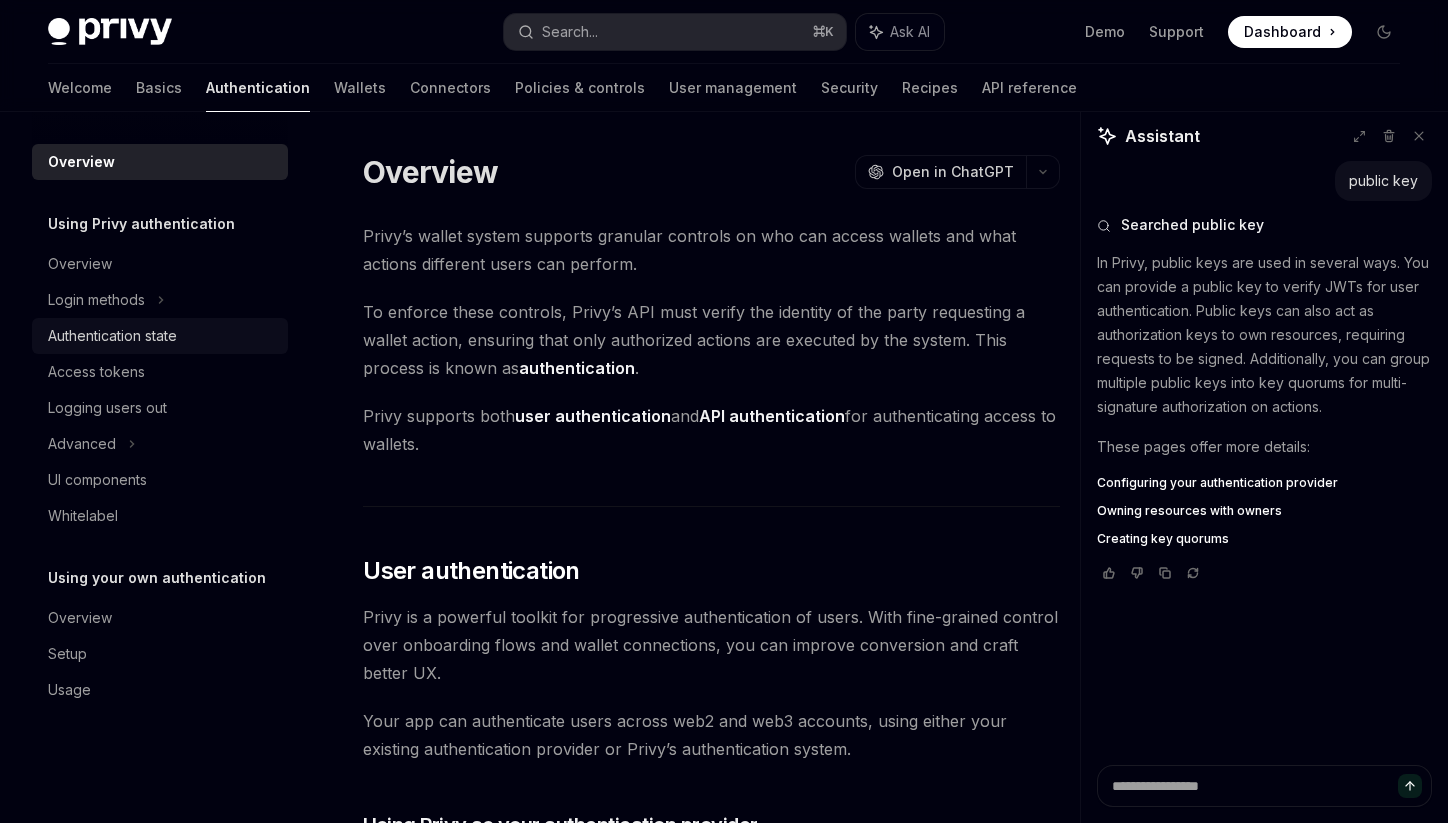 click on "Authentication state" at bounding box center [112, 336] 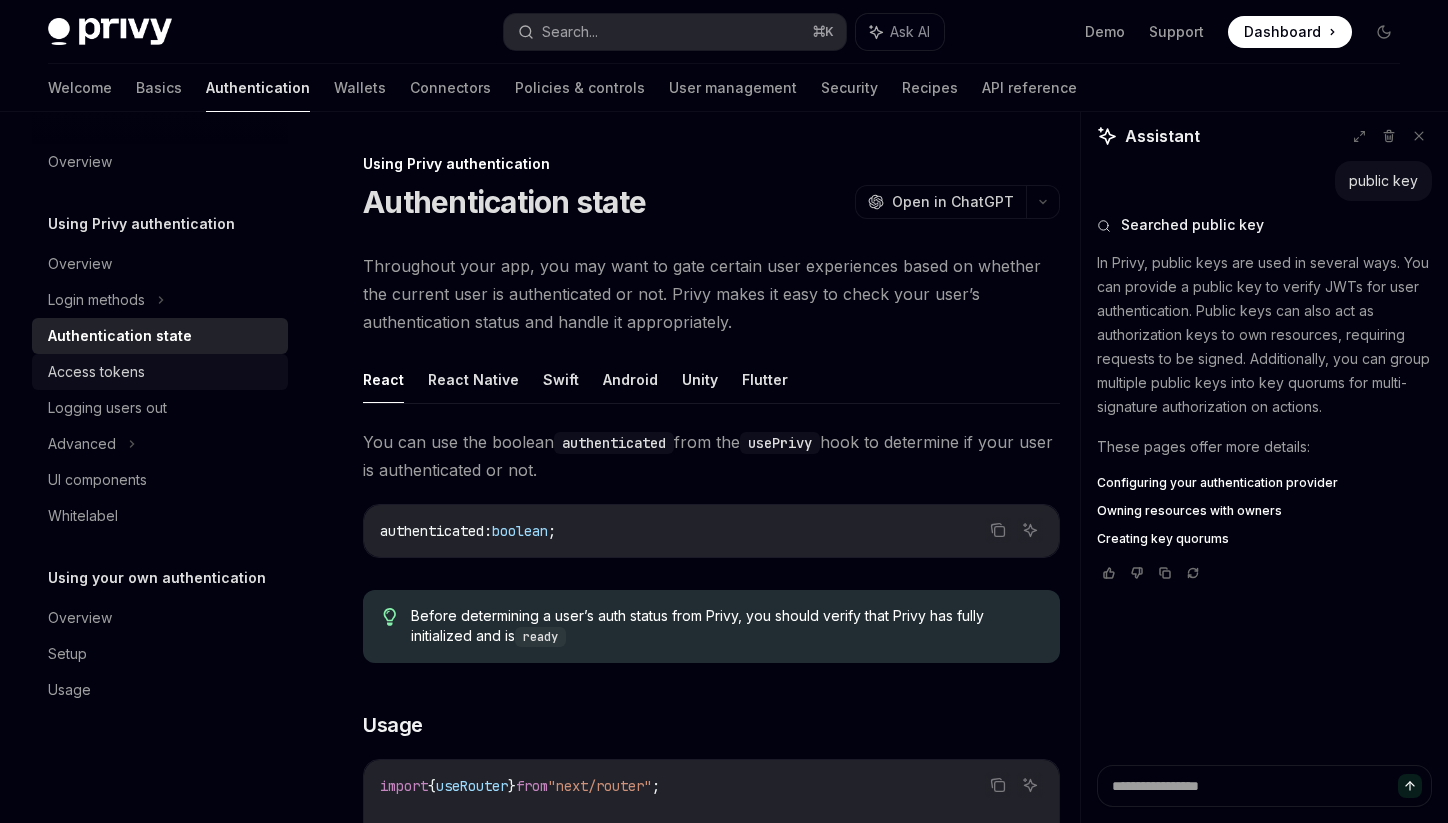 click on "Access tokens" at bounding box center [96, 372] 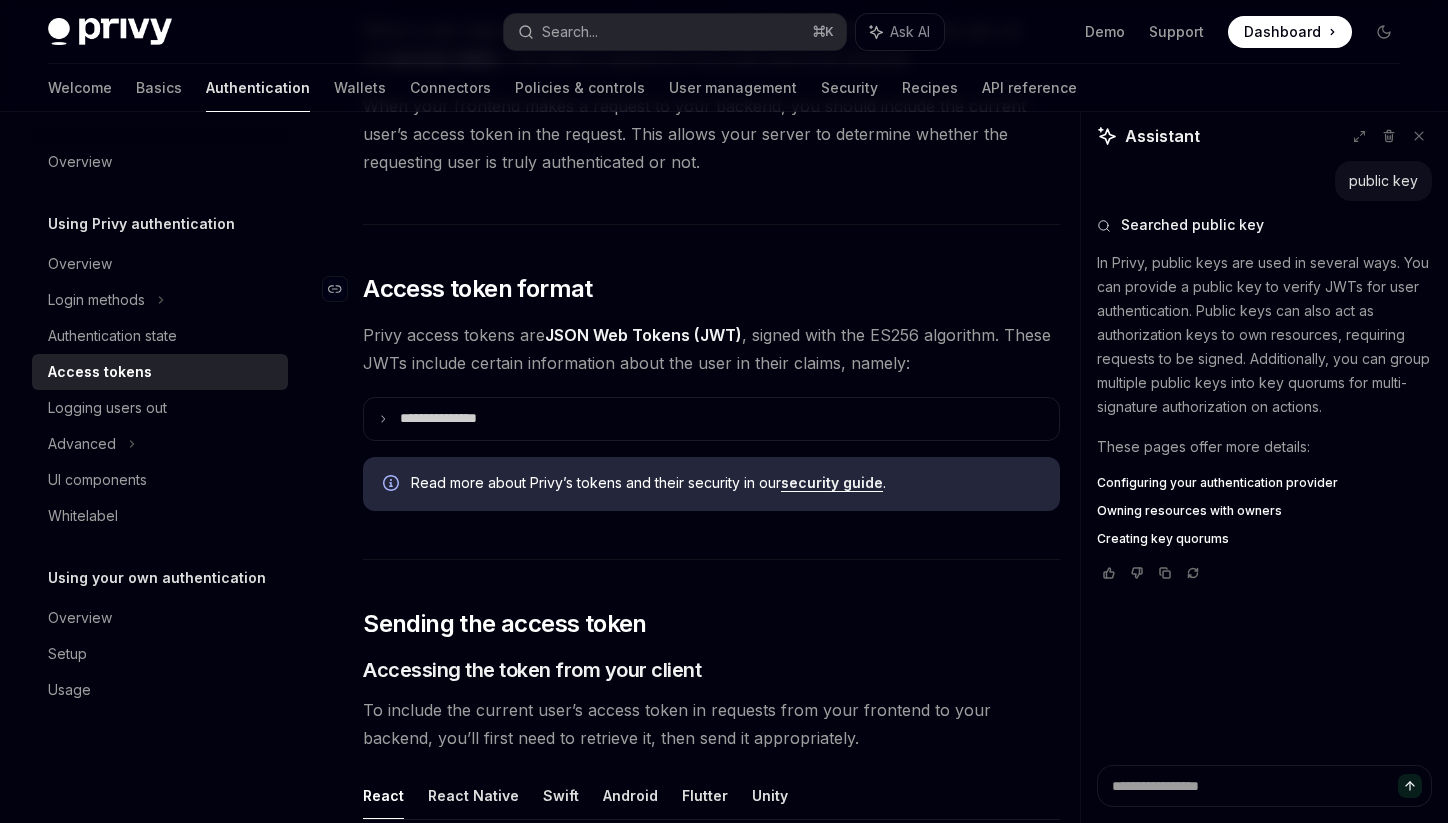 scroll, scrollTop: 239, scrollLeft: 0, axis: vertical 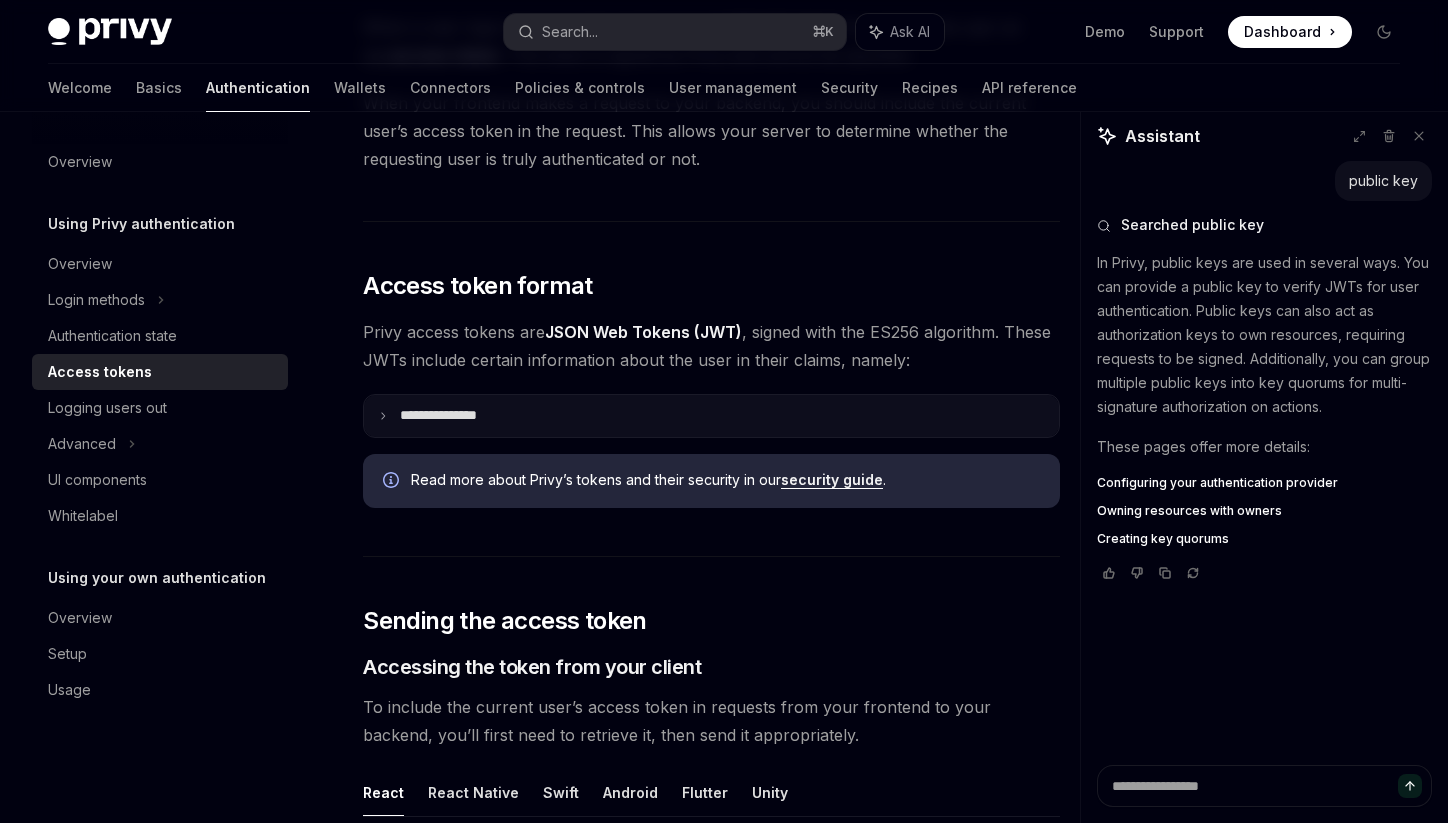 click on "**********" at bounding box center (454, 416) 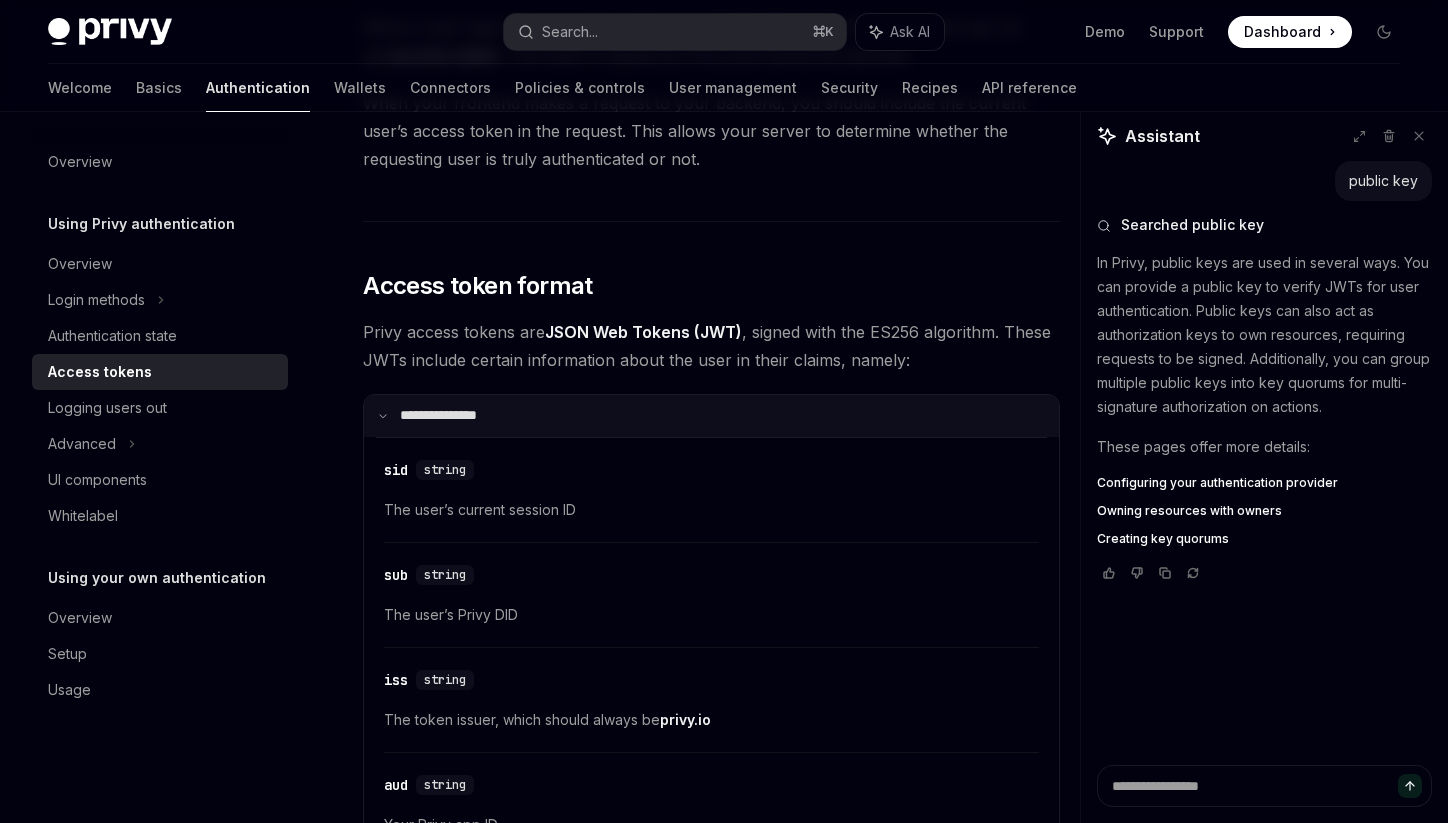 click on "**********" at bounding box center [451, 416] 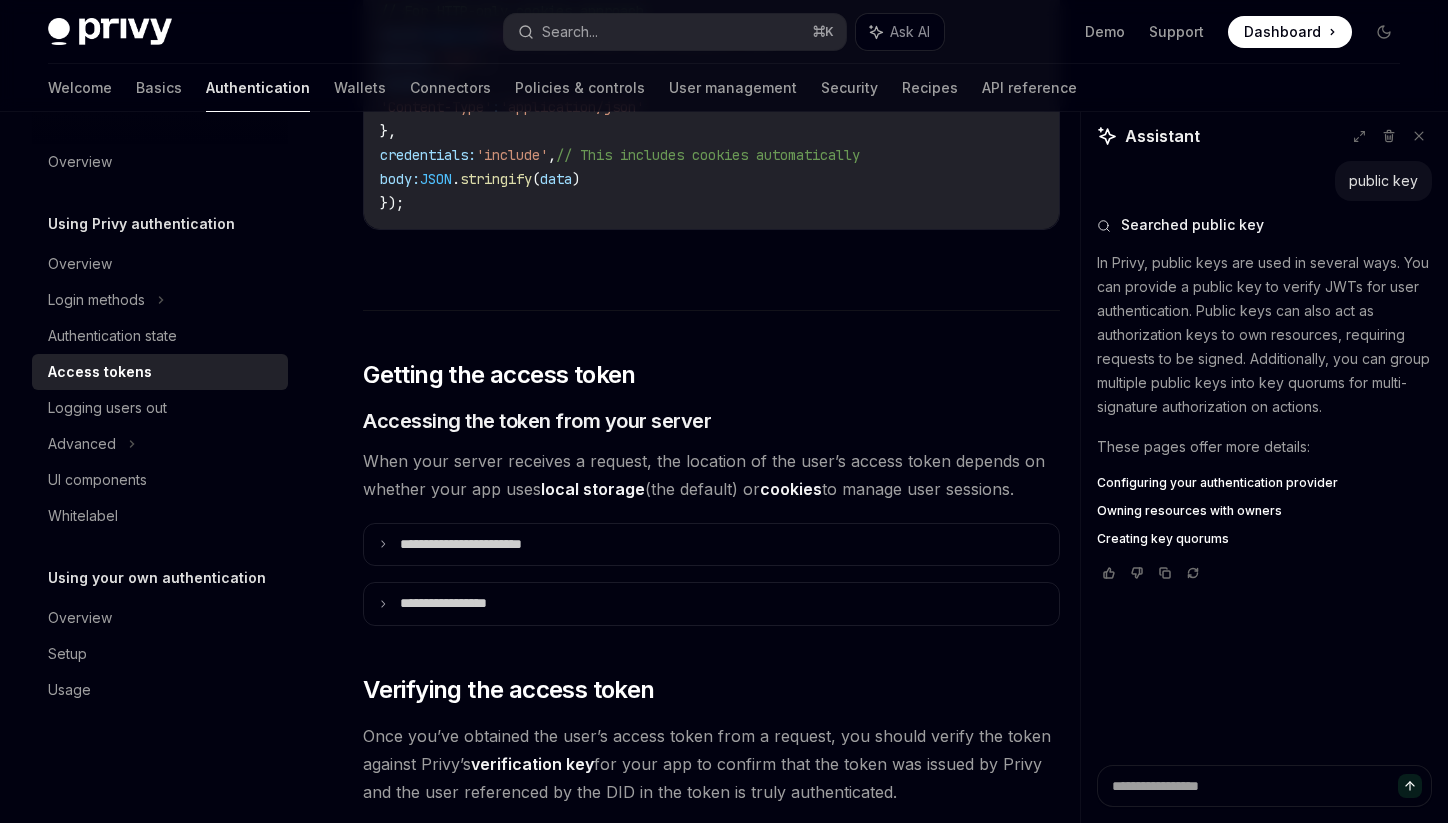 scroll, scrollTop: 2241, scrollLeft: 0, axis: vertical 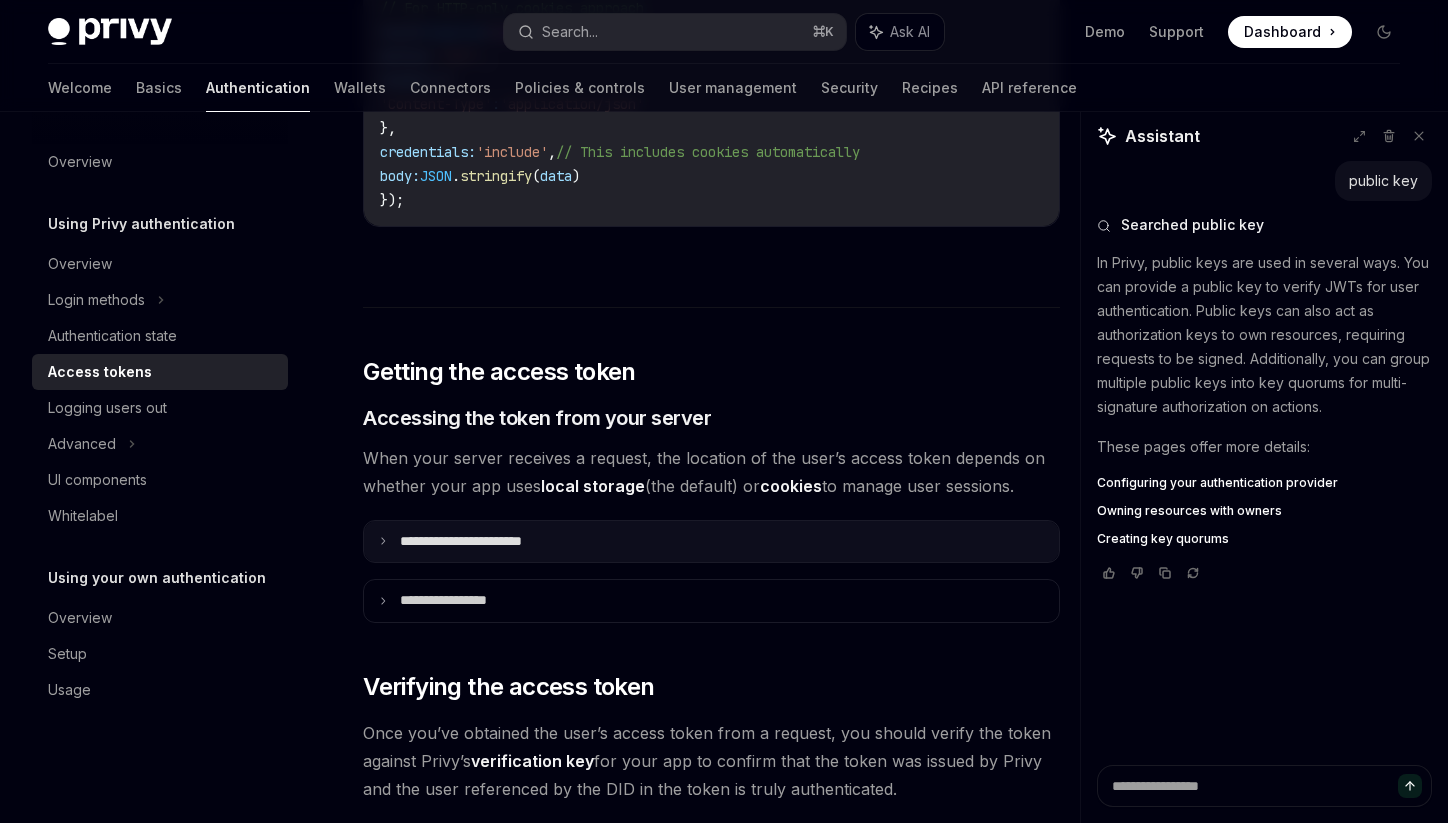 click on "**********" at bounding box center [711, 542] 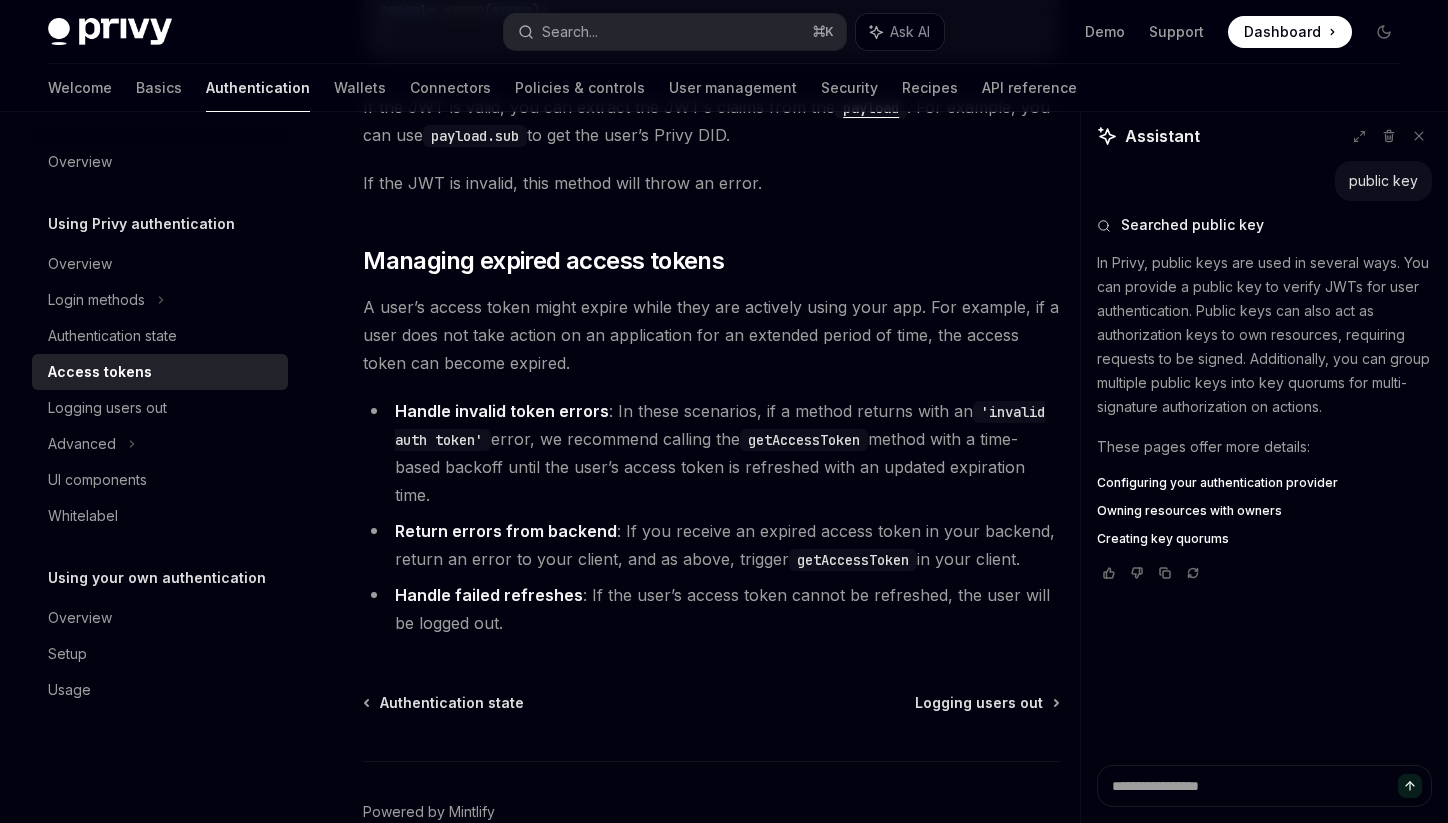 scroll, scrollTop: 5536, scrollLeft: 0, axis: vertical 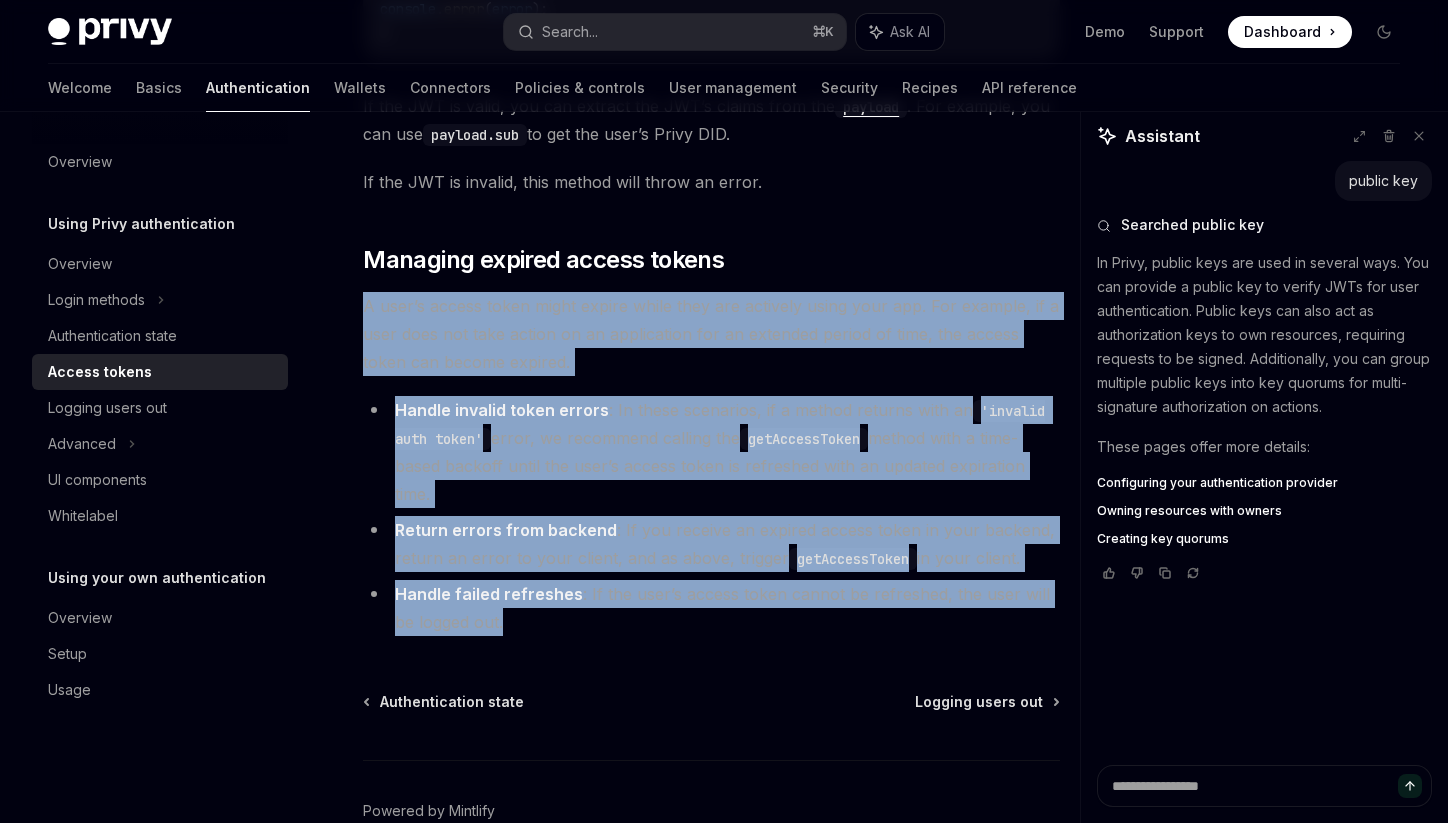 drag, startPoint x: 364, startPoint y: 355, endPoint x: 544, endPoint y: 685, distance: 375.89893 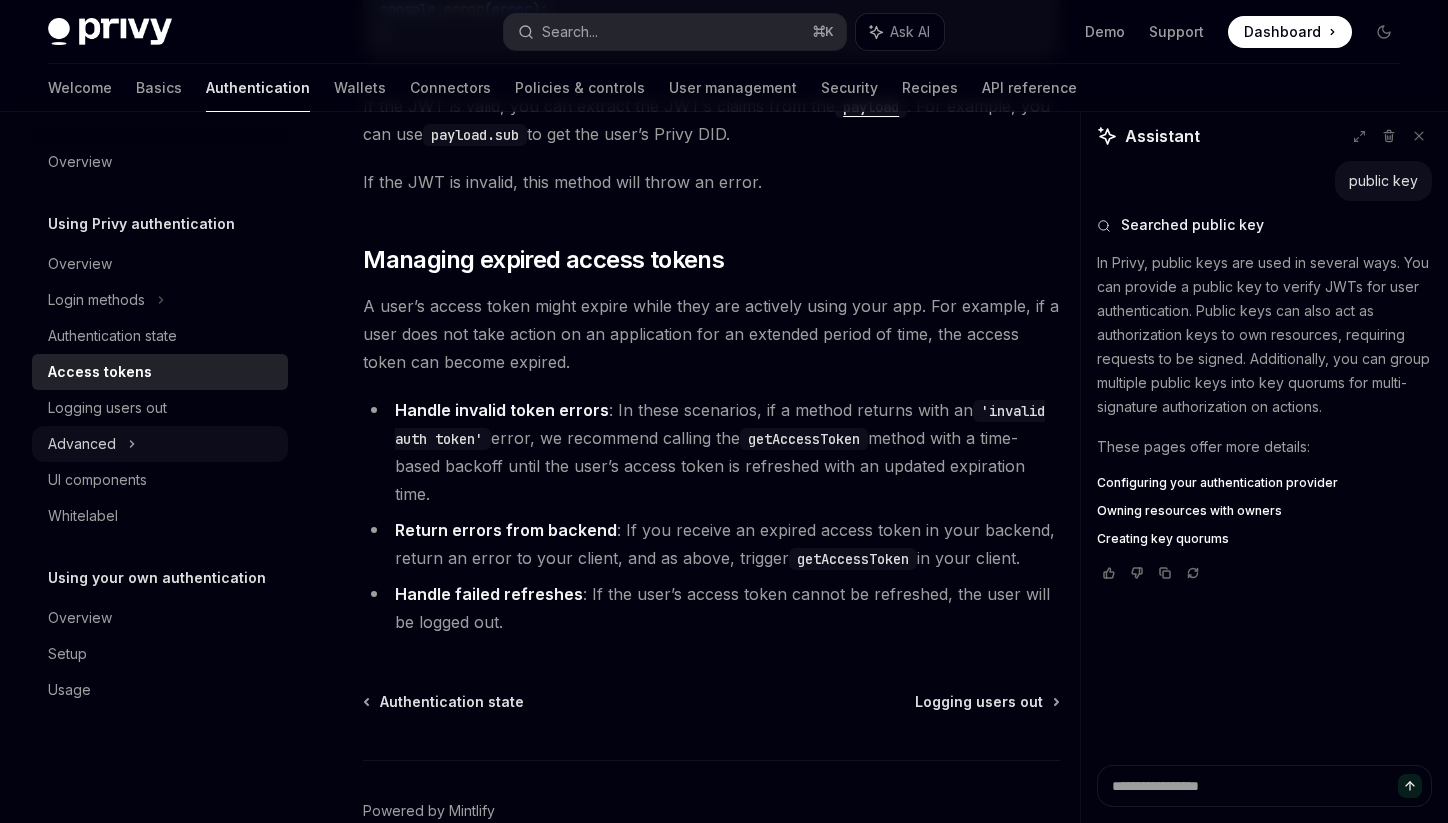 click on "Advanced" at bounding box center (160, 444) 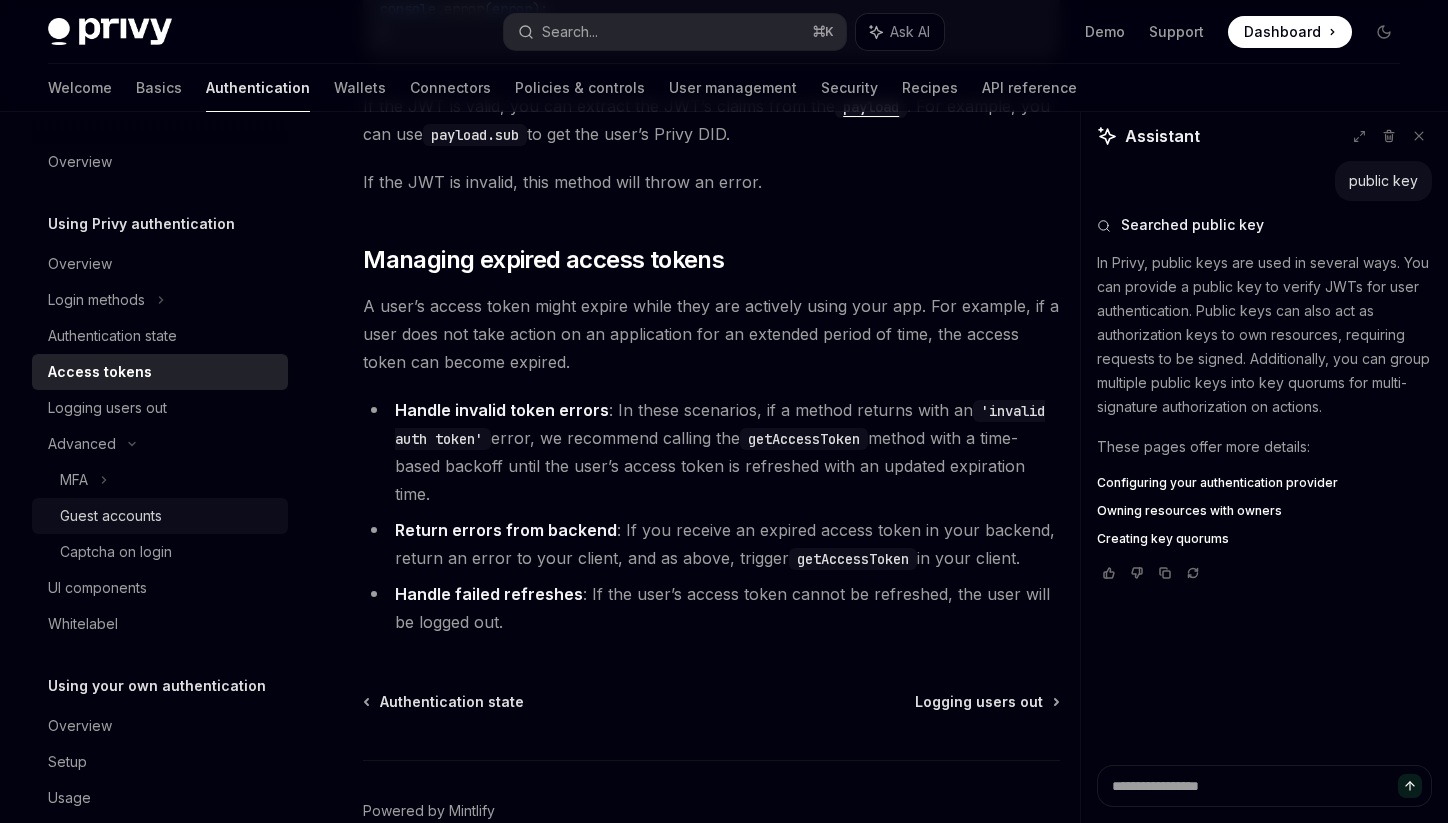 click on "Guest accounts" at bounding box center [168, 516] 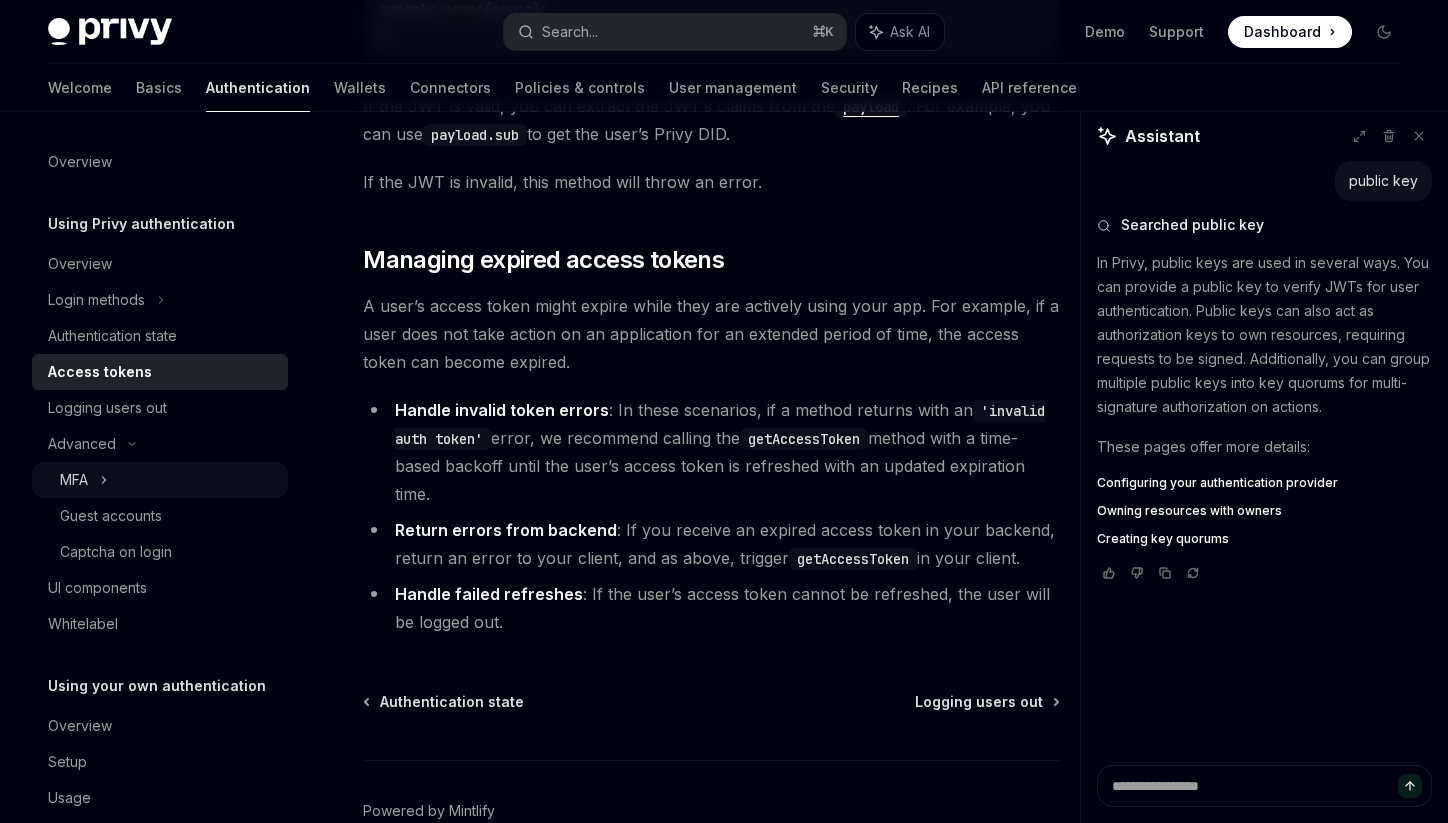 click on "MFA" at bounding box center [160, 480] 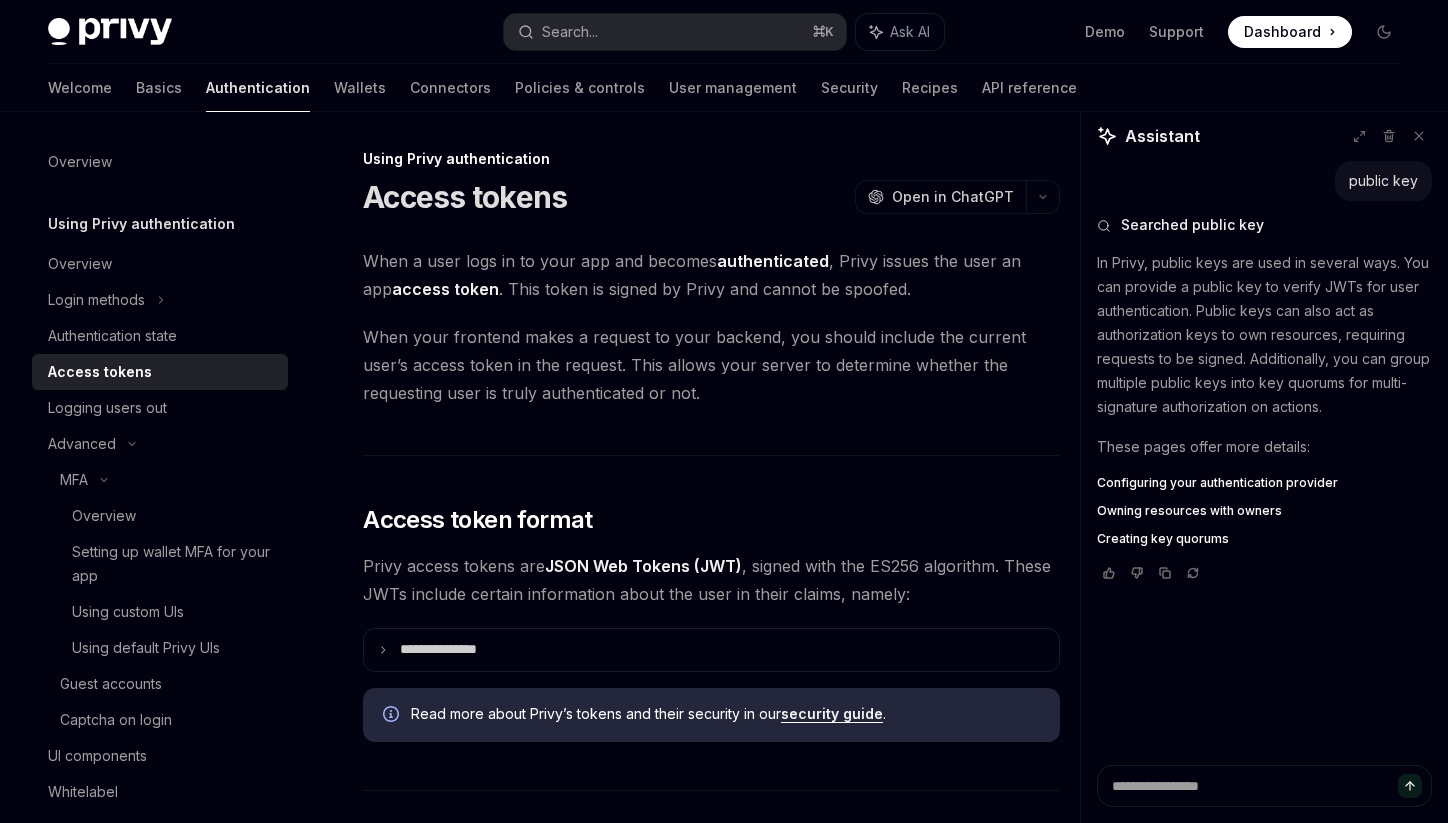 scroll, scrollTop: 0, scrollLeft: 0, axis: both 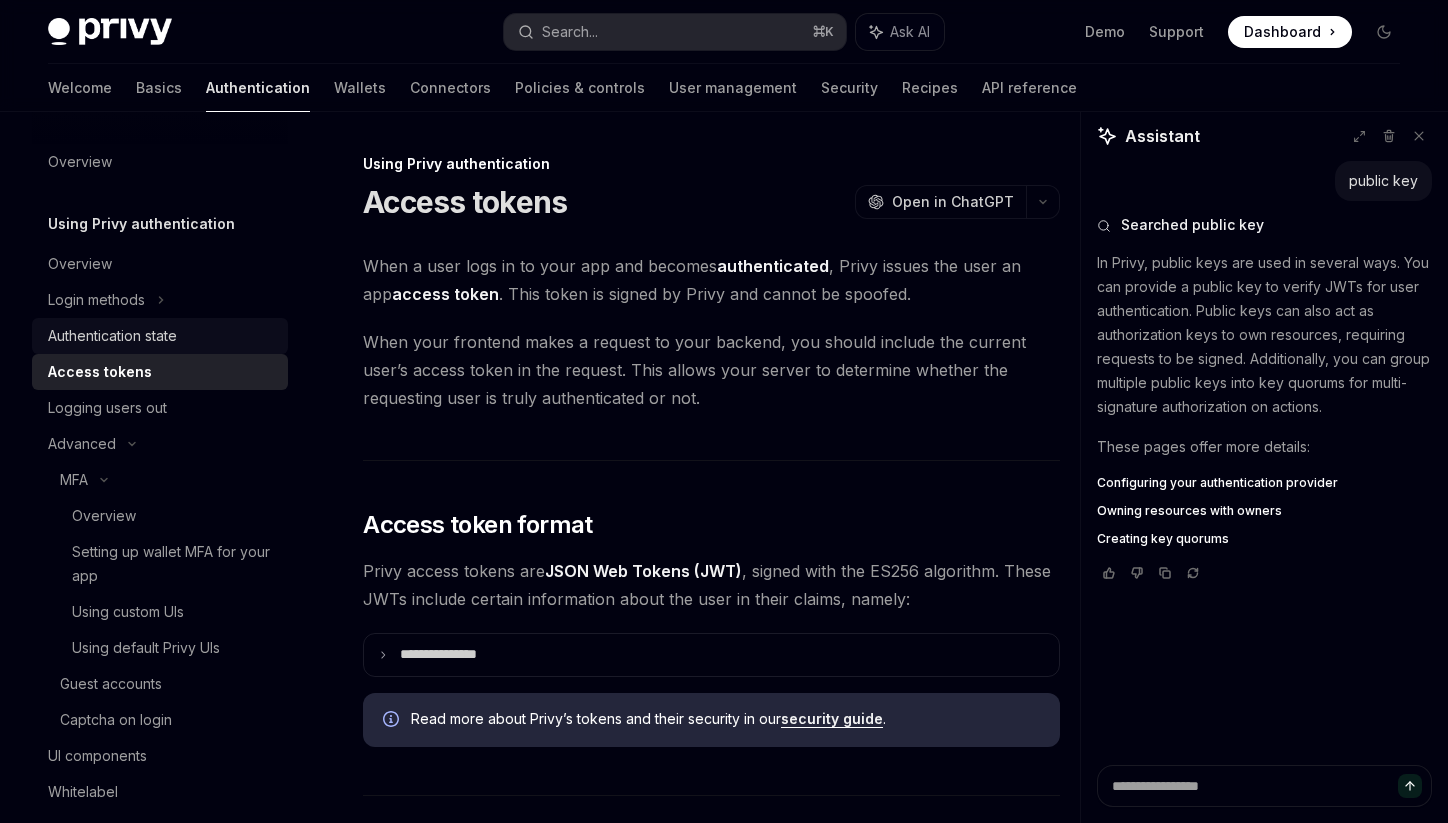 click on "Authentication state" at bounding box center (162, 336) 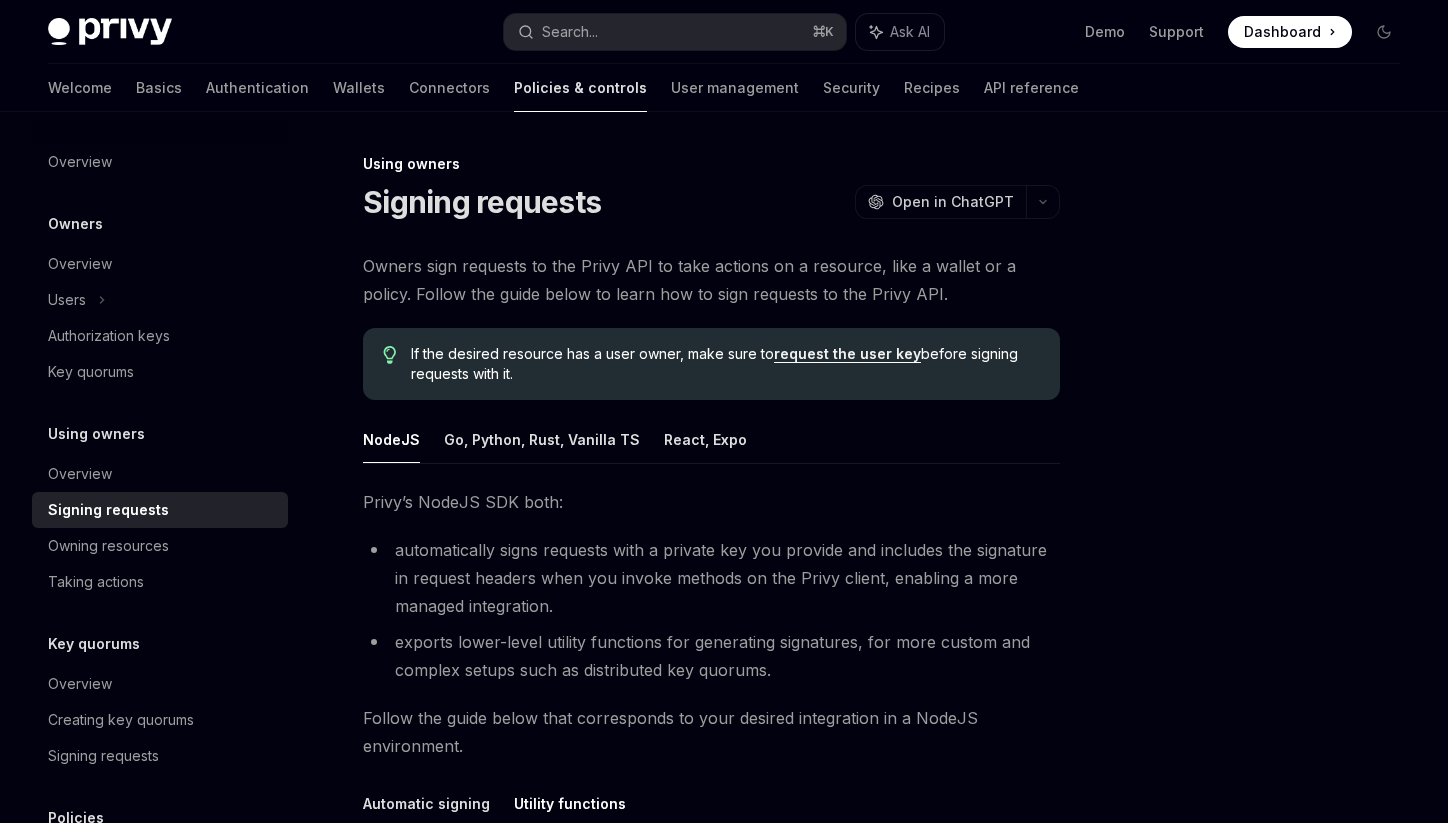 scroll, scrollTop: 962, scrollLeft: 0, axis: vertical 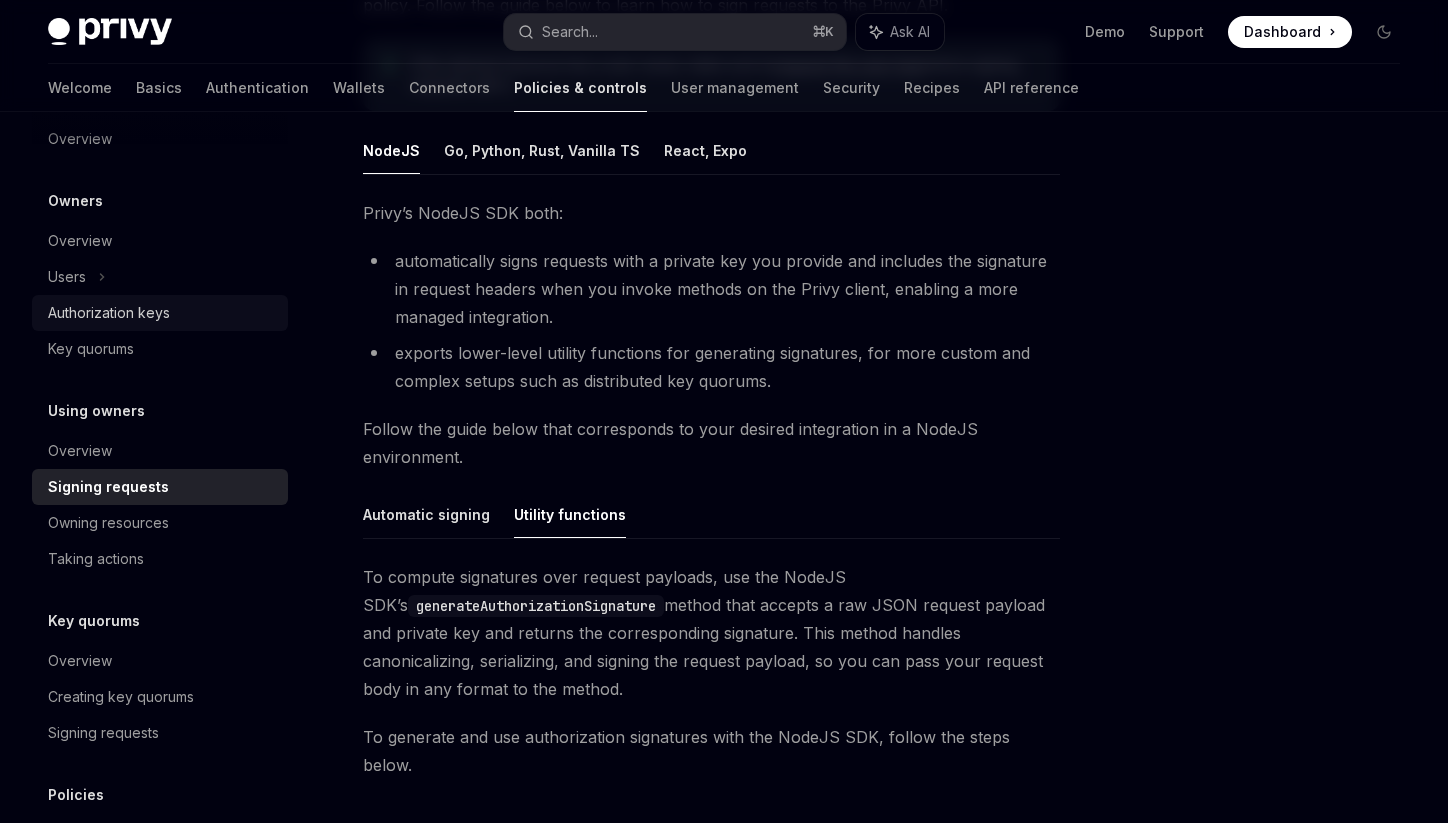 click on "Authorization keys" at bounding box center (109, 313) 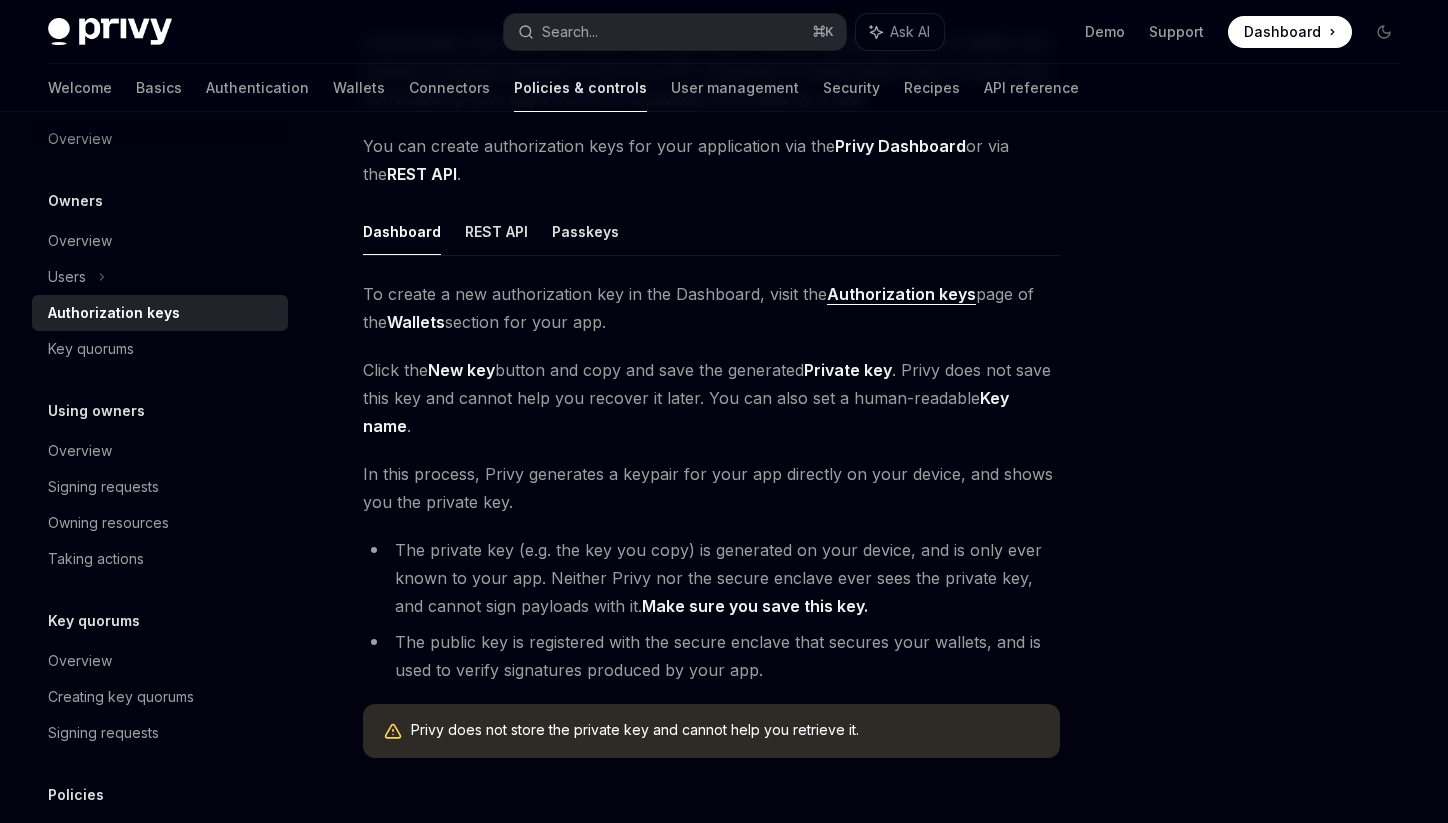 scroll, scrollTop: 225, scrollLeft: 0, axis: vertical 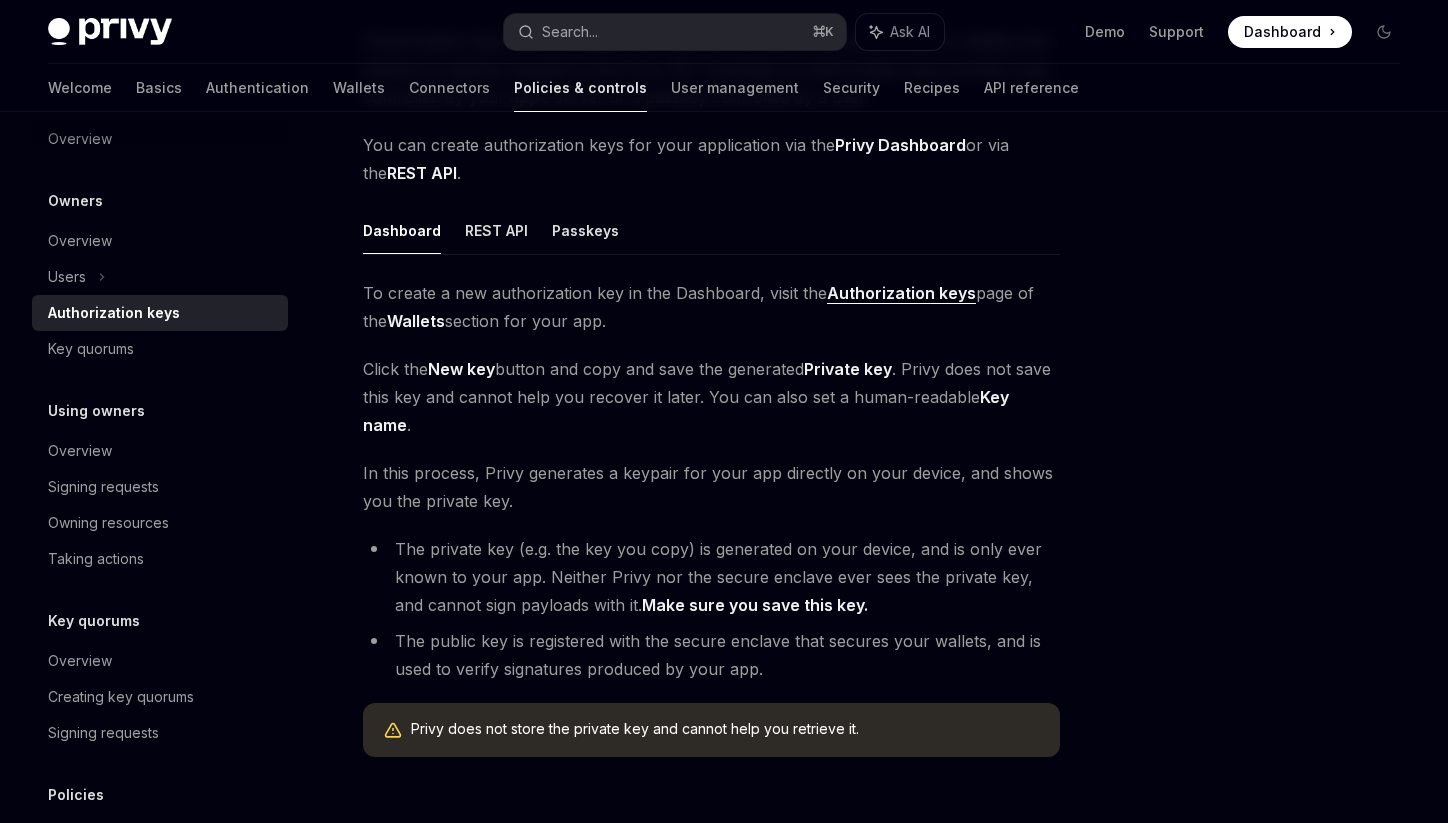 click on "Key quorums" at bounding box center [997, 839] 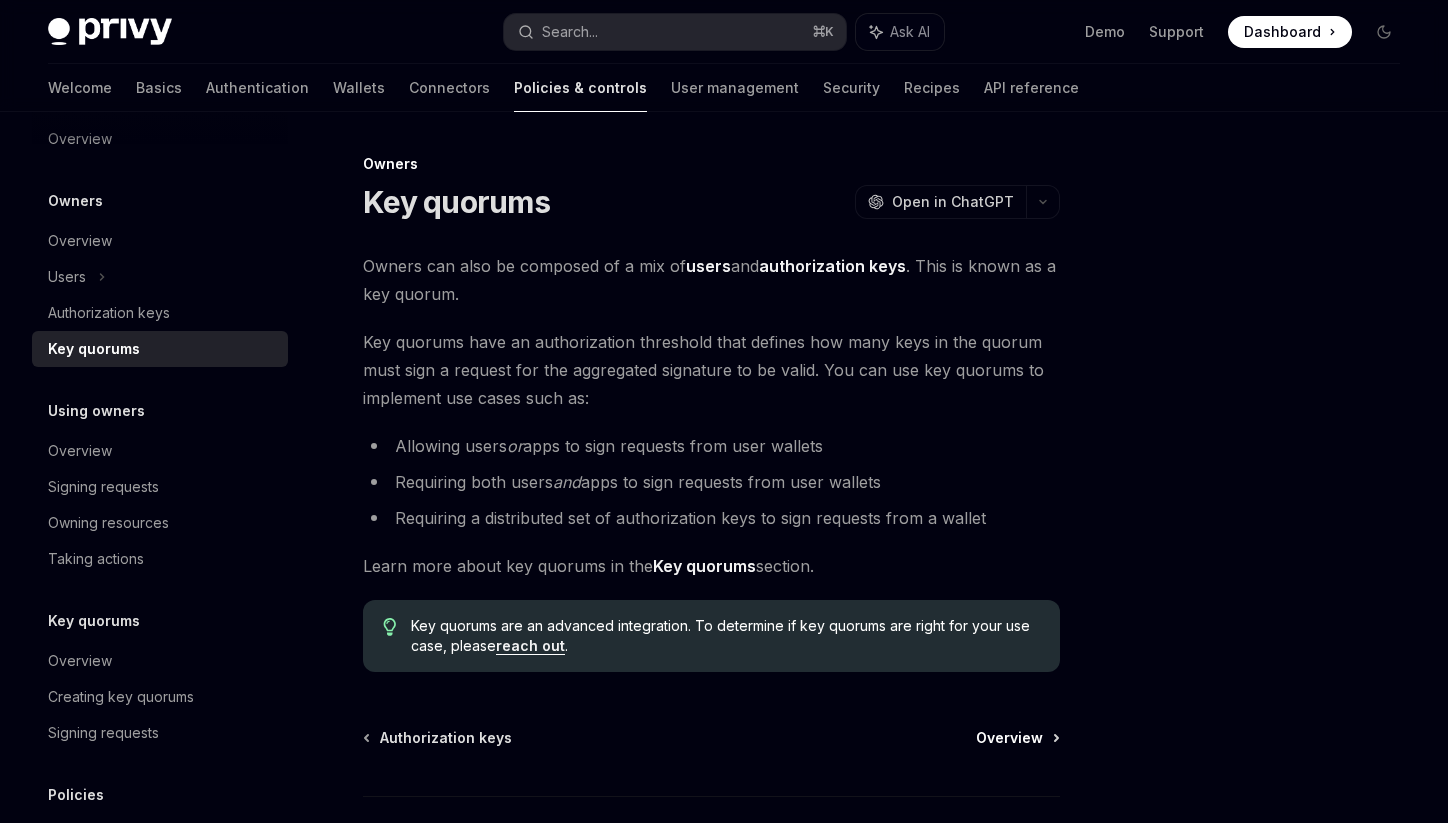 click on "Overview" at bounding box center [1009, 738] 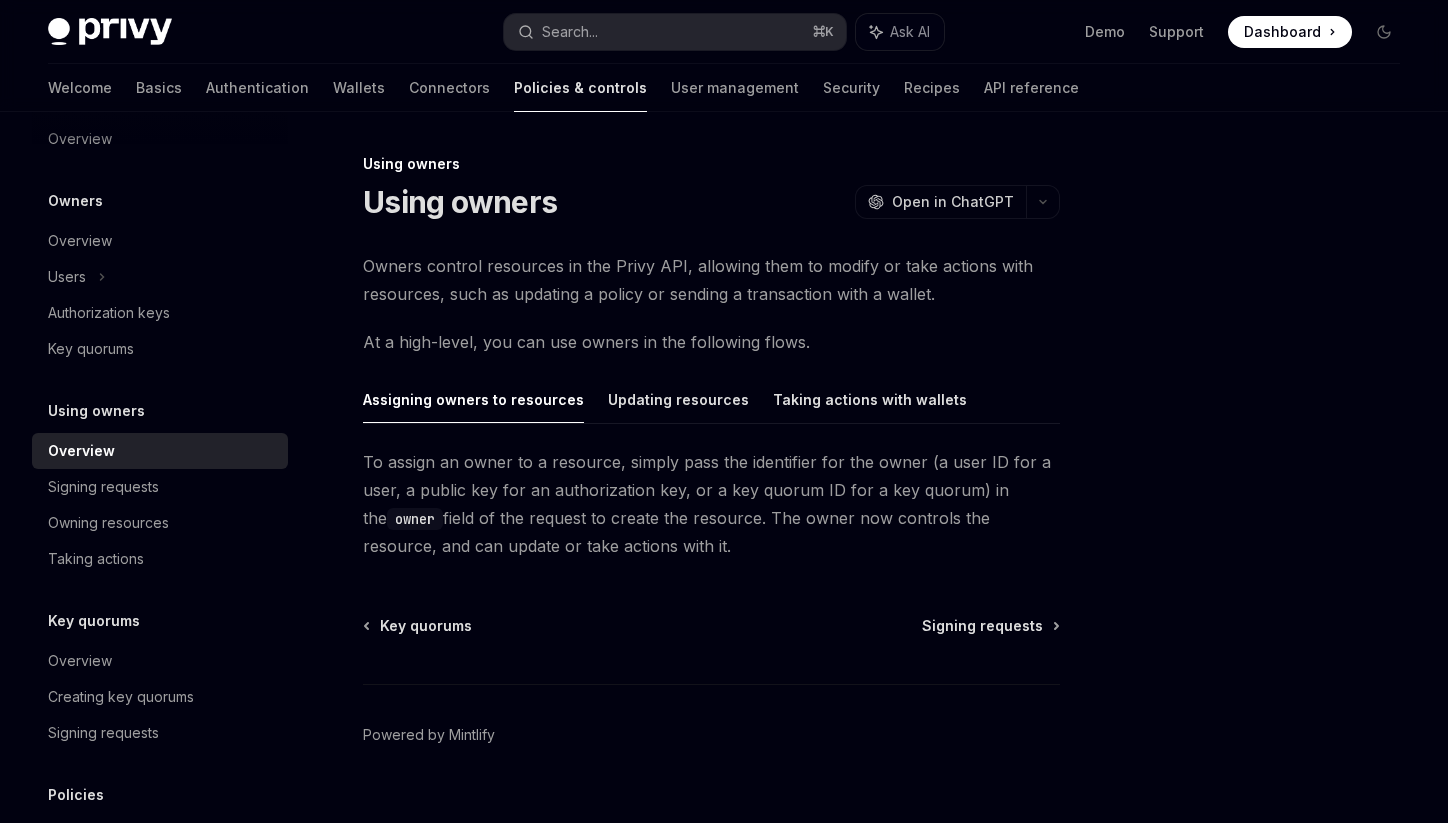 click on "Key quorums Signing requests Powered by Mintlify" at bounding box center (711, 736) 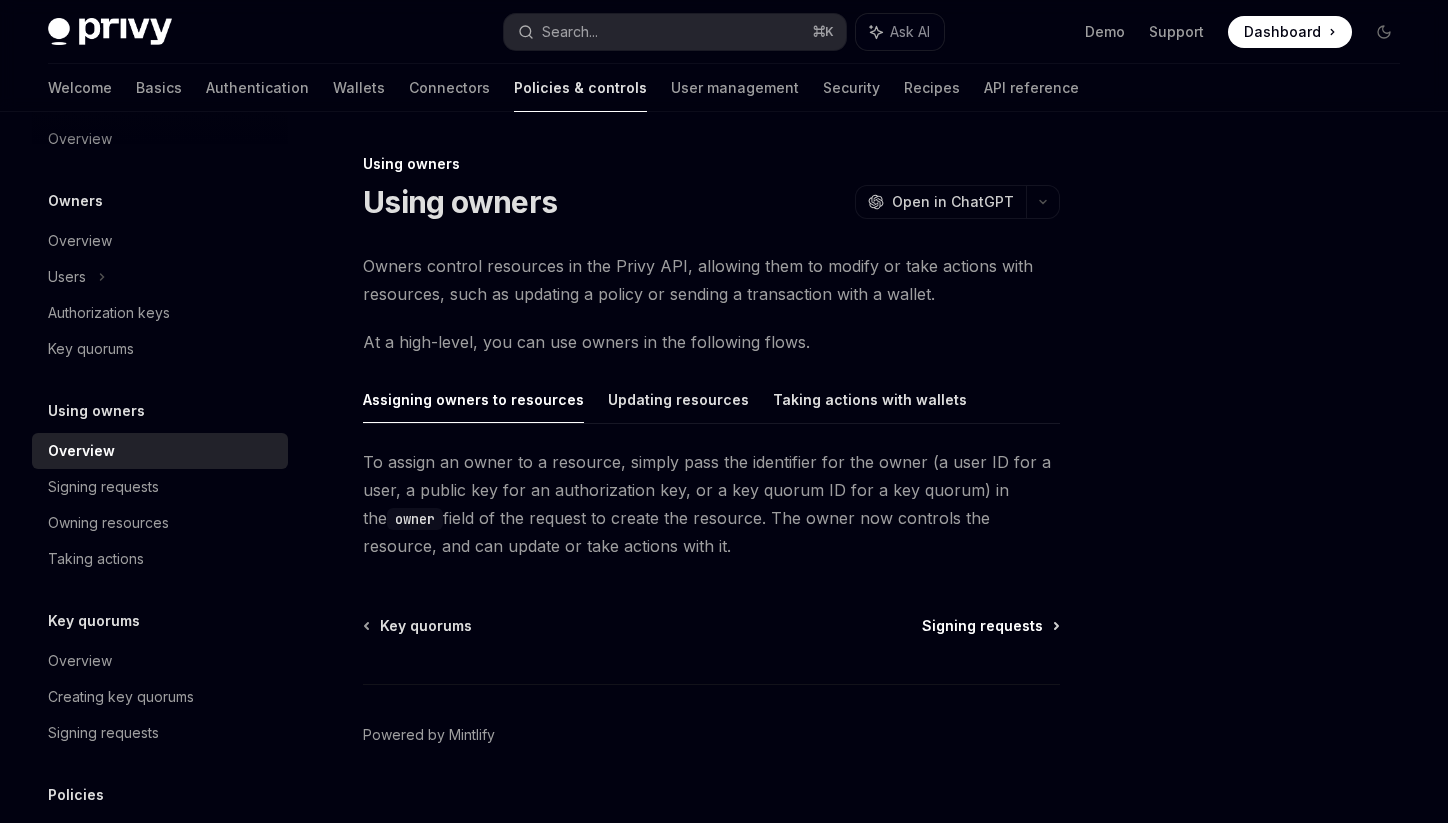 click on "Signing requests" at bounding box center [982, 626] 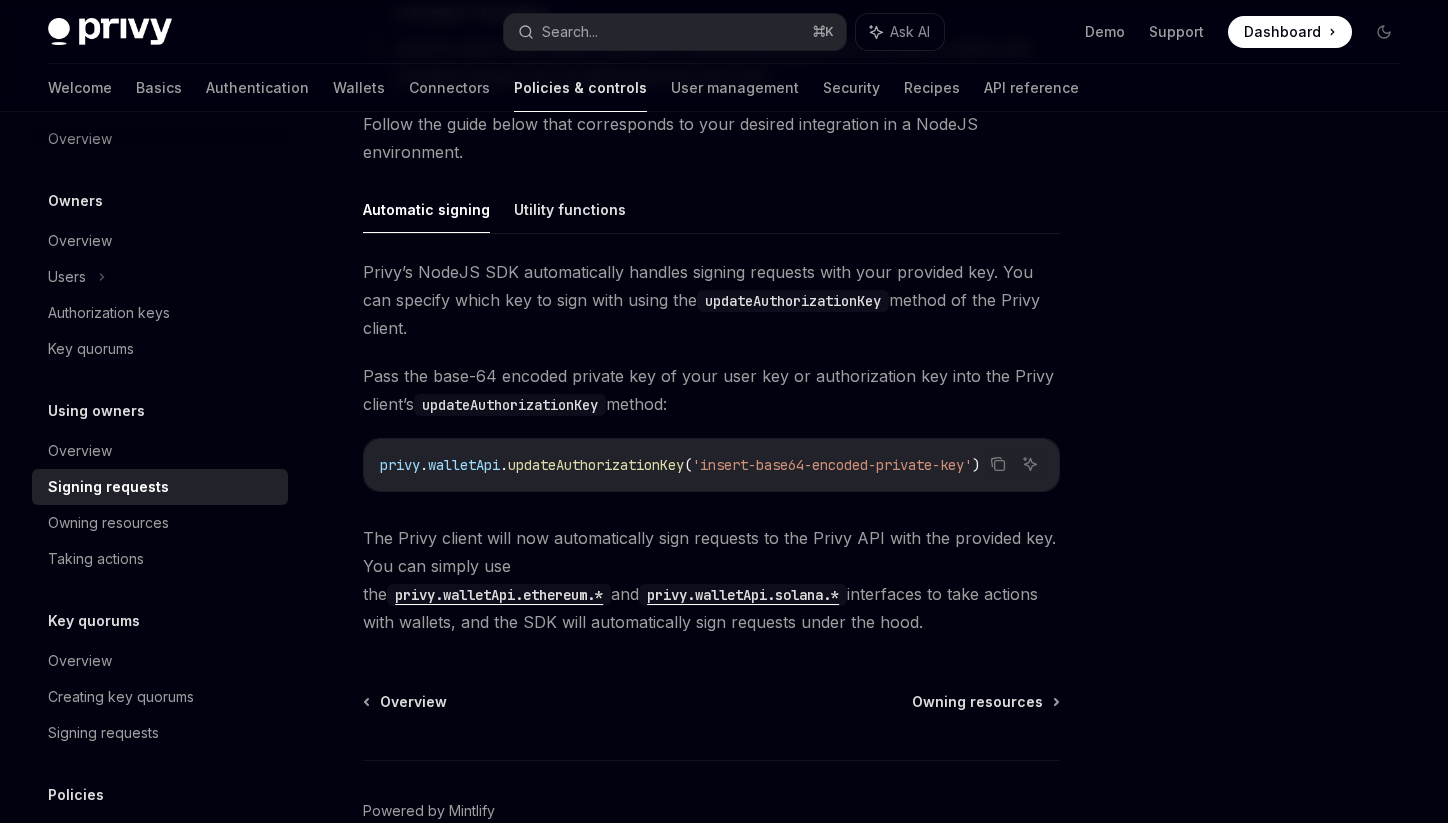 scroll, scrollTop: 595, scrollLeft: 0, axis: vertical 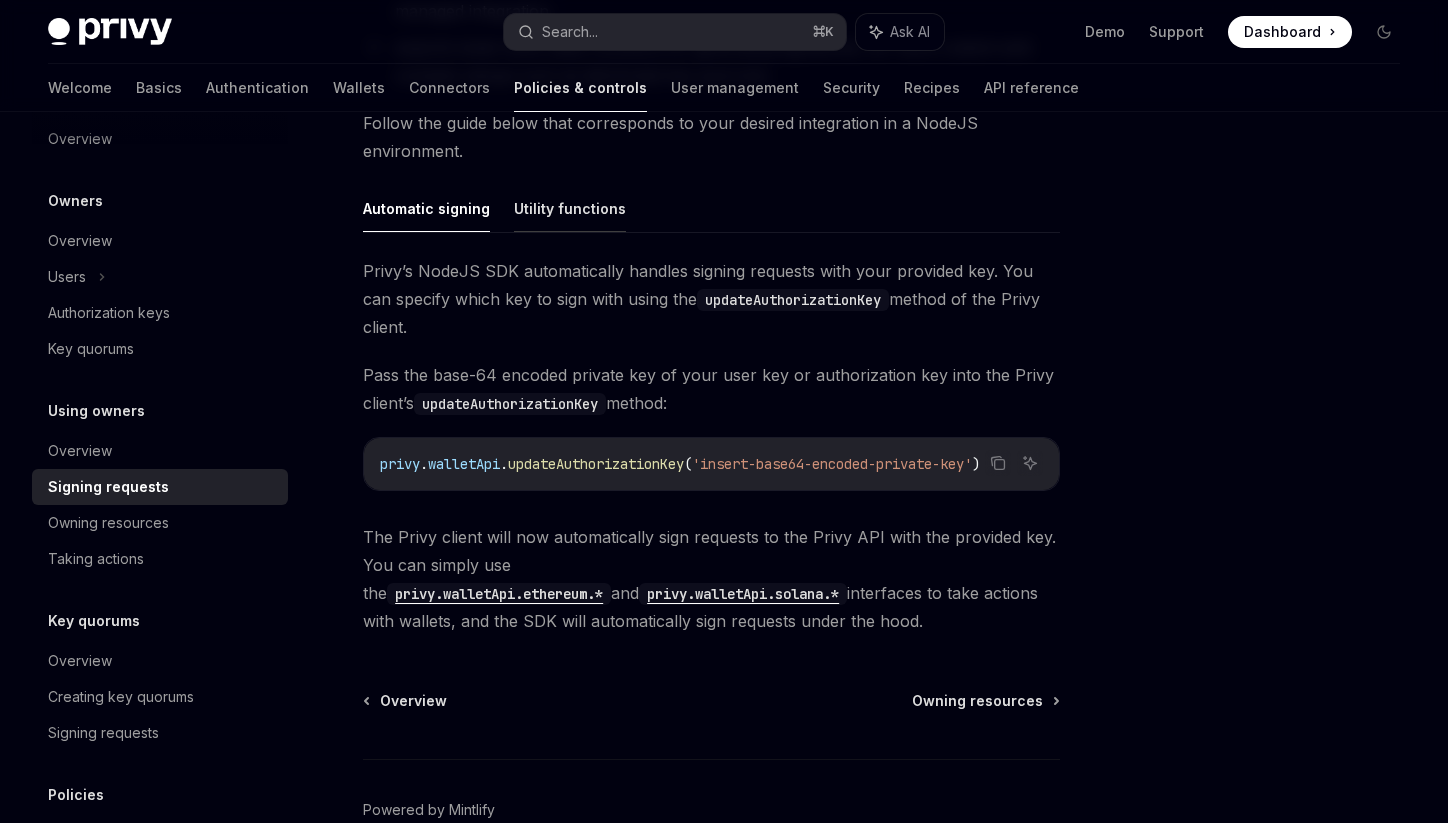 click on "Utility functions" at bounding box center [570, 208] 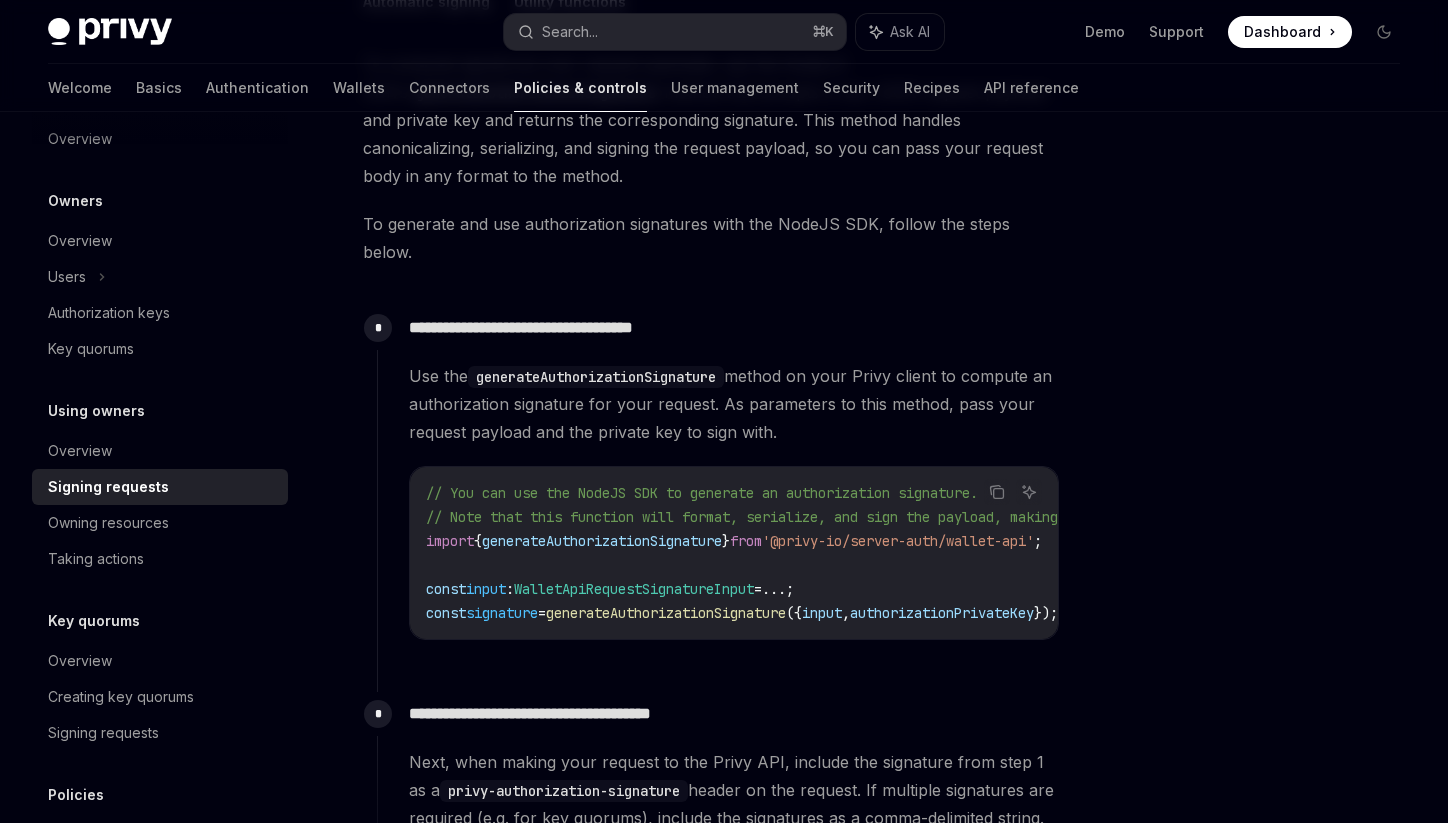 scroll, scrollTop: 850, scrollLeft: 0, axis: vertical 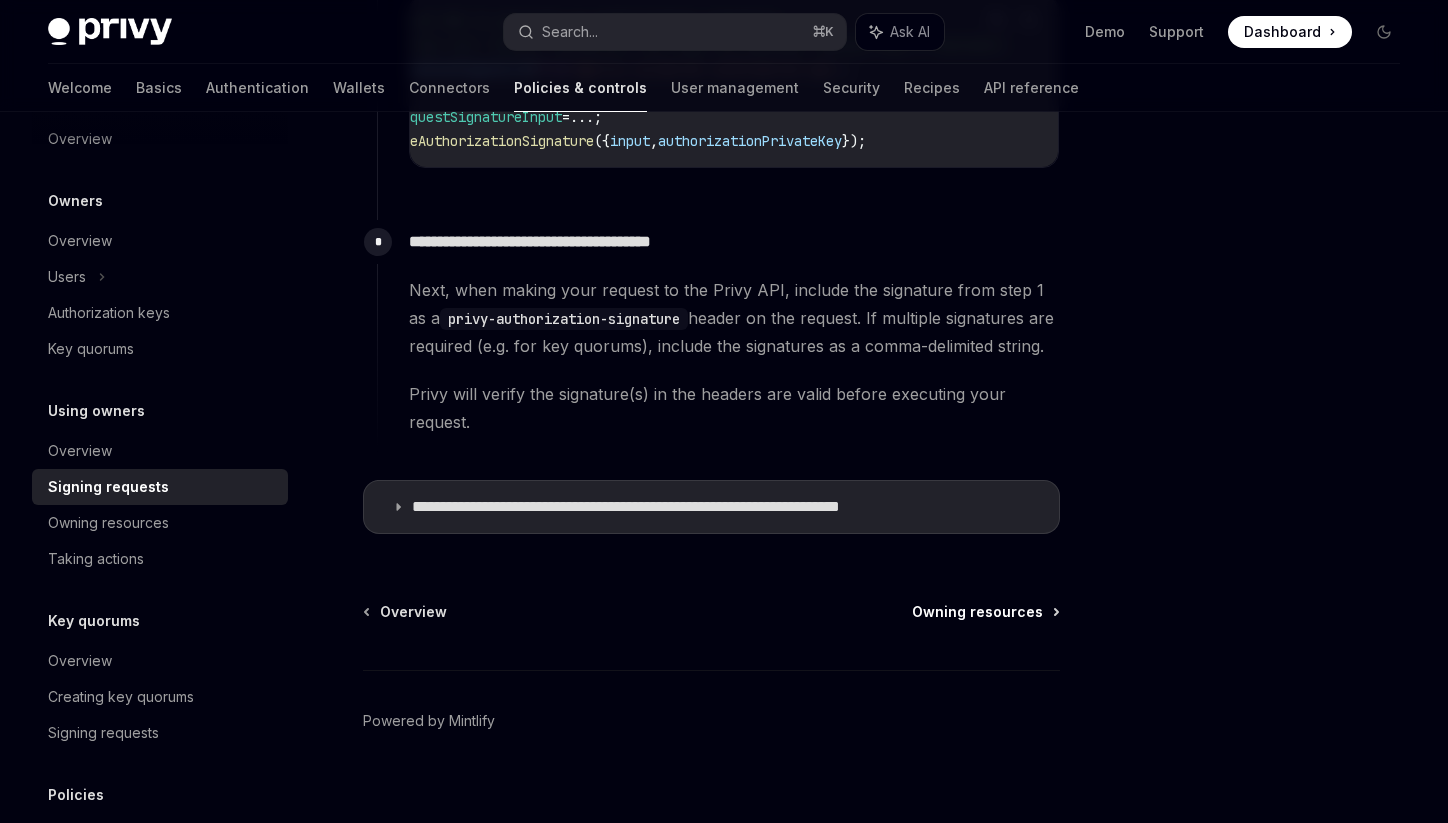 click on "Owning resources" at bounding box center [977, 612] 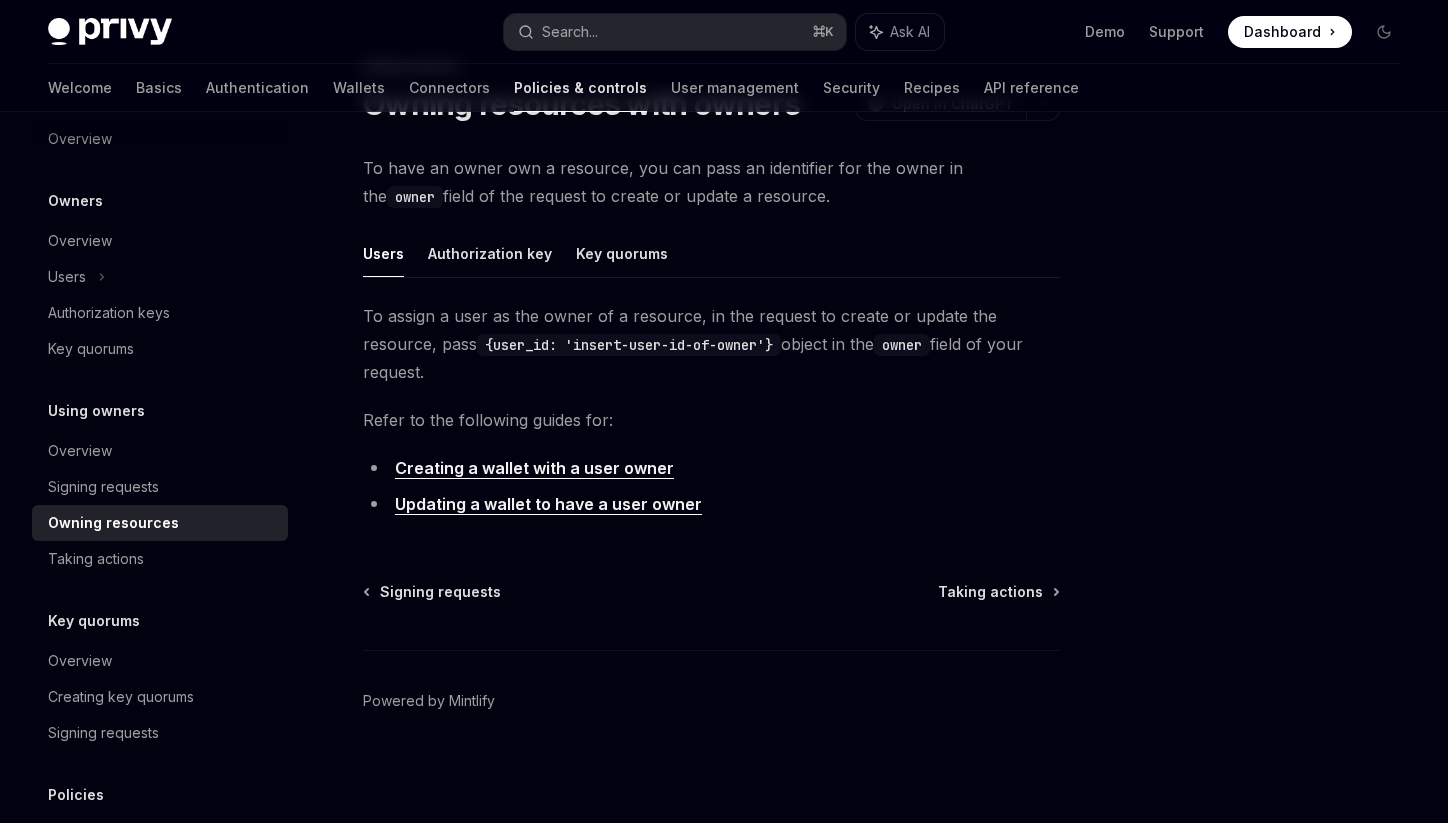 scroll, scrollTop: 70, scrollLeft: 0, axis: vertical 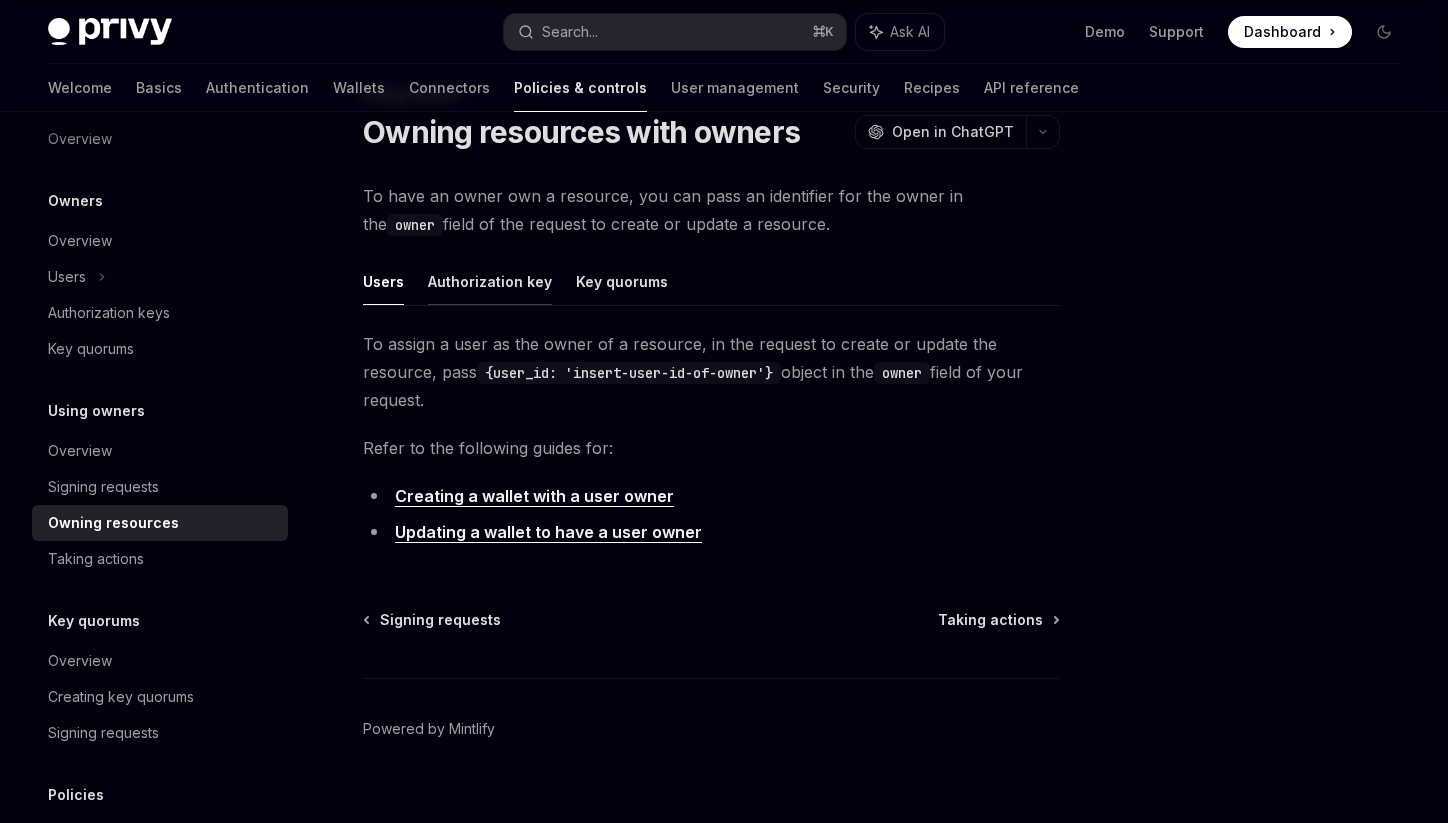 click on "Authorization key" at bounding box center (490, 281) 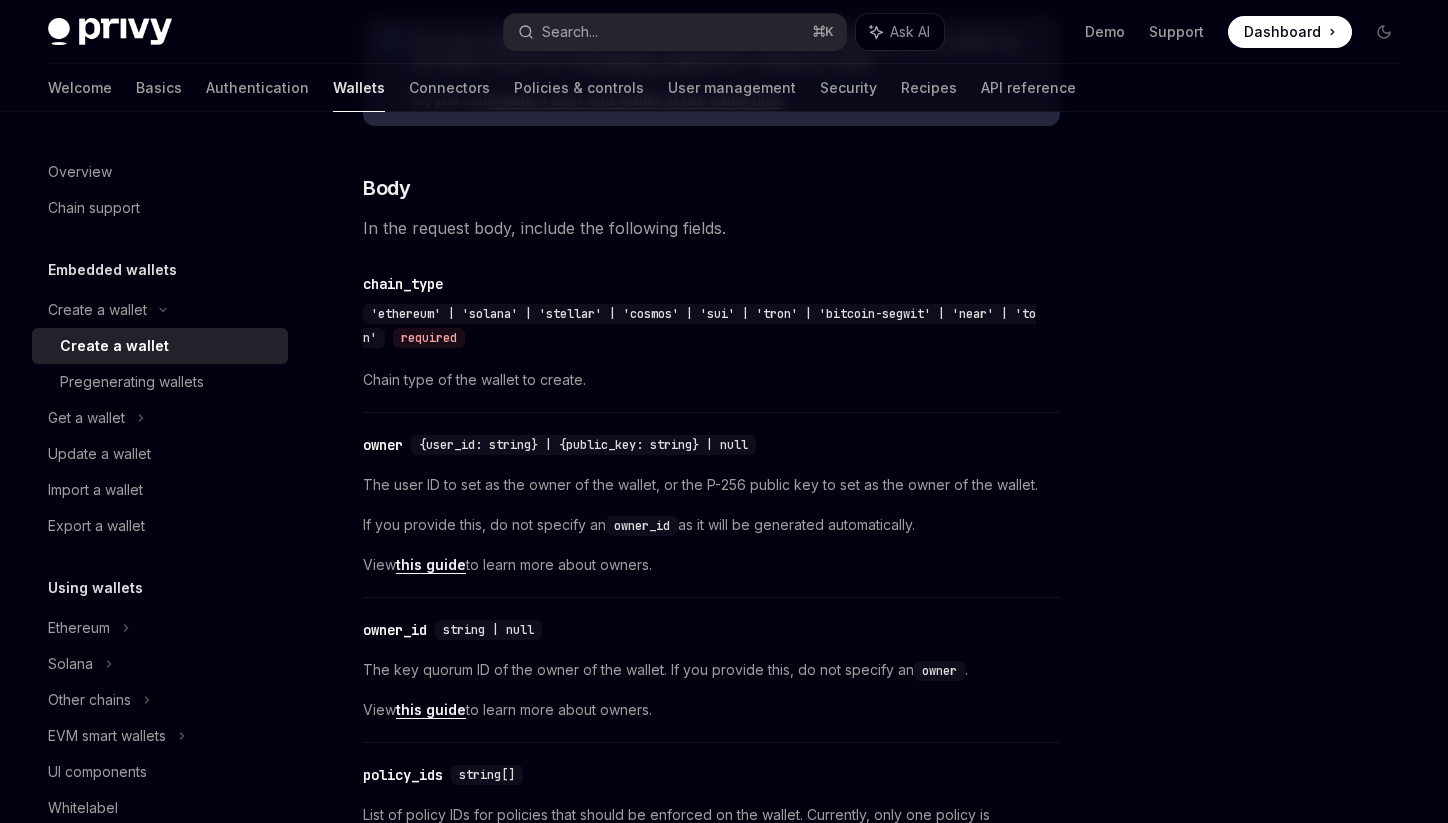 scroll, scrollTop: 747, scrollLeft: 0, axis: vertical 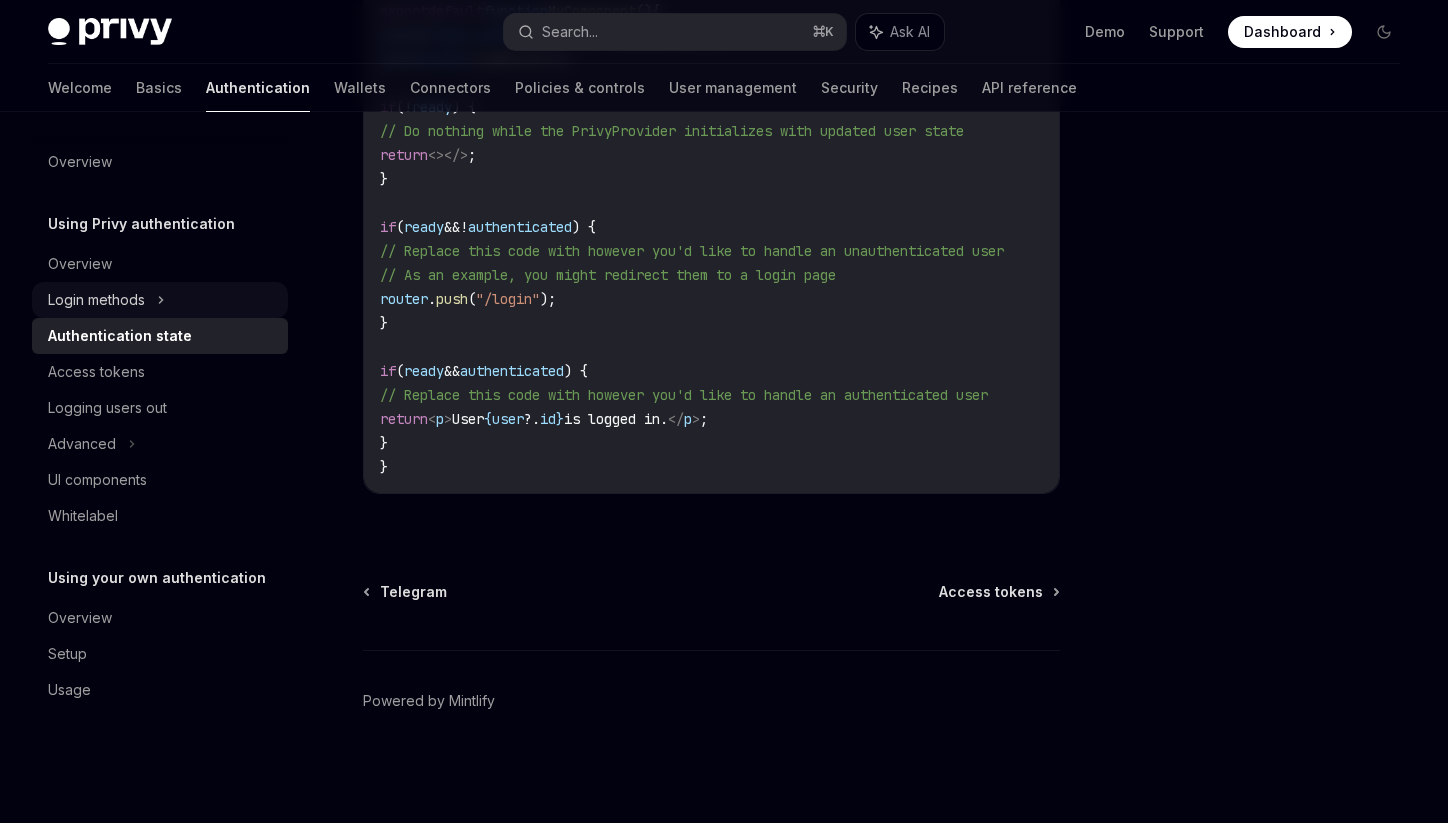 click on "Login methods" at bounding box center (160, 300) 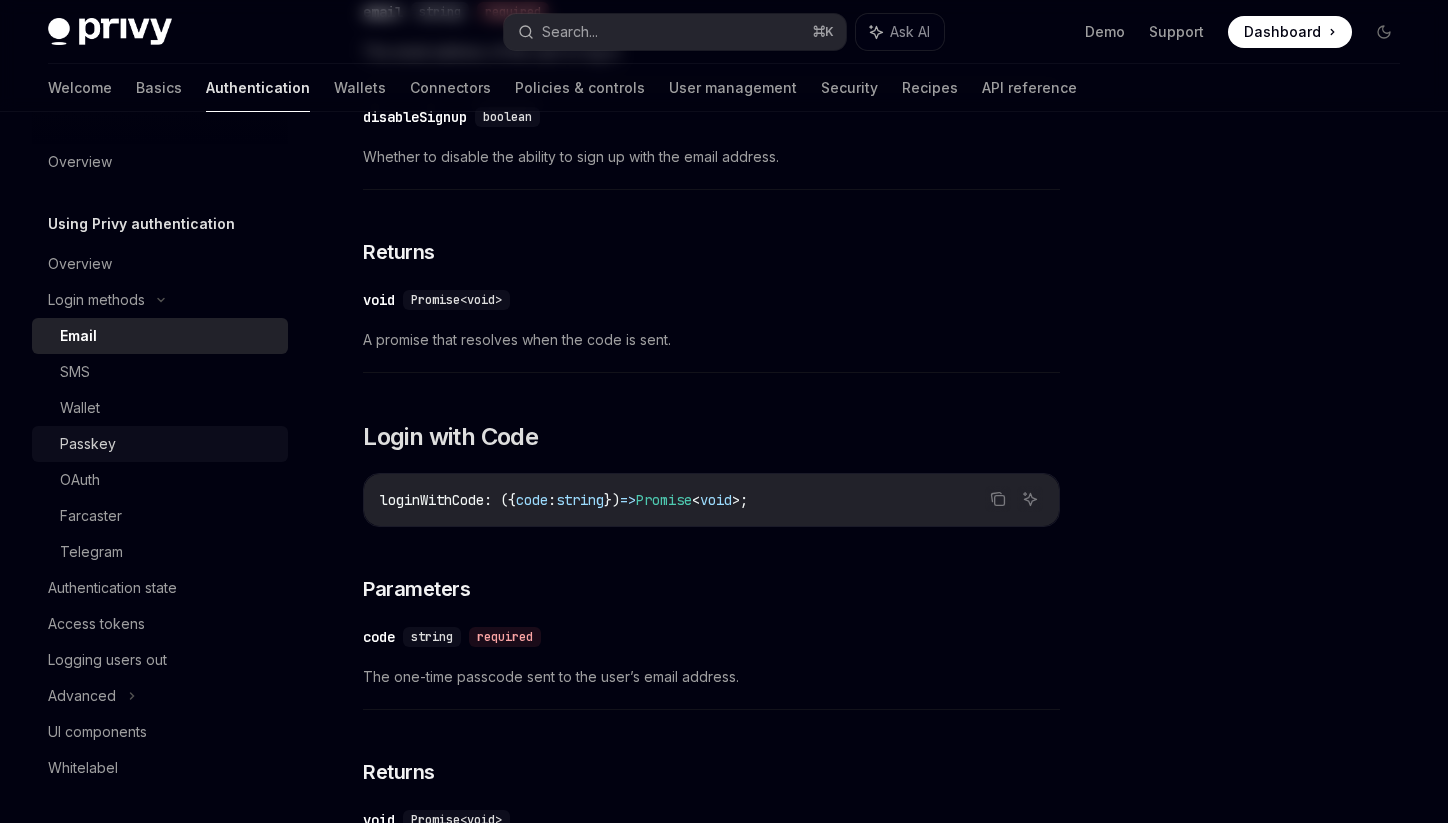 scroll, scrollTop: 0, scrollLeft: 0, axis: both 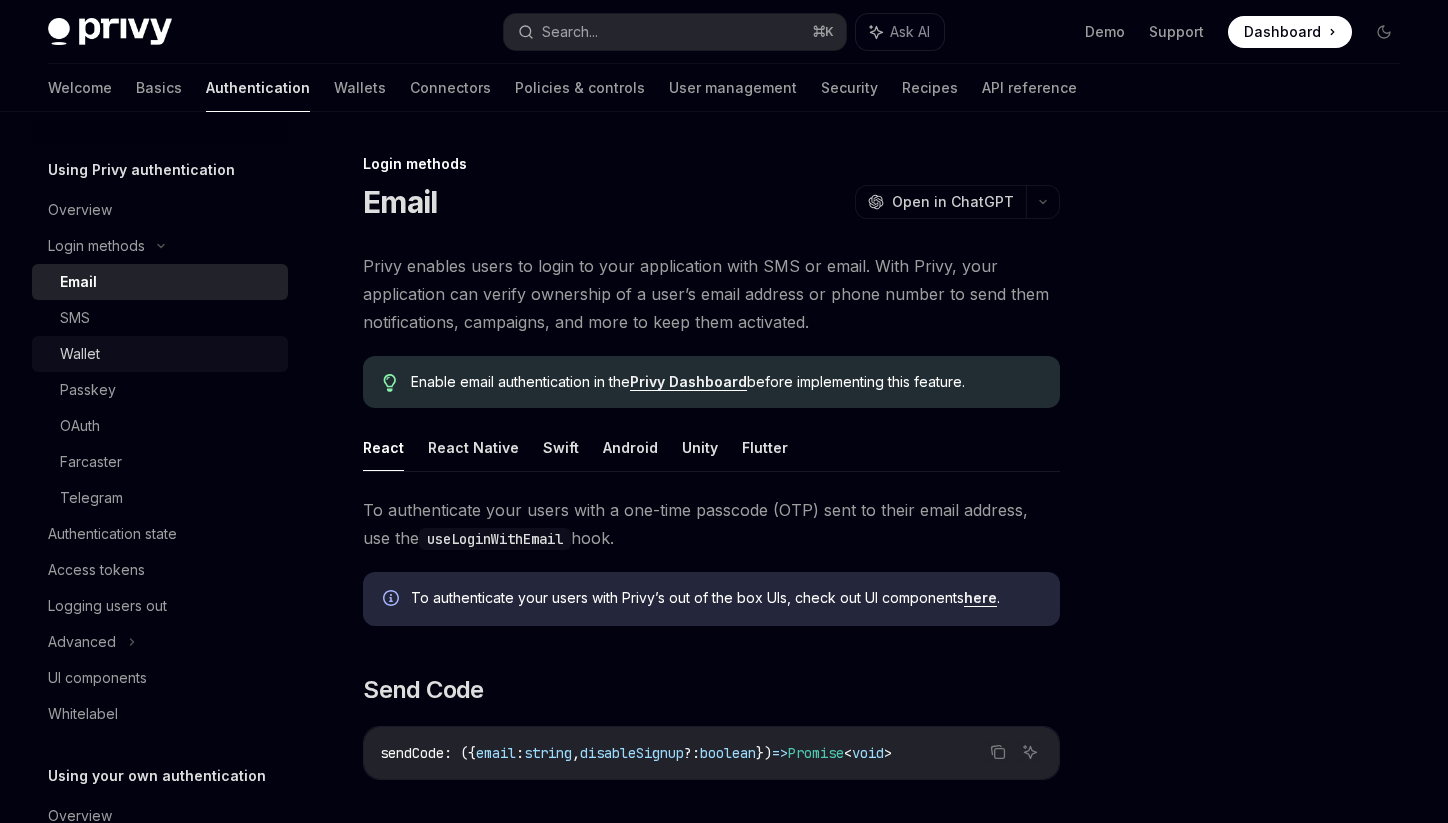 click on "Wallet" at bounding box center [168, 354] 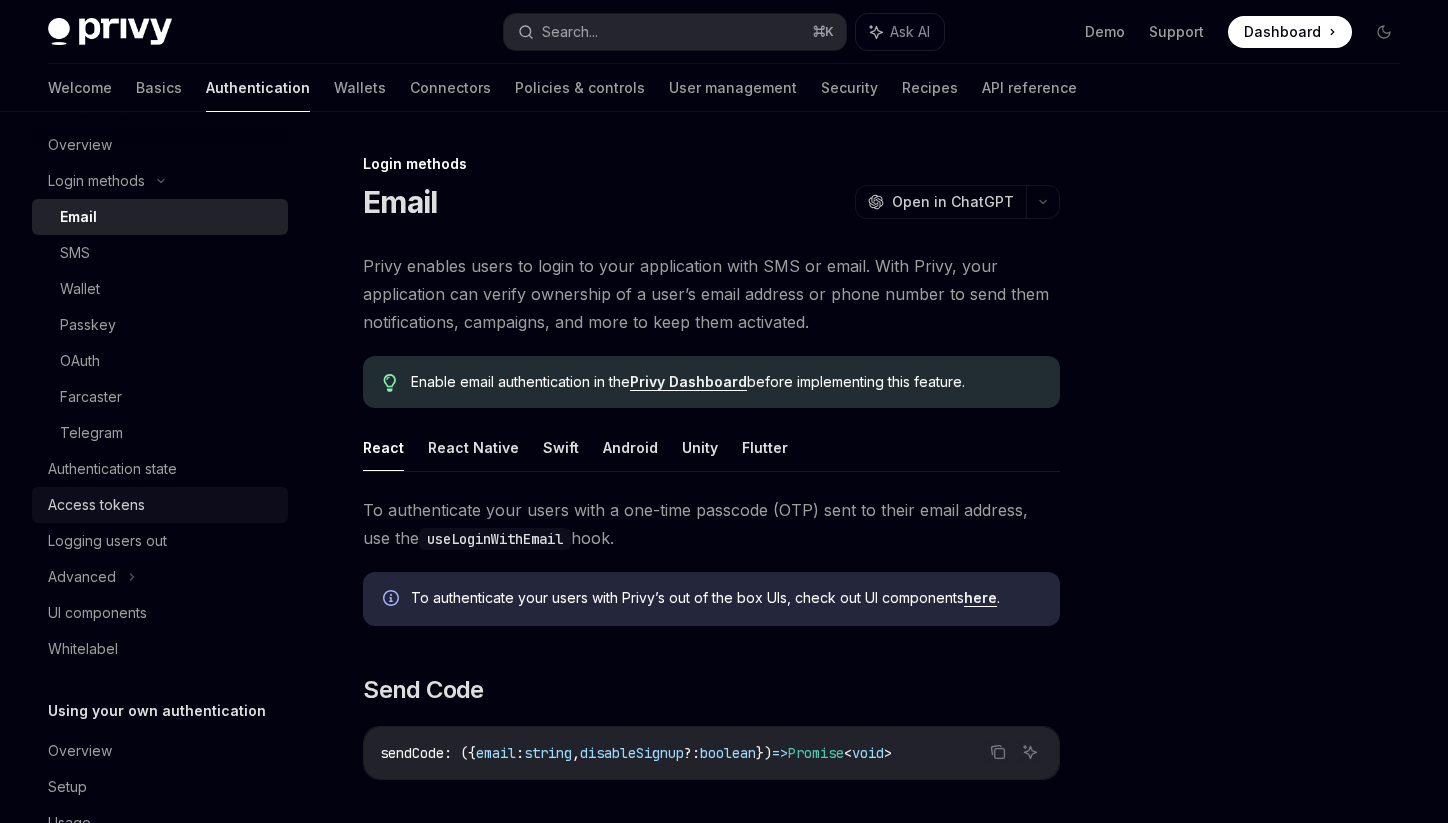 scroll, scrollTop: 120, scrollLeft: 0, axis: vertical 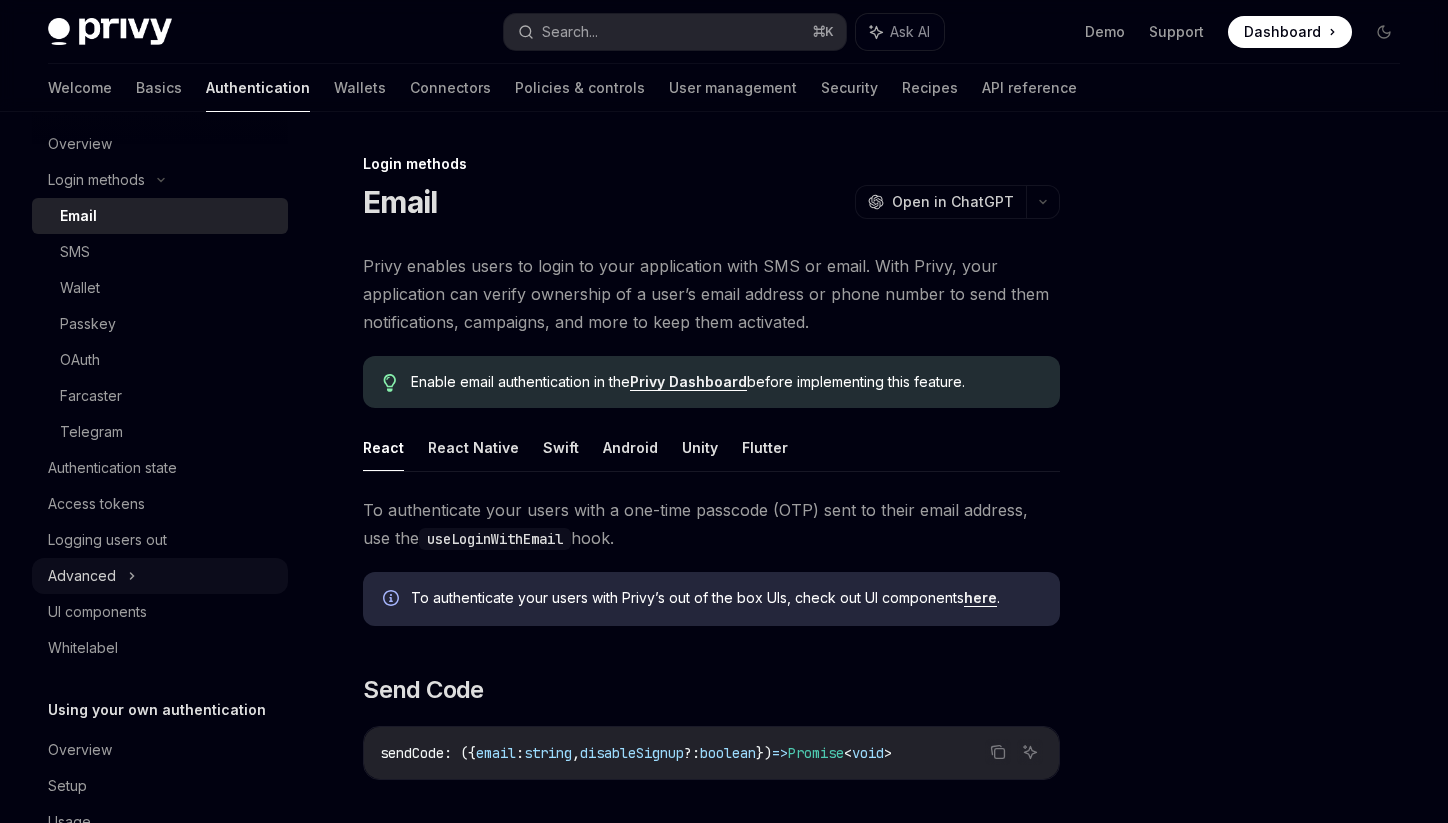 click on "Advanced" at bounding box center [160, 576] 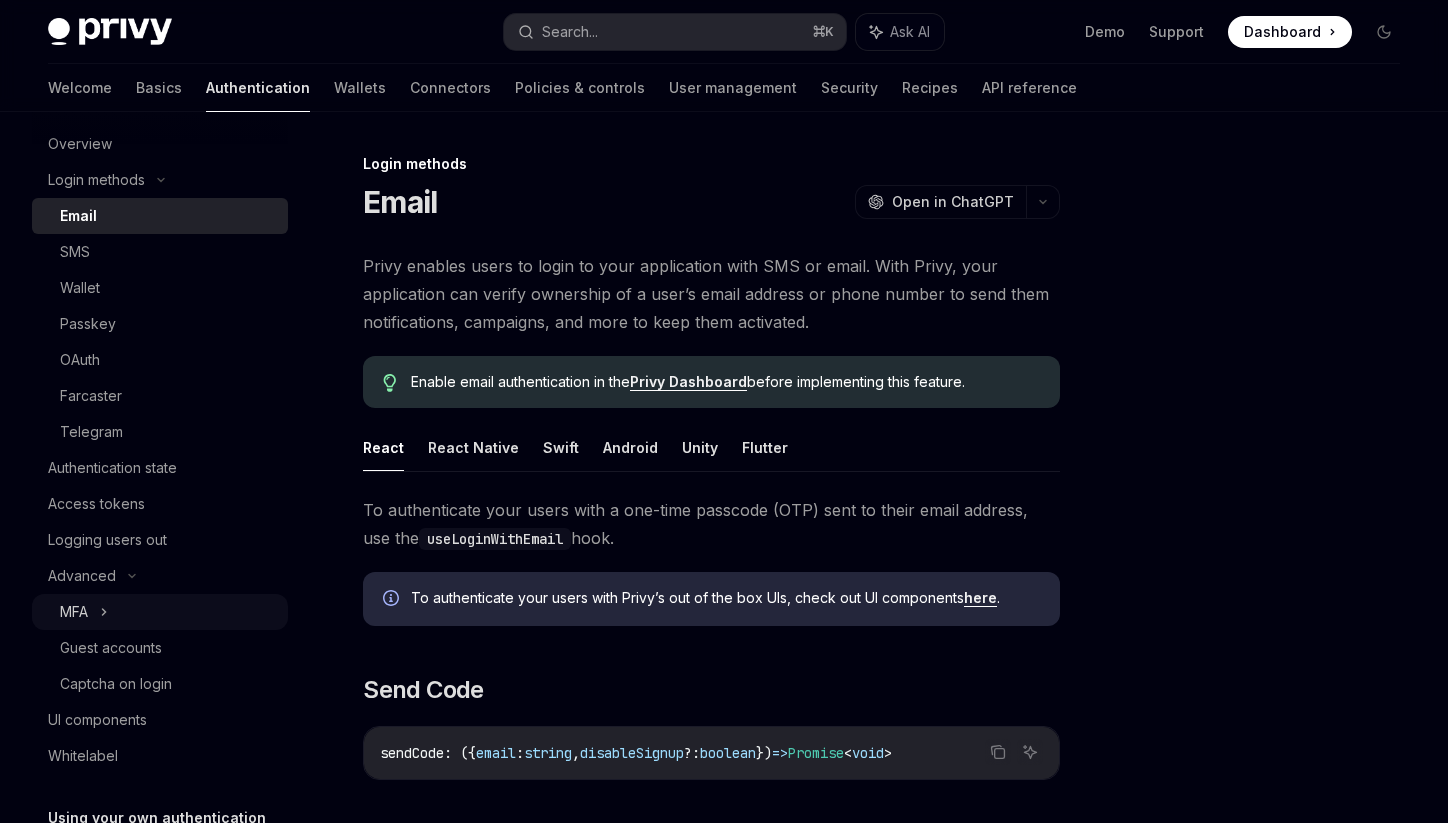 click on "MFA" at bounding box center [160, 612] 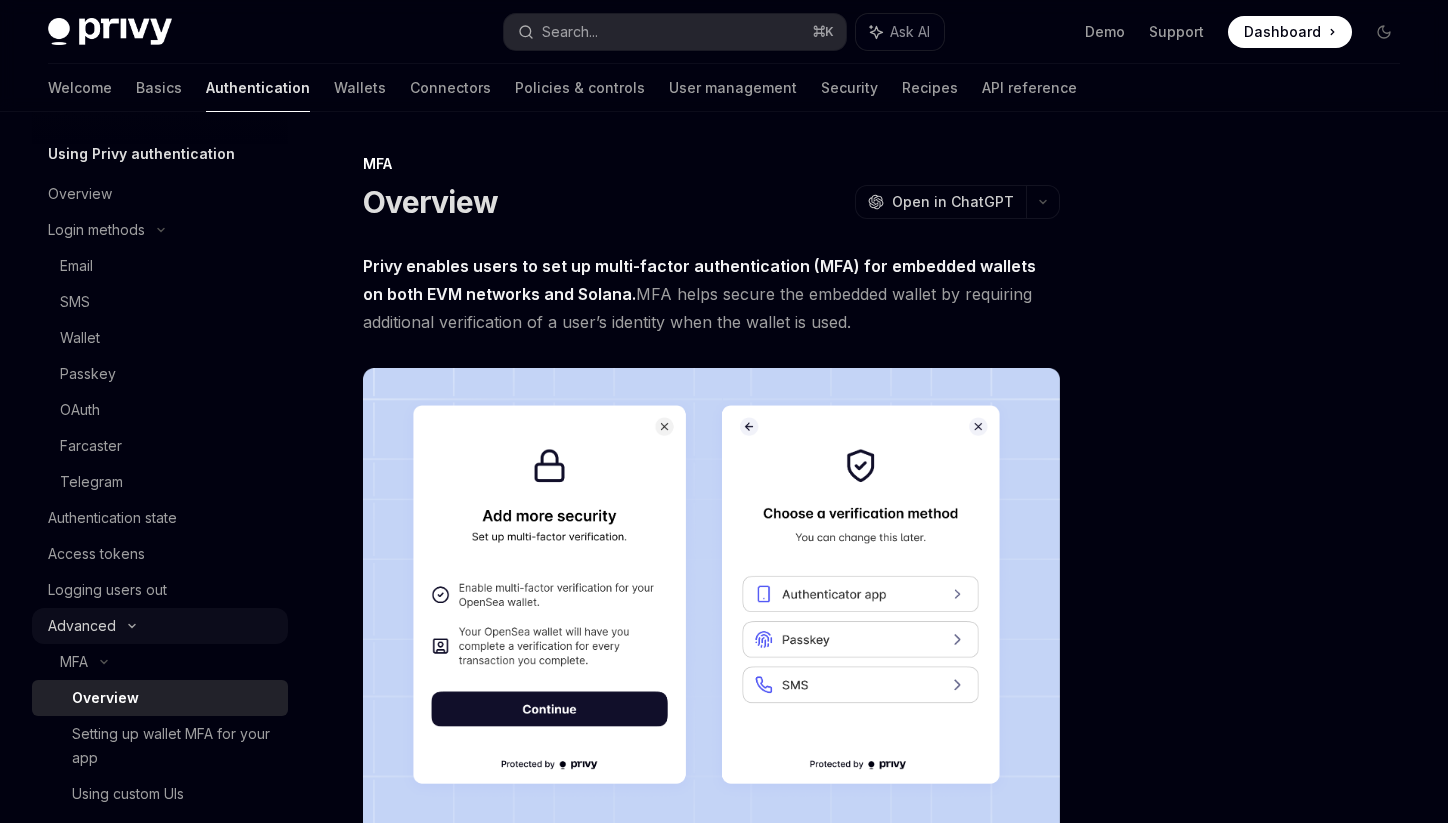 scroll, scrollTop: 0, scrollLeft: 0, axis: both 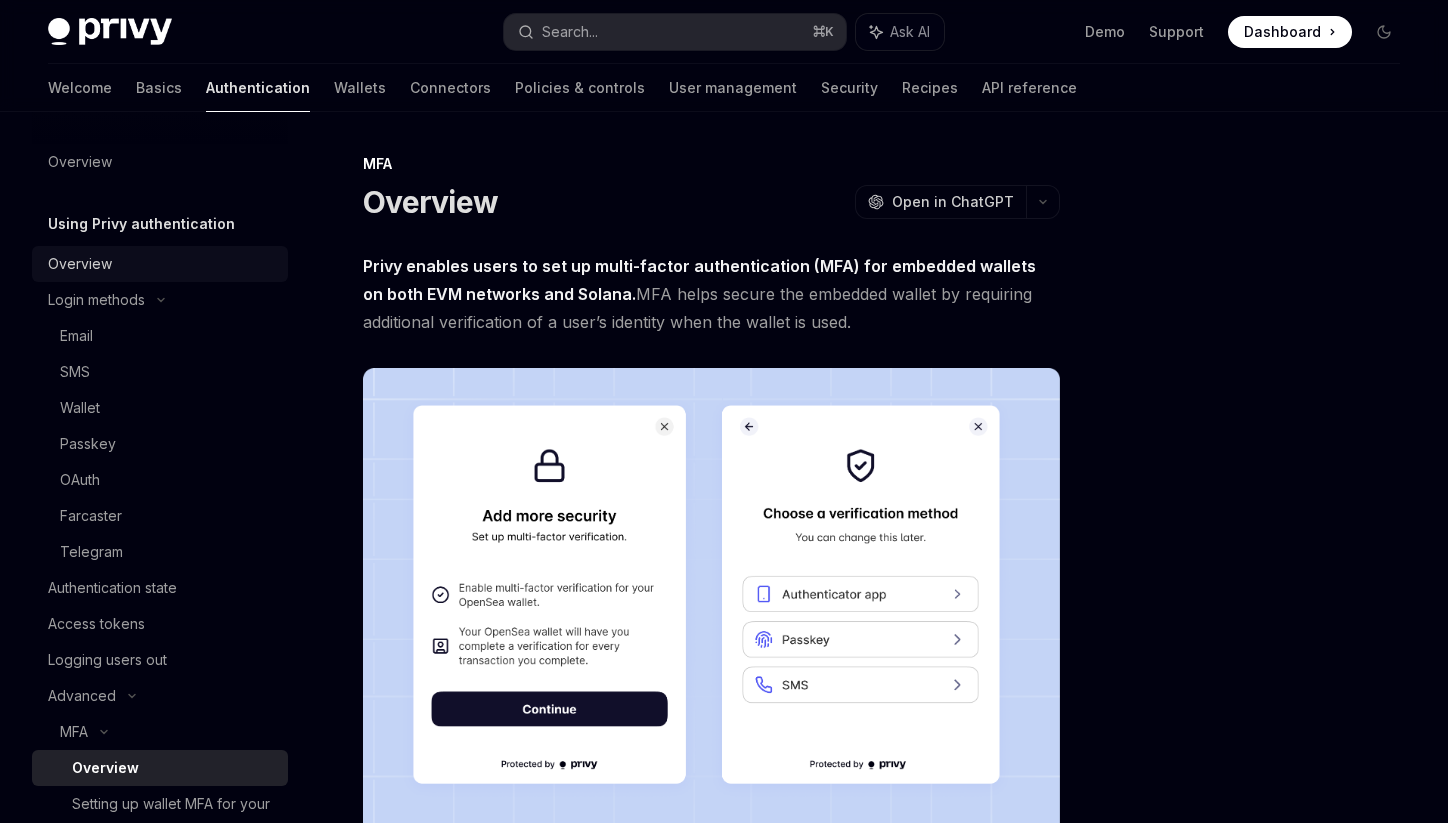 click on "Overview" at bounding box center [162, 264] 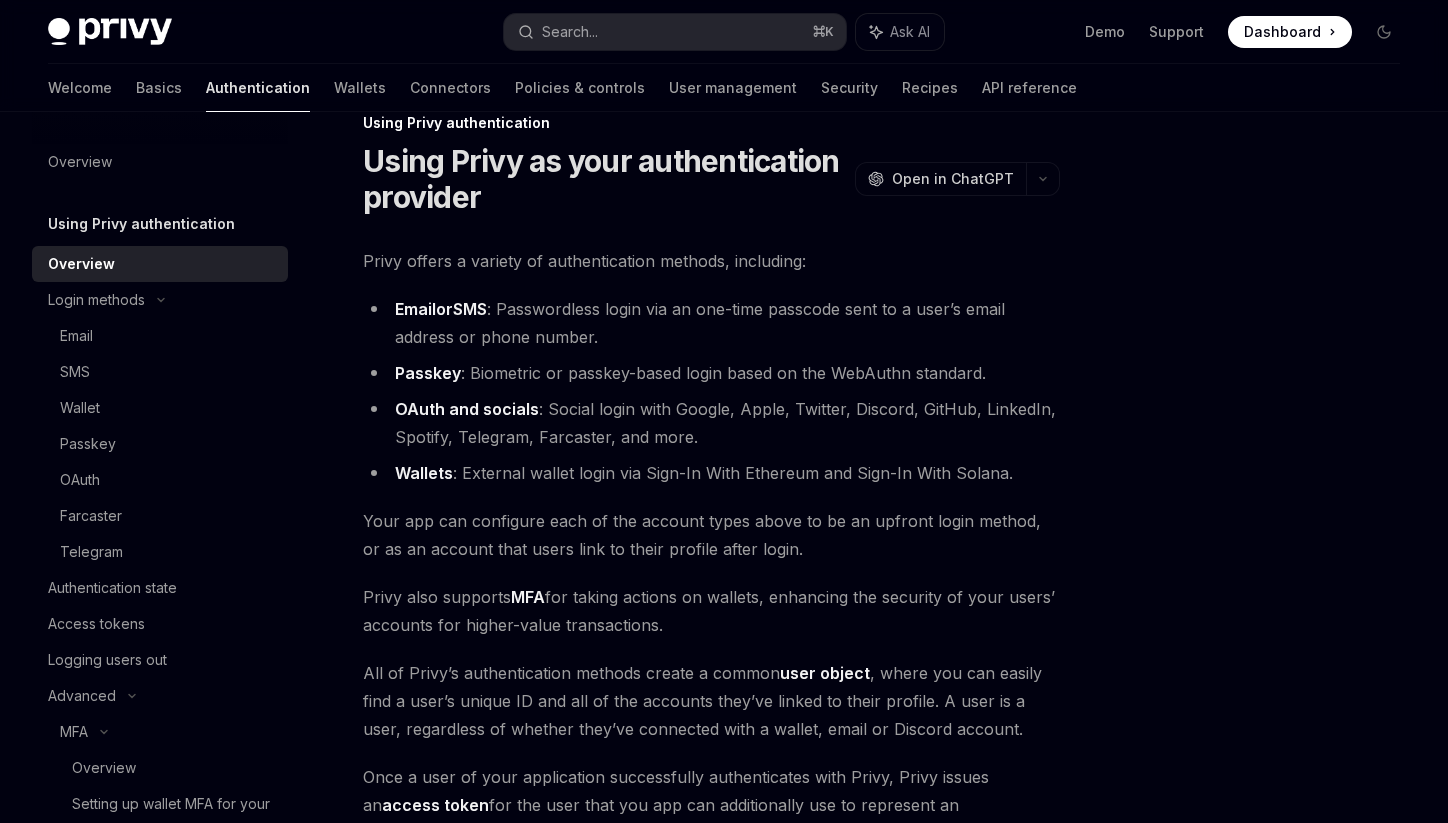 scroll, scrollTop: 0, scrollLeft: 0, axis: both 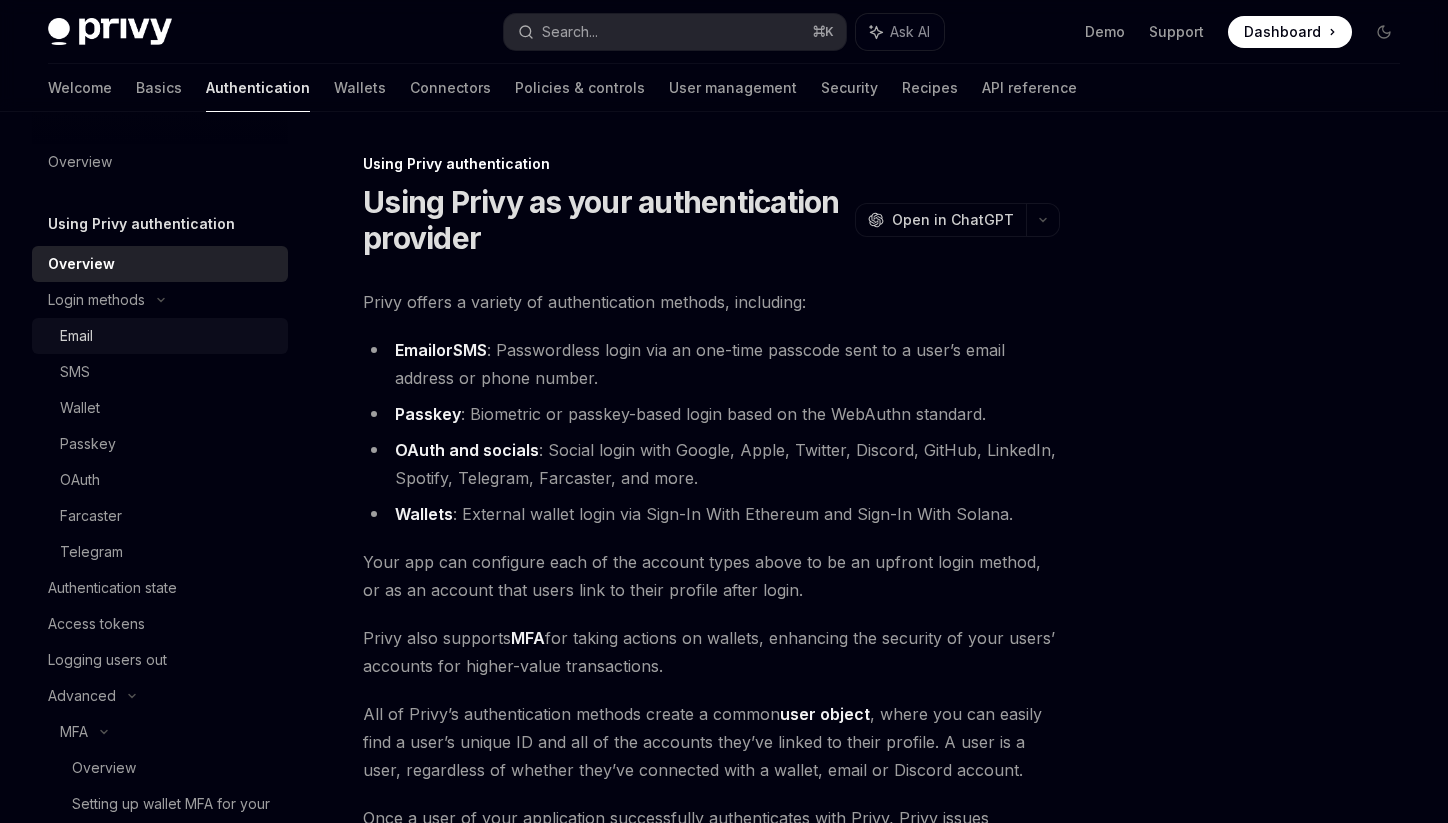 click on "Email" at bounding box center (168, 336) 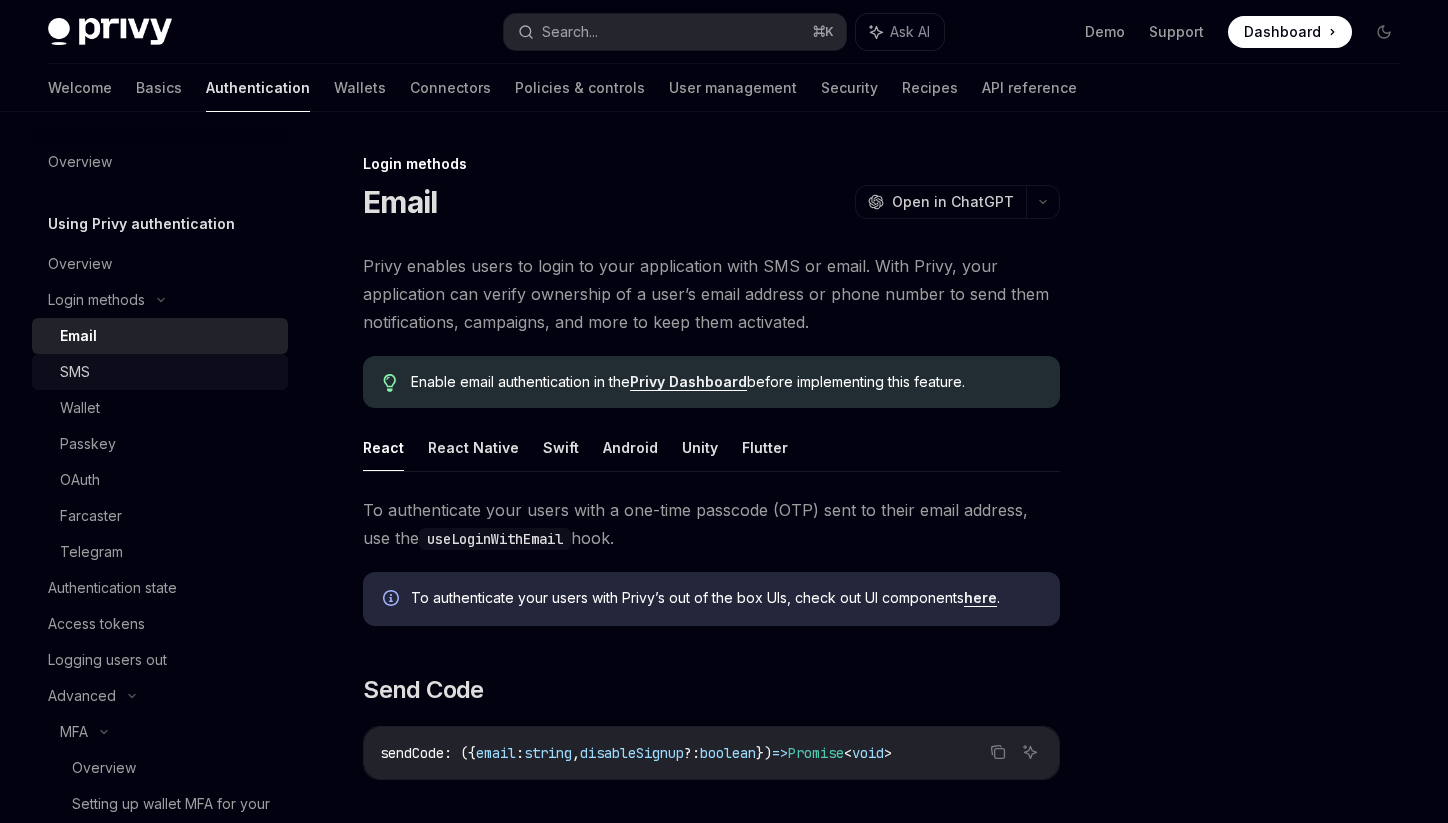 click on "SMS" at bounding box center (168, 372) 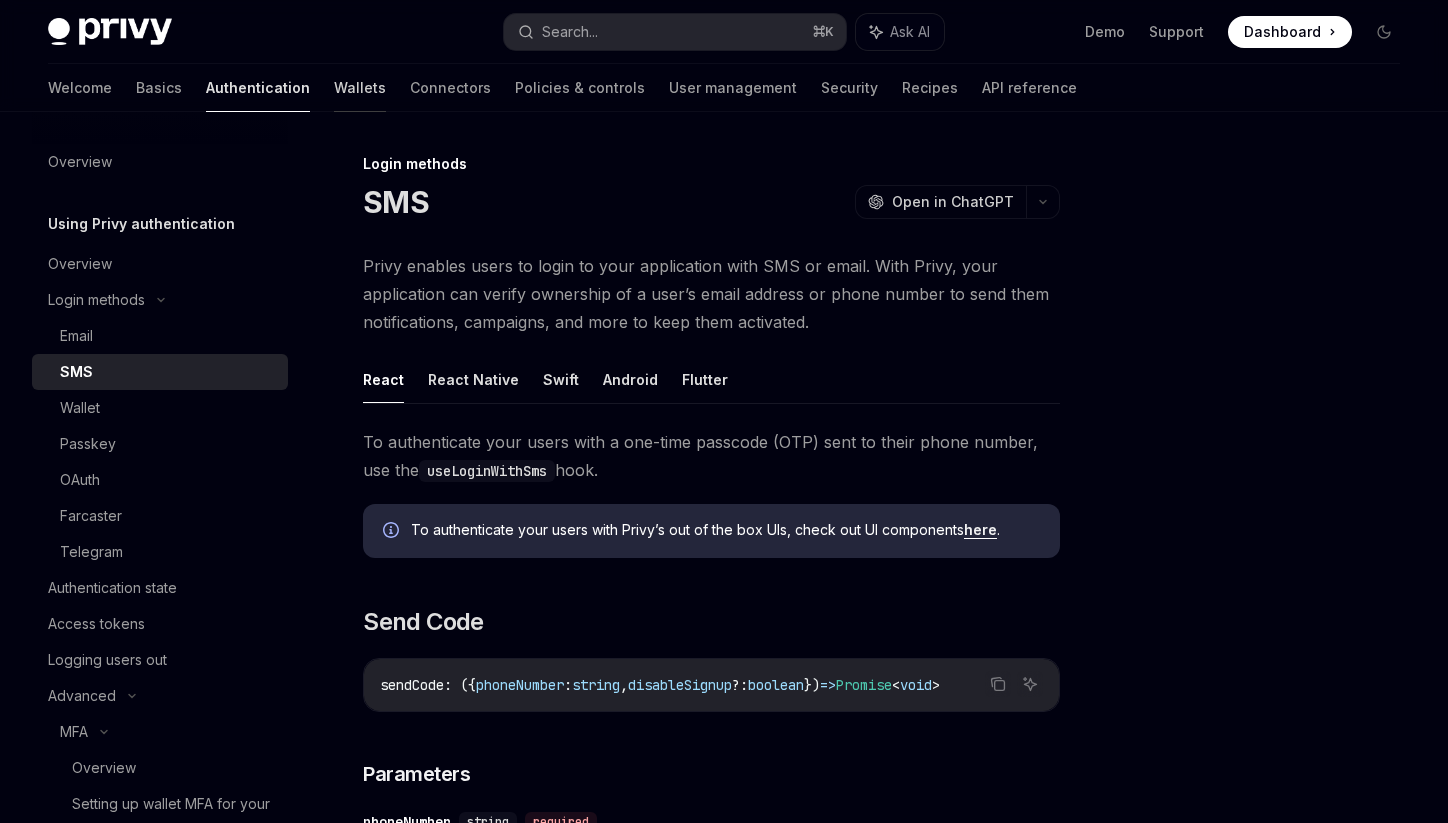 click on "Wallets" at bounding box center [360, 88] 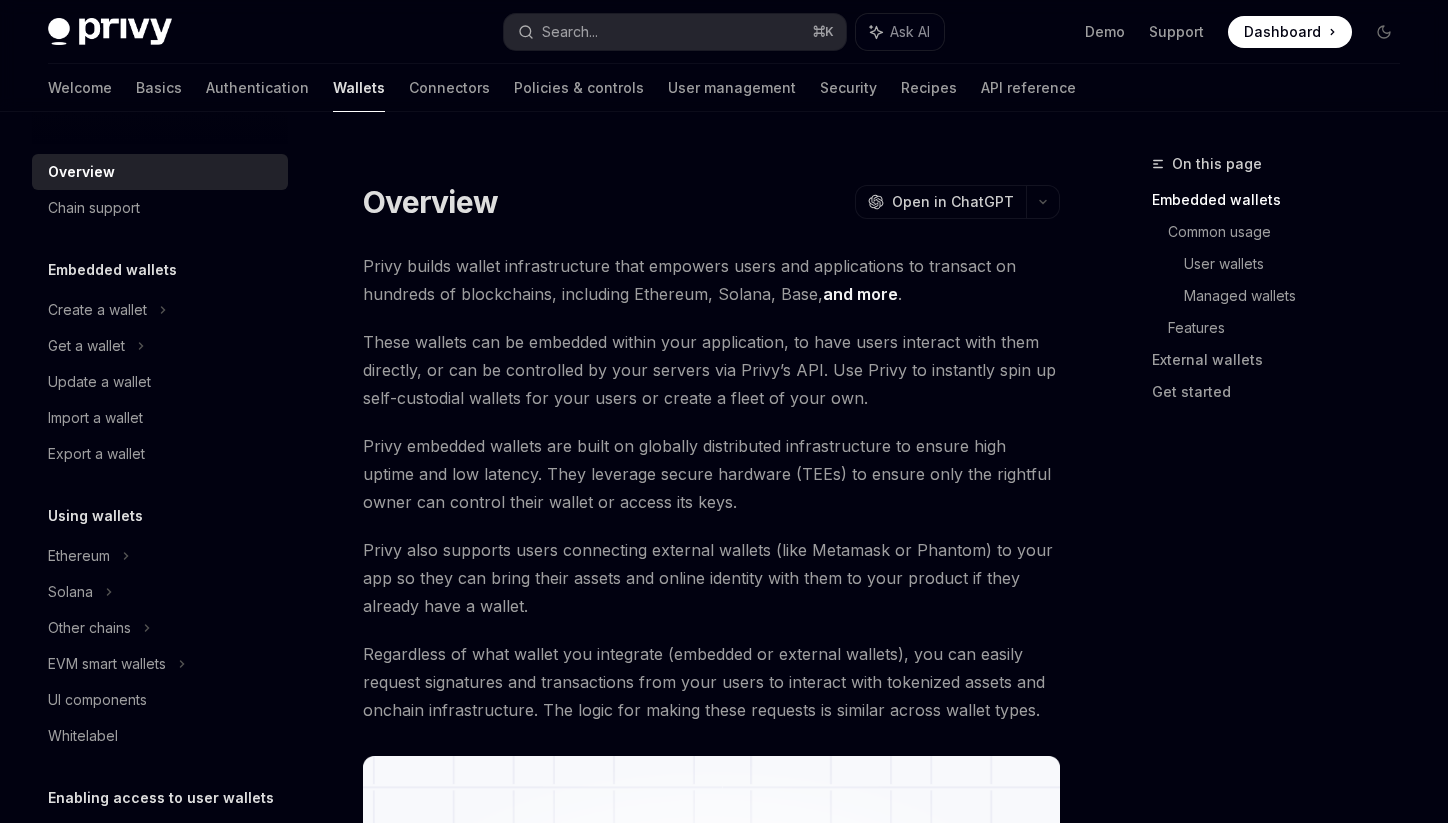 click on "Embedded wallets" at bounding box center (112, 270) 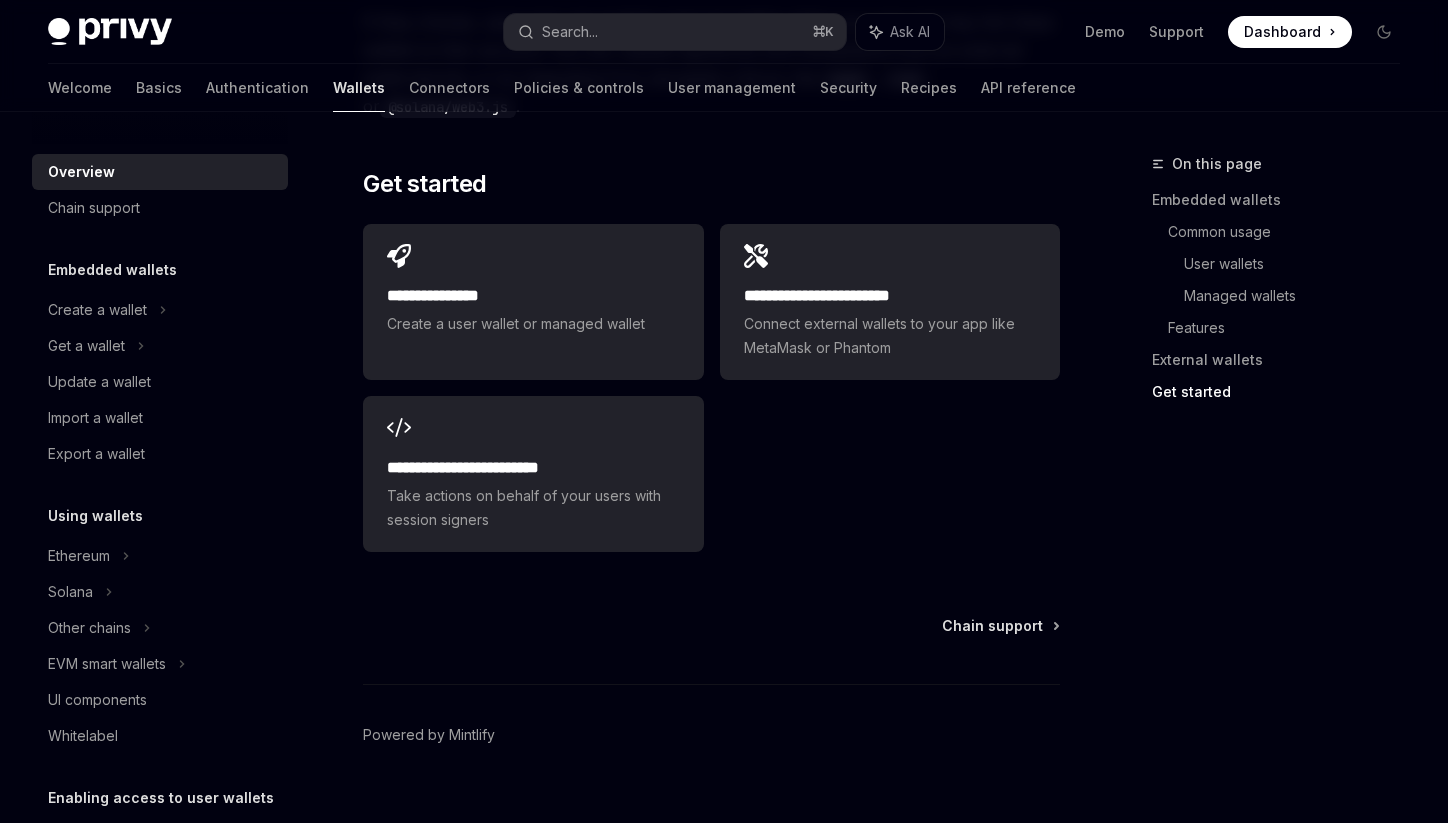 scroll, scrollTop: 3315, scrollLeft: 0, axis: vertical 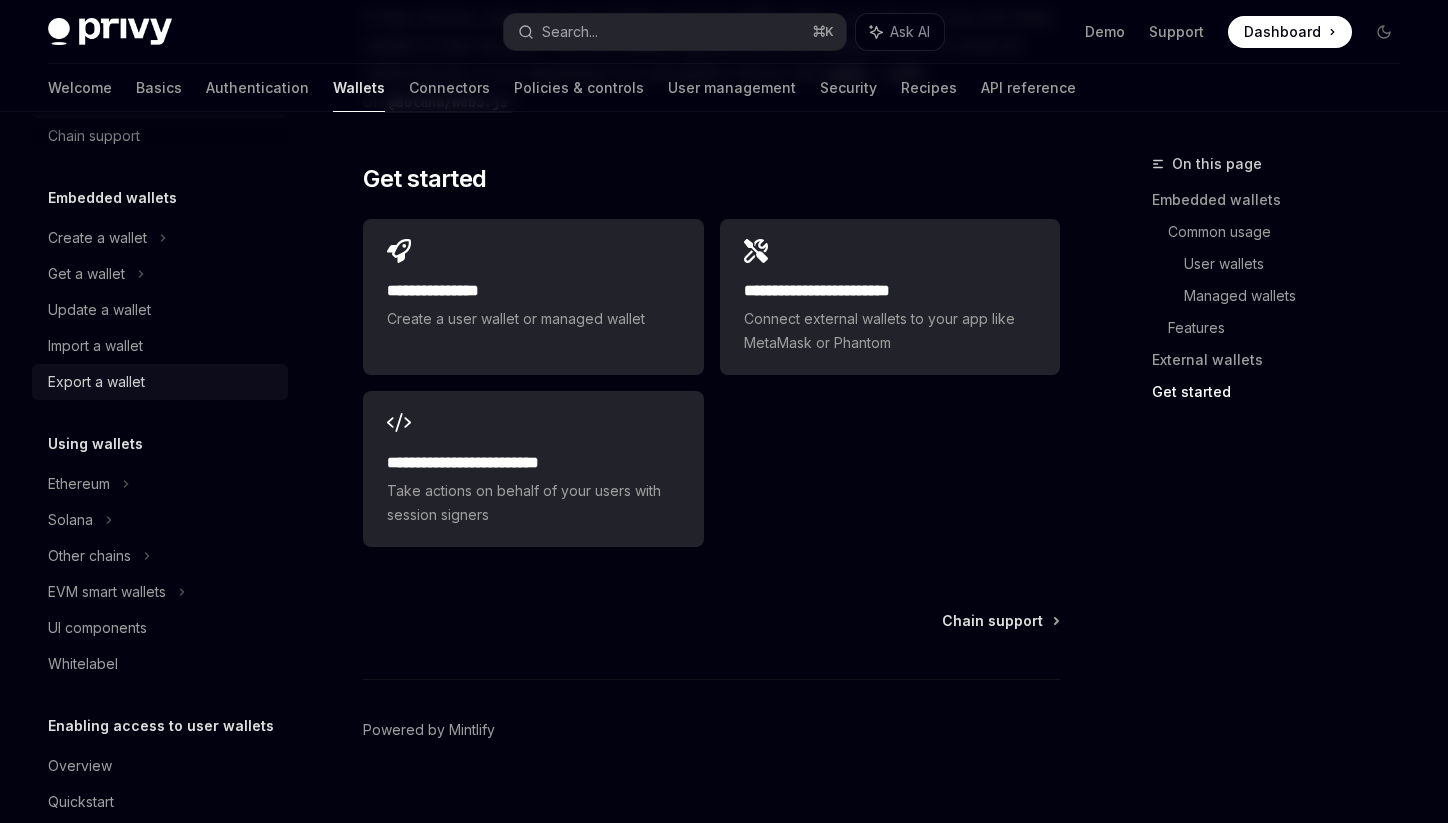 click on "Export a wallet" at bounding box center [96, 382] 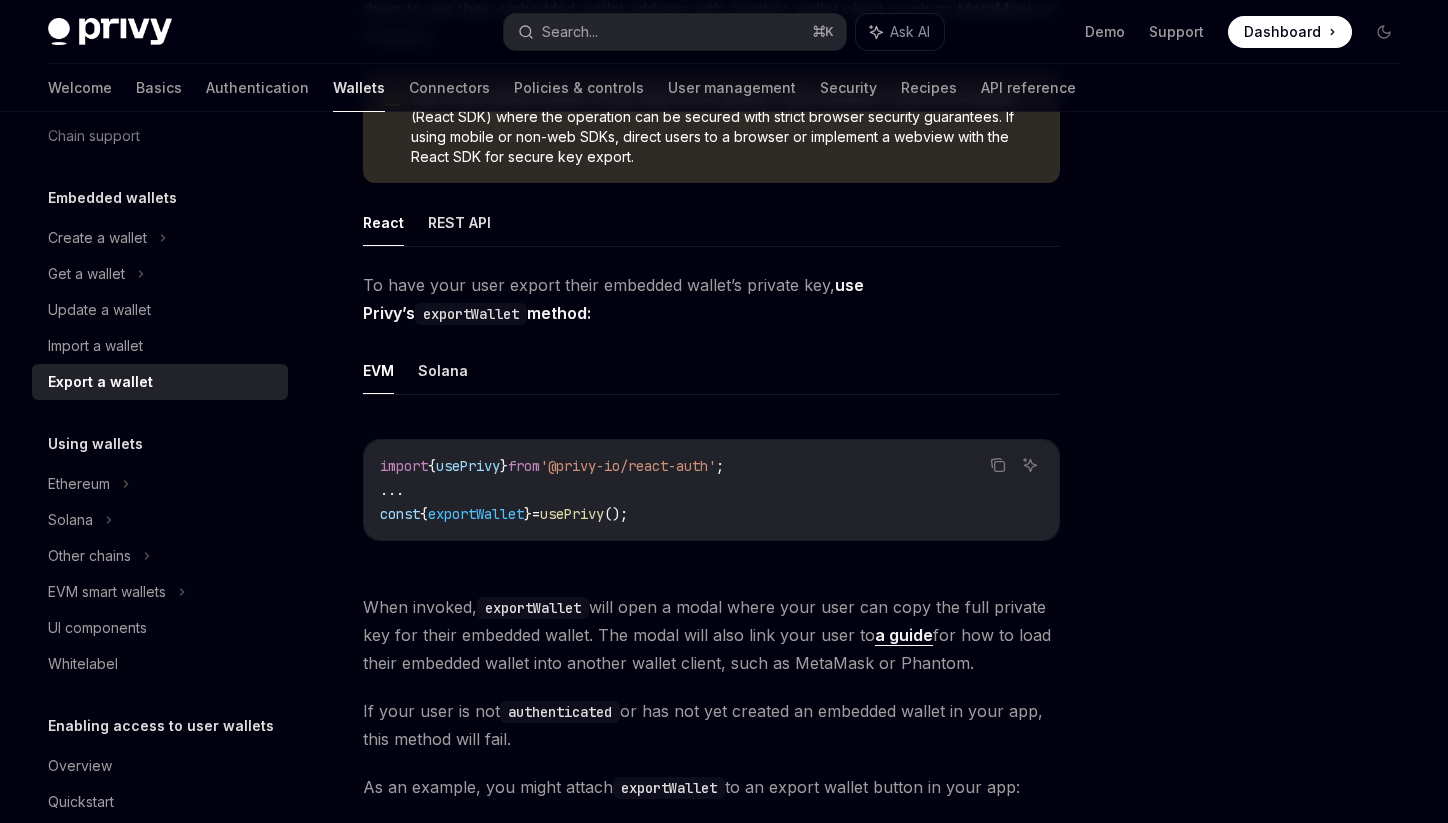 scroll, scrollTop: 288, scrollLeft: 0, axis: vertical 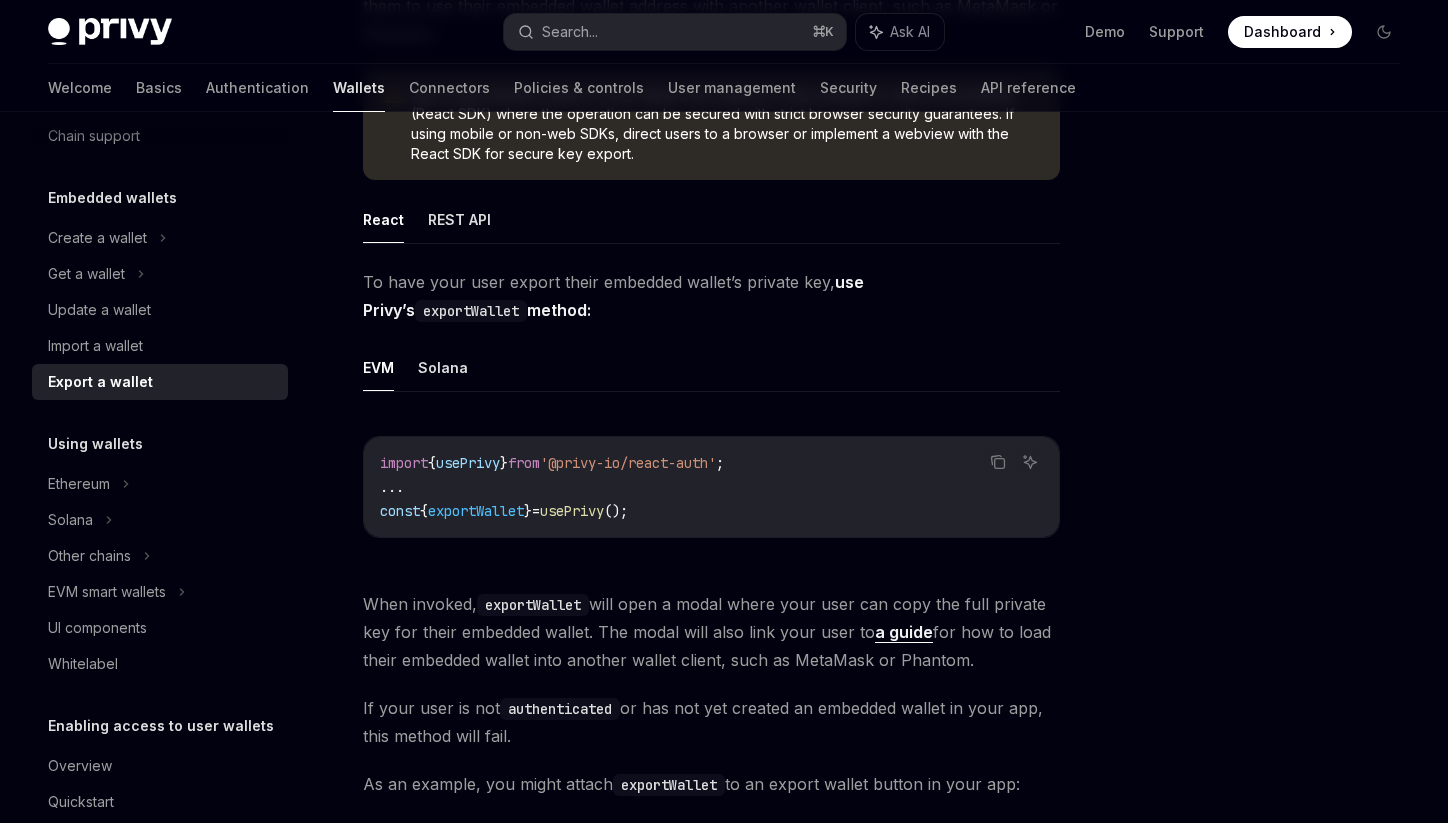 click on "exportWallet" at bounding box center (476, 511) 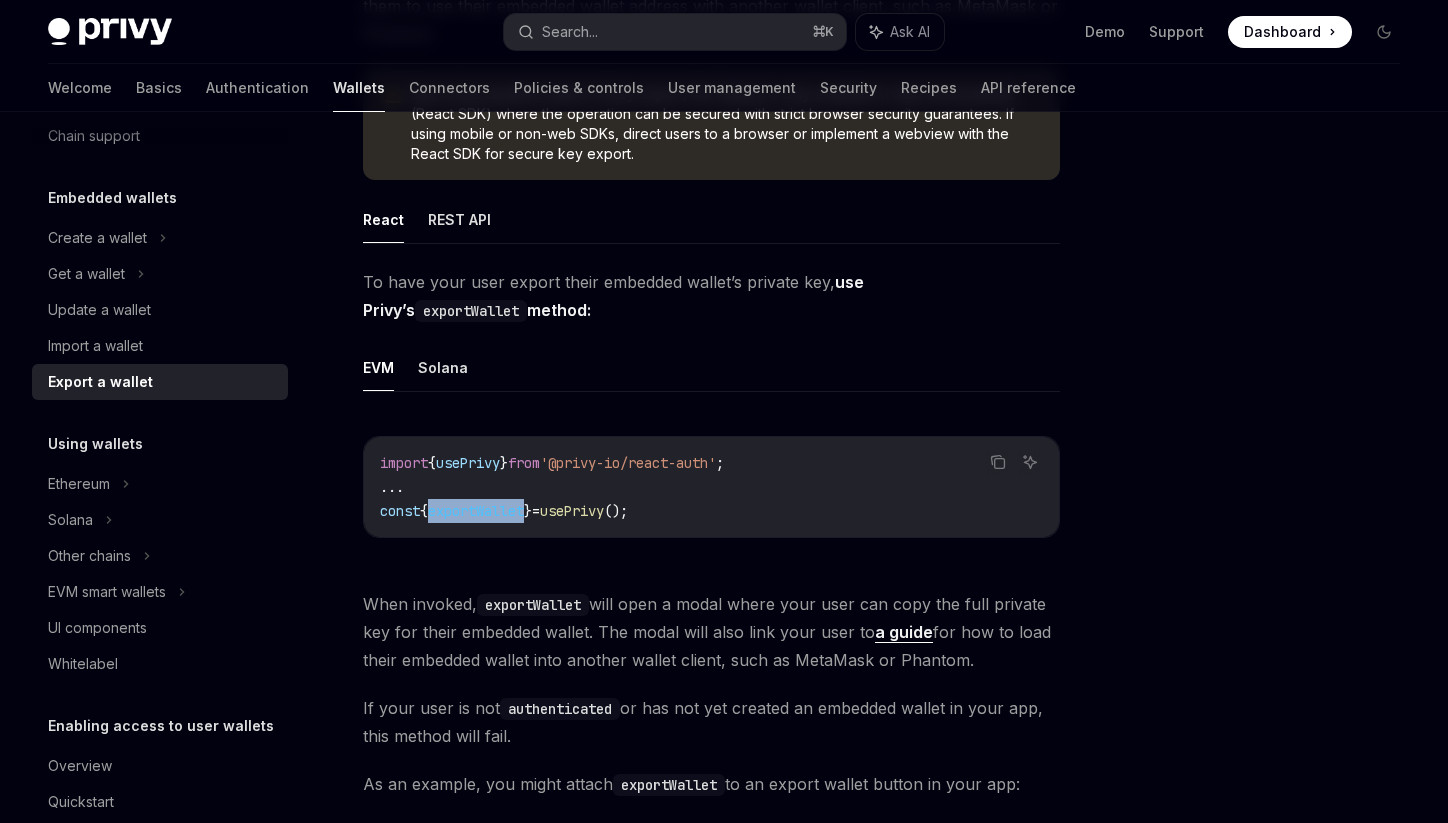 click on "exportWallet" at bounding box center (476, 511) 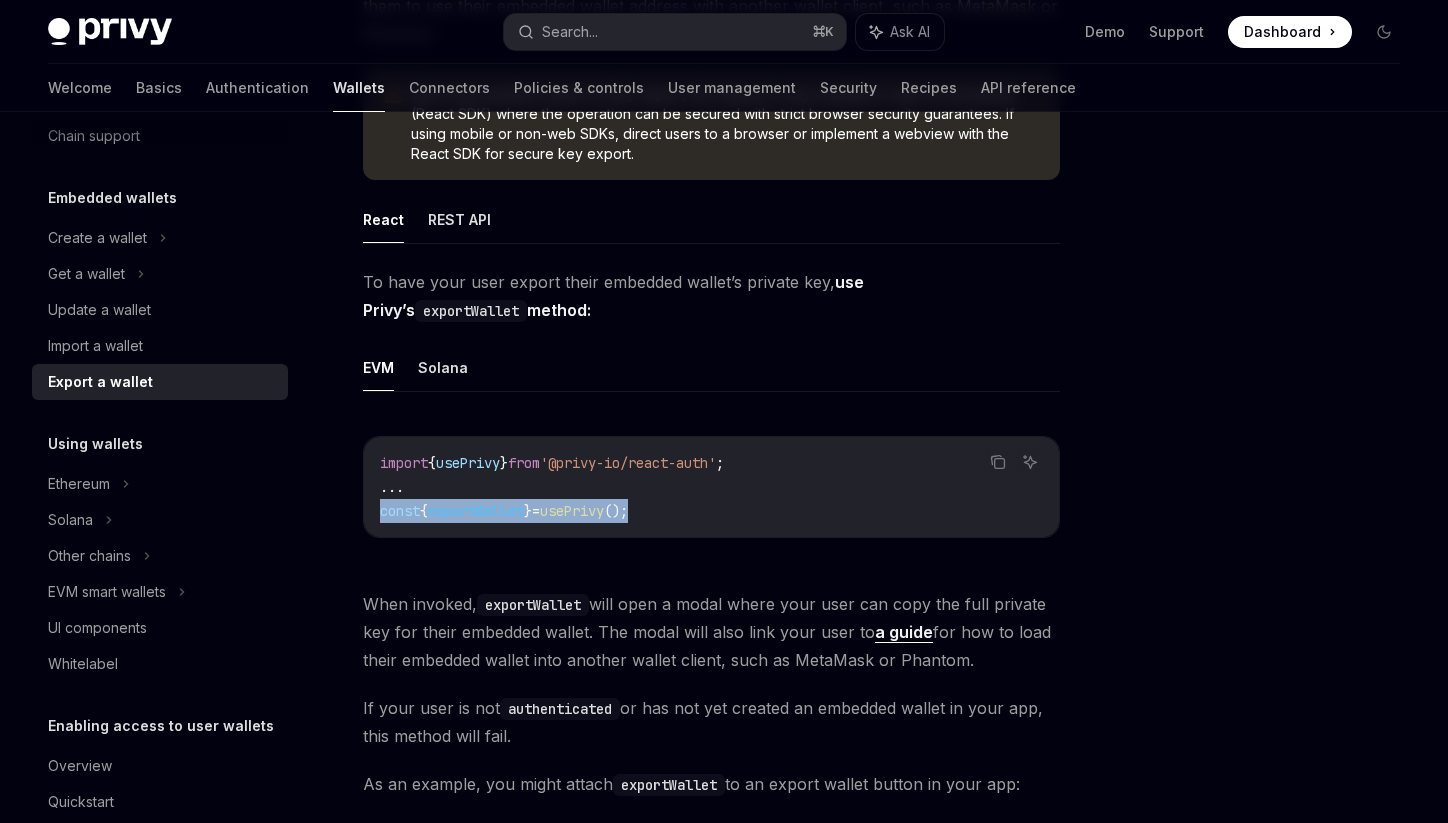 drag, startPoint x: 670, startPoint y: 512, endPoint x: 352, endPoint y: 512, distance: 318 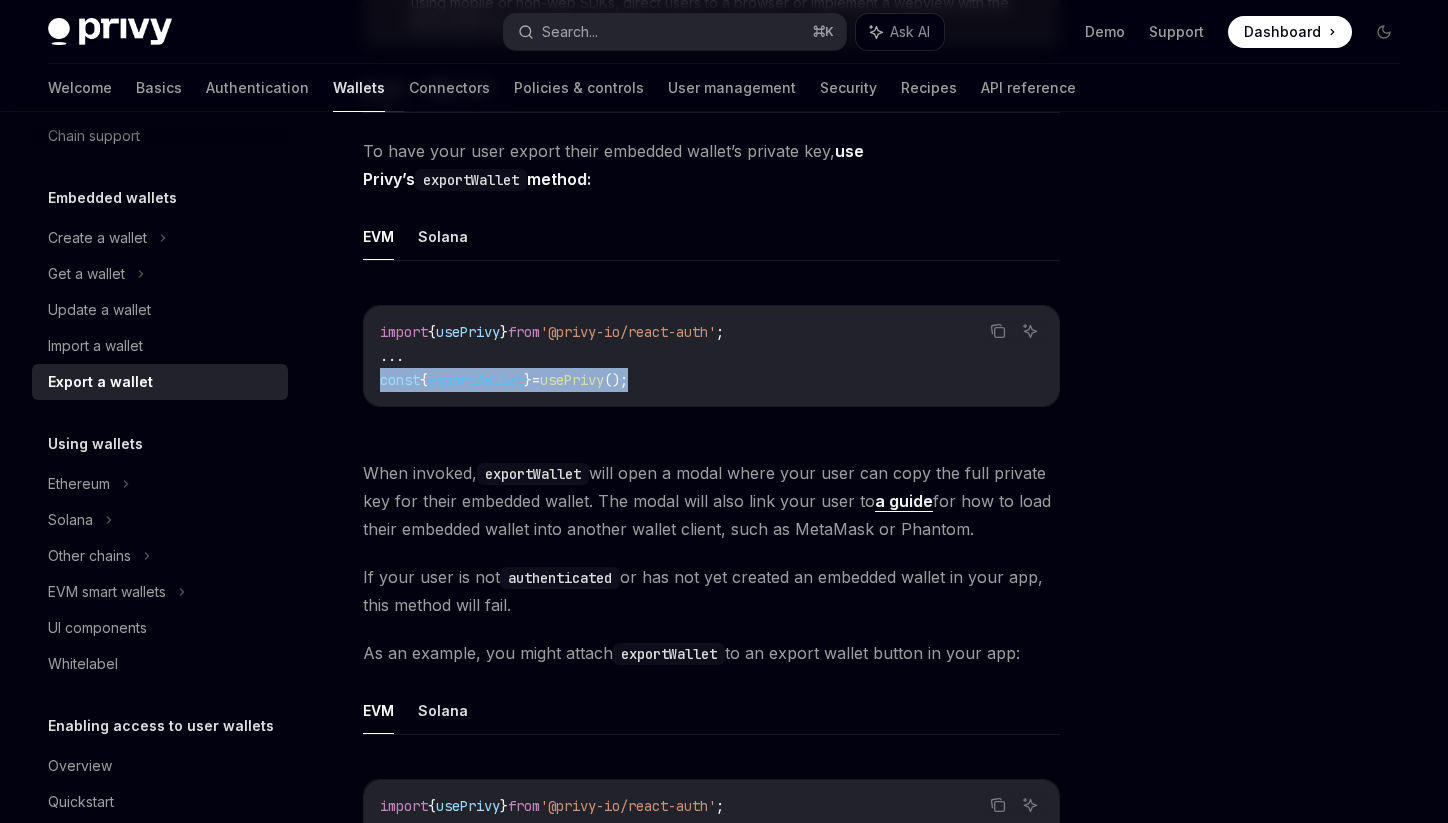 scroll, scrollTop: 241, scrollLeft: 0, axis: vertical 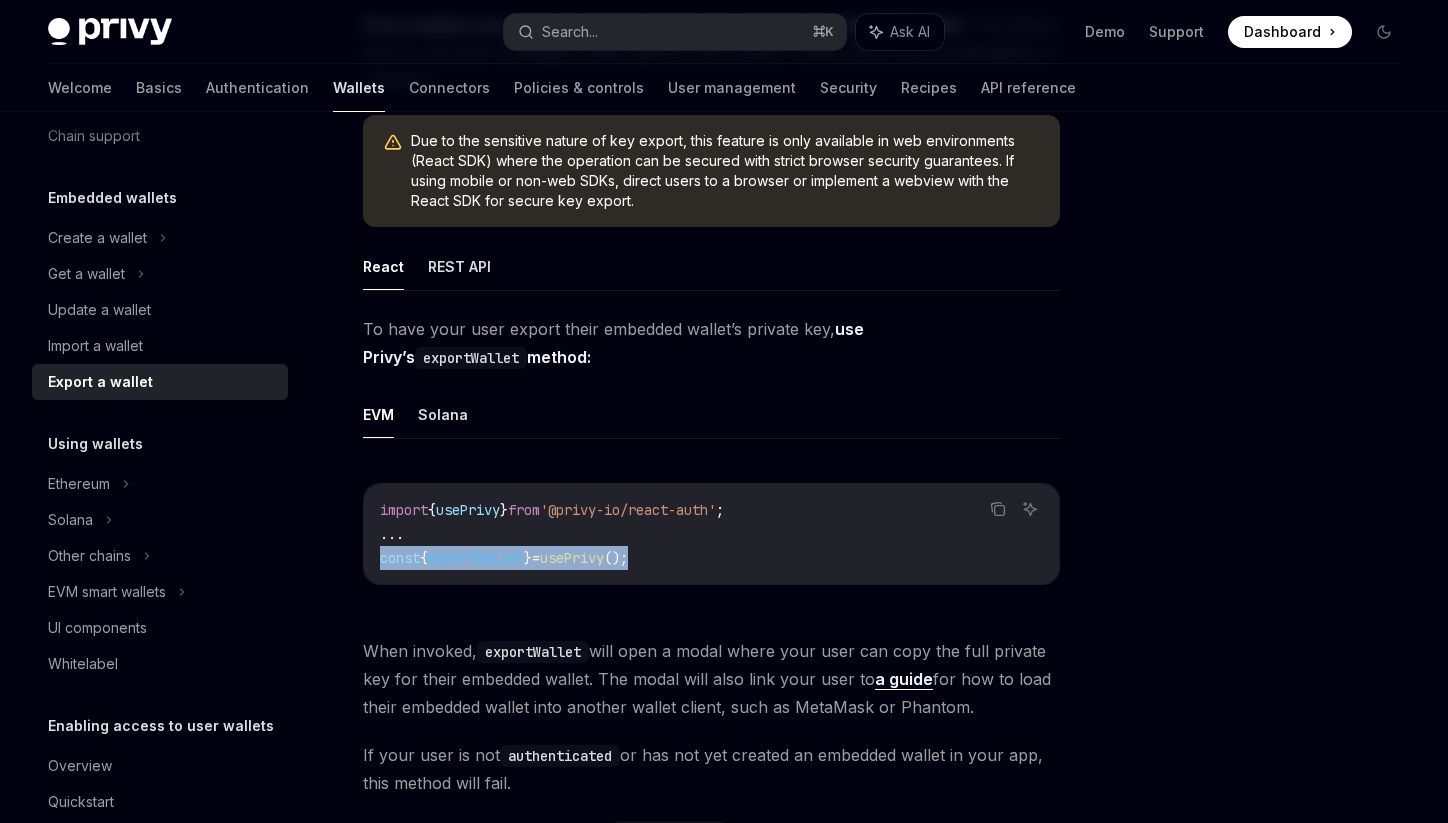 copy on "const  { exportWallet }  =  usePrivy ();" 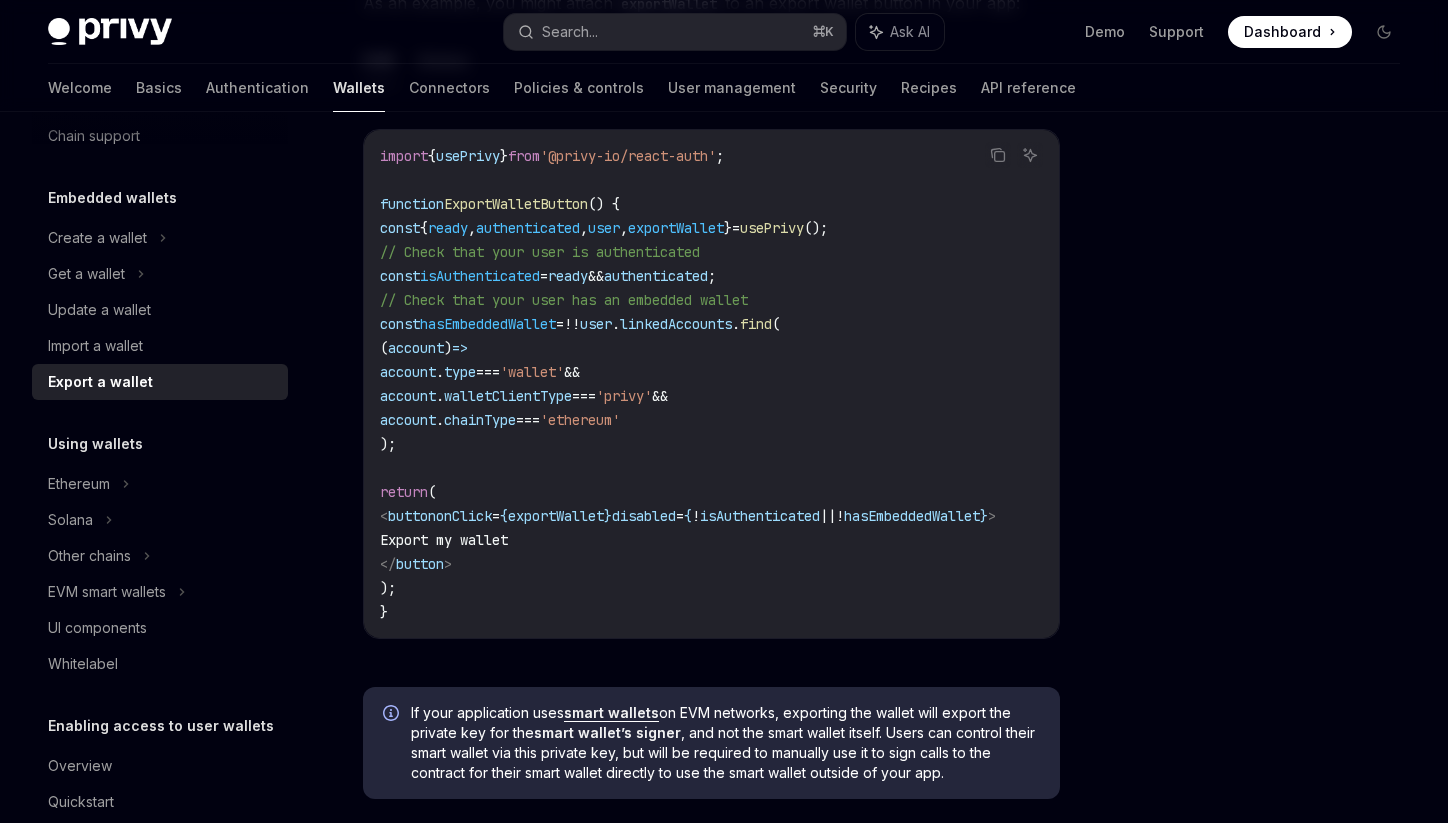 scroll, scrollTop: 1071, scrollLeft: 0, axis: vertical 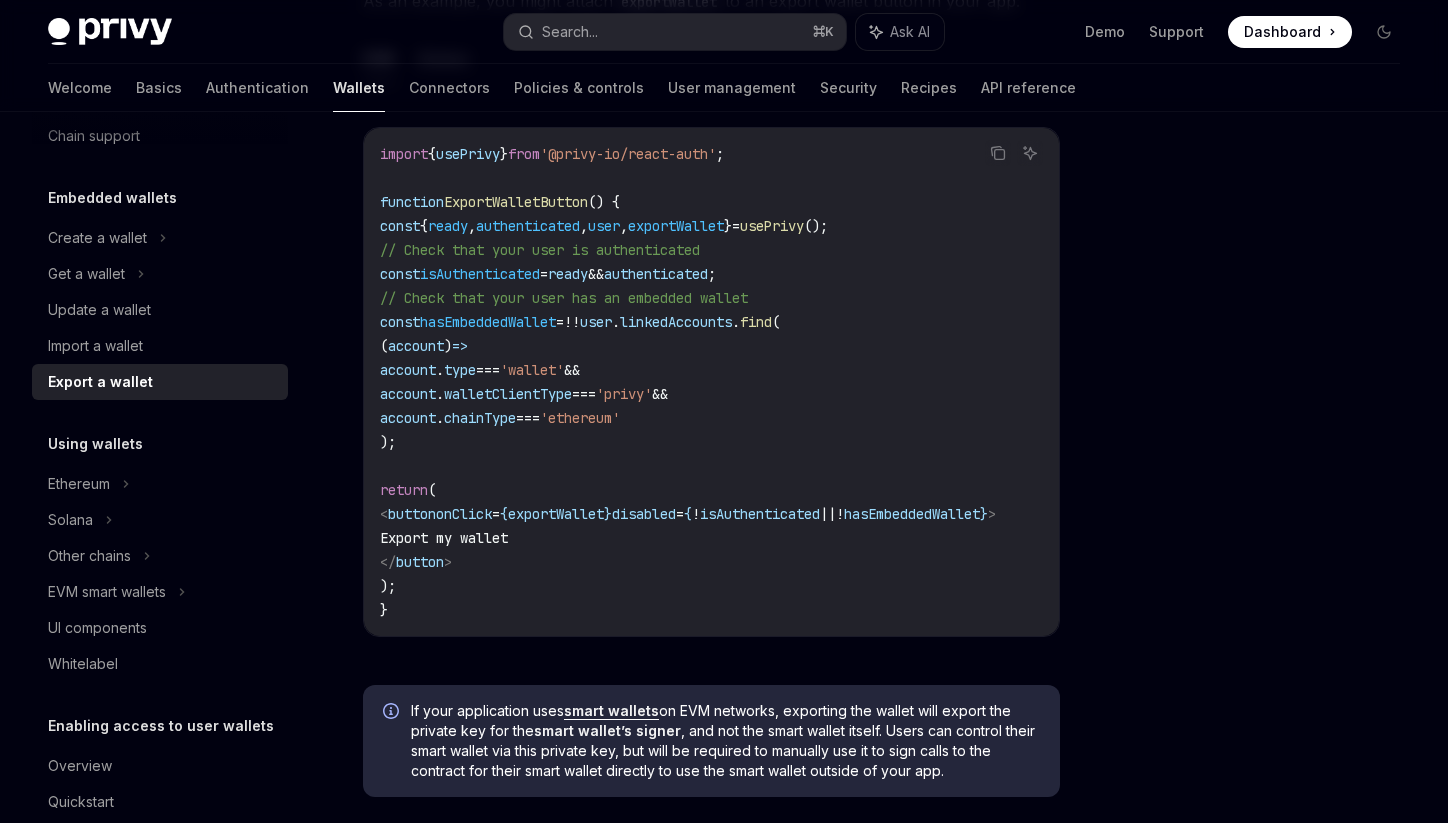 click on "exportWallet" at bounding box center (556, 514) 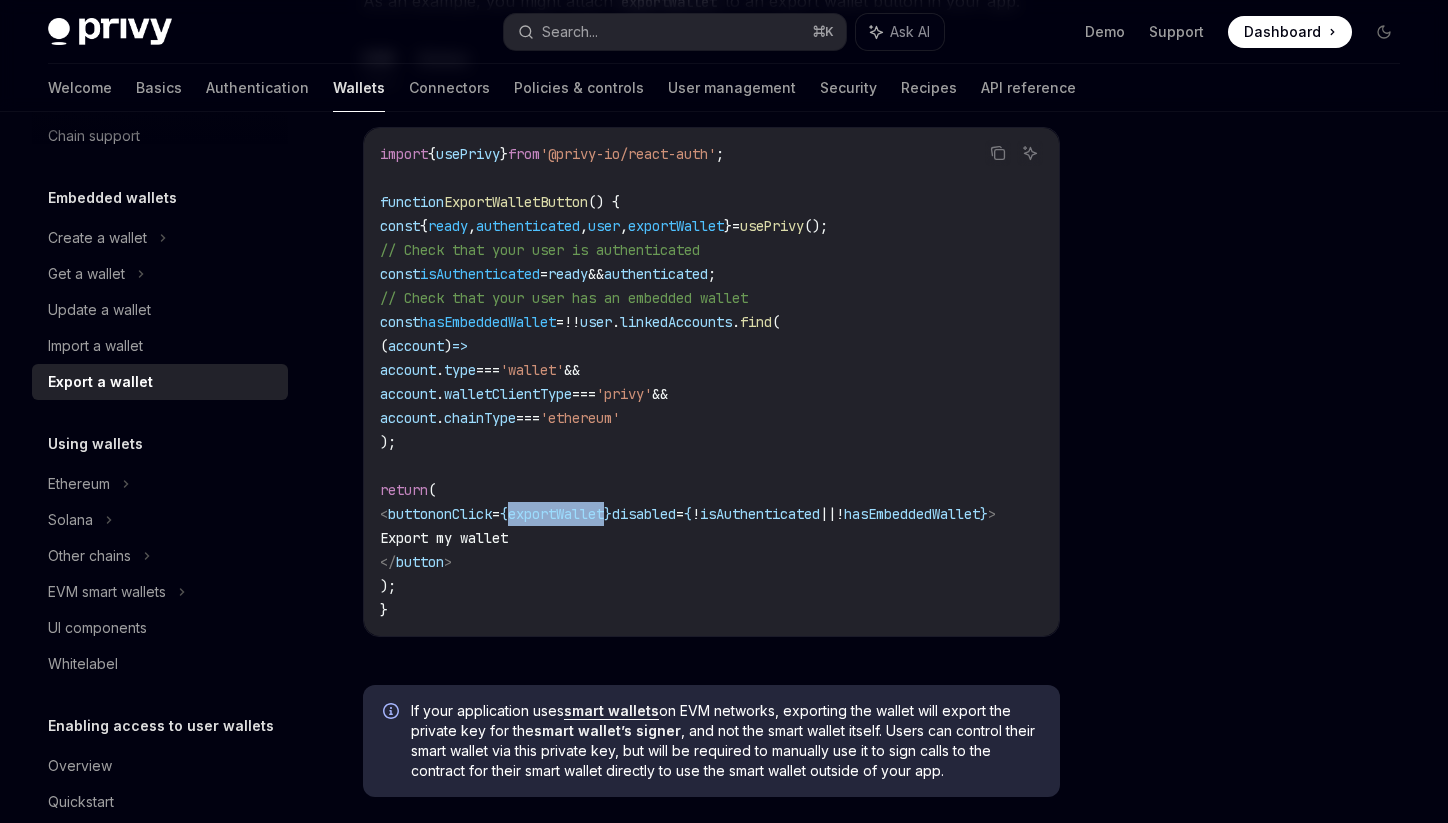 click on "exportWallet" at bounding box center [556, 514] 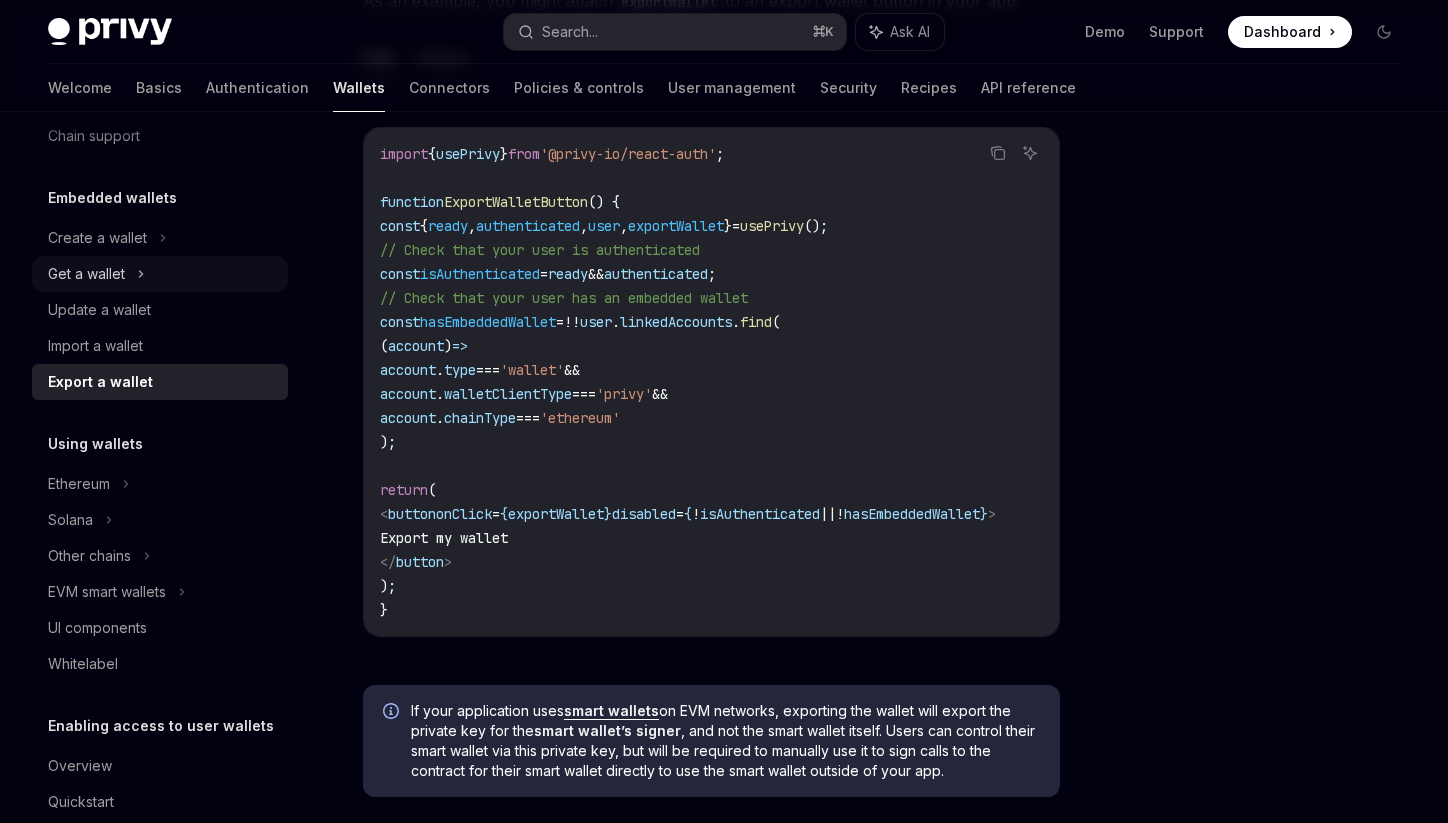 click on "Get a wallet" at bounding box center (160, 274) 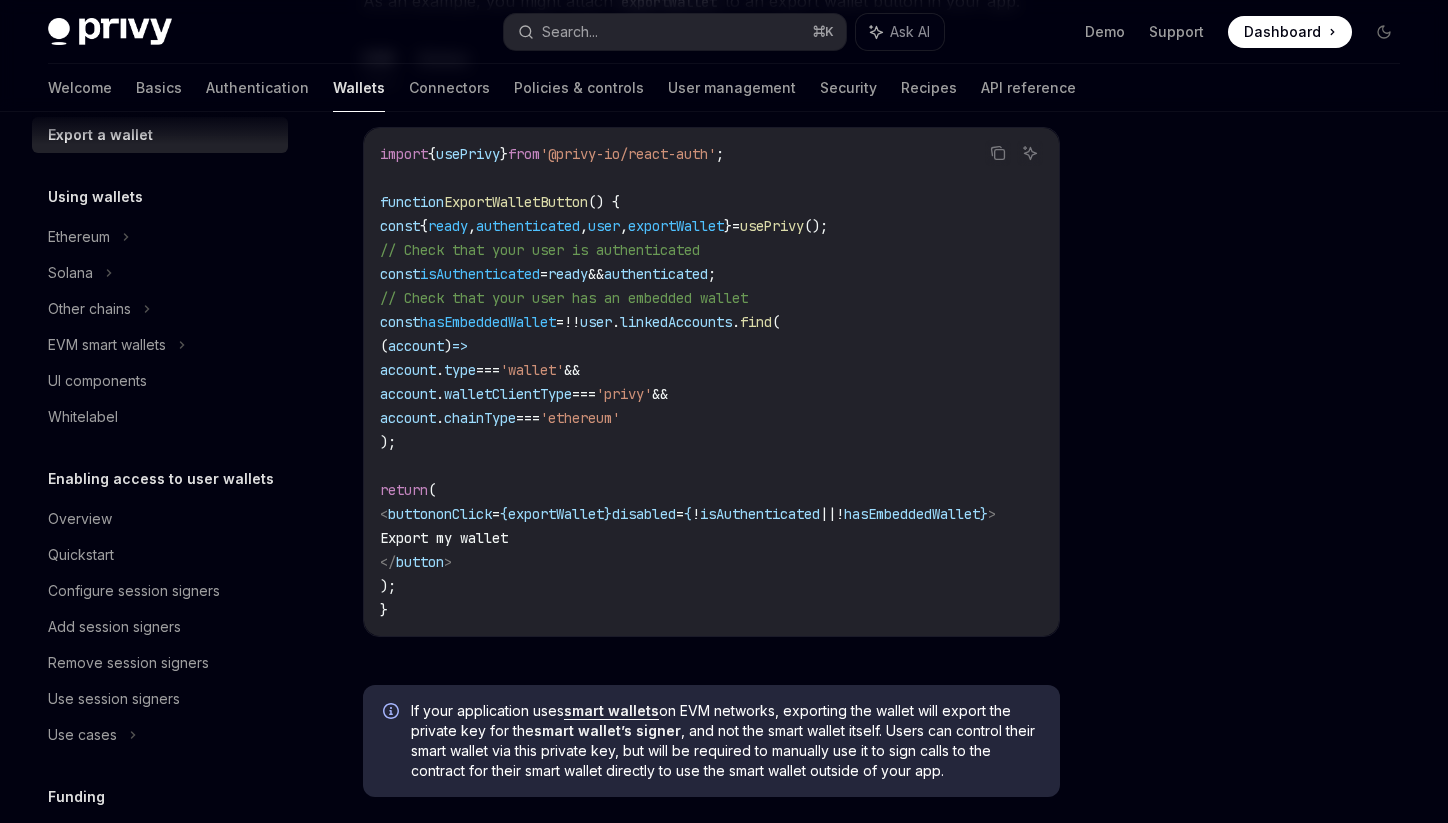 scroll, scrollTop: 431, scrollLeft: 0, axis: vertical 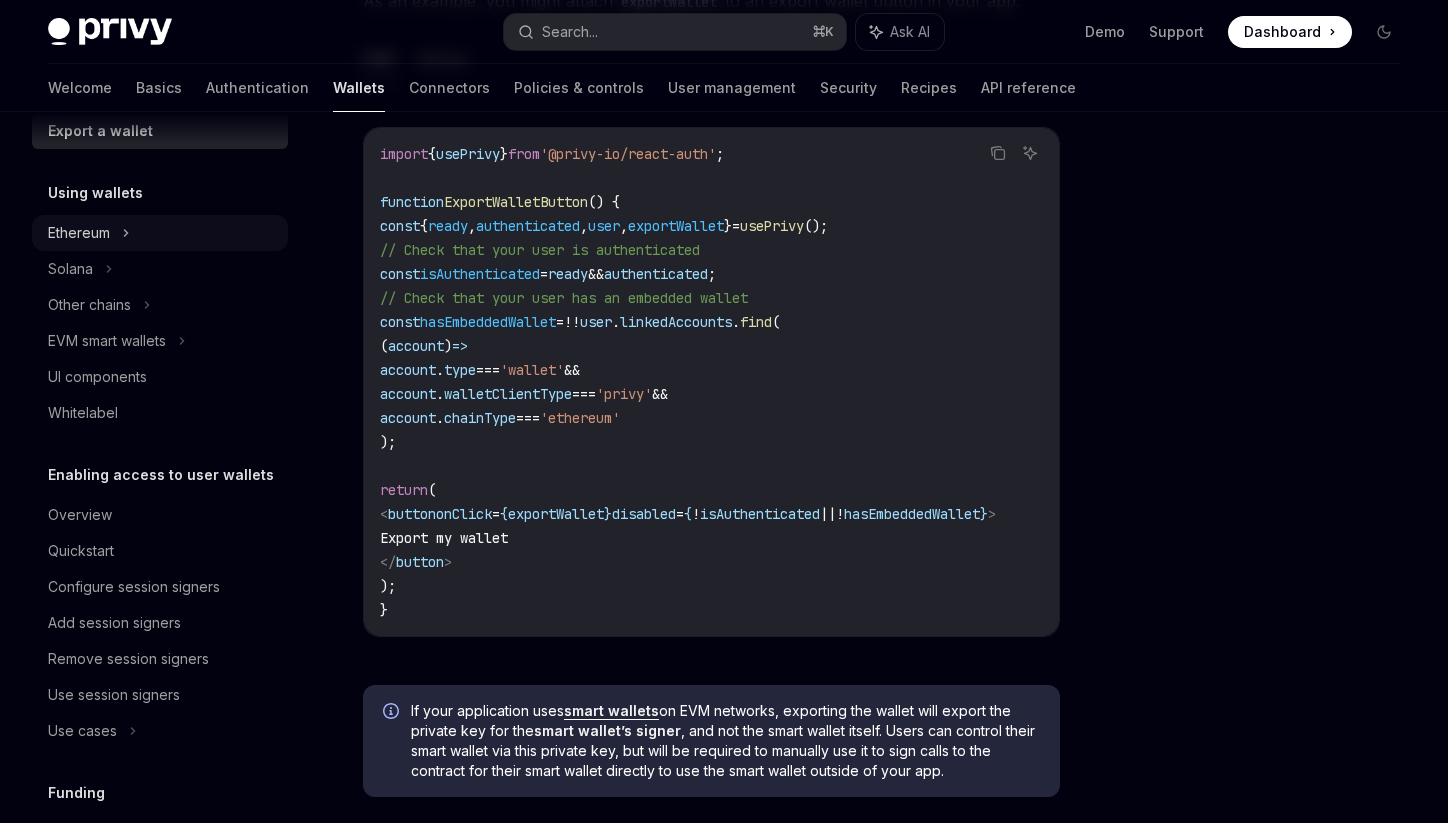 click 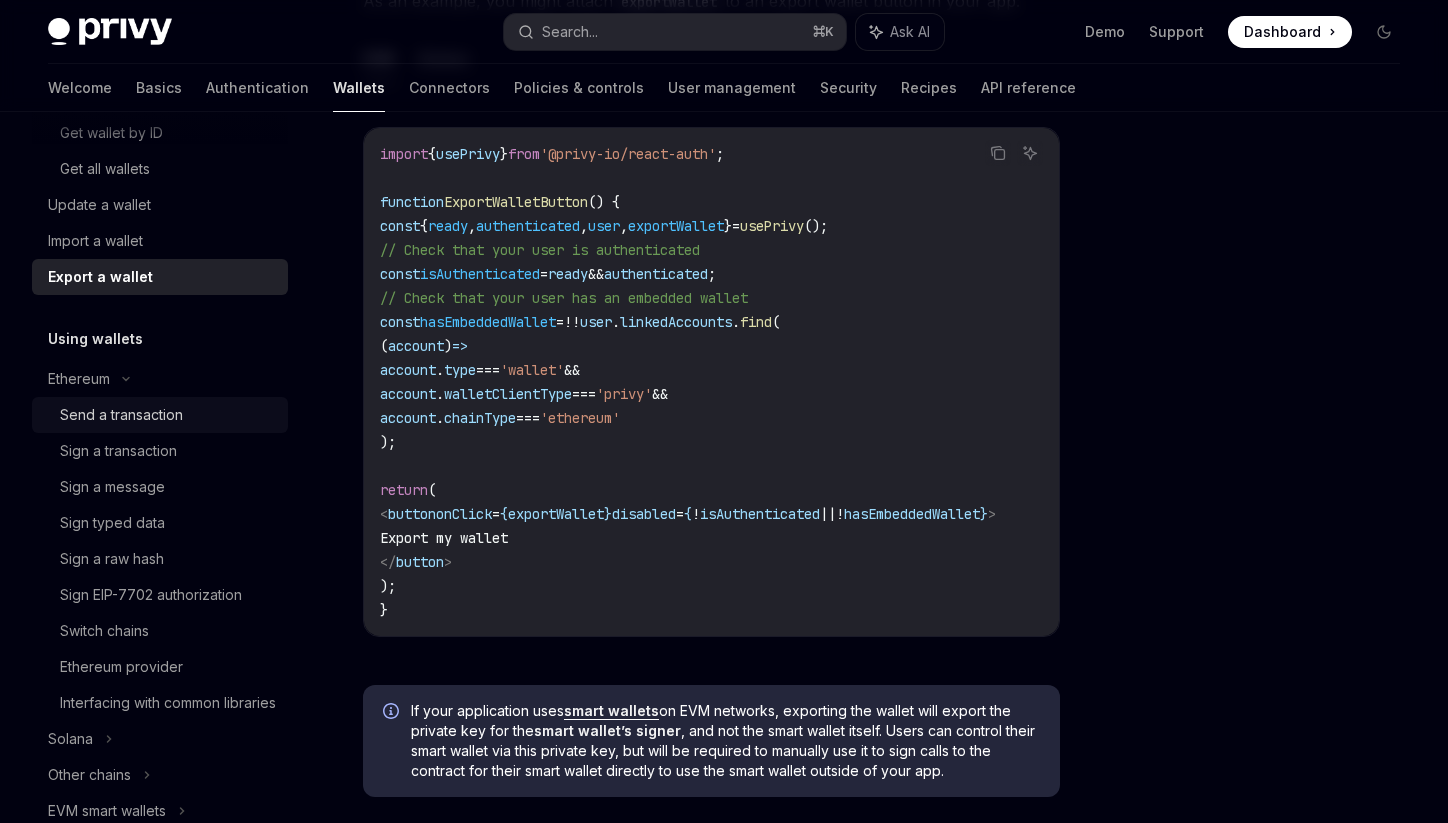 scroll, scrollTop: 276, scrollLeft: 0, axis: vertical 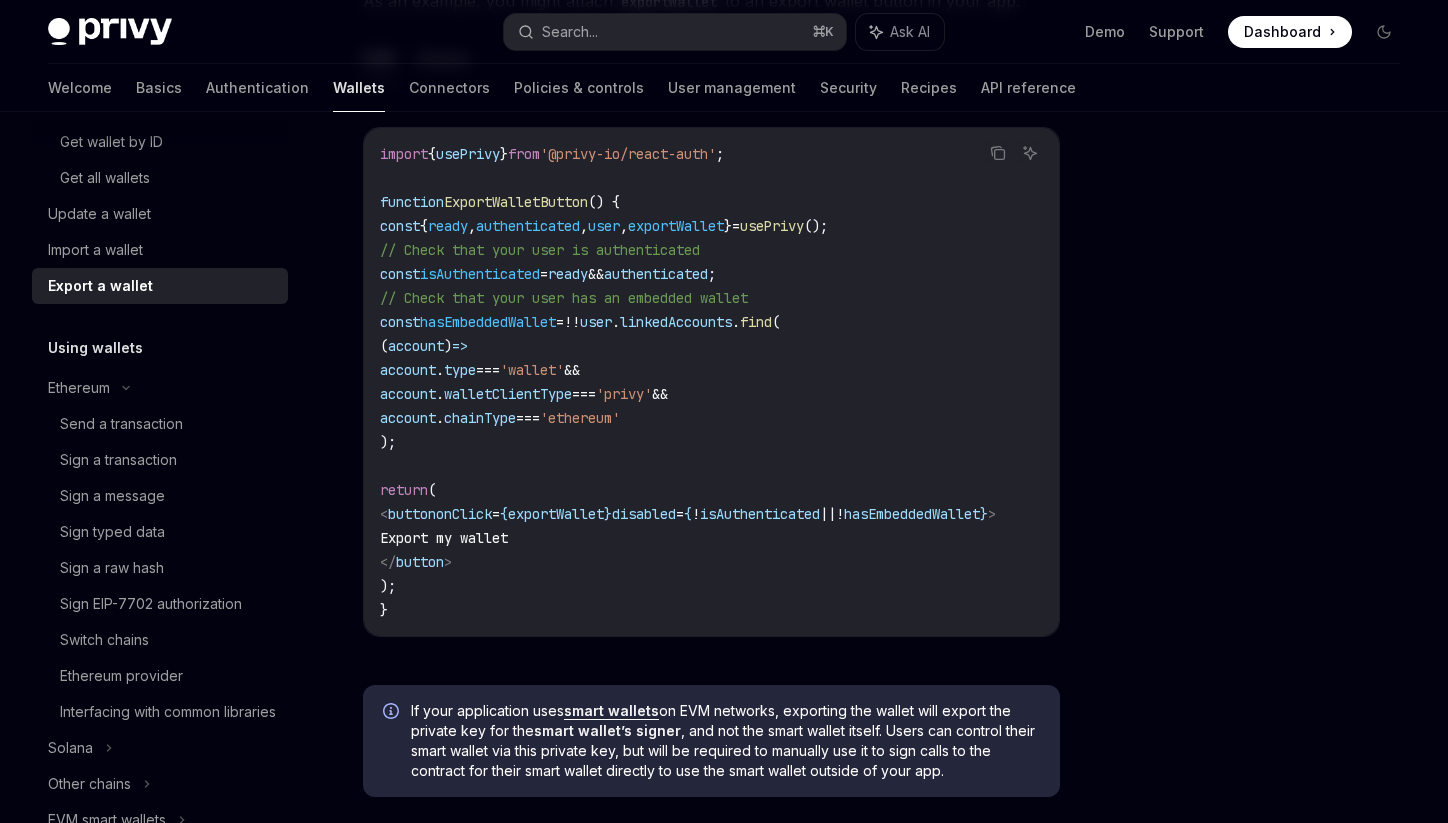 click on "Export a wallet" at bounding box center (162, 286) 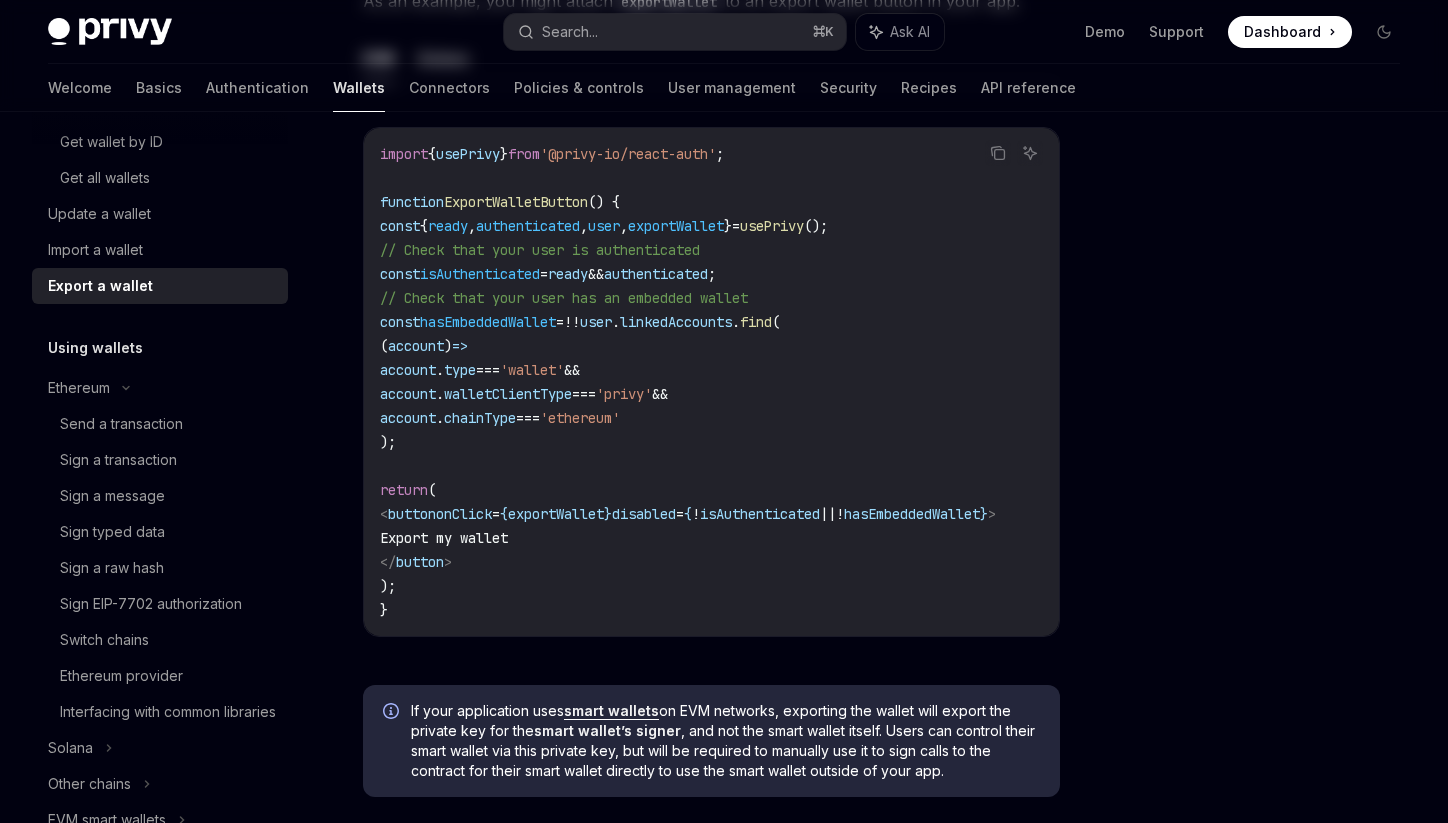 scroll, scrollTop: 0, scrollLeft: 0, axis: both 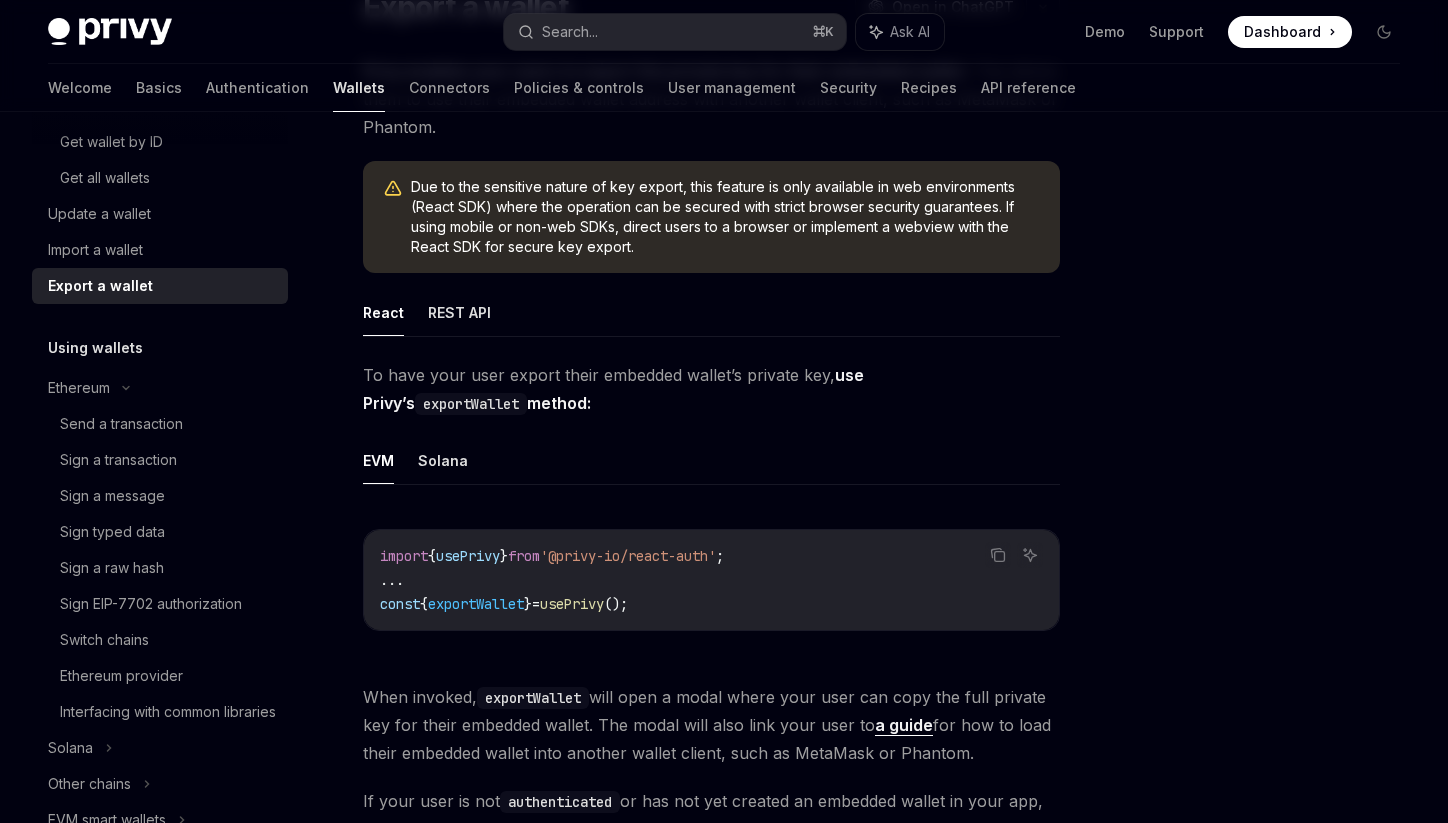 click on "const" at bounding box center [400, 604] 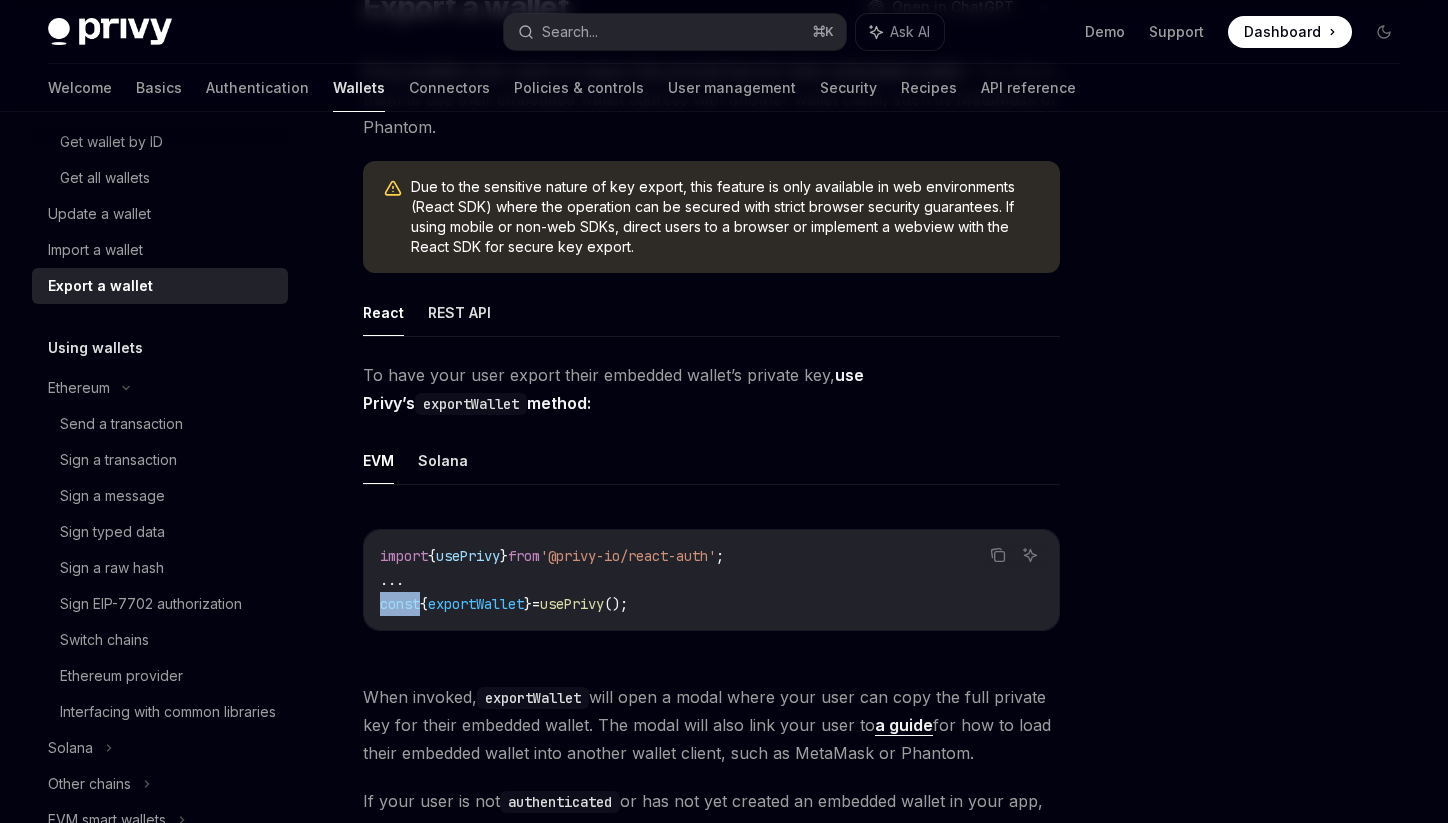 click on "const" at bounding box center [400, 604] 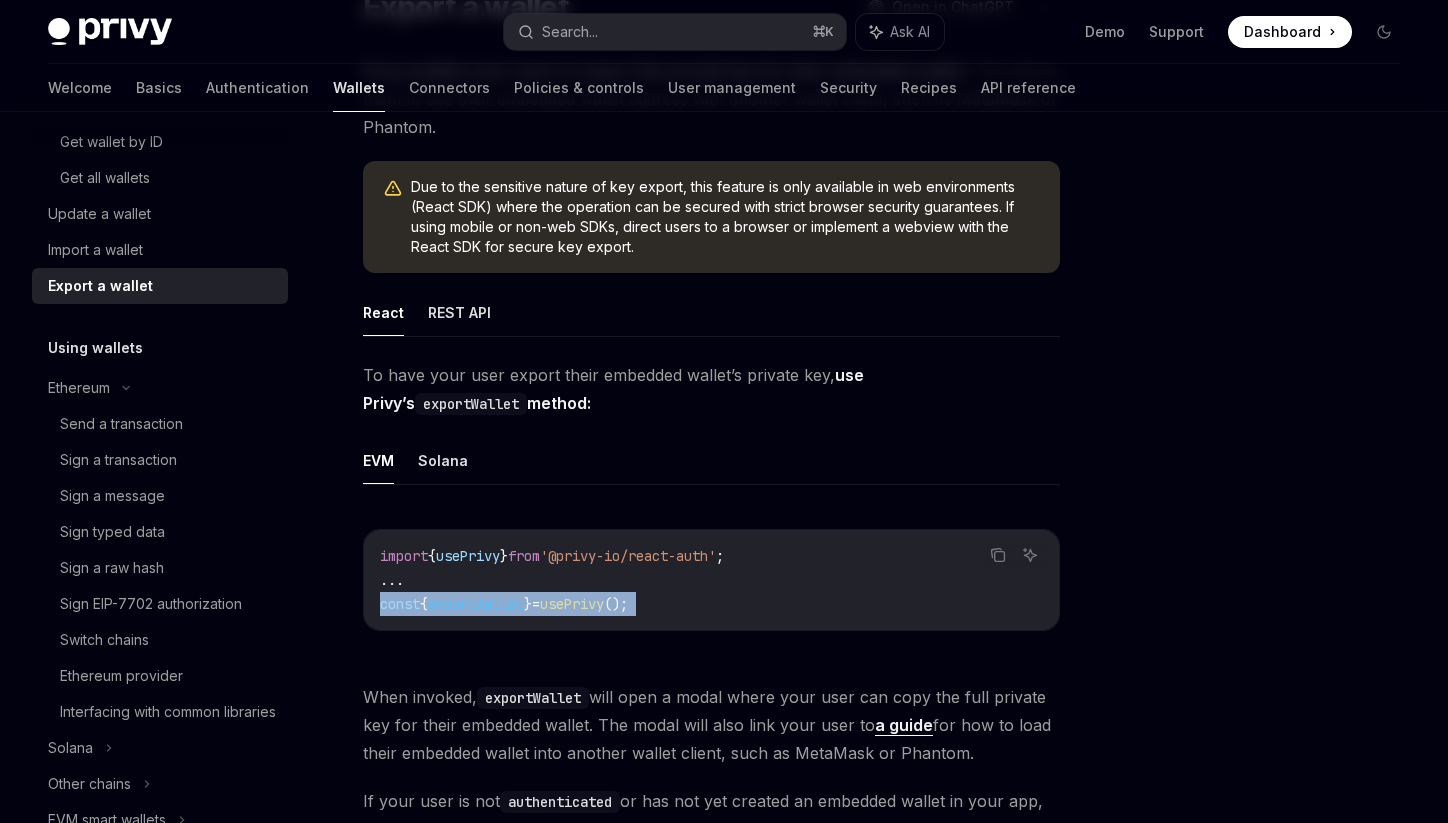 click on "const" at bounding box center (400, 604) 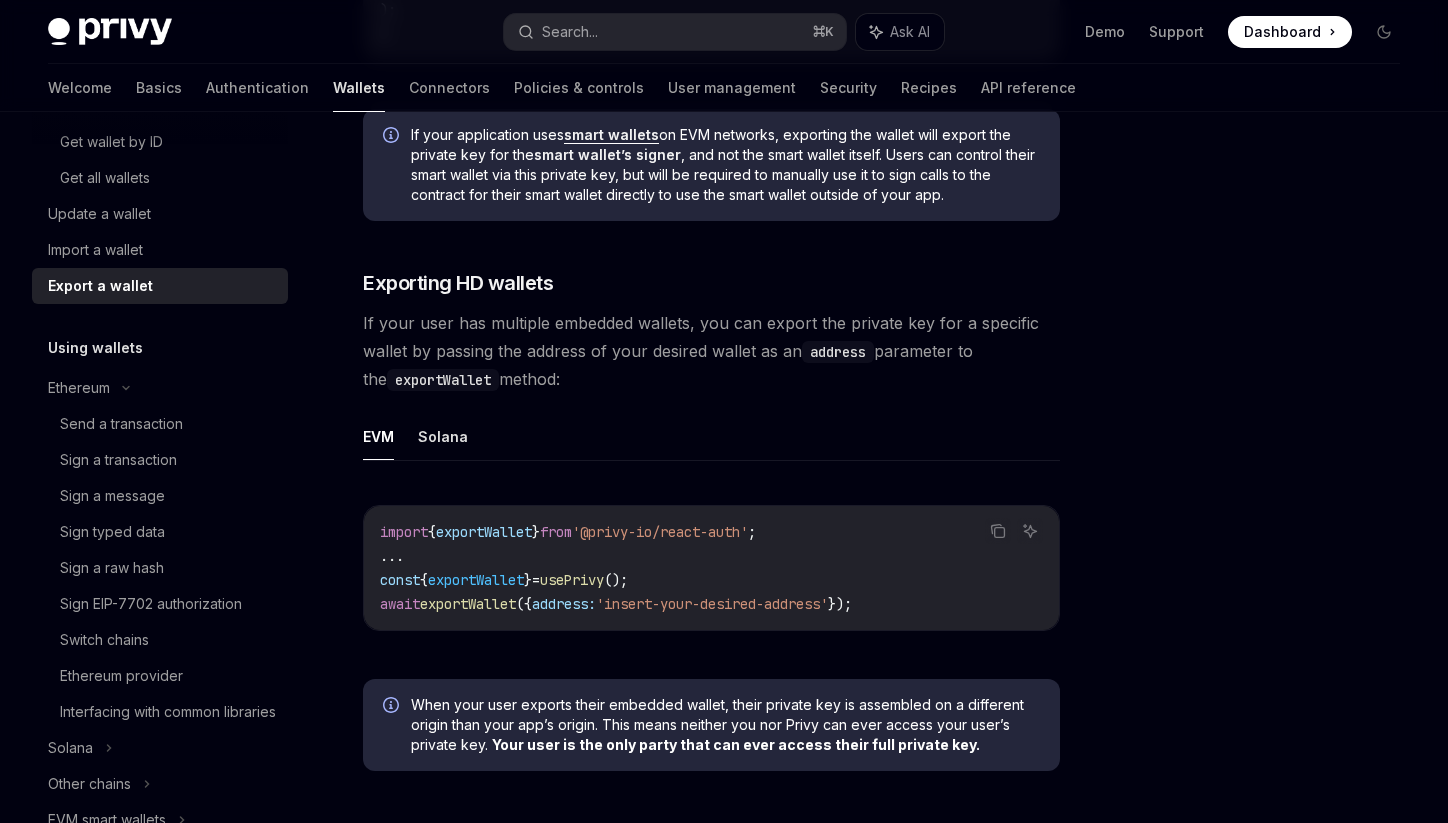 scroll, scrollTop: 1671, scrollLeft: 0, axis: vertical 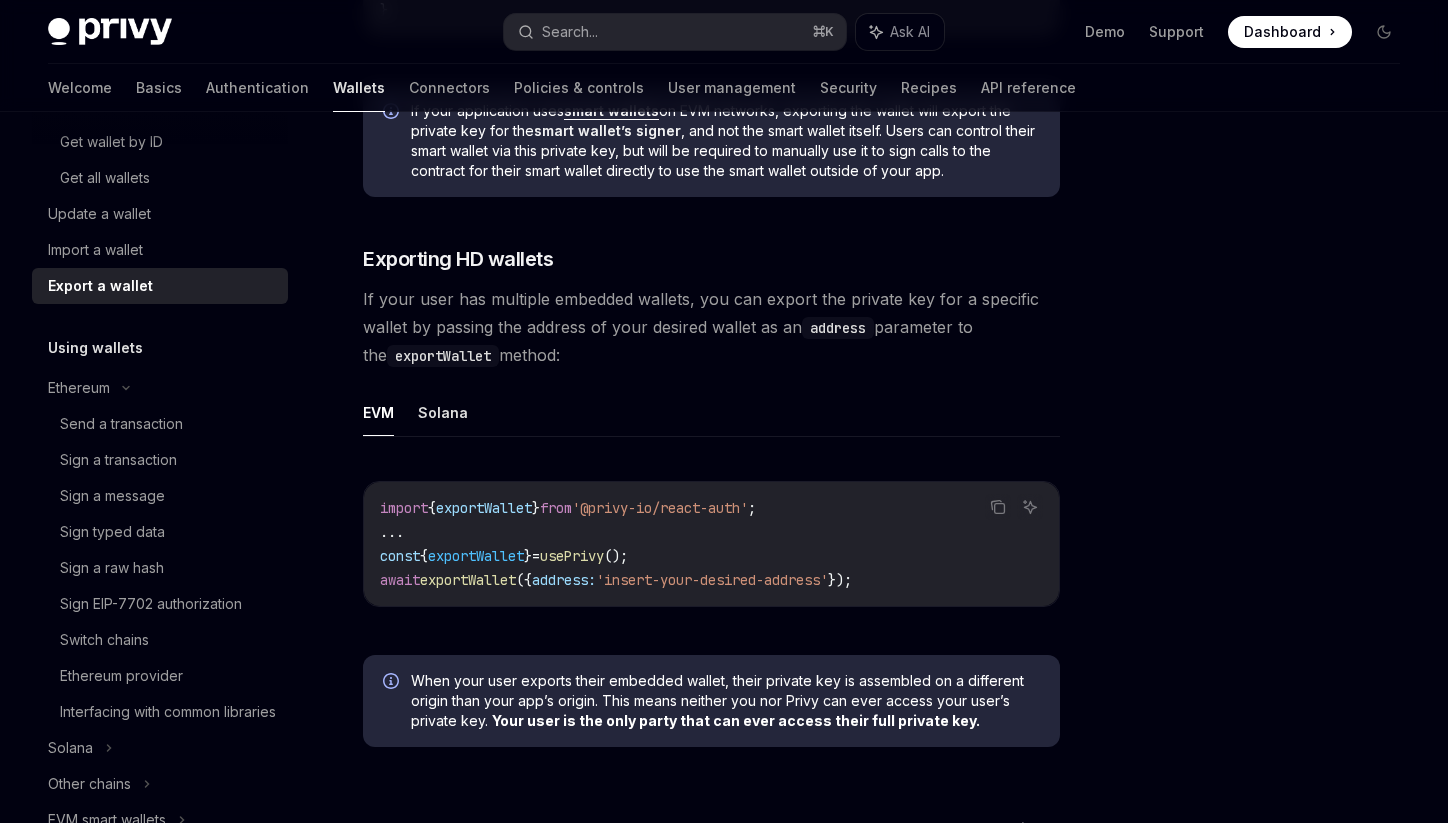click on "exportWallet" at bounding box center [468, 580] 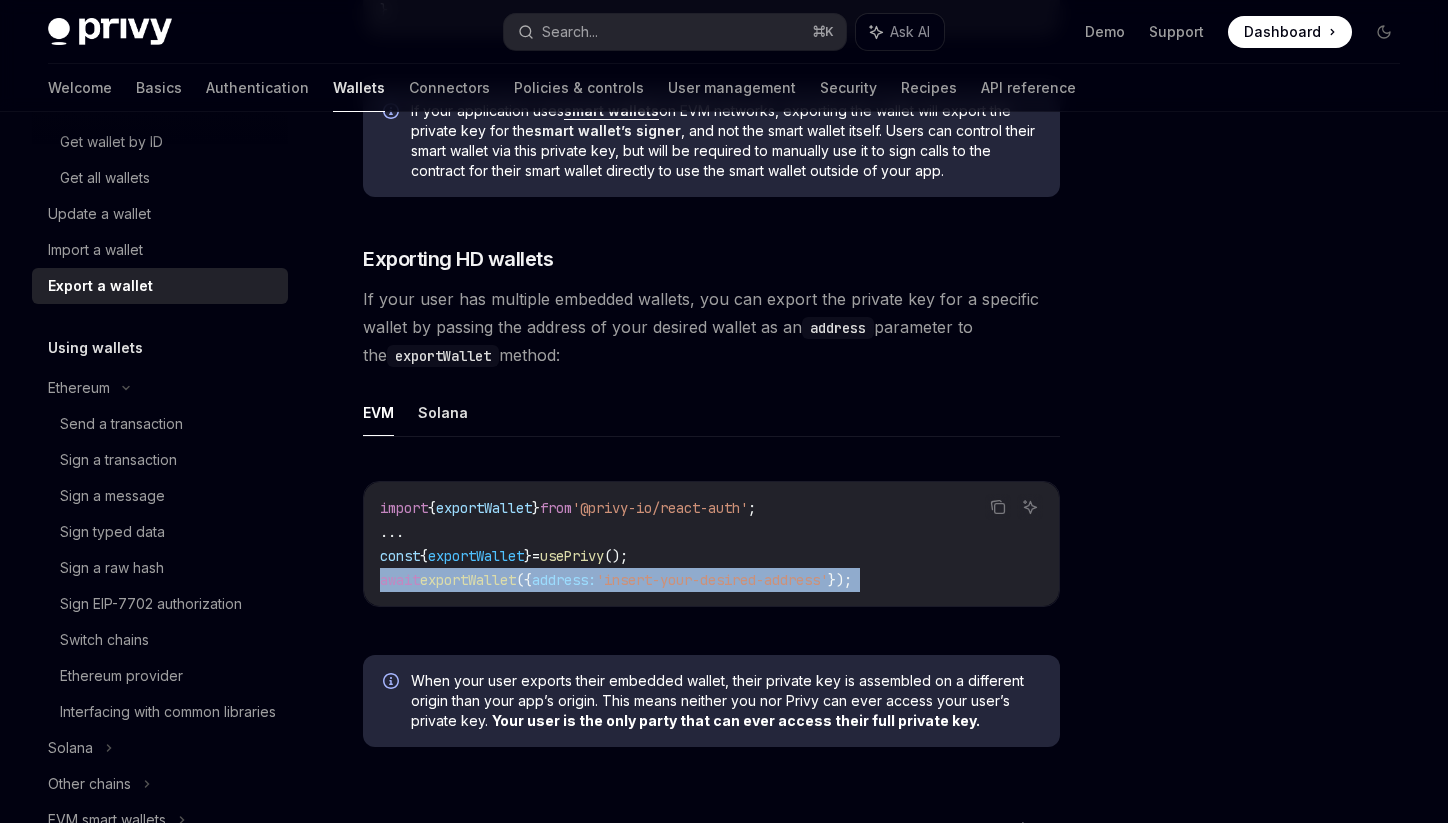 click on "exportWallet" at bounding box center (468, 580) 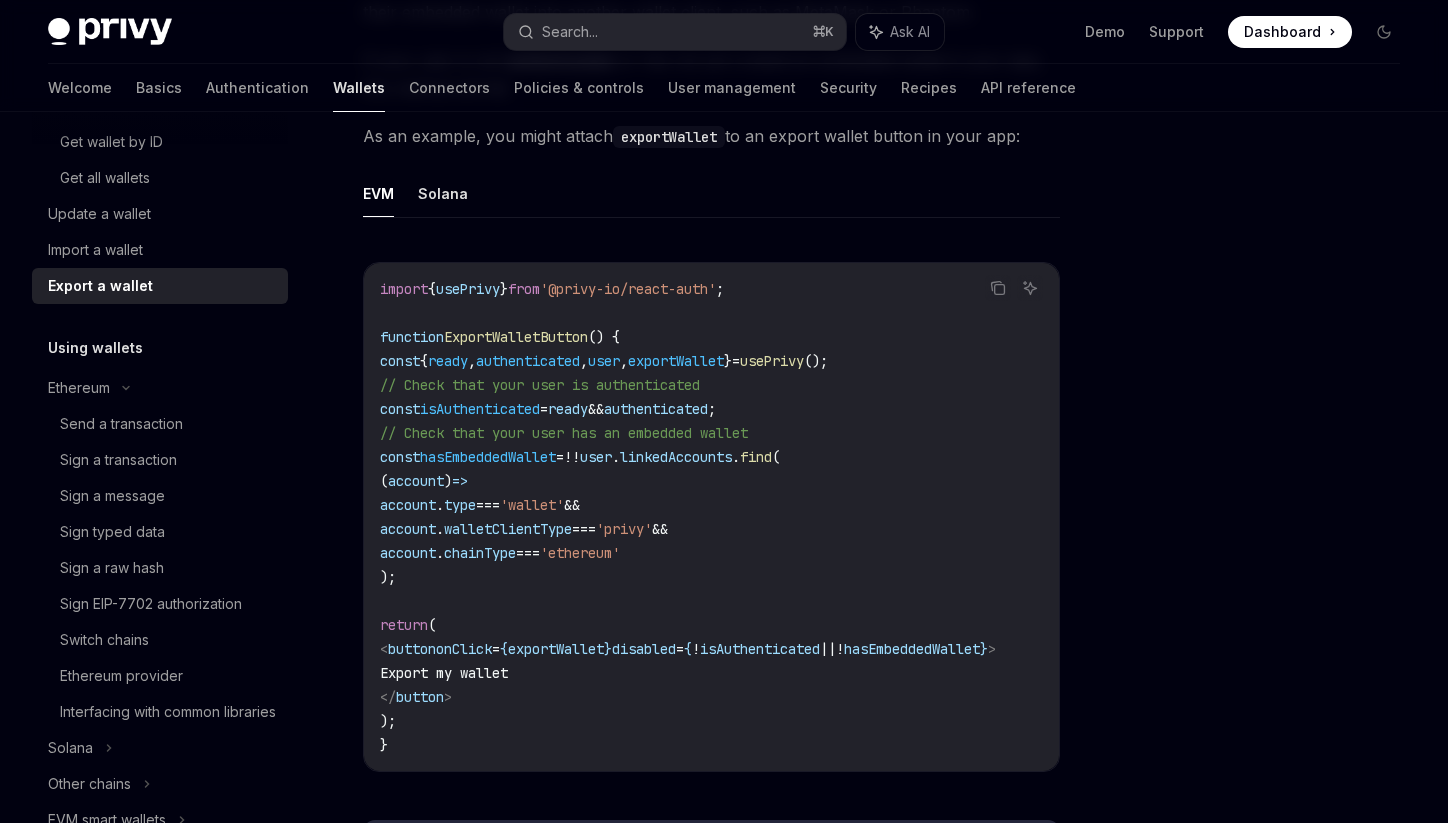 scroll, scrollTop: 938, scrollLeft: 0, axis: vertical 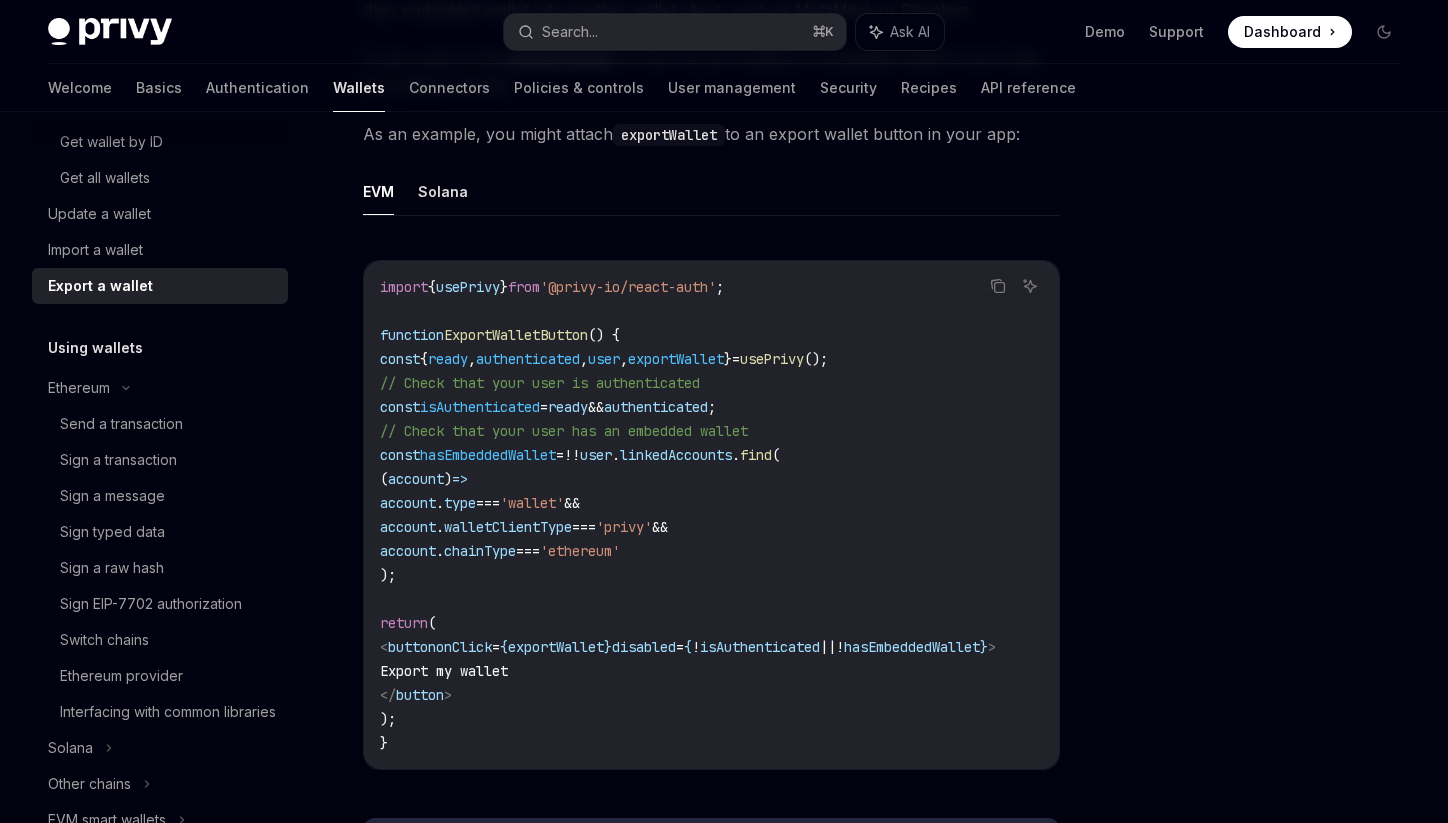 drag, startPoint x: 414, startPoint y: 648, endPoint x: 546, endPoint y: 684, distance: 136.82104 